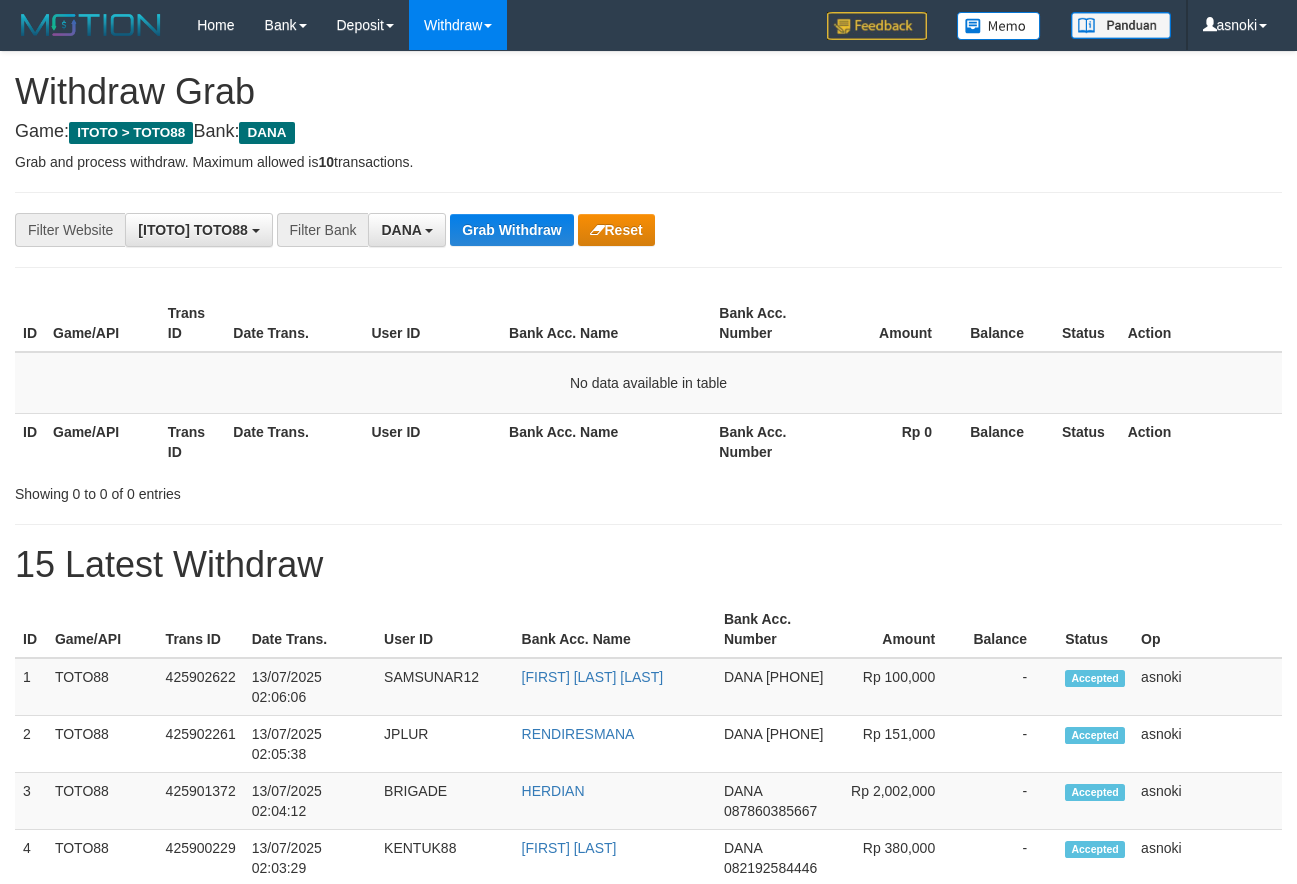 scroll, scrollTop: 0, scrollLeft: 0, axis: both 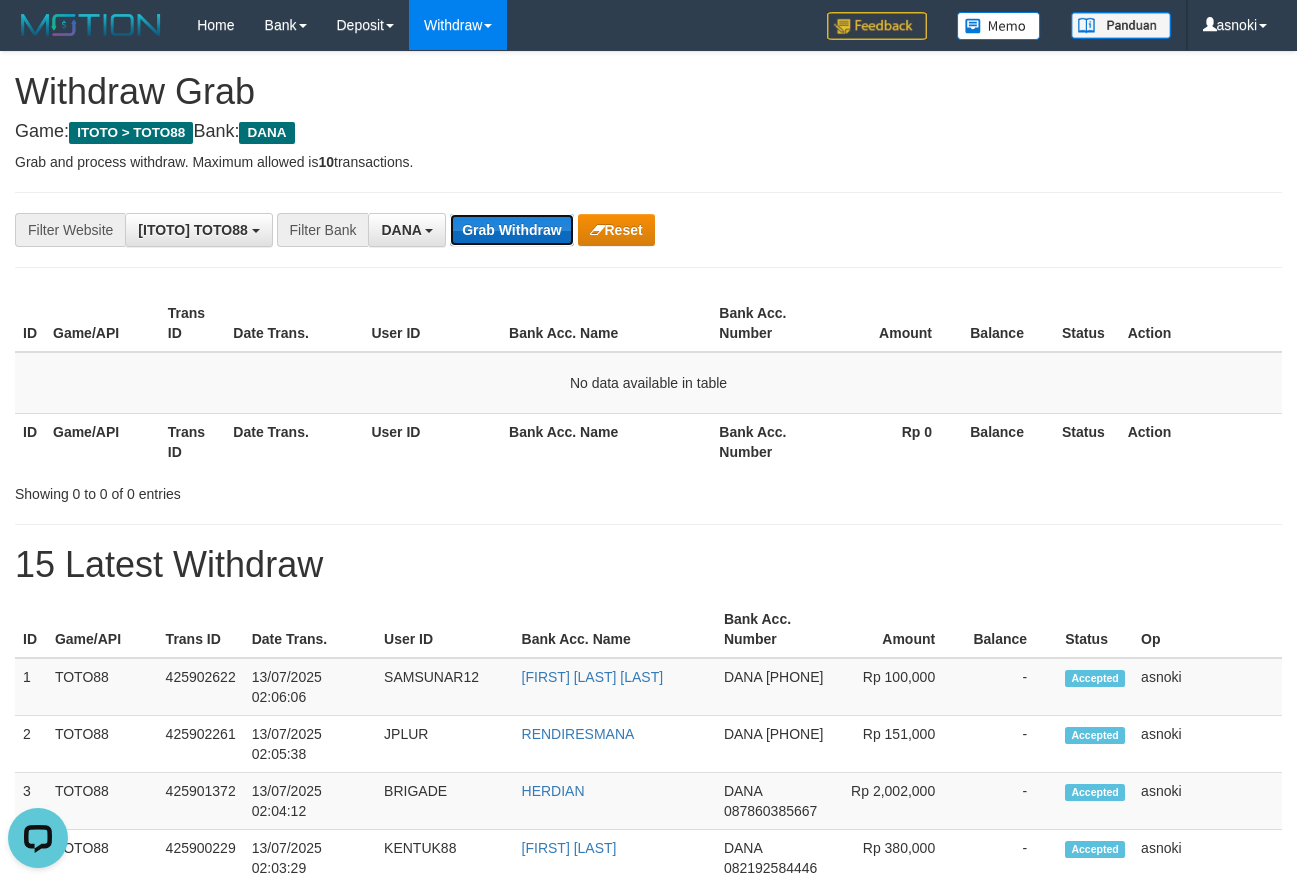 click on "Grab Withdraw" at bounding box center (511, 230) 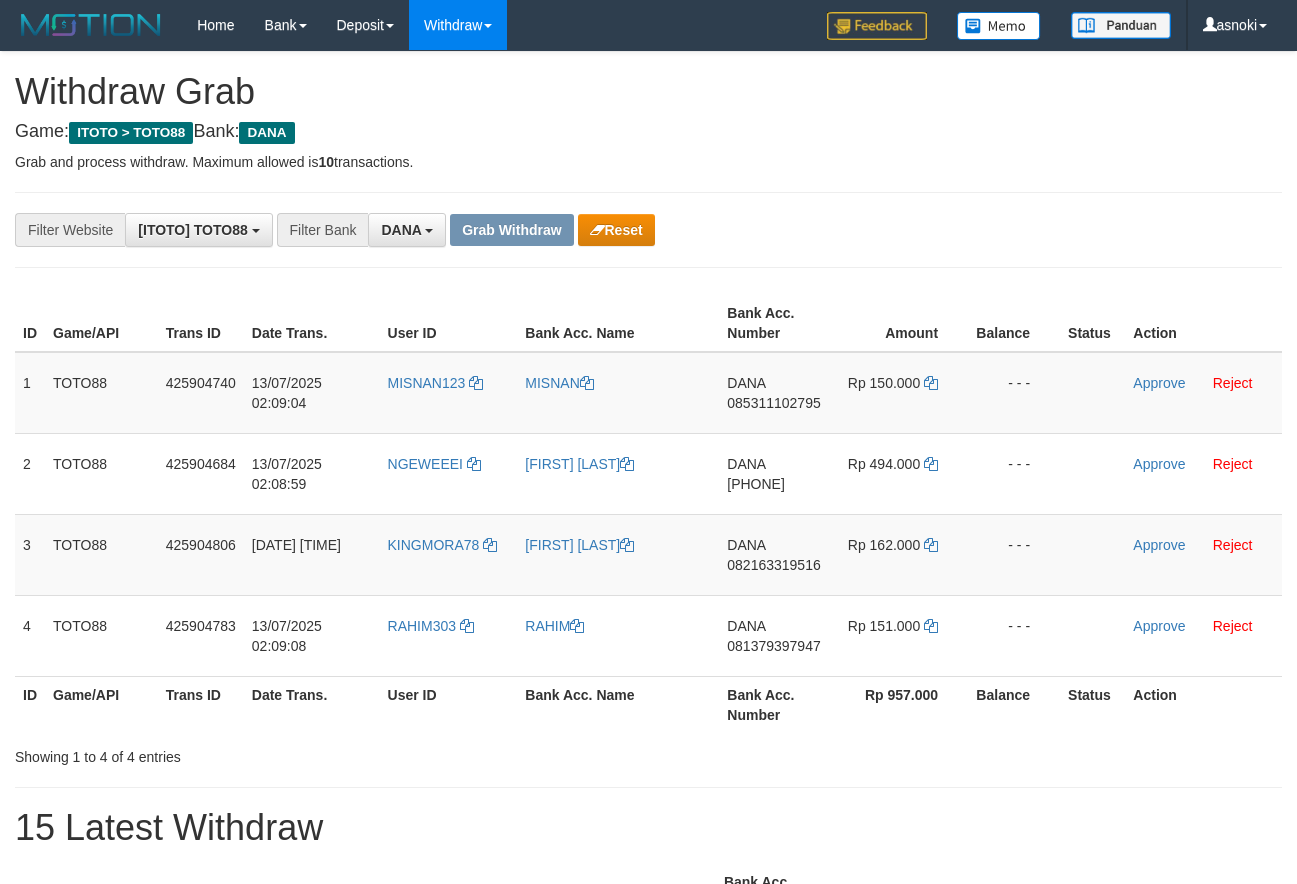 scroll, scrollTop: 0, scrollLeft: 0, axis: both 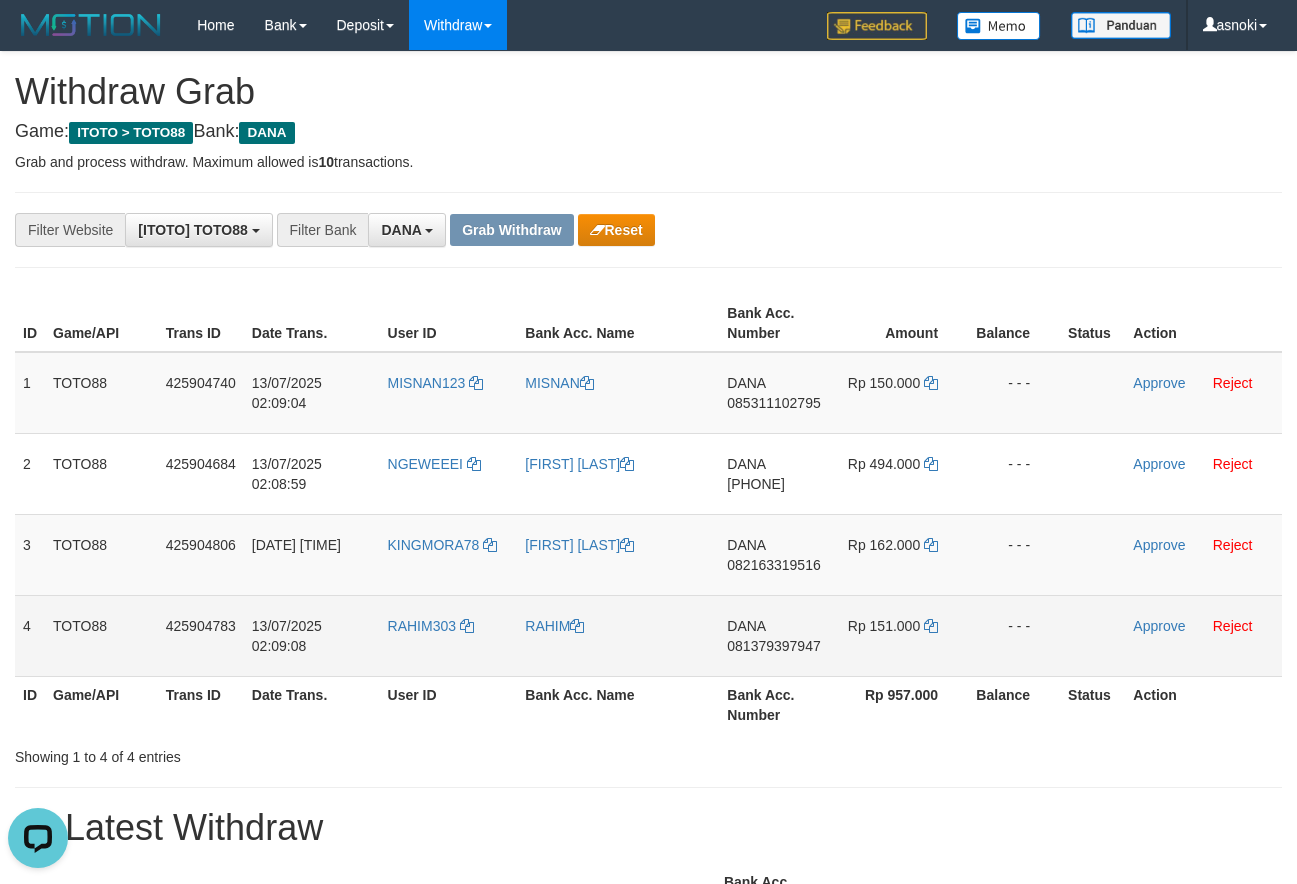 click on "081379397947" at bounding box center [773, 646] 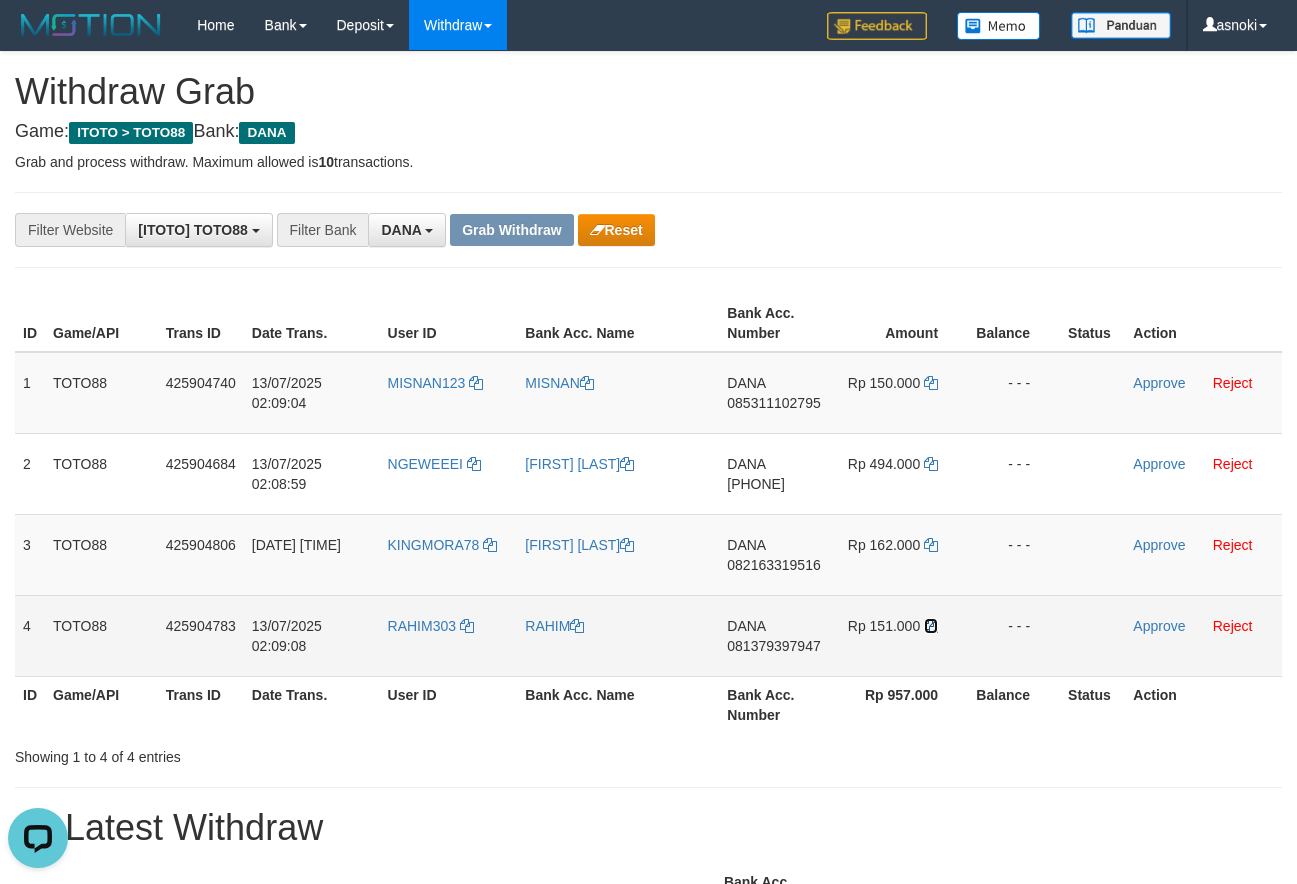 click at bounding box center (931, 626) 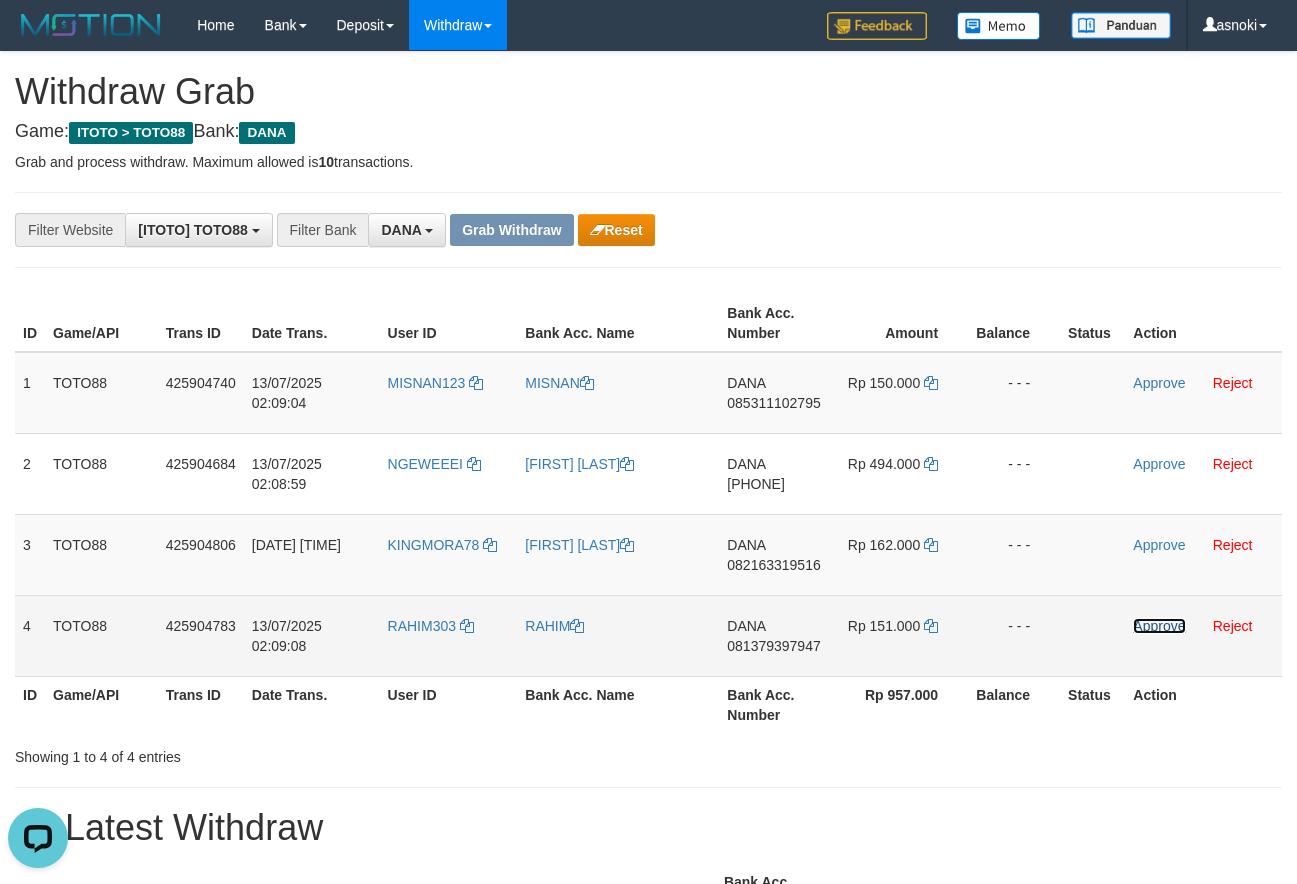 click on "Approve" at bounding box center [1159, 626] 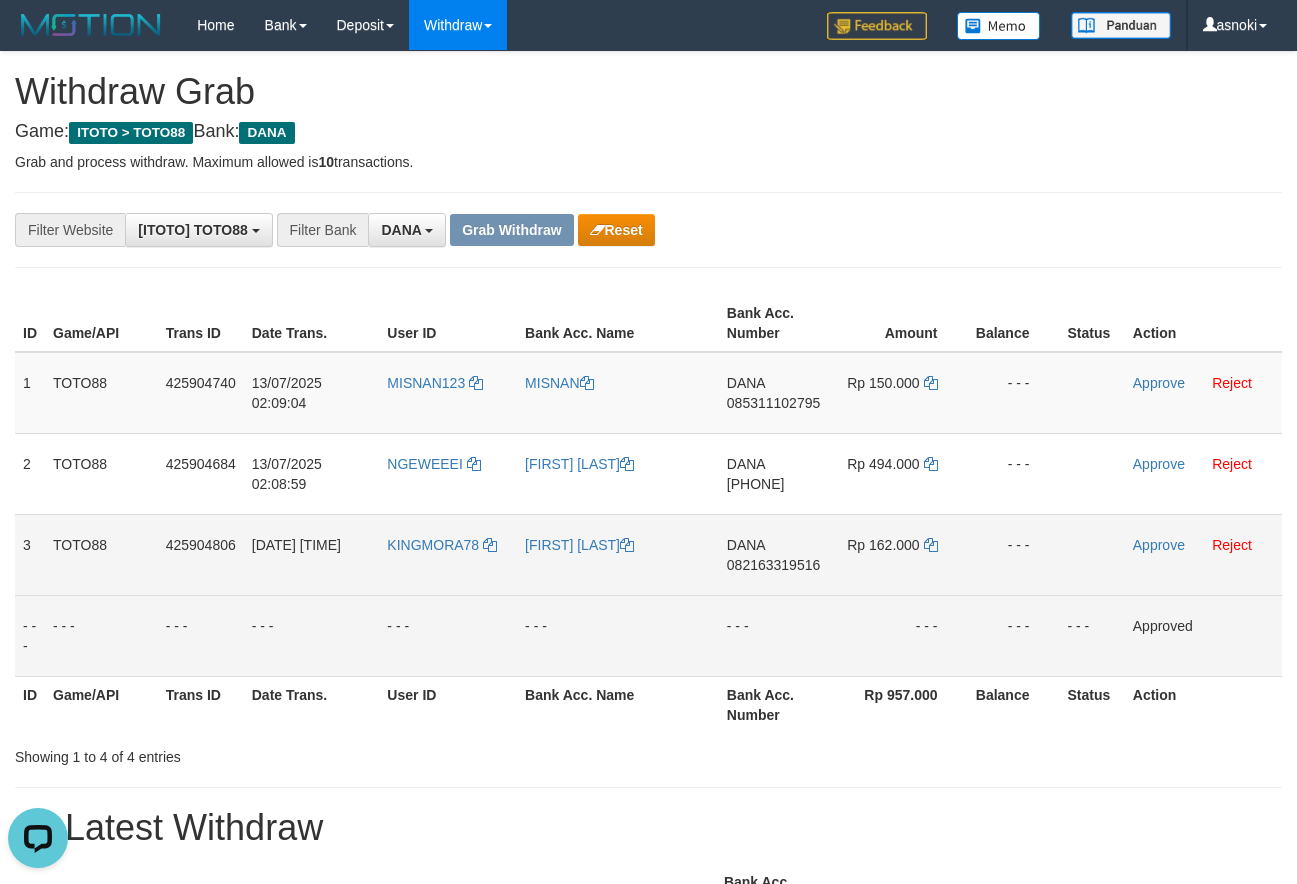 click on "082163319516" at bounding box center [773, 565] 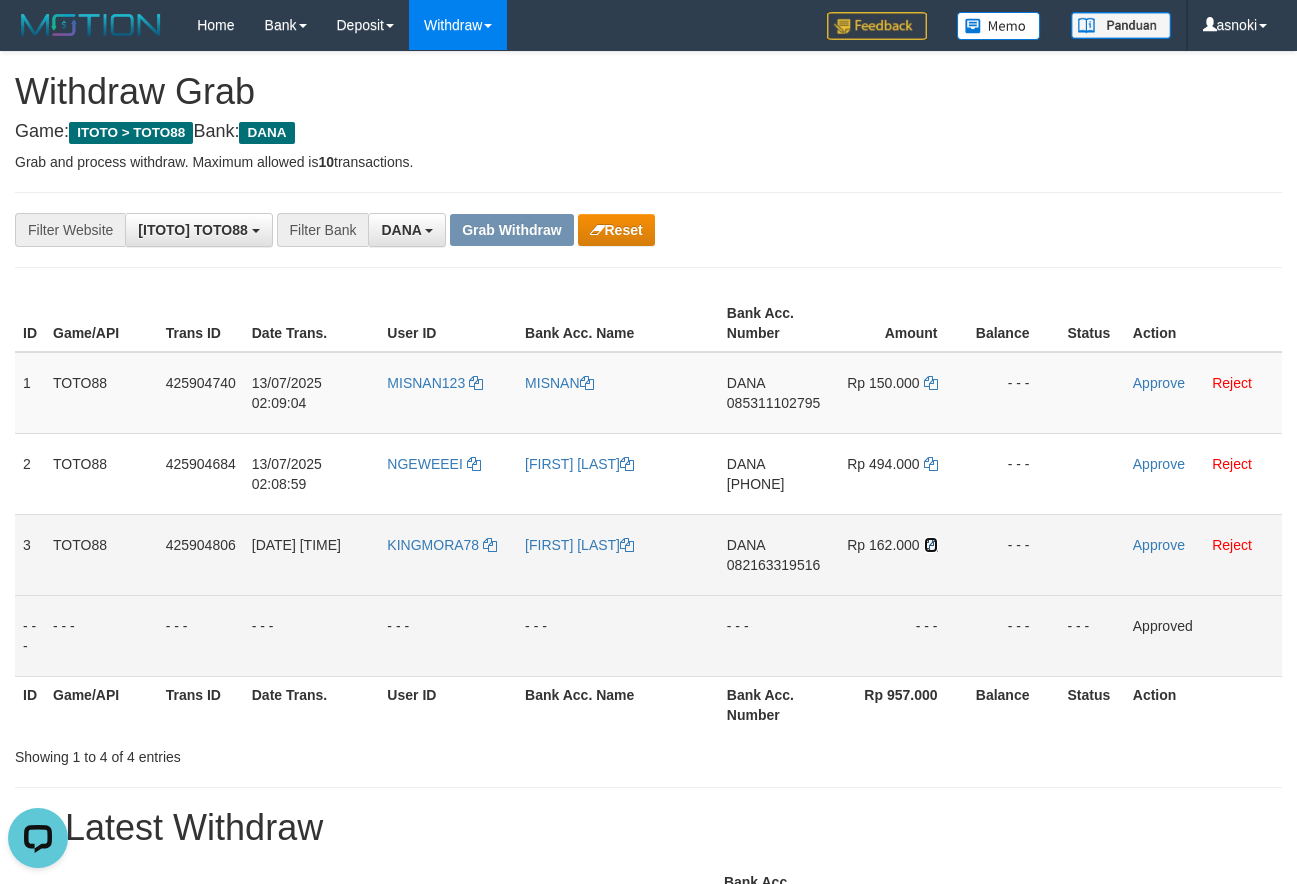 click at bounding box center [931, 545] 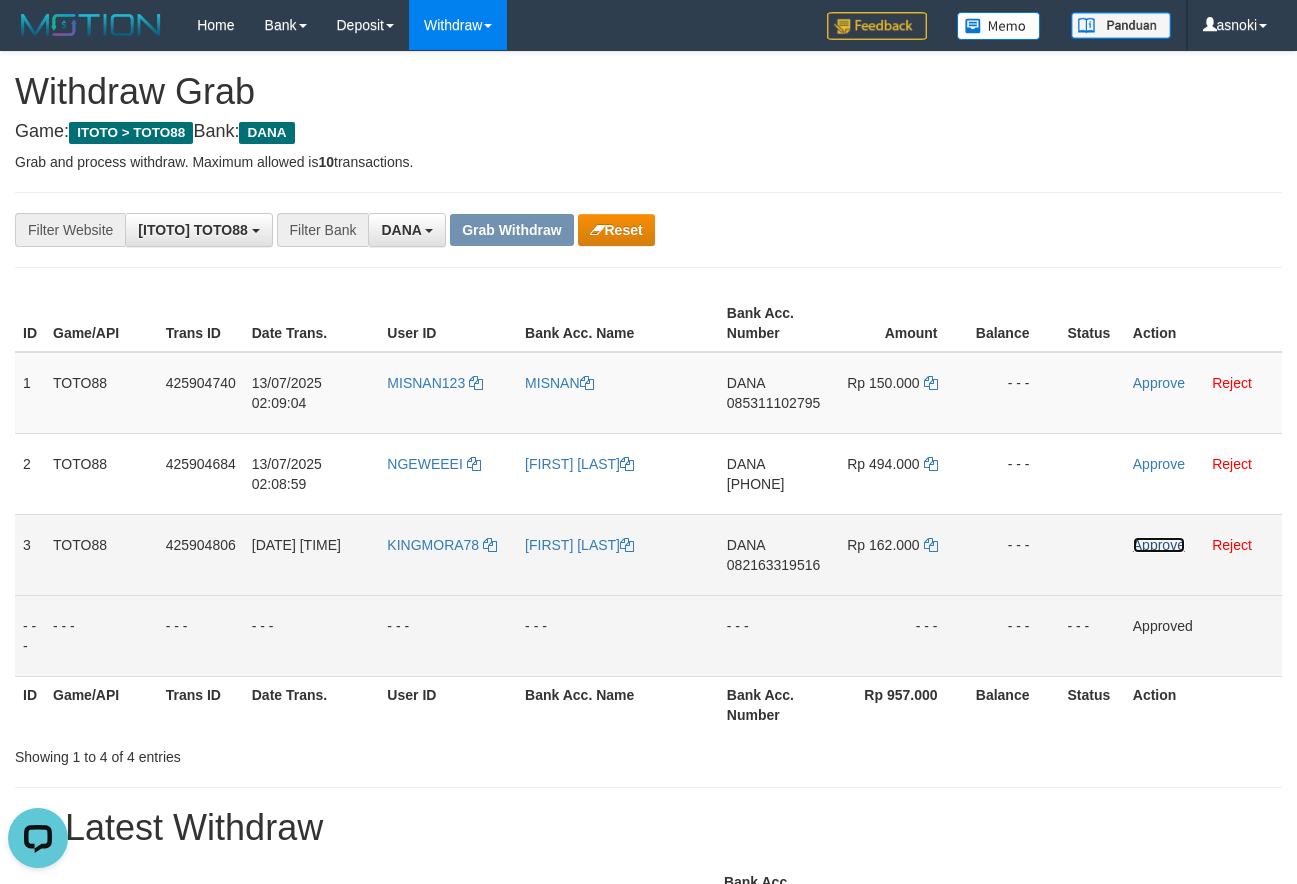click on "Approve" at bounding box center [1159, 545] 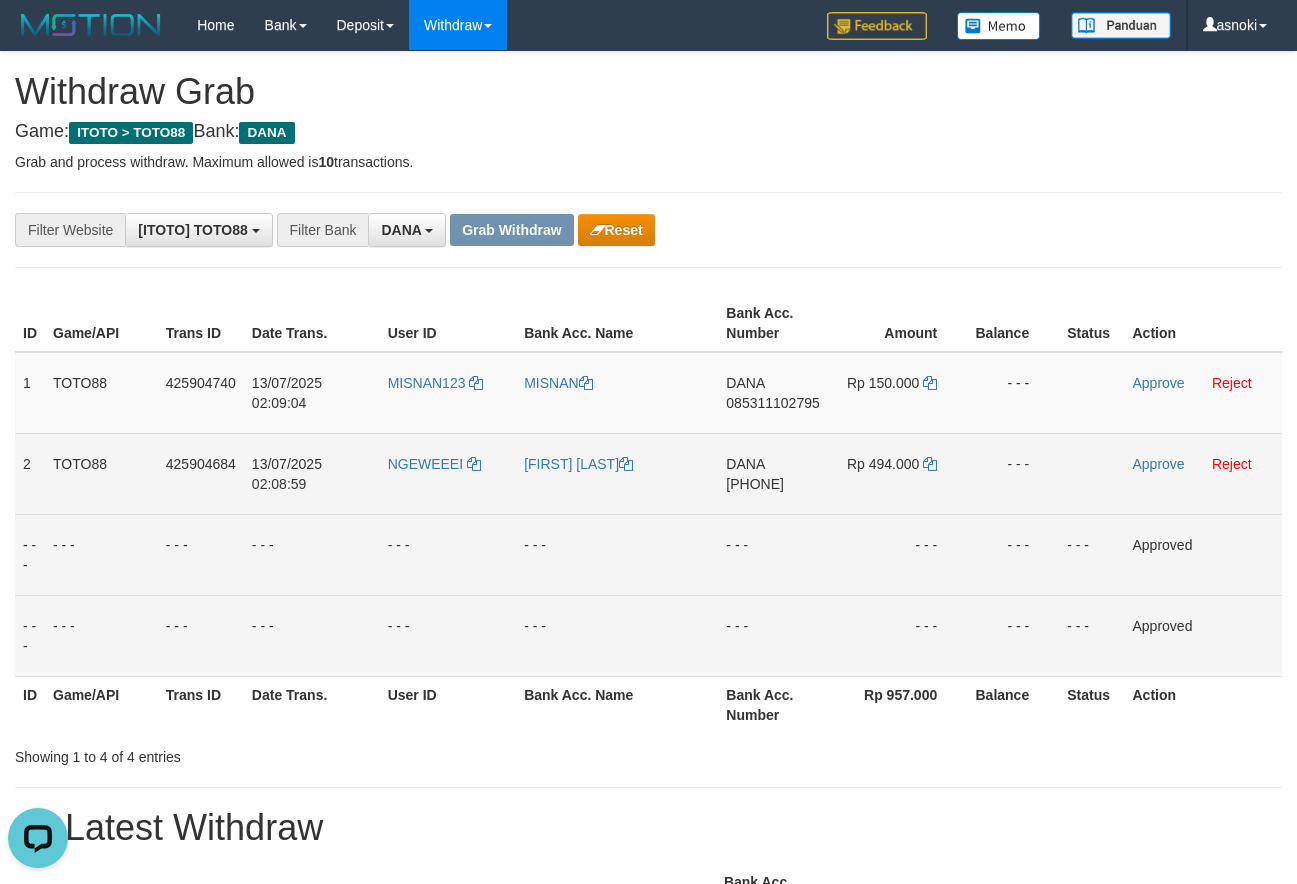 click on "[PHONE]" at bounding box center (755, 484) 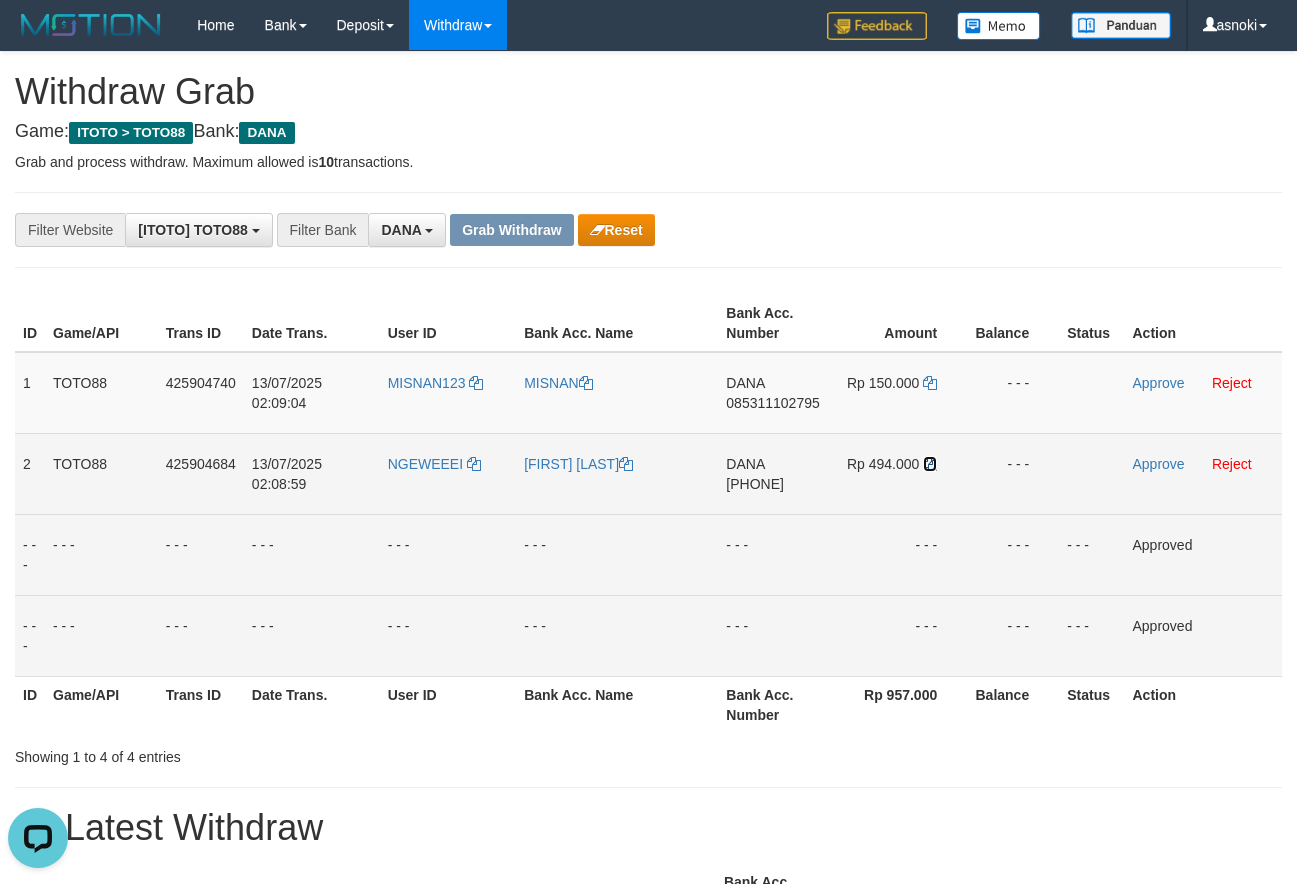click at bounding box center [930, 464] 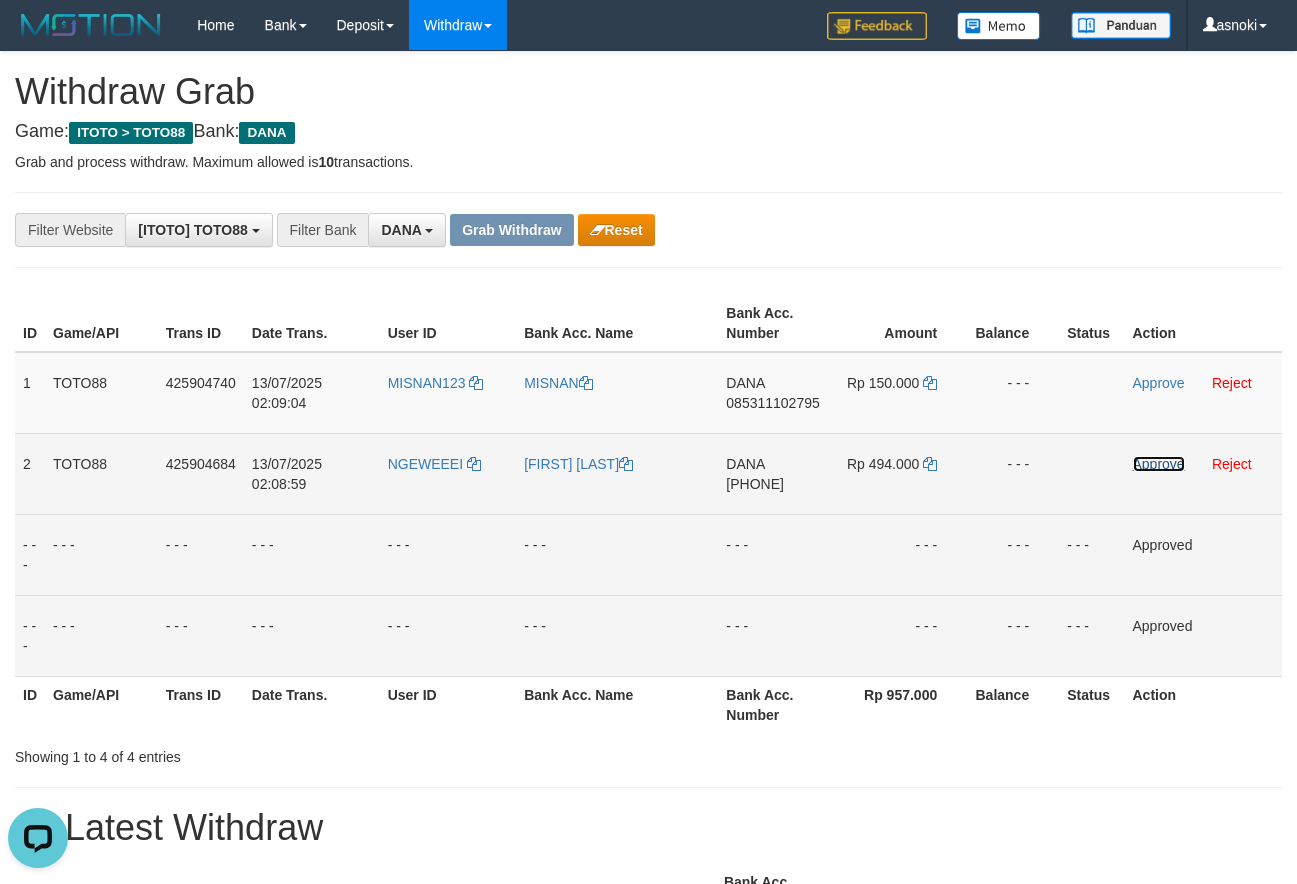 click on "Approve" at bounding box center [1159, 464] 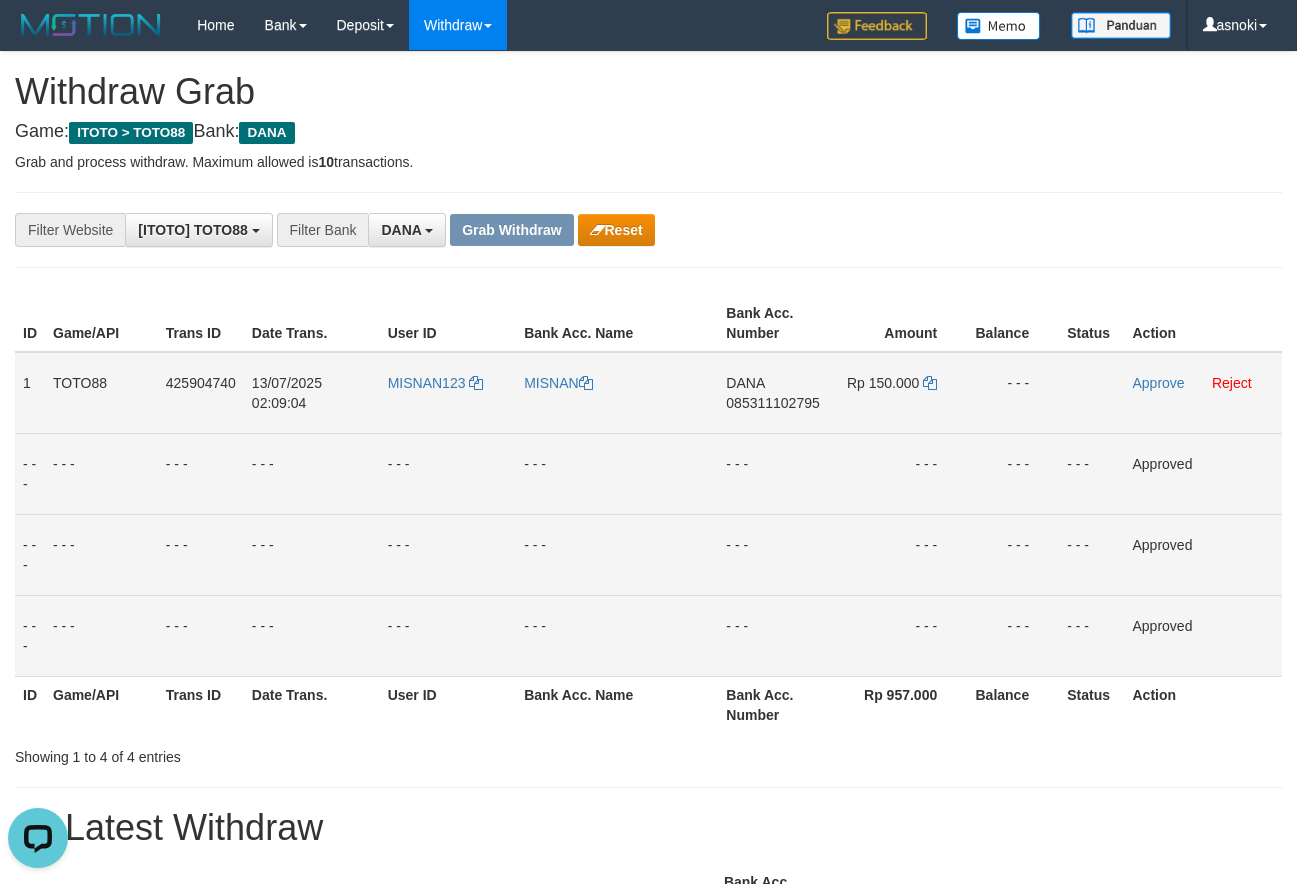click on "085311102795" at bounding box center [772, 403] 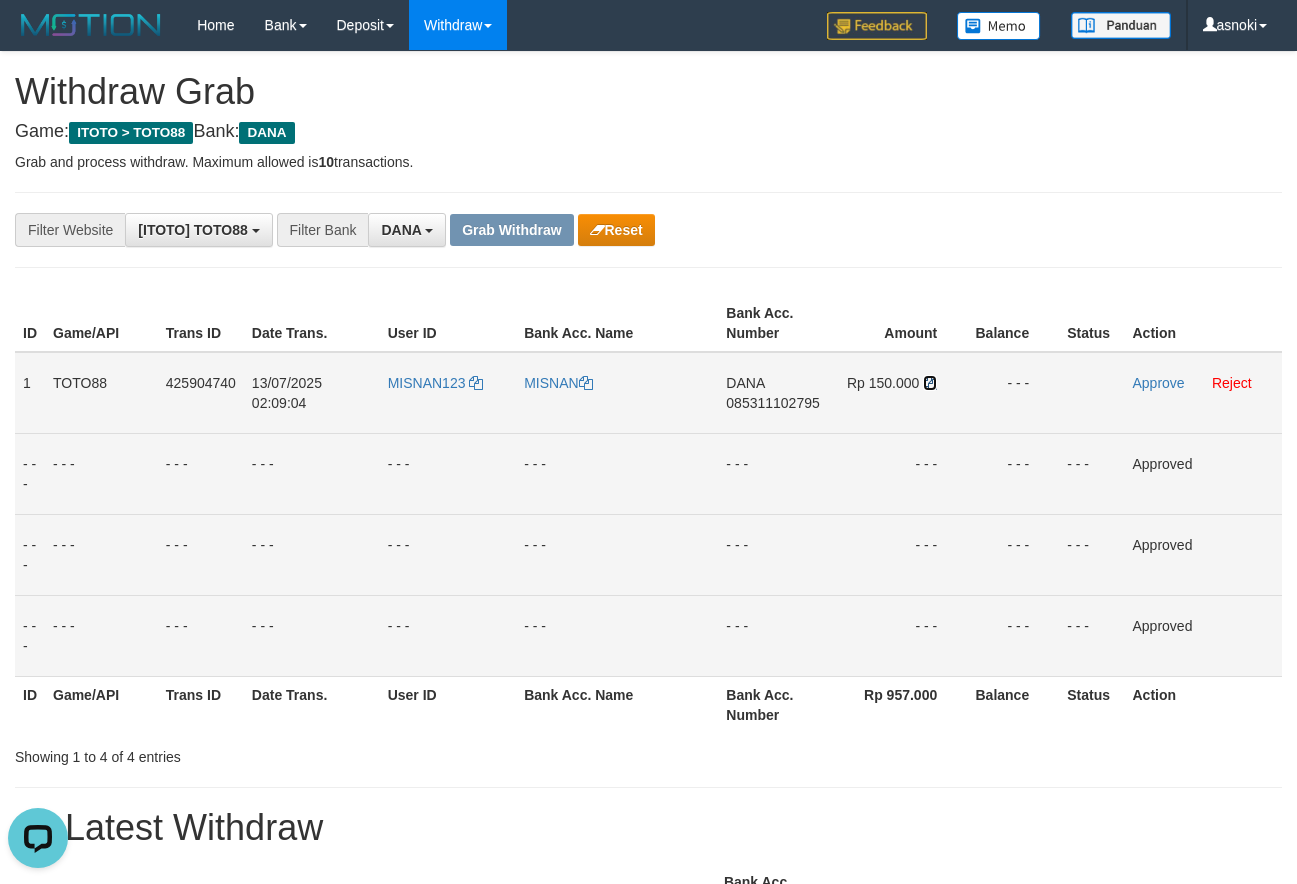 click at bounding box center [930, 383] 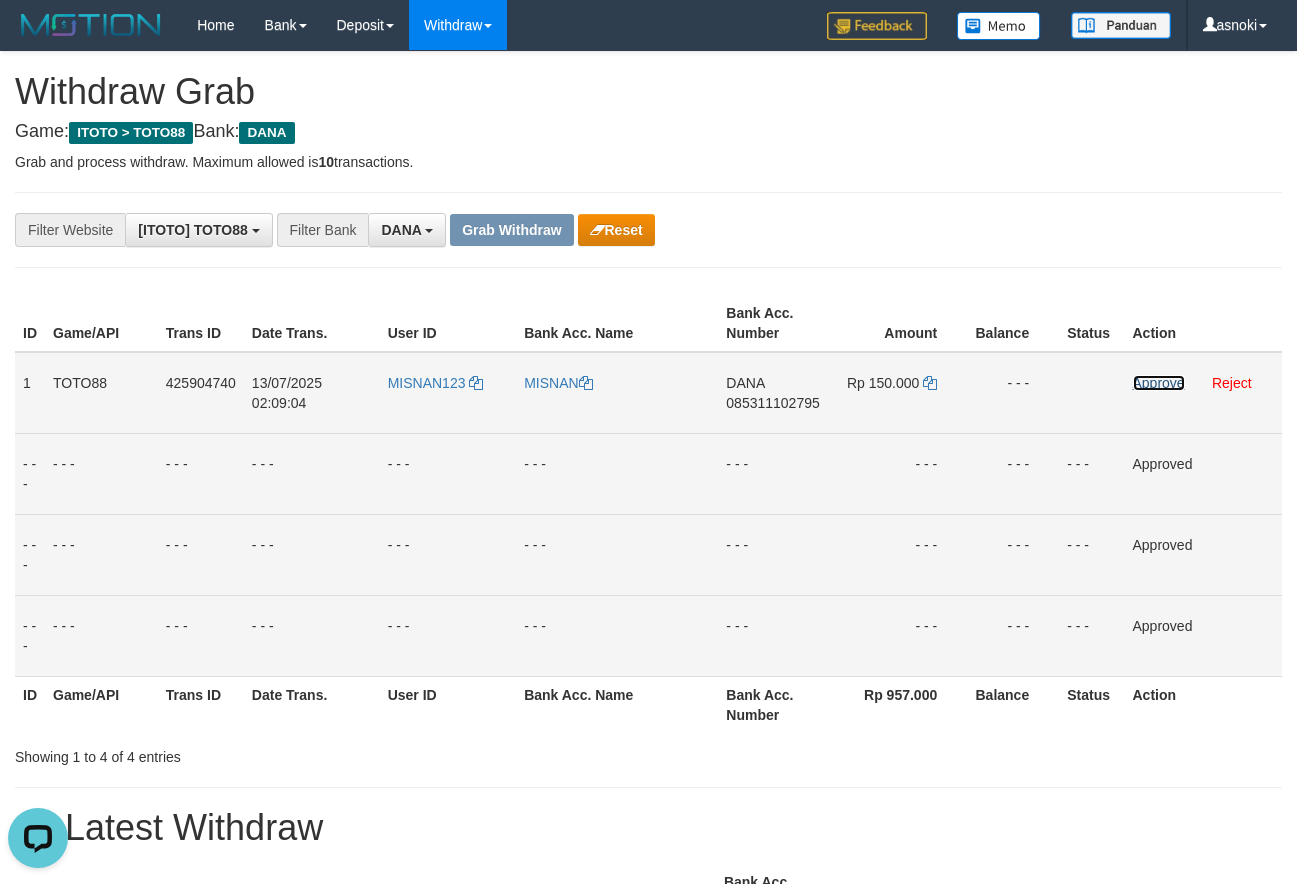click on "Approve" at bounding box center [1159, 383] 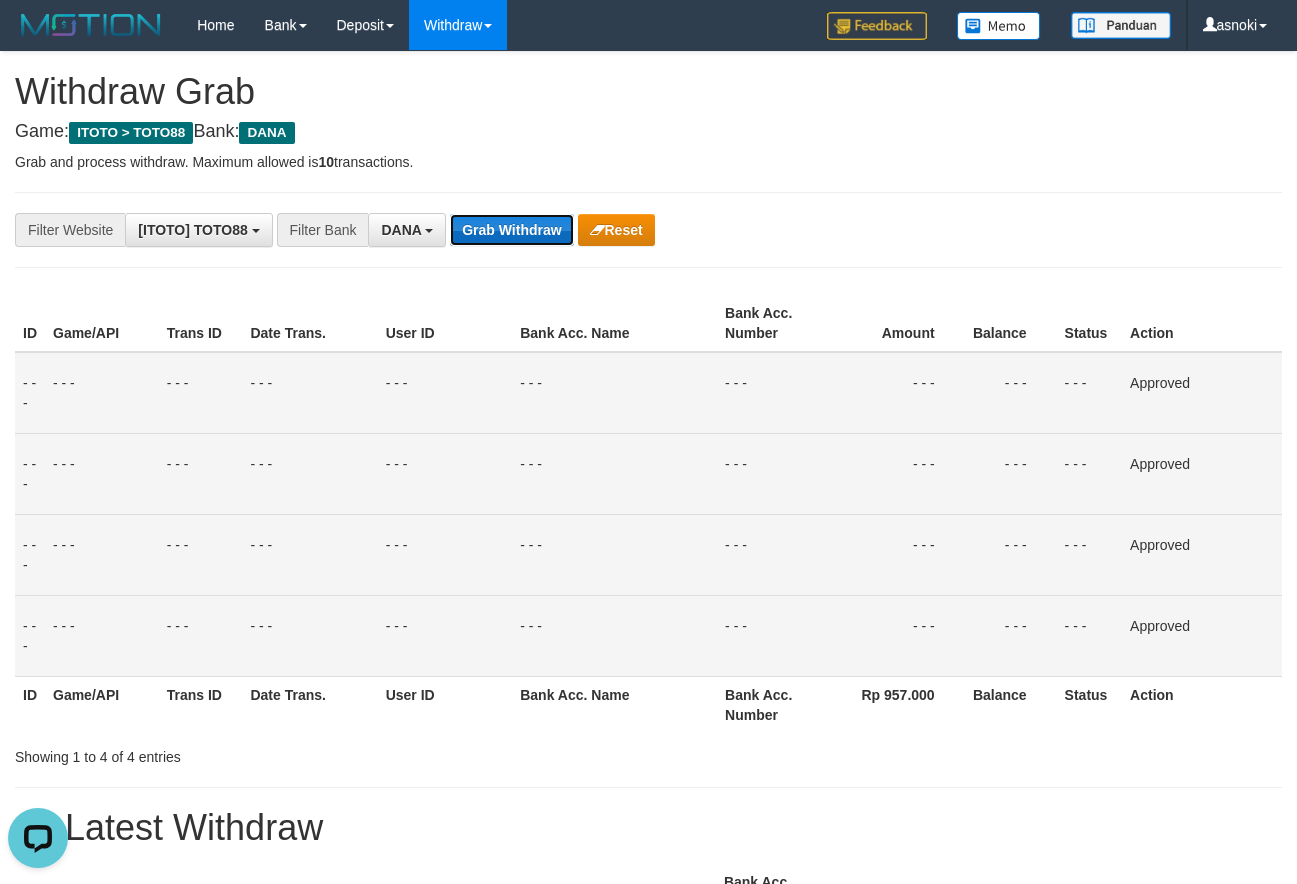 click on "Grab Withdraw" at bounding box center (511, 230) 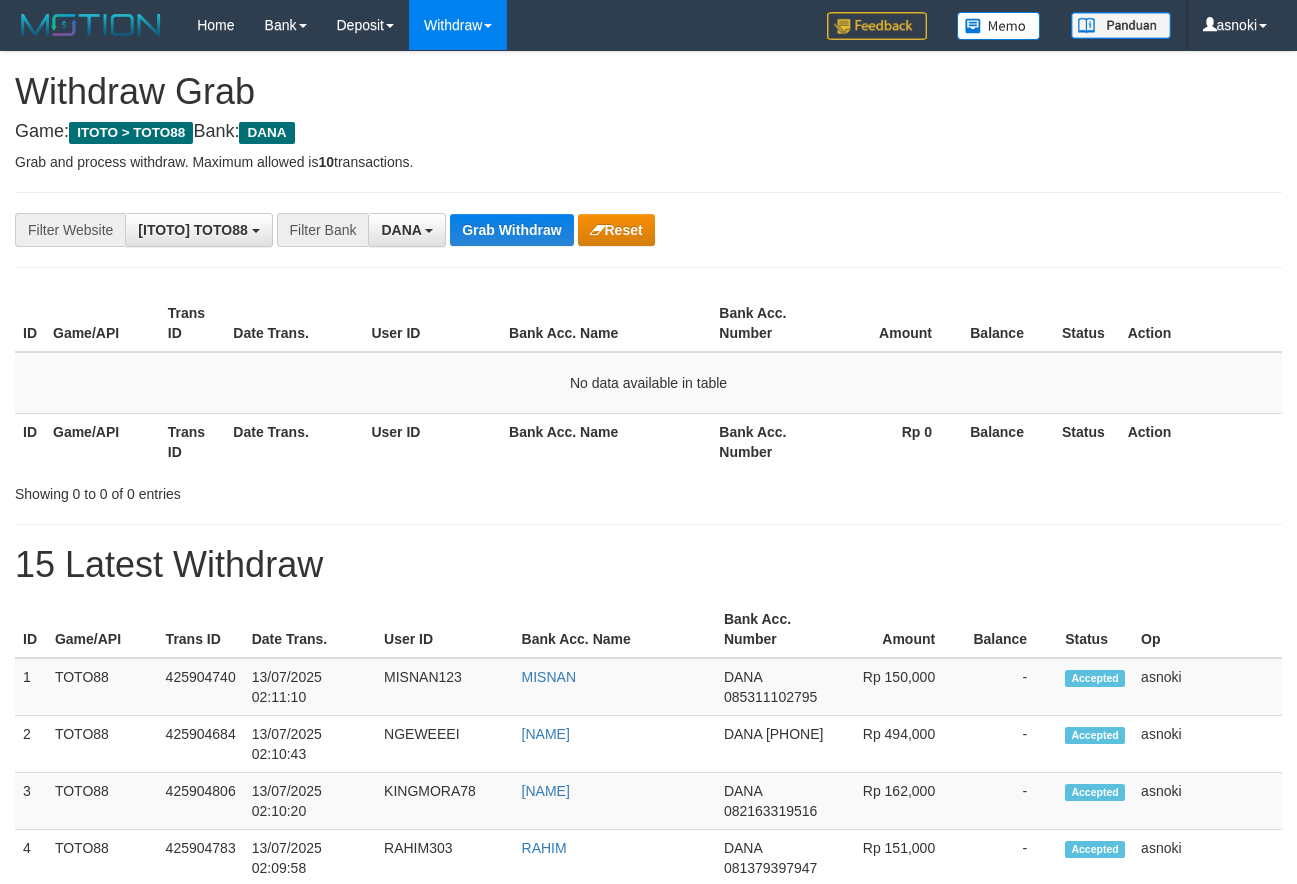 scroll, scrollTop: 0, scrollLeft: 0, axis: both 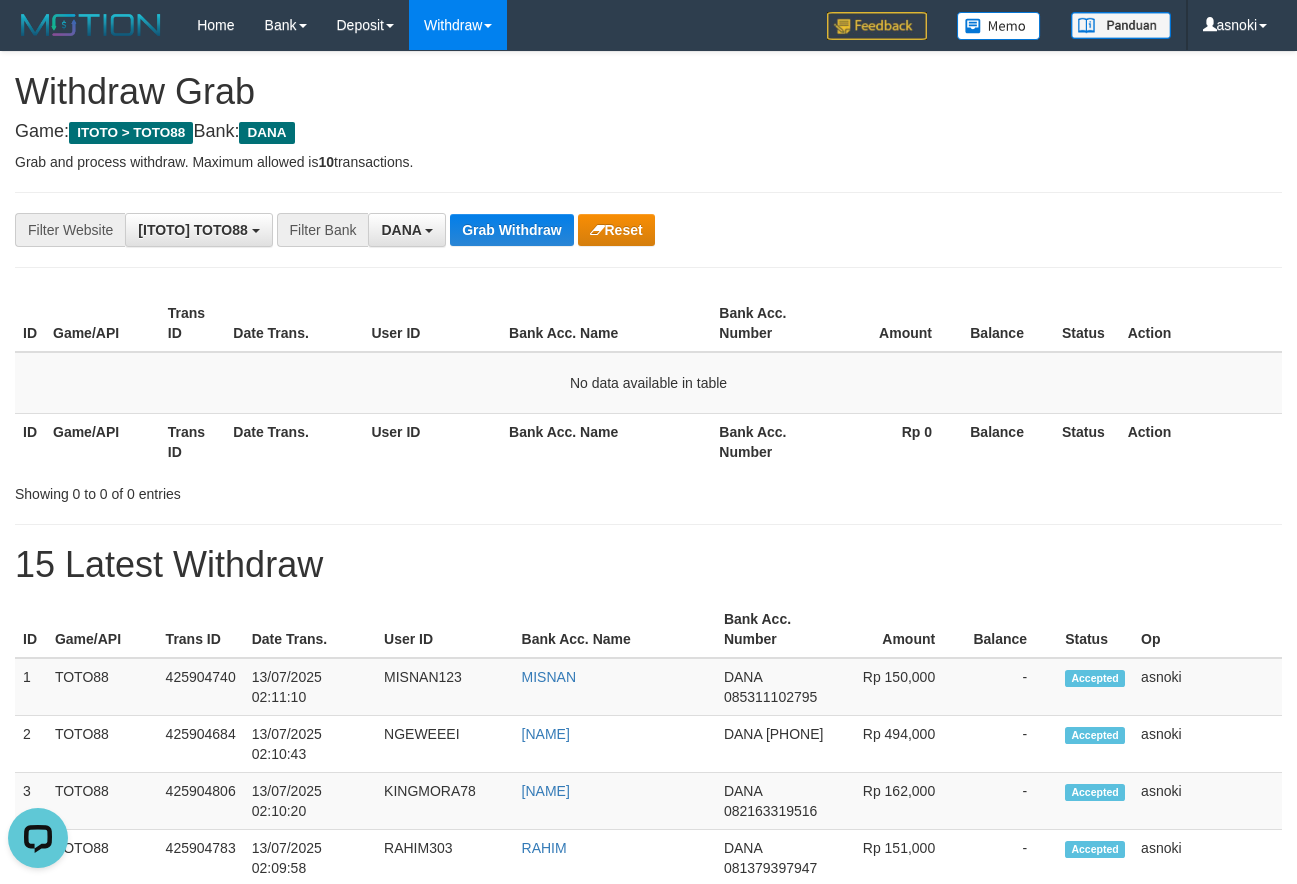 click on "Rp 0" at bounding box center [894, 441] 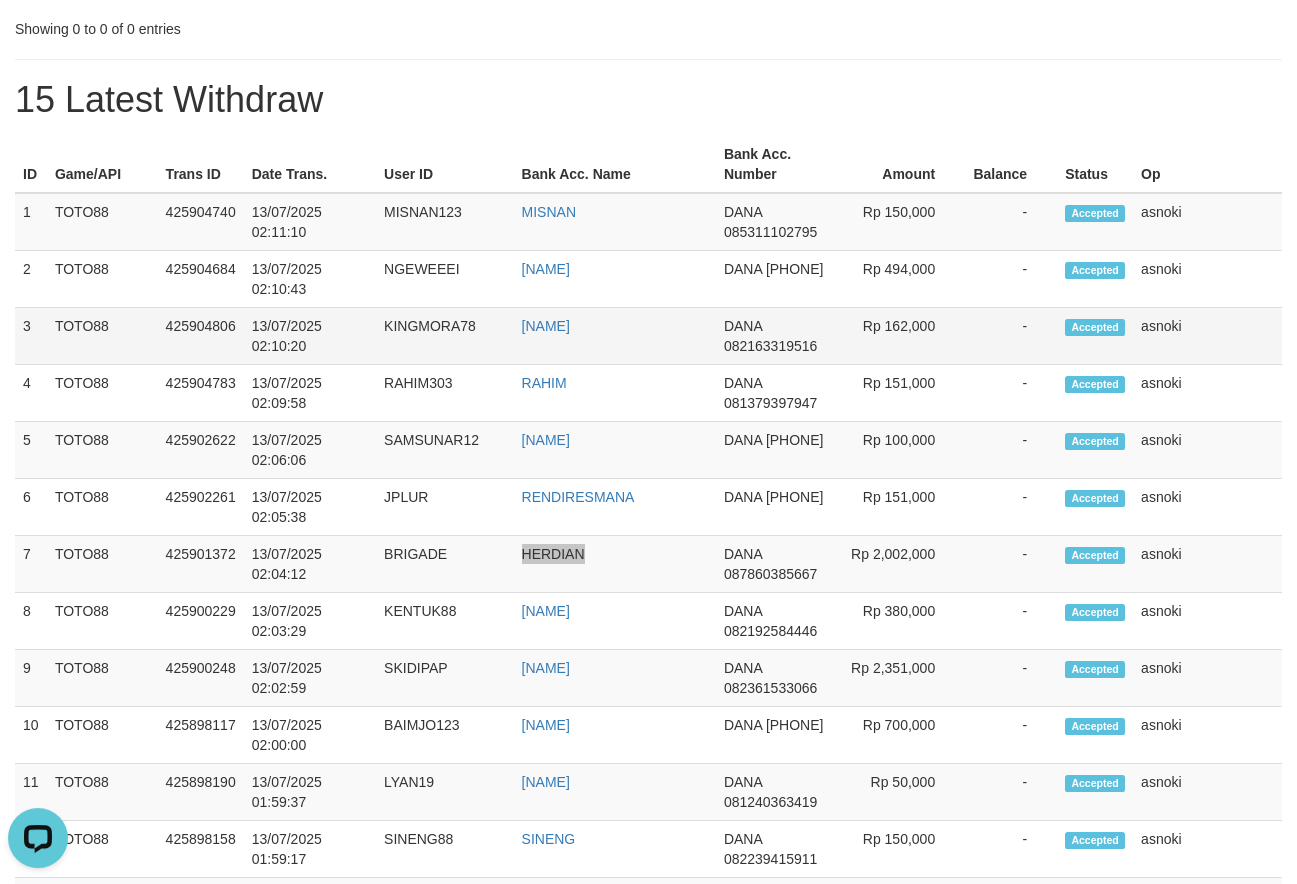 scroll, scrollTop: 407, scrollLeft: 0, axis: vertical 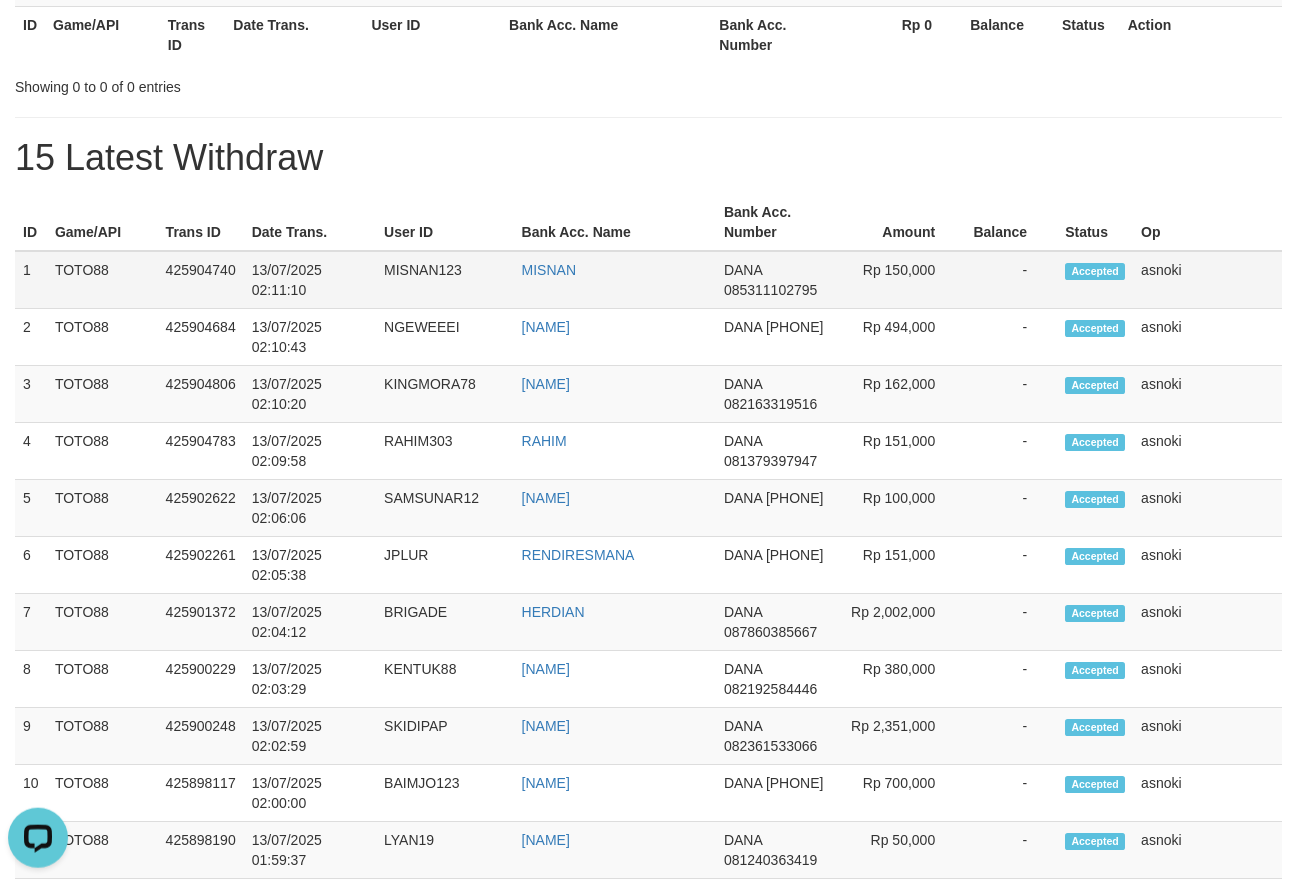 click on "1" at bounding box center [31, 280] 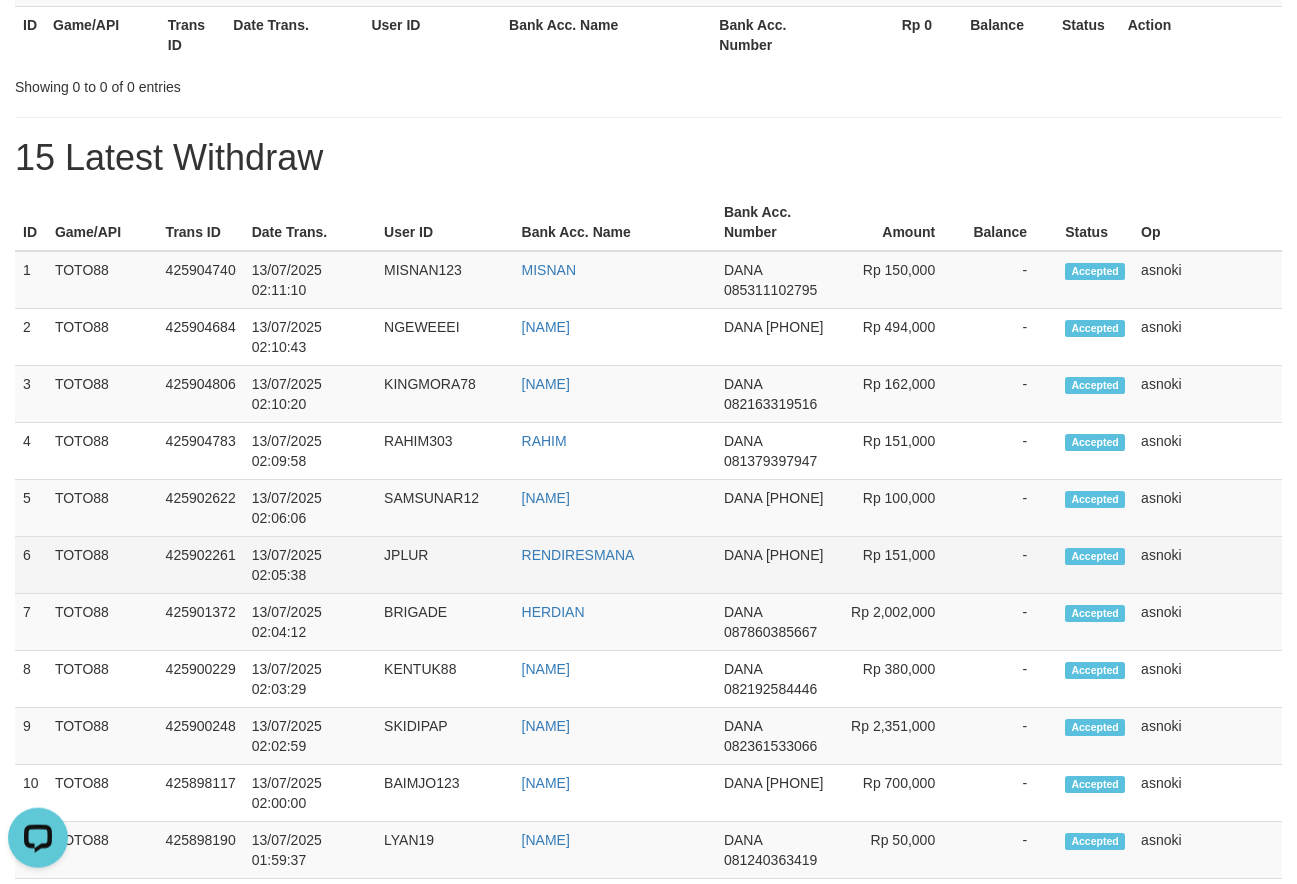 drag, startPoint x: 21, startPoint y: 273, endPoint x: 1190, endPoint y: 567, distance: 1205.4032 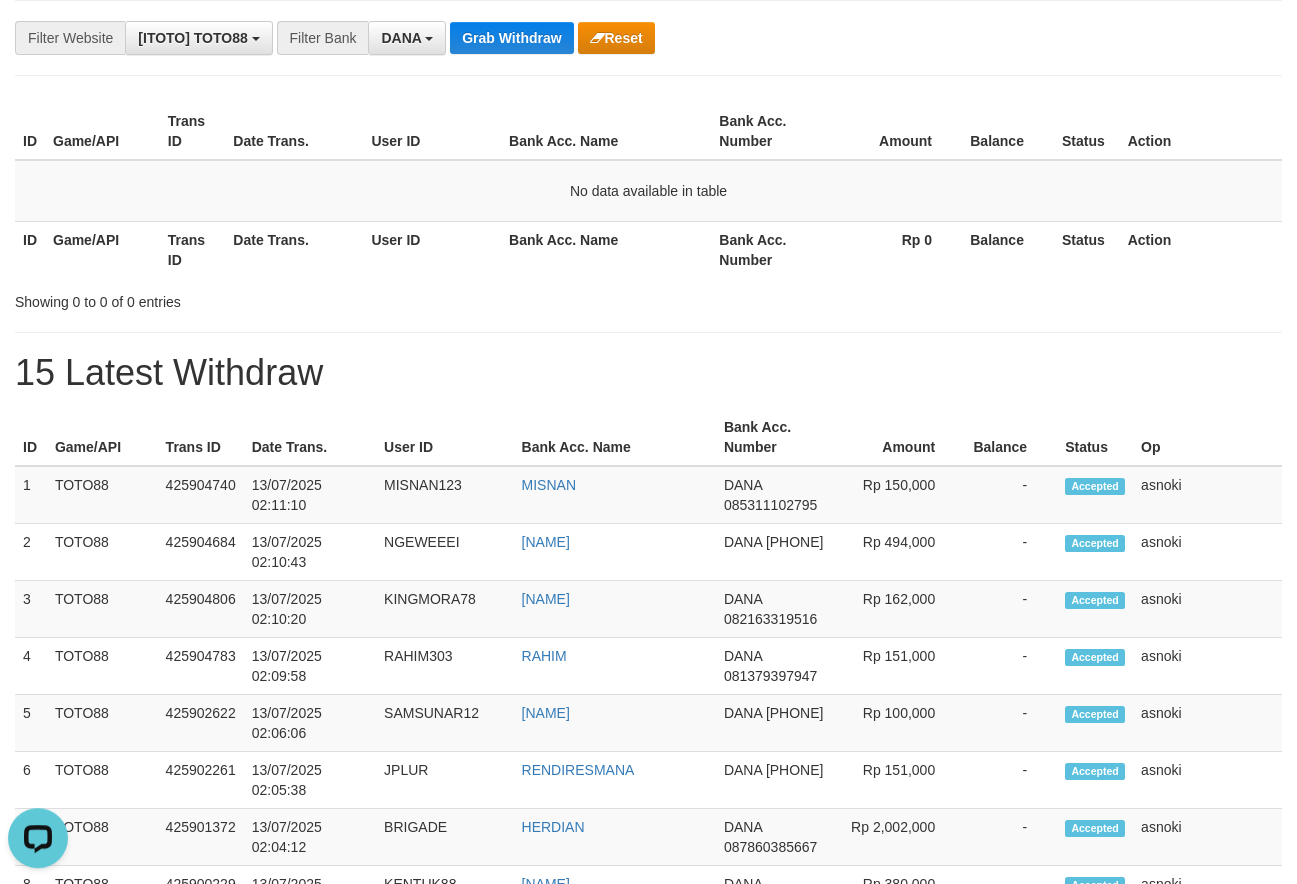 scroll, scrollTop: 0, scrollLeft: 0, axis: both 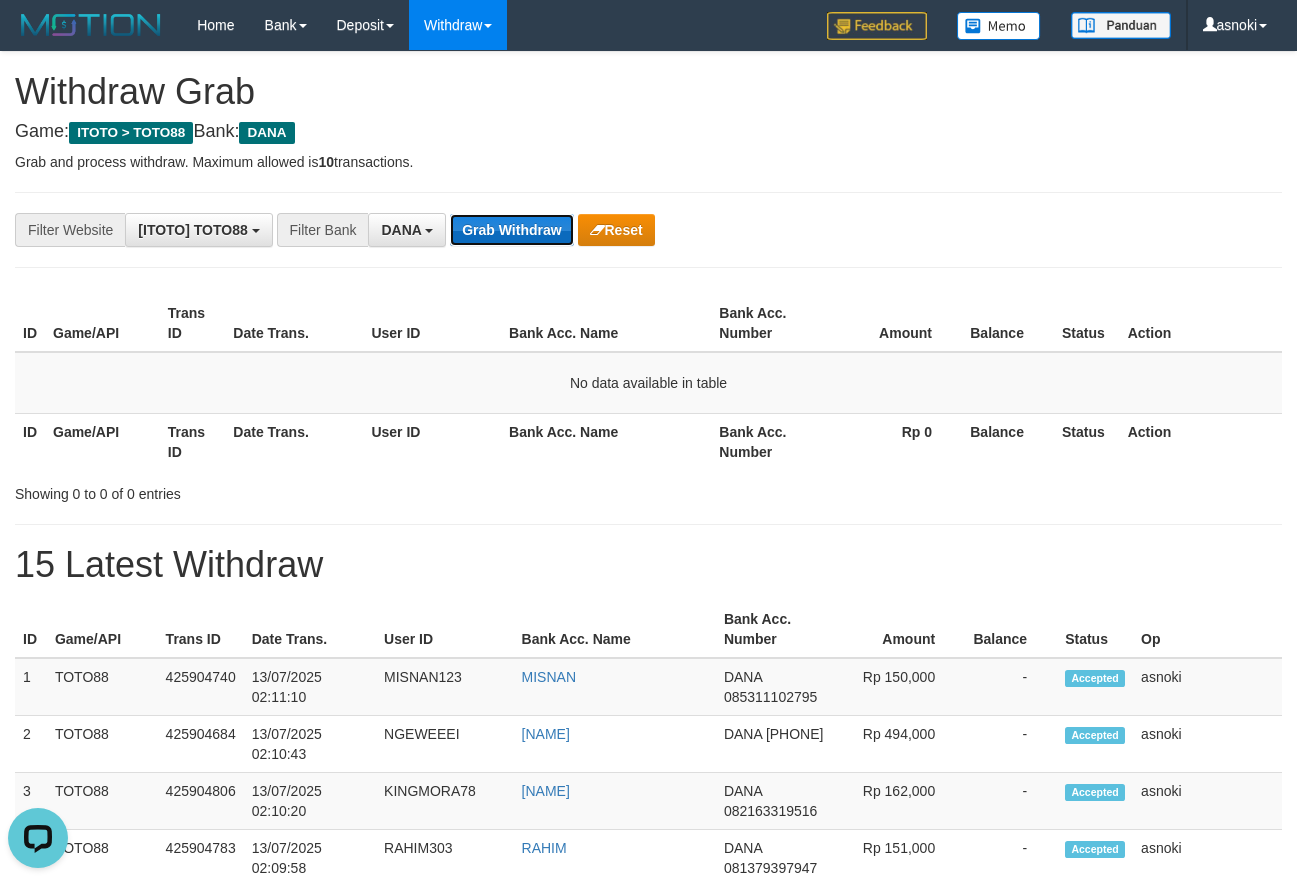click on "Grab Withdraw" at bounding box center (511, 230) 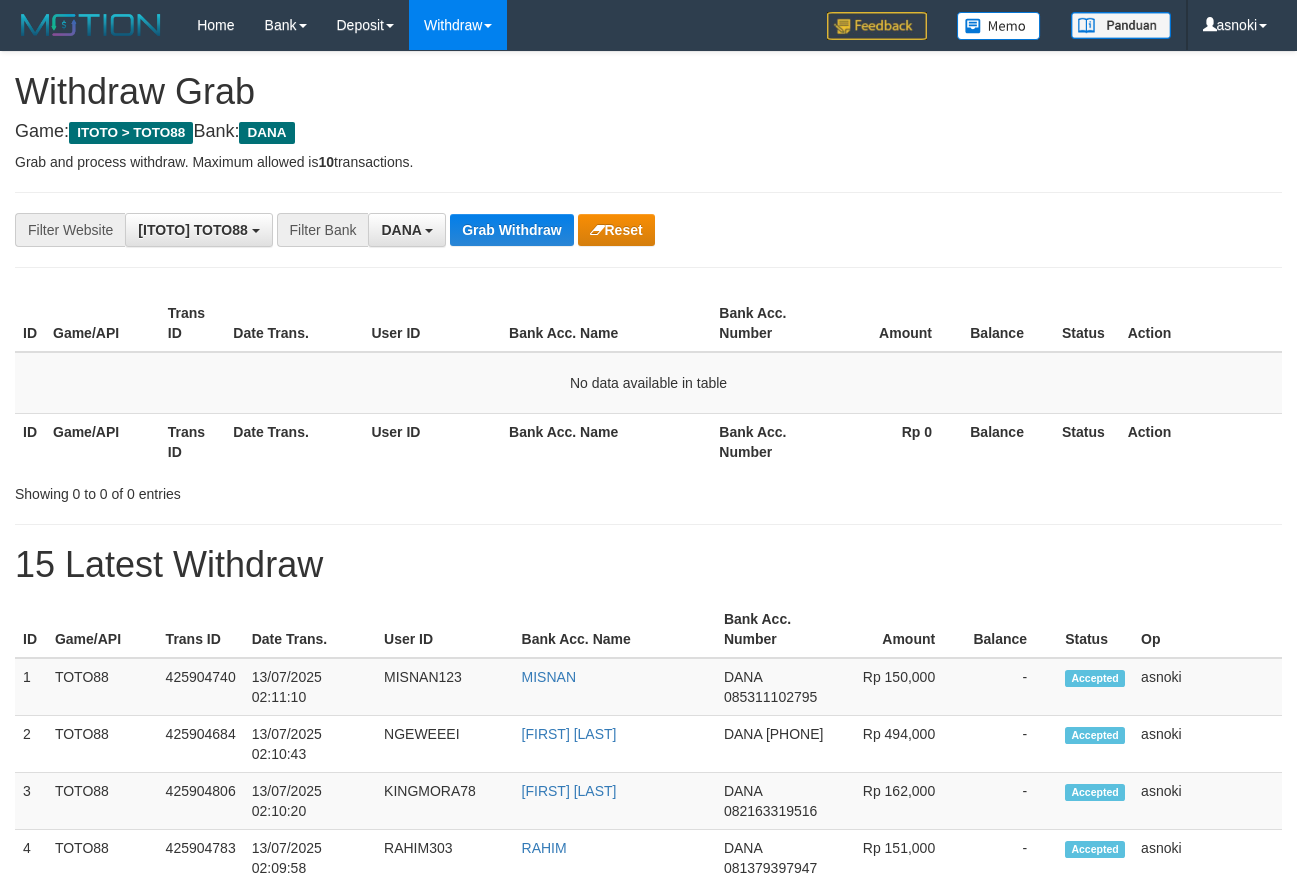 scroll, scrollTop: 0, scrollLeft: 0, axis: both 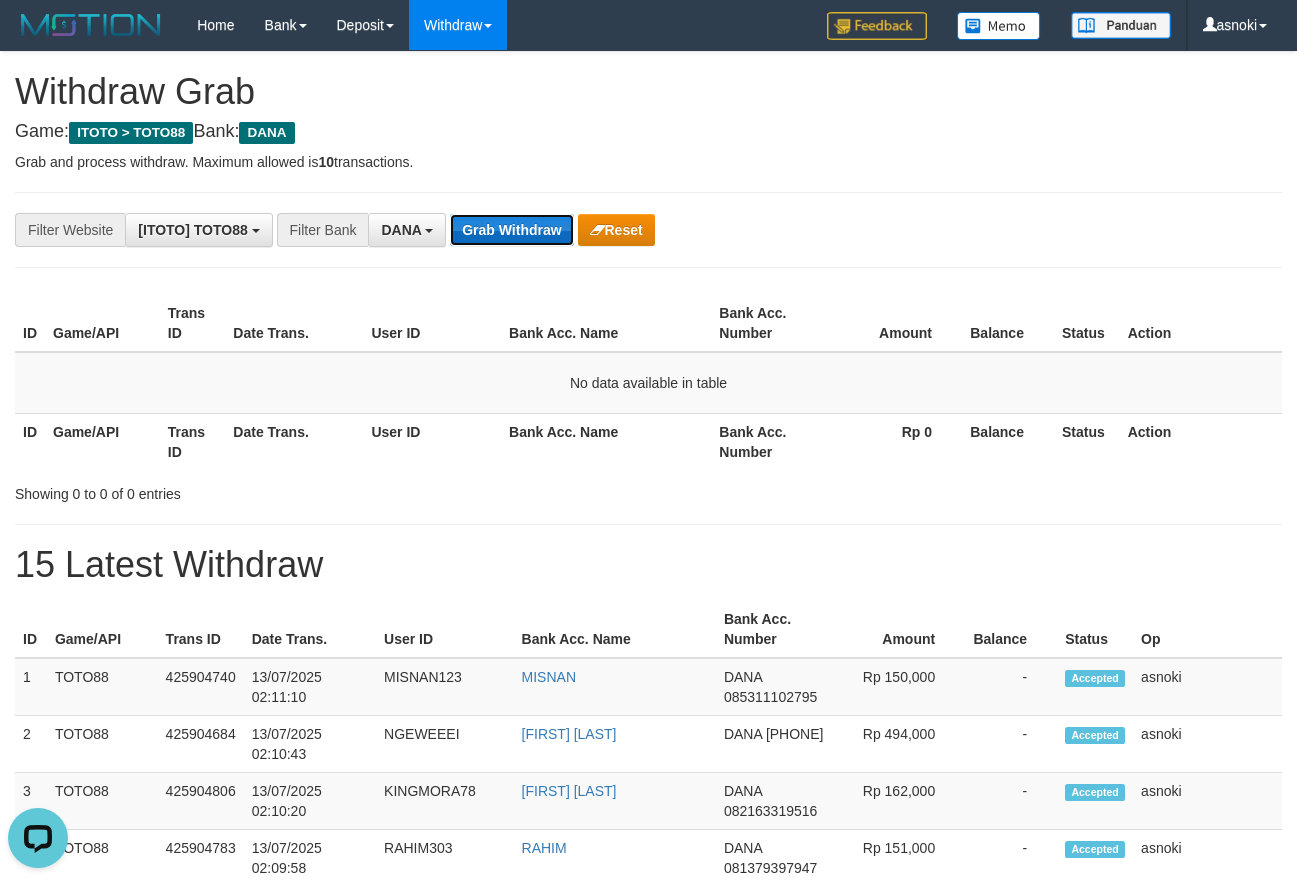 click on "Grab Withdraw" at bounding box center [511, 230] 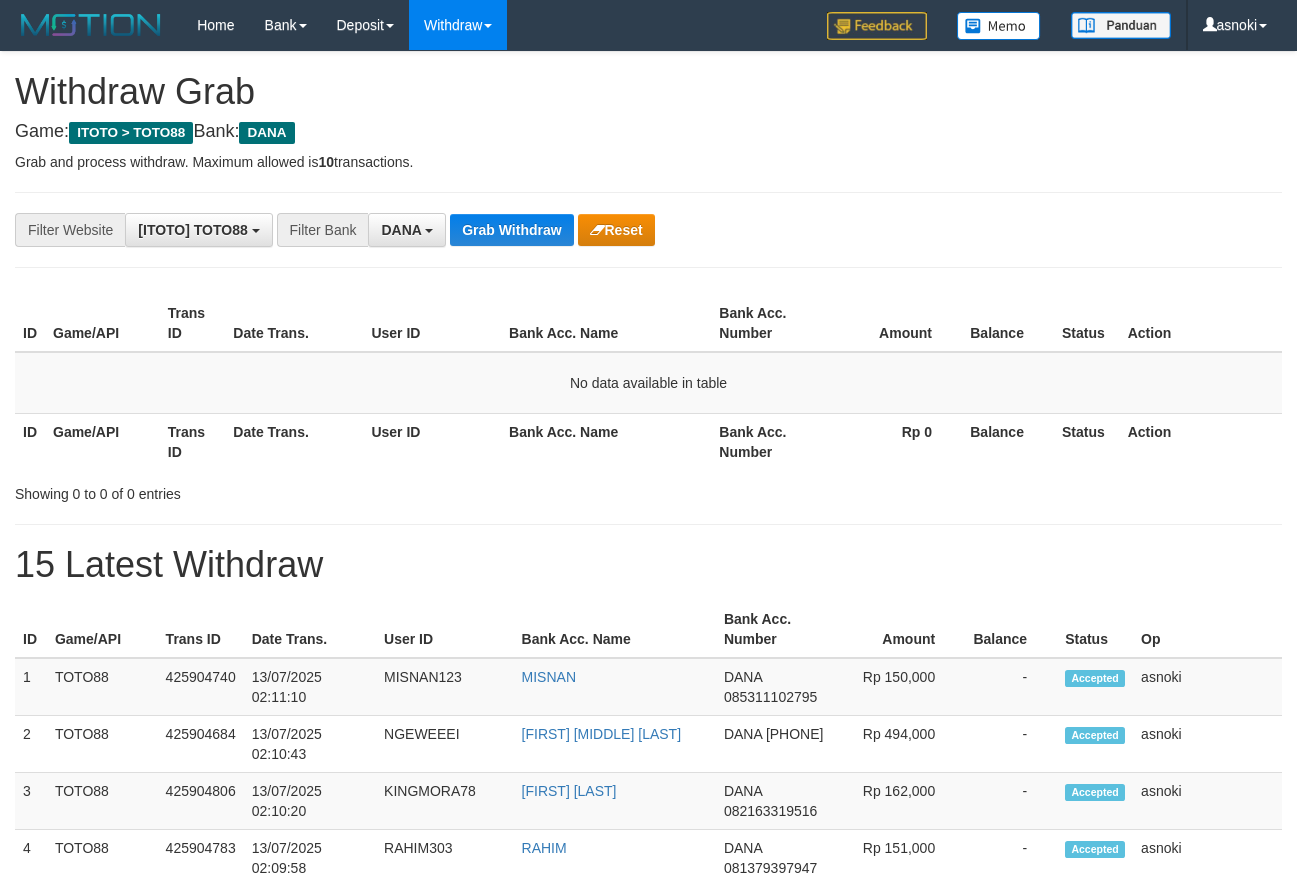 scroll, scrollTop: 0, scrollLeft: 0, axis: both 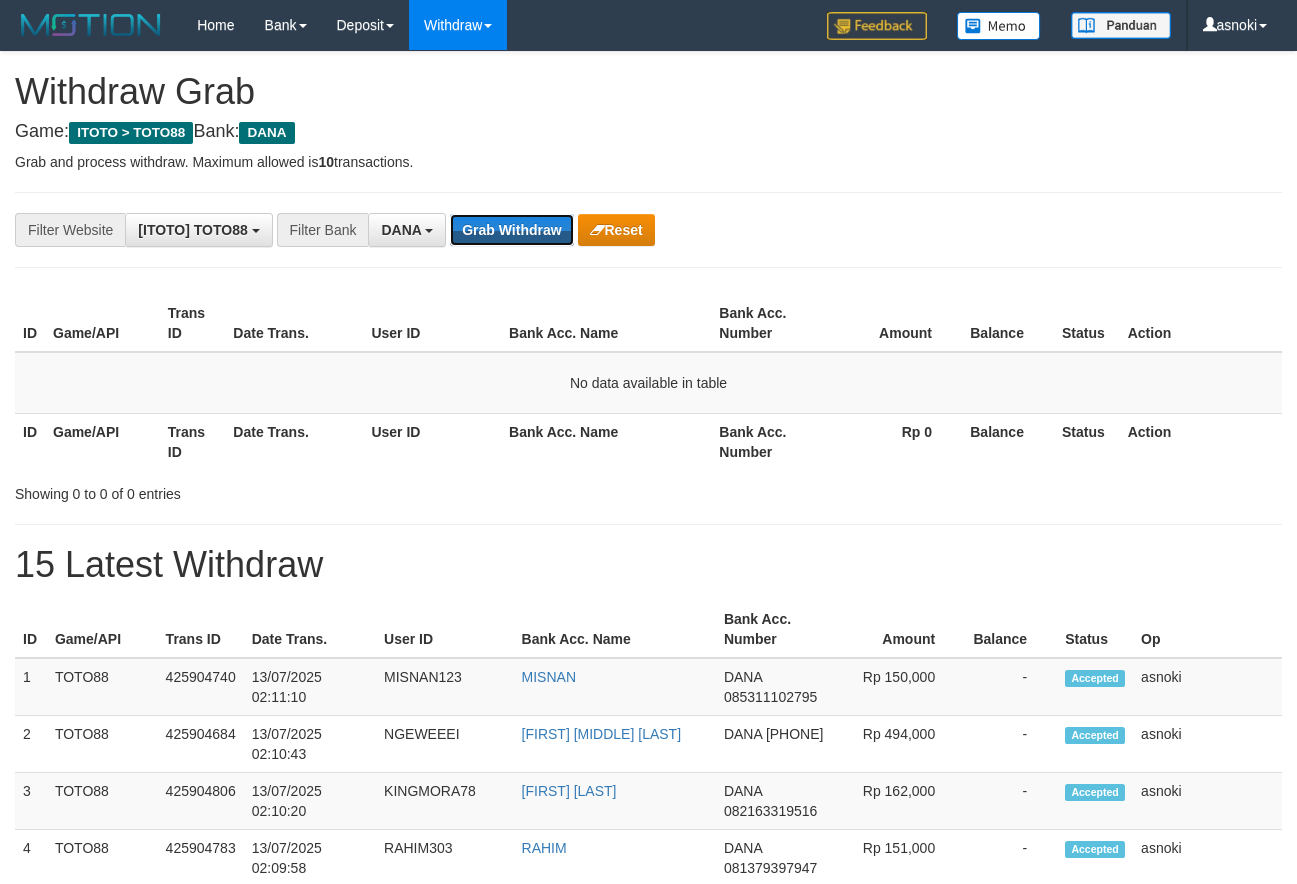 click on "Grab Withdraw" at bounding box center (511, 230) 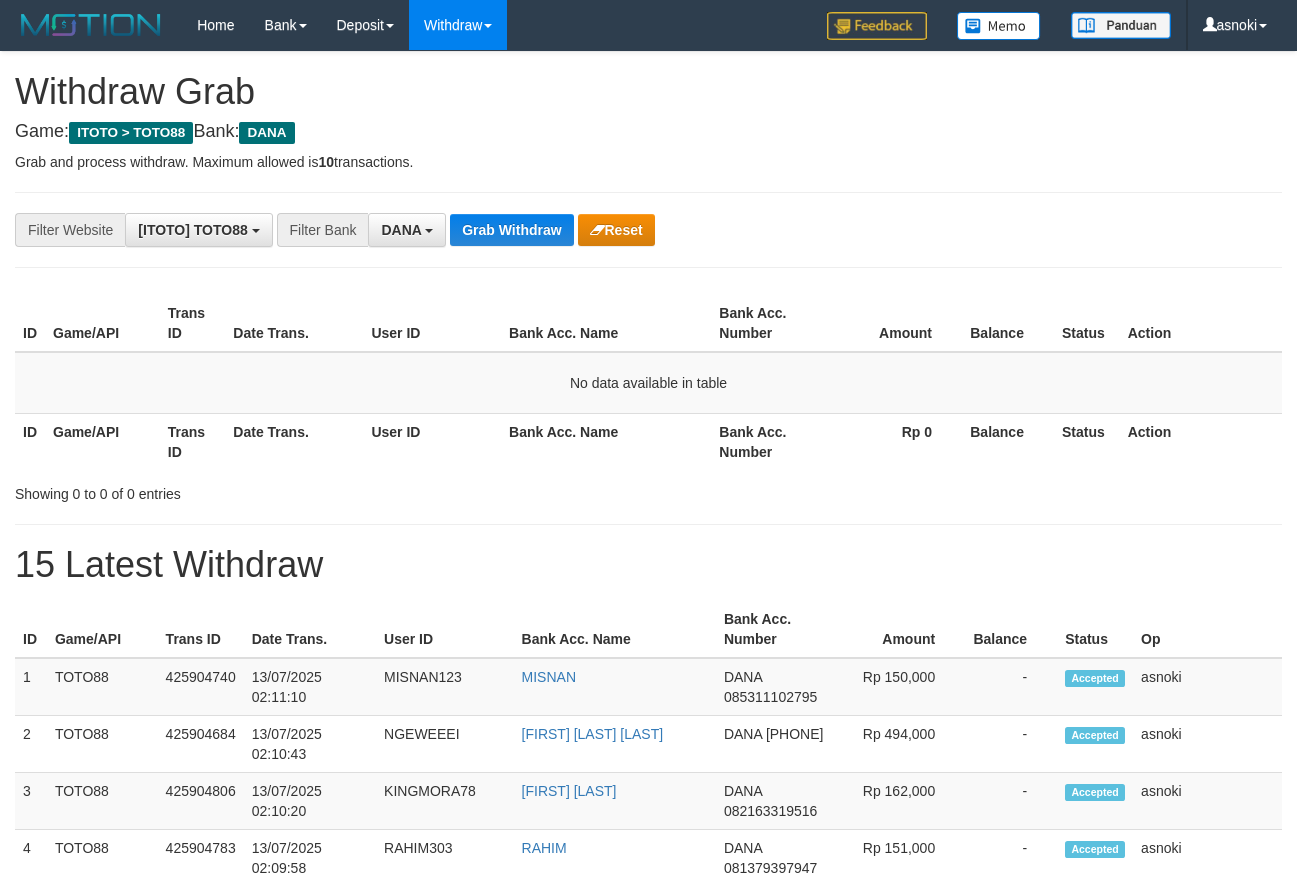 scroll, scrollTop: 0, scrollLeft: 0, axis: both 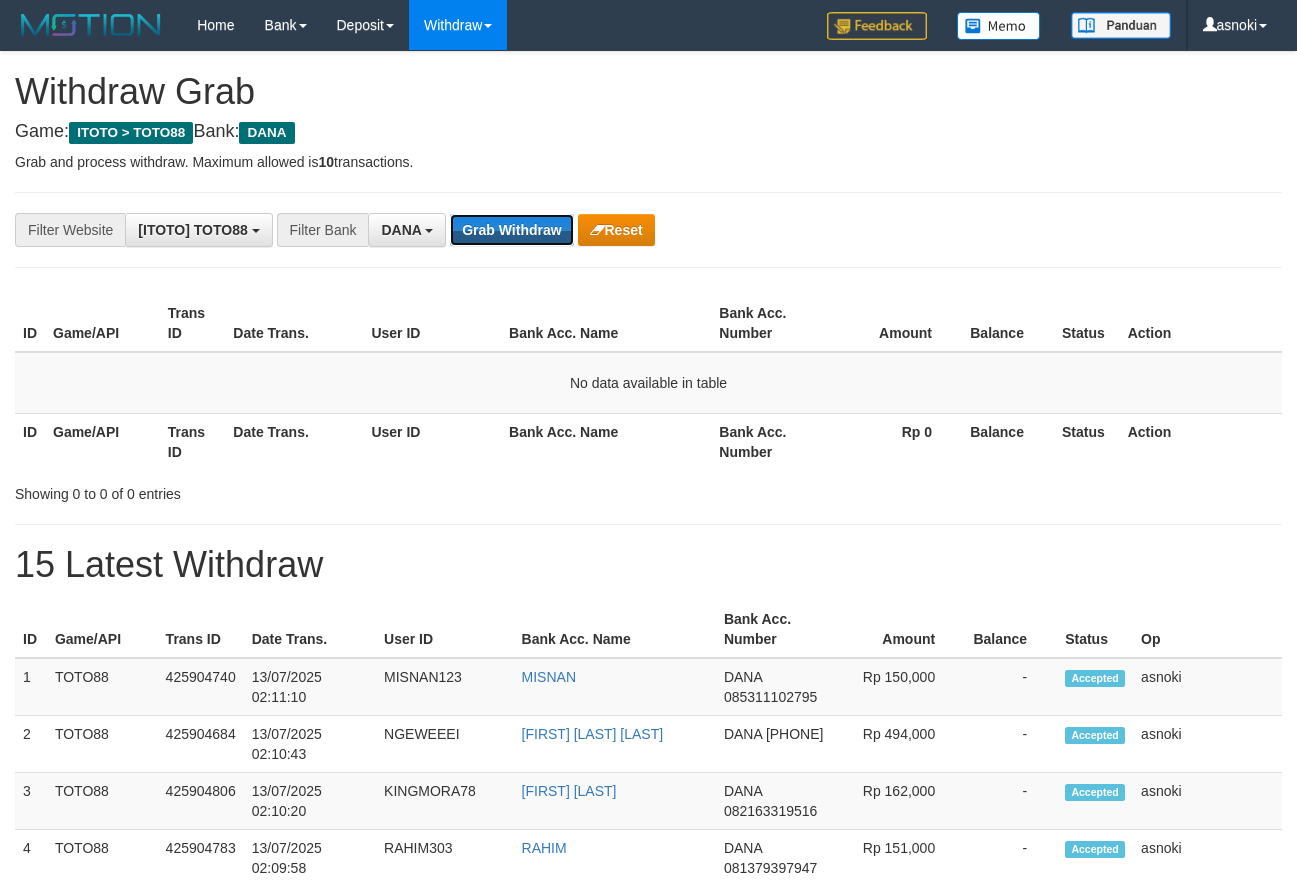 click on "Grab Withdraw" at bounding box center (511, 230) 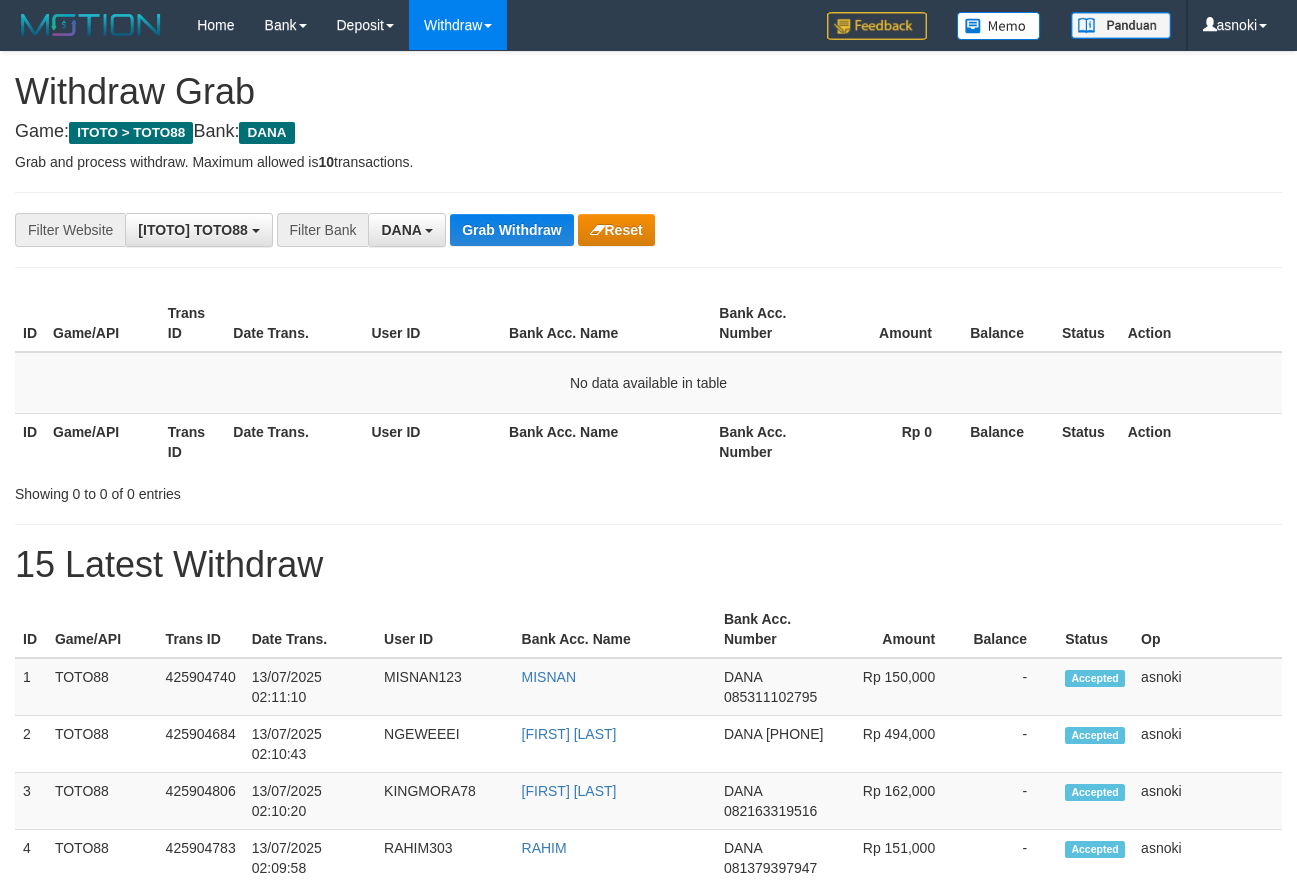 scroll, scrollTop: 0, scrollLeft: 0, axis: both 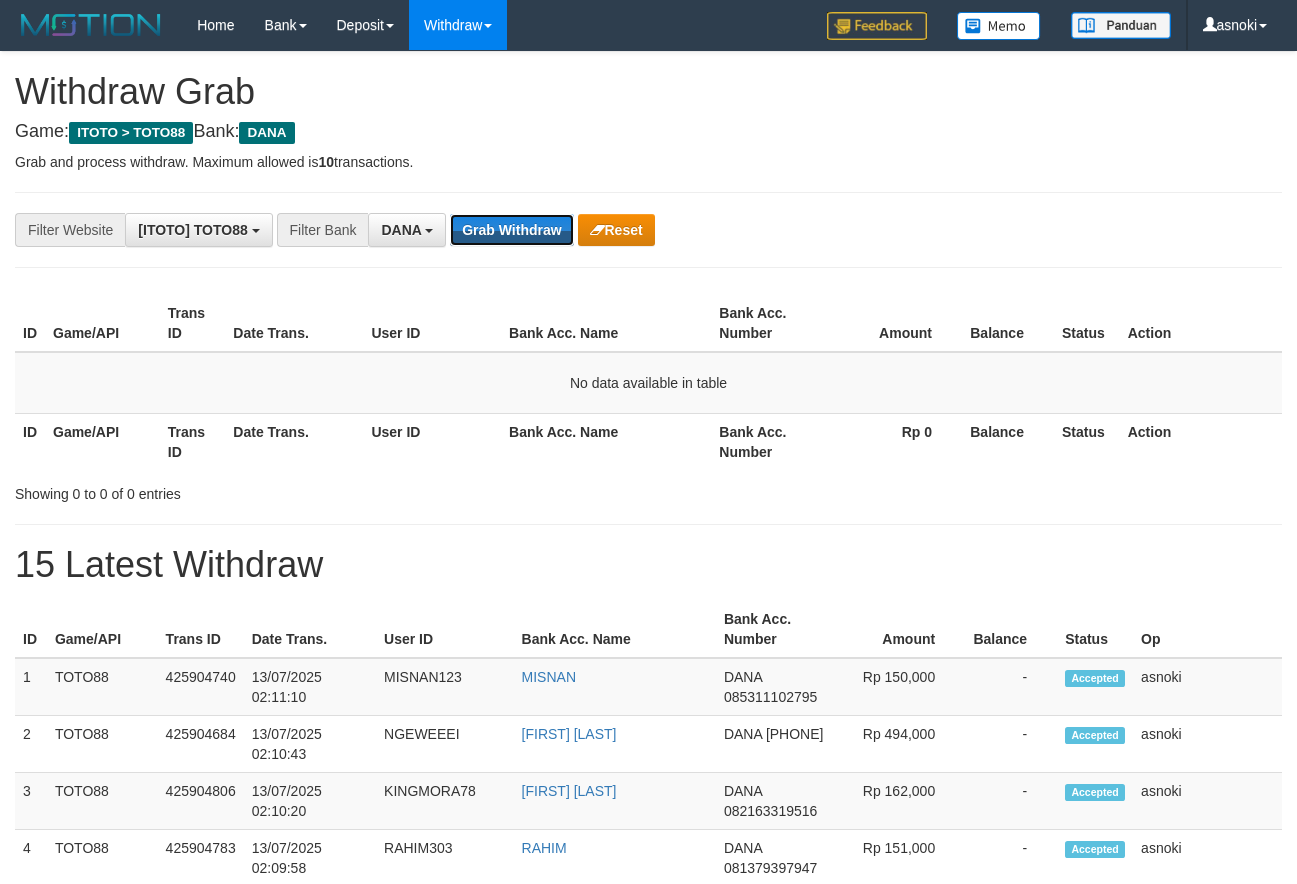 click on "Grab Withdraw" at bounding box center (511, 230) 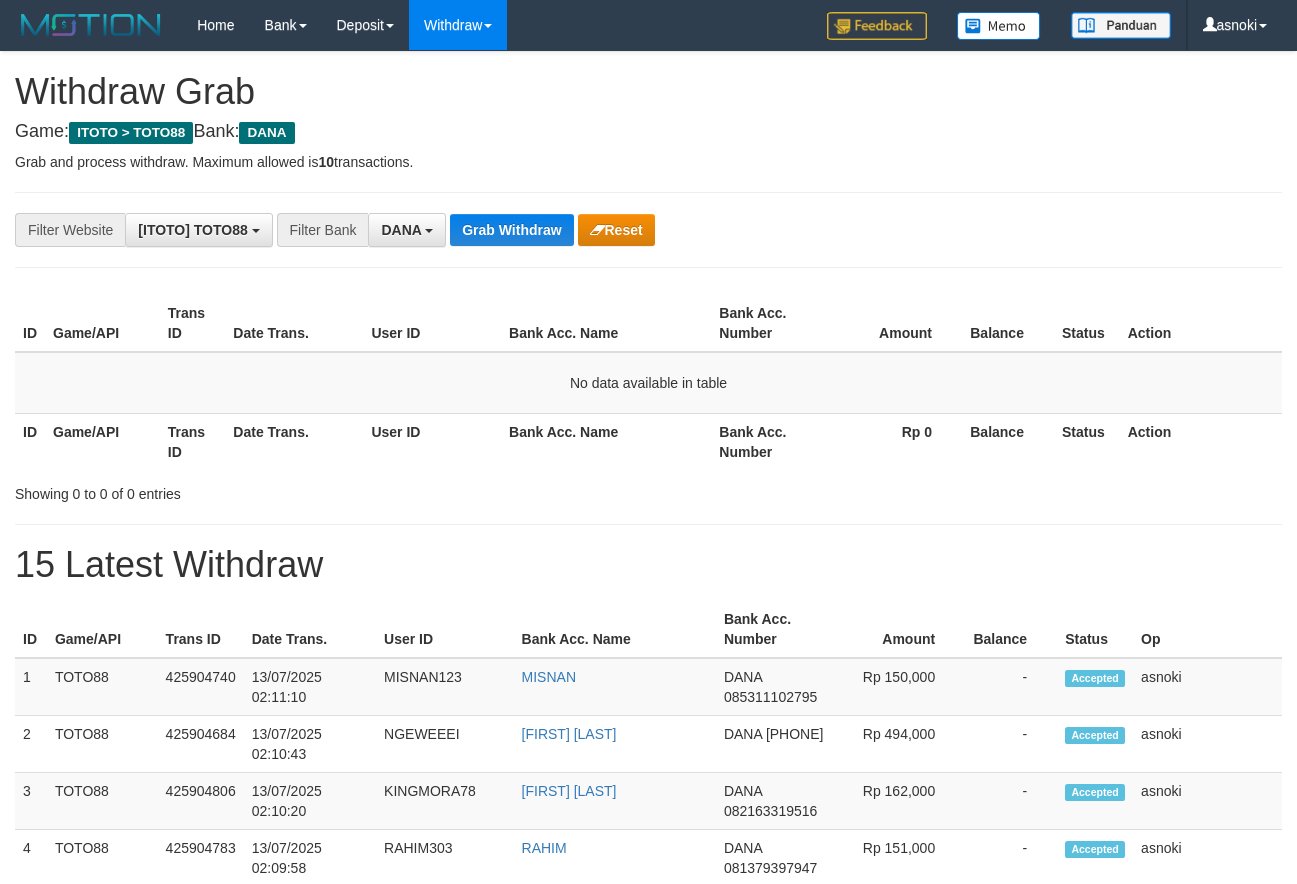 scroll, scrollTop: 0, scrollLeft: 0, axis: both 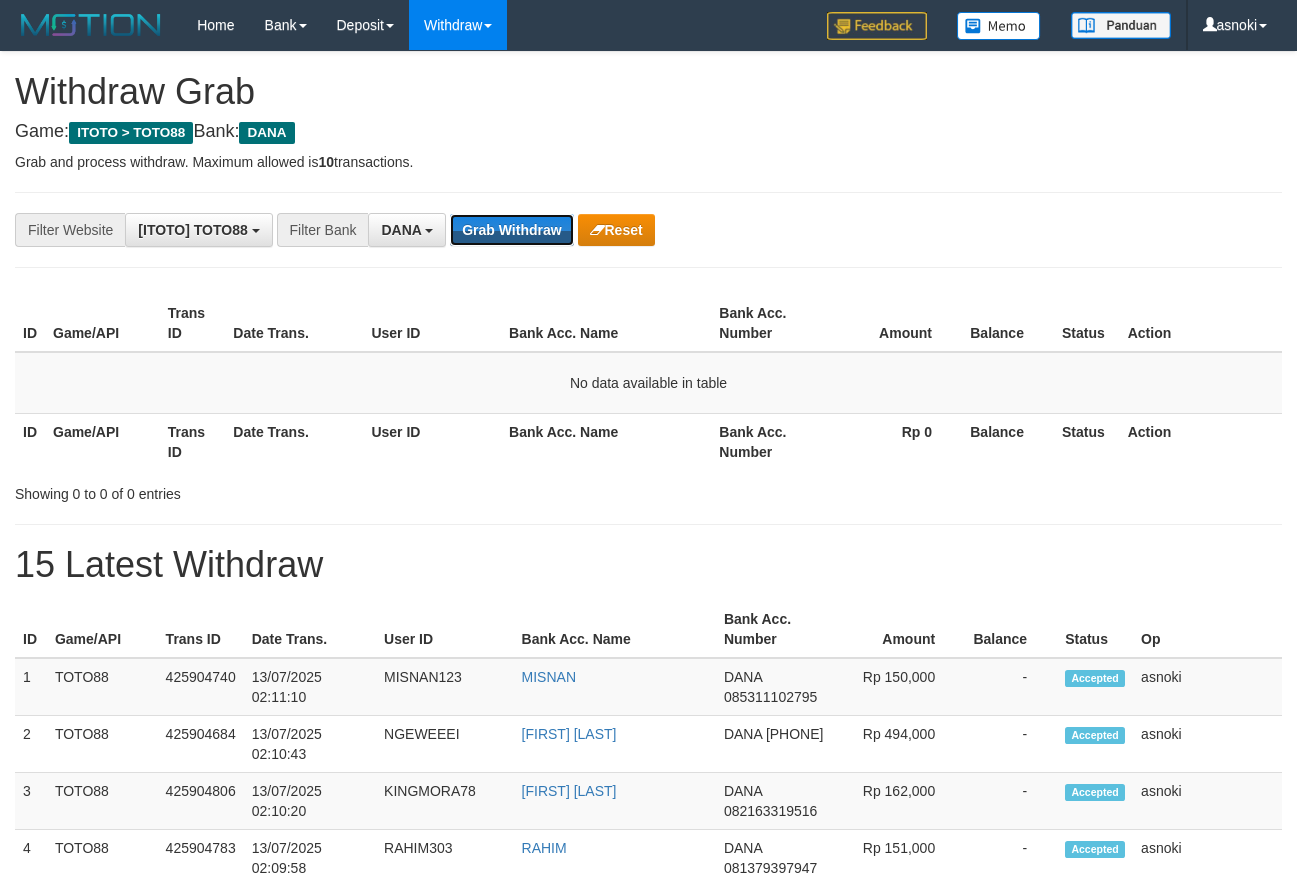 click on "Grab Withdraw" at bounding box center (511, 230) 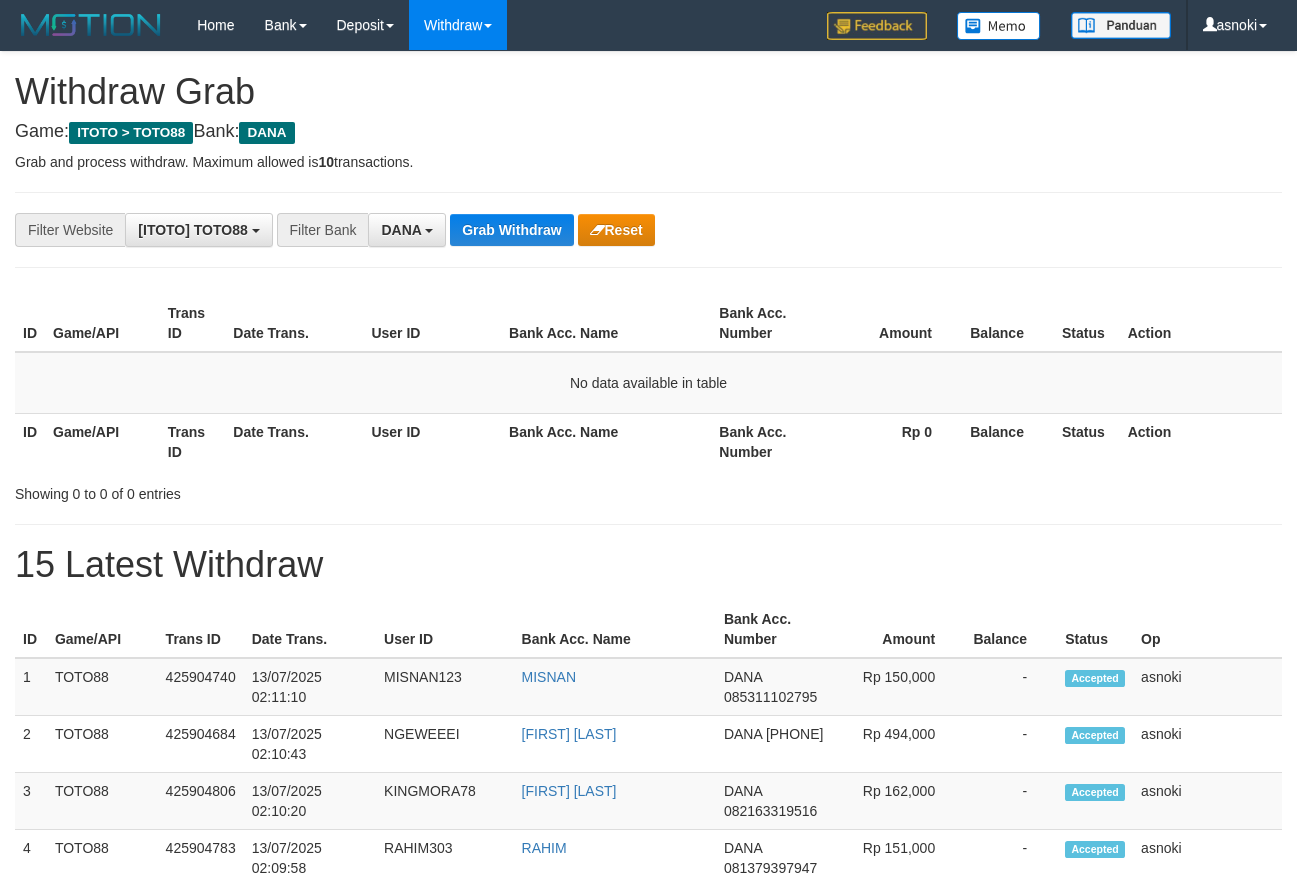 scroll, scrollTop: 0, scrollLeft: 0, axis: both 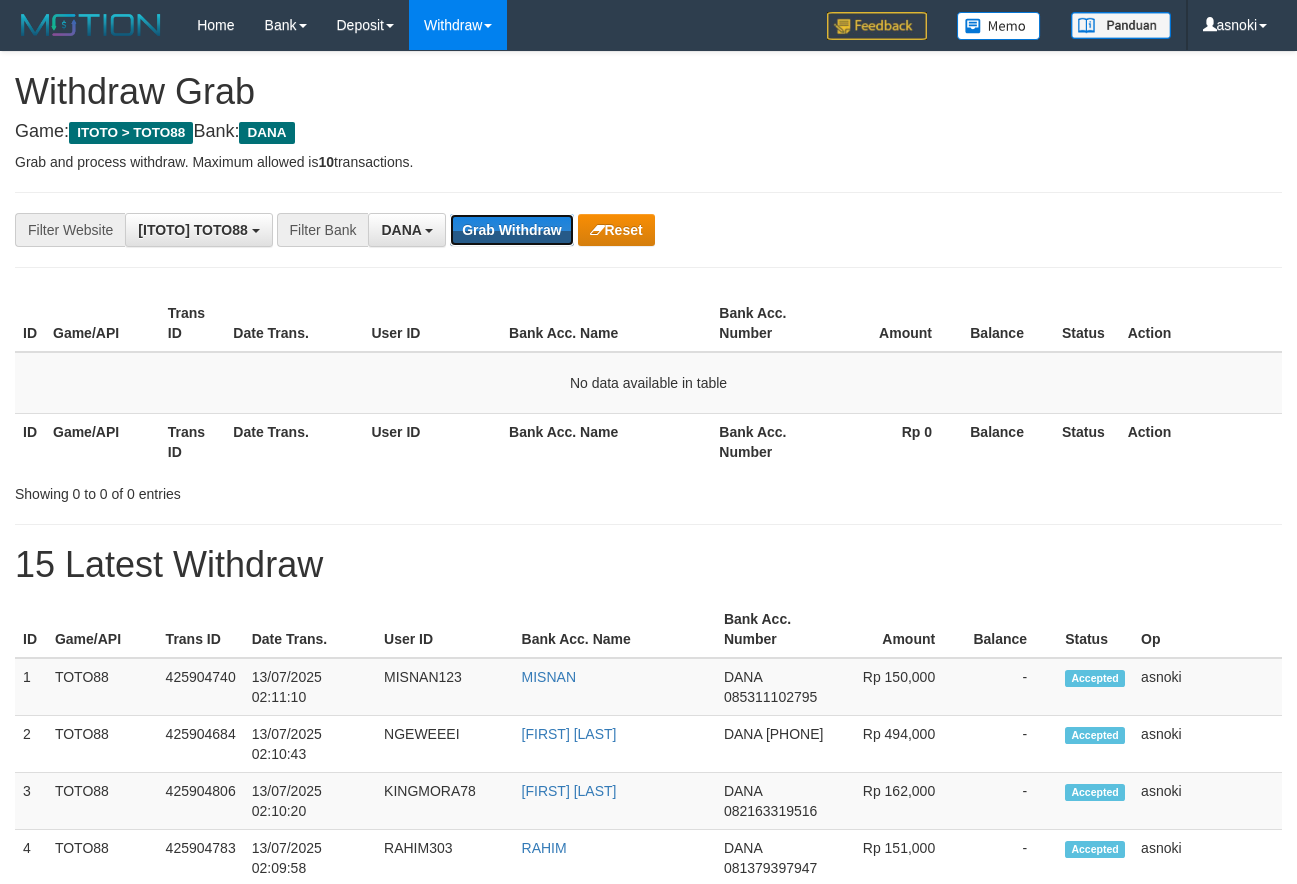 click on "Grab Withdraw" at bounding box center [511, 230] 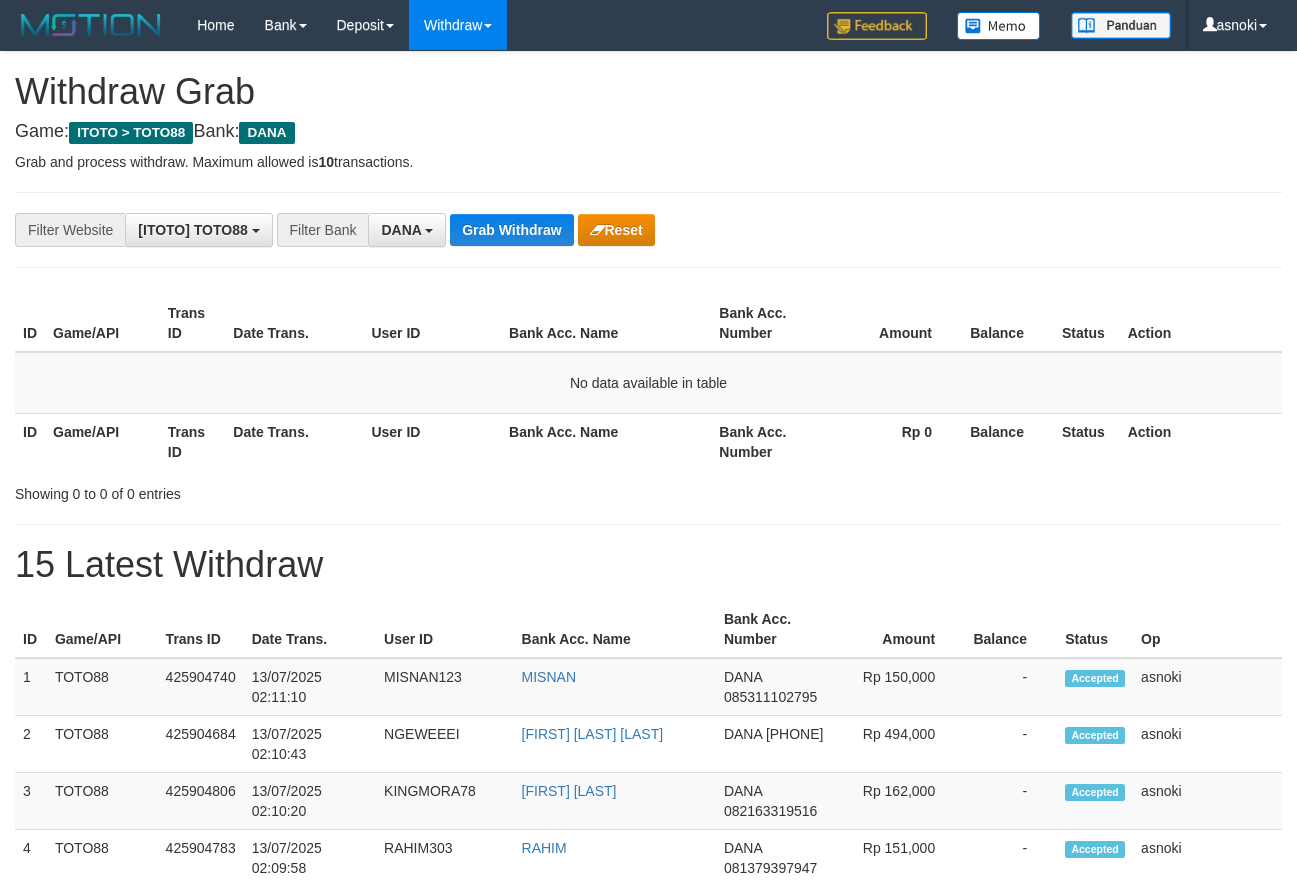 scroll, scrollTop: 0, scrollLeft: 0, axis: both 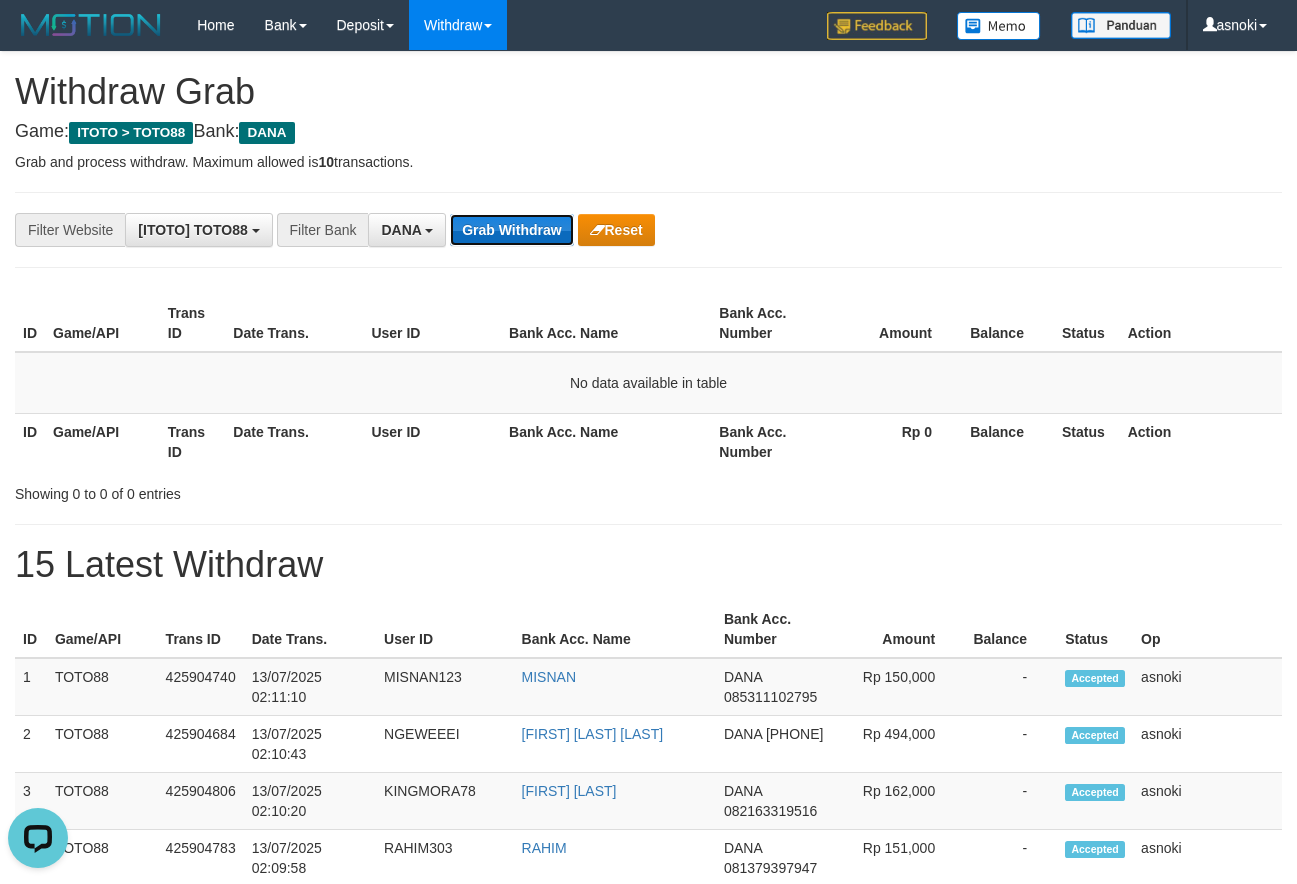 click on "Grab Withdraw" at bounding box center [511, 230] 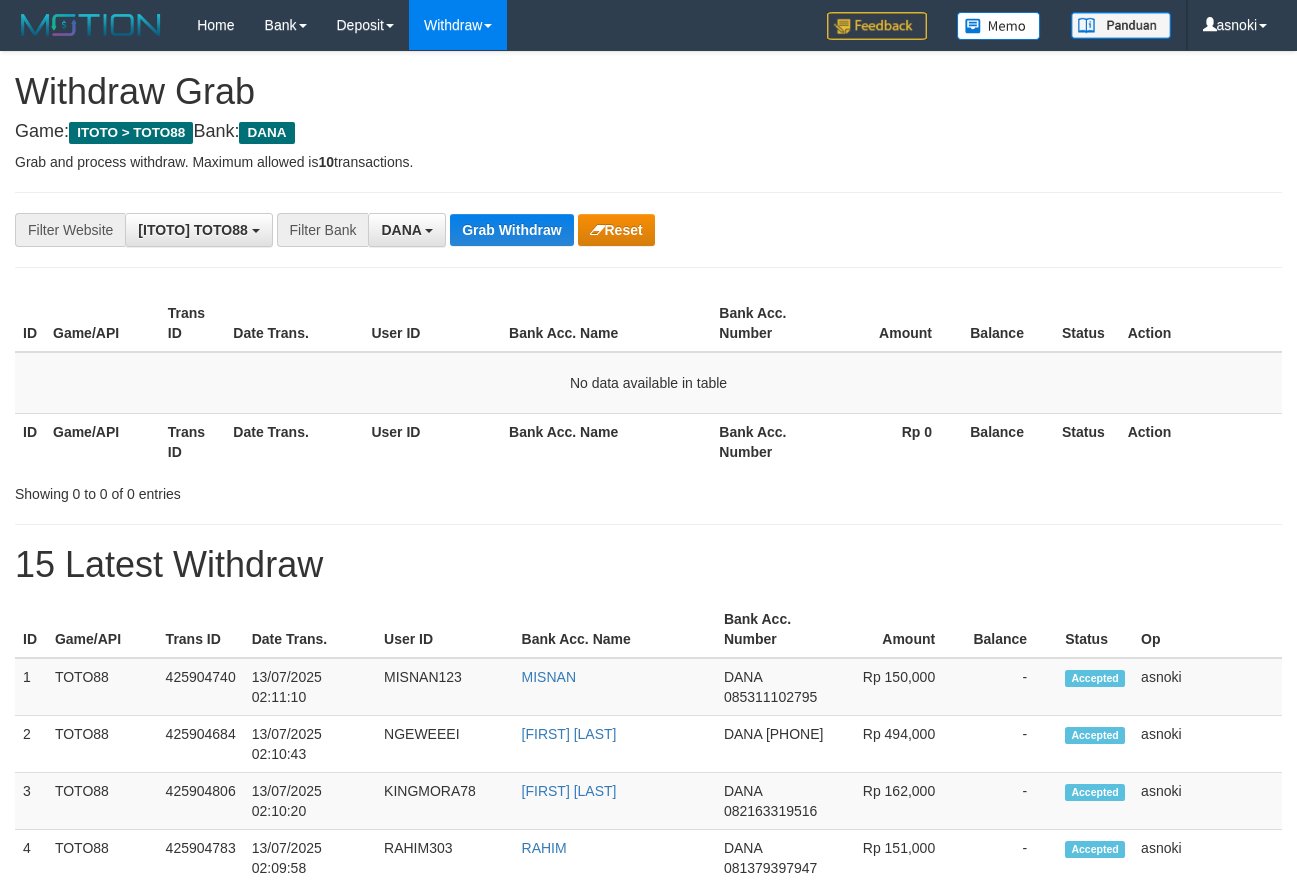 scroll, scrollTop: 0, scrollLeft: 0, axis: both 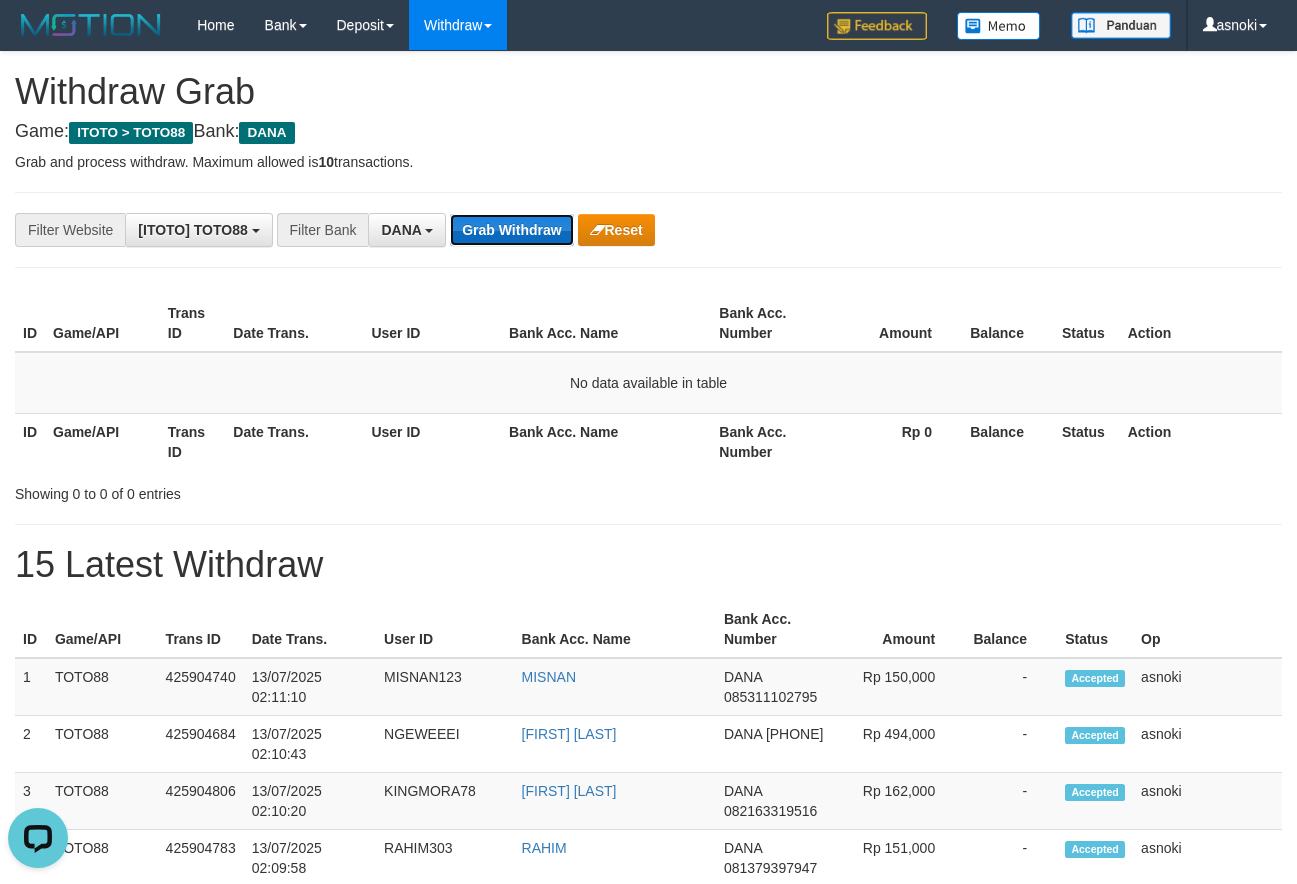 click on "Grab Withdraw" at bounding box center [511, 230] 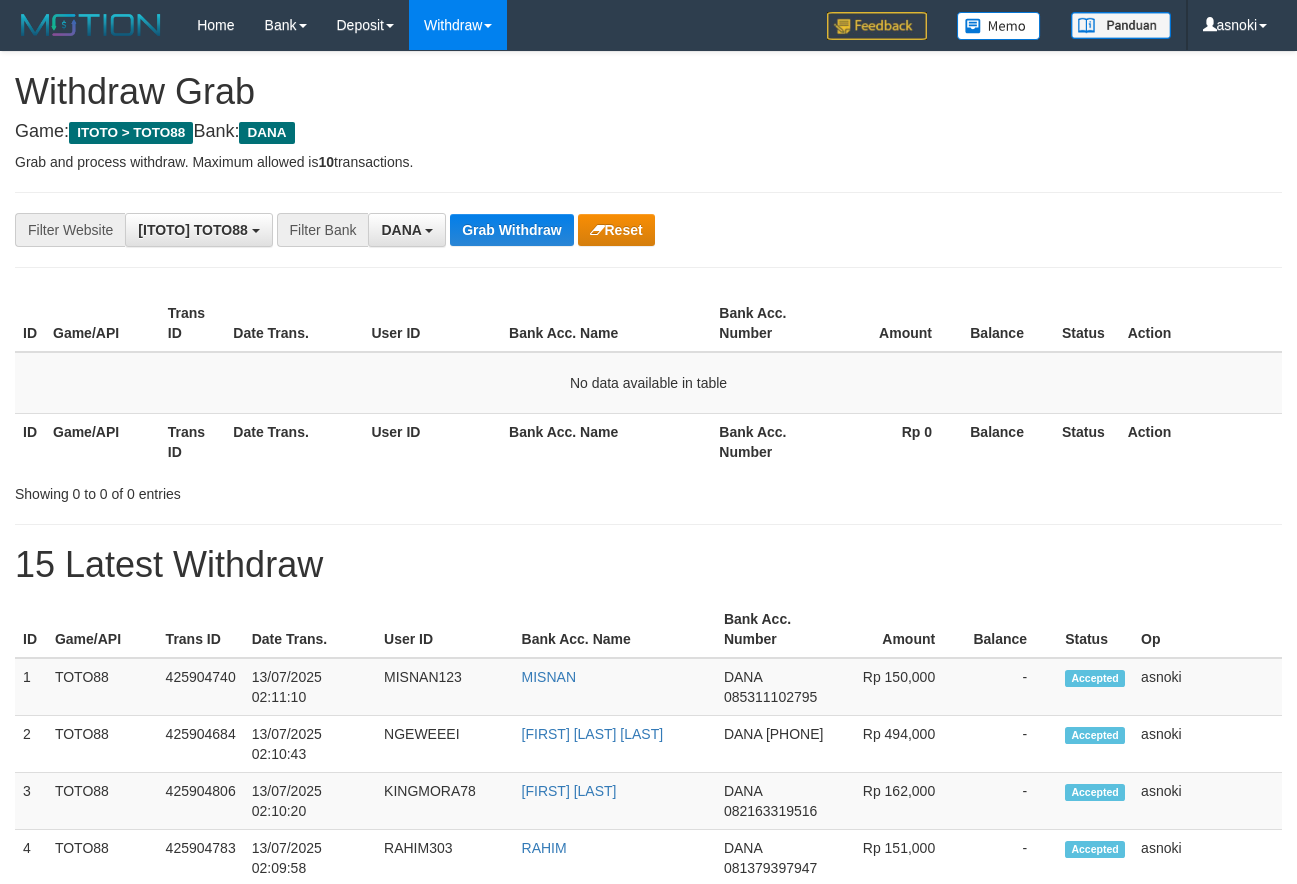 scroll, scrollTop: 0, scrollLeft: 0, axis: both 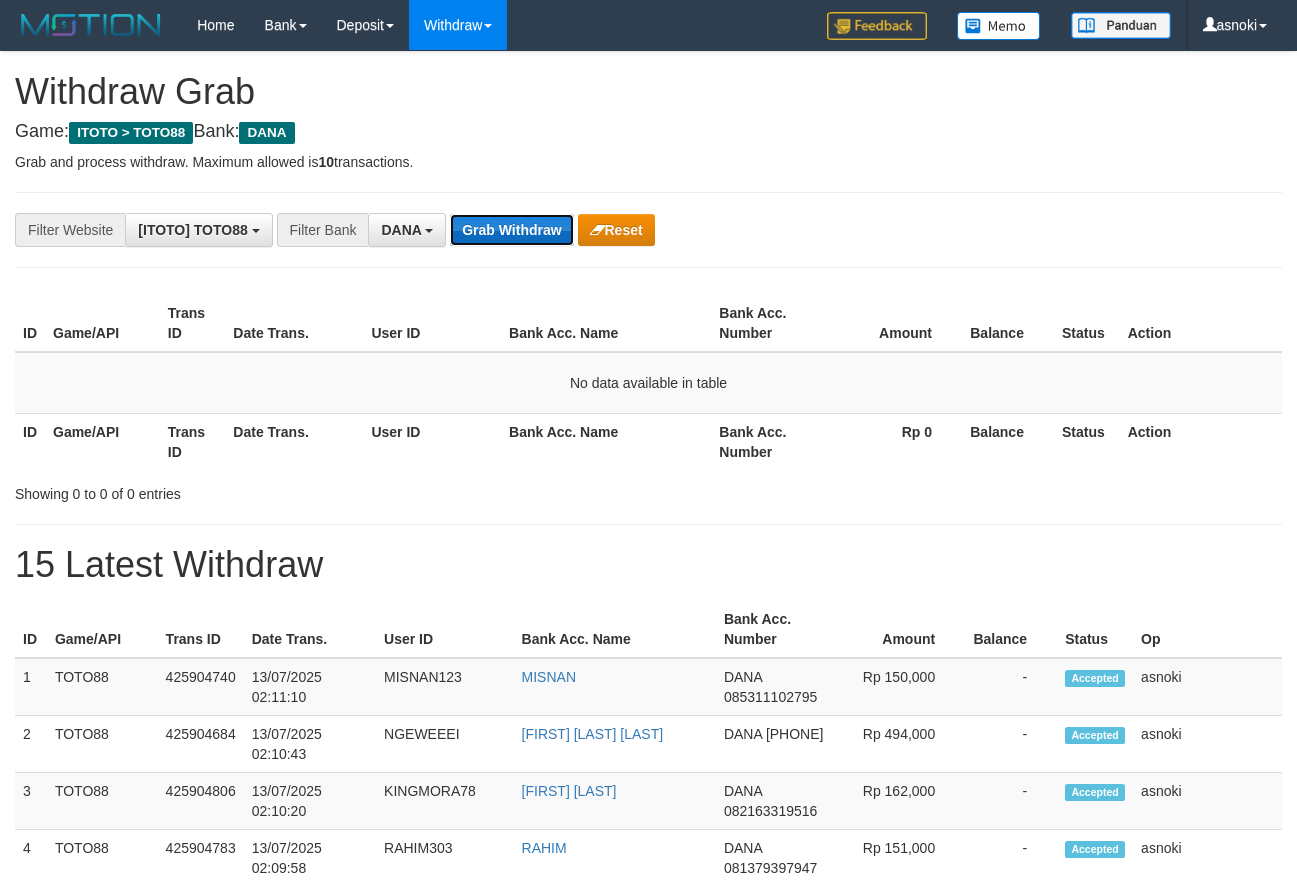 click on "Grab Withdraw" at bounding box center (511, 230) 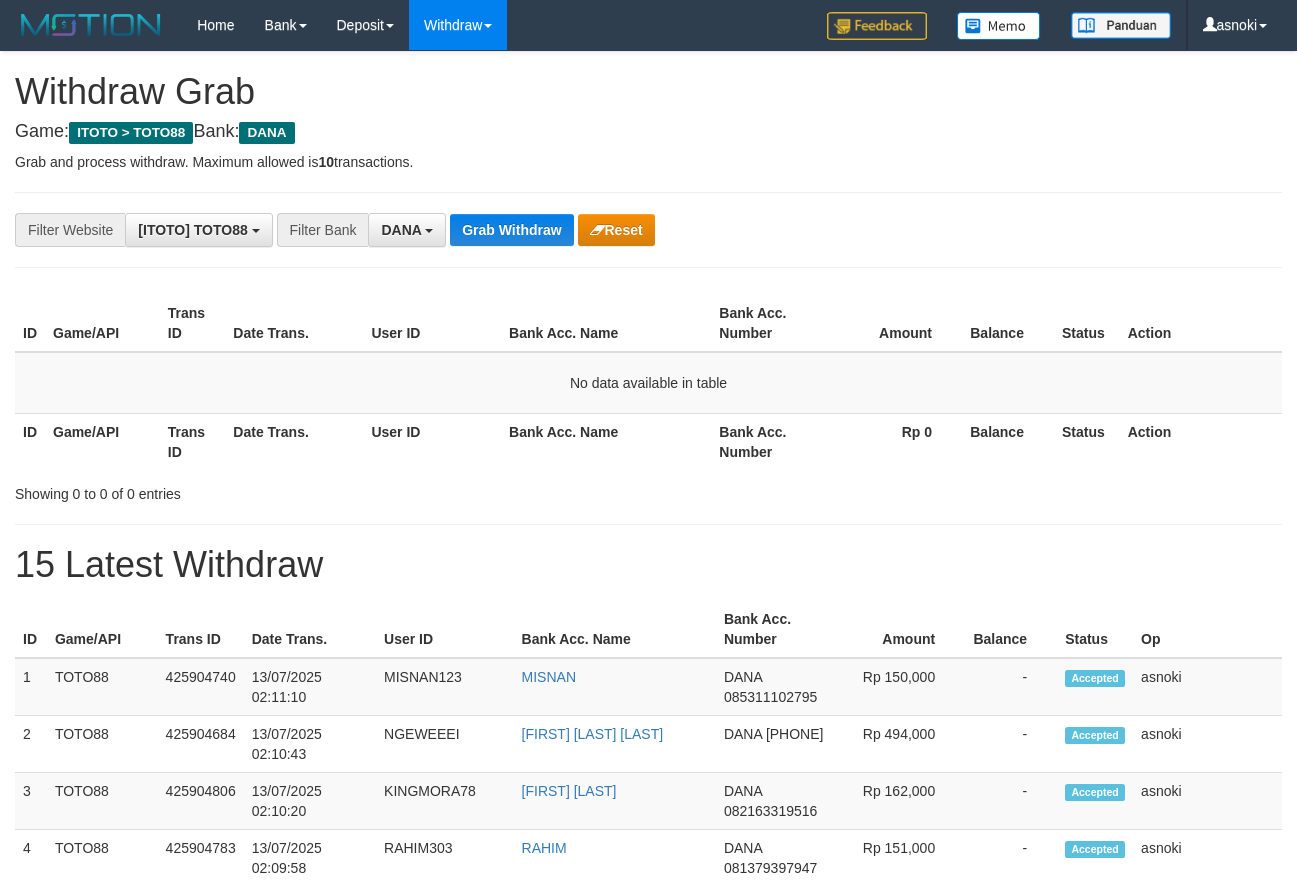 scroll, scrollTop: 0, scrollLeft: 0, axis: both 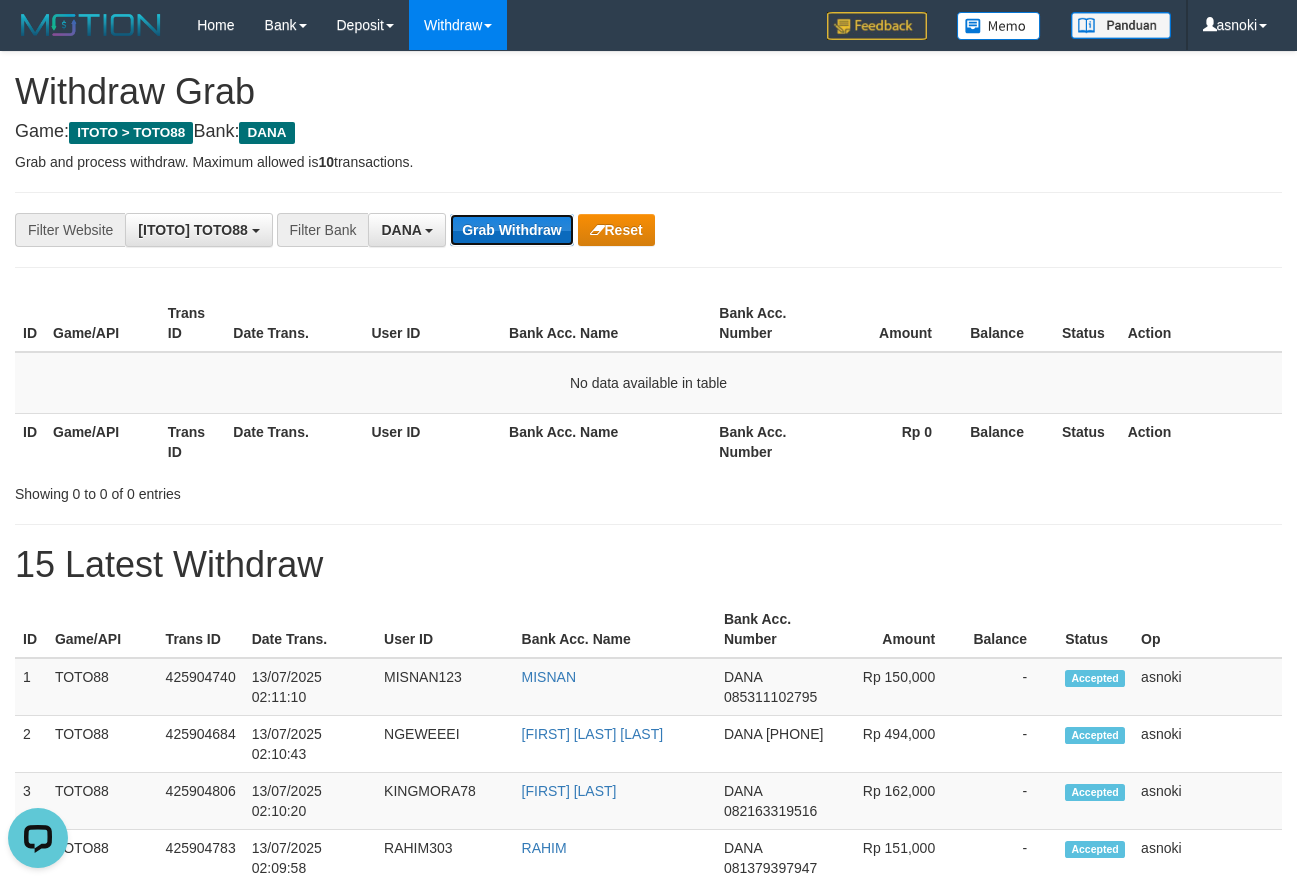 click on "Grab Withdraw" at bounding box center [511, 230] 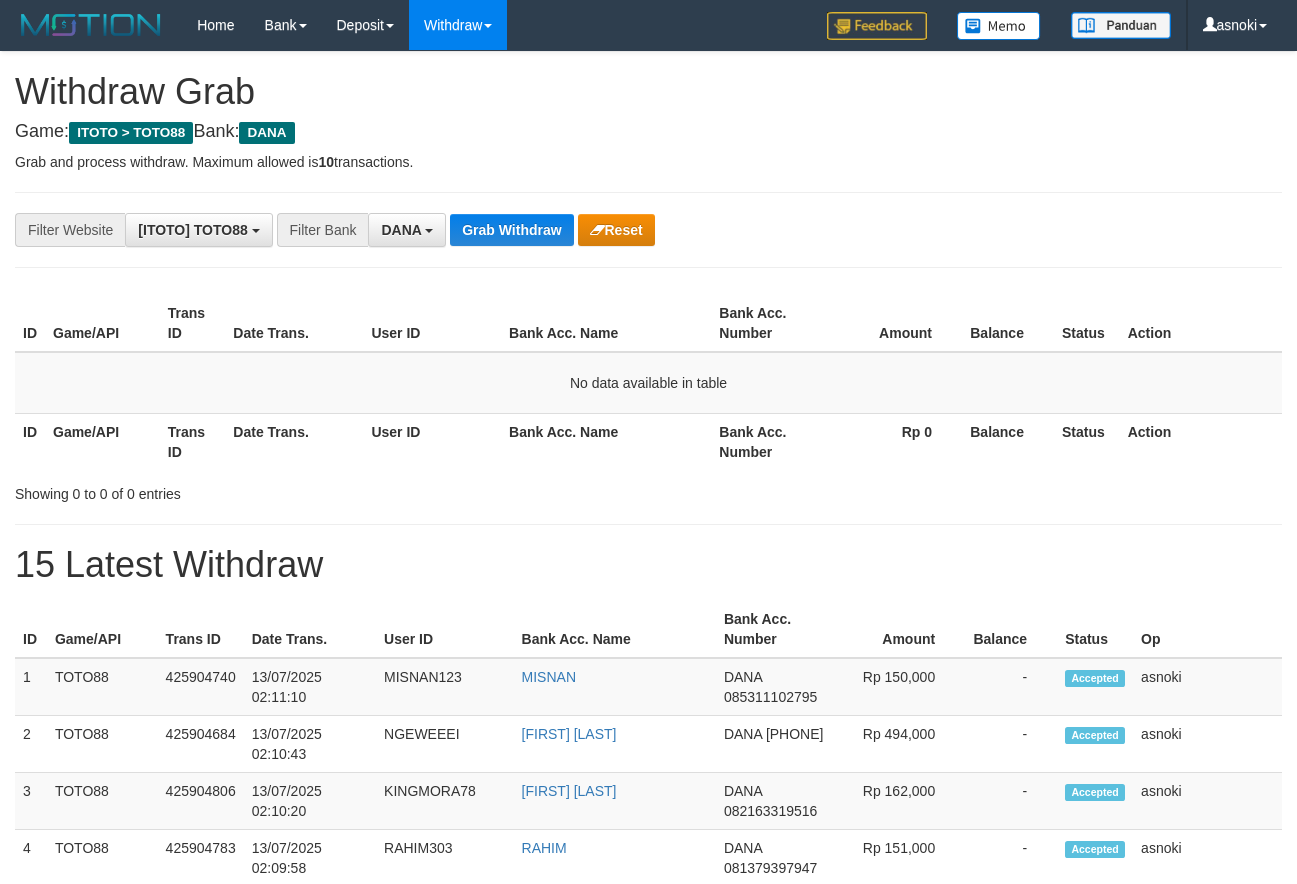 scroll, scrollTop: 0, scrollLeft: 0, axis: both 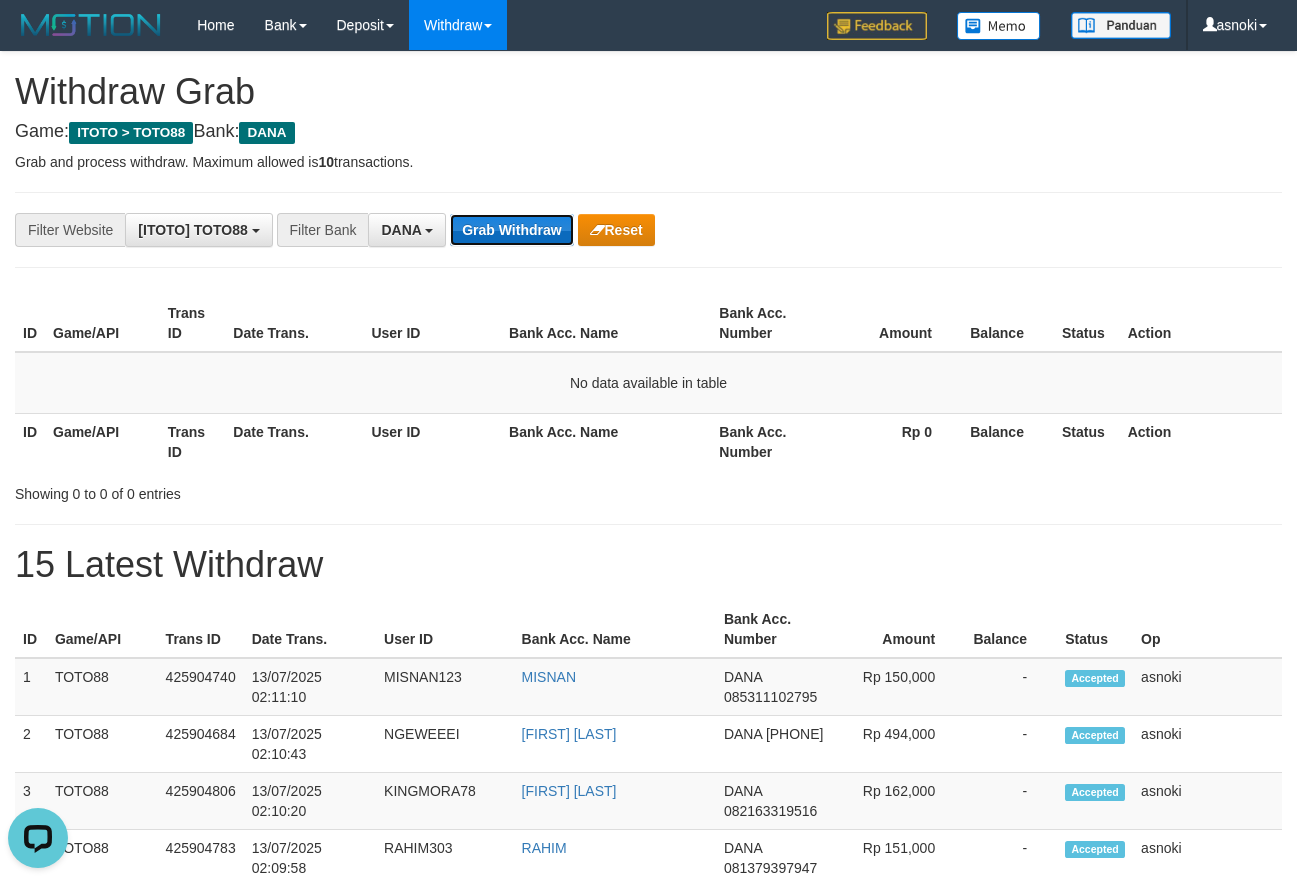 click on "Grab Withdraw" at bounding box center (511, 230) 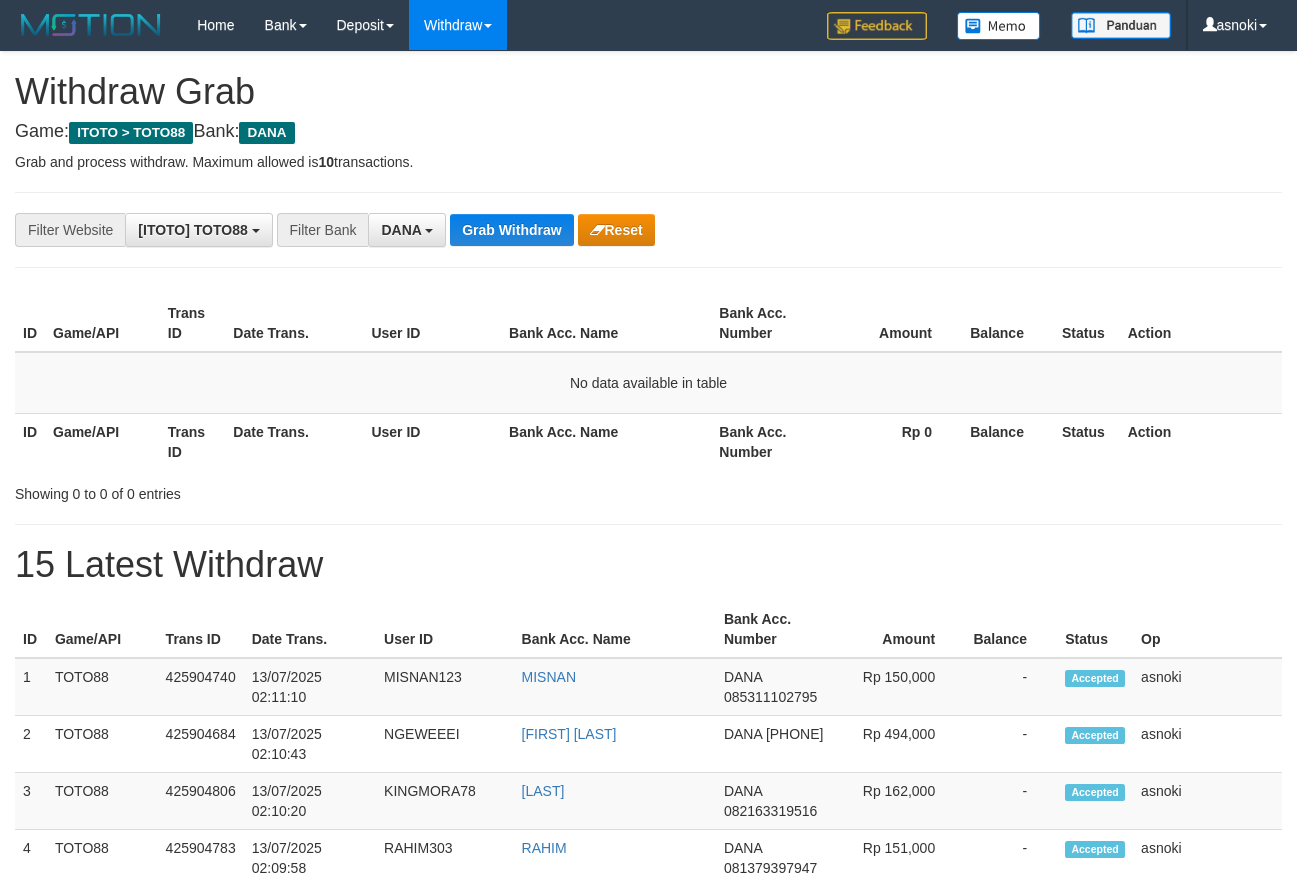 scroll, scrollTop: 0, scrollLeft: 0, axis: both 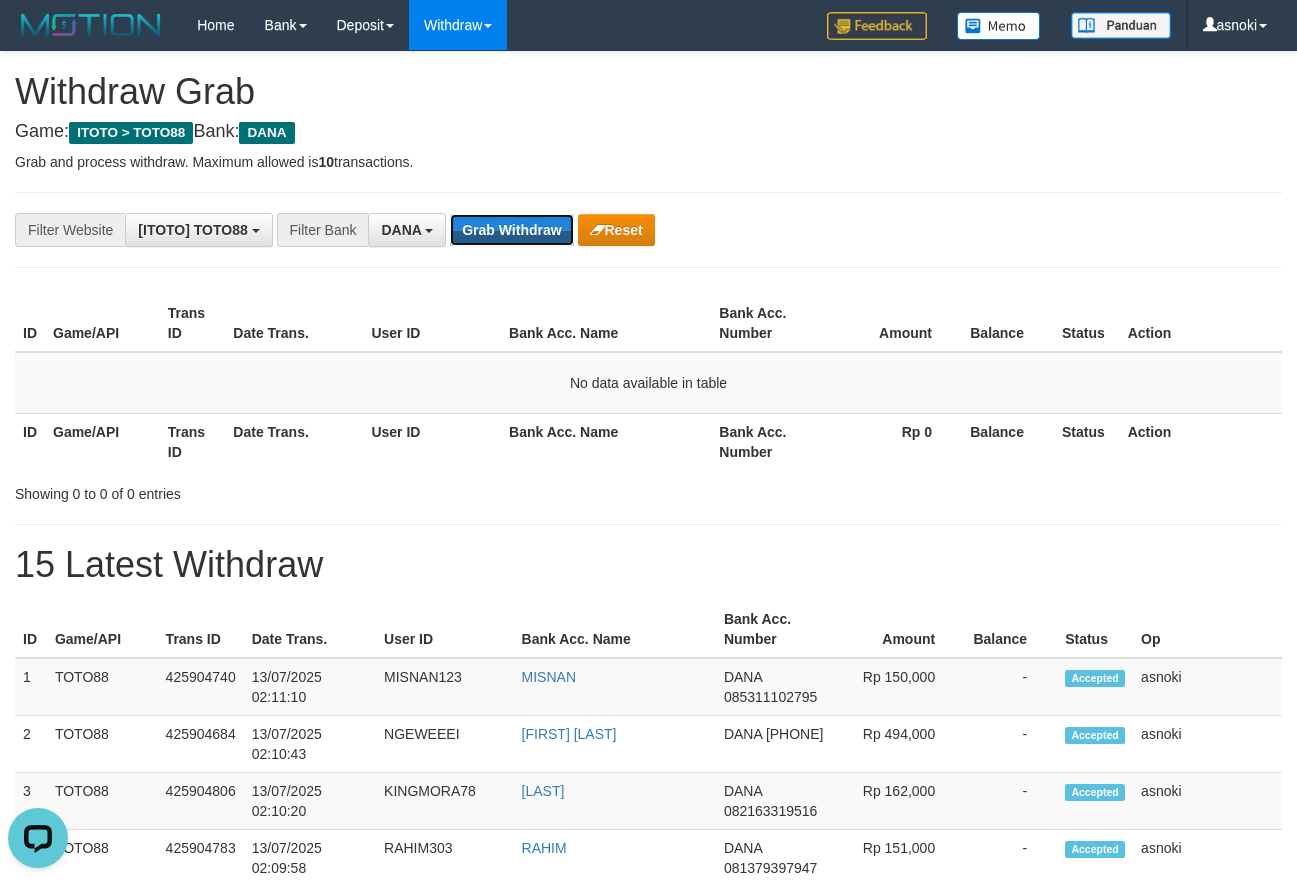 click on "Grab Withdraw" at bounding box center (511, 230) 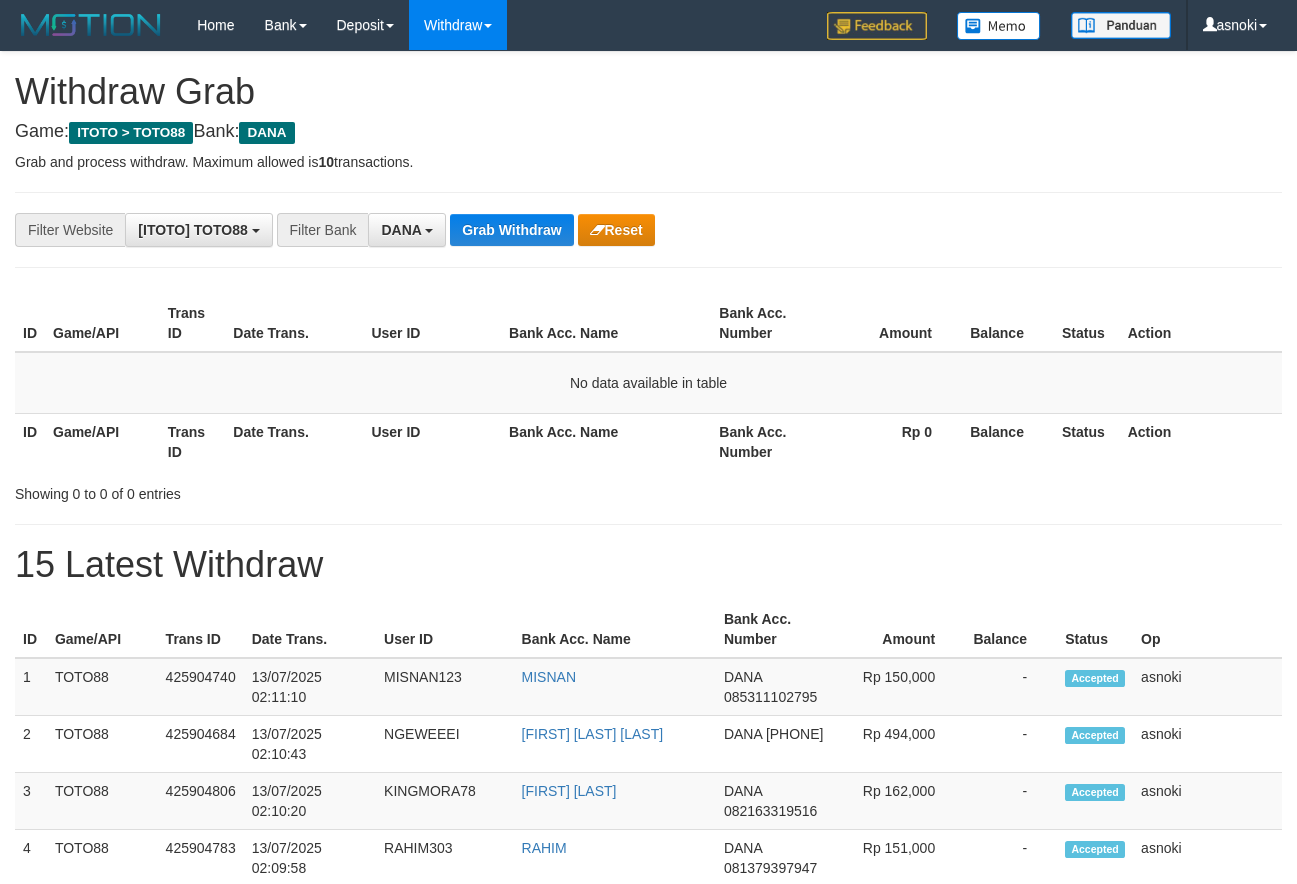 scroll, scrollTop: 0, scrollLeft: 0, axis: both 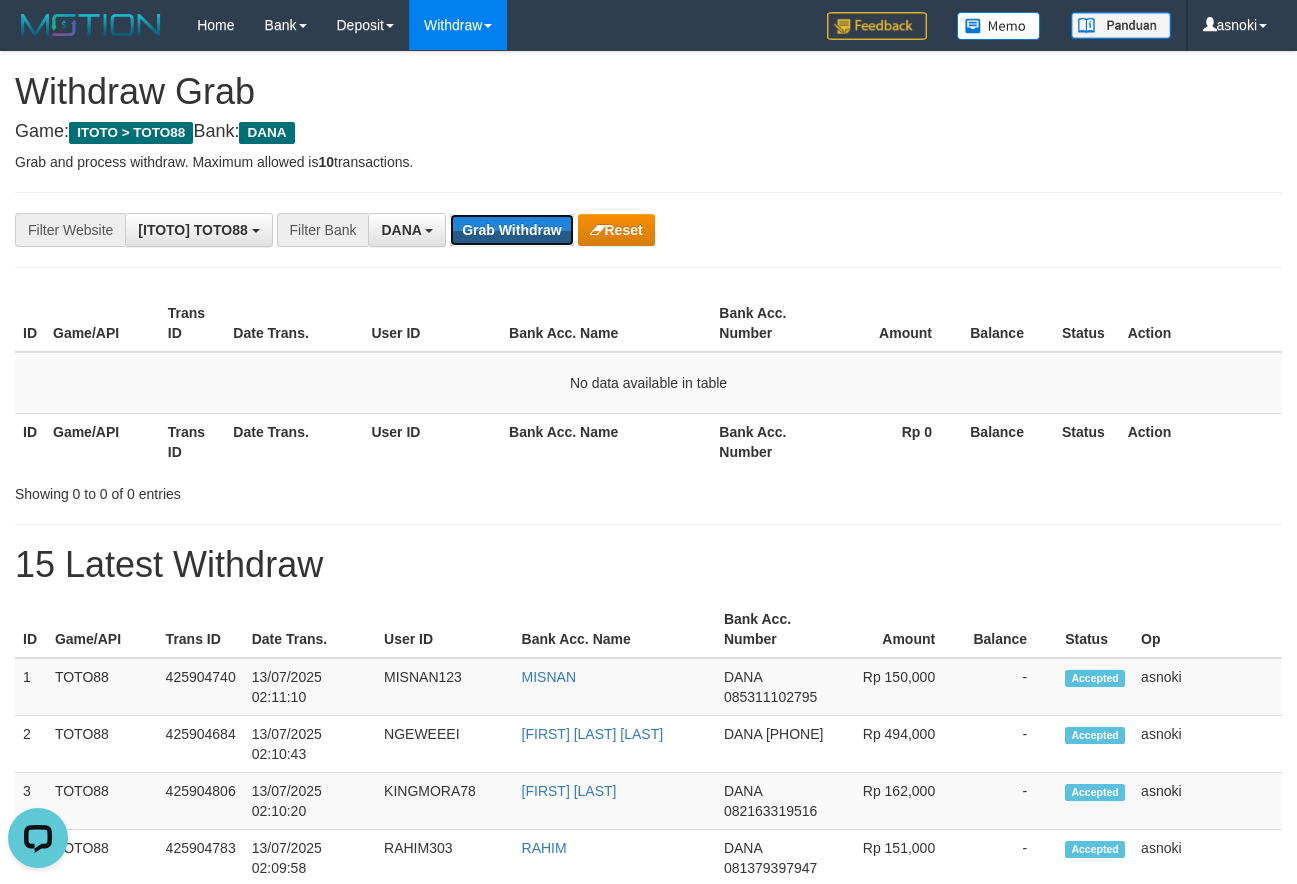 click on "Grab Withdraw" at bounding box center (511, 230) 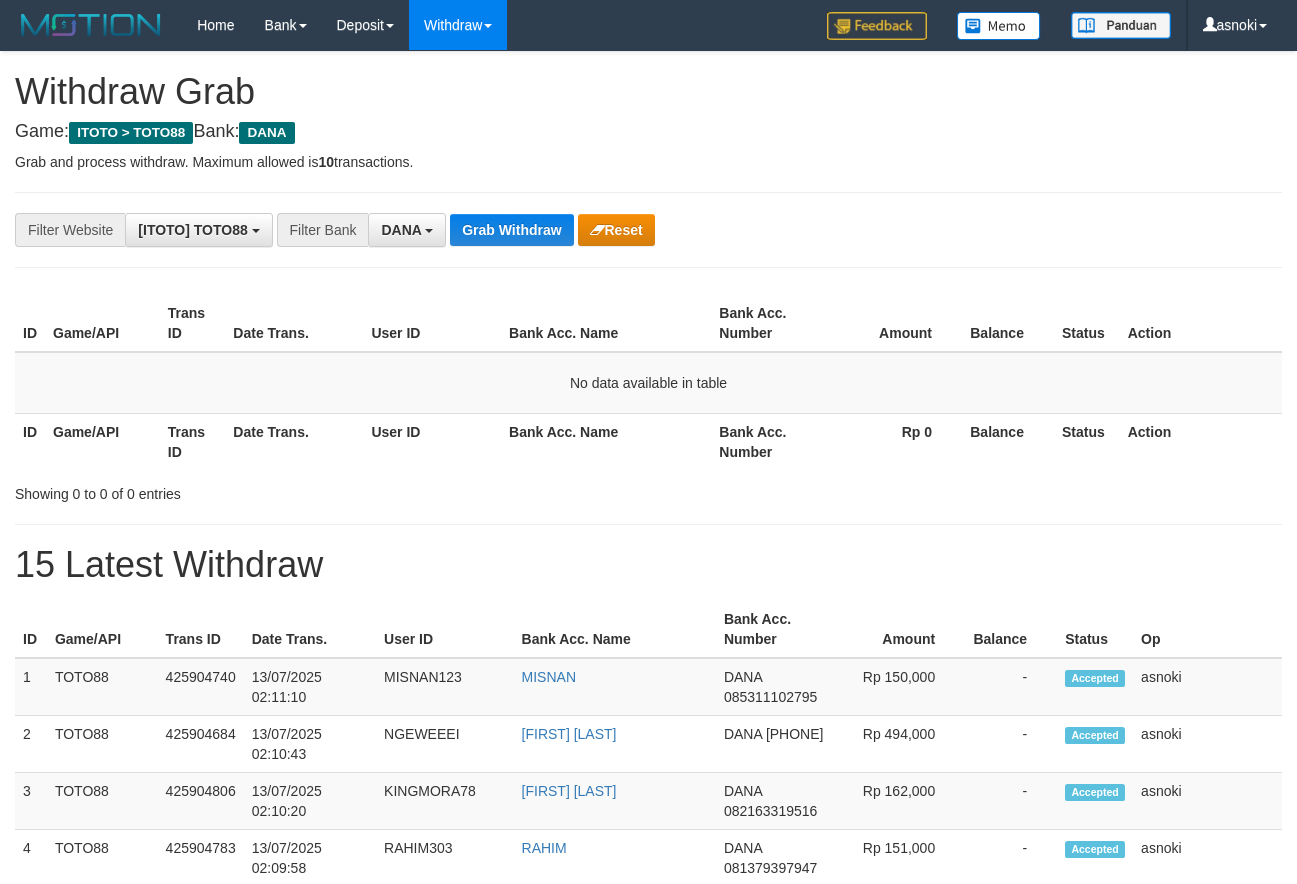 scroll, scrollTop: 0, scrollLeft: 0, axis: both 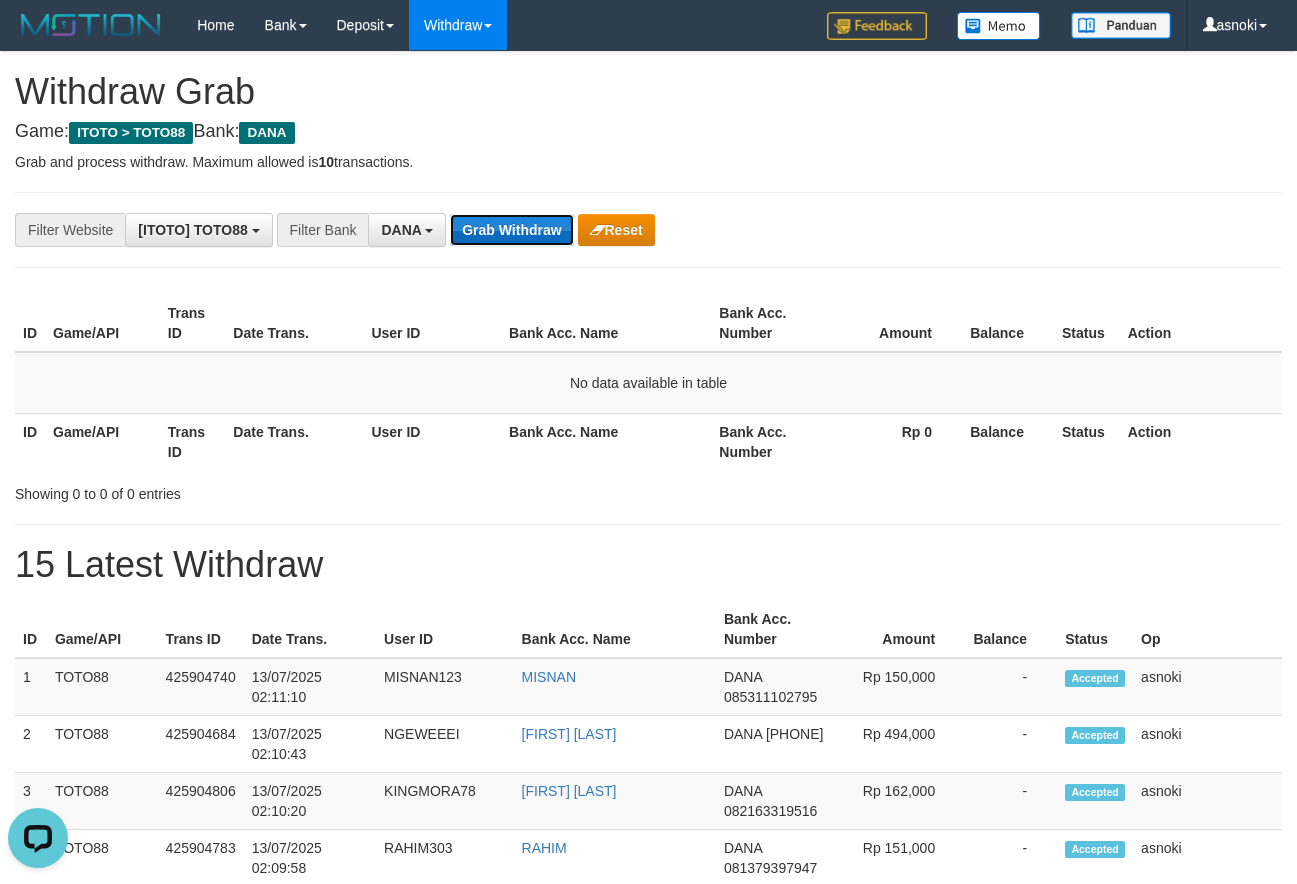 click on "Grab Withdraw" at bounding box center (511, 230) 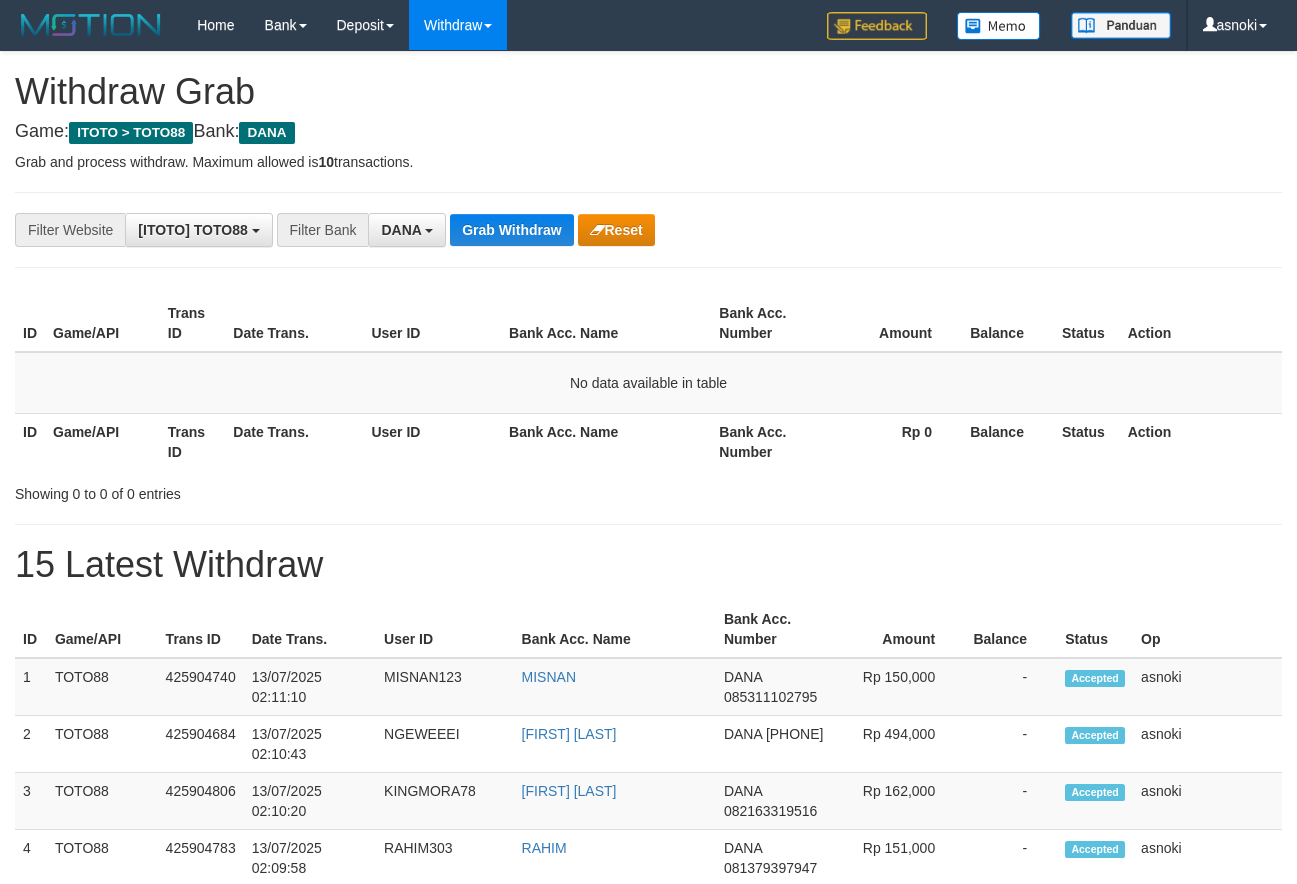scroll, scrollTop: 0, scrollLeft: 0, axis: both 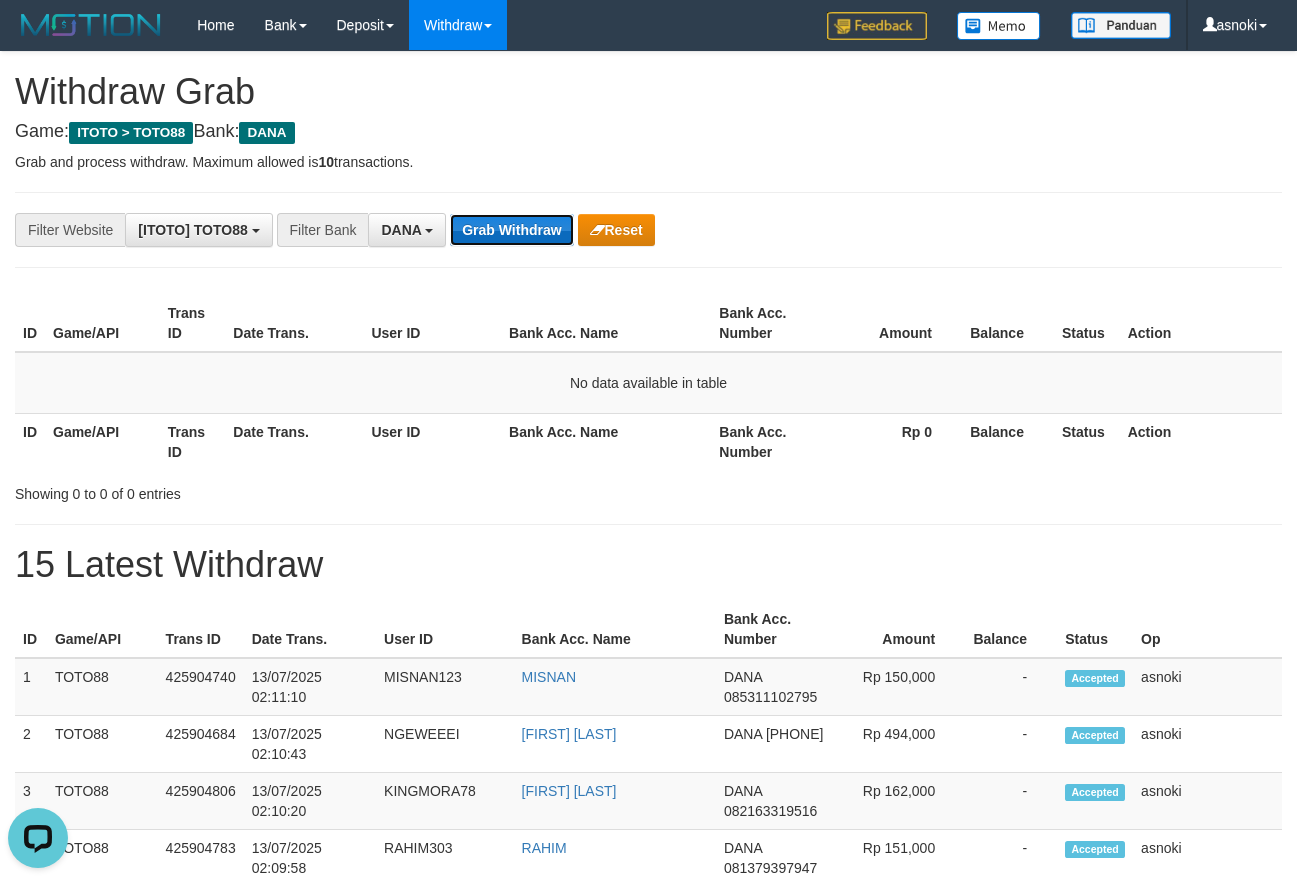 click on "Grab Withdraw" at bounding box center [511, 230] 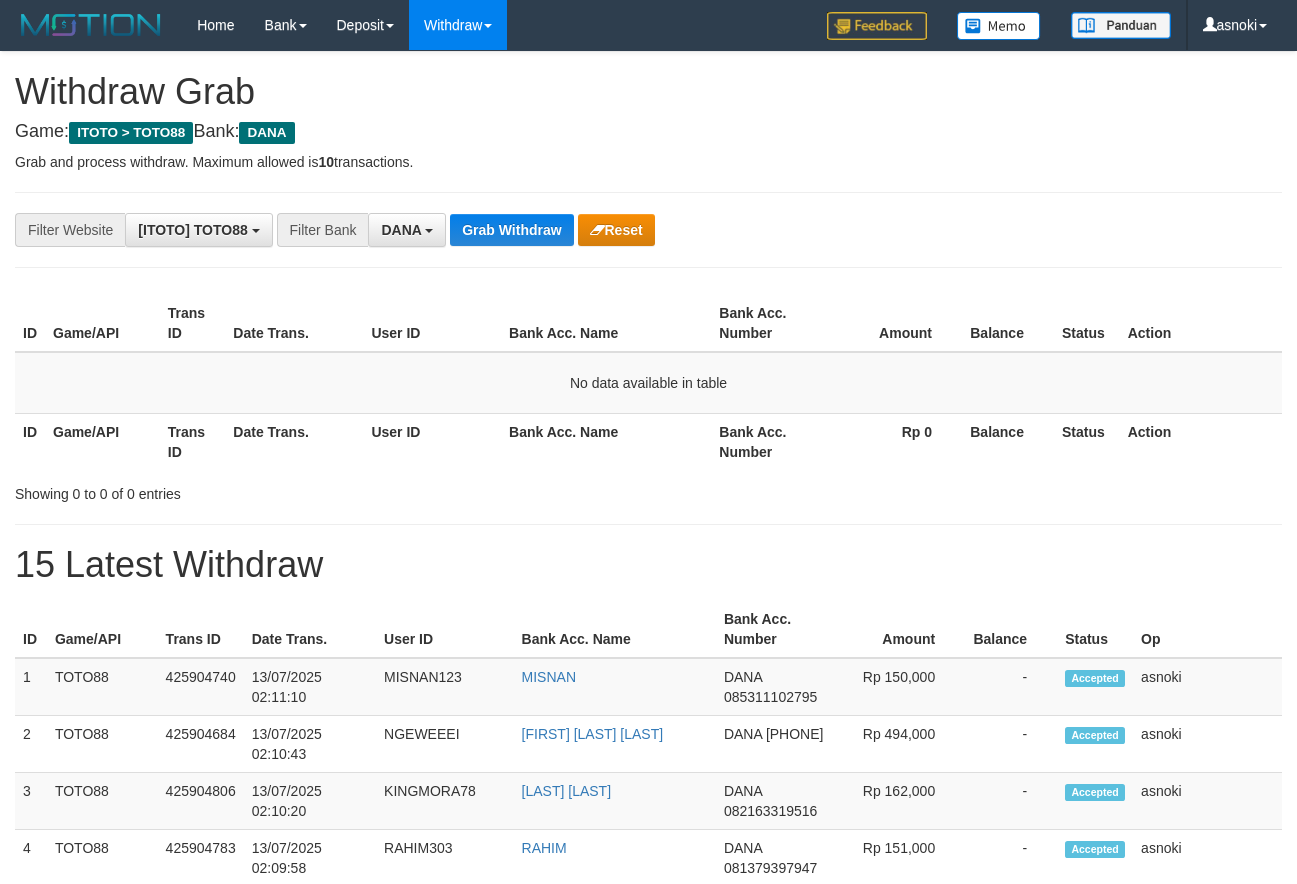 scroll, scrollTop: 0, scrollLeft: 0, axis: both 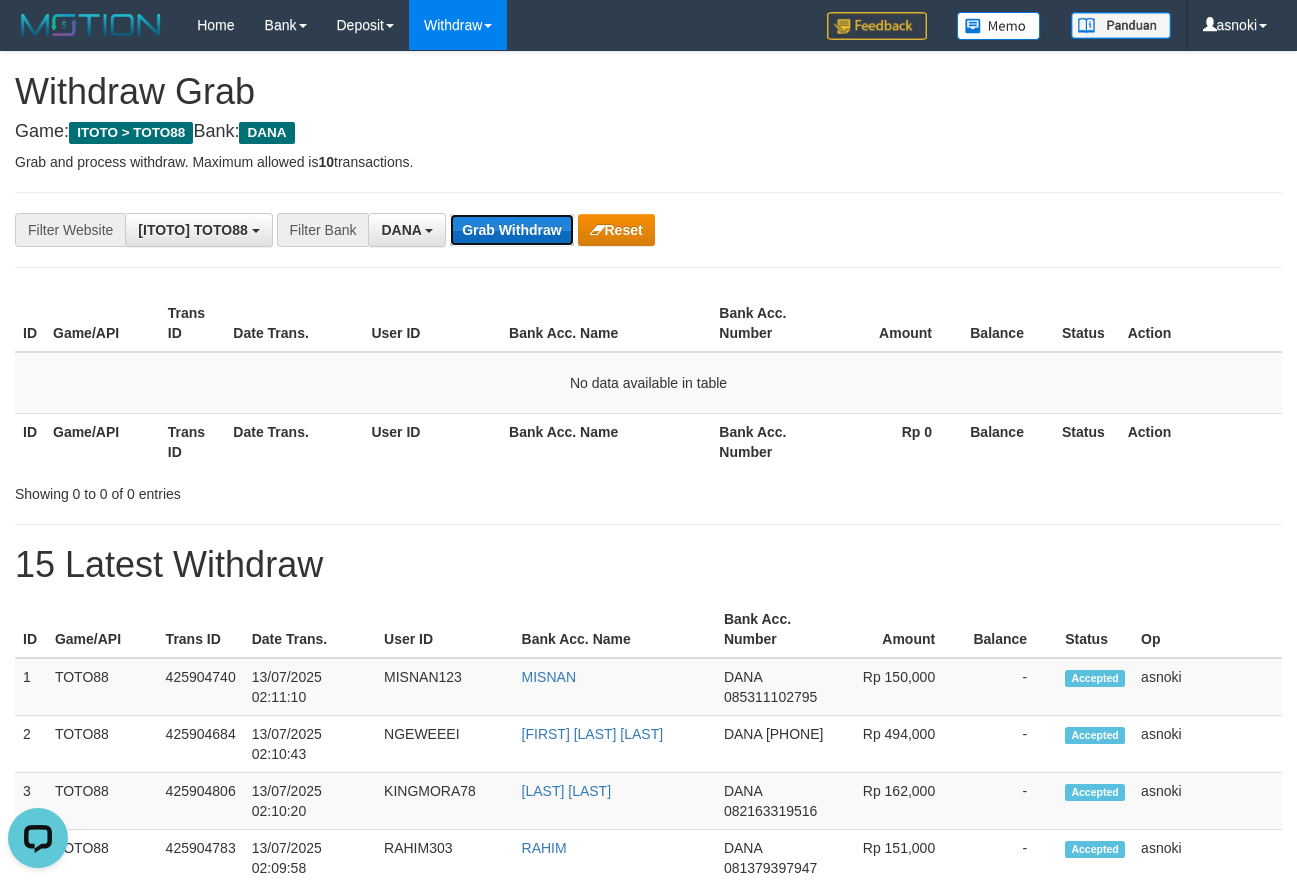 click on "Grab Withdraw" at bounding box center (511, 230) 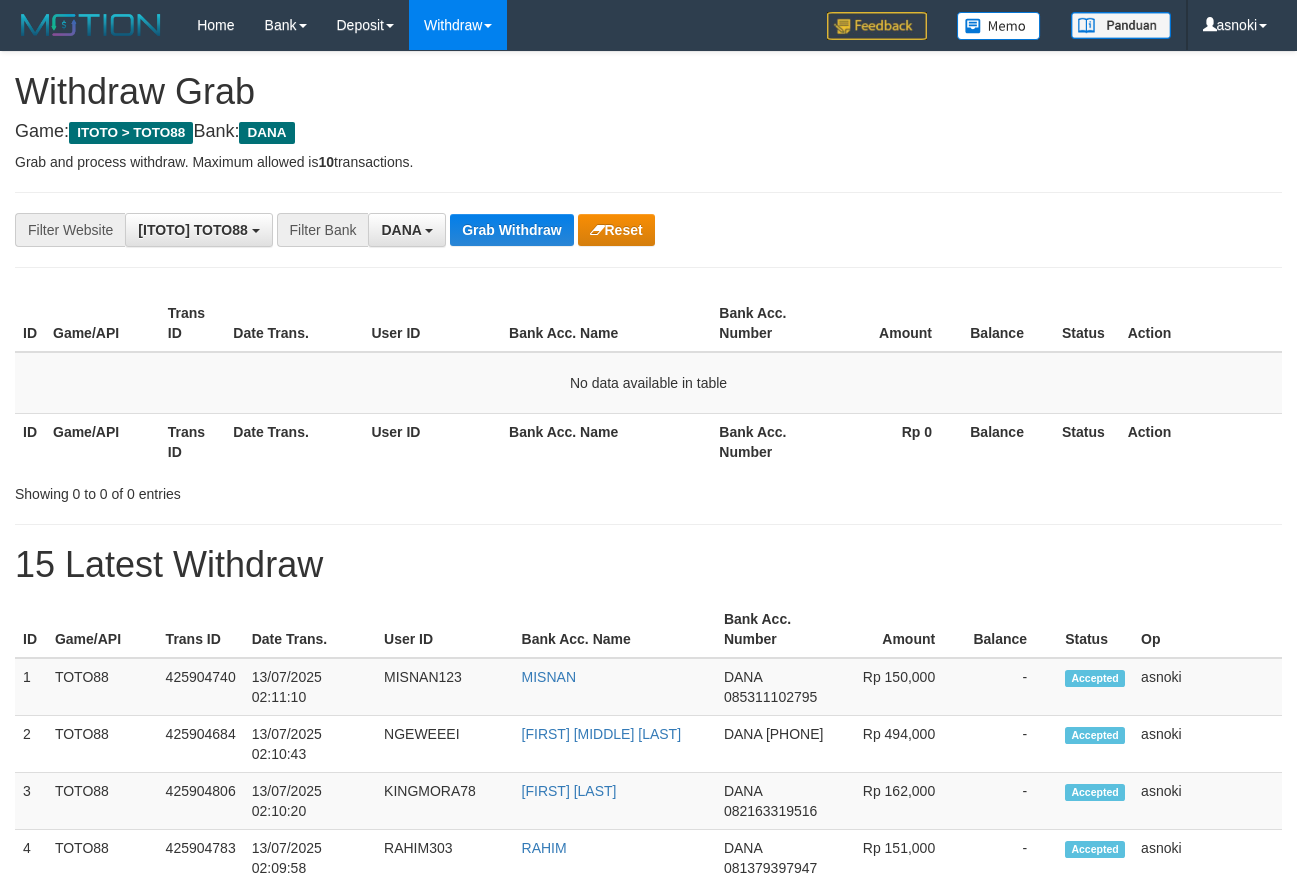scroll, scrollTop: 0, scrollLeft: 0, axis: both 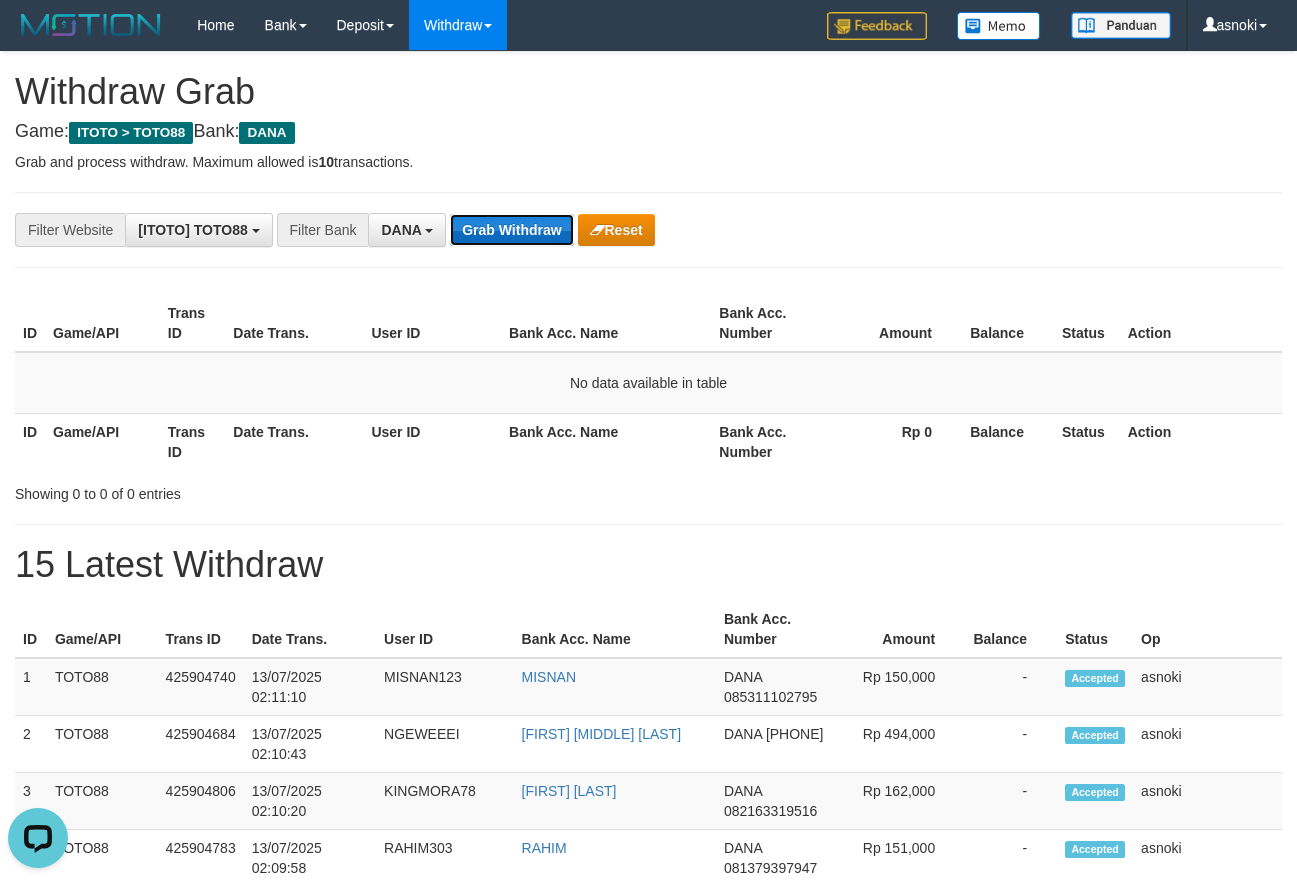 click on "Grab Withdraw" at bounding box center [511, 230] 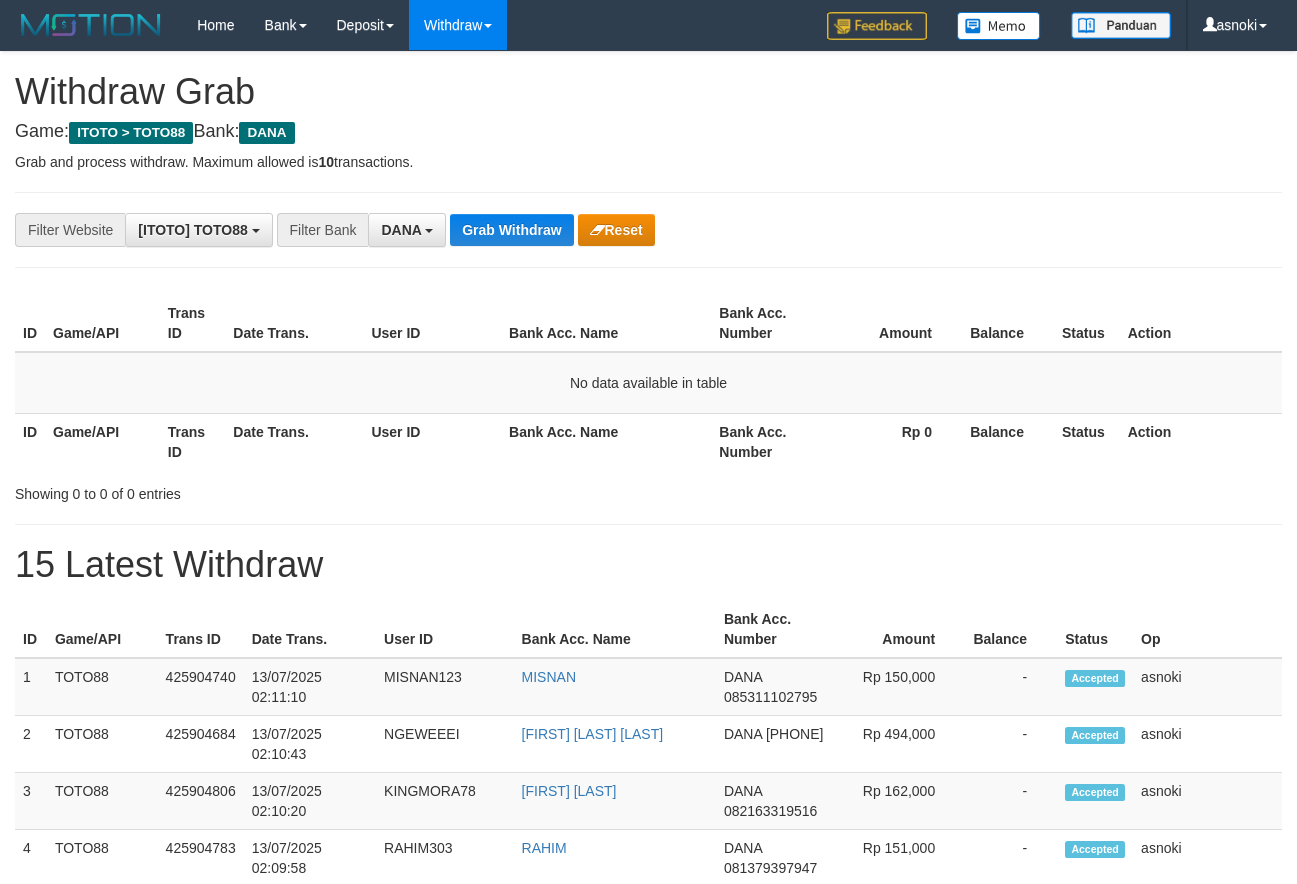 scroll, scrollTop: 0, scrollLeft: 0, axis: both 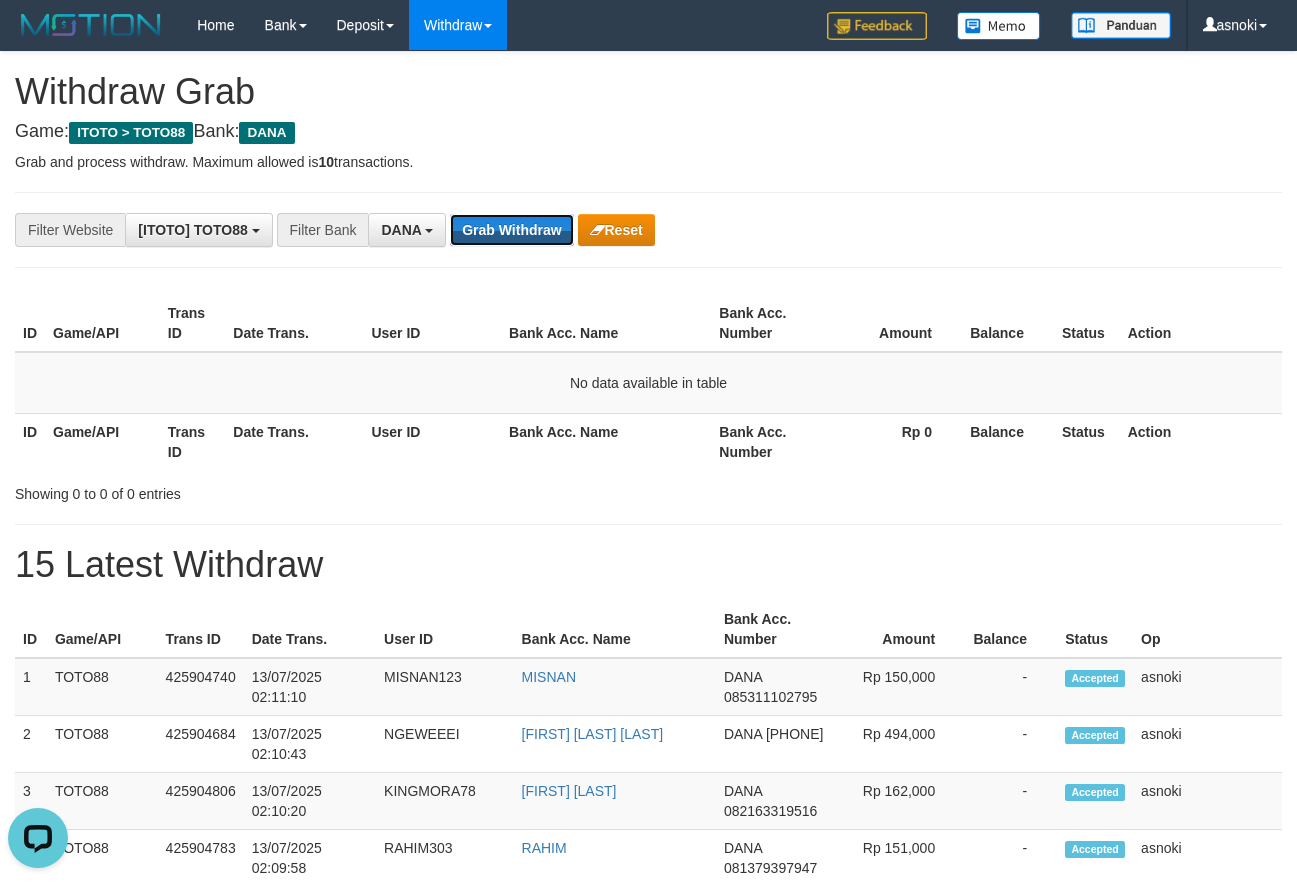 click on "Grab Withdraw" at bounding box center (511, 230) 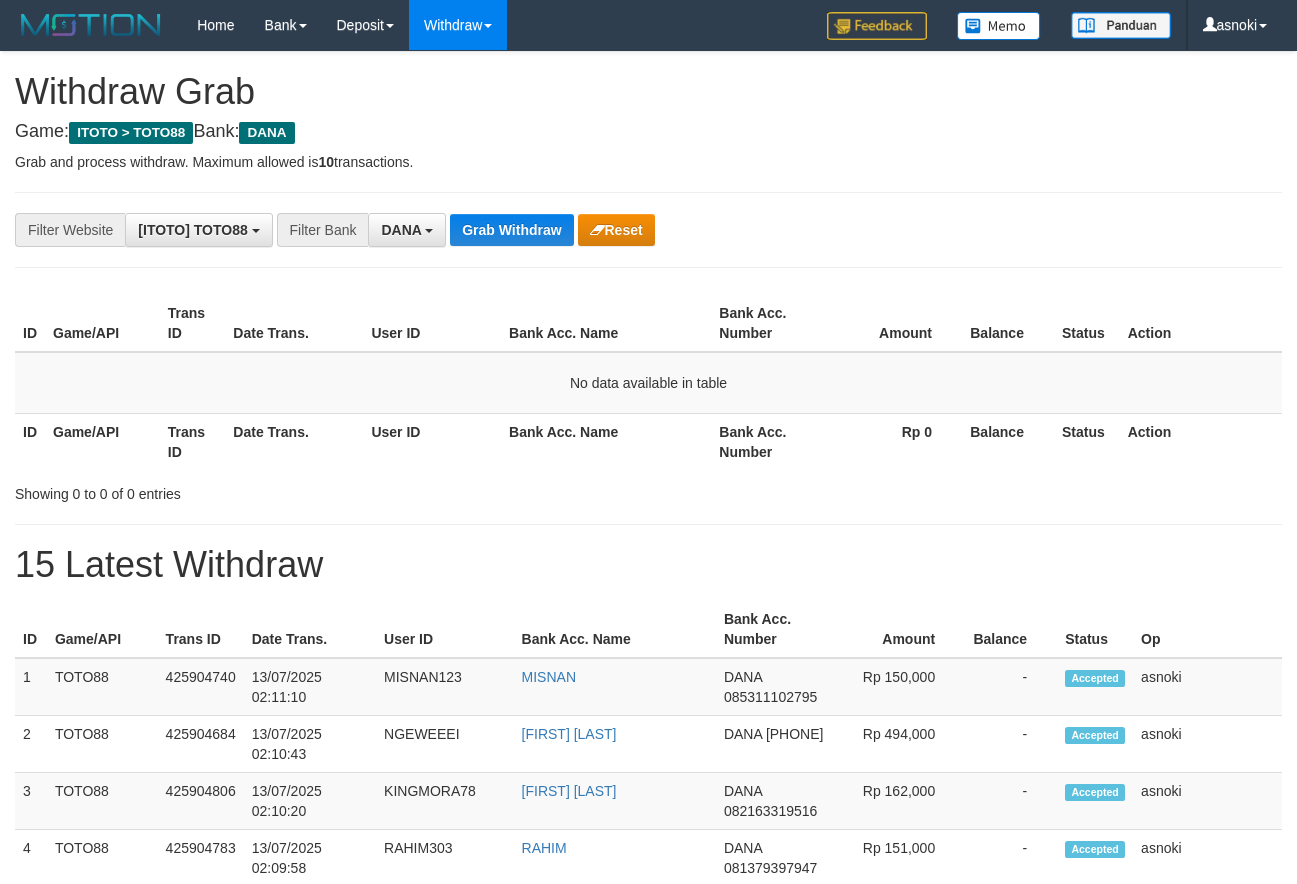 scroll, scrollTop: 0, scrollLeft: 0, axis: both 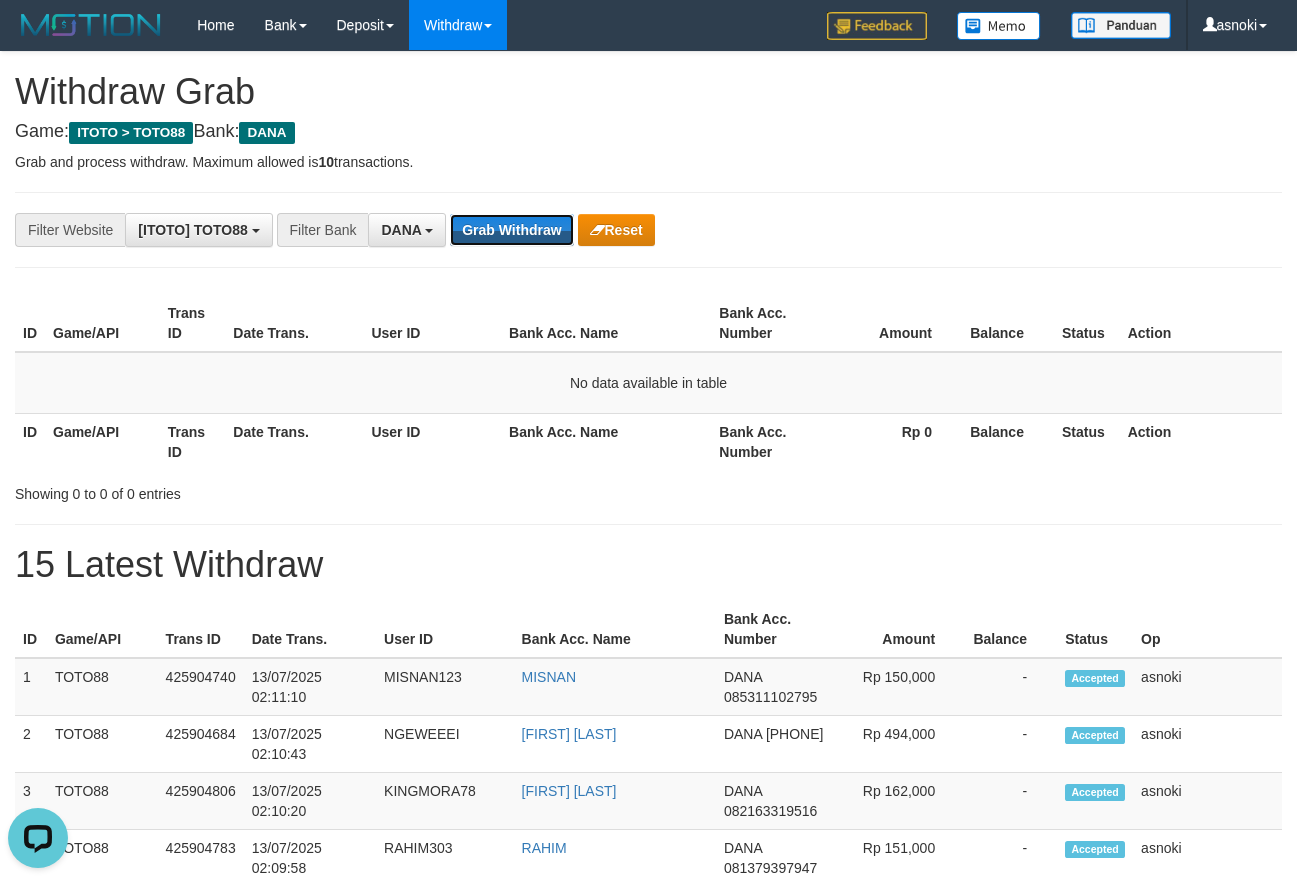 click on "Grab Withdraw" at bounding box center (511, 230) 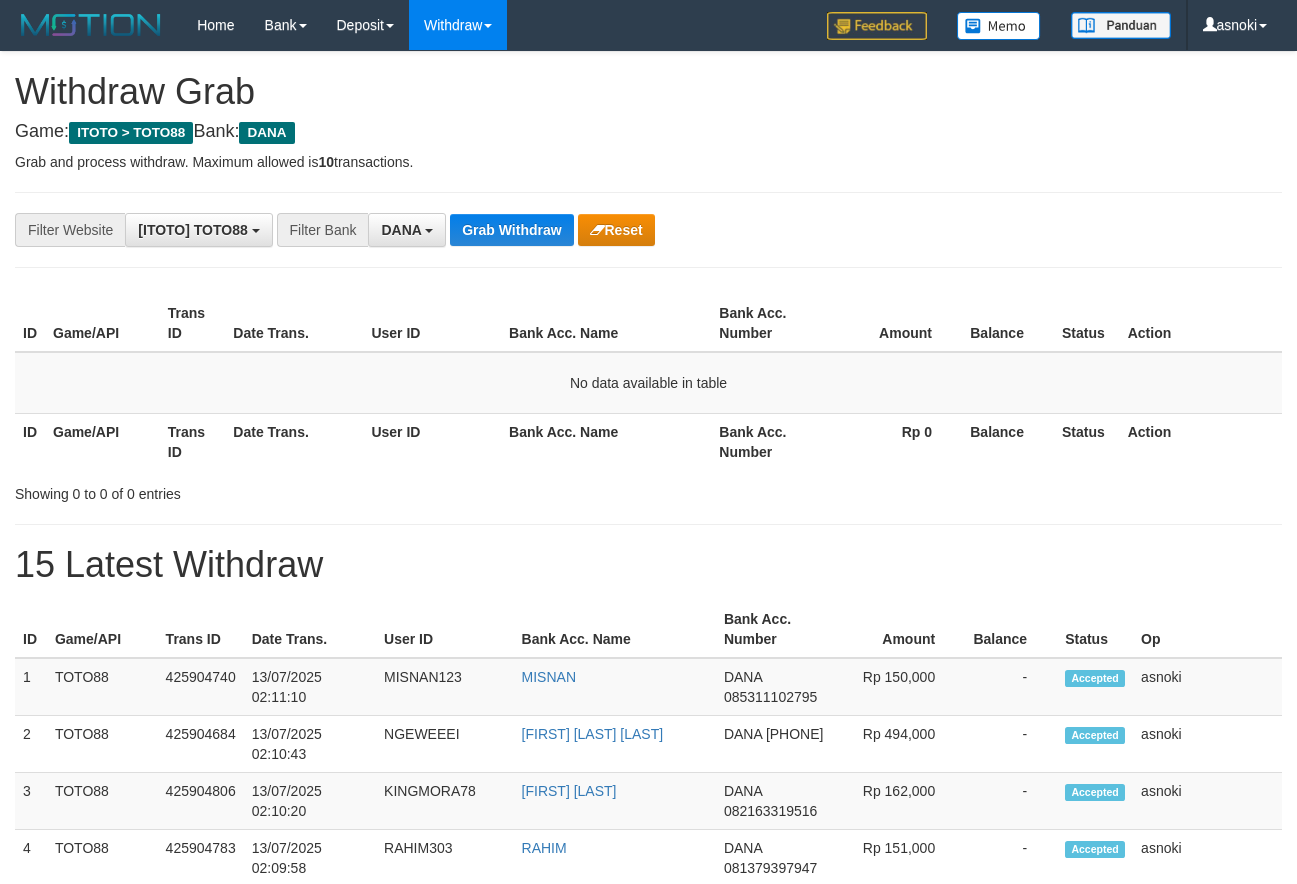 scroll, scrollTop: 0, scrollLeft: 0, axis: both 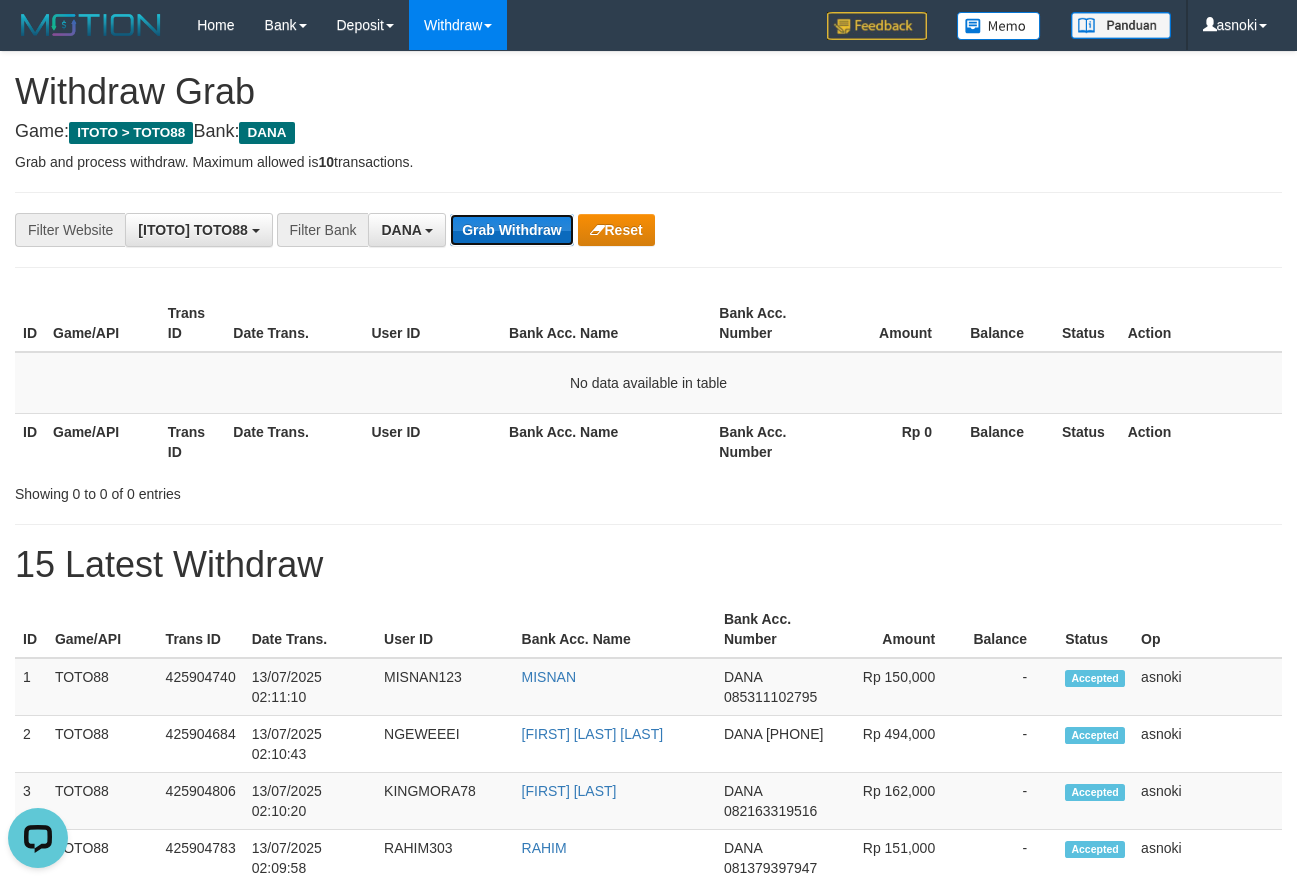 click on "Grab Withdraw" at bounding box center (511, 230) 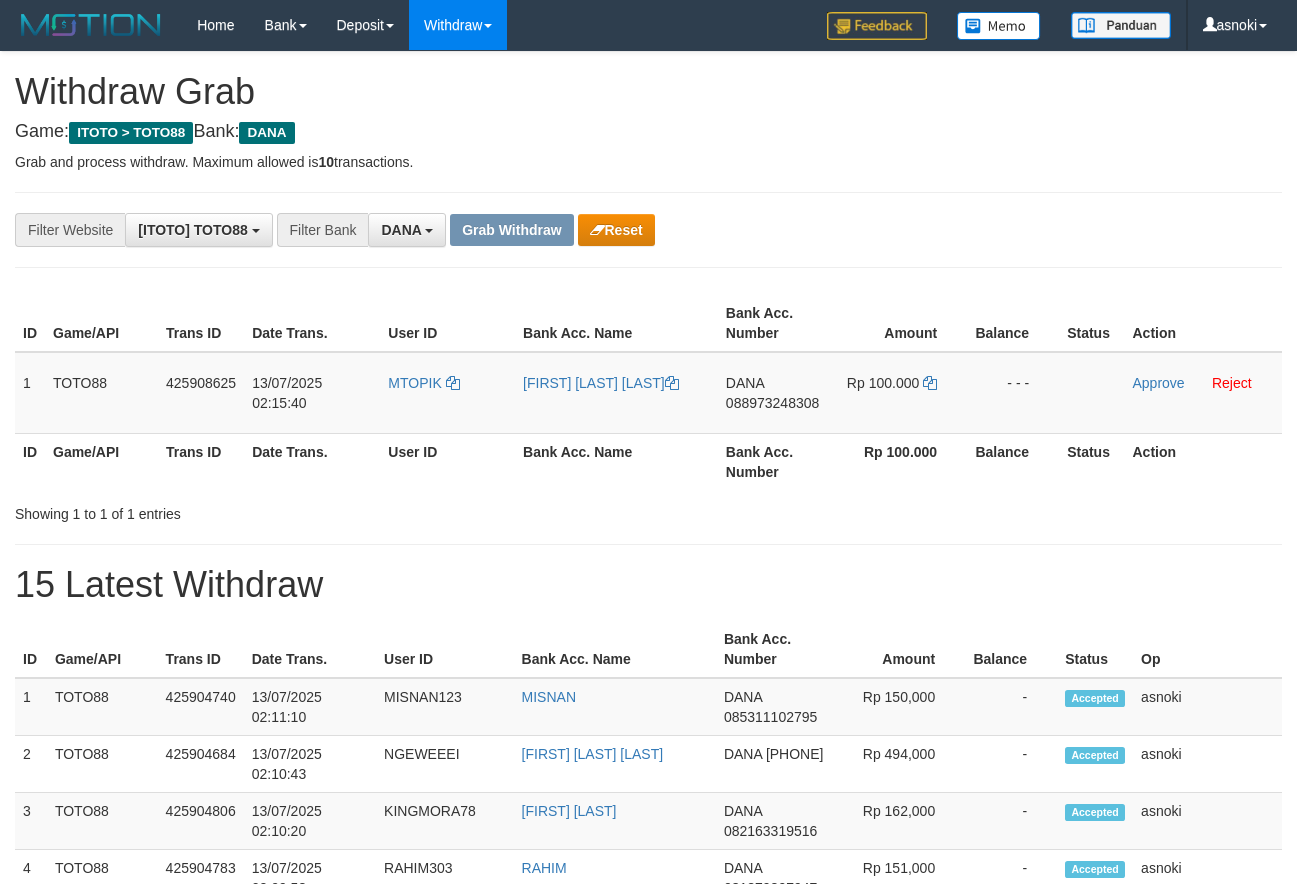 scroll, scrollTop: 0, scrollLeft: 0, axis: both 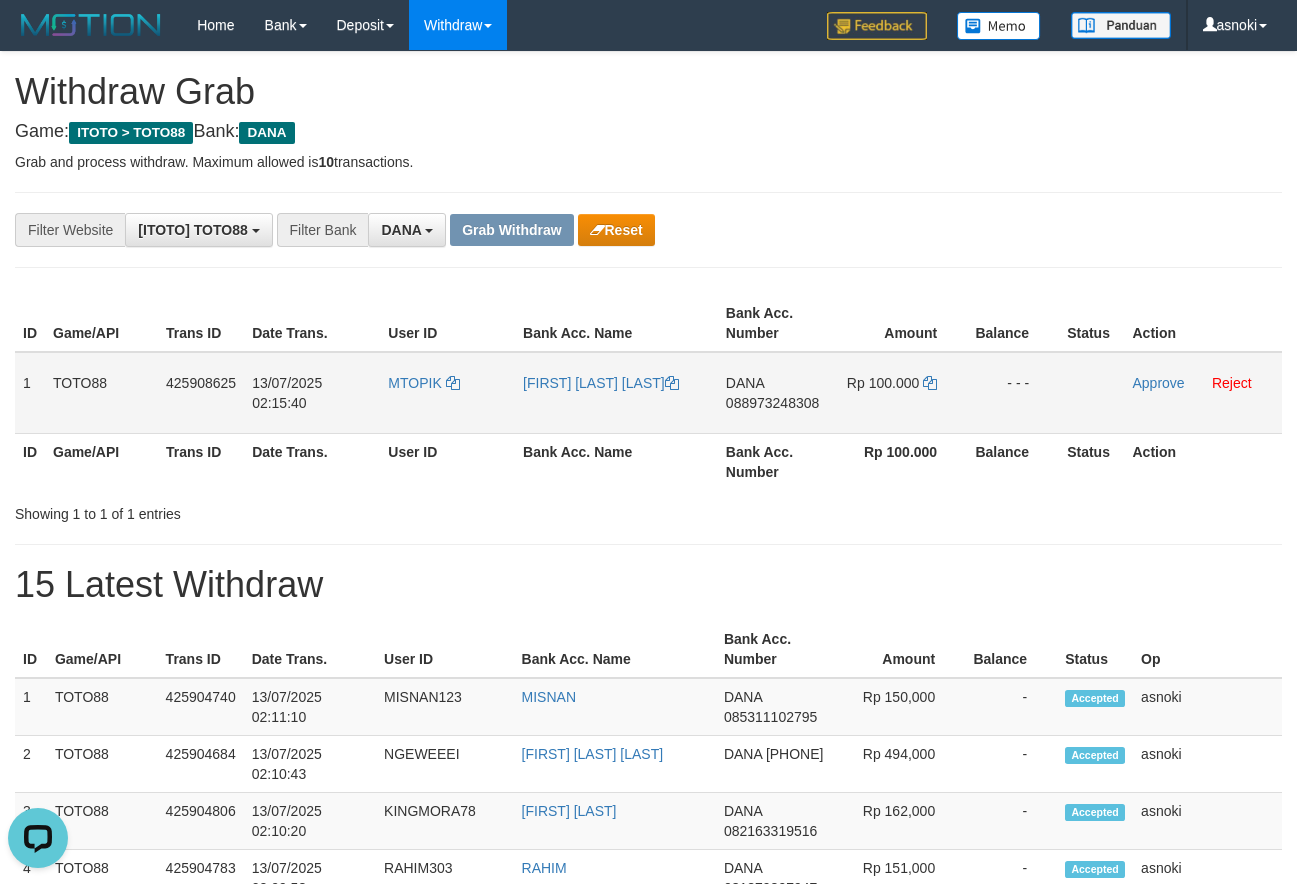 click on "088973248308" at bounding box center (772, 403) 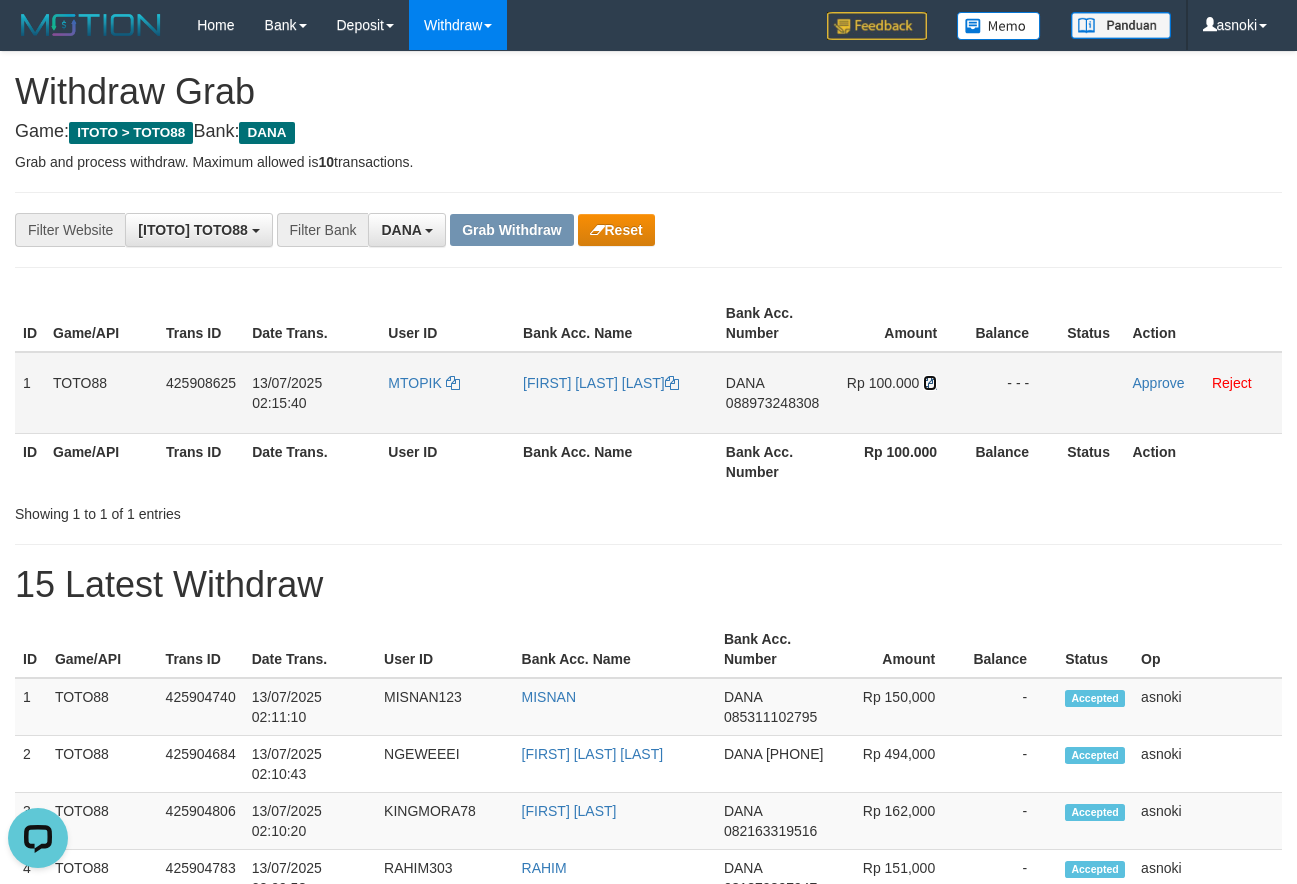 click at bounding box center [930, 383] 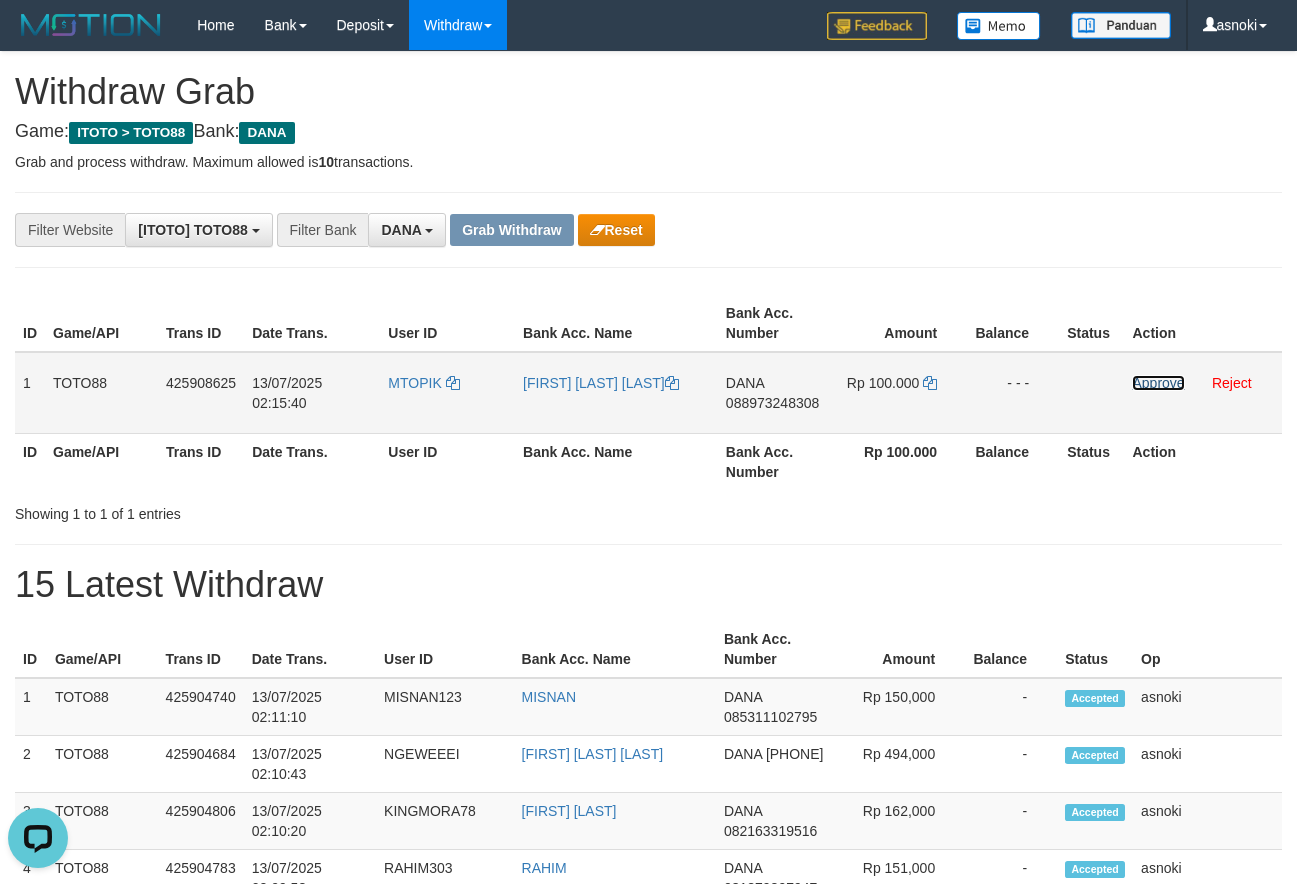 click on "Approve" at bounding box center [1158, 383] 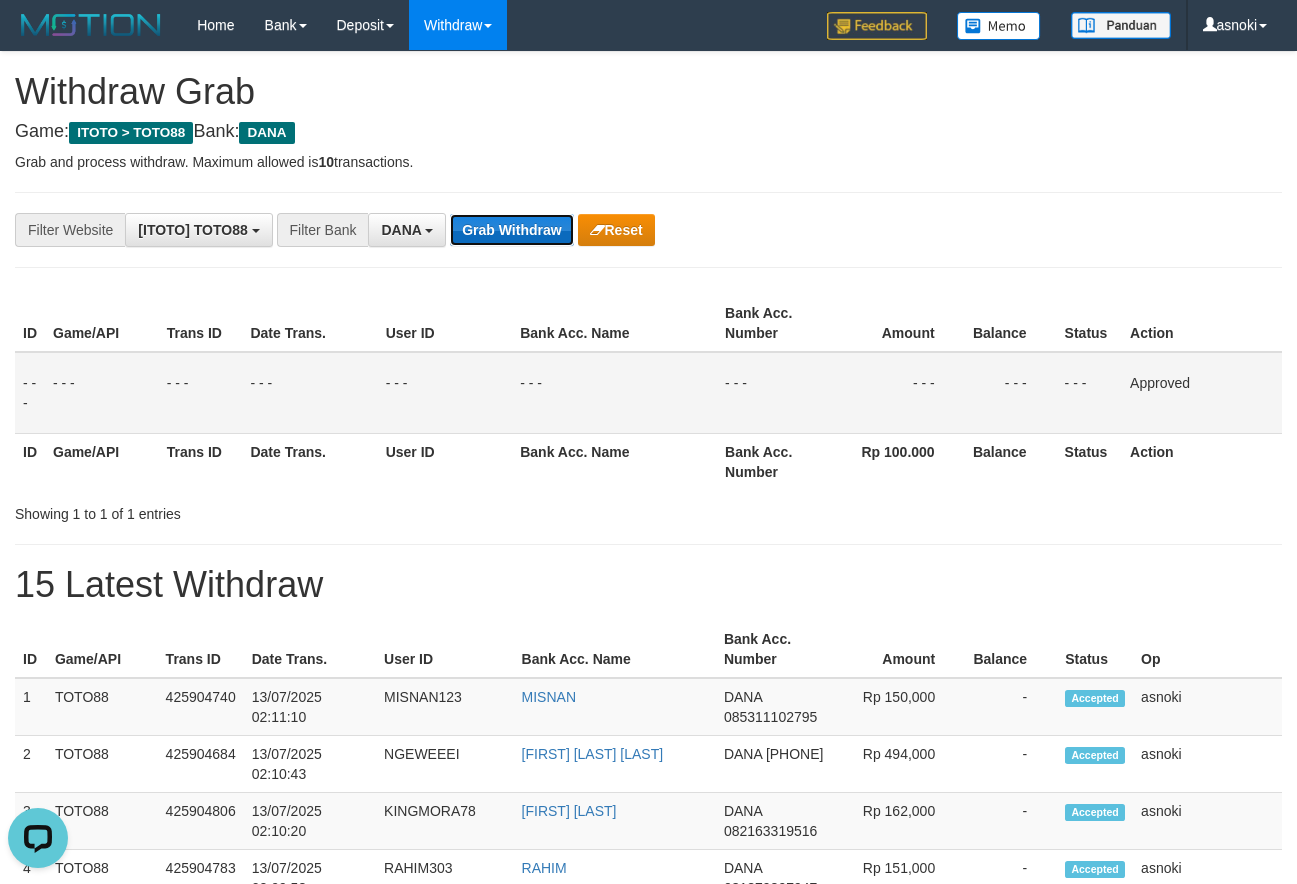 click on "Grab Withdraw" at bounding box center [511, 230] 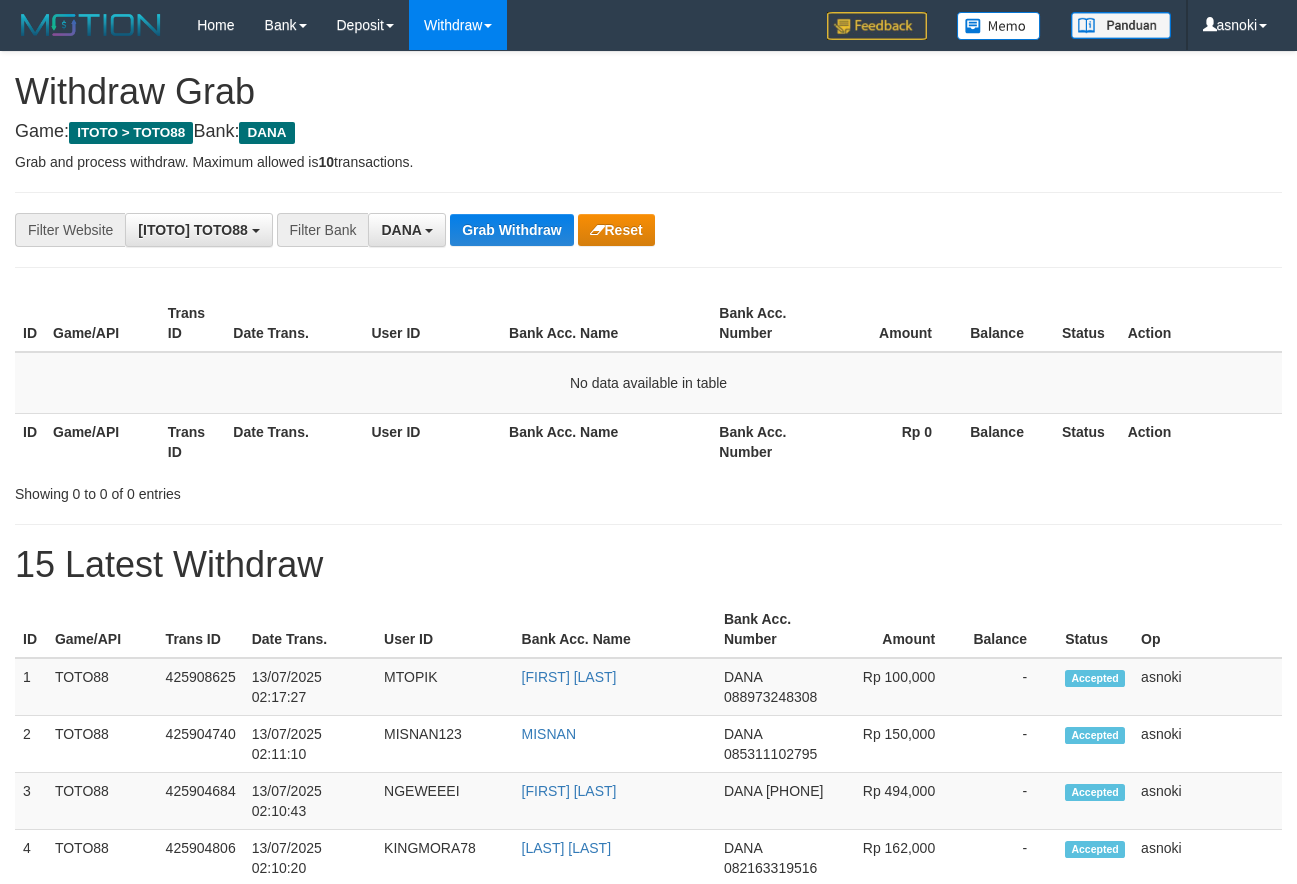 scroll, scrollTop: 0, scrollLeft: 0, axis: both 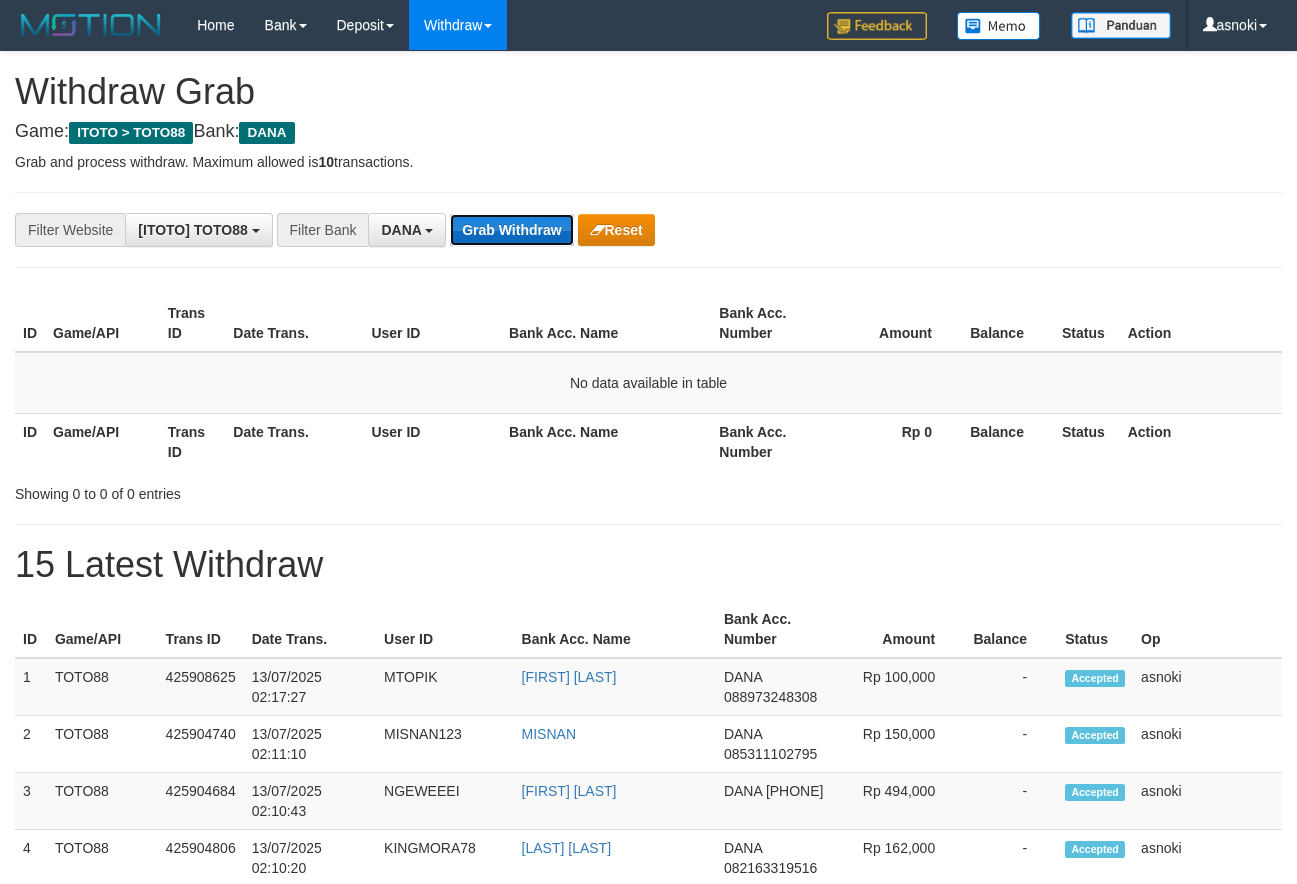 click on "Grab Withdraw" at bounding box center [511, 230] 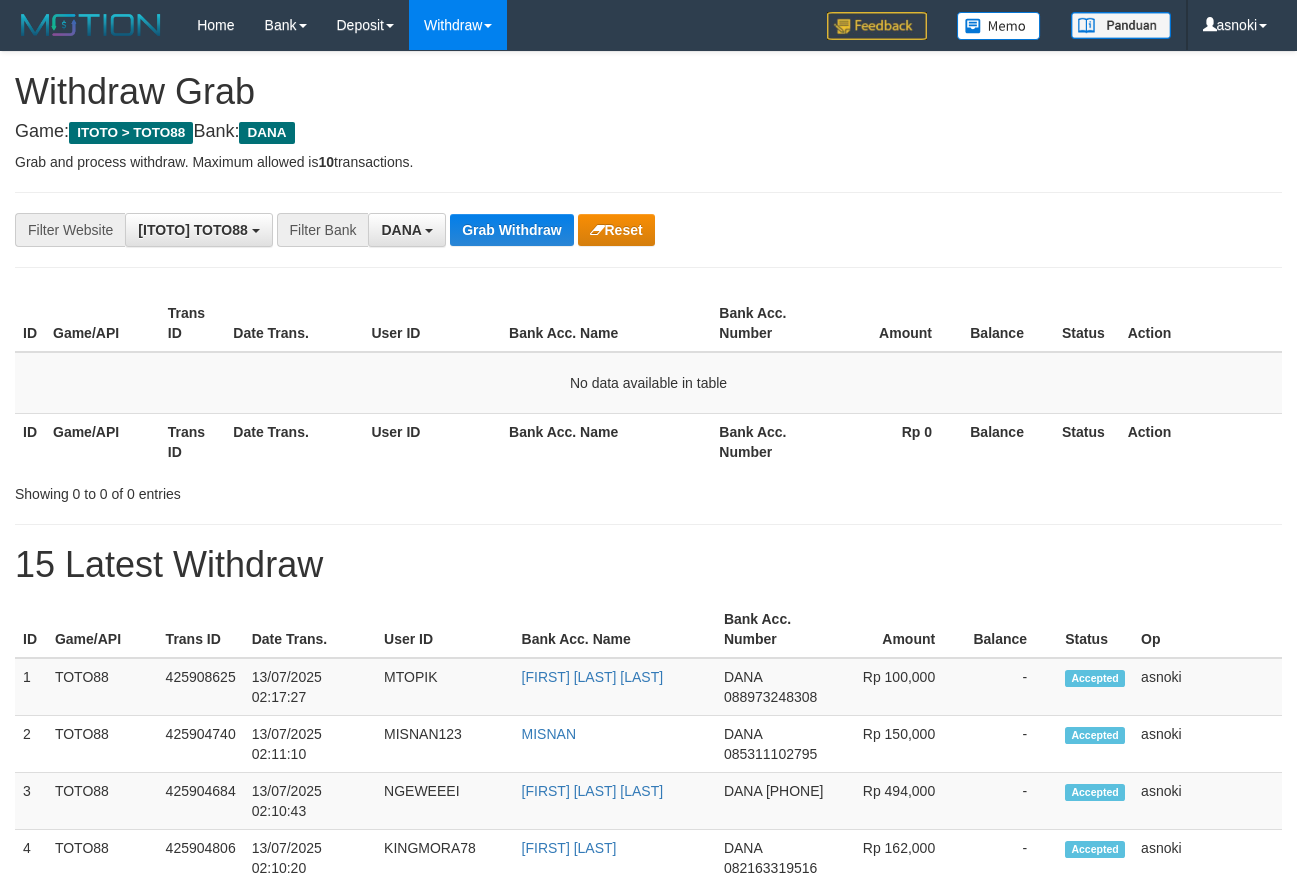 scroll, scrollTop: 0, scrollLeft: 0, axis: both 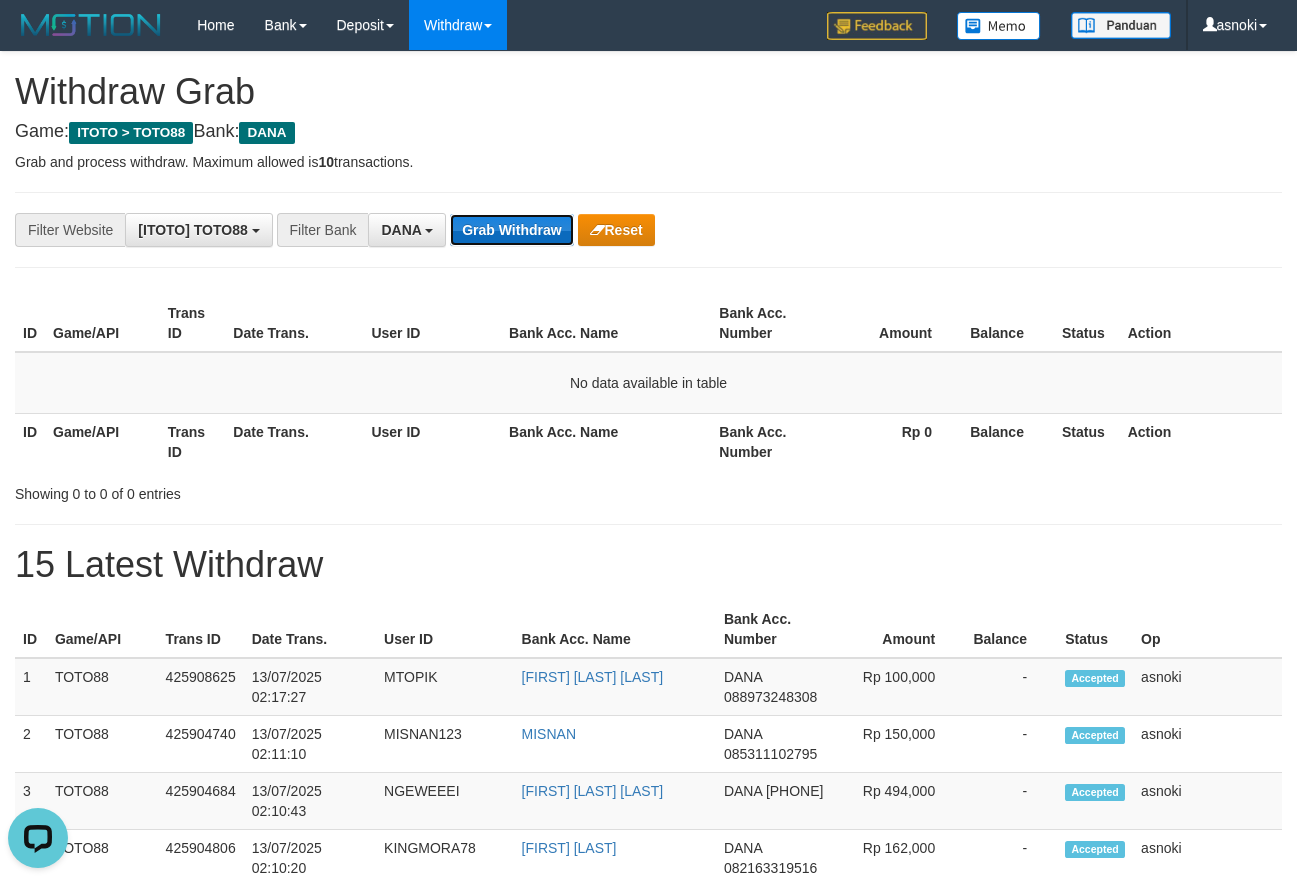 click on "Grab Withdraw" at bounding box center (511, 230) 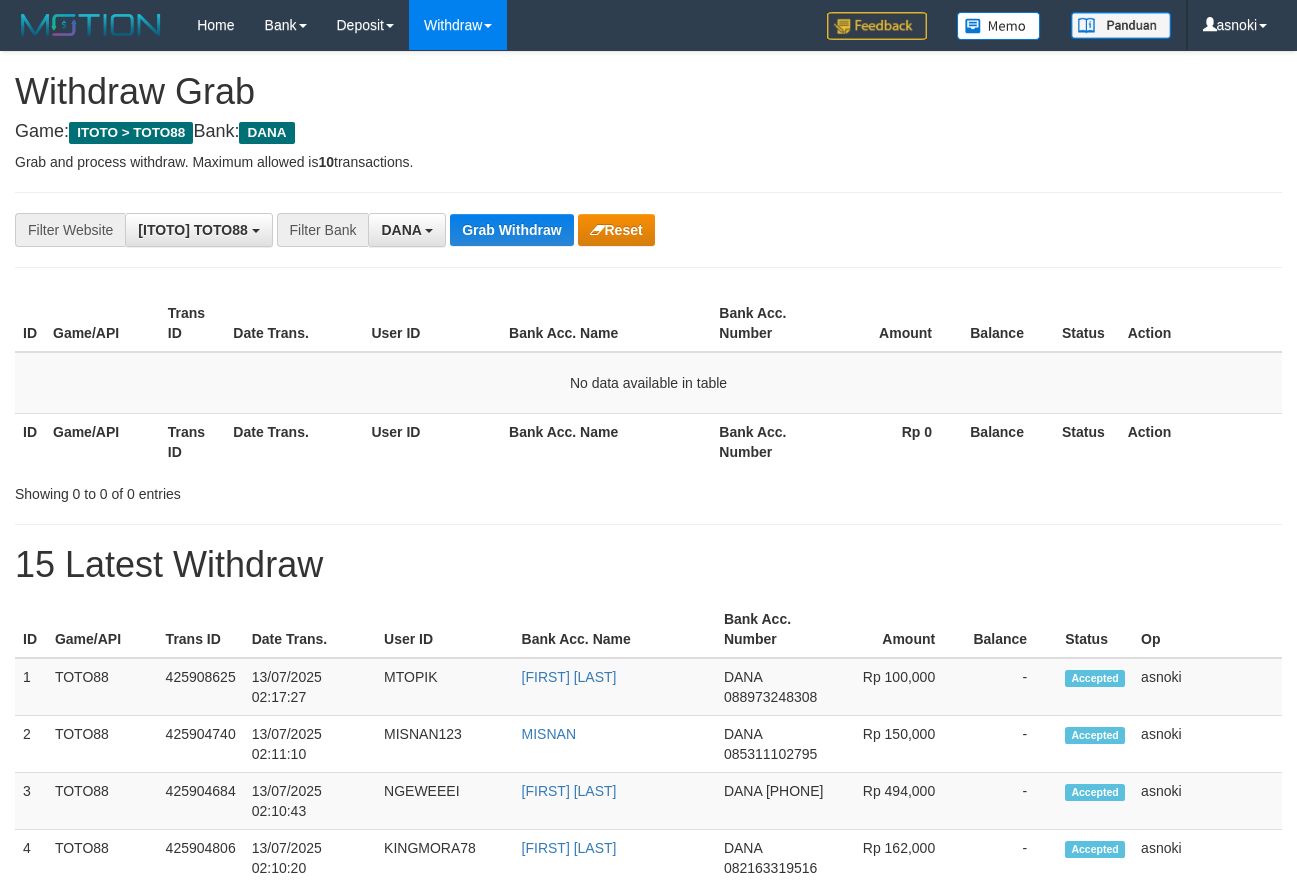 scroll, scrollTop: 0, scrollLeft: 0, axis: both 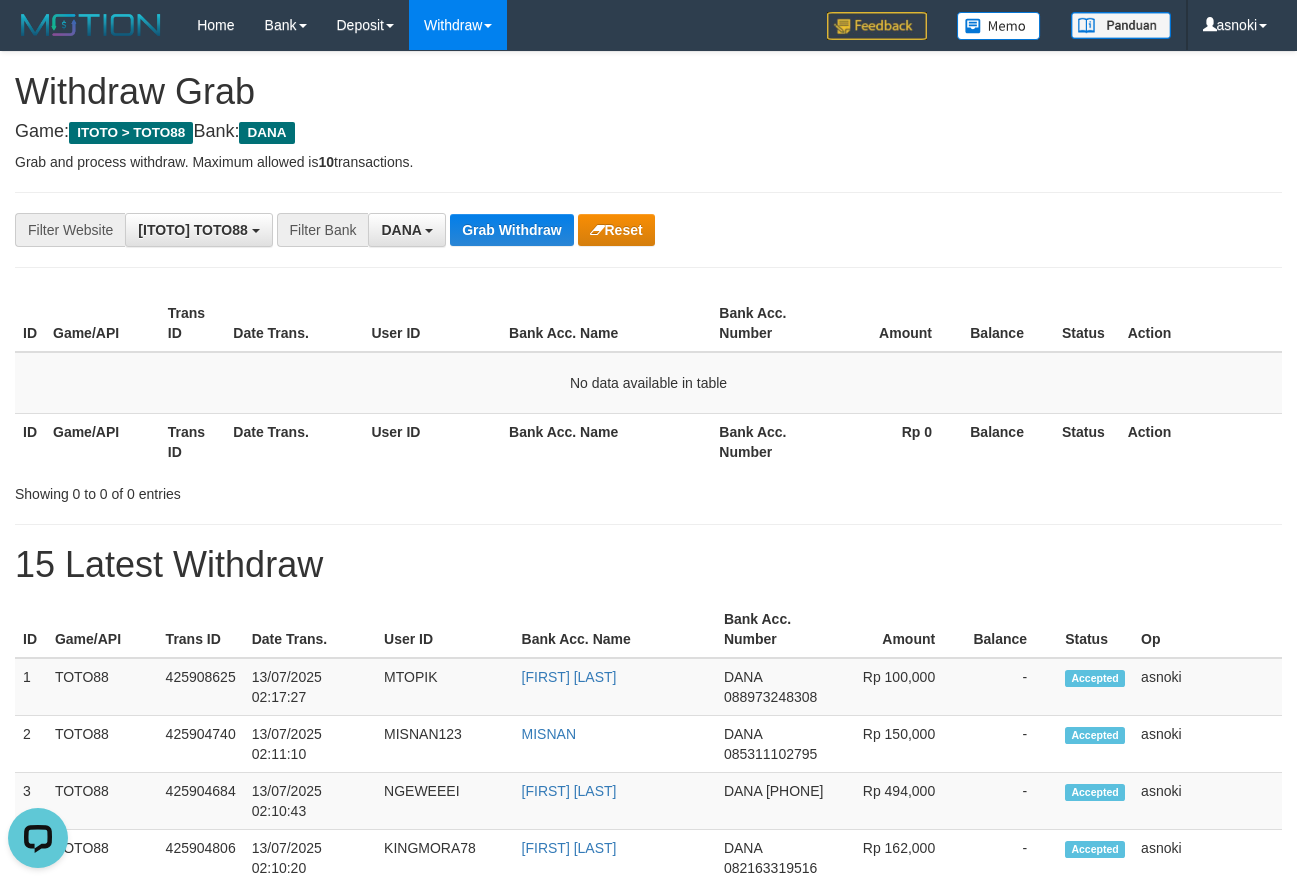 click on "**********" at bounding box center (648, 1113) 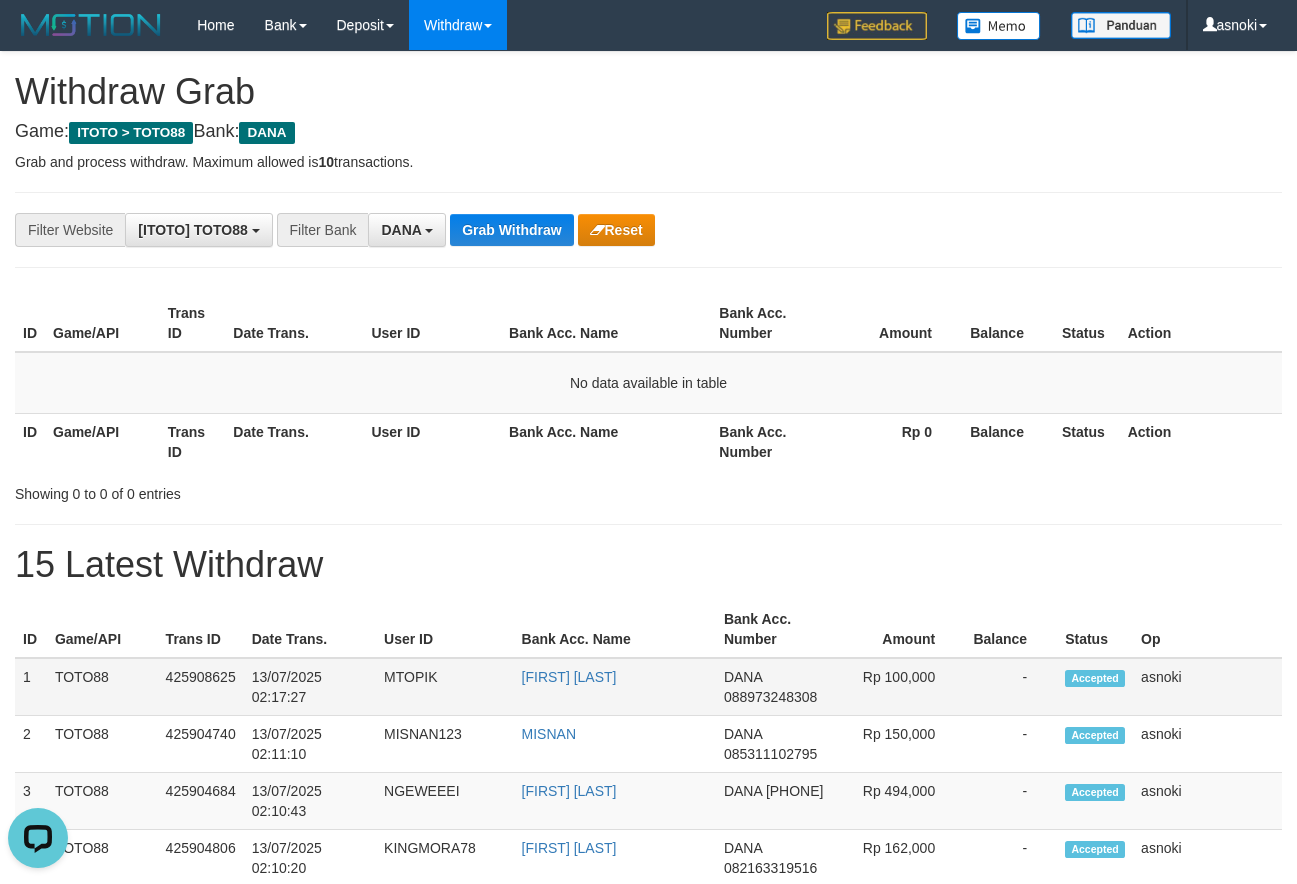 click on "1" at bounding box center (31, 687) 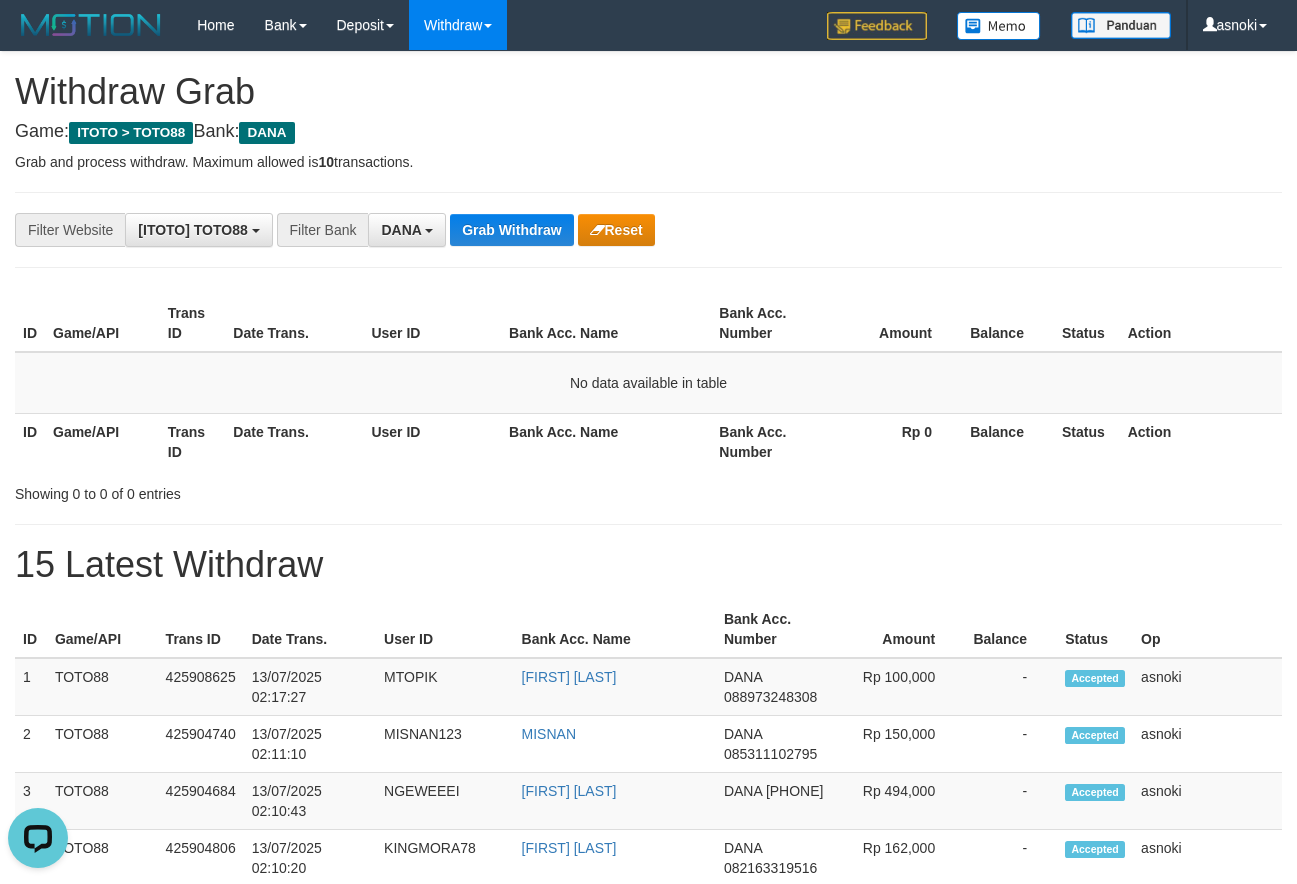 copy on "[PHONE]" 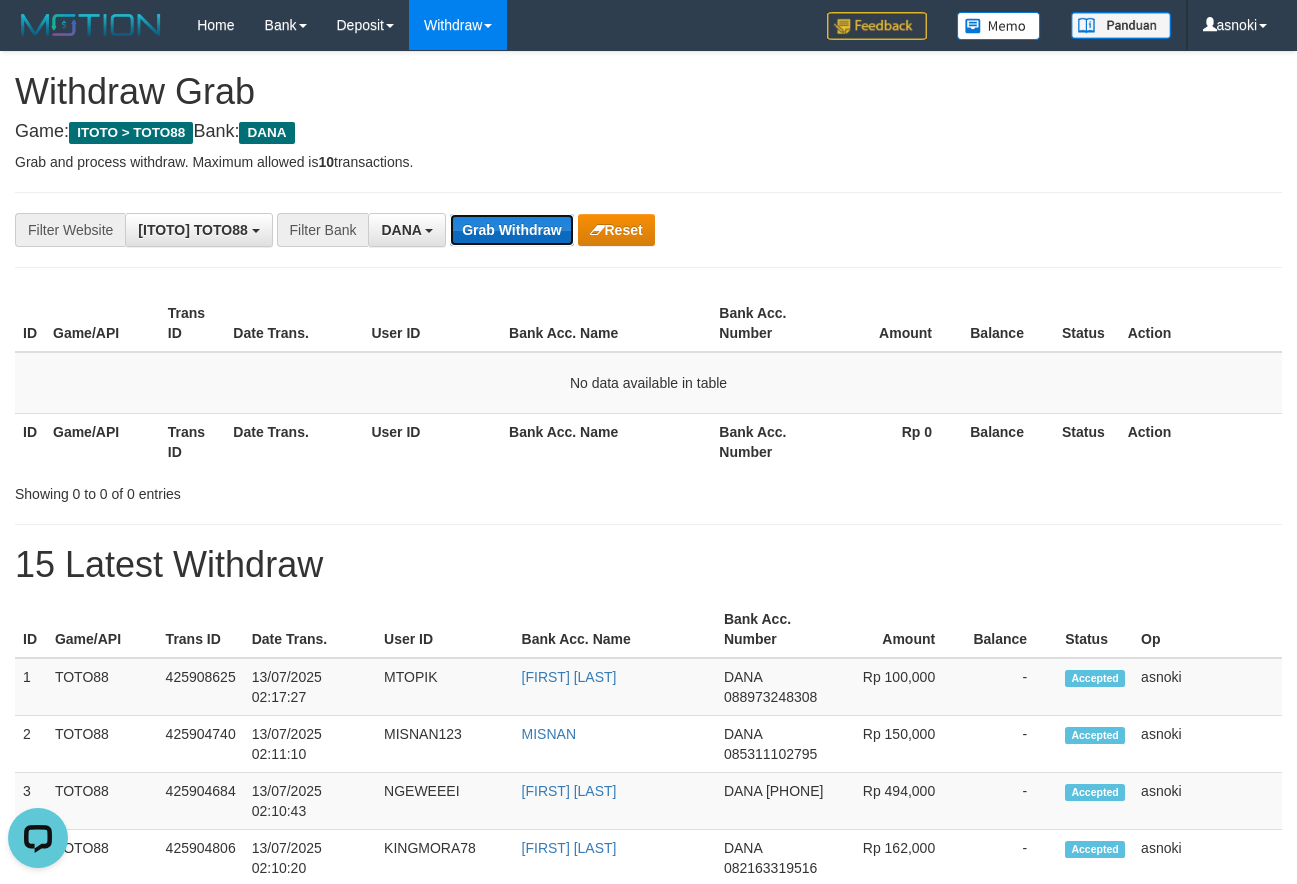 click on "Grab Withdraw" at bounding box center (511, 230) 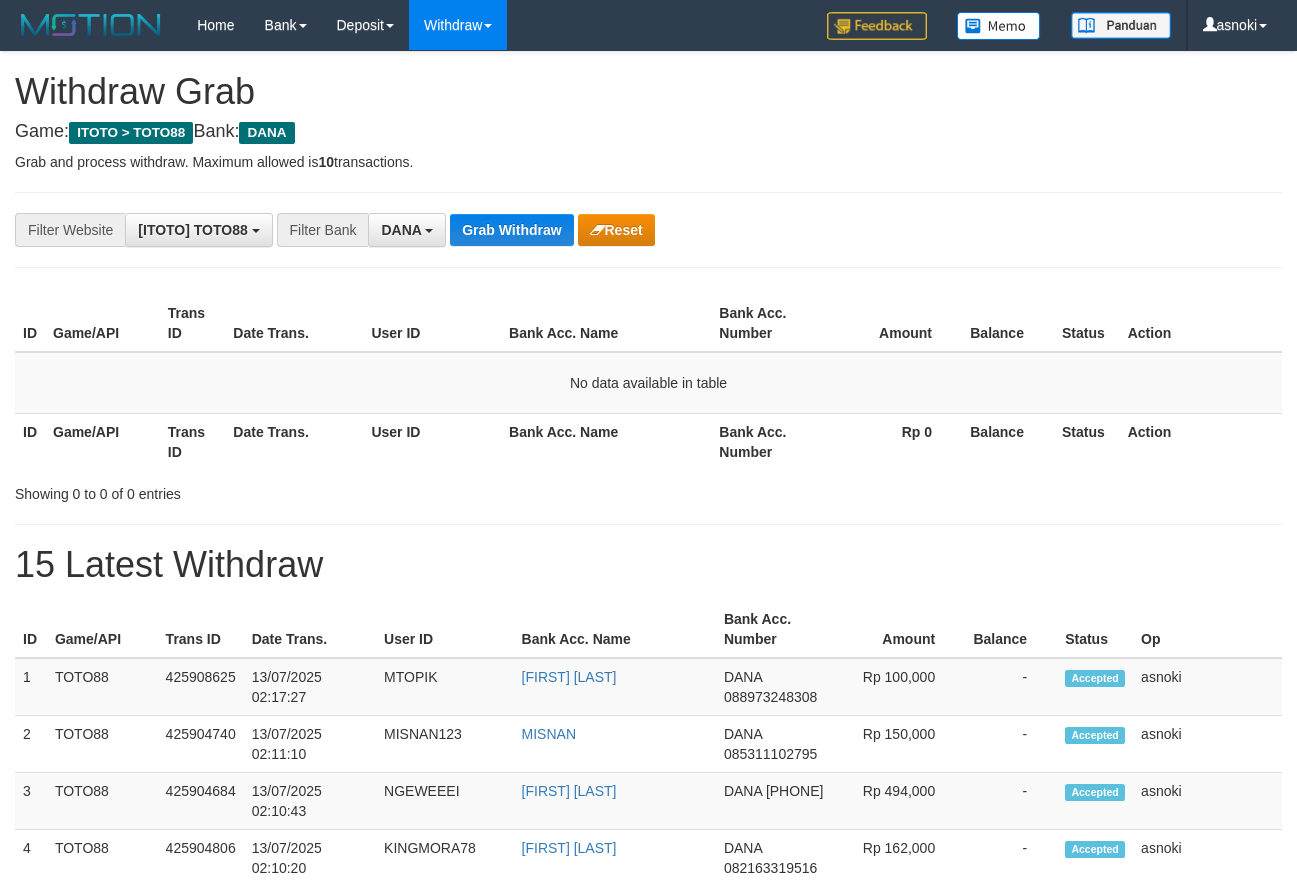 scroll, scrollTop: 0, scrollLeft: 0, axis: both 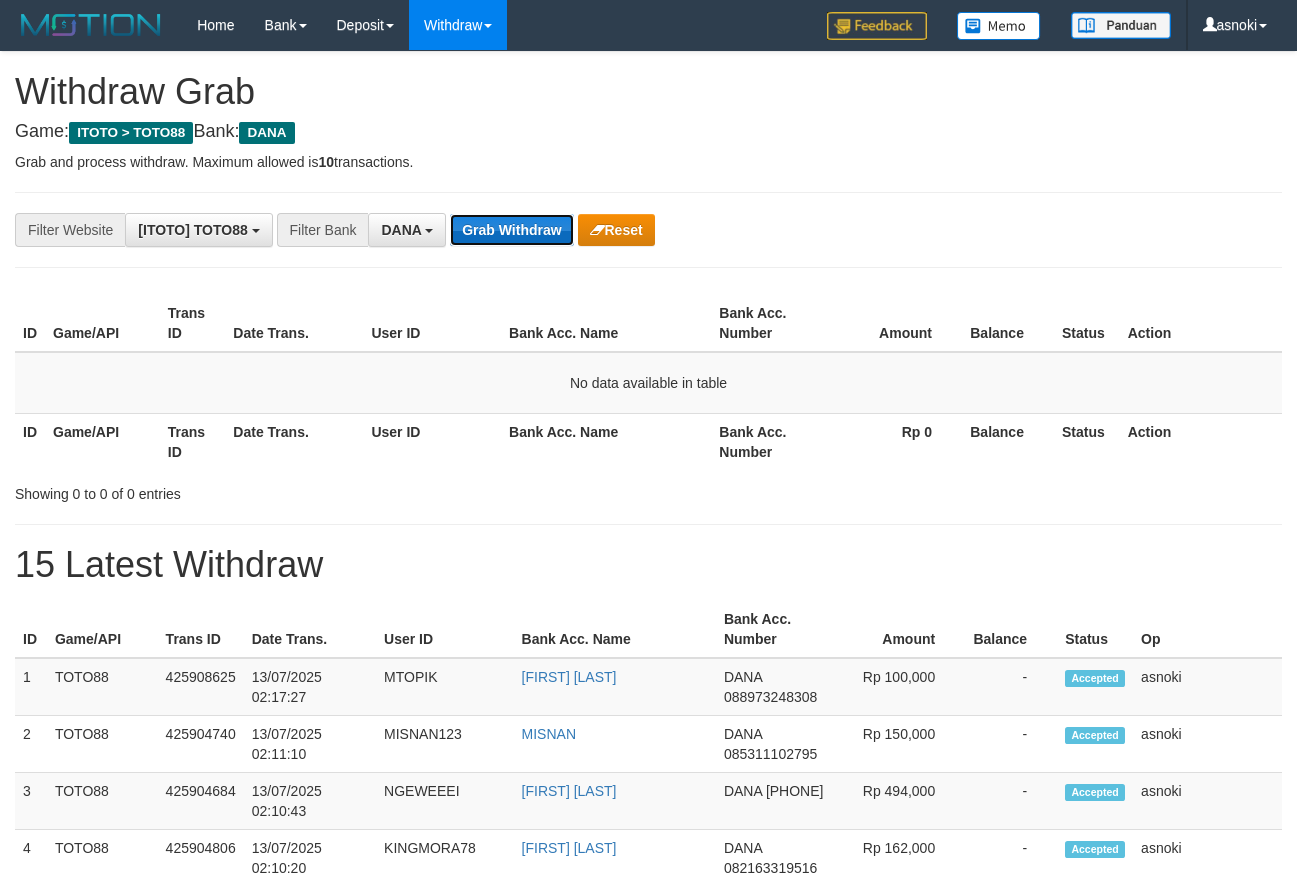click on "Grab Withdraw" at bounding box center [511, 230] 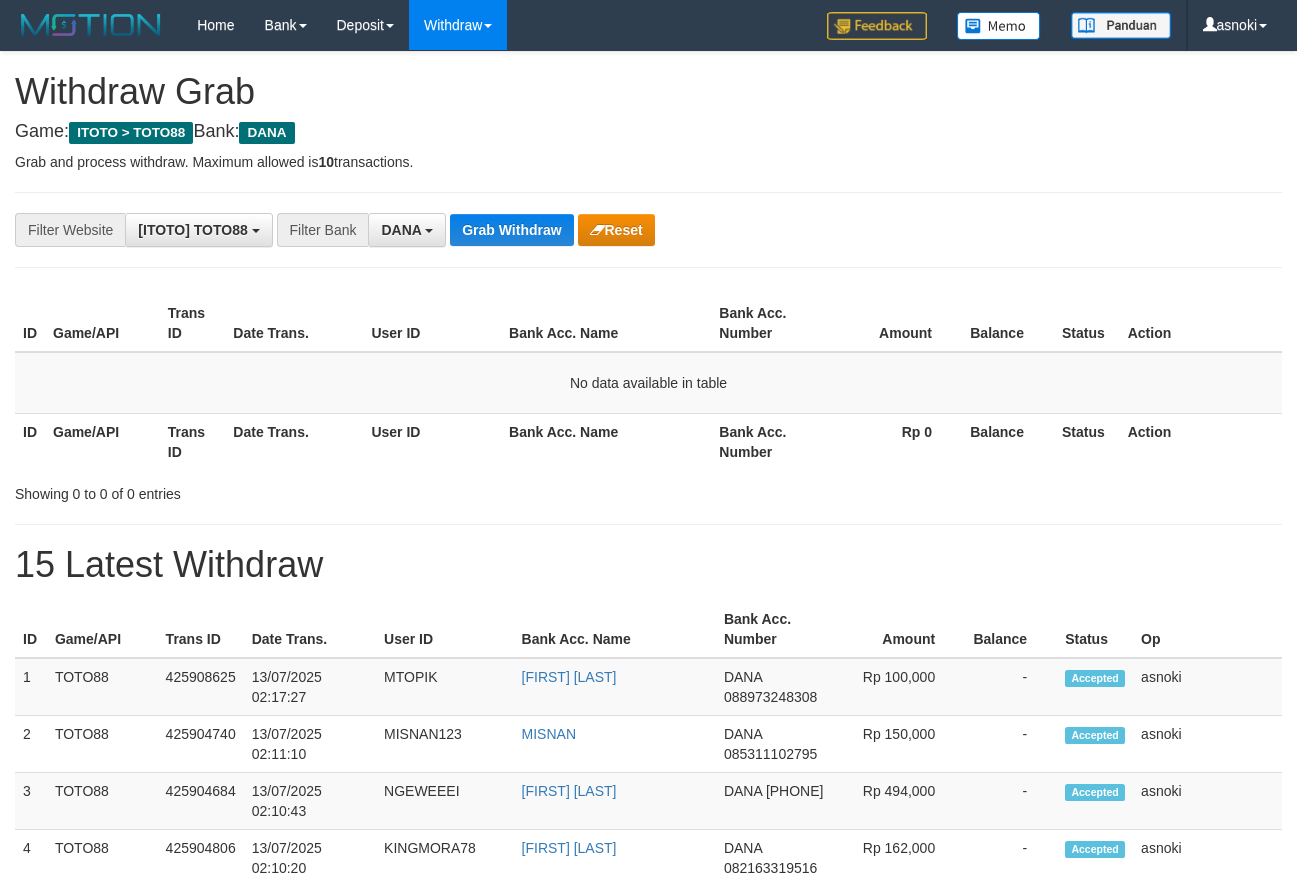 scroll, scrollTop: 0, scrollLeft: 0, axis: both 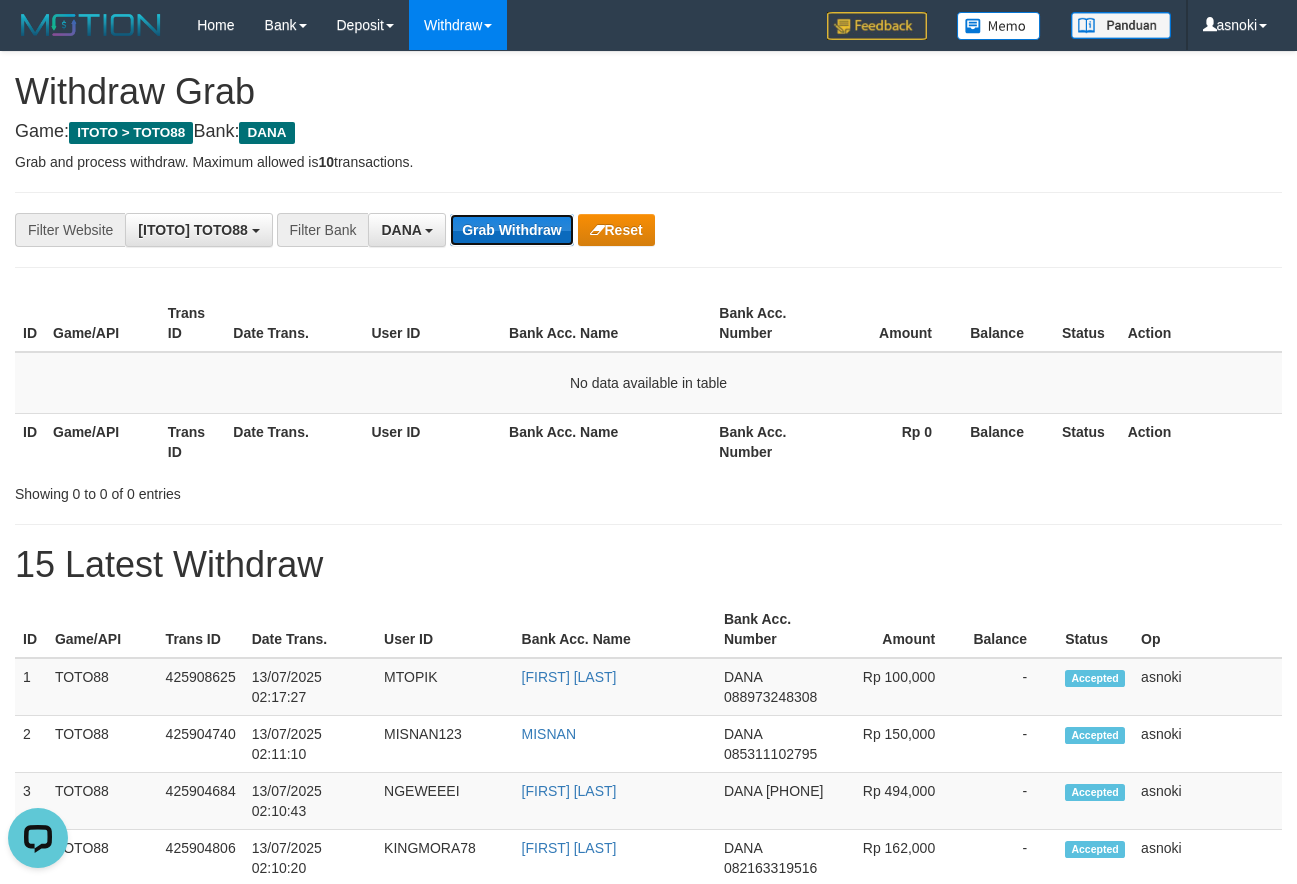 click on "Grab Withdraw" at bounding box center [511, 230] 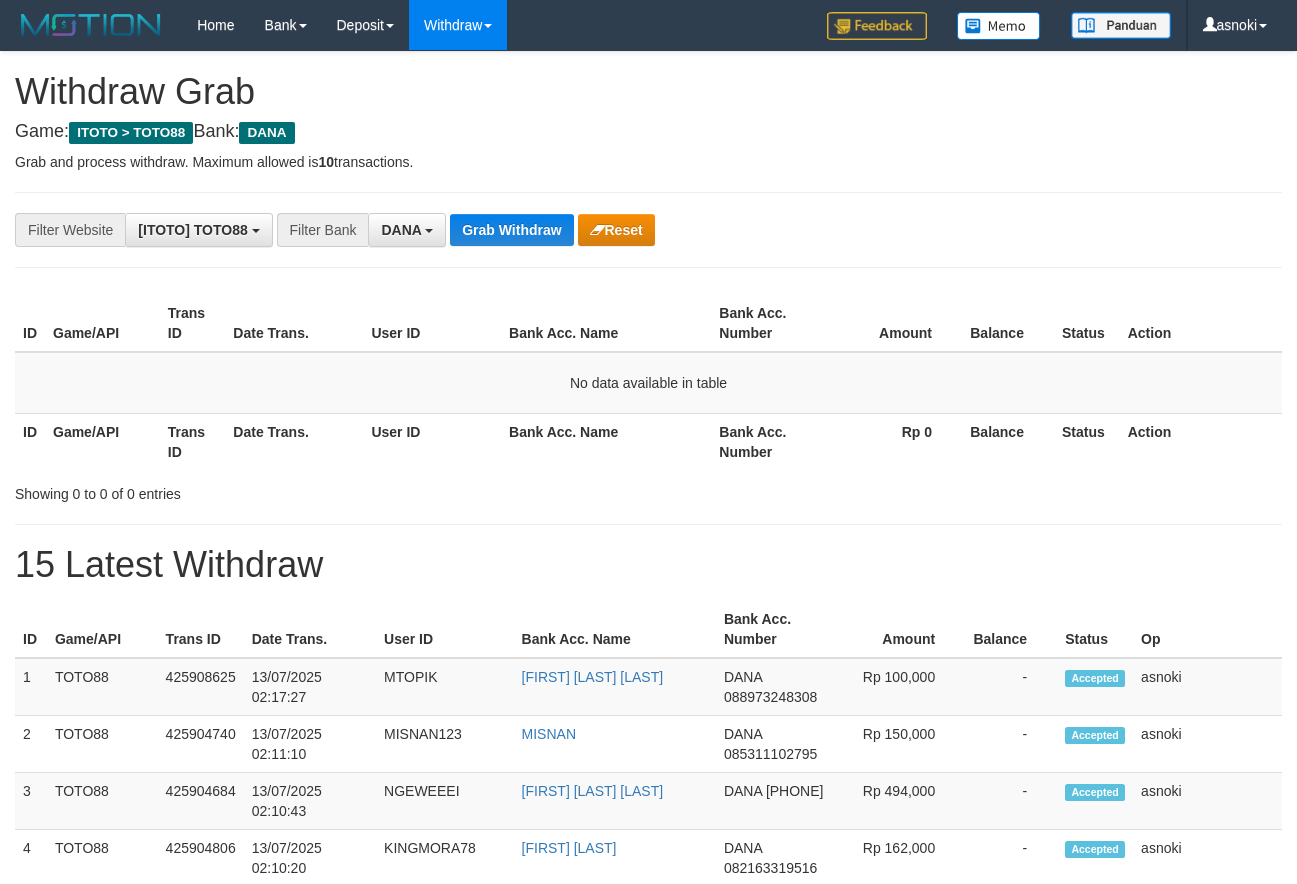 scroll, scrollTop: 0, scrollLeft: 0, axis: both 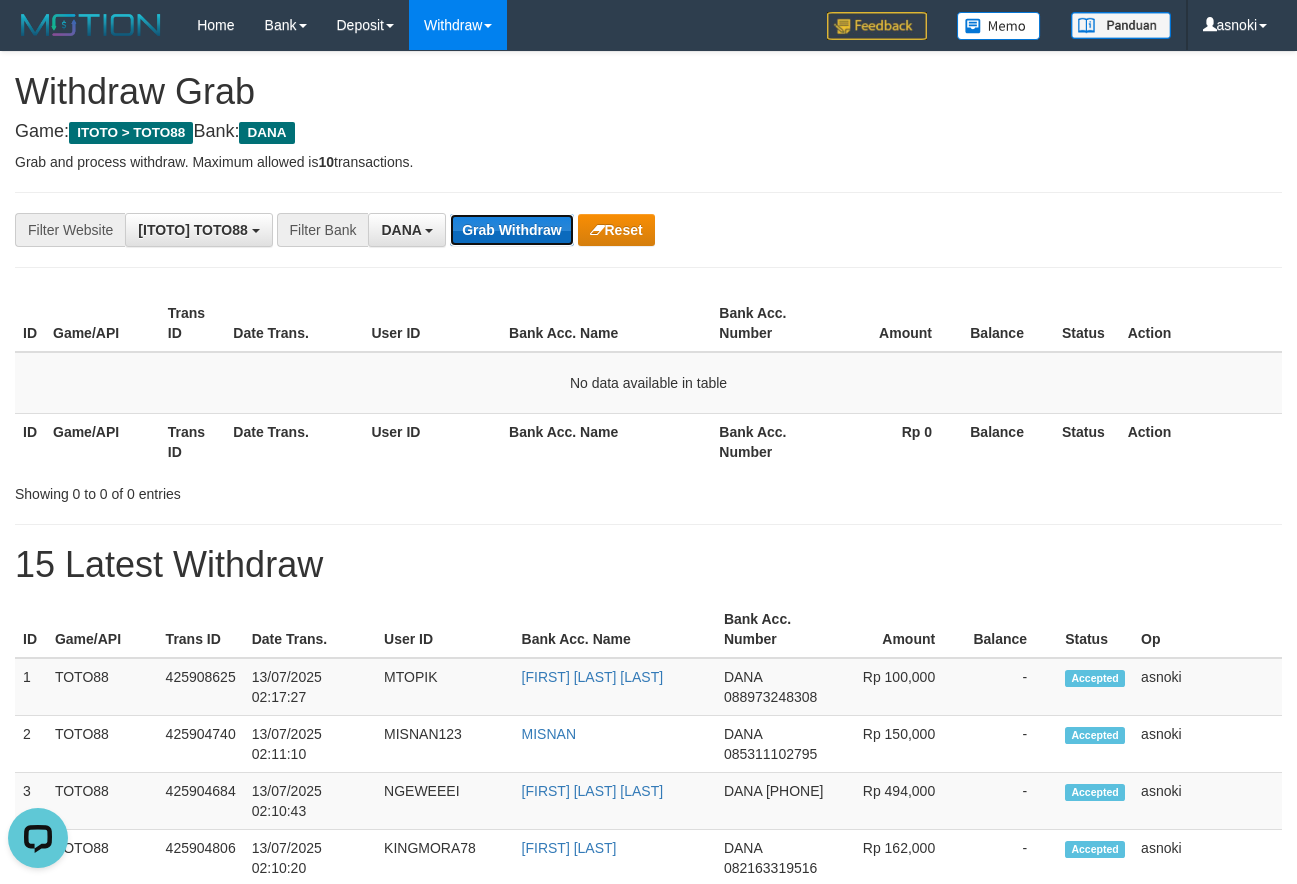 click on "Grab Withdraw" at bounding box center (511, 230) 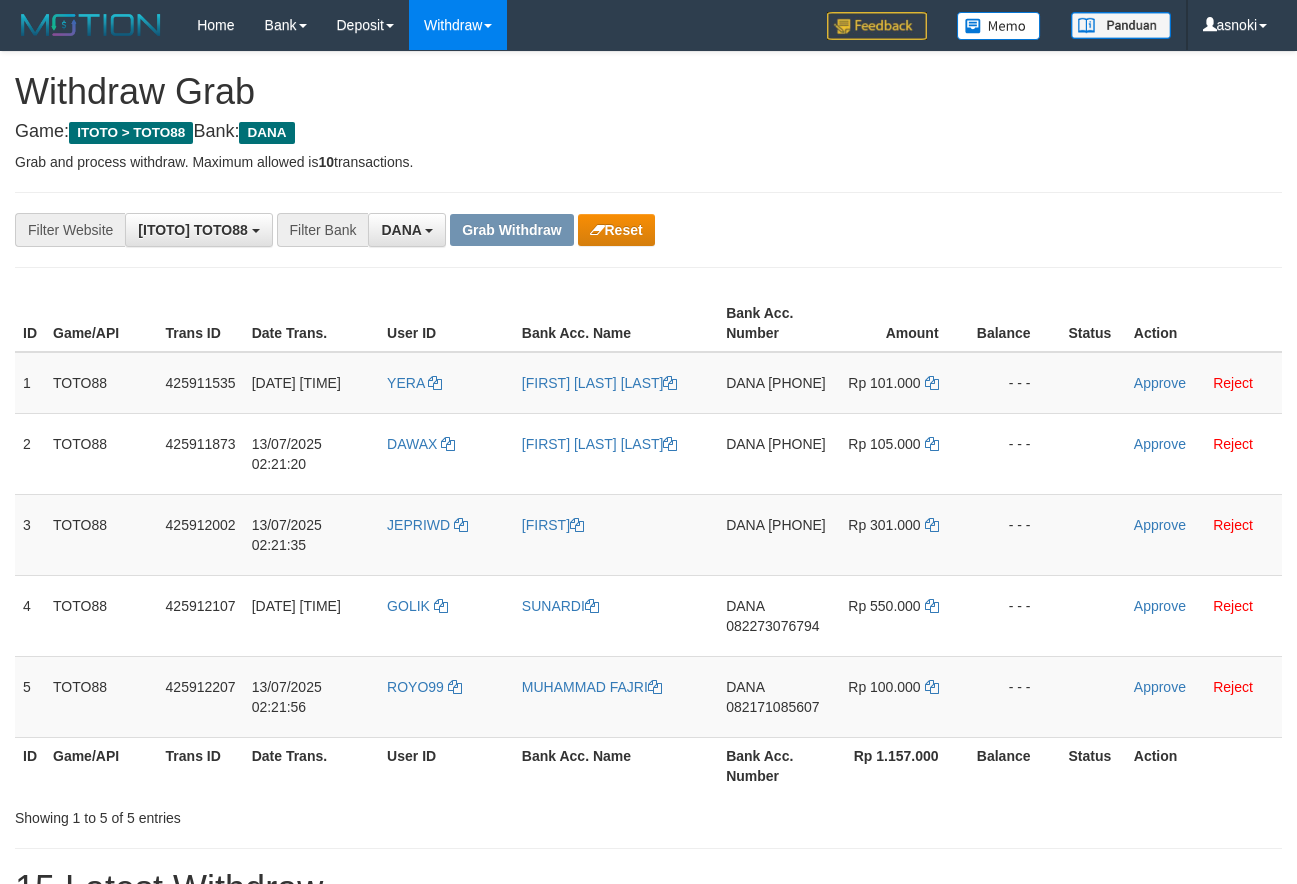 scroll, scrollTop: 0, scrollLeft: 0, axis: both 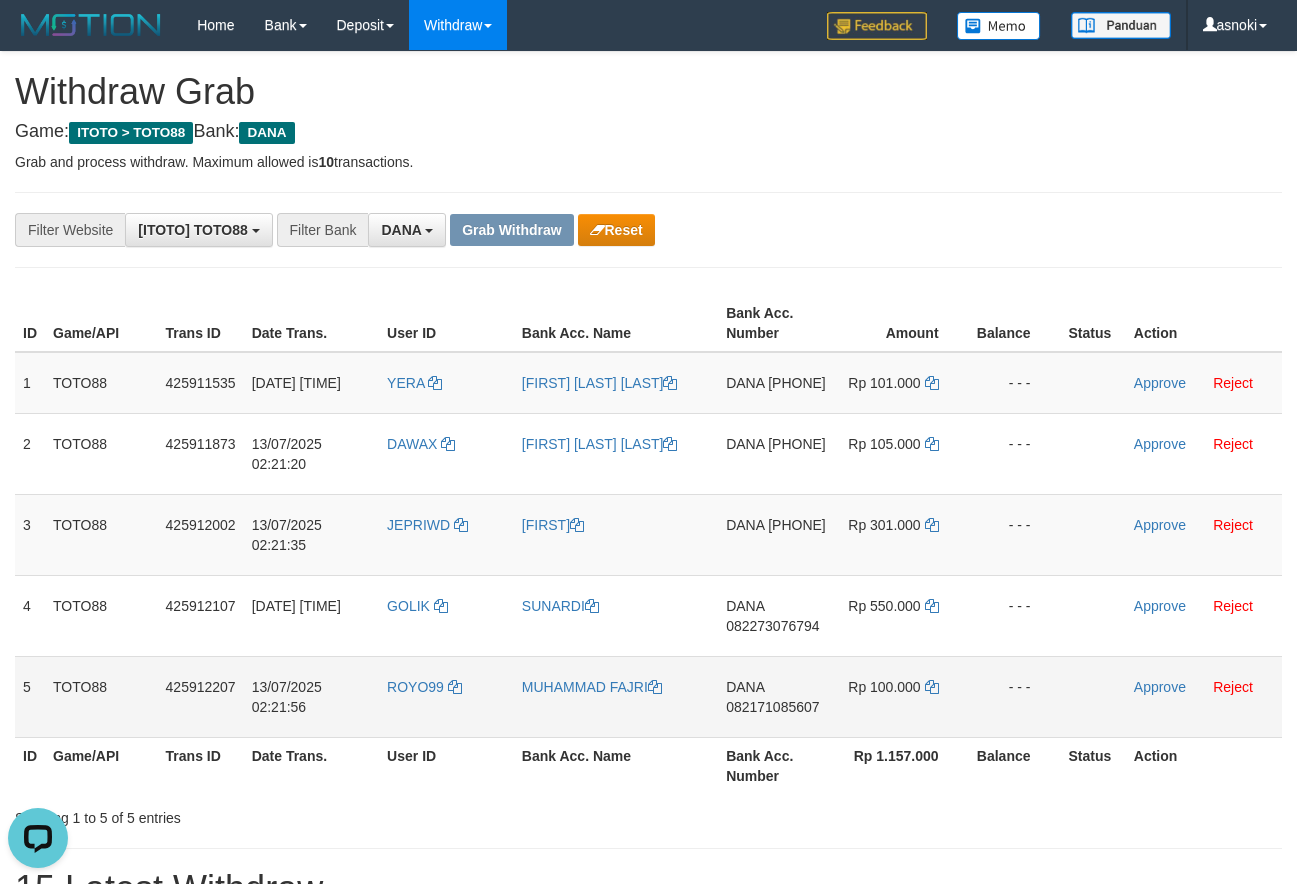 click on "082171085607" at bounding box center (772, 707) 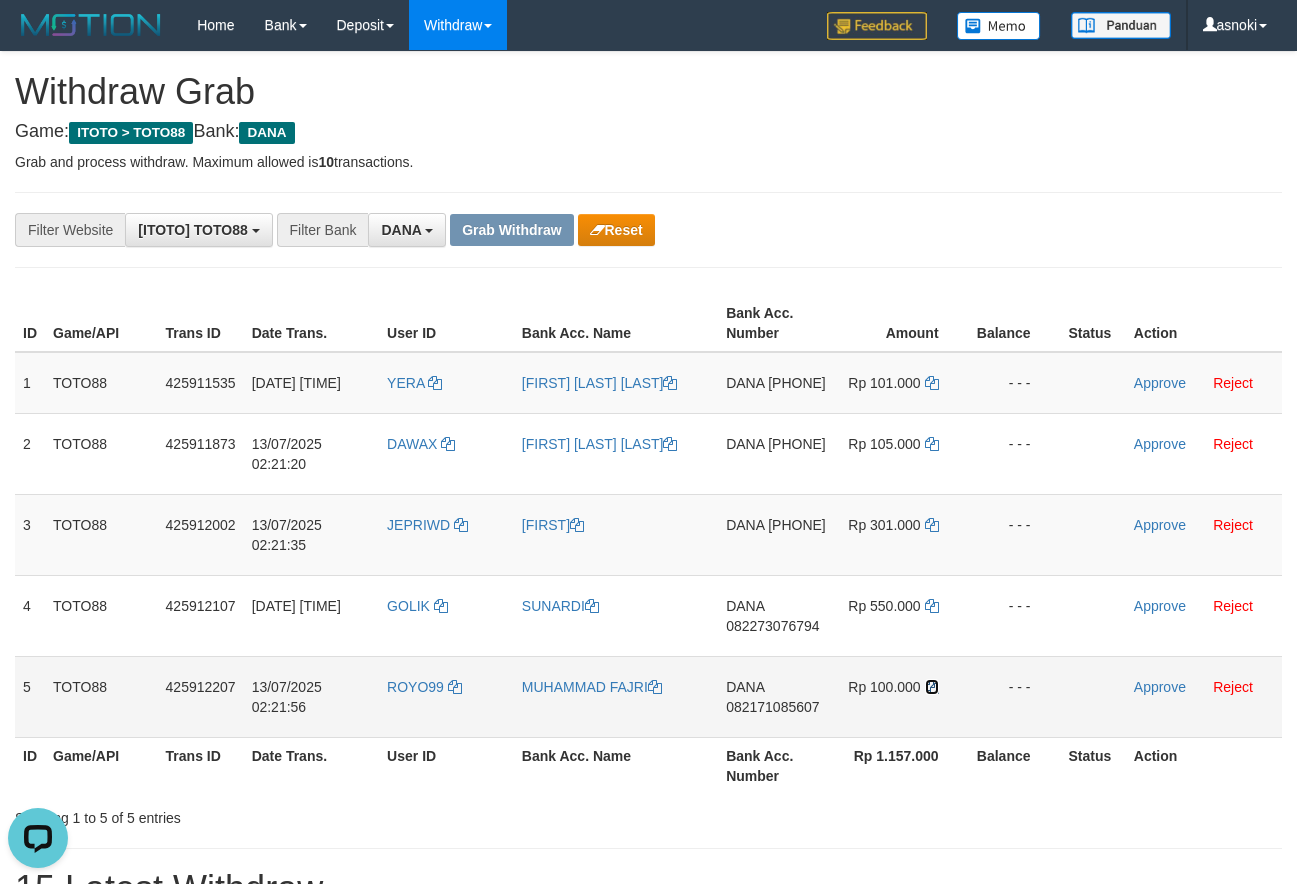 click at bounding box center (932, 687) 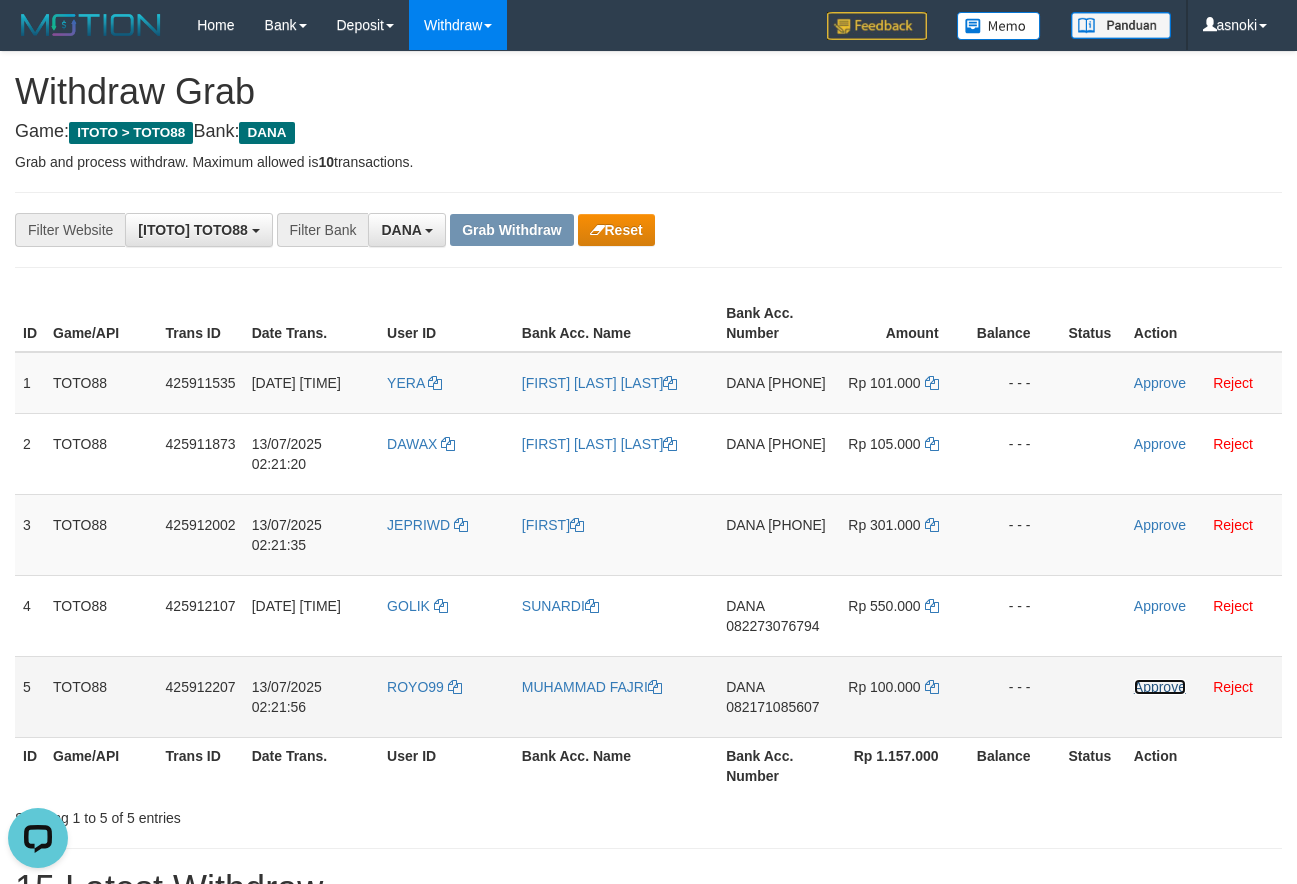 click on "Approve" at bounding box center (1160, 687) 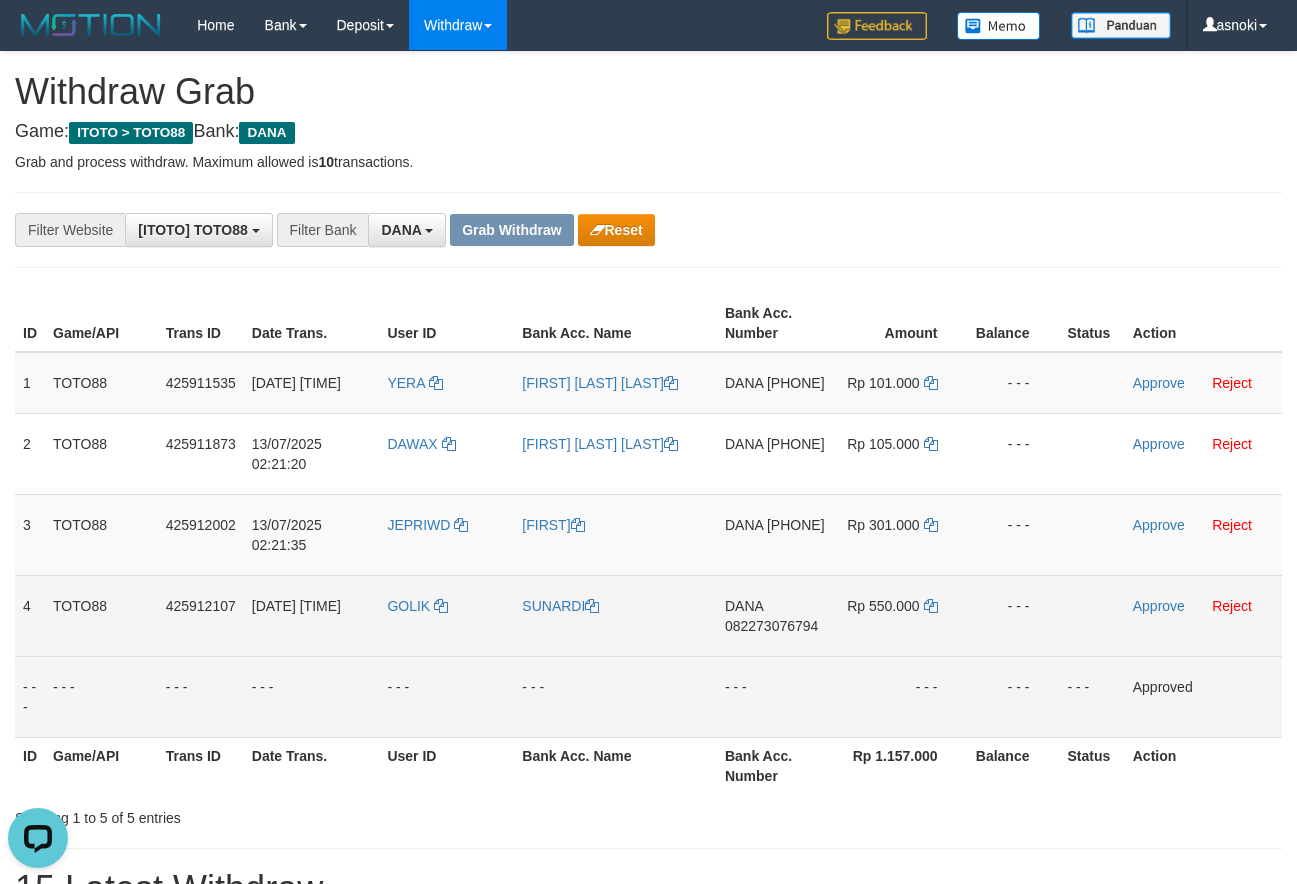 click on "082273076794" at bounding box center (771, 626) 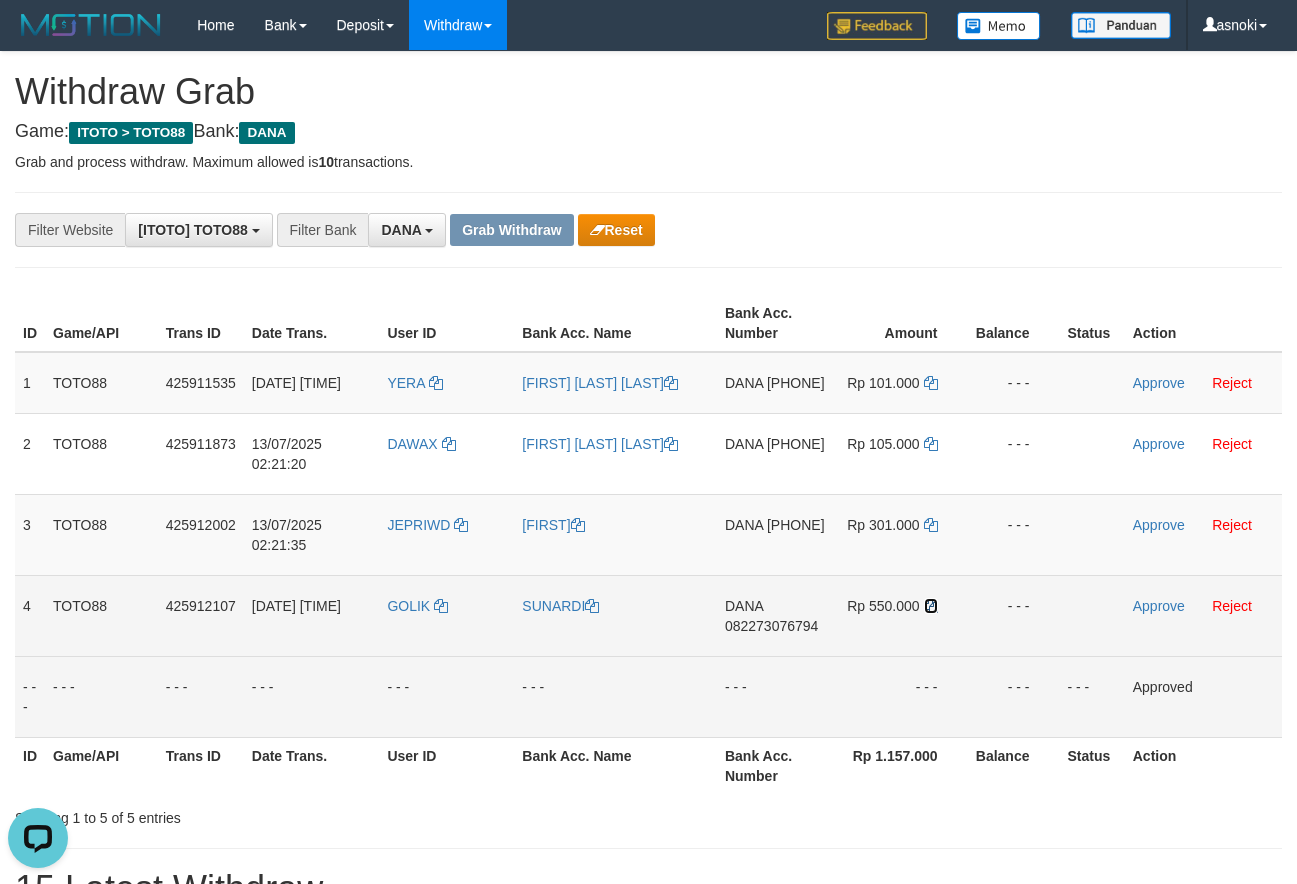 click at bounding box center [931, 606] 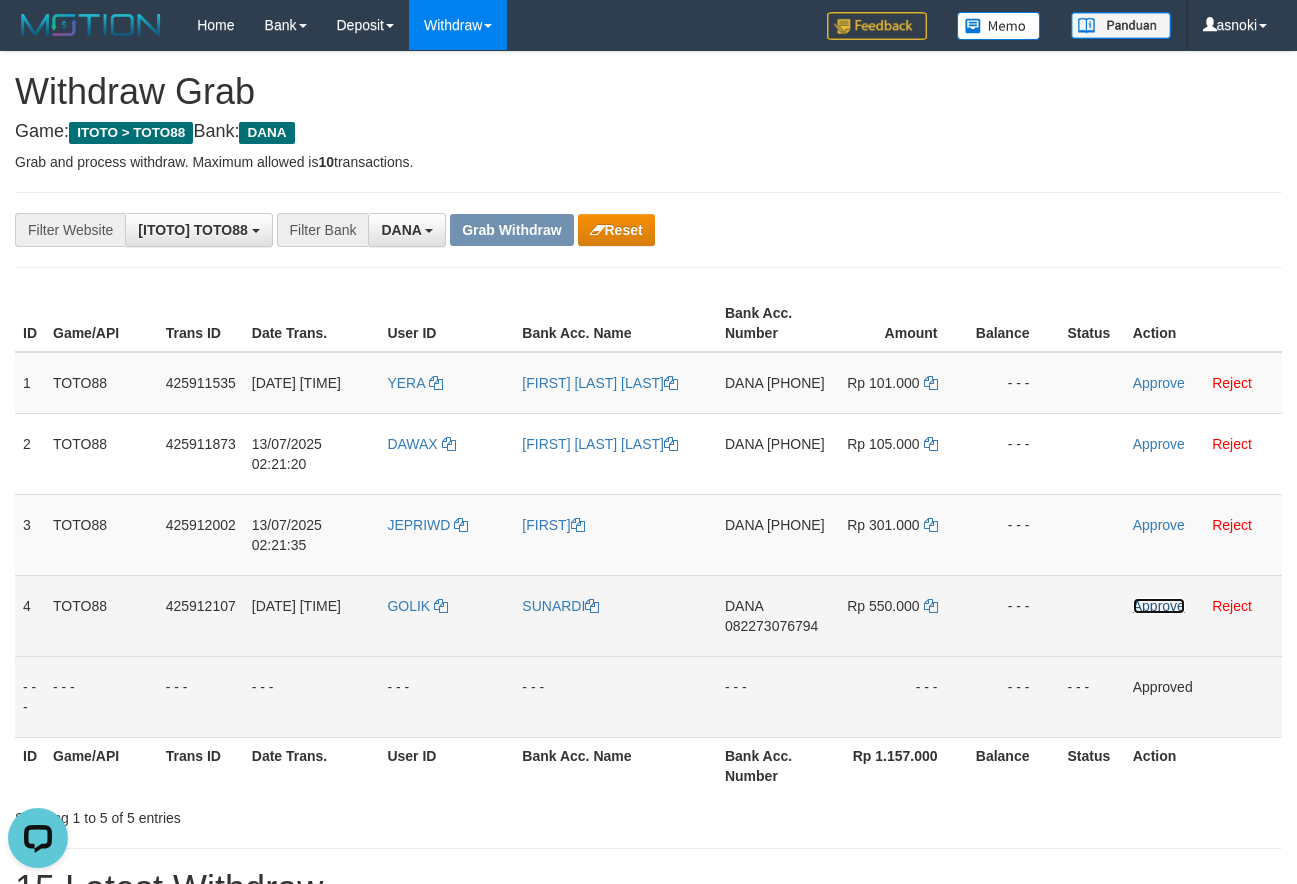 click on "Approve" at bounding box center [1159, 606] 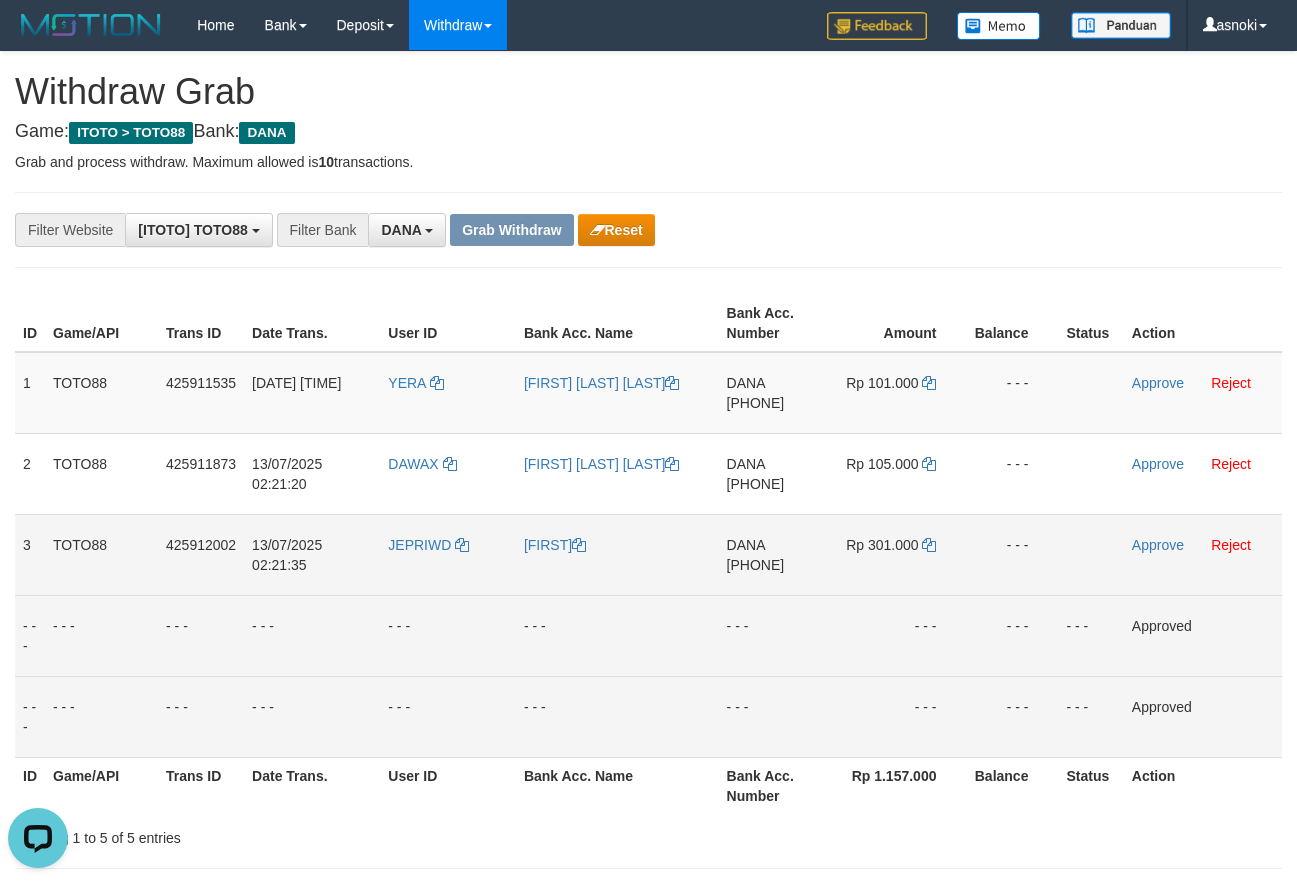click on "[PHONE]" at bounding box center (756, 565) 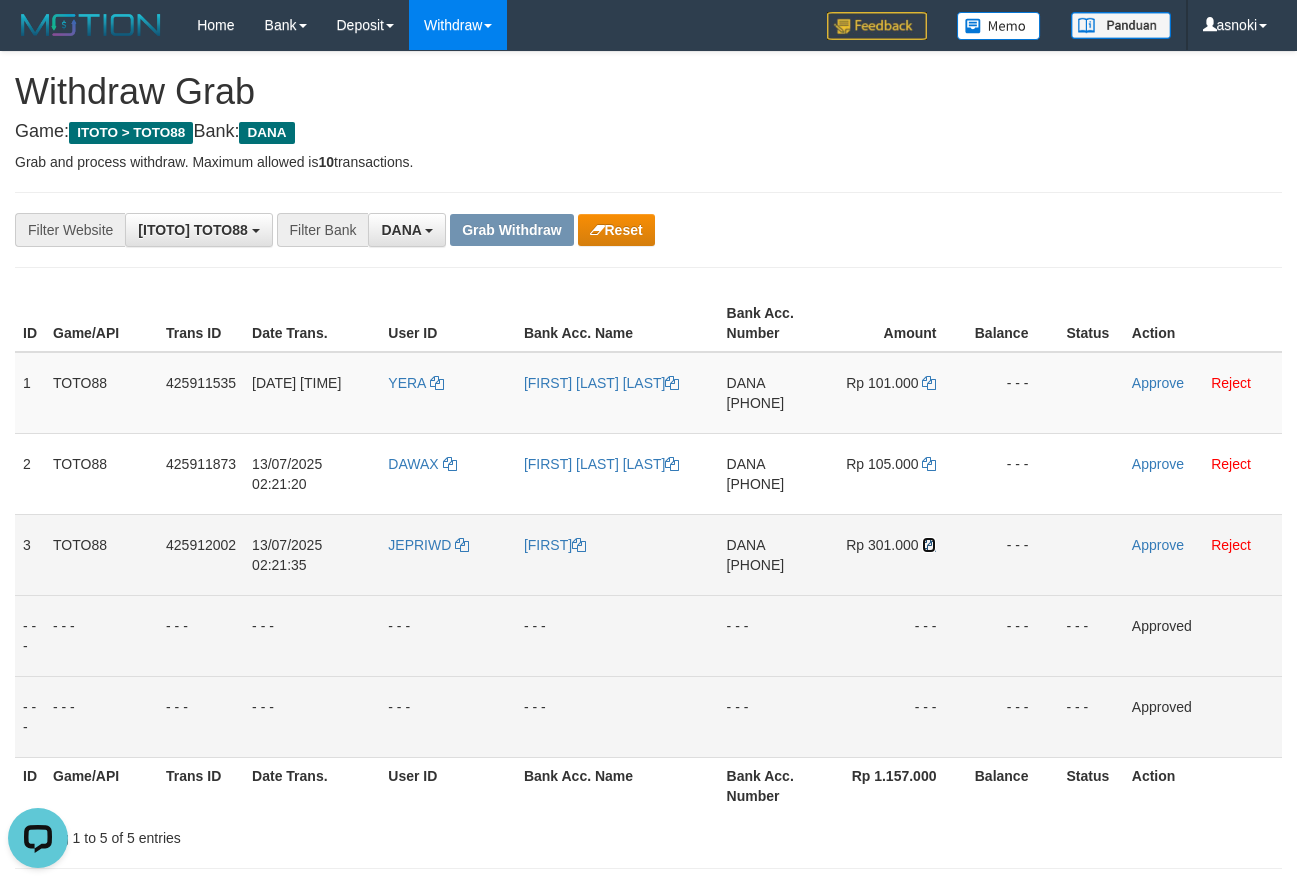 click at bounding box center (929, 545) 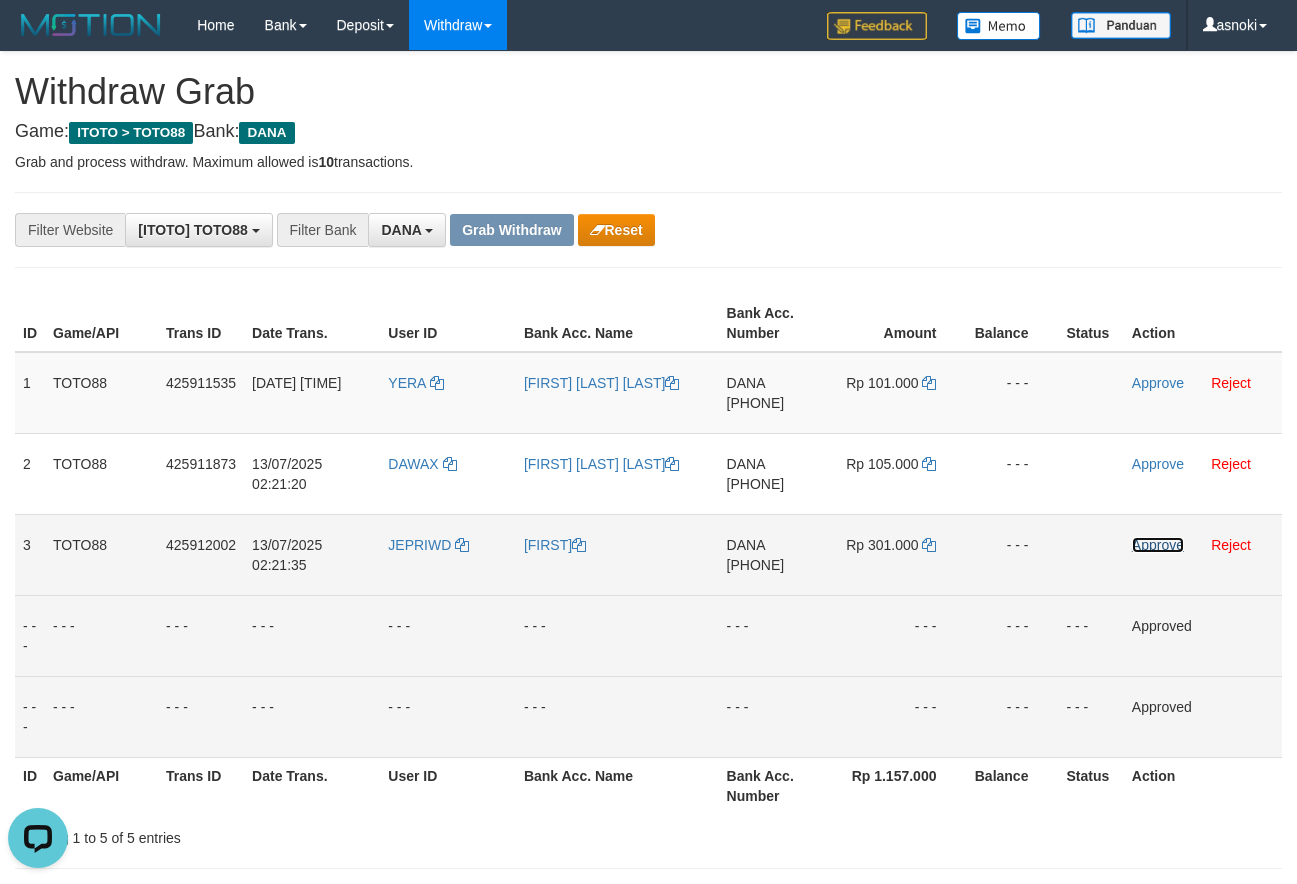 click on "Approve" at bounding box center (1158, 545) 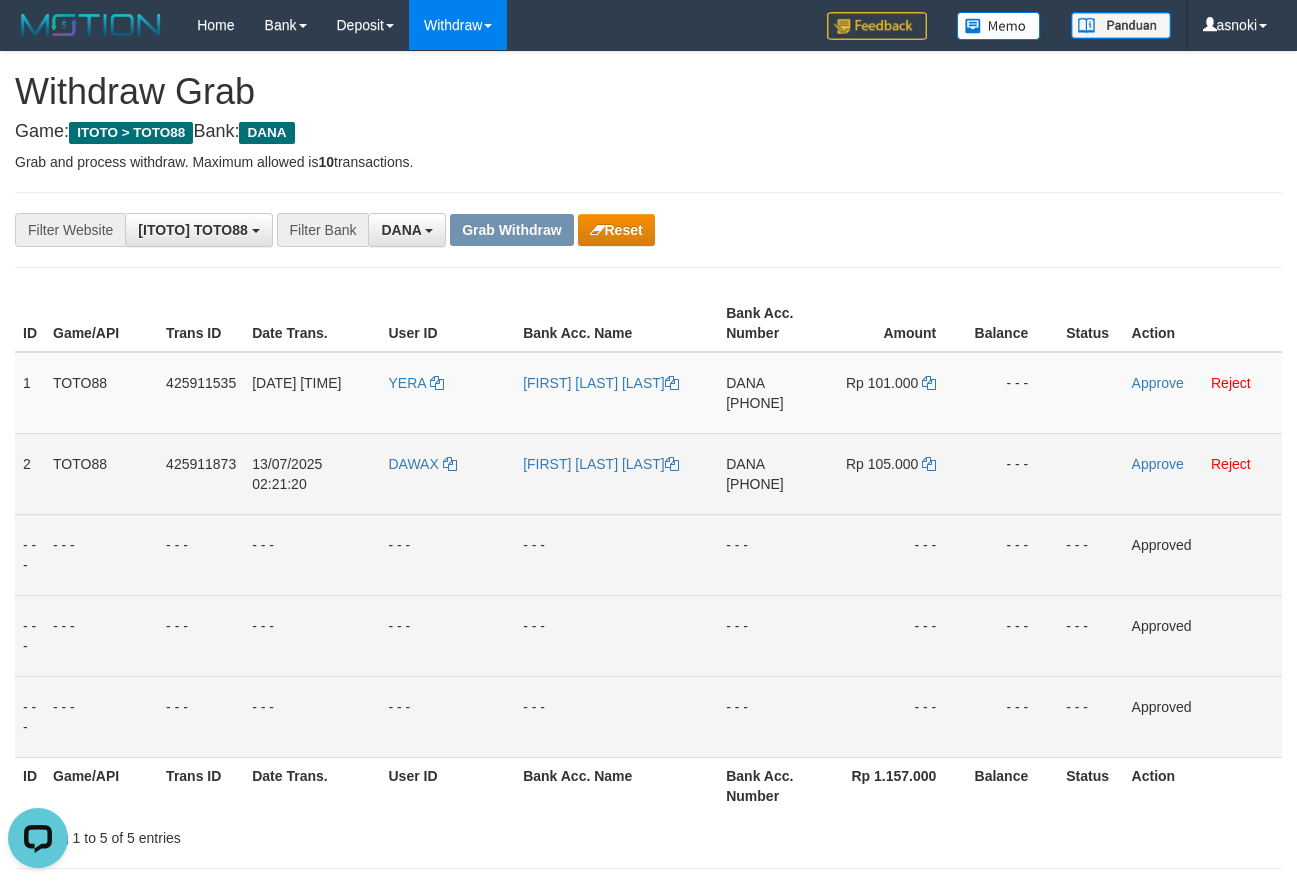 click on "[PHONE]" at bounding box center [755, 484] 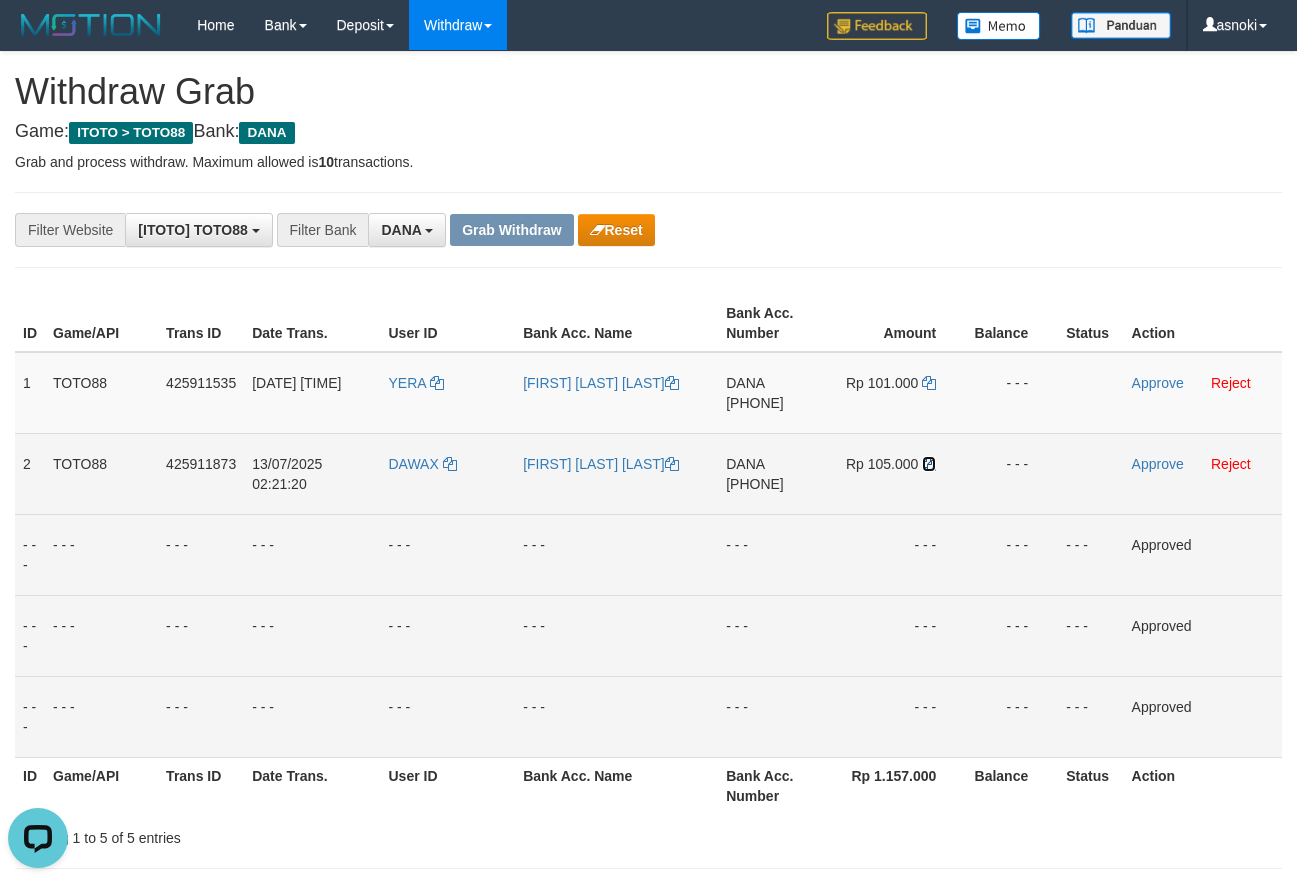 click at bounding box center (929, 464) 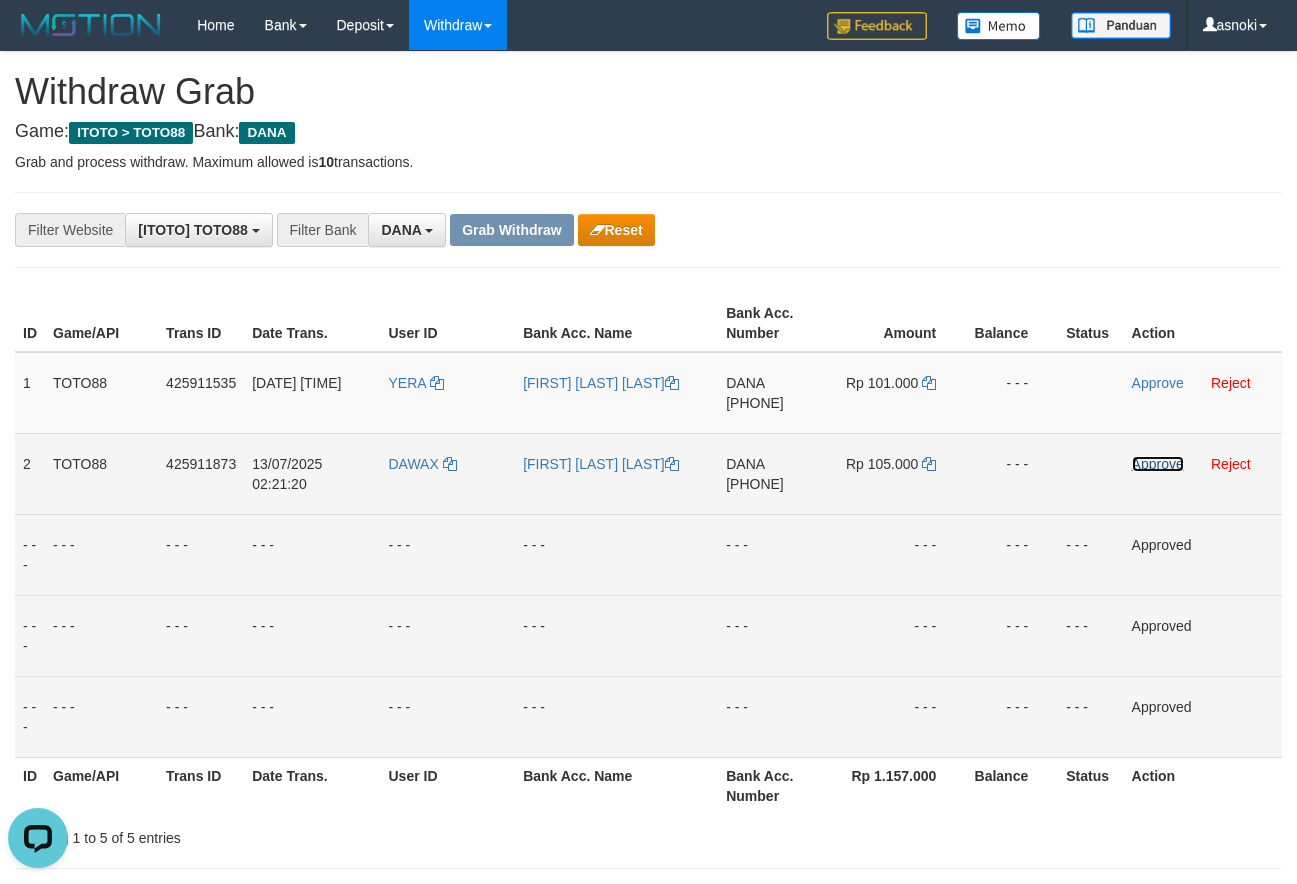 click on "Approve" at bounding box center (1158, 464) 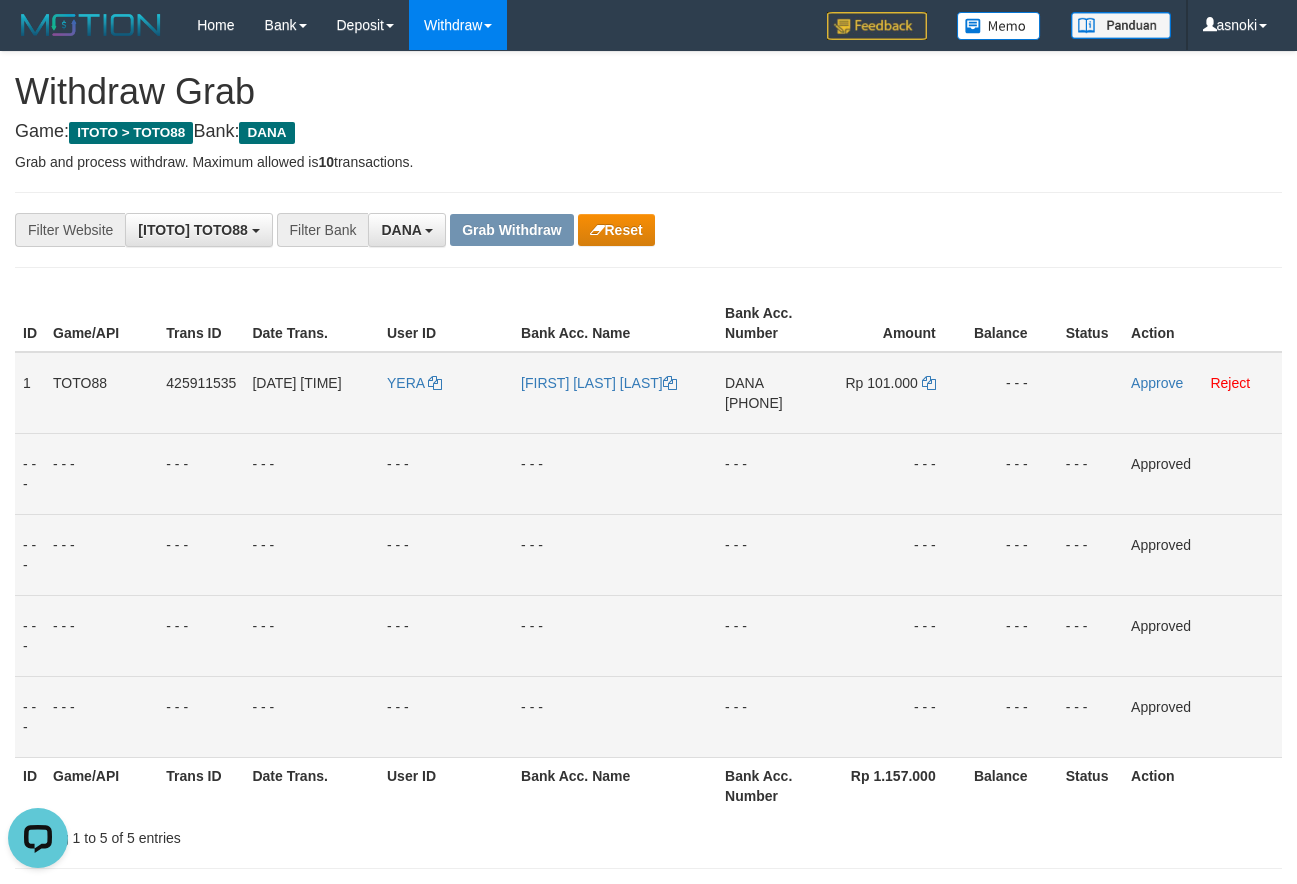 click on "[PHONE]" at bounding box center (754, 403) 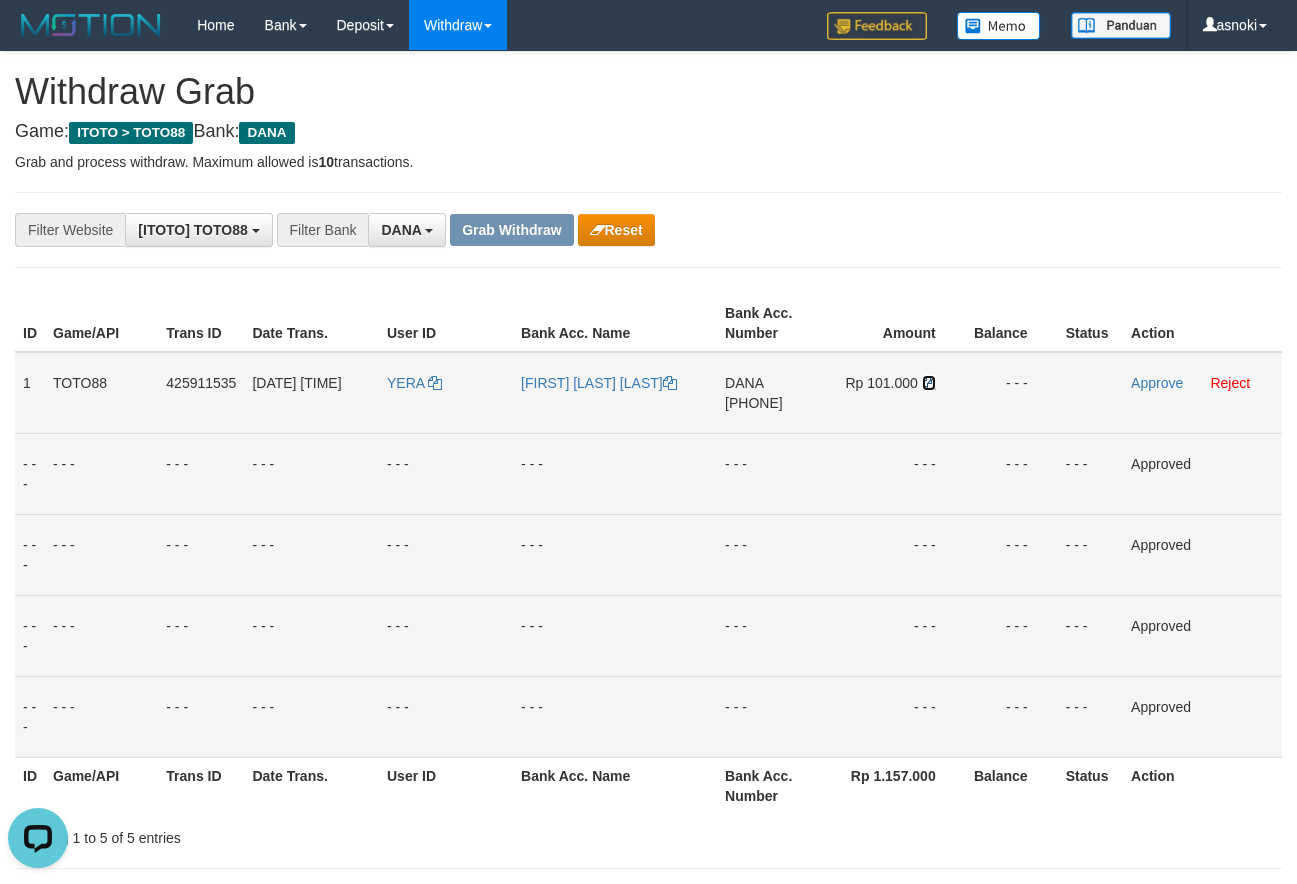 click at bounding box center (929, 383) 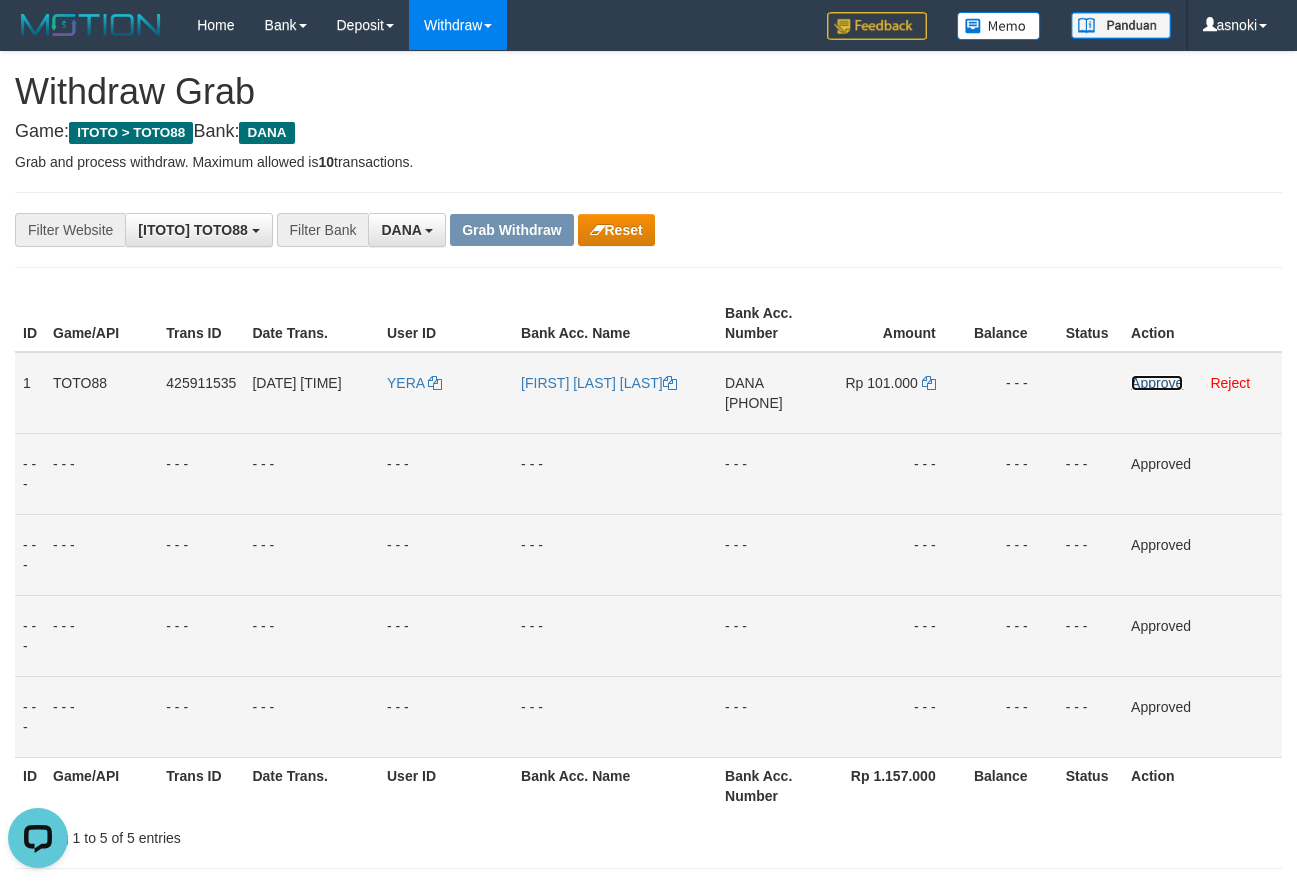 click on "Approve" at bounding box center (1157, 383) 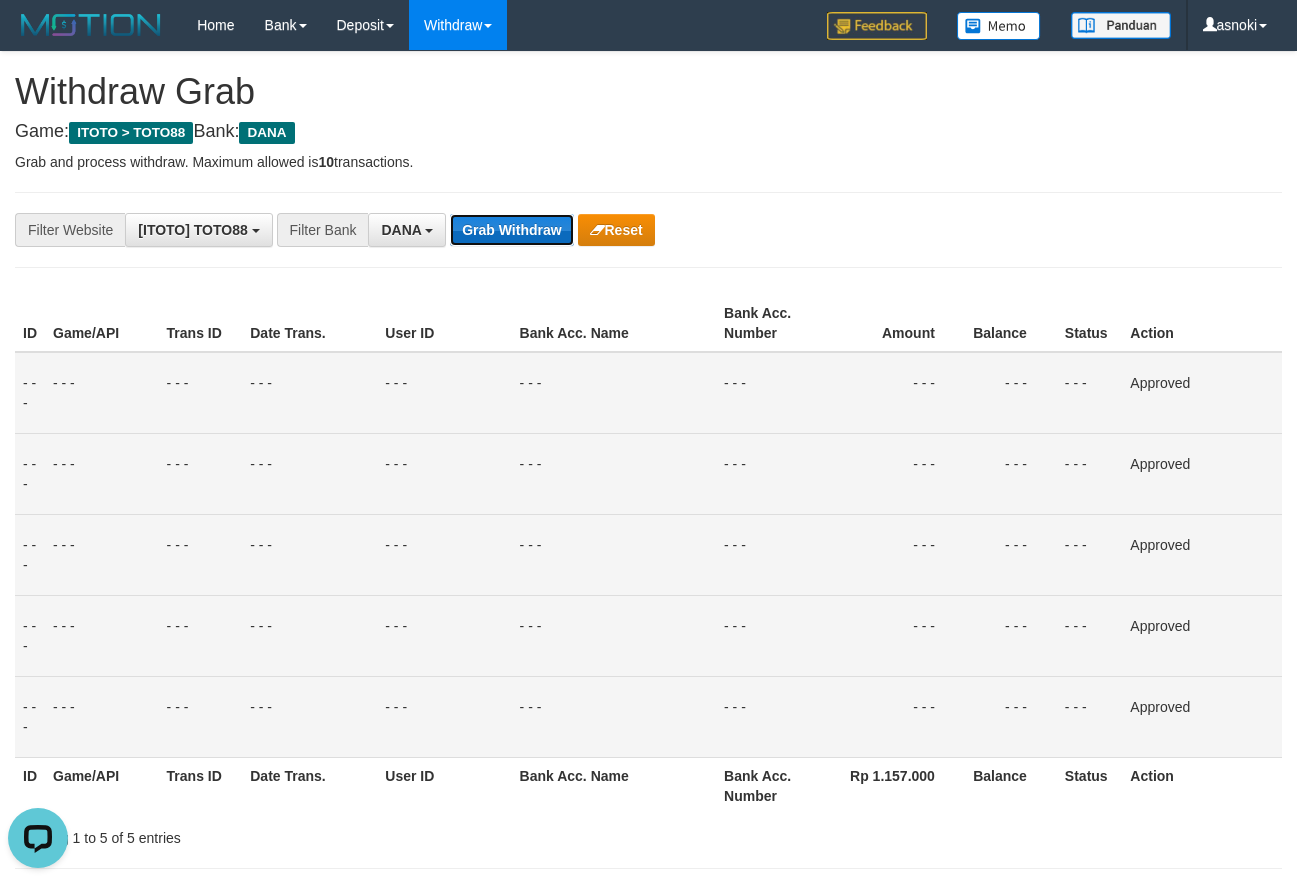 click on "Grab Withdraw" at bounding box center (511, 230) 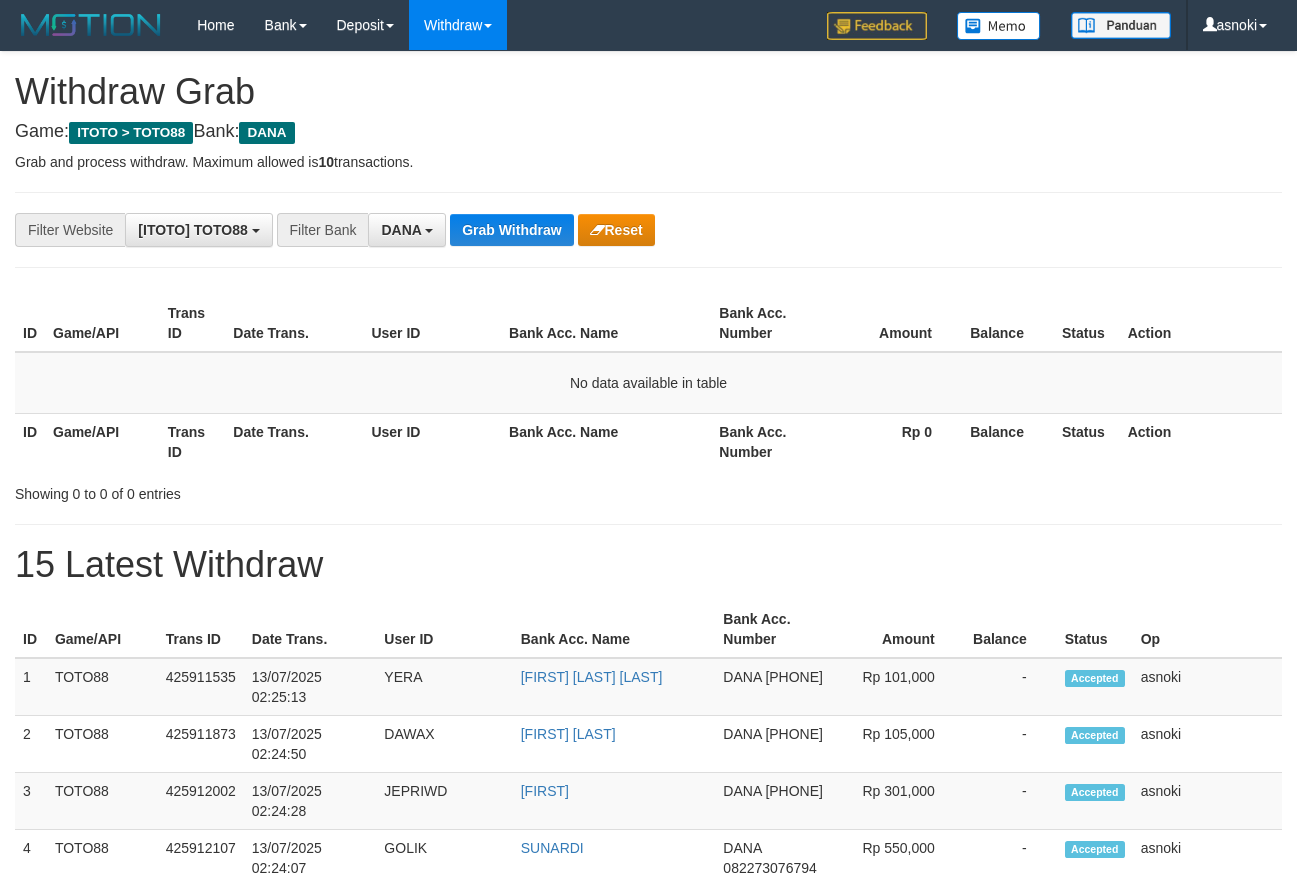 scroll, scrollTop: 0, scrollLeft: 0, axis: both 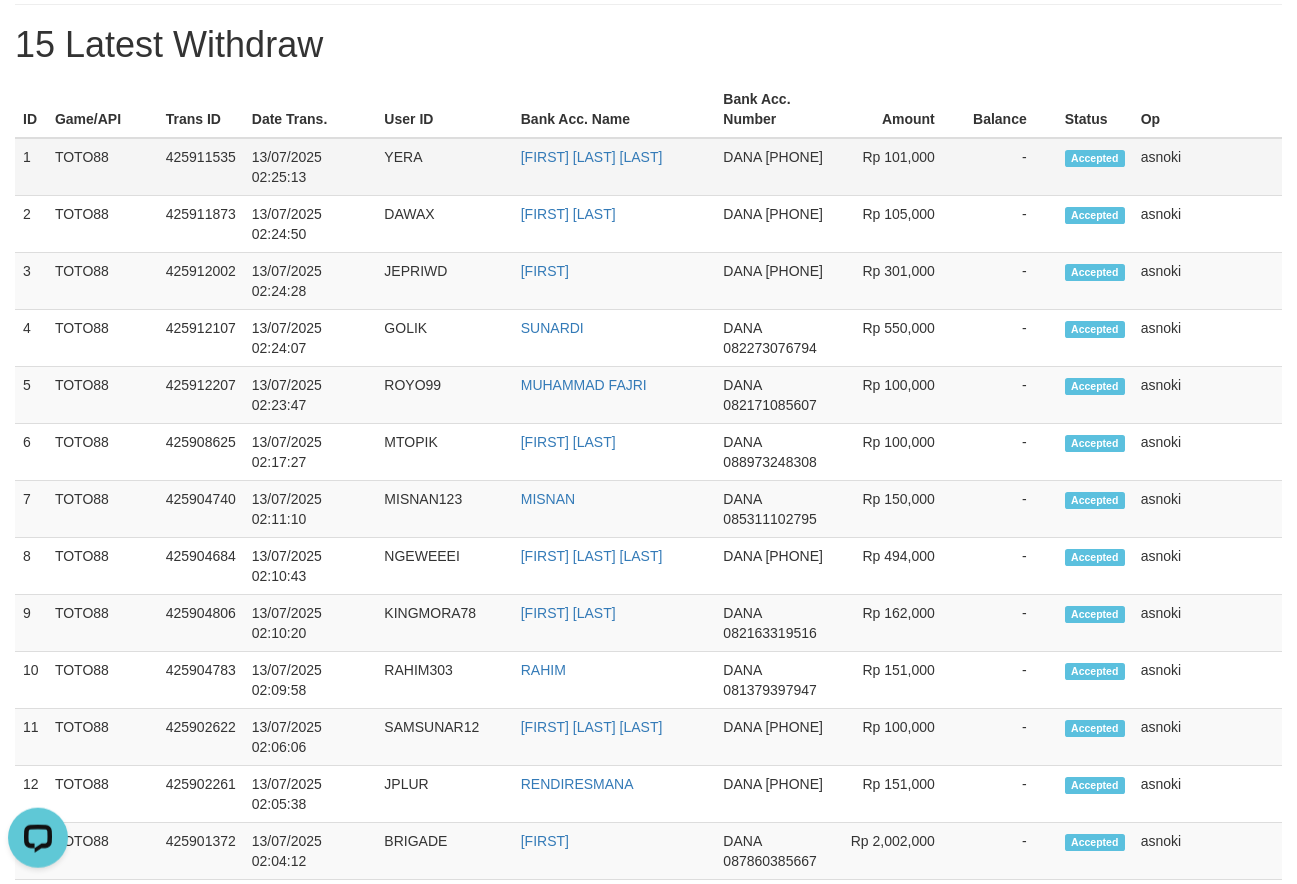click on "1" at bounding box center (31, 167) 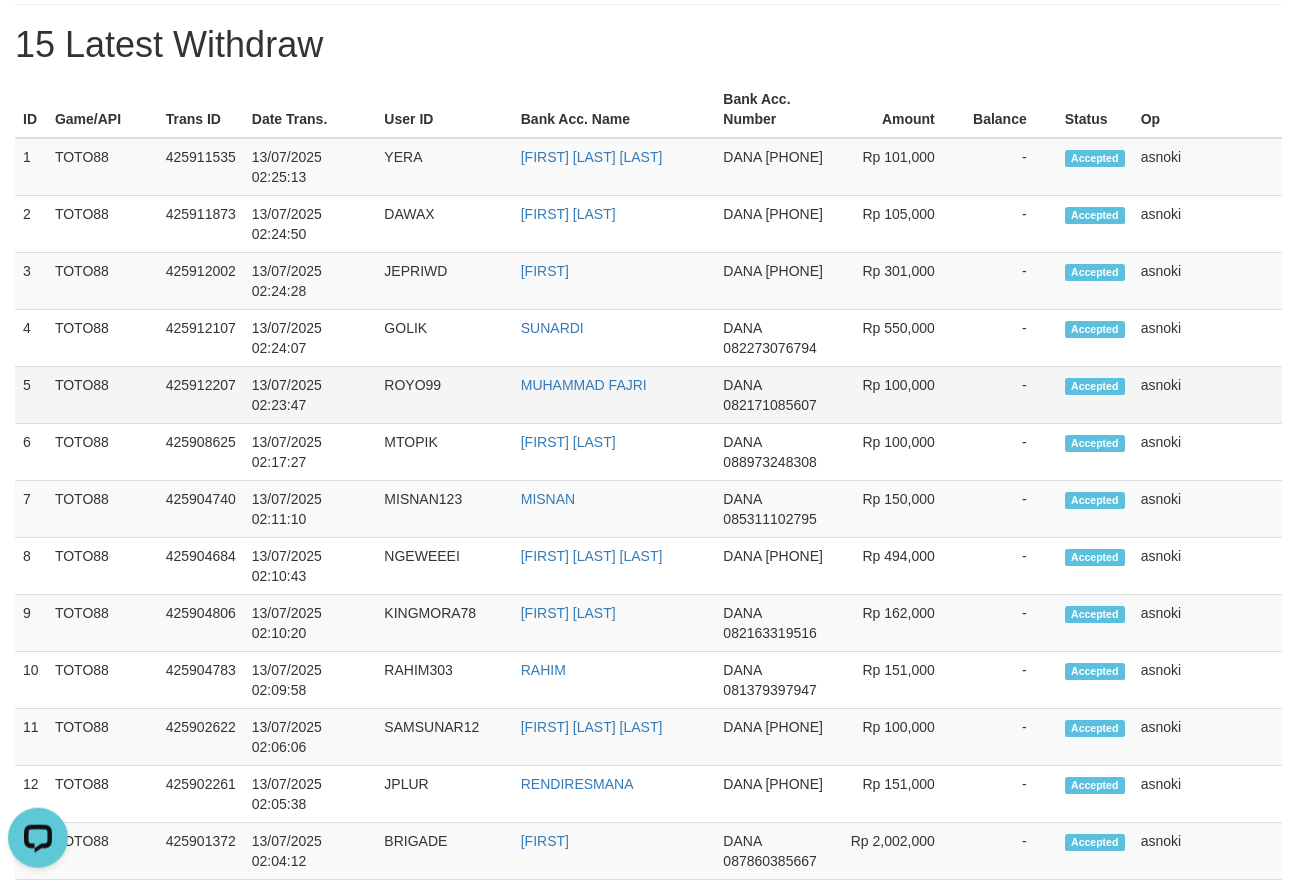 drag, startPoint x: 15, startPoint y: 160, endPoint x: 1163, endPoint y: 422, distance: 1177.5177 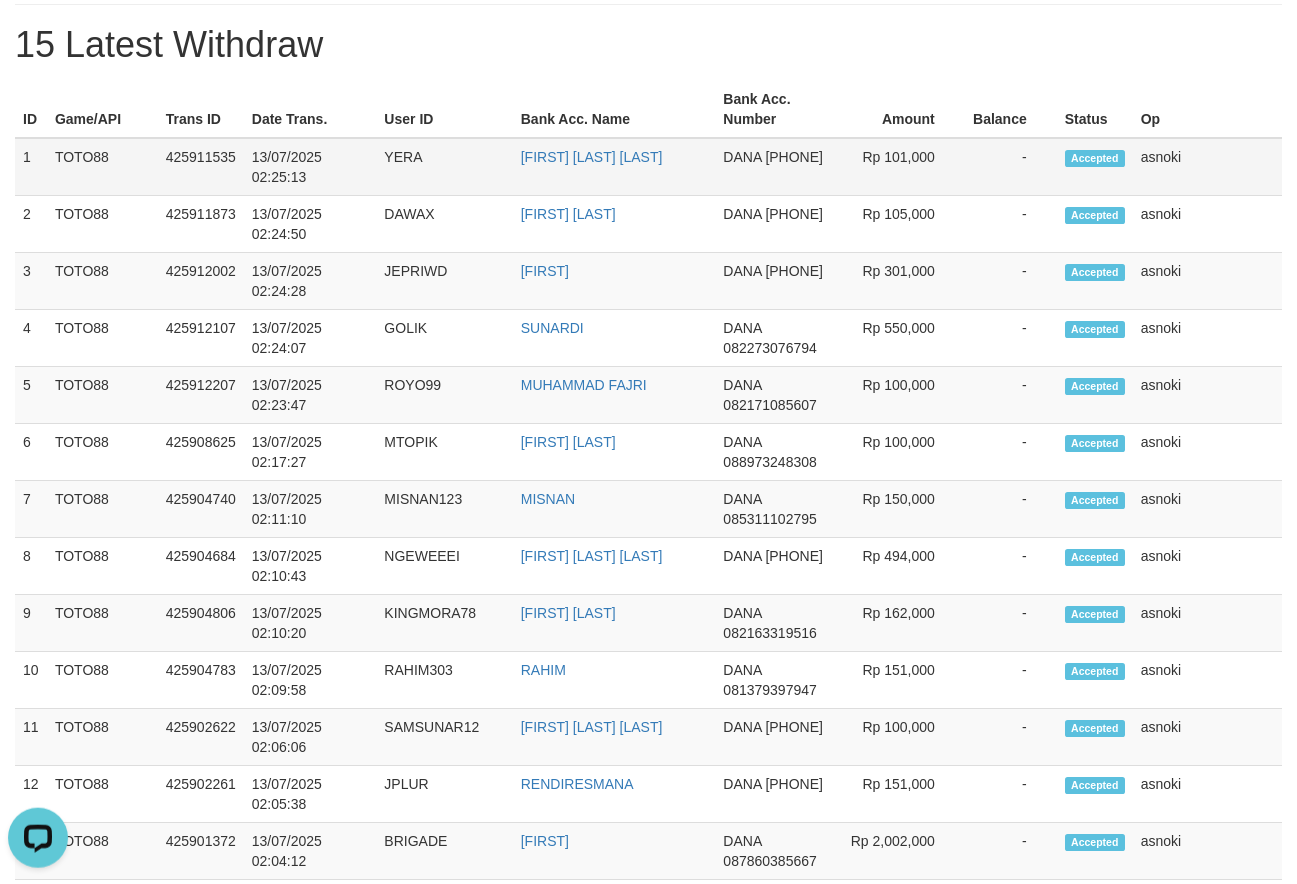 scroll, scrollTop: 0, scrollLeft: 0, axis: both 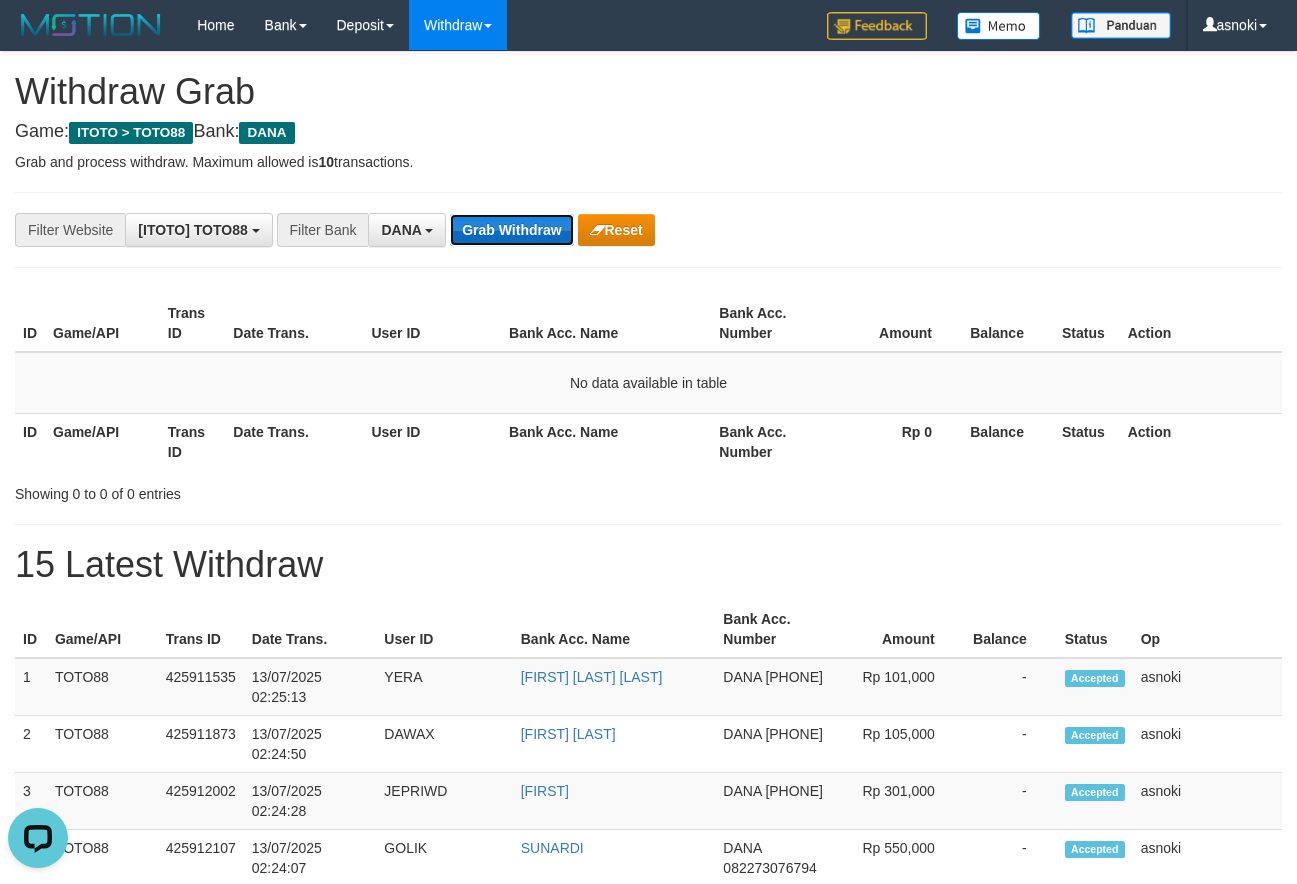 click on "Grab Withdraw" at bounding box center [511, 230] 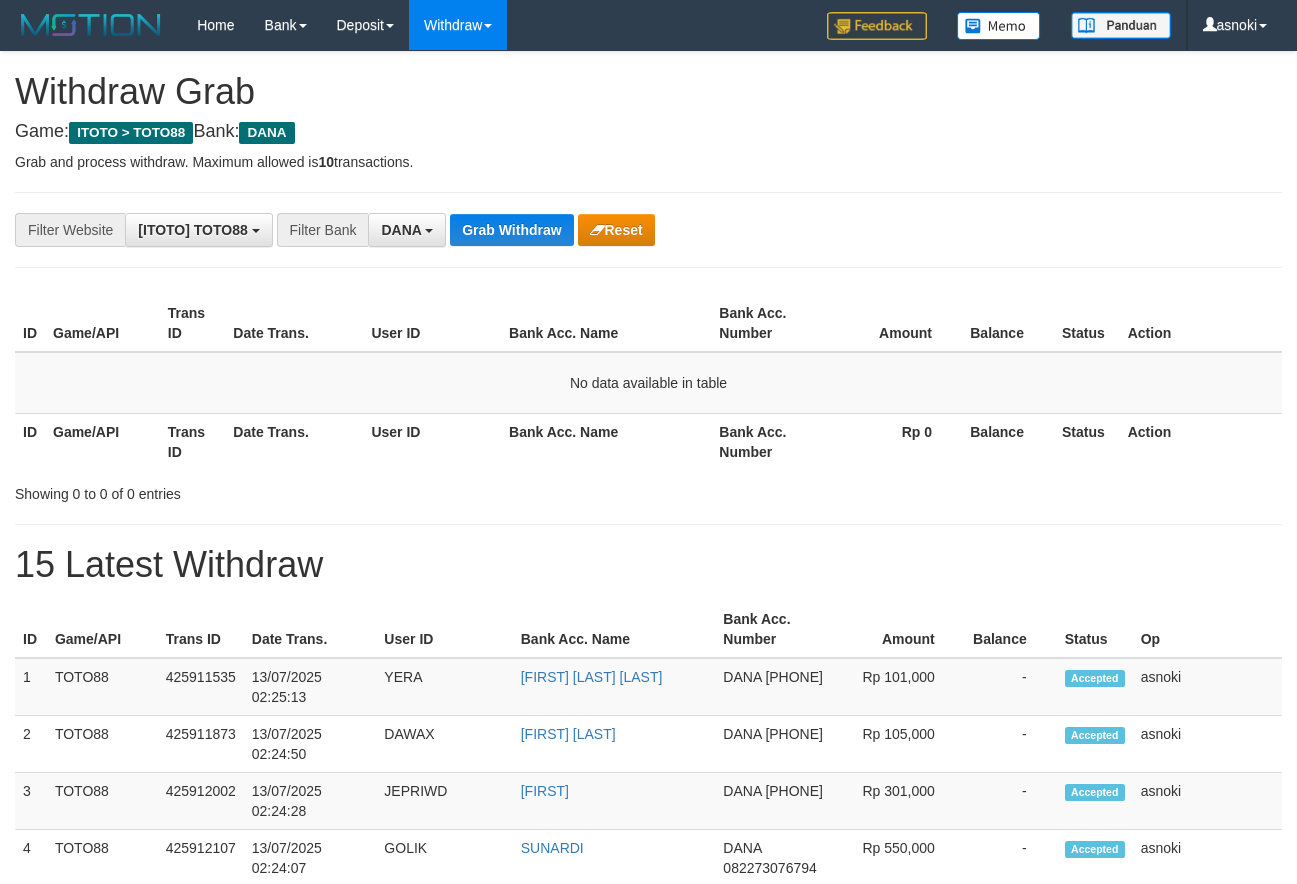 scroll, scrollTop: 0, scrollLeft: 0, axis: both 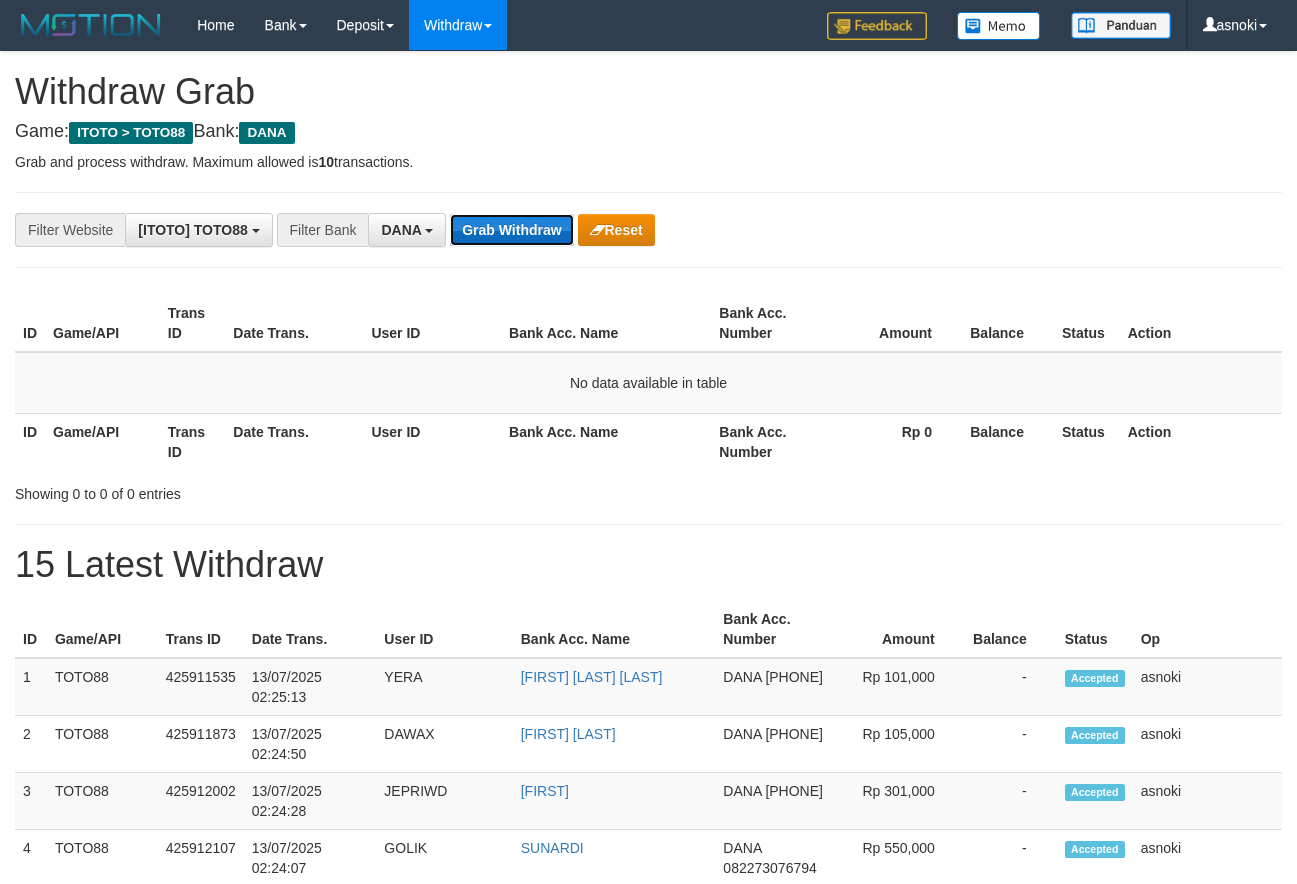 click on "Grab Withdraw" at bounding box center (511, 230) 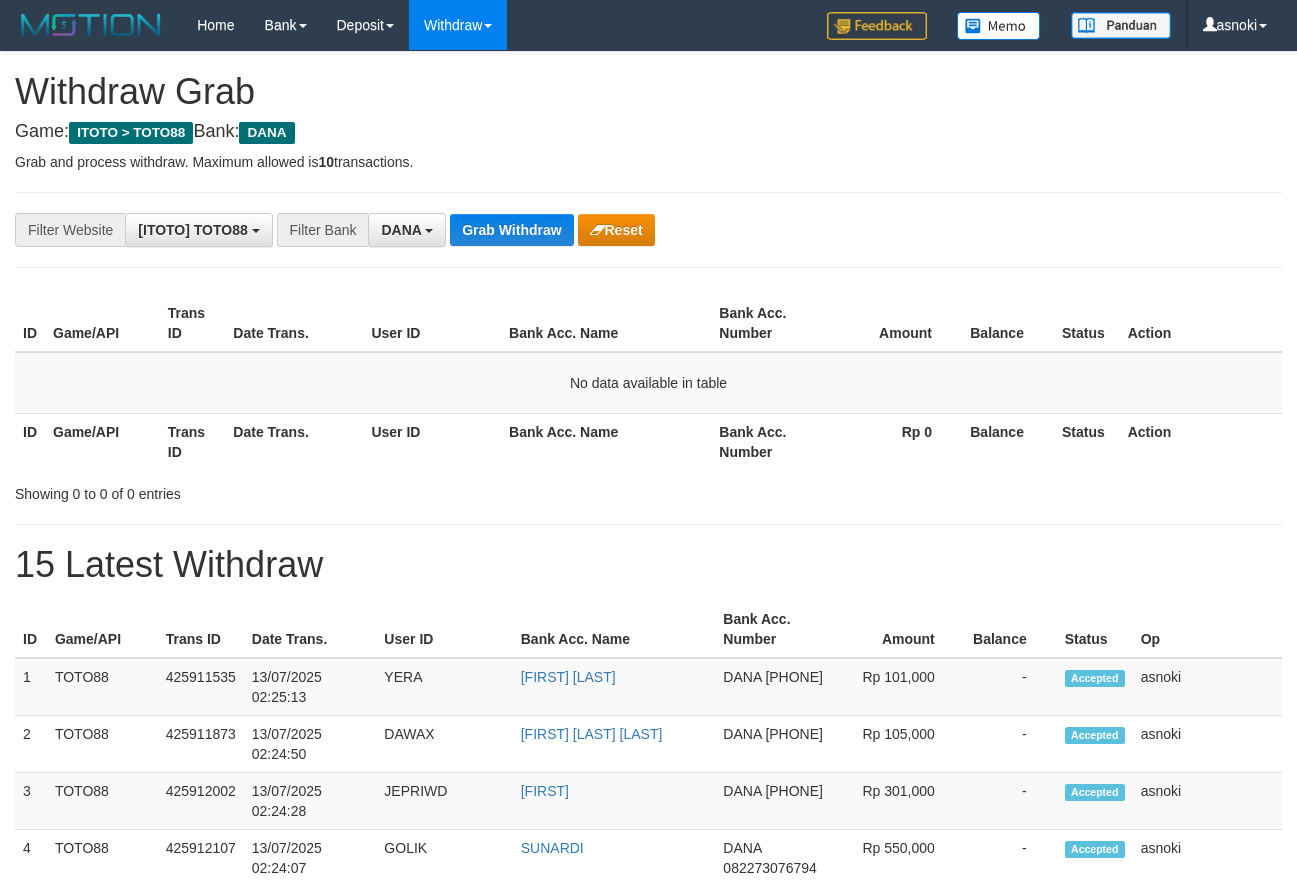 scroll, scrollTop: 0, scrollLeft: 0, axis: both 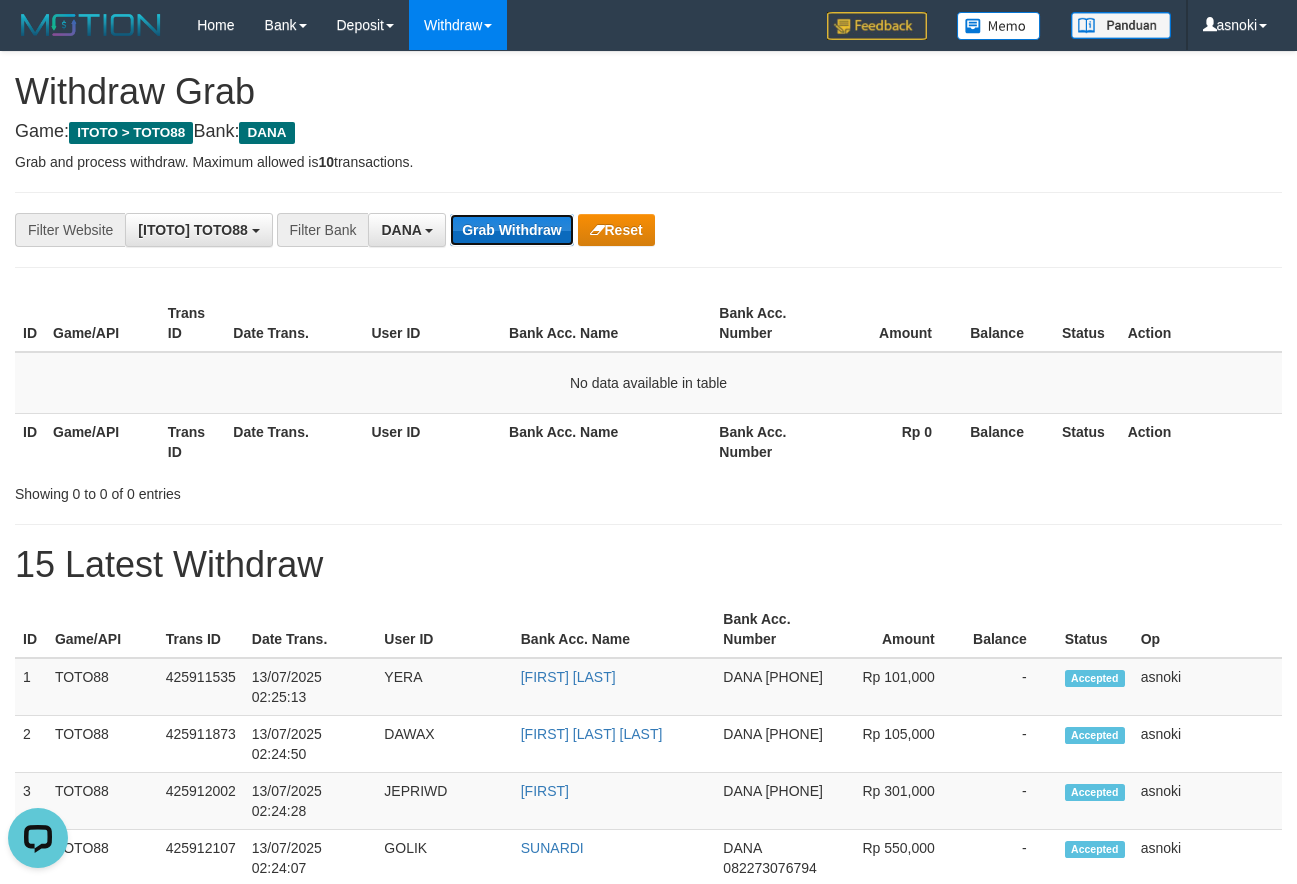 click on "Grab Withdraw" at bounding box center [511, 230] 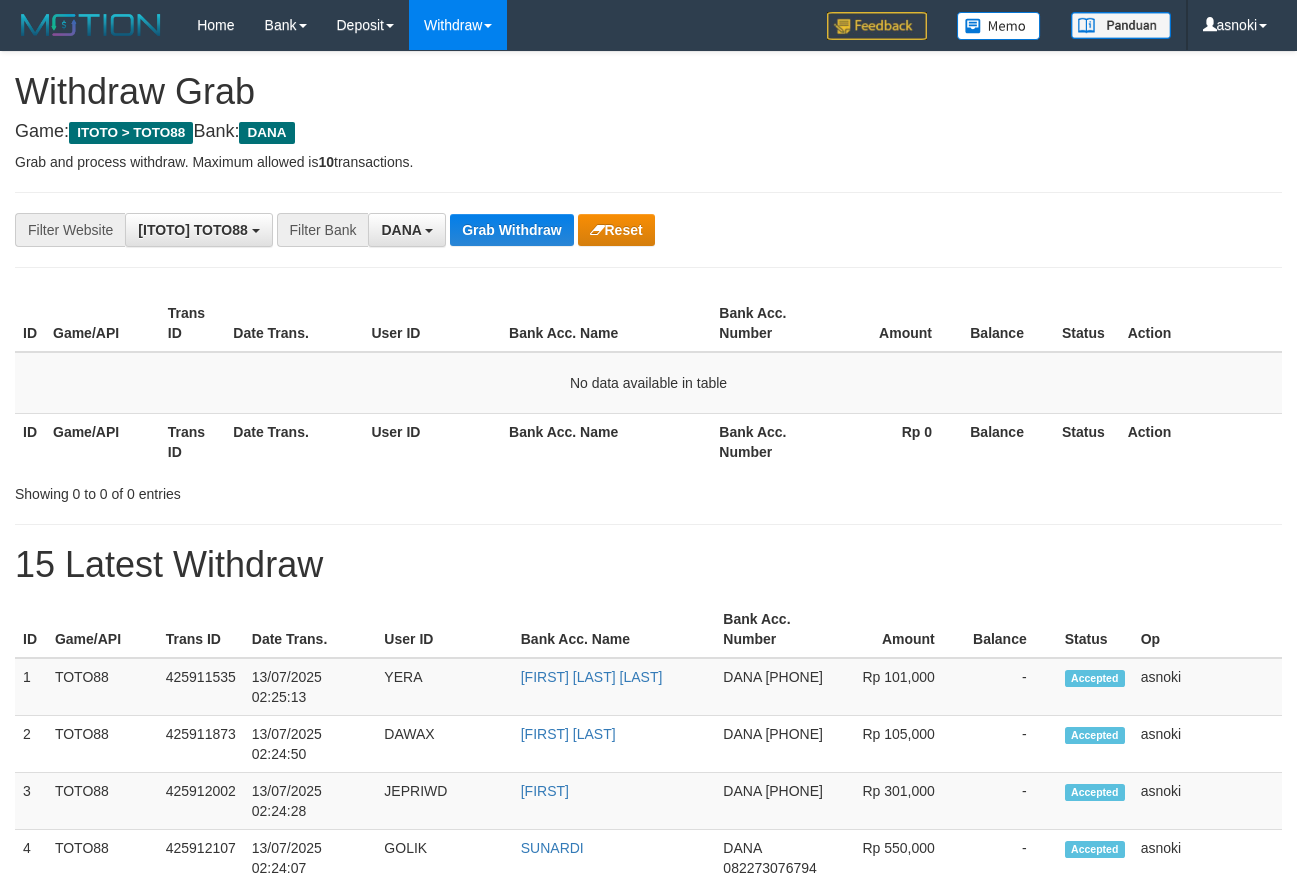 scroll, scrollTop: 0, scrollLeft: 0, axis: both 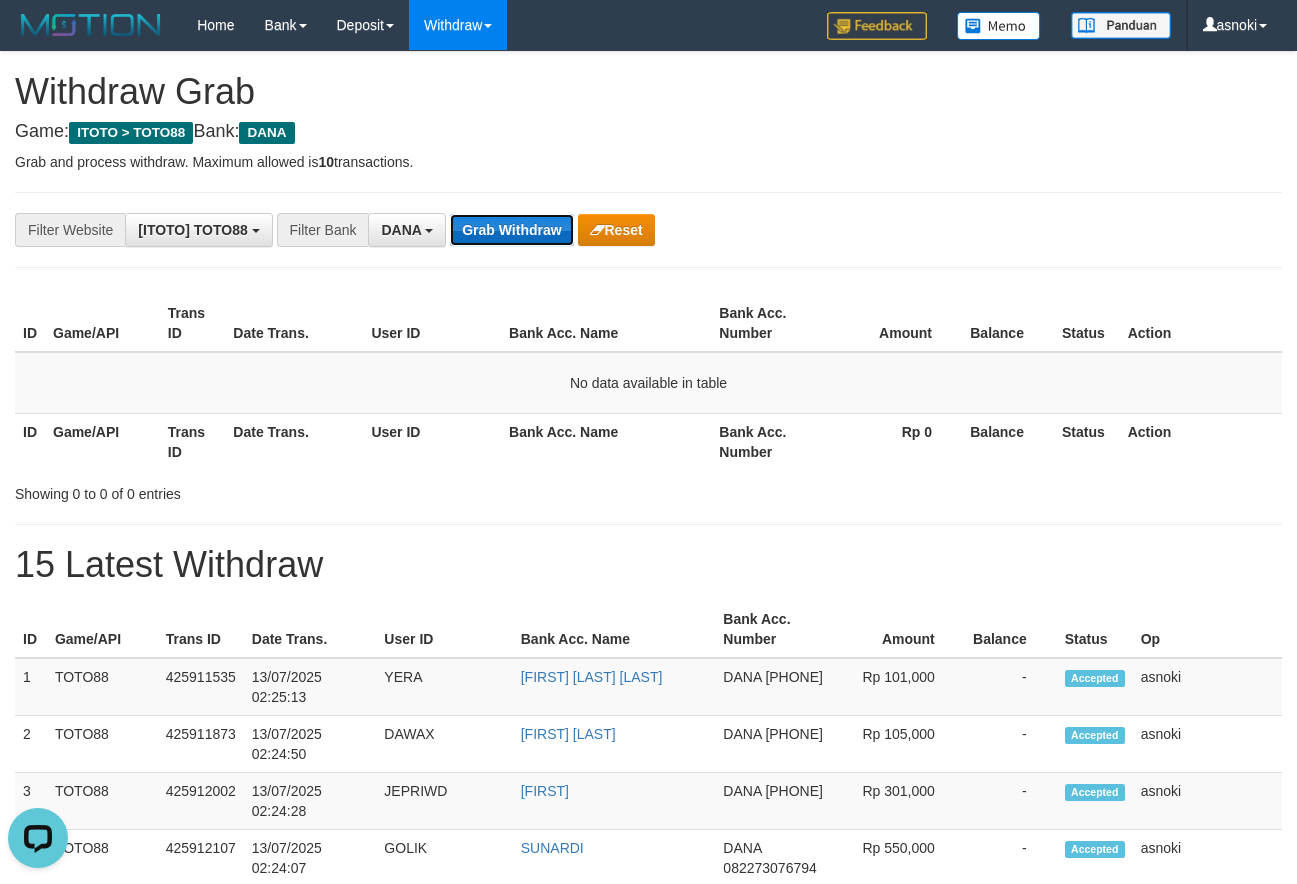 click on "Grab Withdraw" at bounding box center [511, 230] 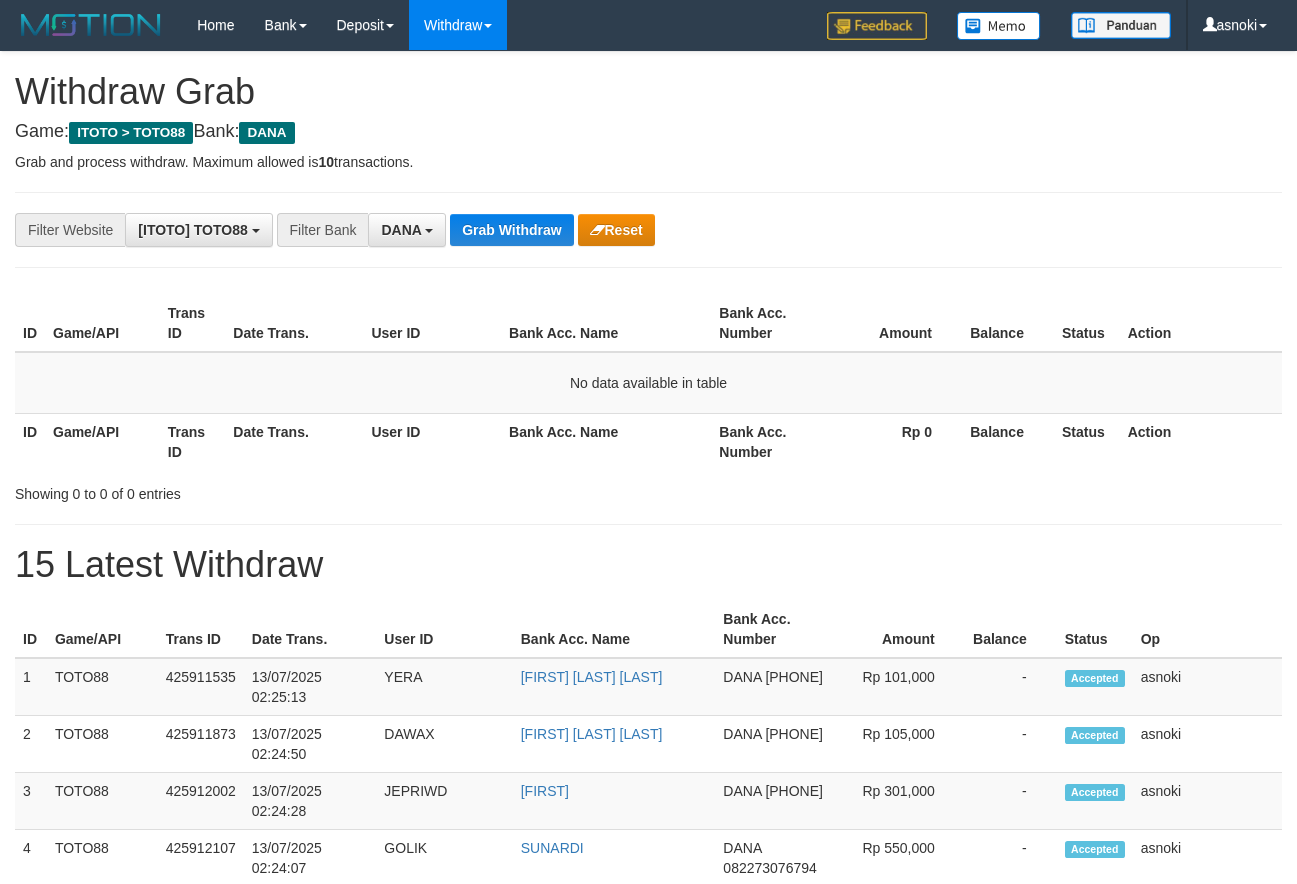 scroll, scrollTop: 0, scrollLeft: 0, axis: both 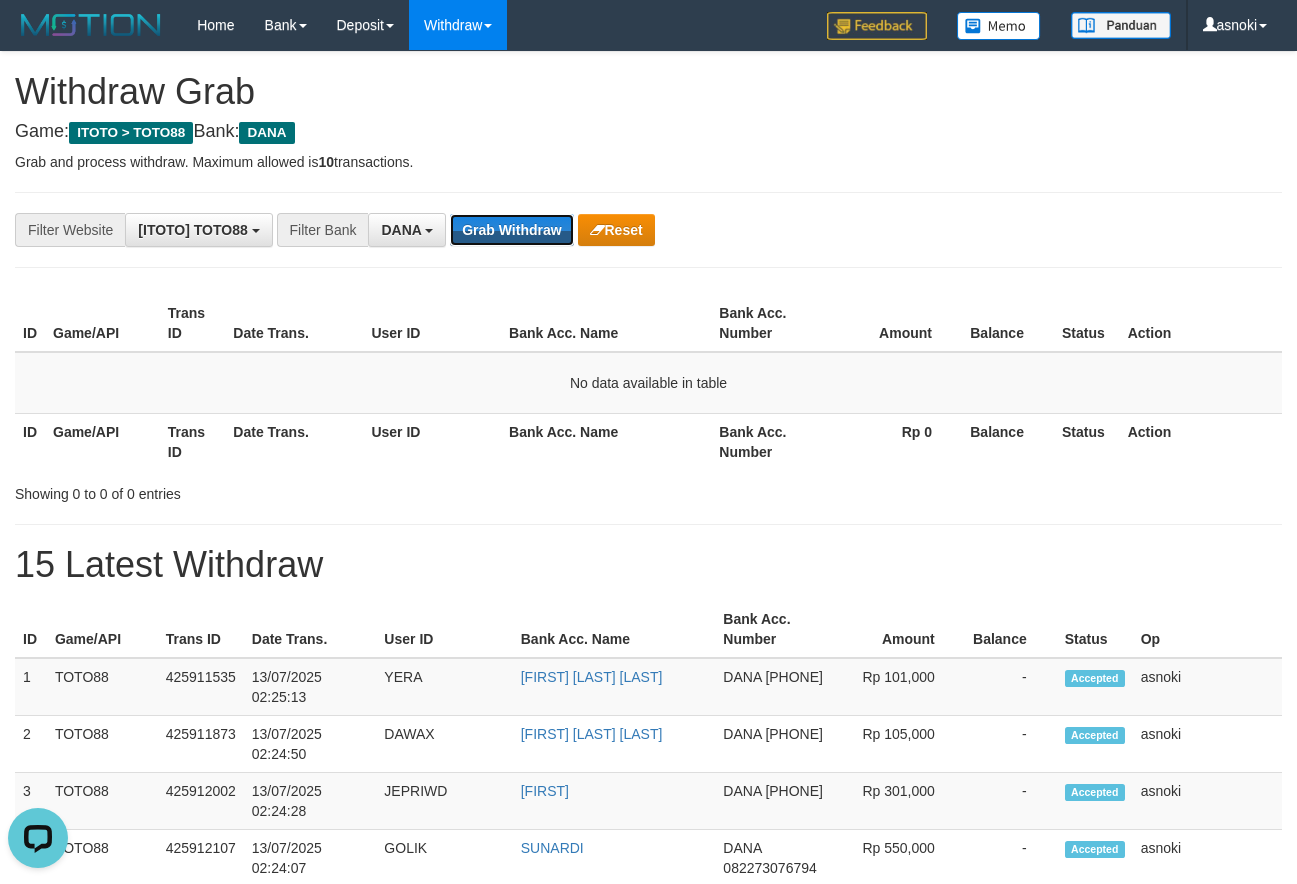 click on "Grab Withdraw" at bounding box center (511, 230) 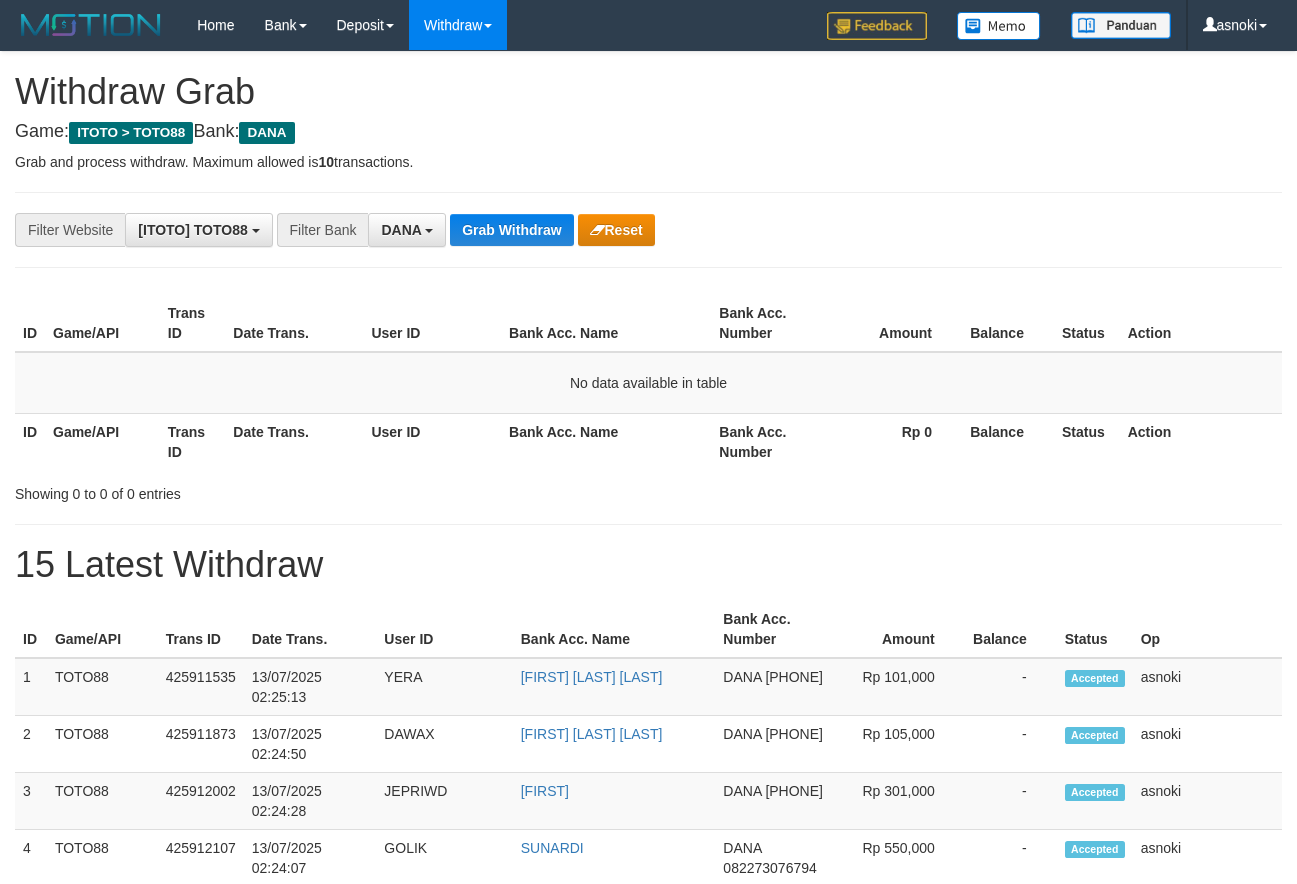 scroll, scrollTop: 0, scrollLeft: 0, axis: both 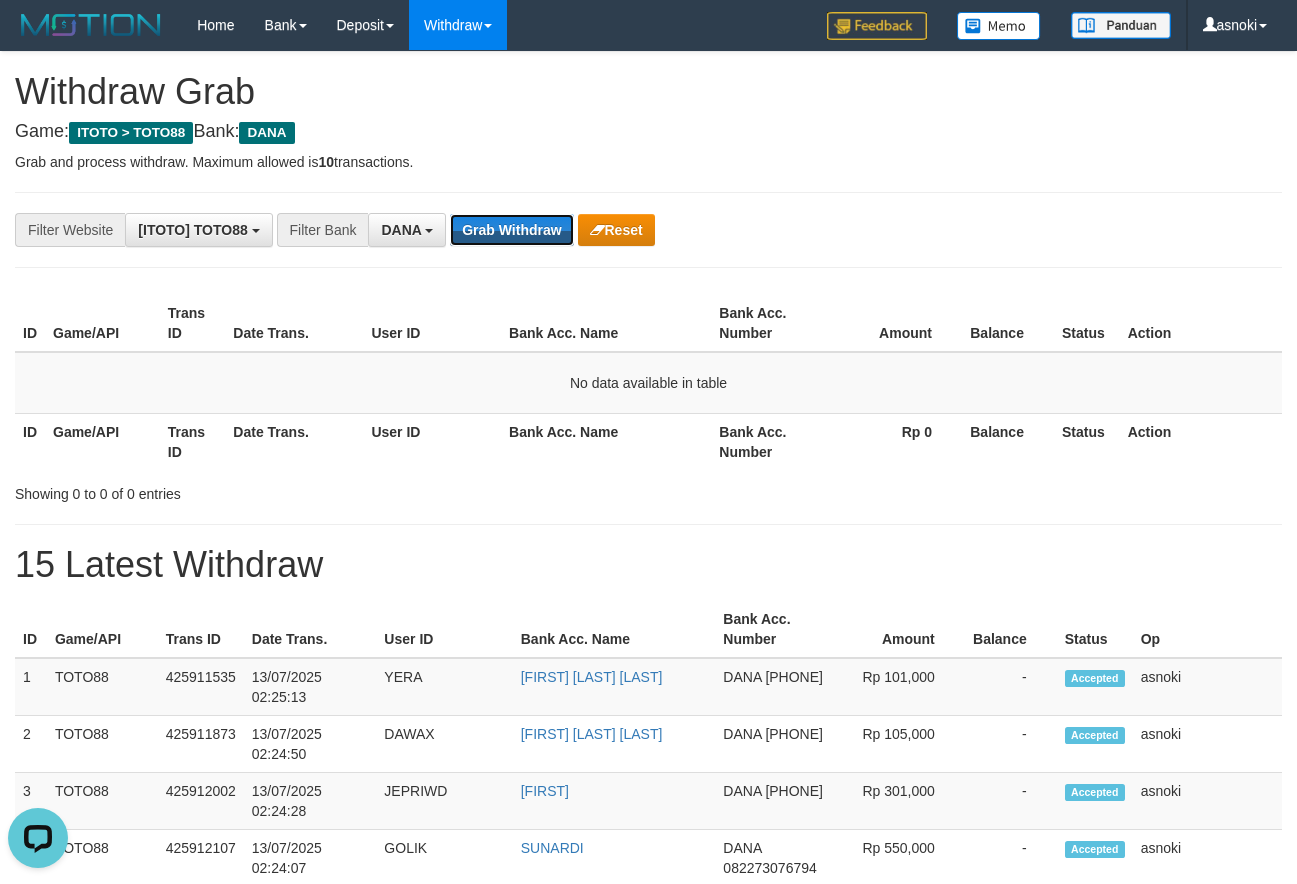 click on "Grab Withdraw" at bounding box center [511, 230] 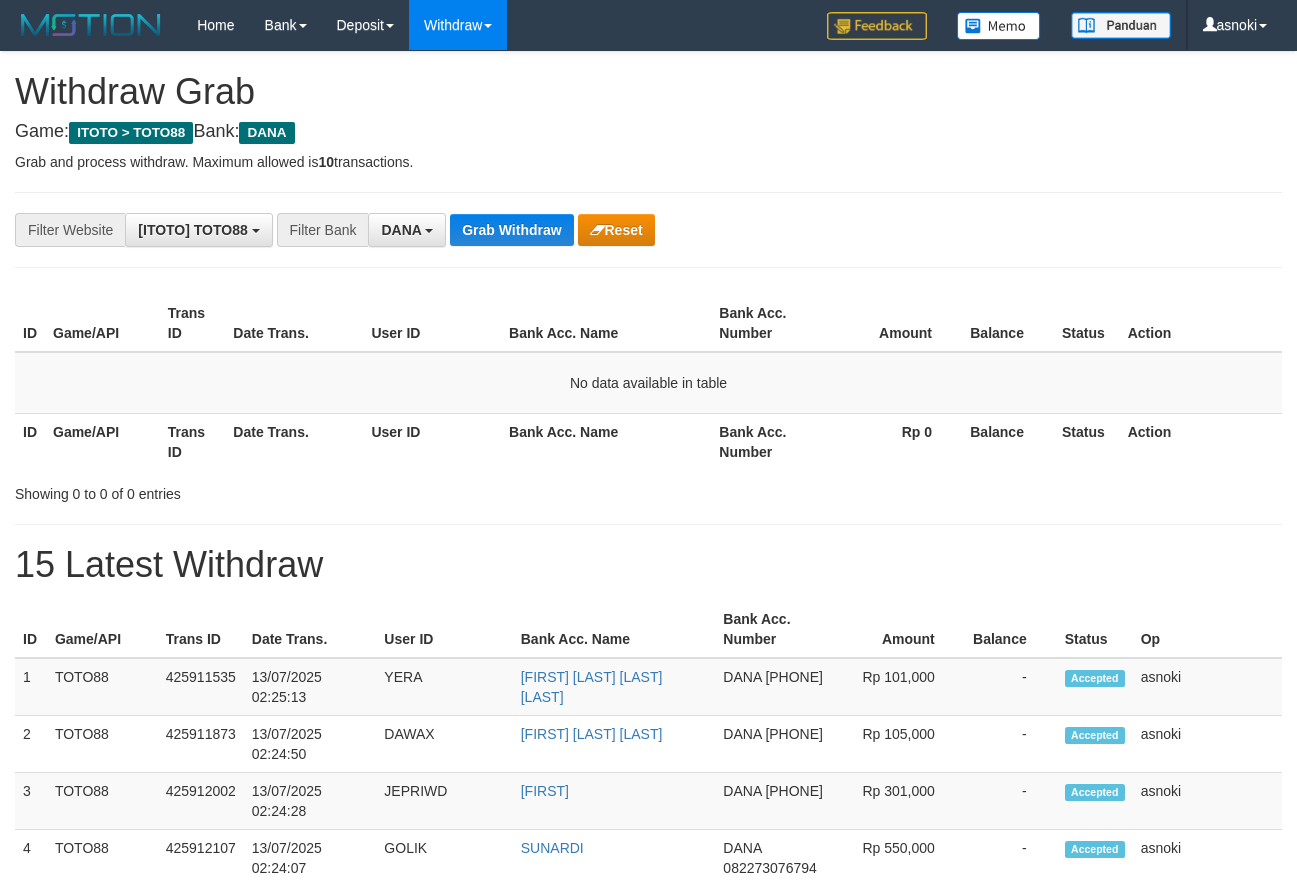 scroll, scrollTop: 0, scrollLeft: 0, axis: both 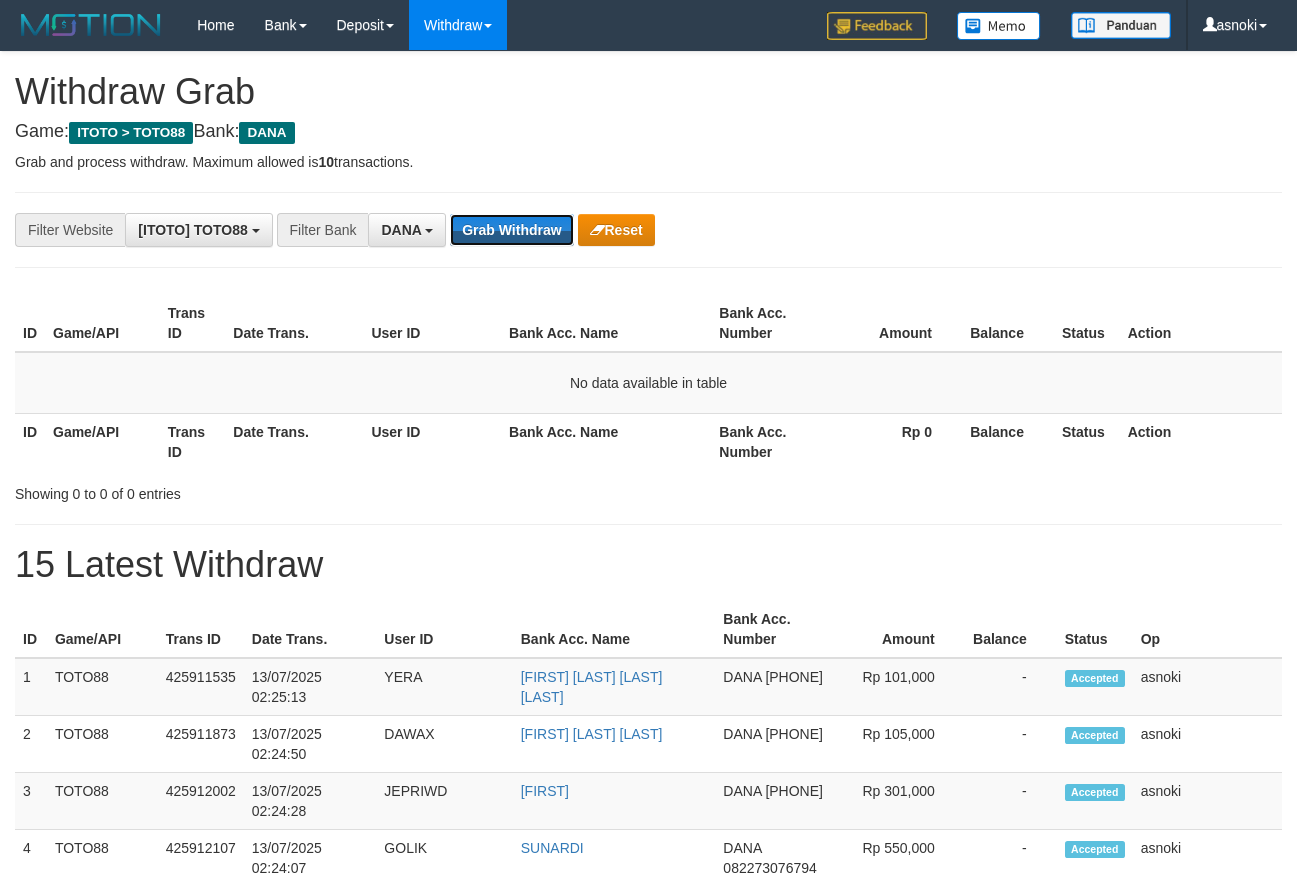 click on "Grab Withdraw" at bounding box center (511, 230) 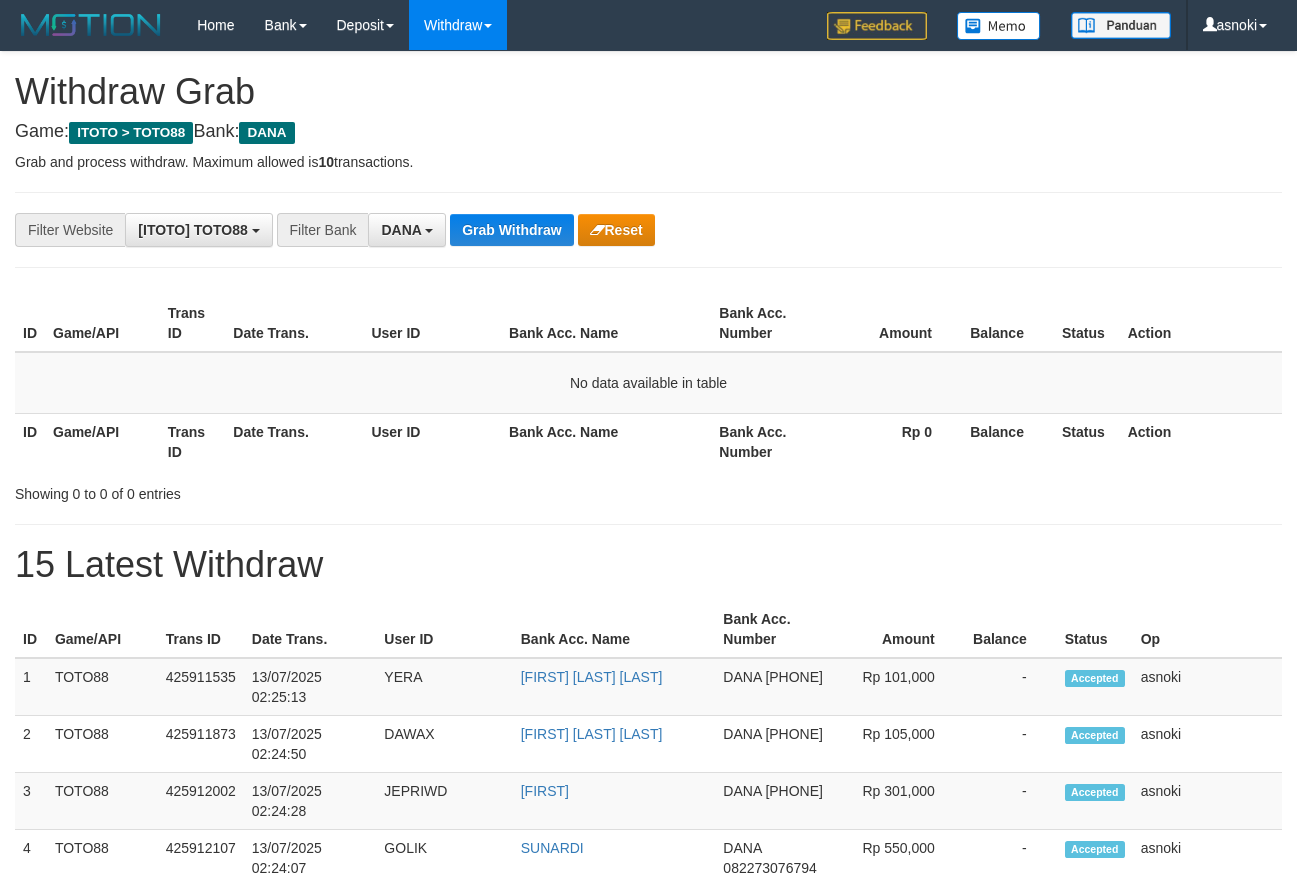 scroll, scrollTop: 0, scrollLeft: 0, axis: both 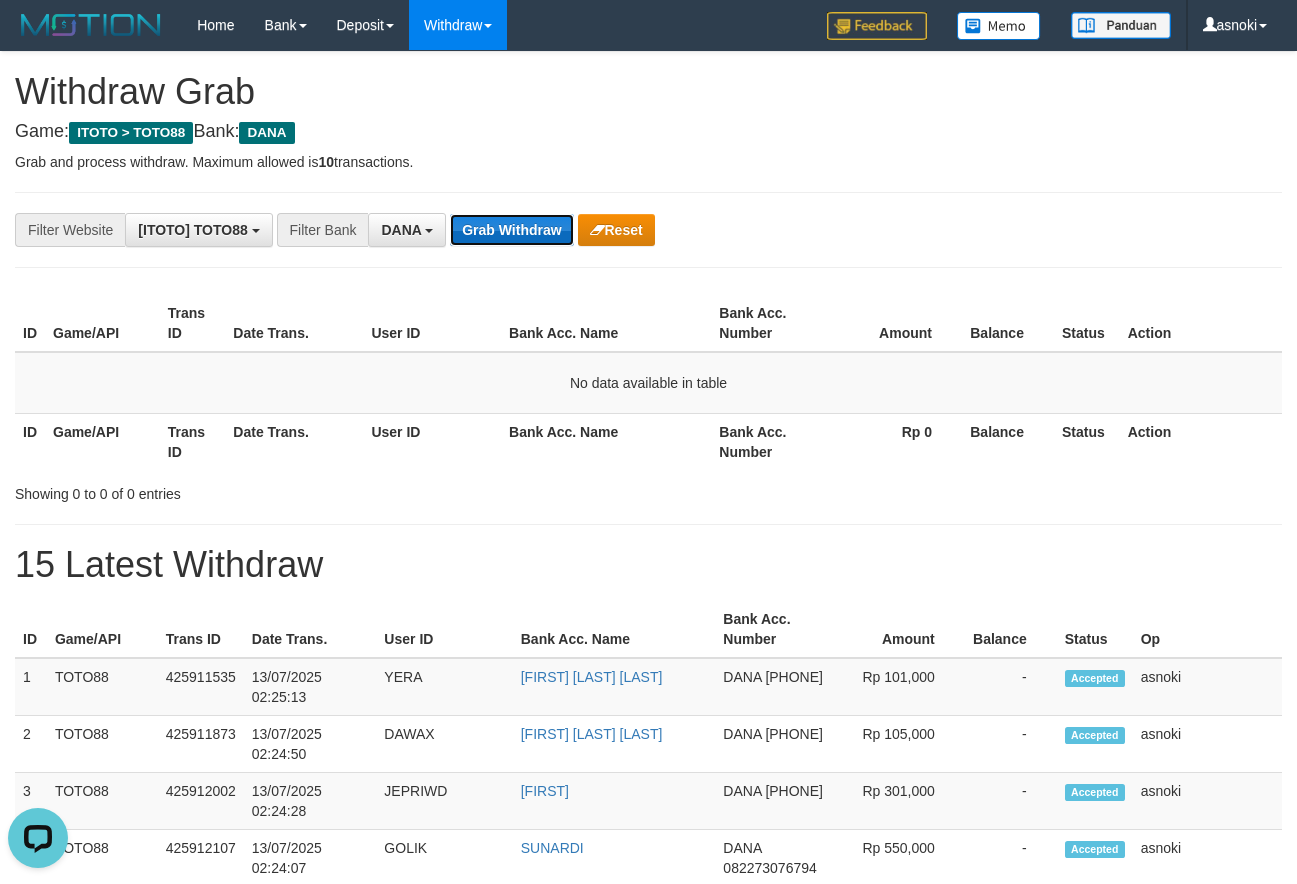 click on "Grab Withdraw" at bounding box center (511, 230) 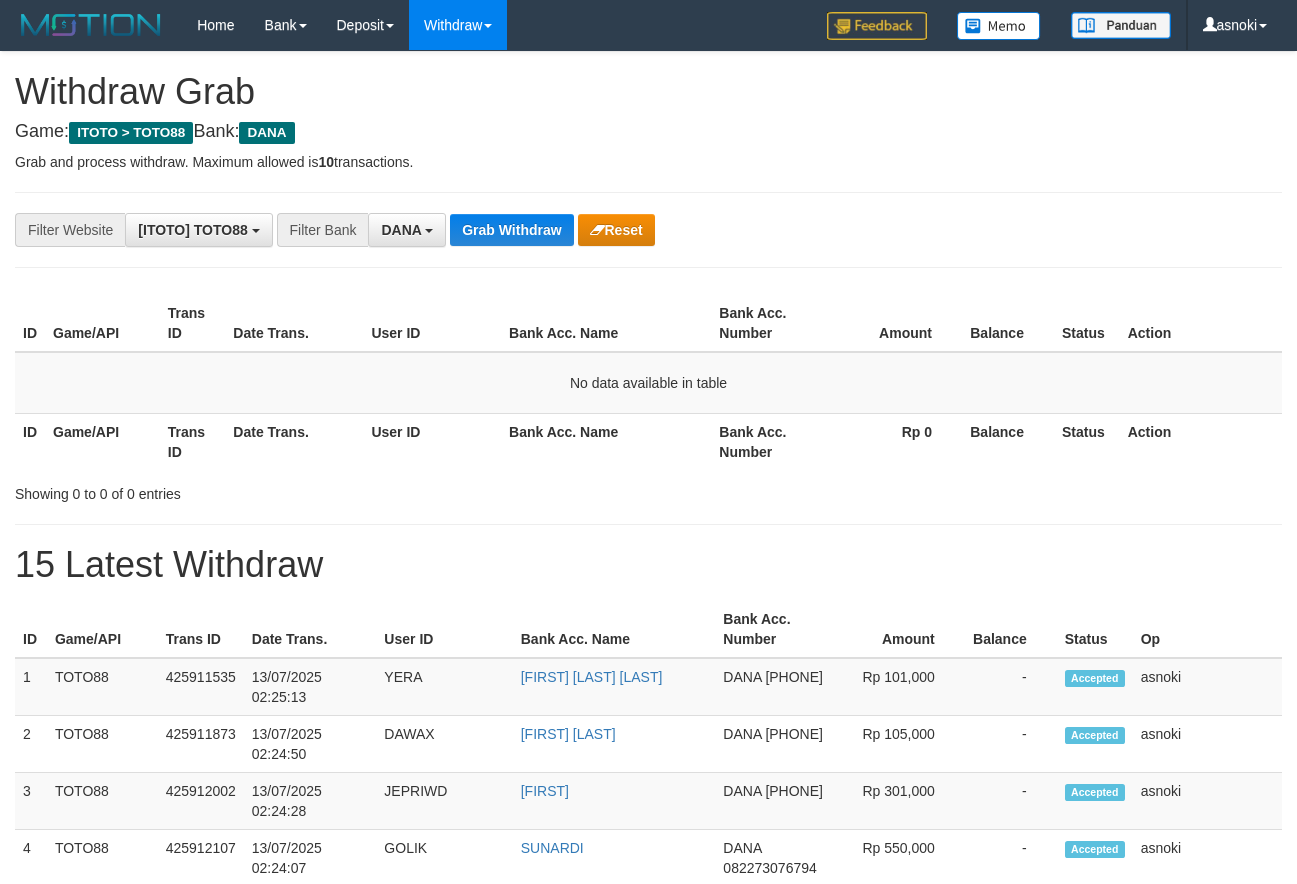 scroll, scrollTop: 0, scrollLeft: 0, axis: both 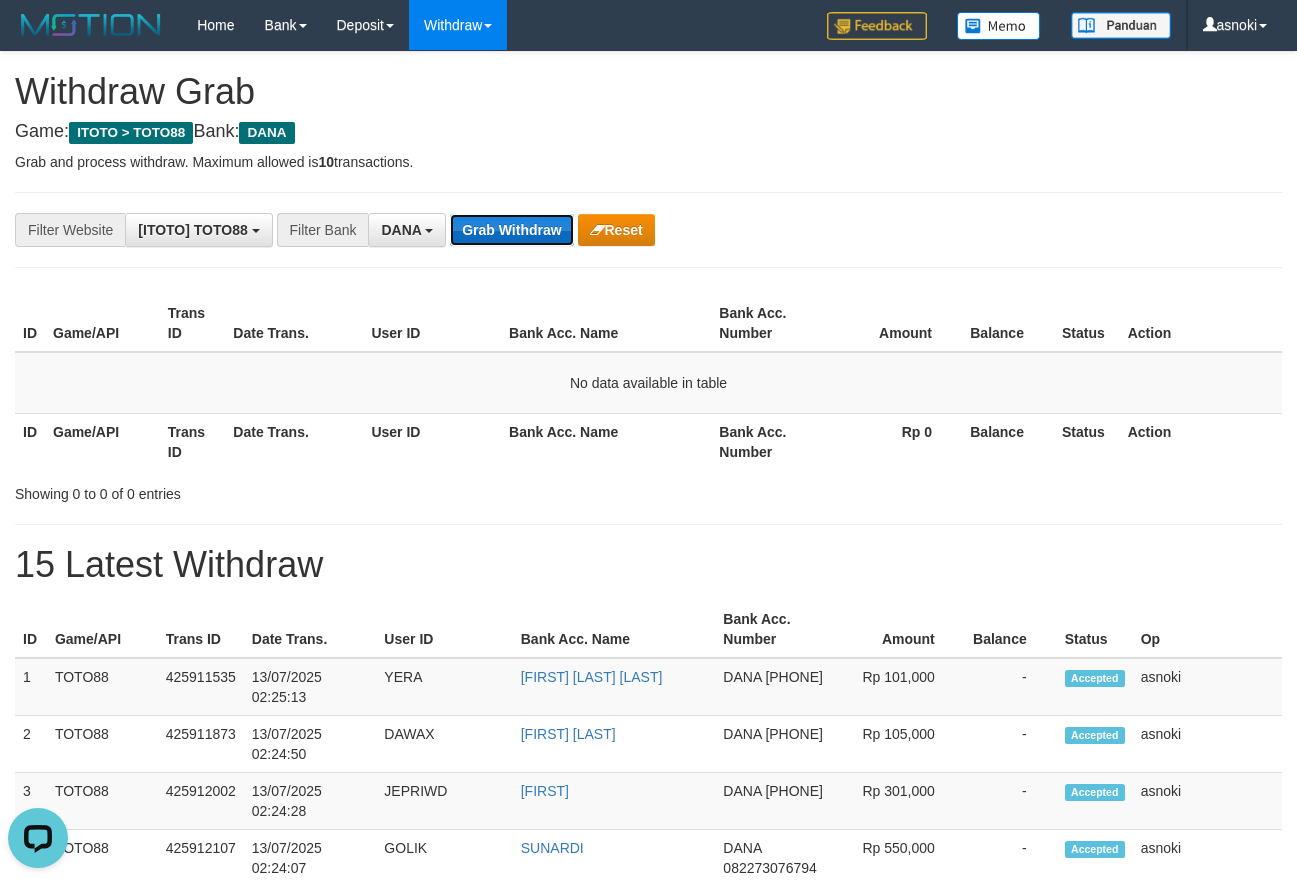click on "Grab Withdraw" at bounding box center [511, 230] 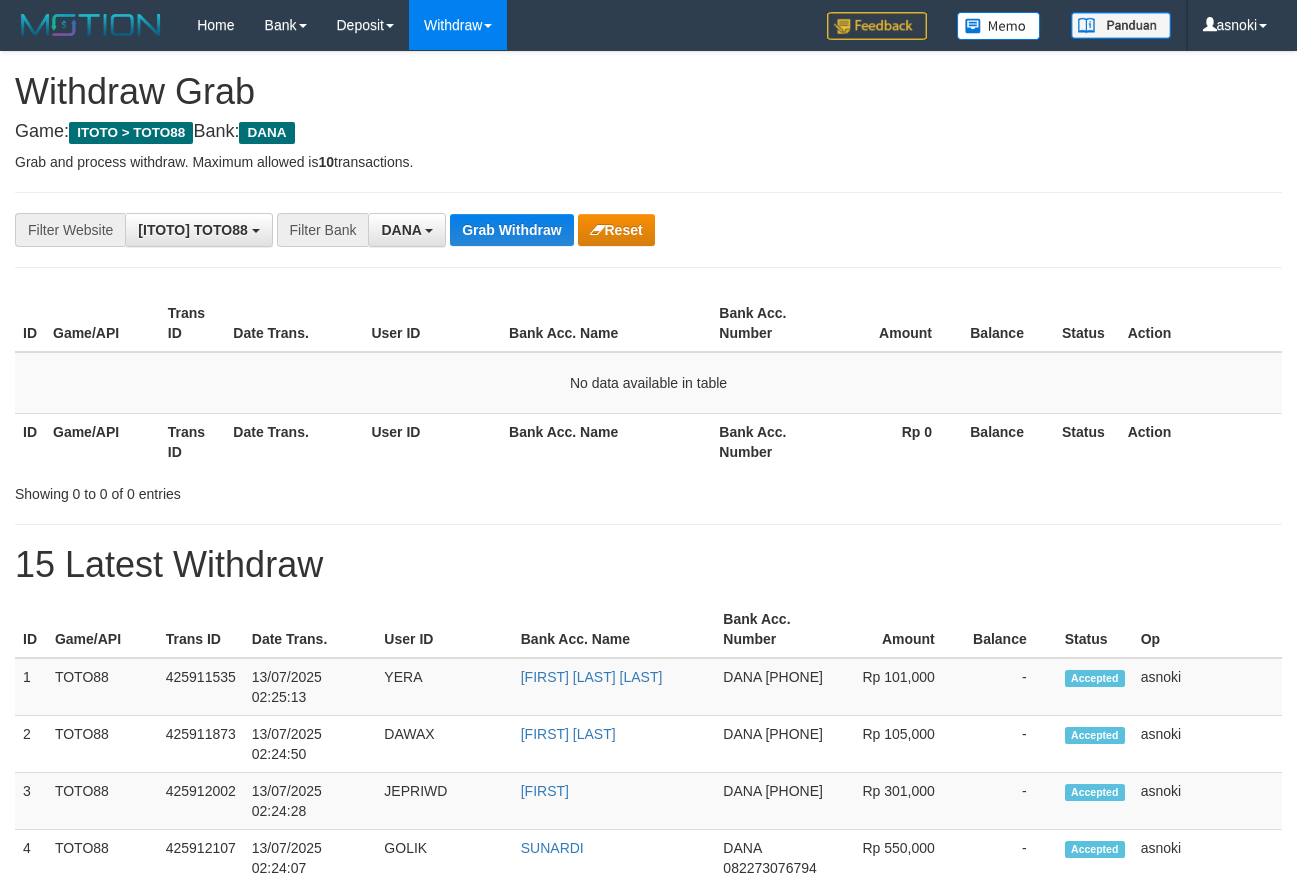 scroll, scrollTop: 0, scrollLeft: 0, axis: both 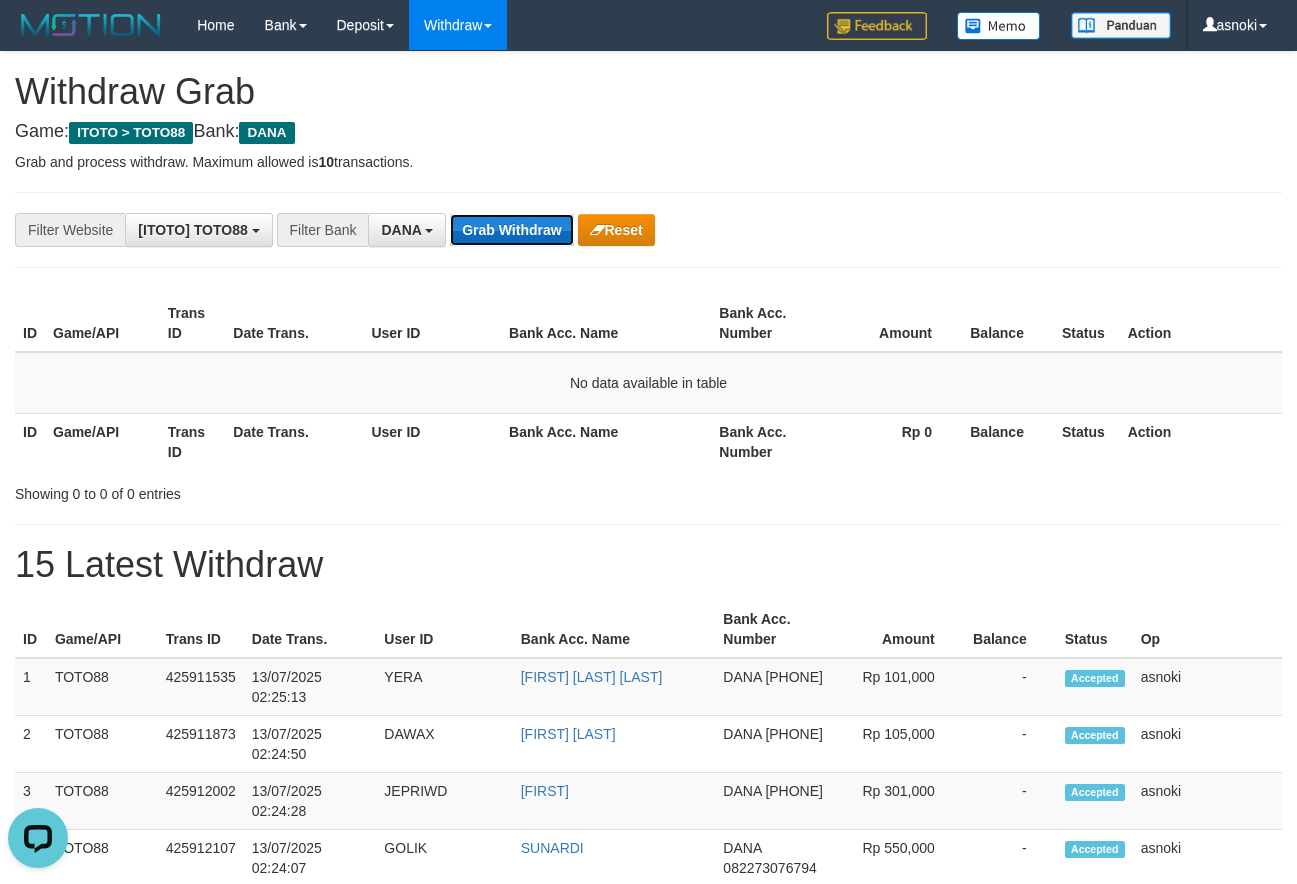 click on "Grab Withdraw" at bounding box center (511, 230) 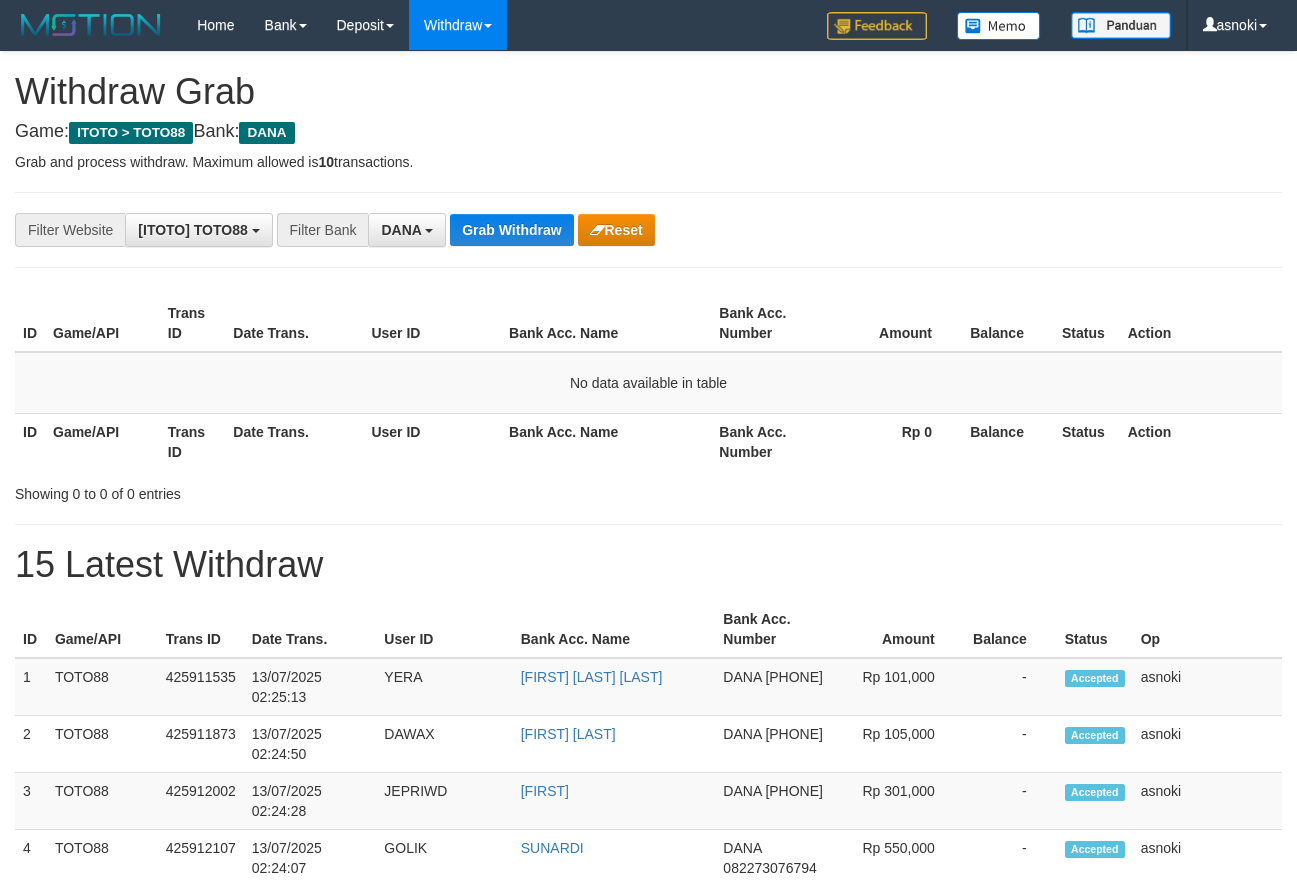 scroll, scrollTop: 0, scrollLeft: 0, axis: both 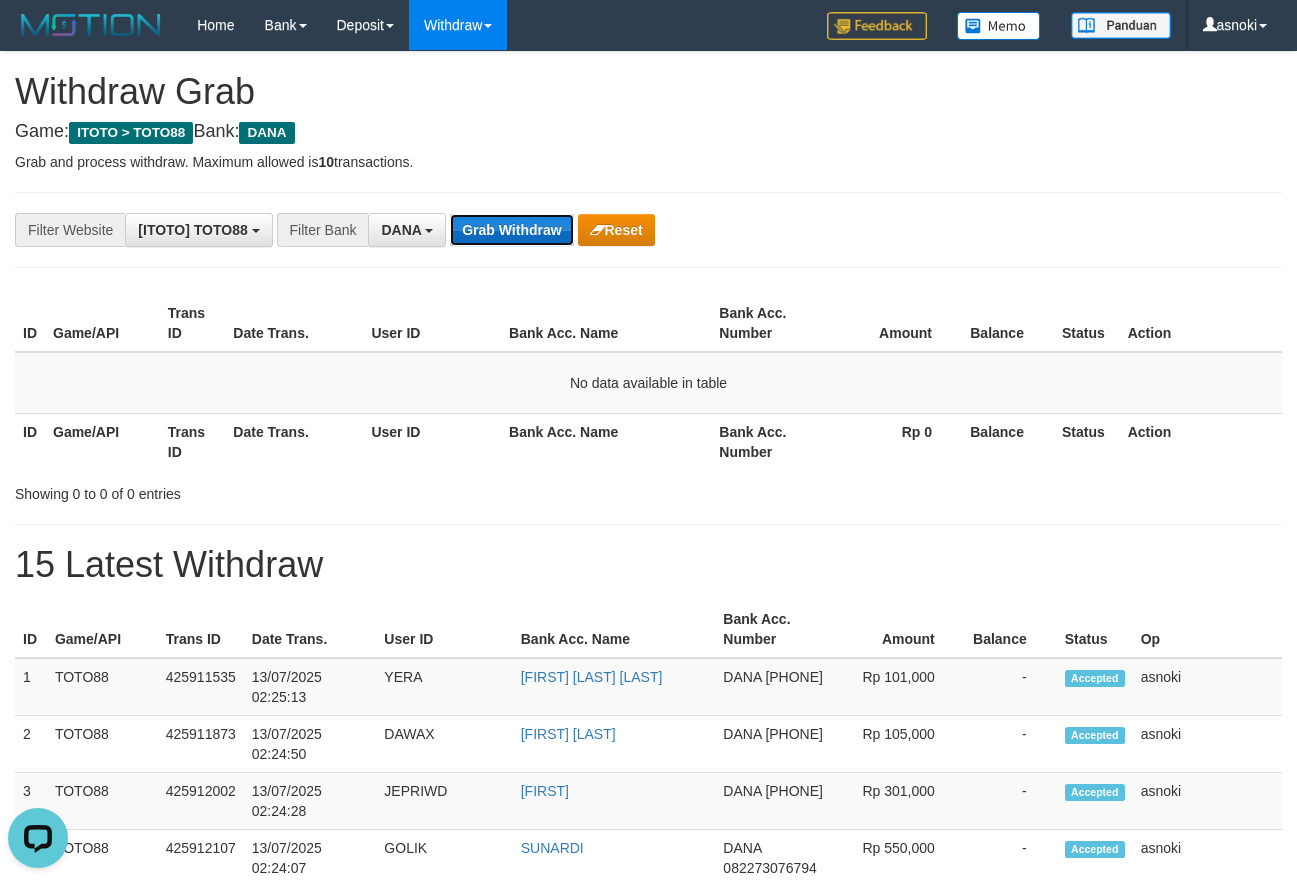 click on "Grab Withdraw" at bounding box center (511, 230) 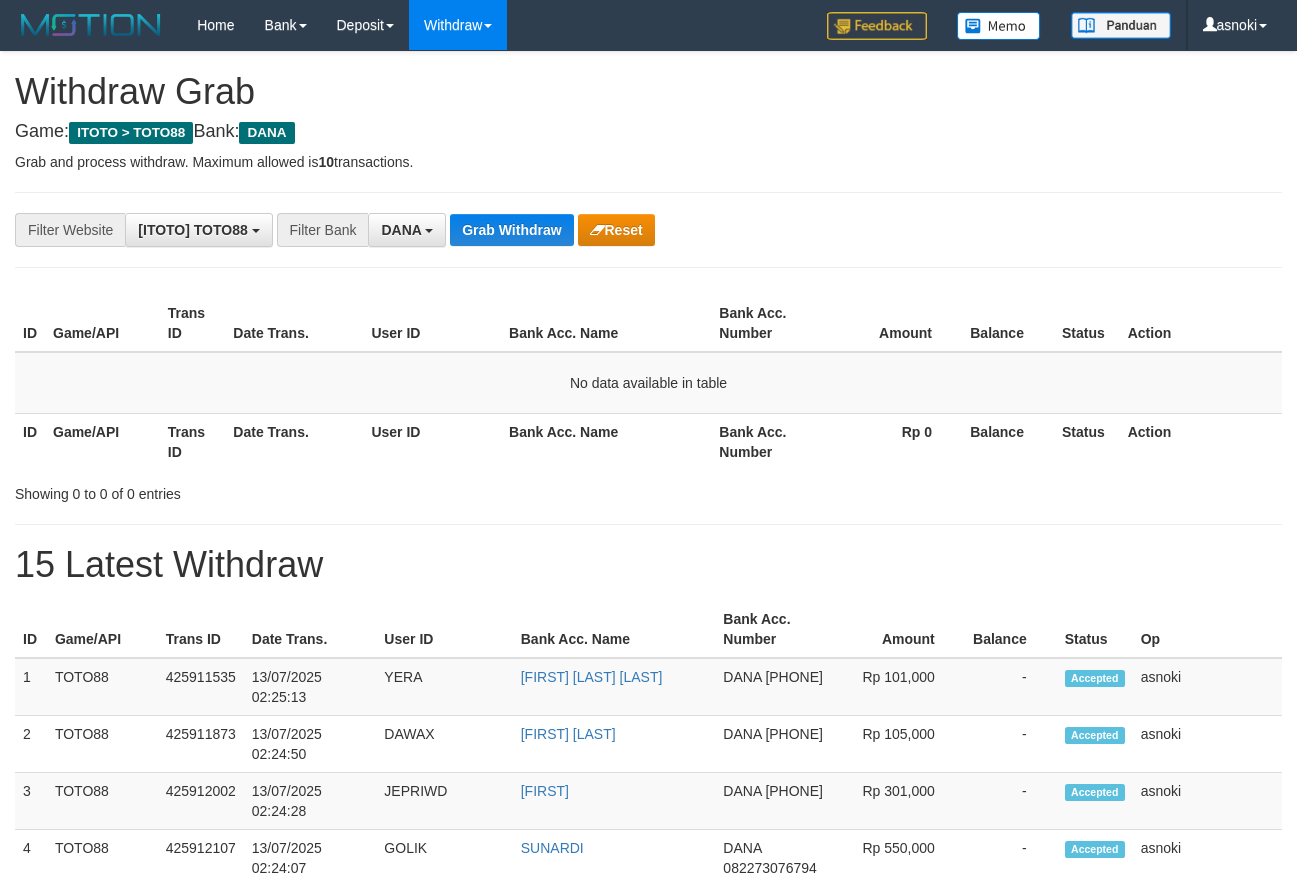 scroll, scrollTop: 0, scrollLeft: 0, axis: both 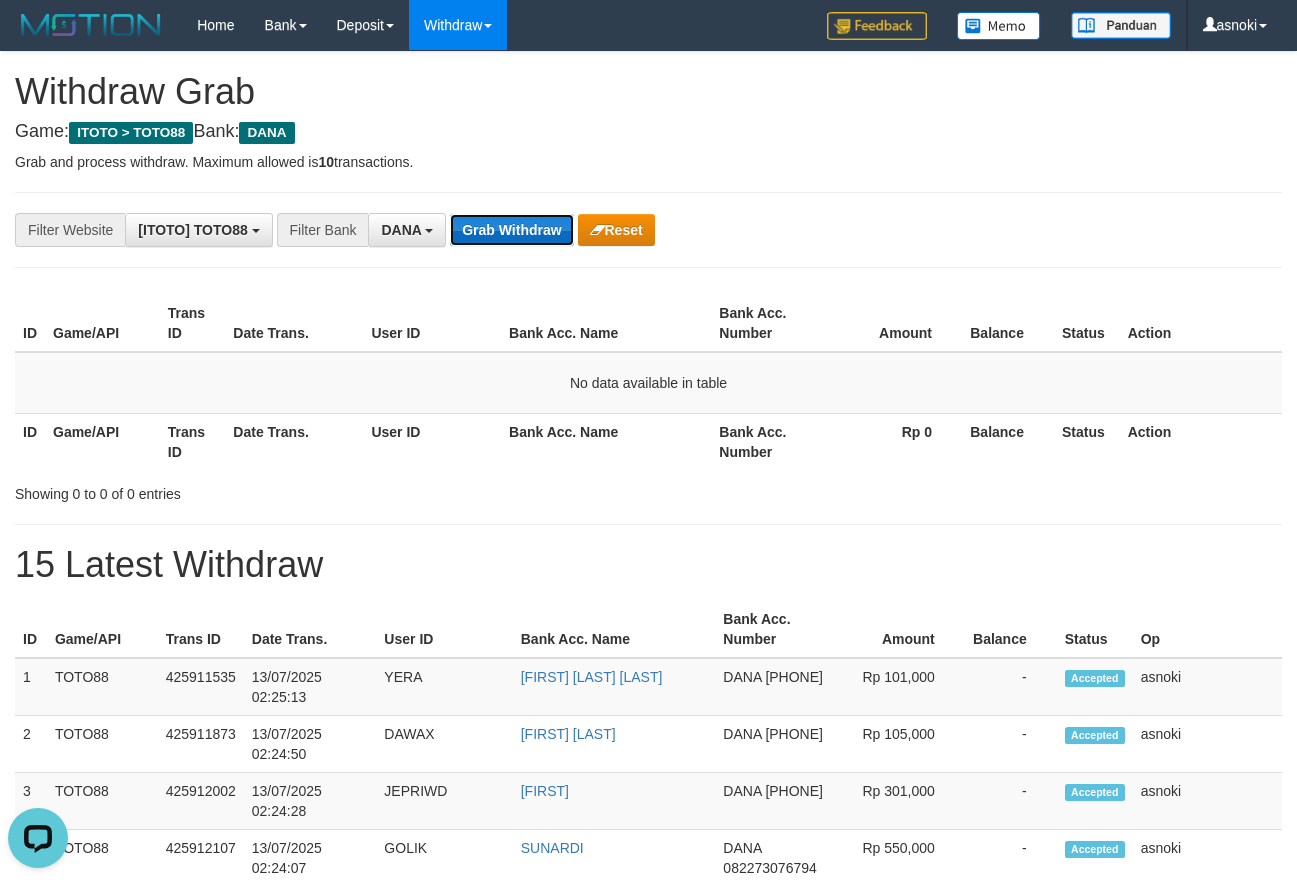click on "Grab Withdraw" at bounding box center (511, 230) 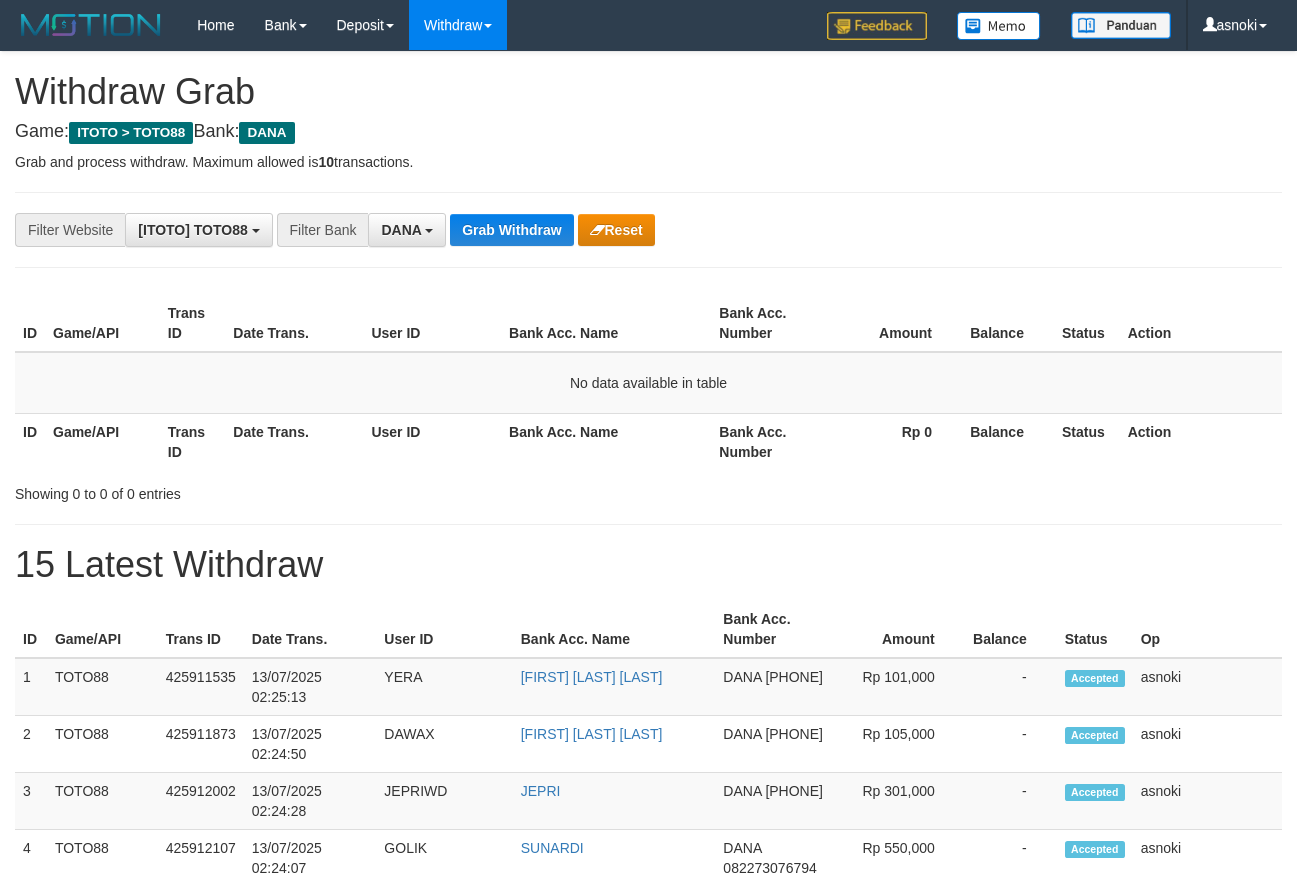 scroll, scrollTop: 0, scrollLeft: 0, axis: both 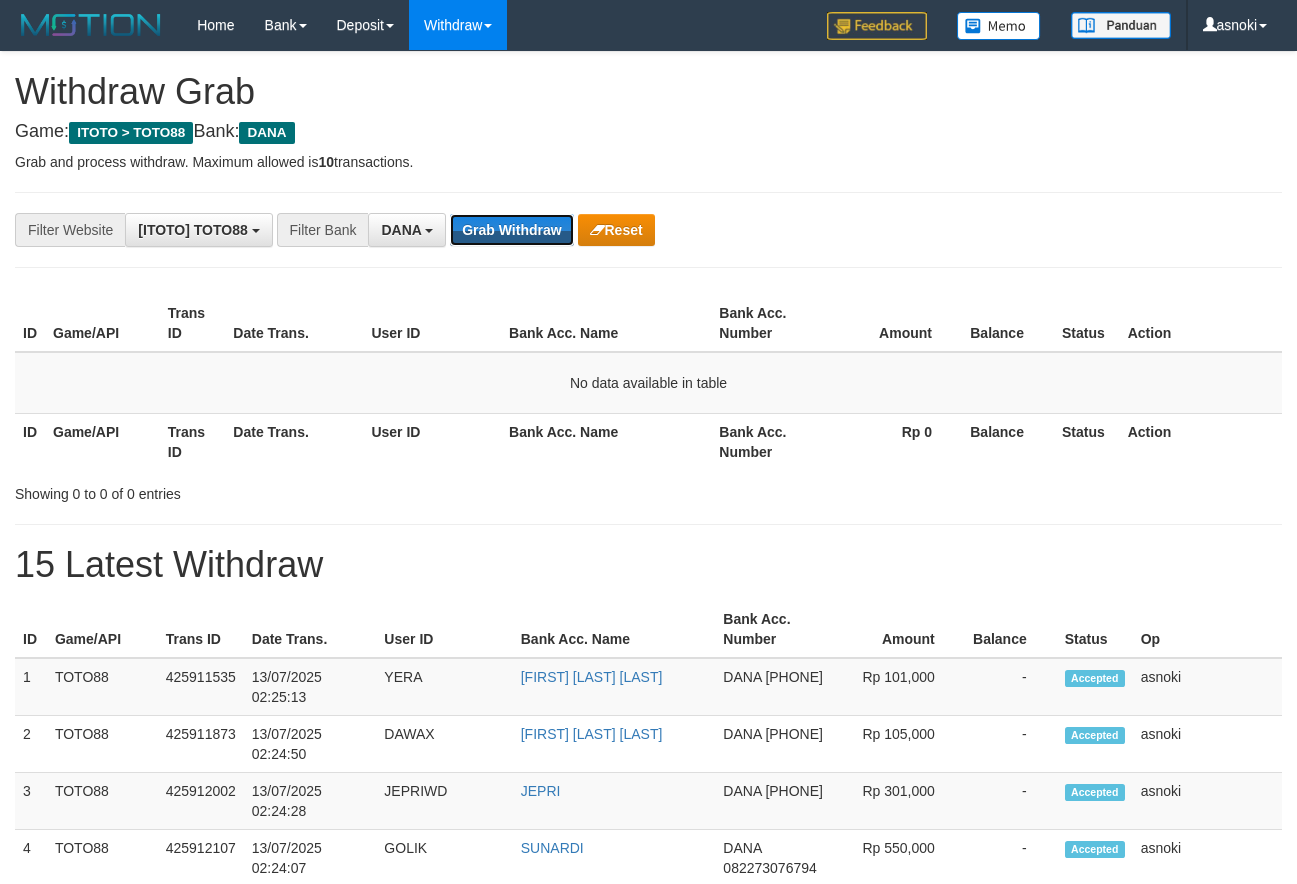 click on "Grab Withdraw" at bounding box center (511, 230) 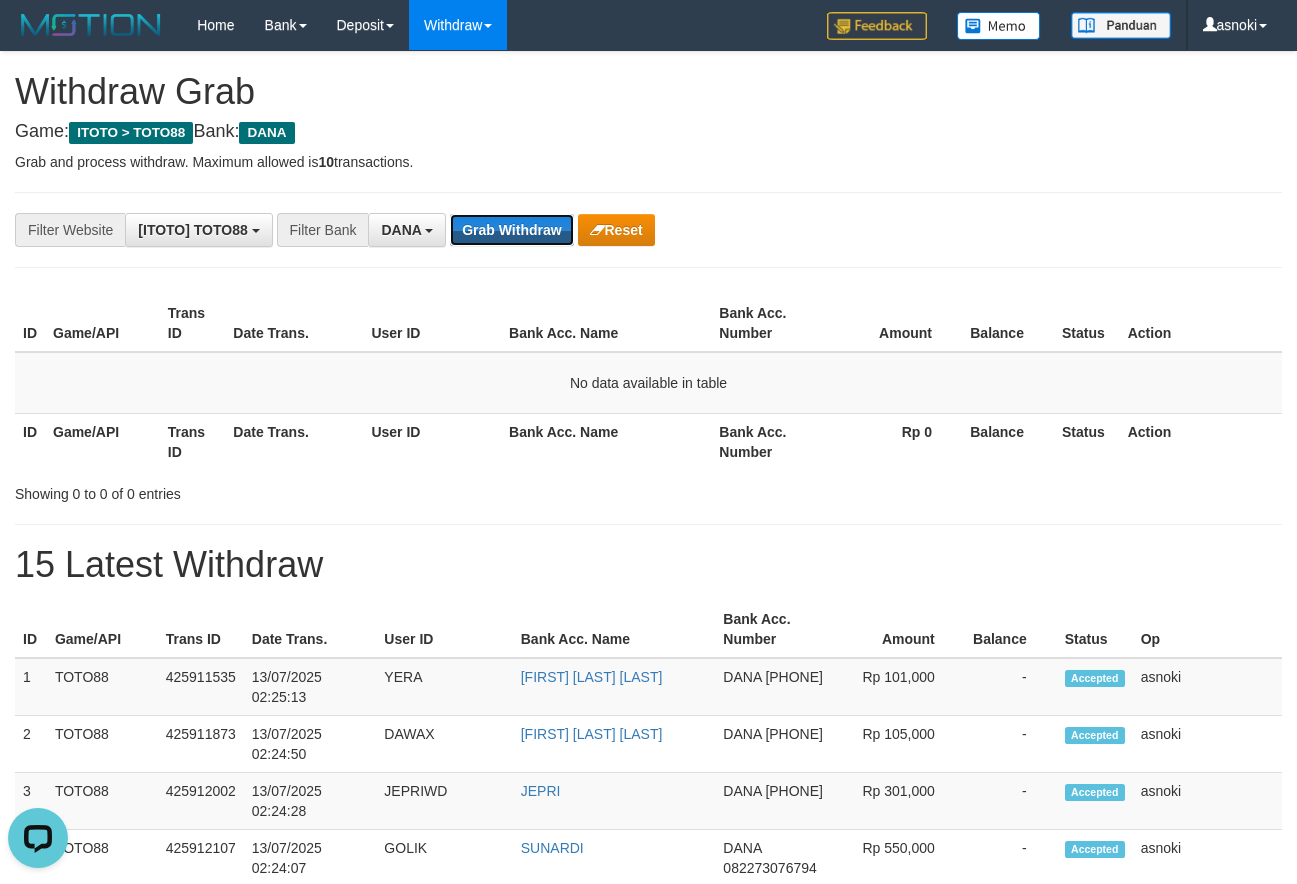 scroll, scrollTop: 0, scrollLeft: 0, axis: both 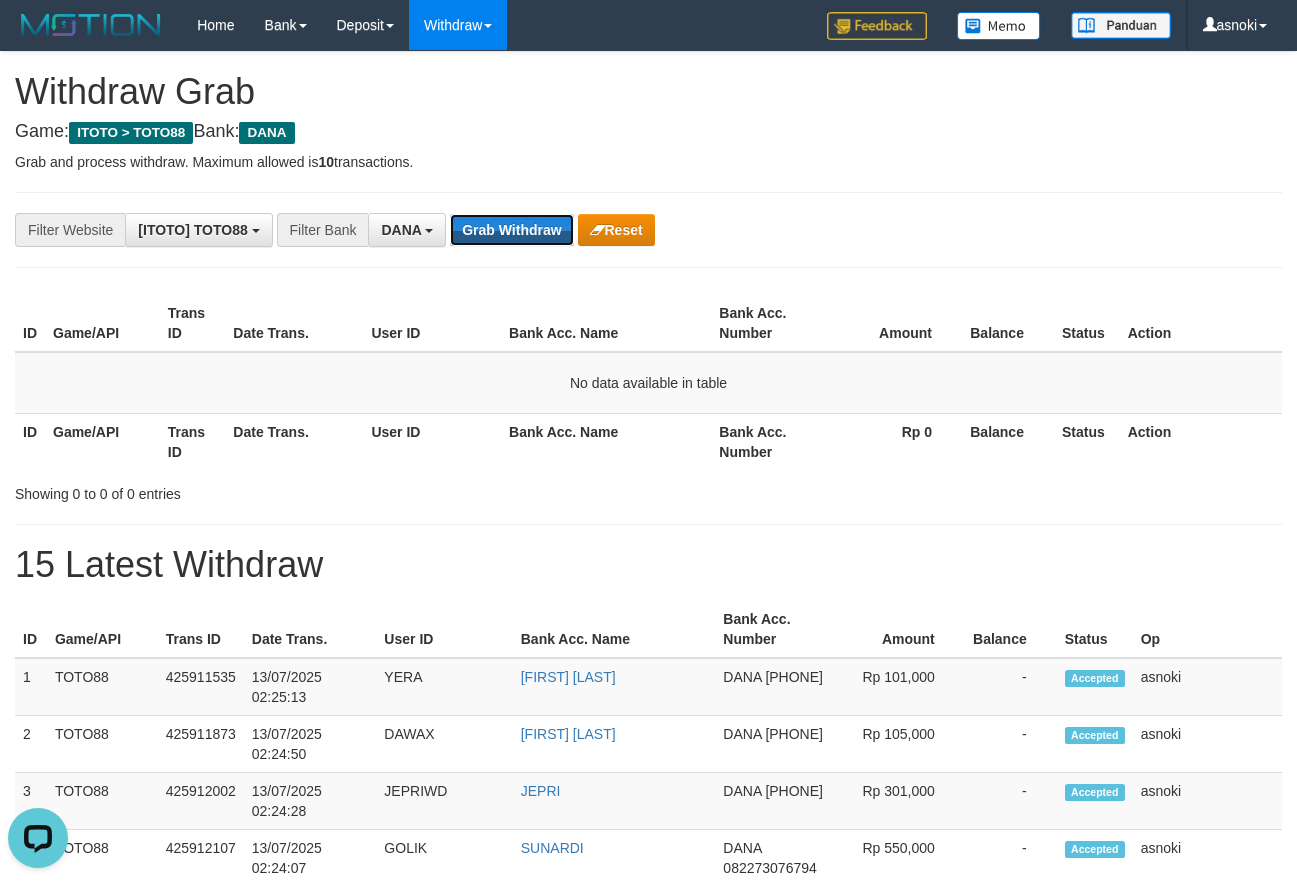 click on "Grab Withdraw" at bounding box center (511, 230) 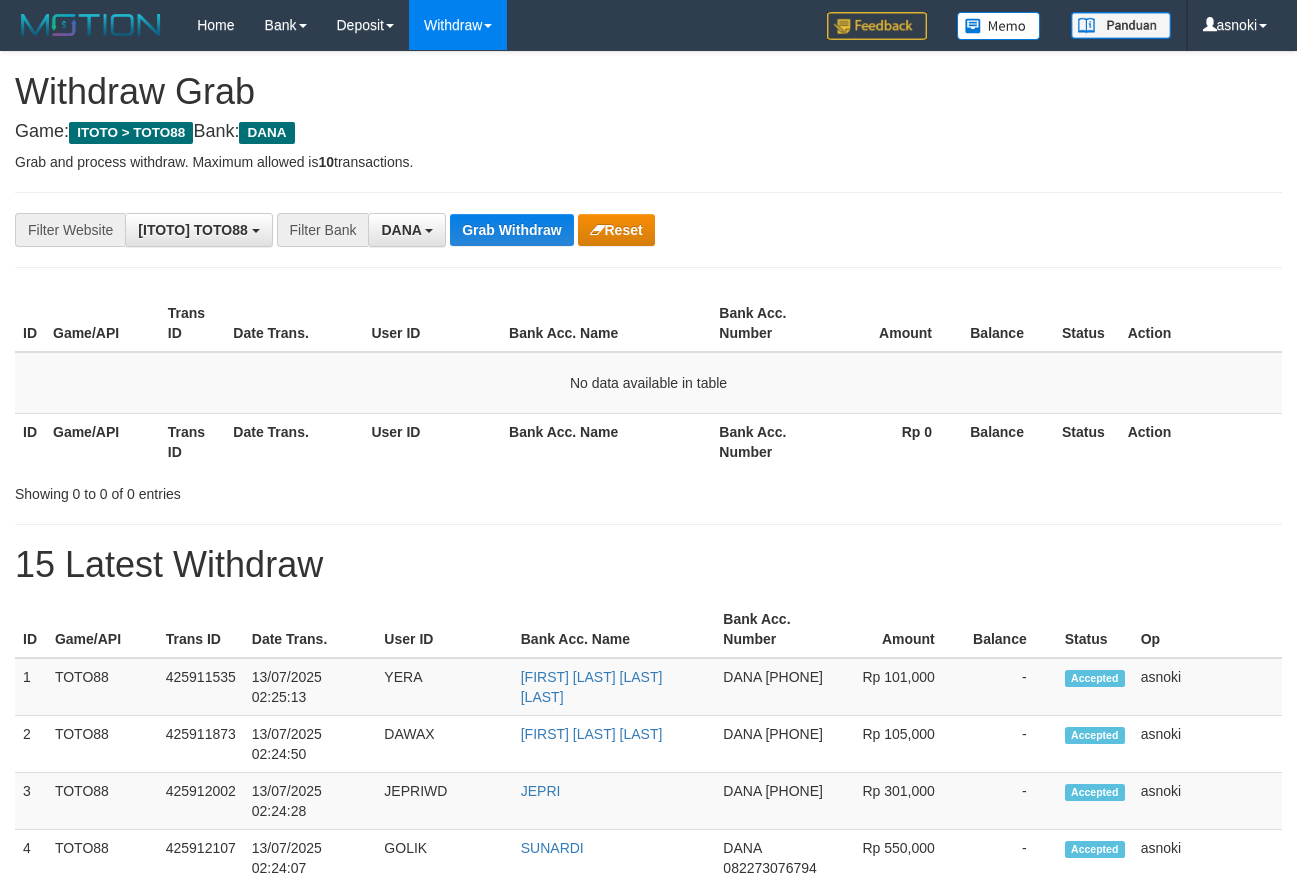scroll, scrollTop: 0, scrollLeft: 0, axis: both 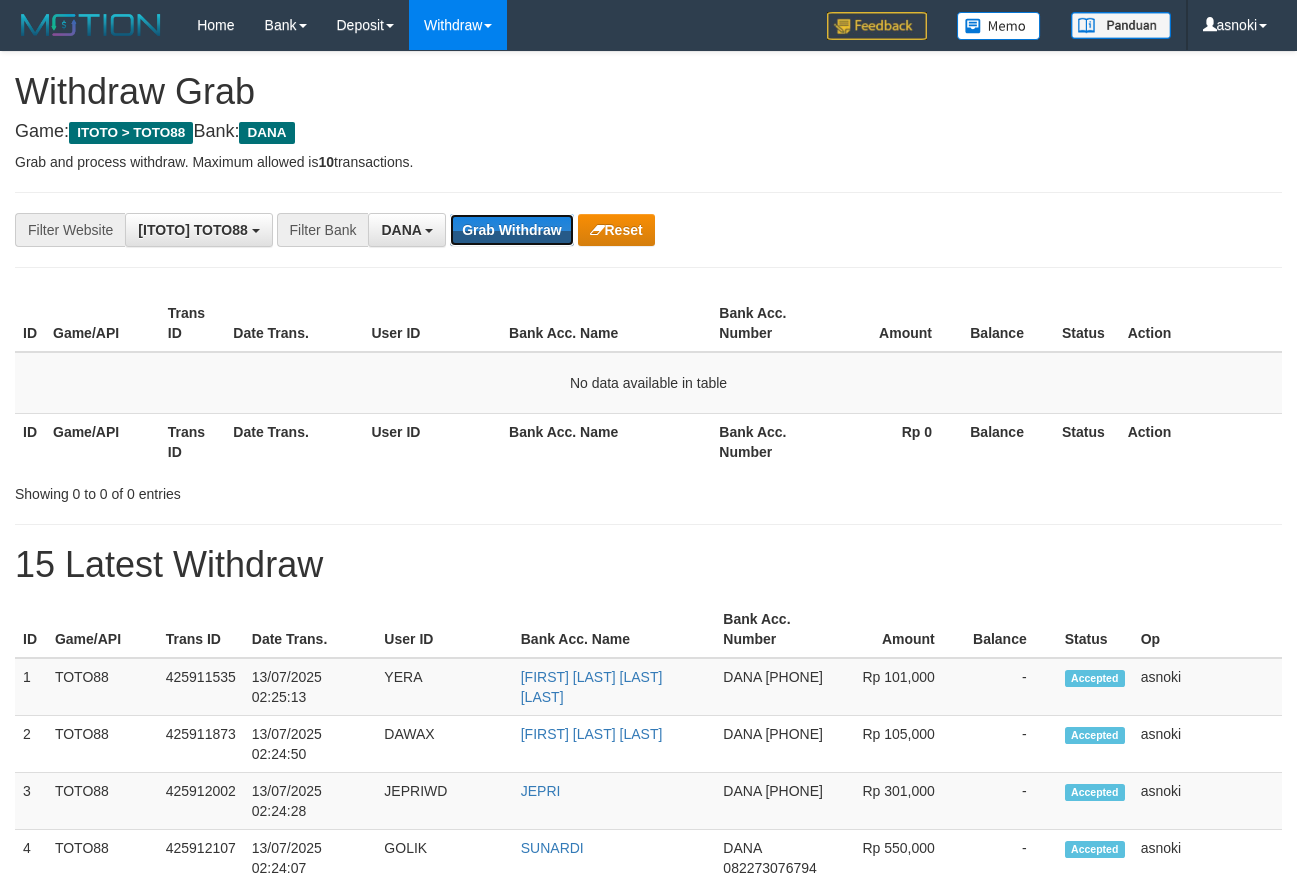 click on "Grab Withdraw" at bounding box center (511, 230) 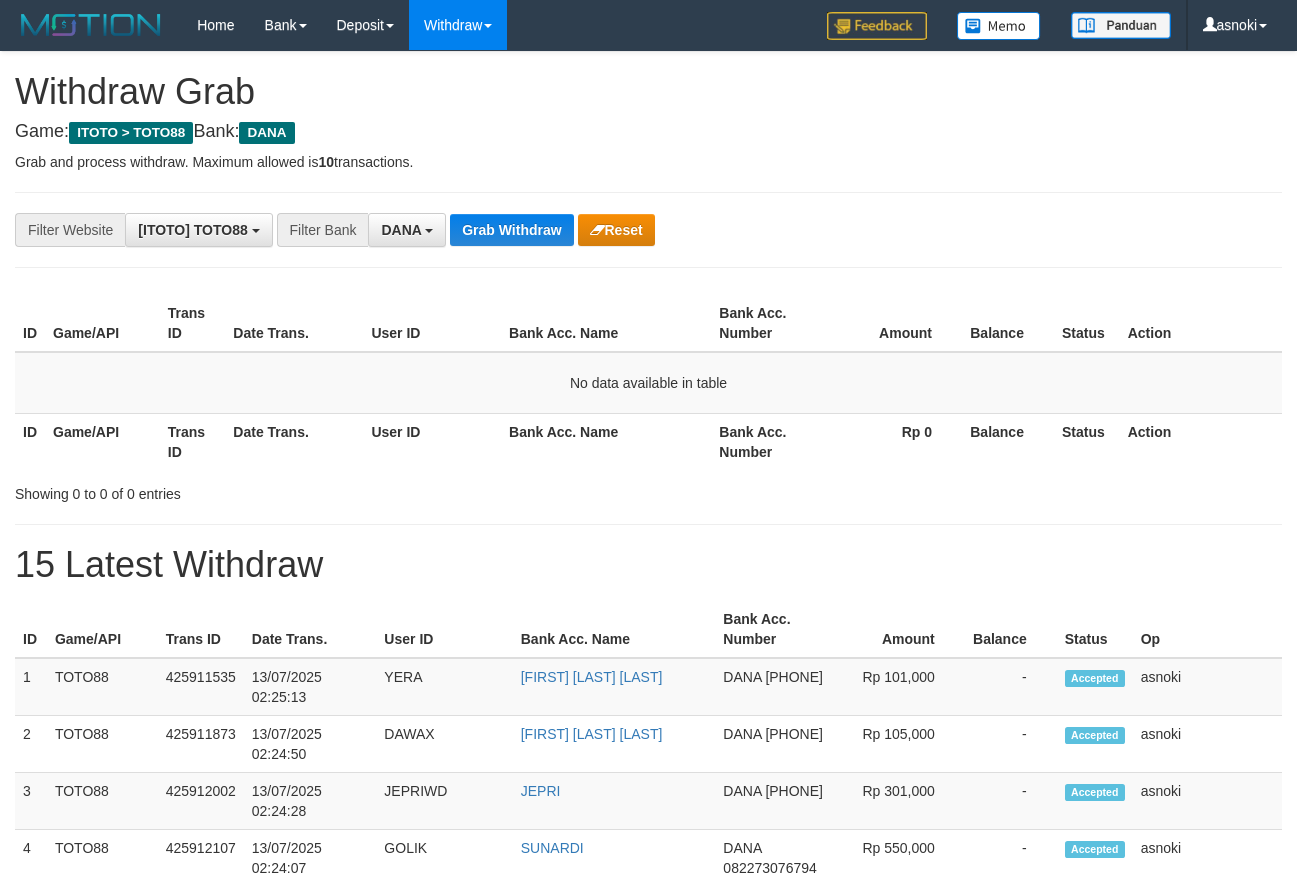 scroll, scrollTop: 0, scrollLeft: 0, axis: both 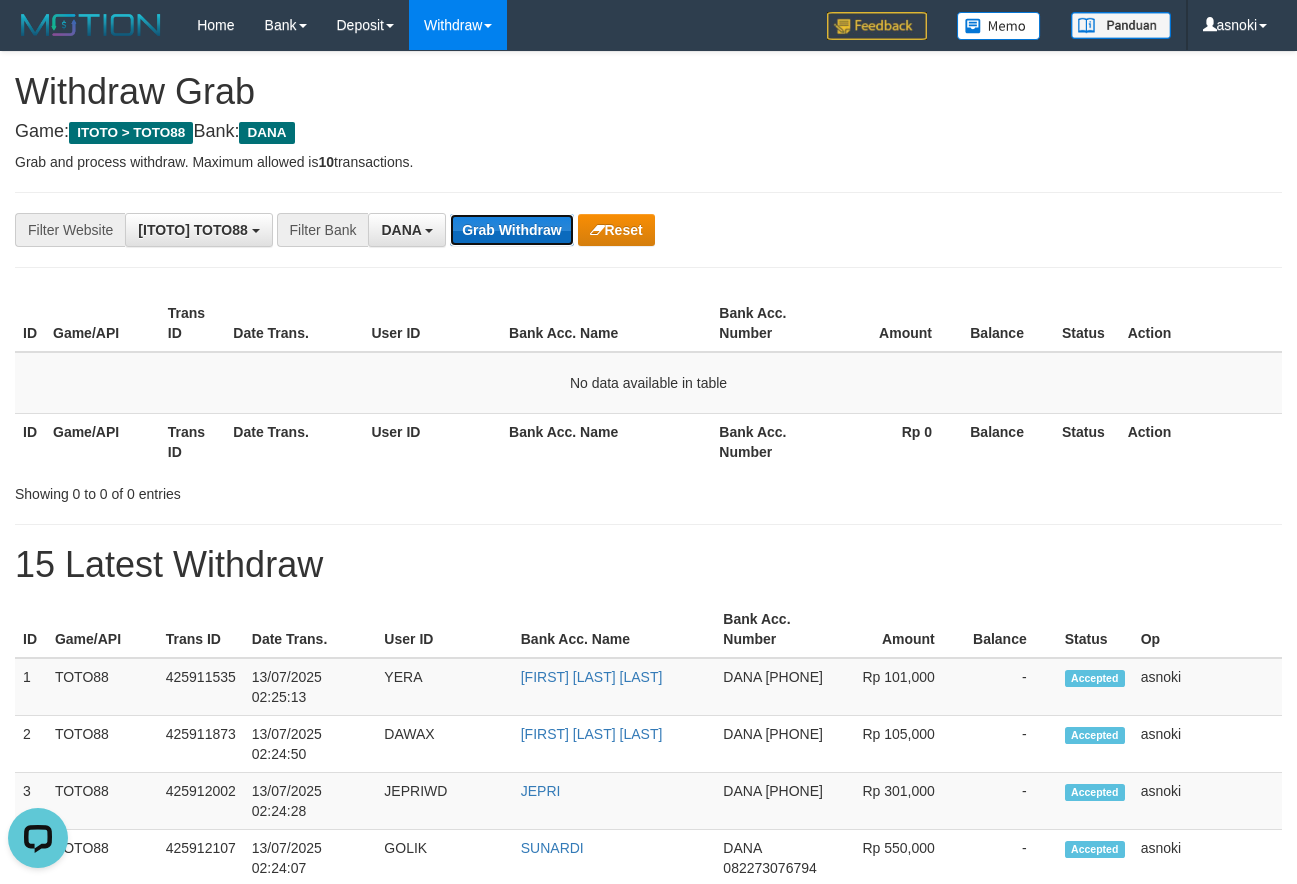 click on "Grab Withdraw" at bounding box center (511, 230) 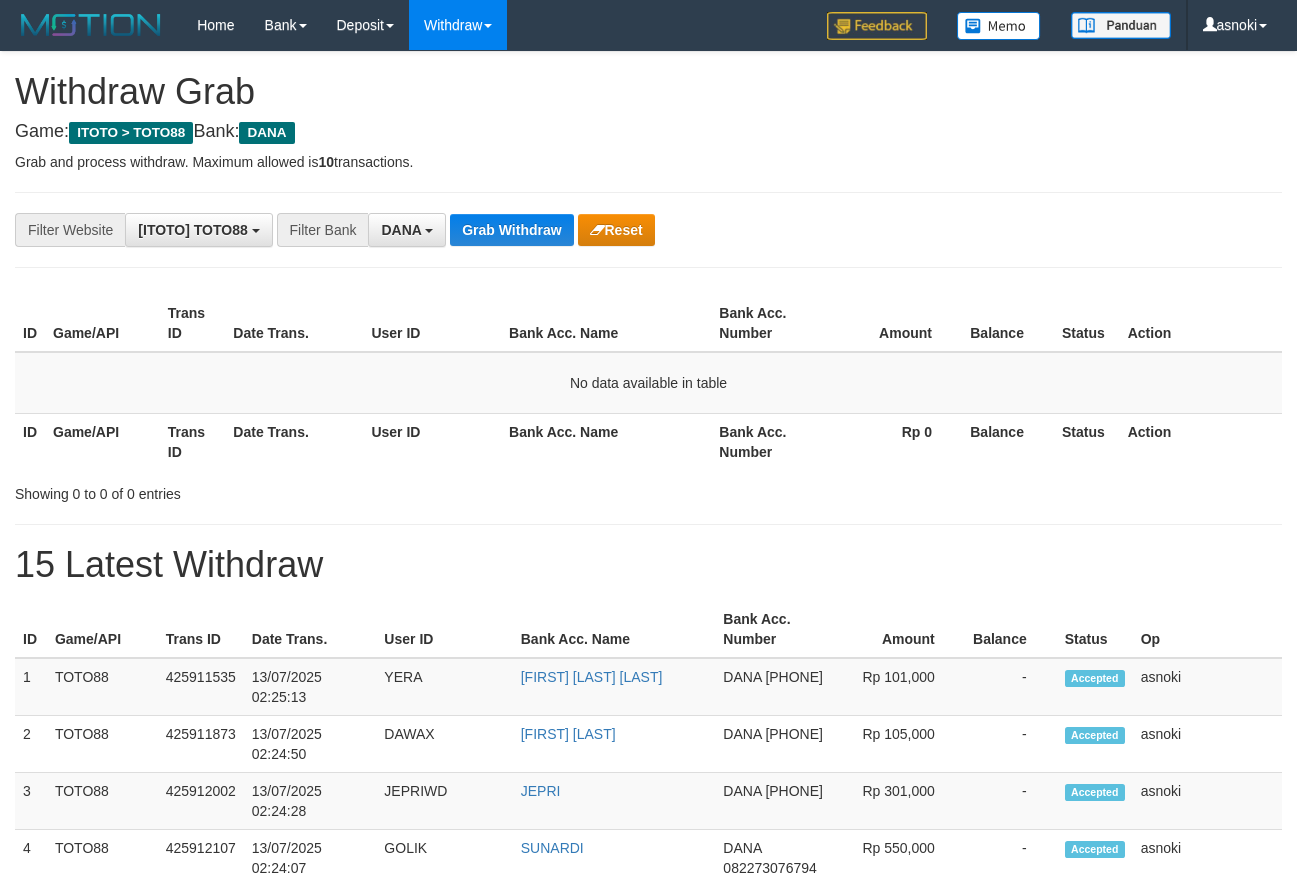 scroll, scrollTop: 0, scrollLeft: 0, axis: both 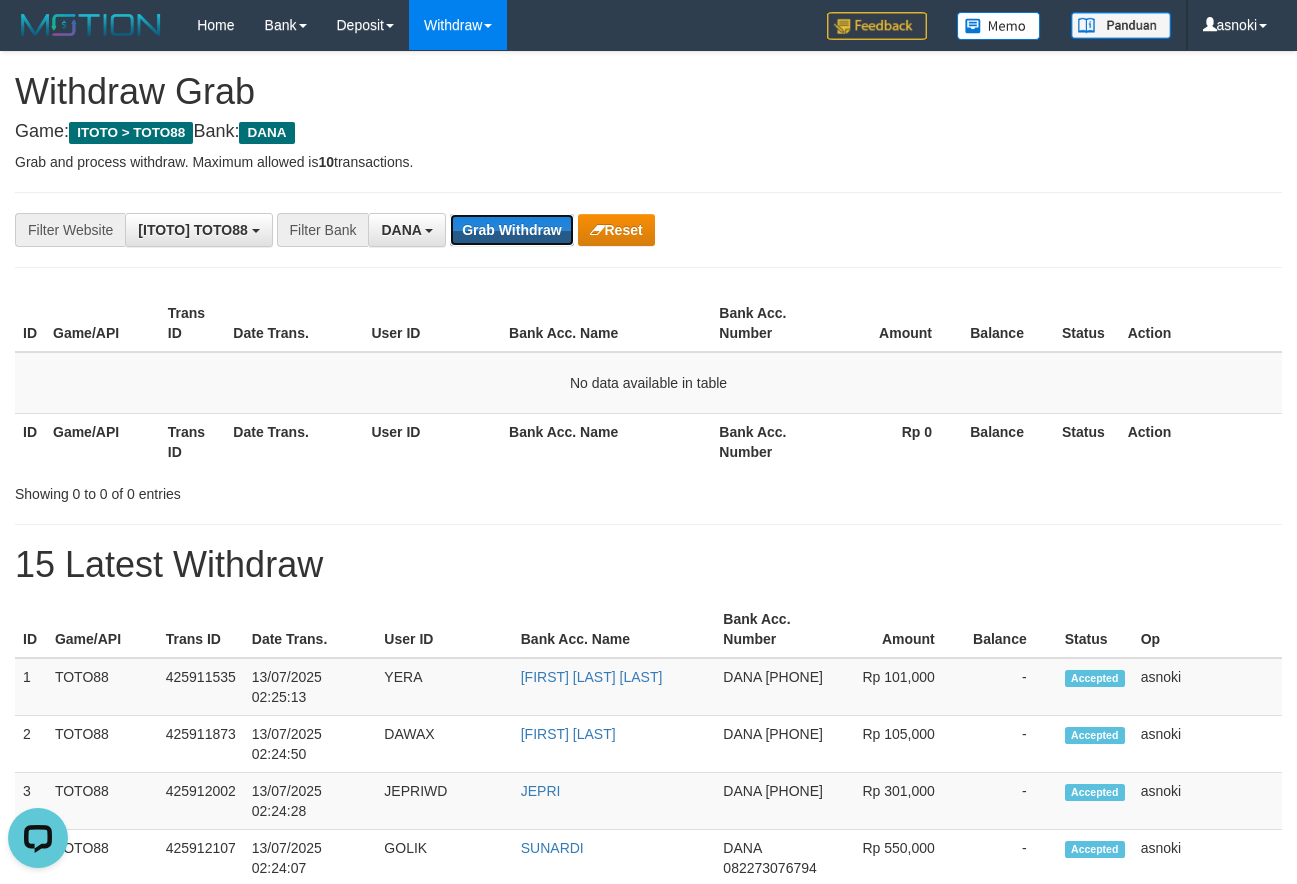 click on "Grab Withdraw" at bounding box center (511, 230) 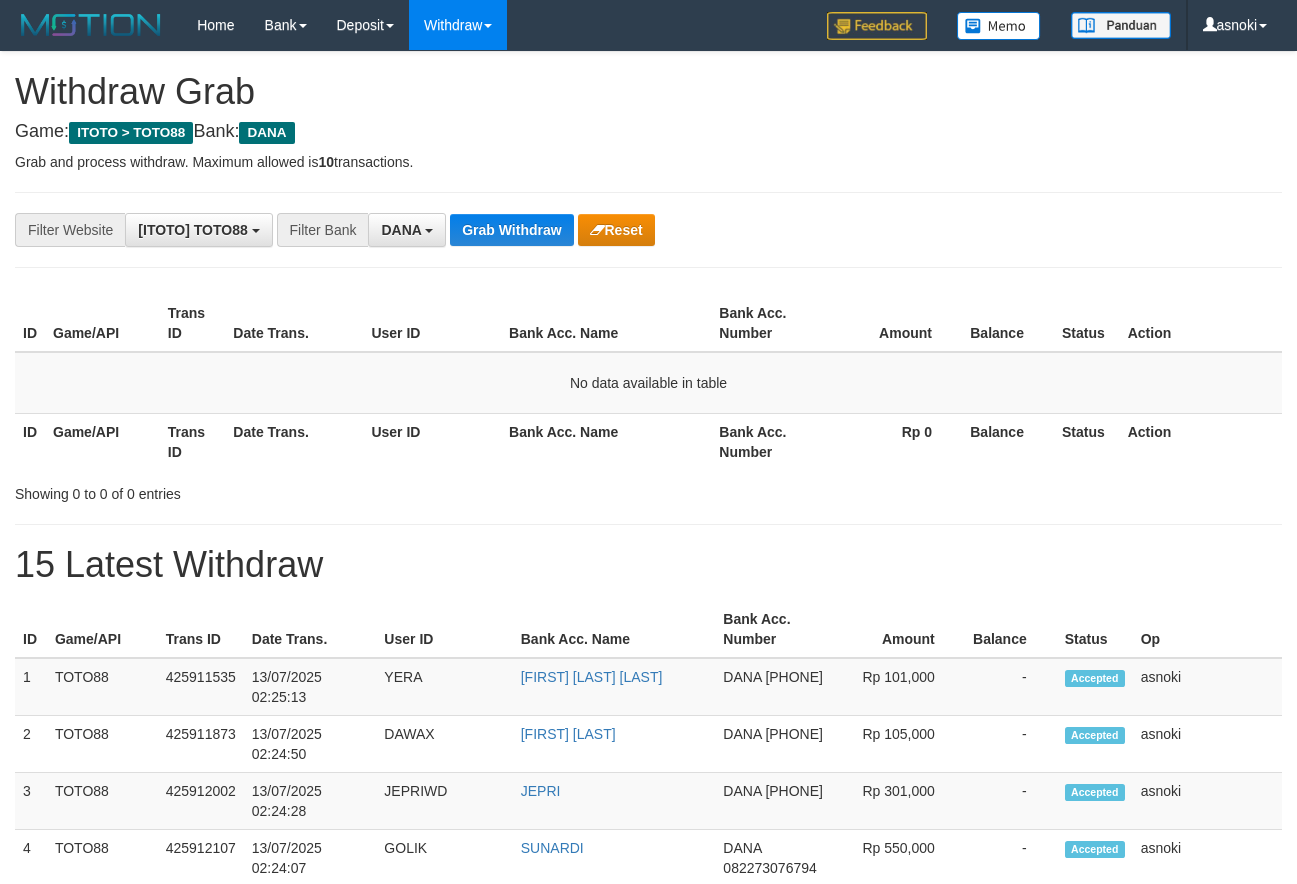 scroll, scrollTop: 0, scrollLeft: 0, axis: both 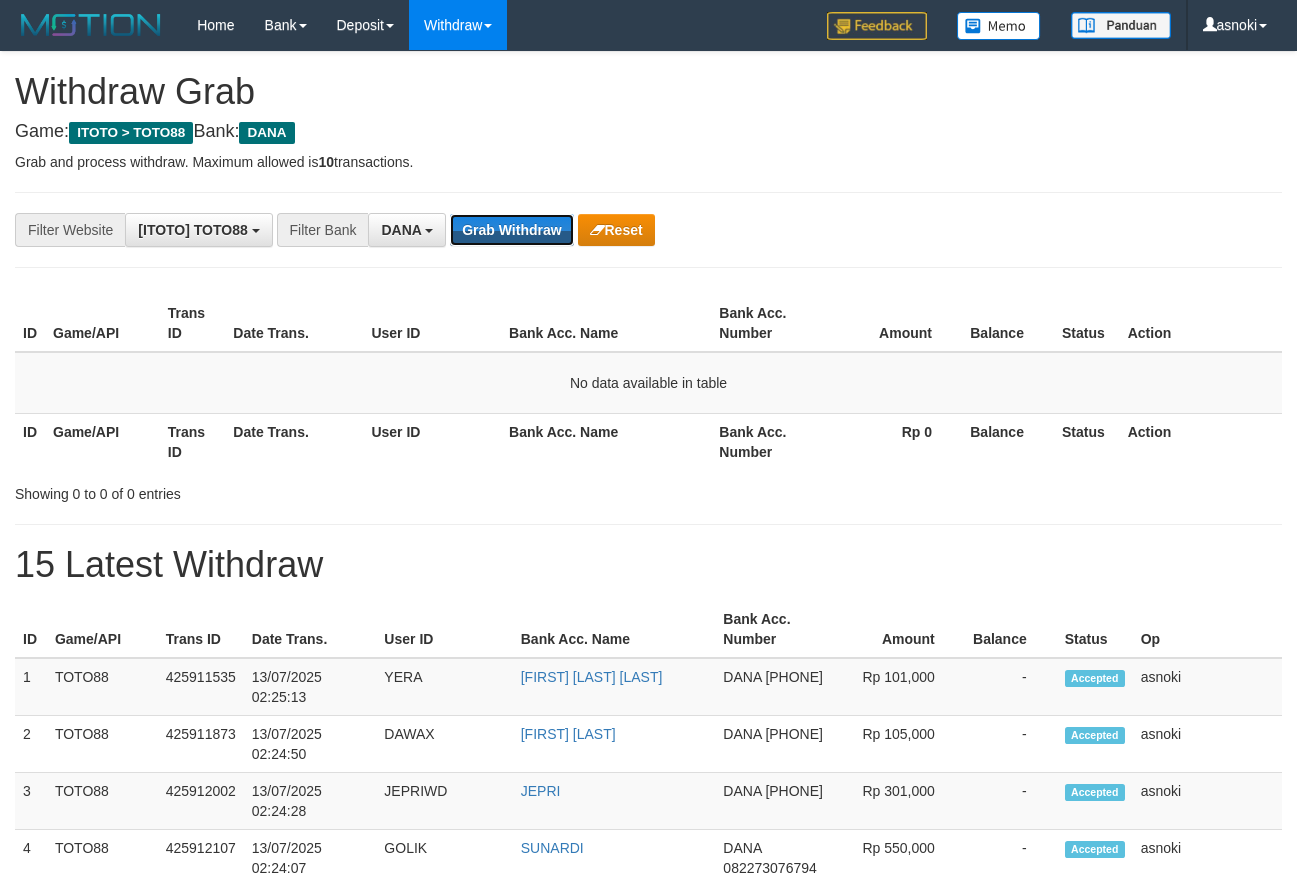 click on "Grab Withdraw" at bounding box center [511, 230] 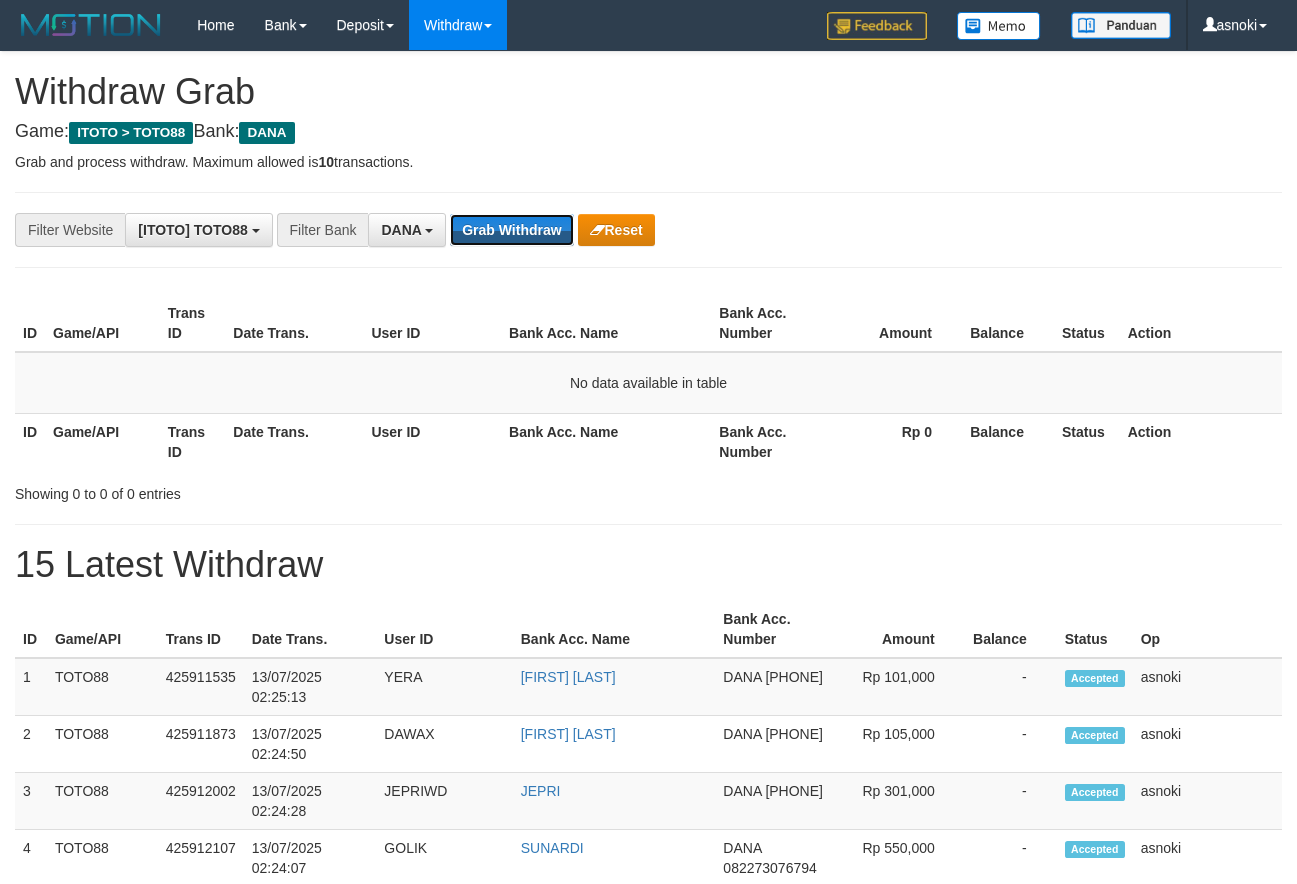scroll, scrollTop: 0, scrollLeft: 0, axis: both 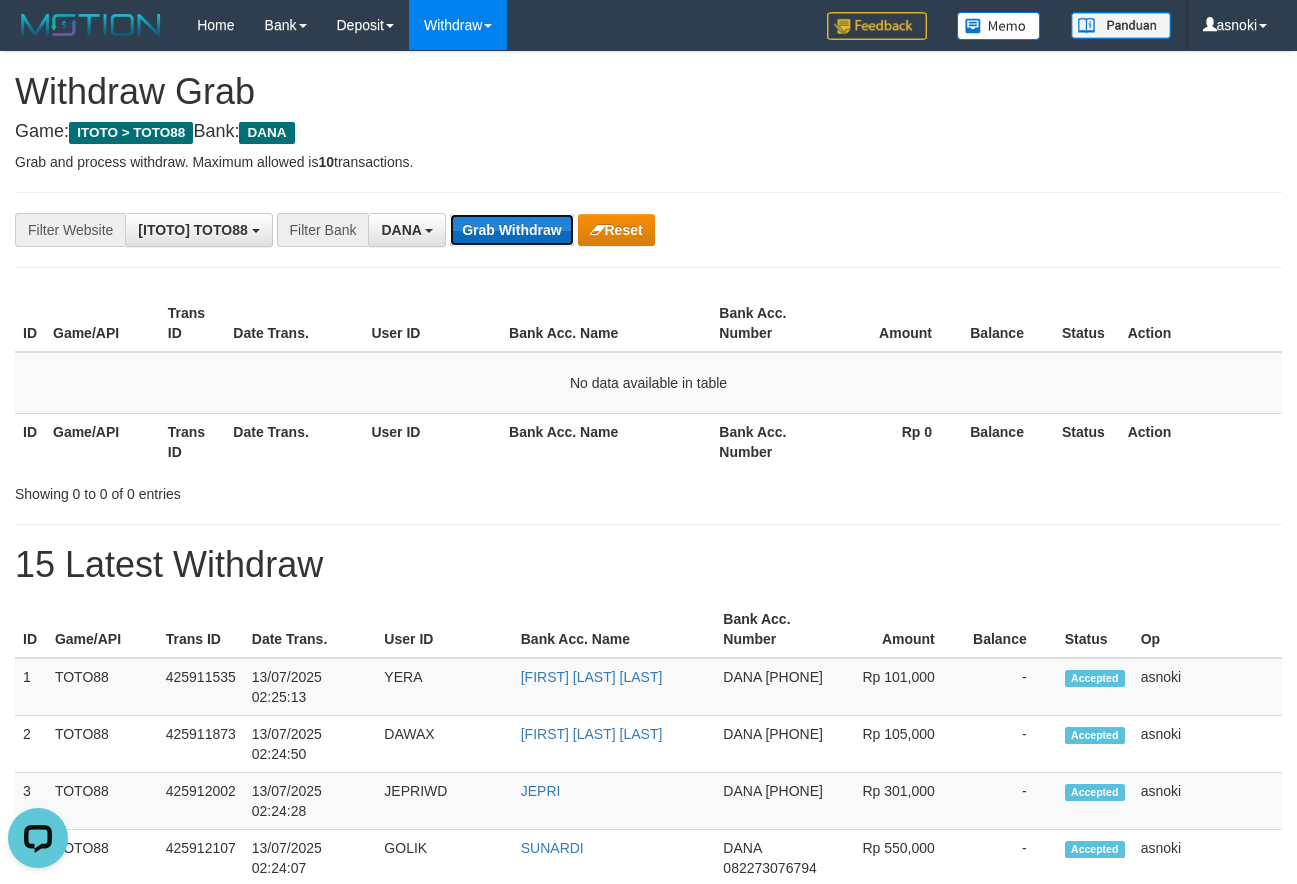 click on "Grab Withdraw" at bounding box center (511, 230) 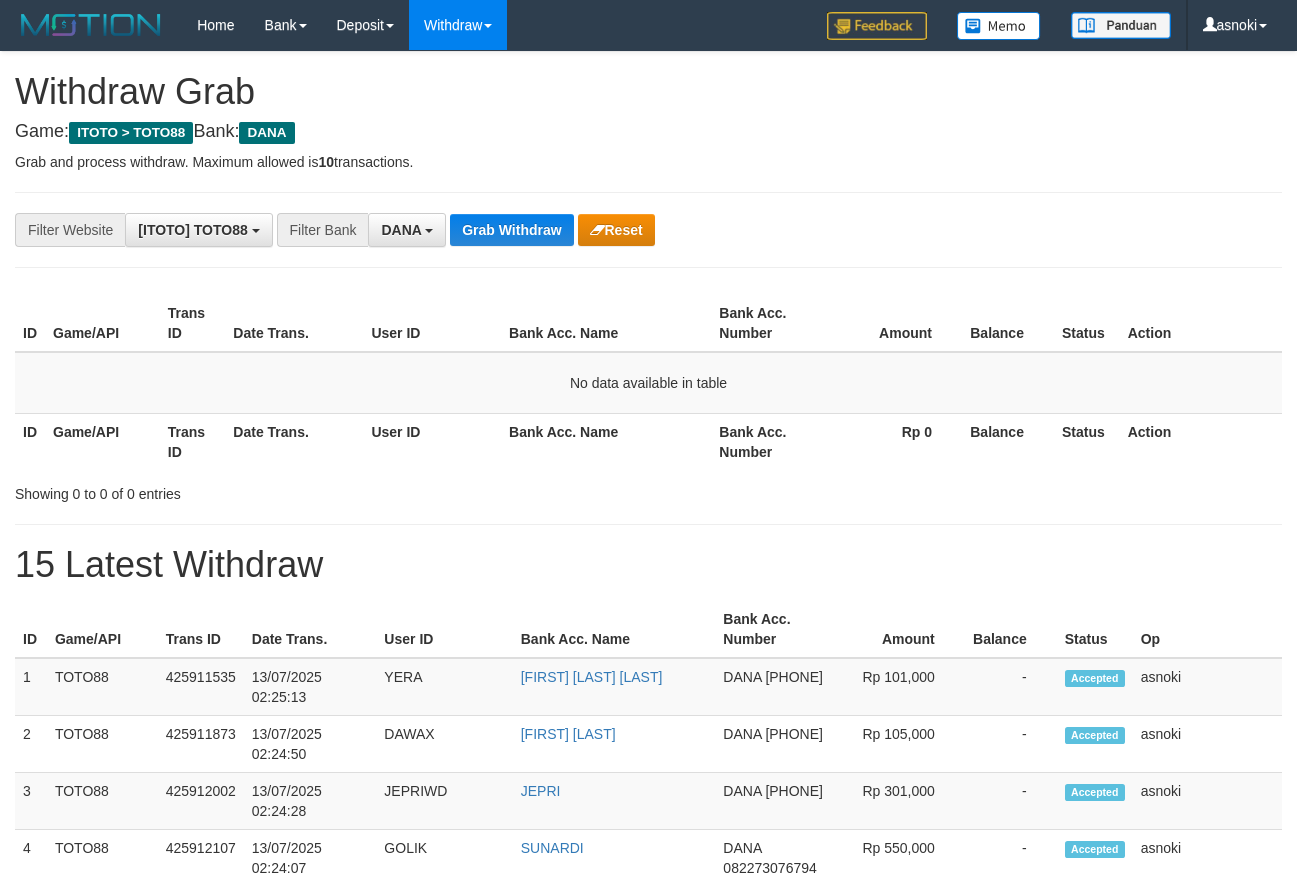 scroll, scrollTop: 0, scrollLeft: 0, axis: both 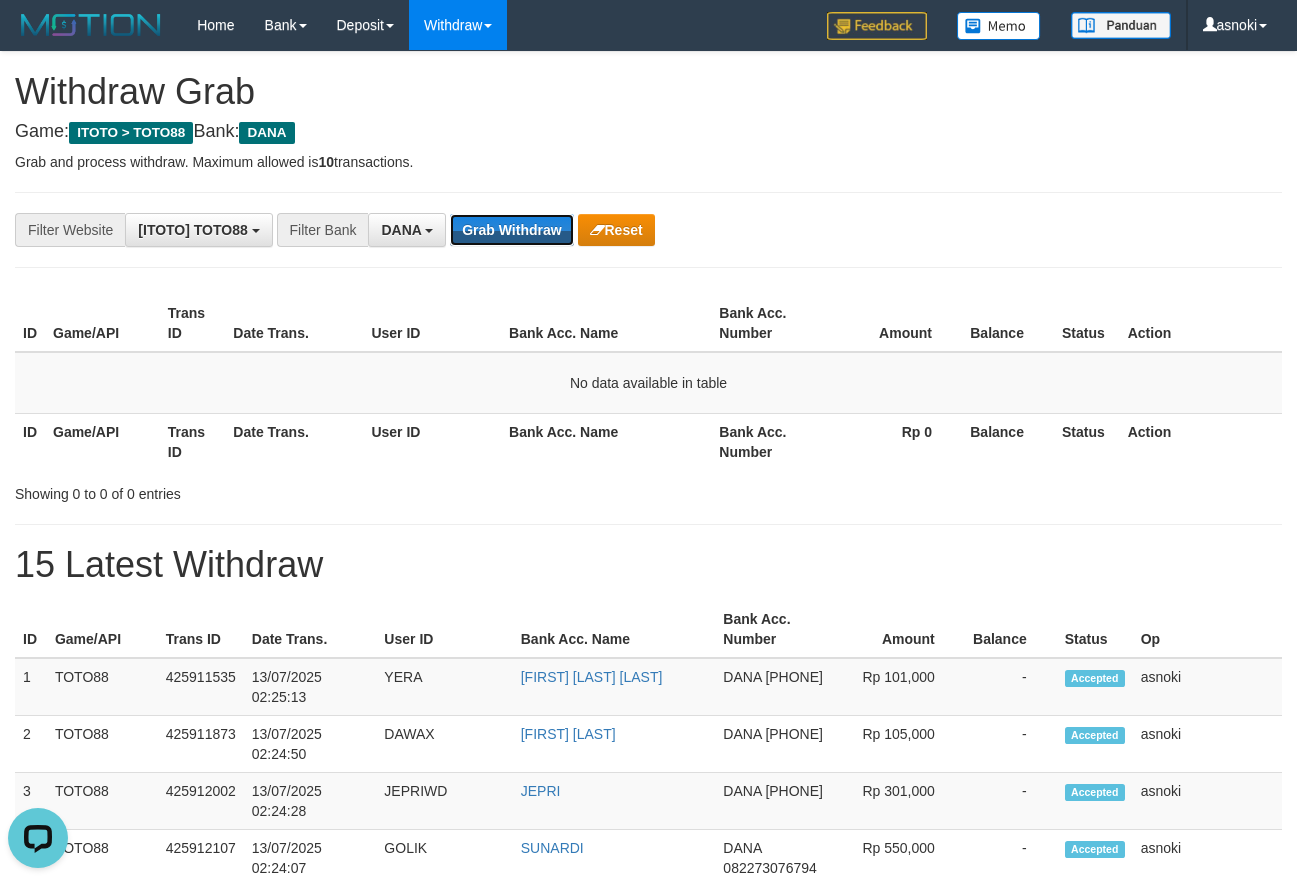 click on "Grab Withdraw" at bounding box center (511, 230) 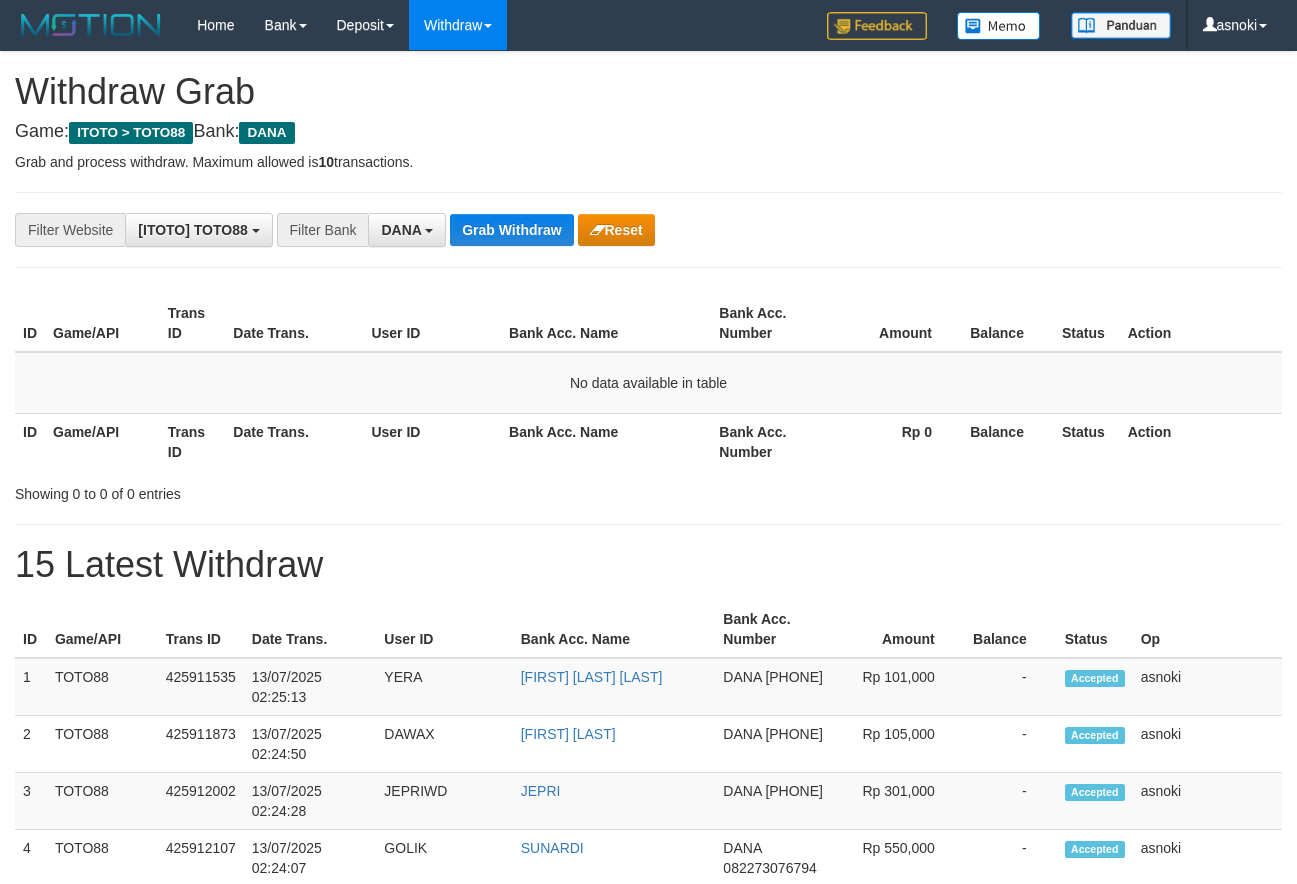 scroll, scrollTop: 0, scrollLeft: 0, axis: both 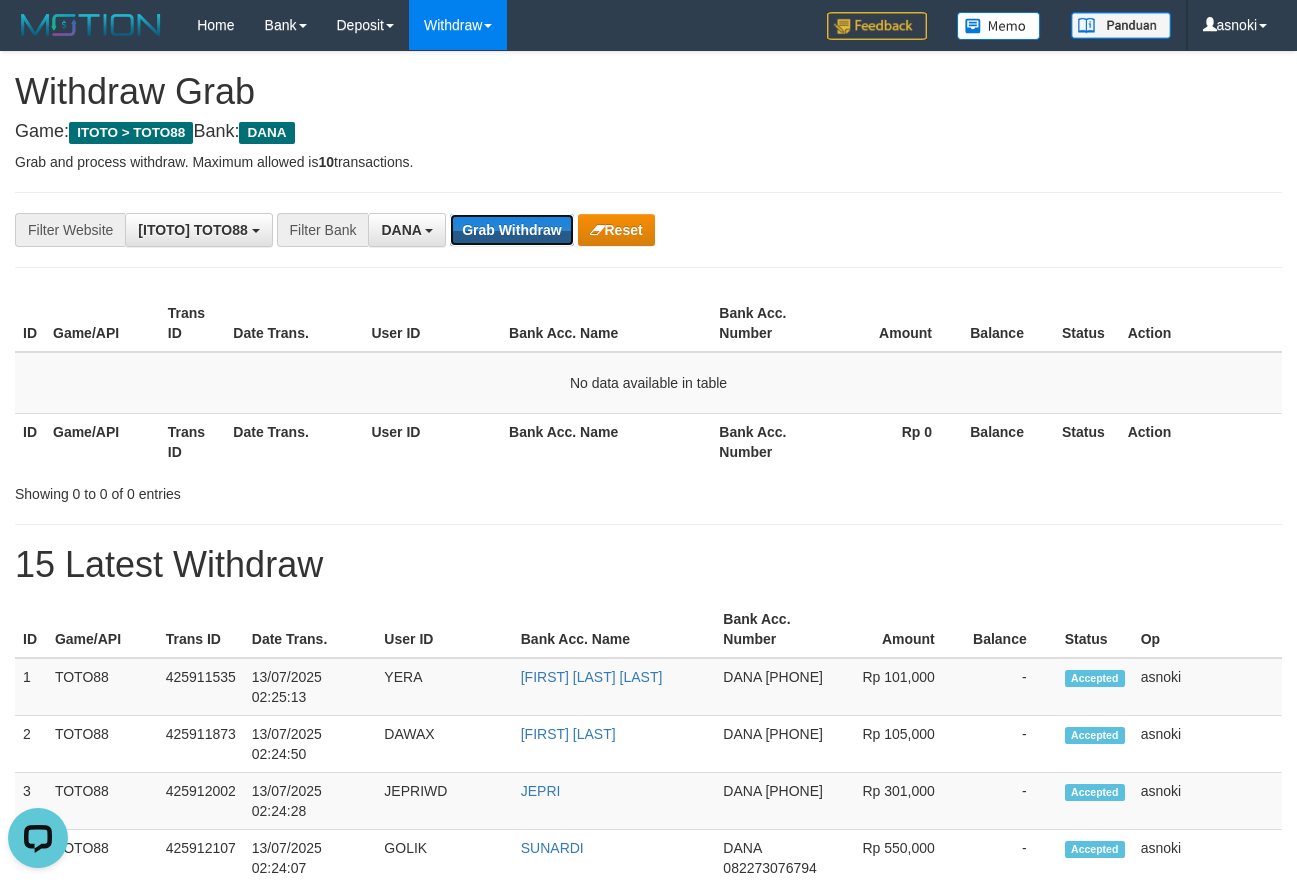 click on "Grab Withdraw" at bounding box center (511, 230) 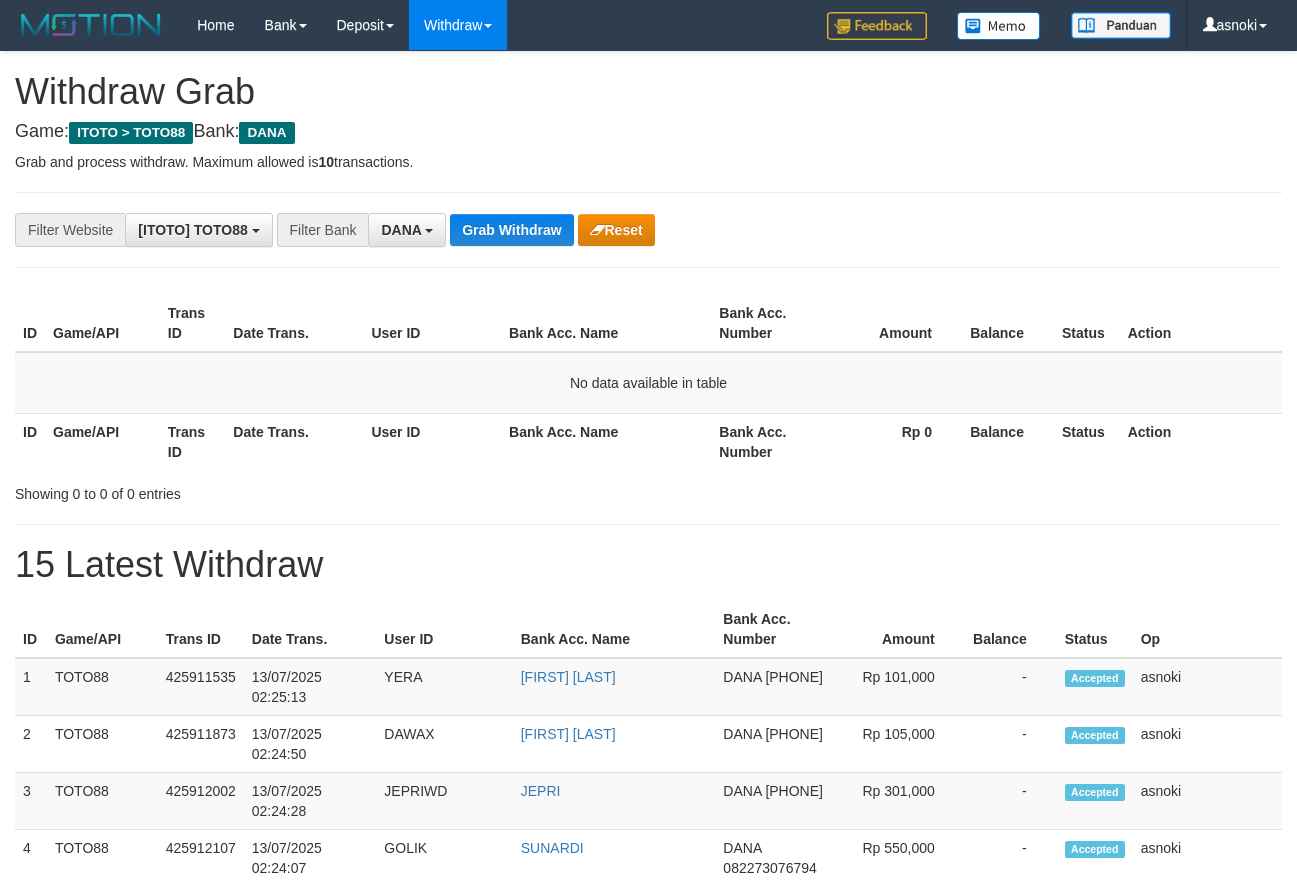 scroll, scrollTop: 0, scrollLeft: 0, axis: both 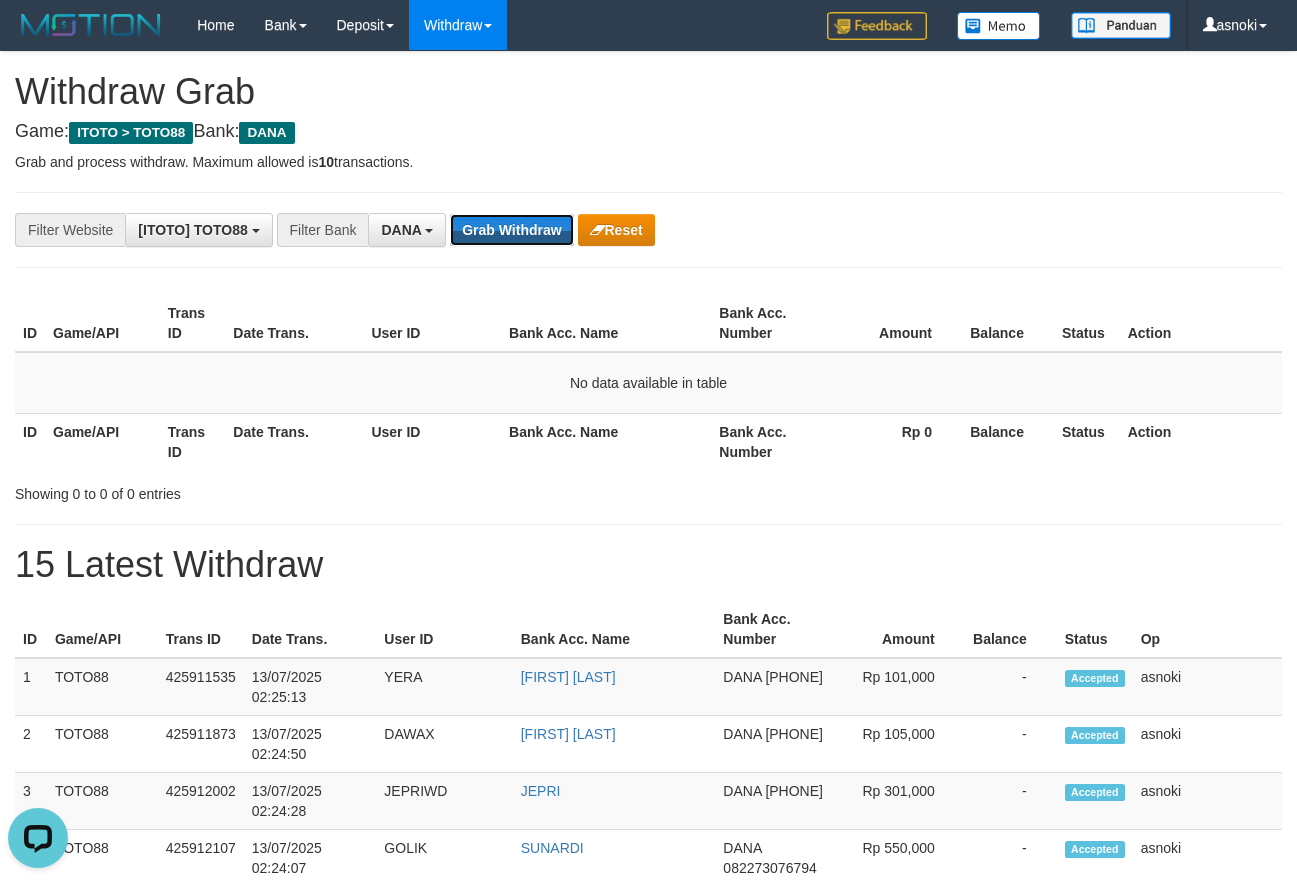 click on "Grab Withdraw" at bounding box center (511, 230) 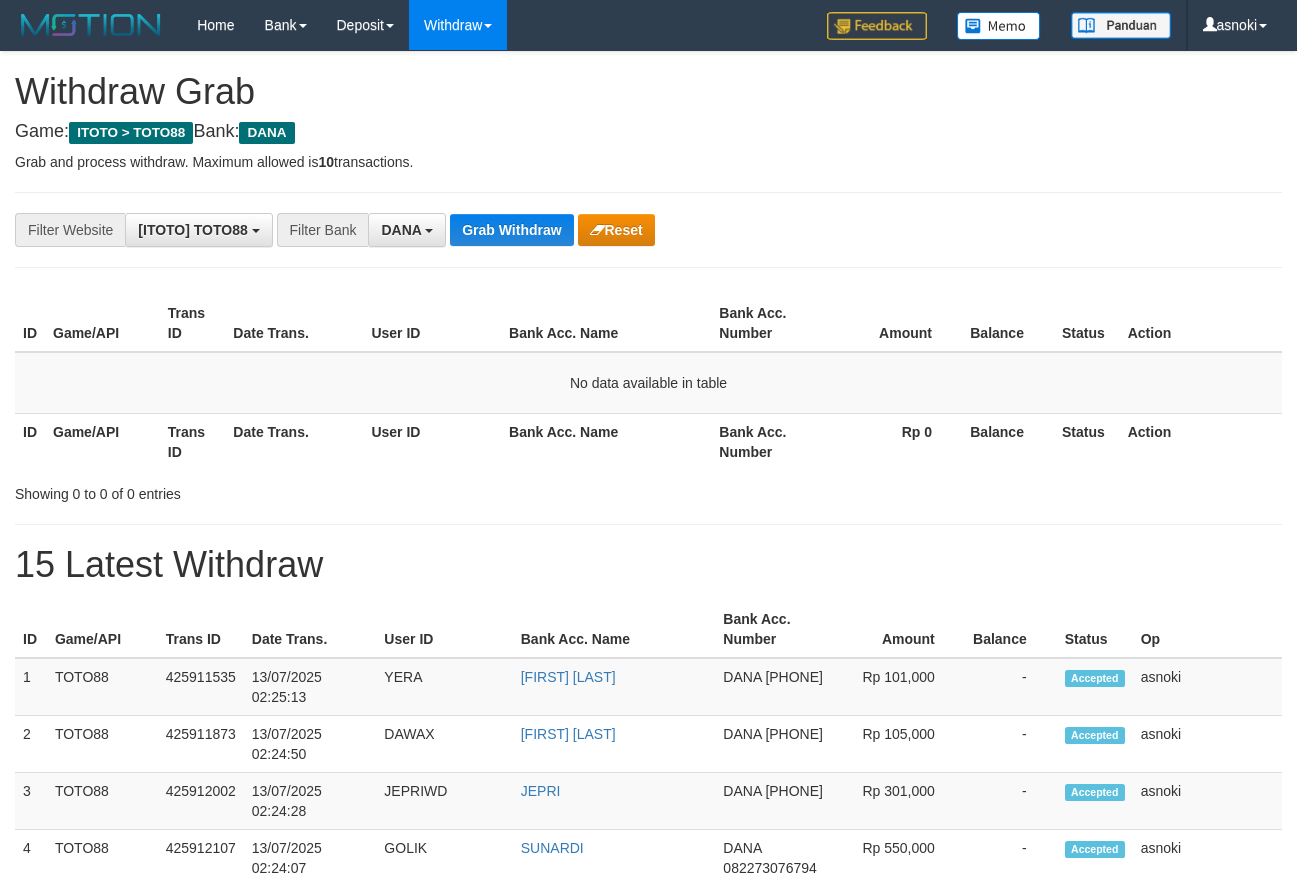 scroll, scrollTop: 0, scrollLeft: 0, axis: both 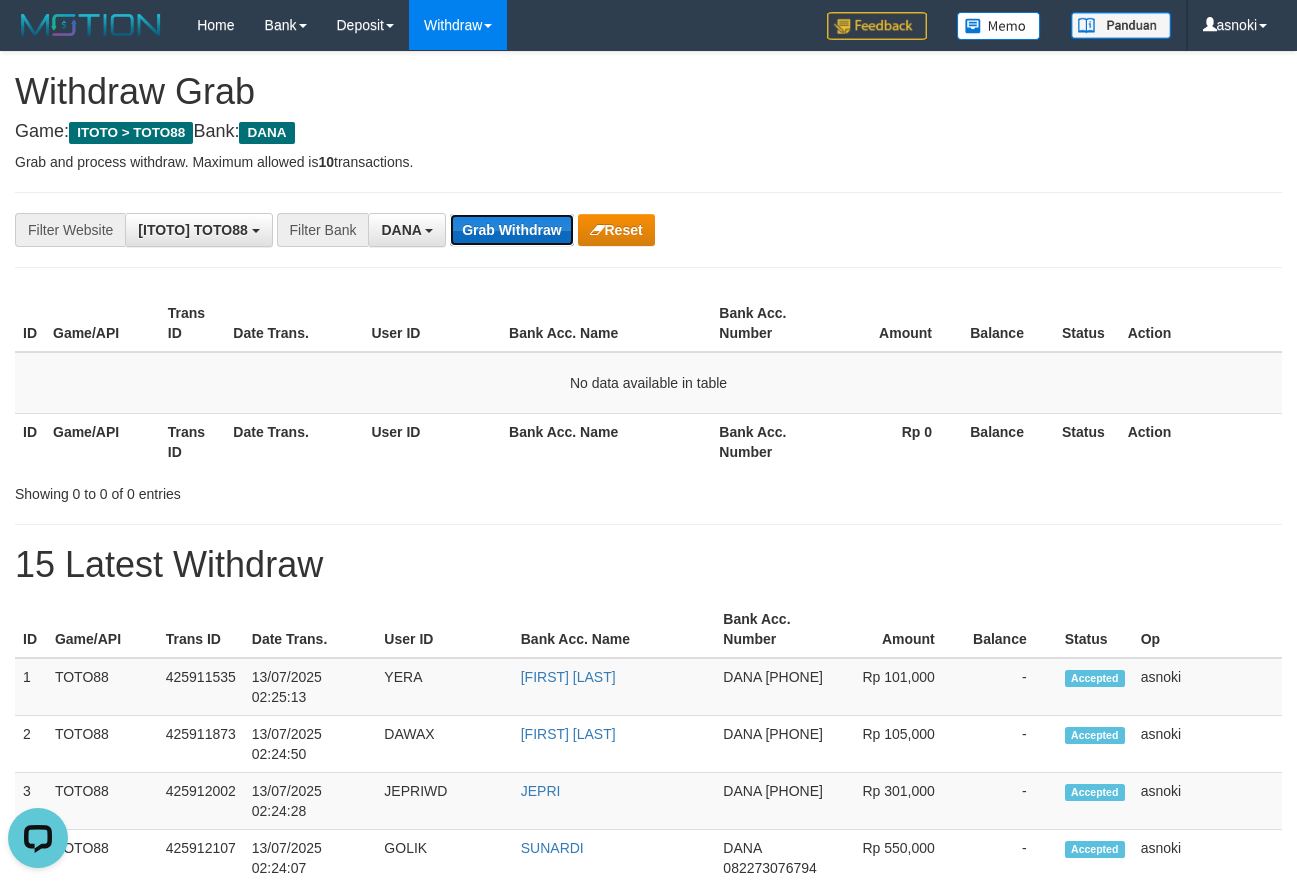 click on "Grab Withdraw" at bounding box center (511, 230) 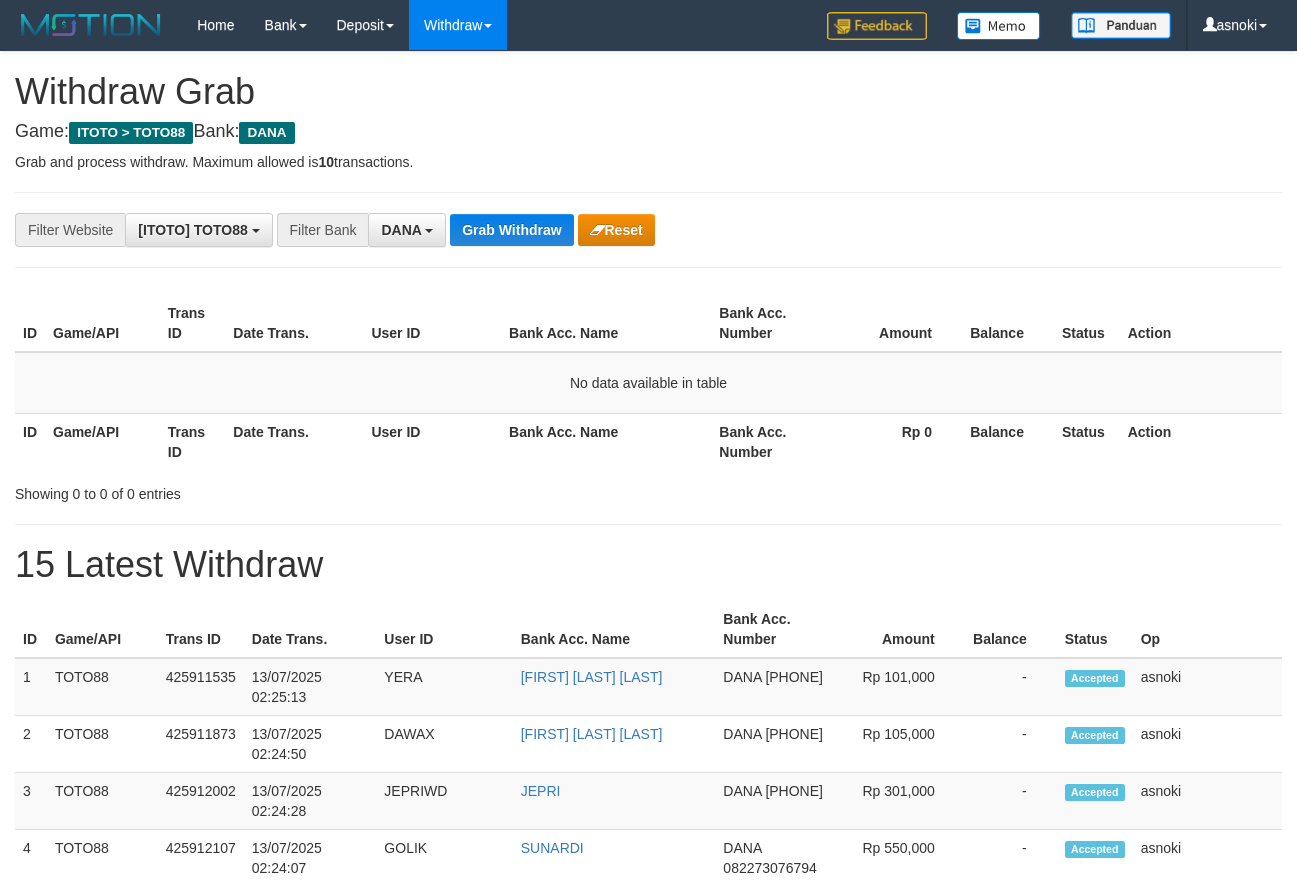 scroll, scrollTop: 0, scrollLeft: 0, axis: both 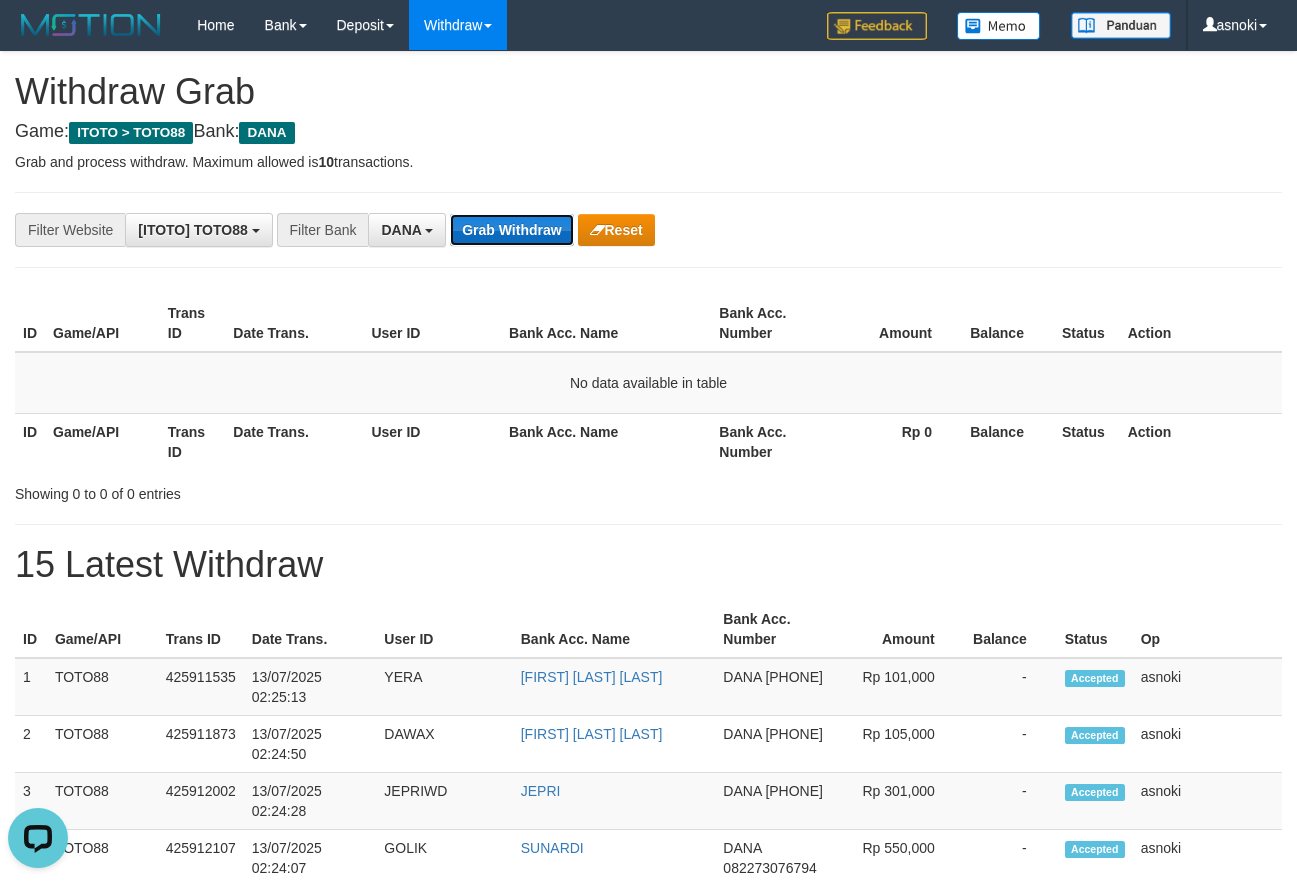 click on "Grab Withdraw" at bounding box center [511, 230] 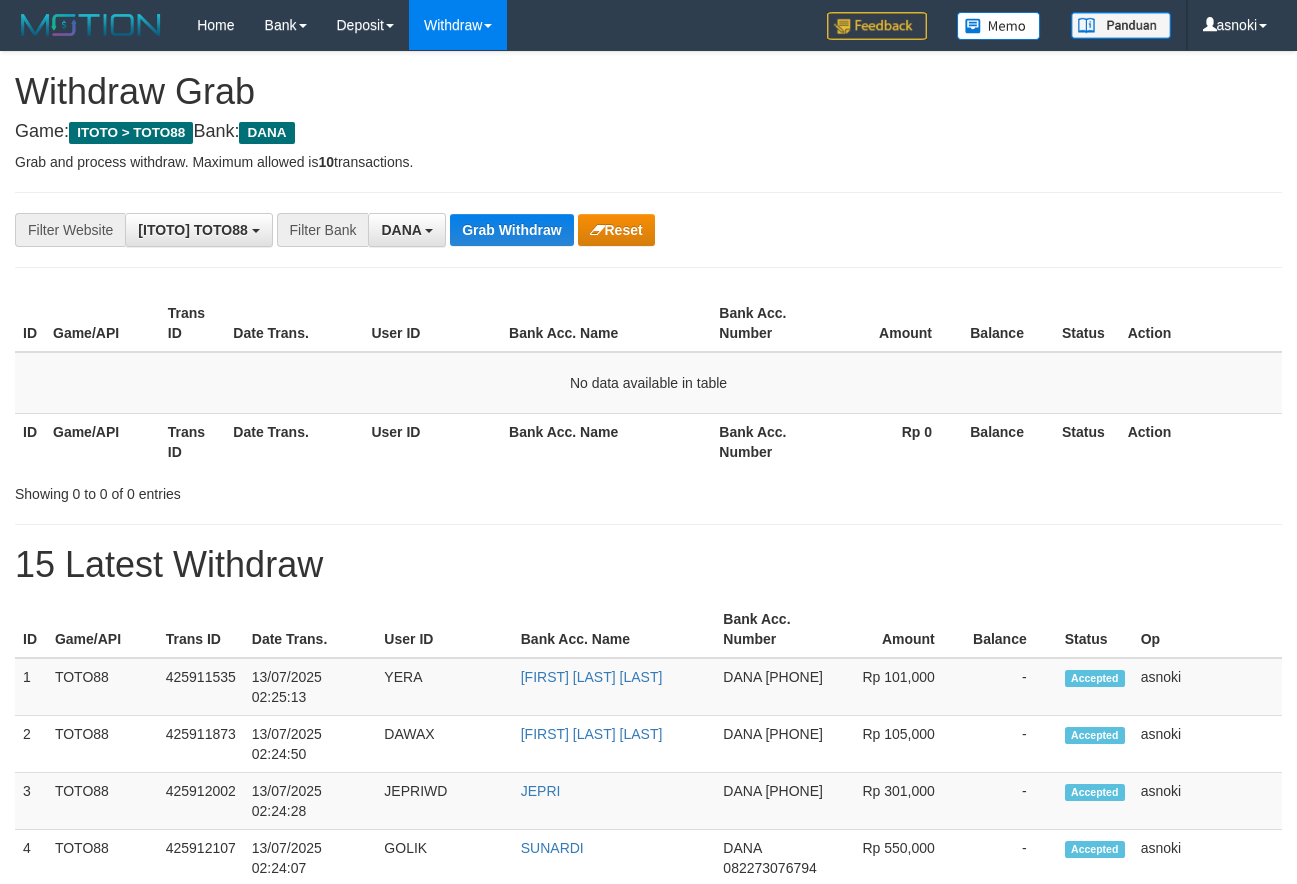 scroll, scrollTop: 0, scrollLeft: 0, axis: both 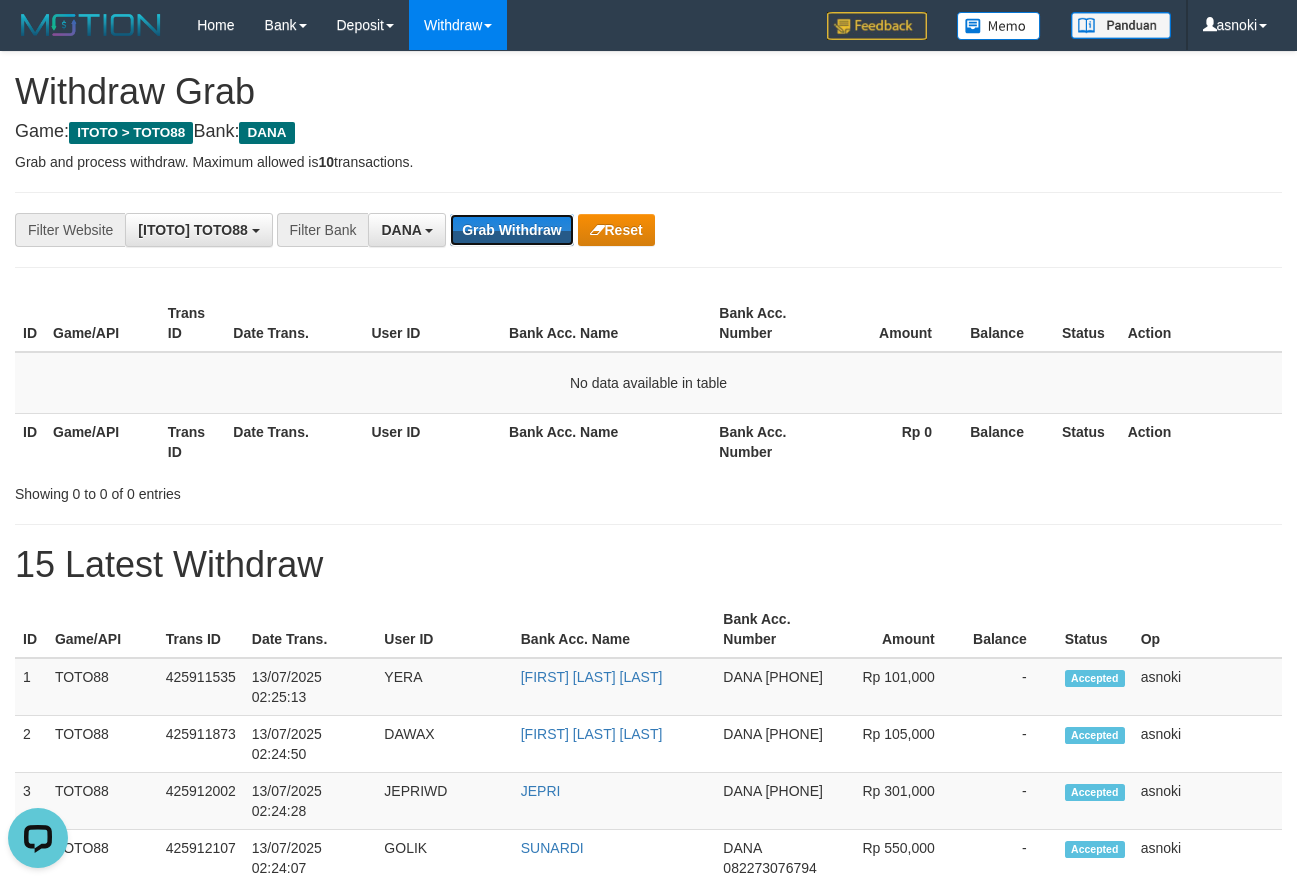 click on "Grab Withdraw" at bounding box center [511, 230] 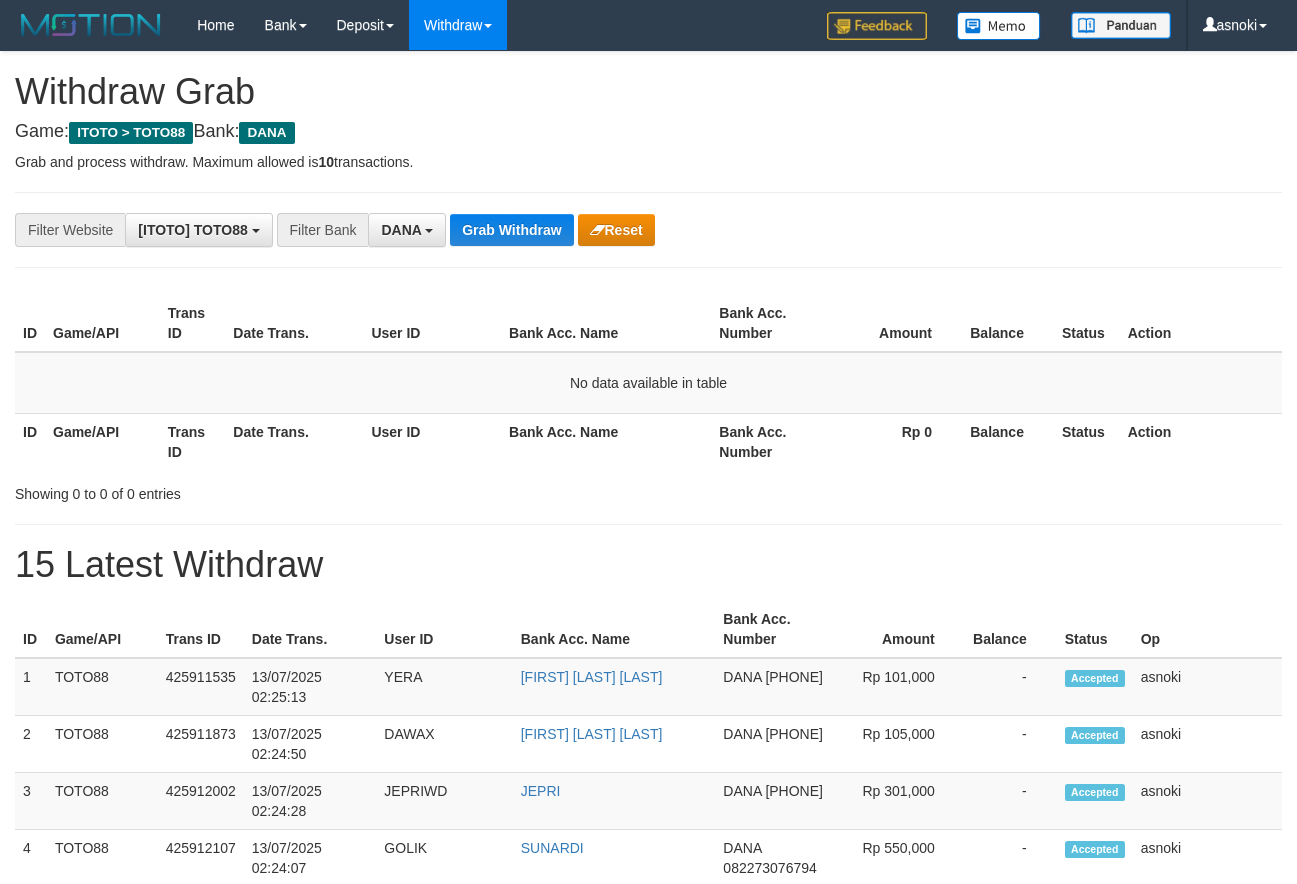 scroll, scrollTop: 0, scrollLeft: 0, axis: both 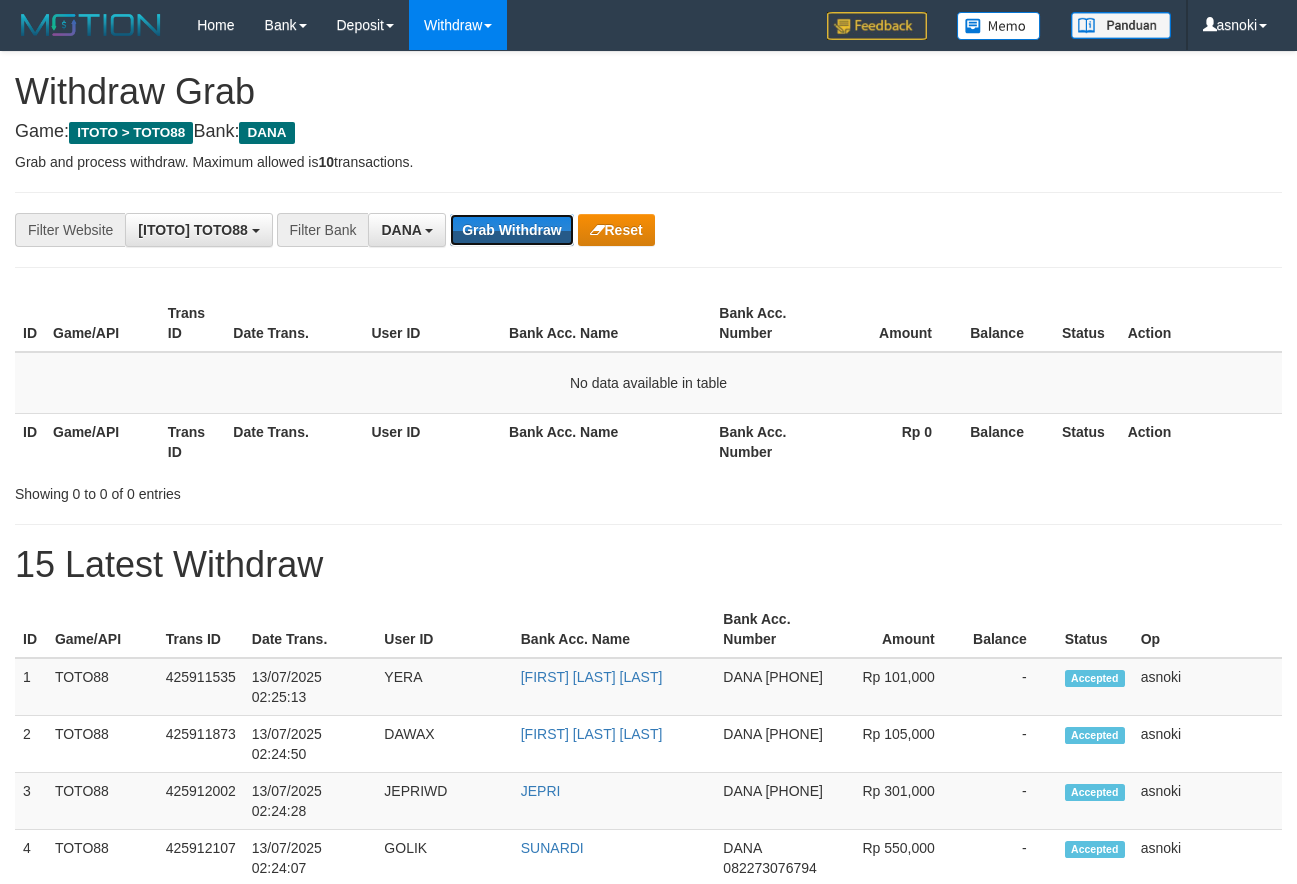 click on "Grab Withdraw" at bounding box center (511, 230) 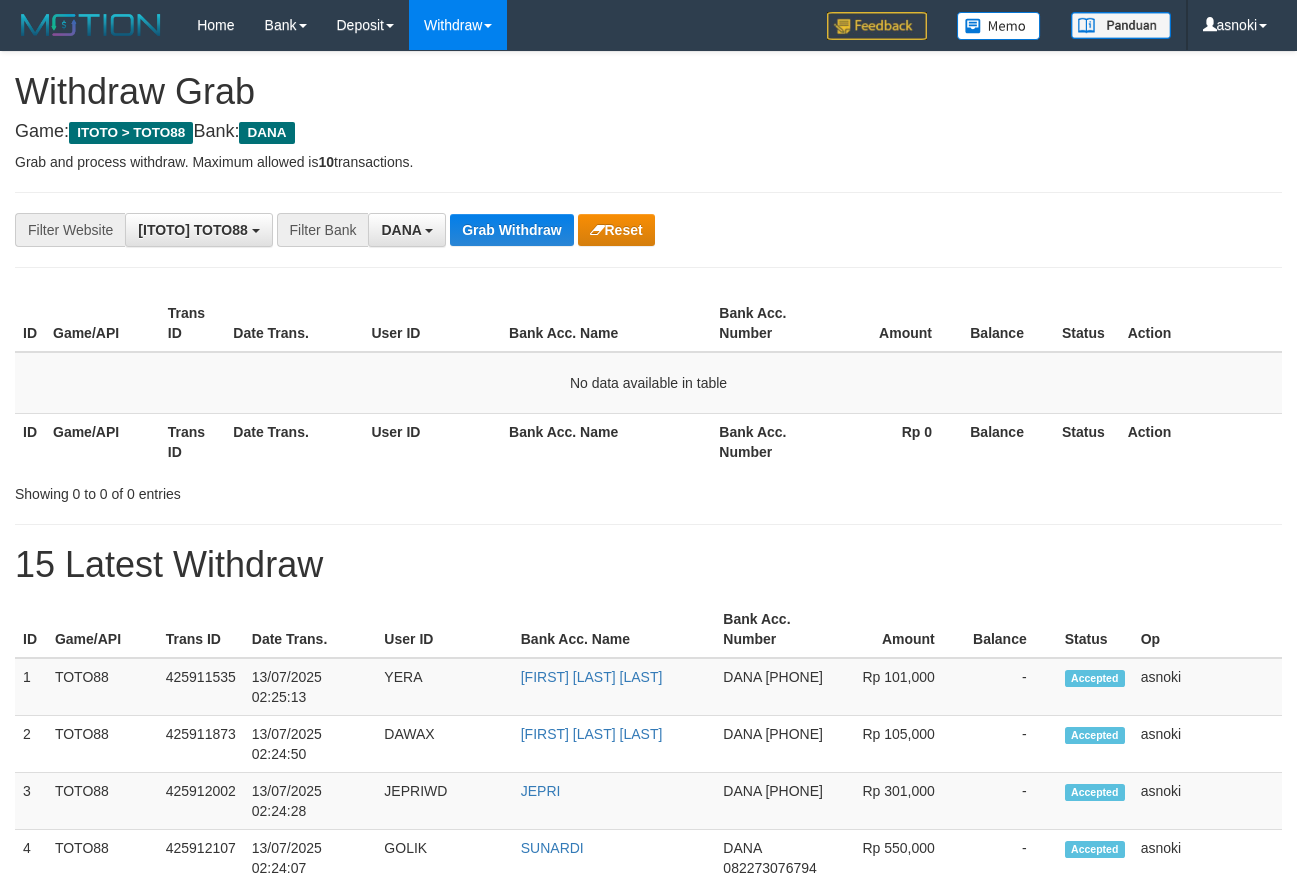 scroll, scrollTop: 0, scrollLeft: 0, axis: both 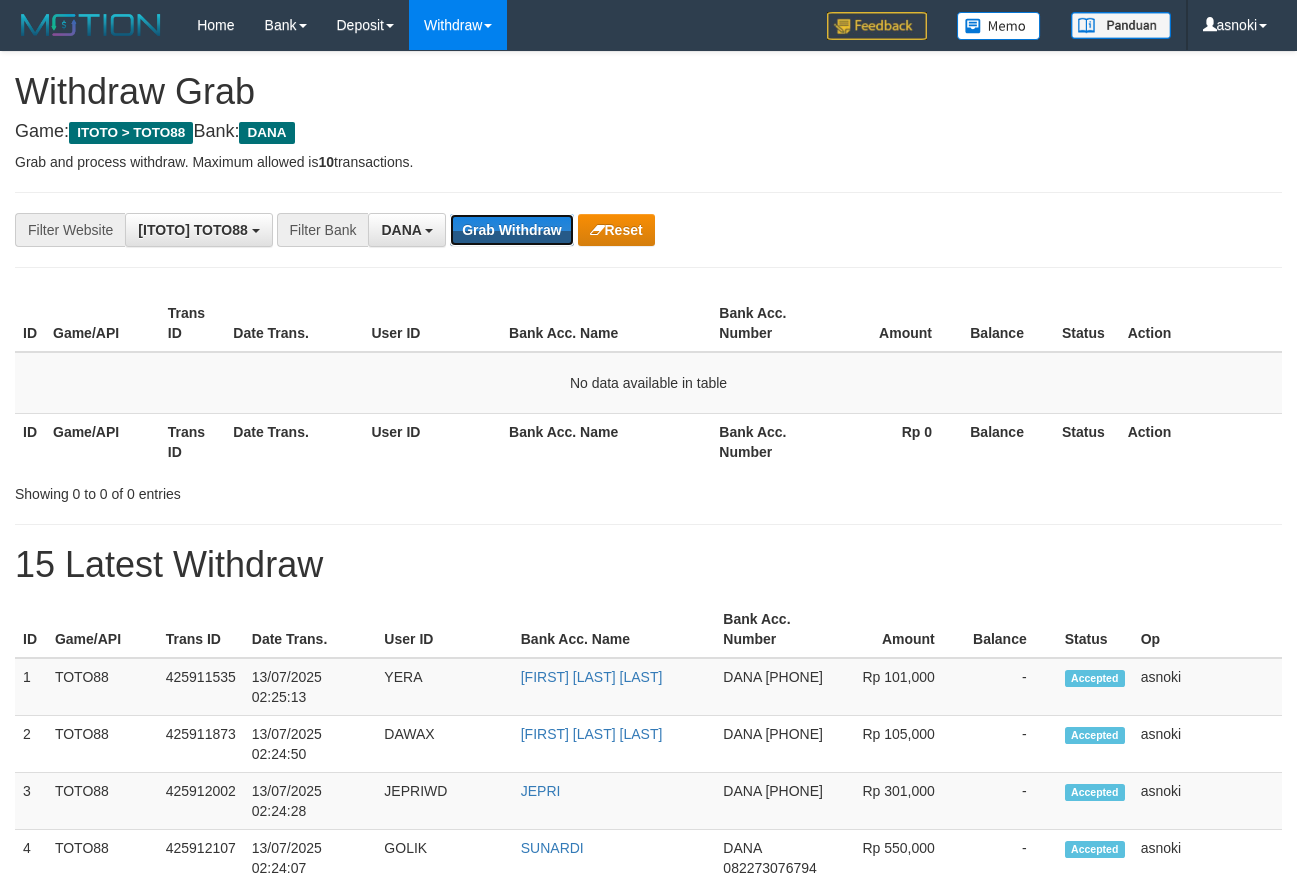 click on "Grab Withdraw" at bounding box center (511, 230) 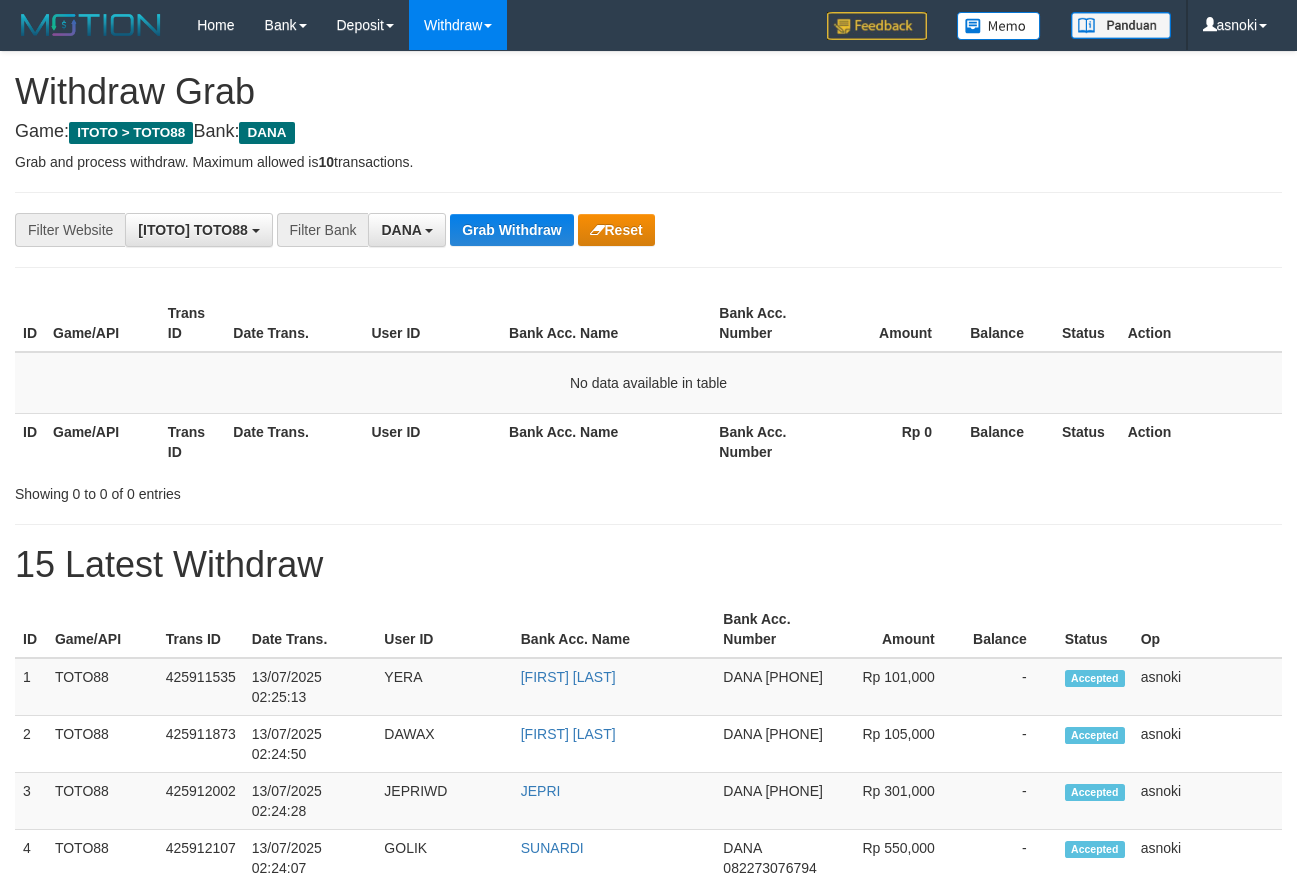 scroll, scrollTop: 0, scrollLeft: 0, axis: both 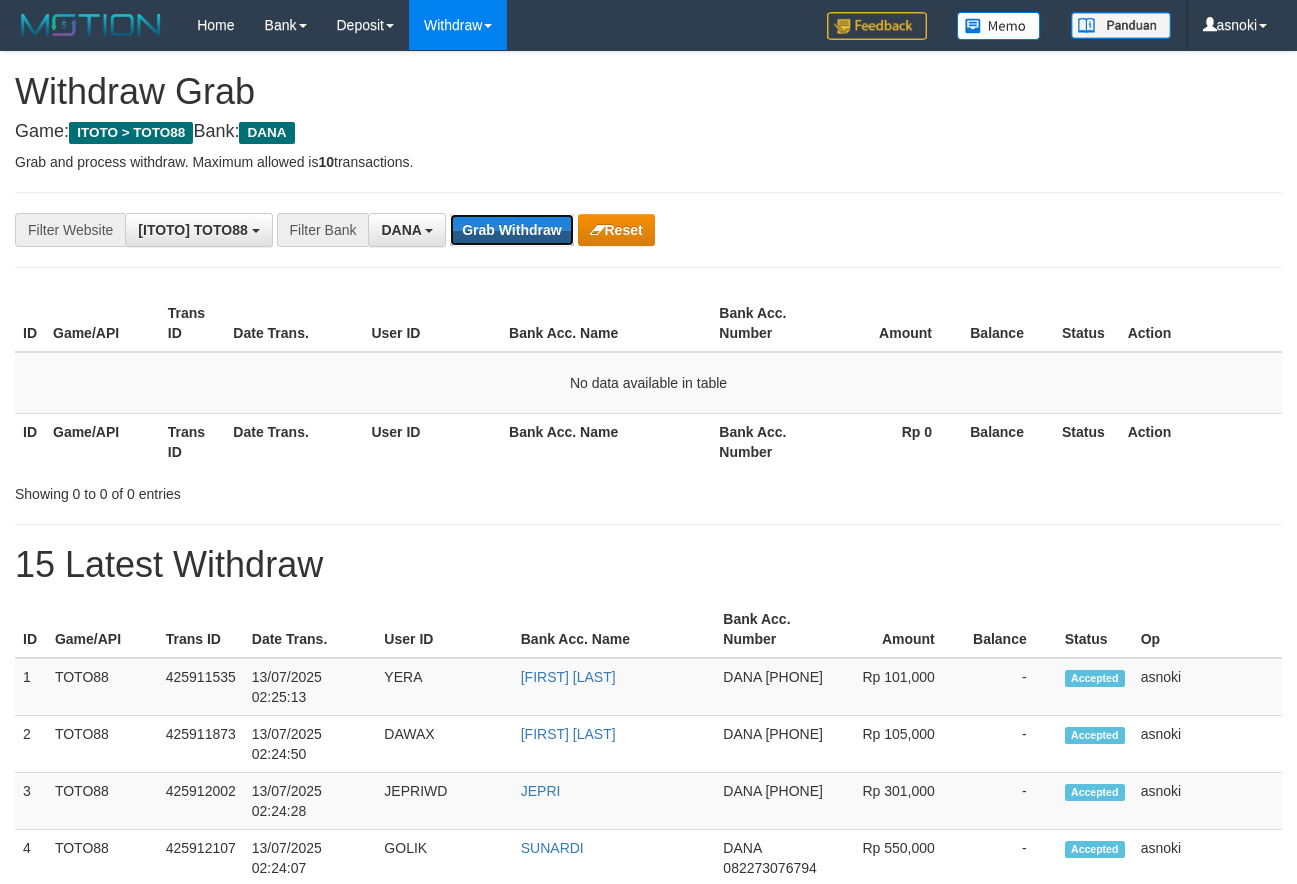 click on "Grab Withdraw" at bounding box center [511, 230] 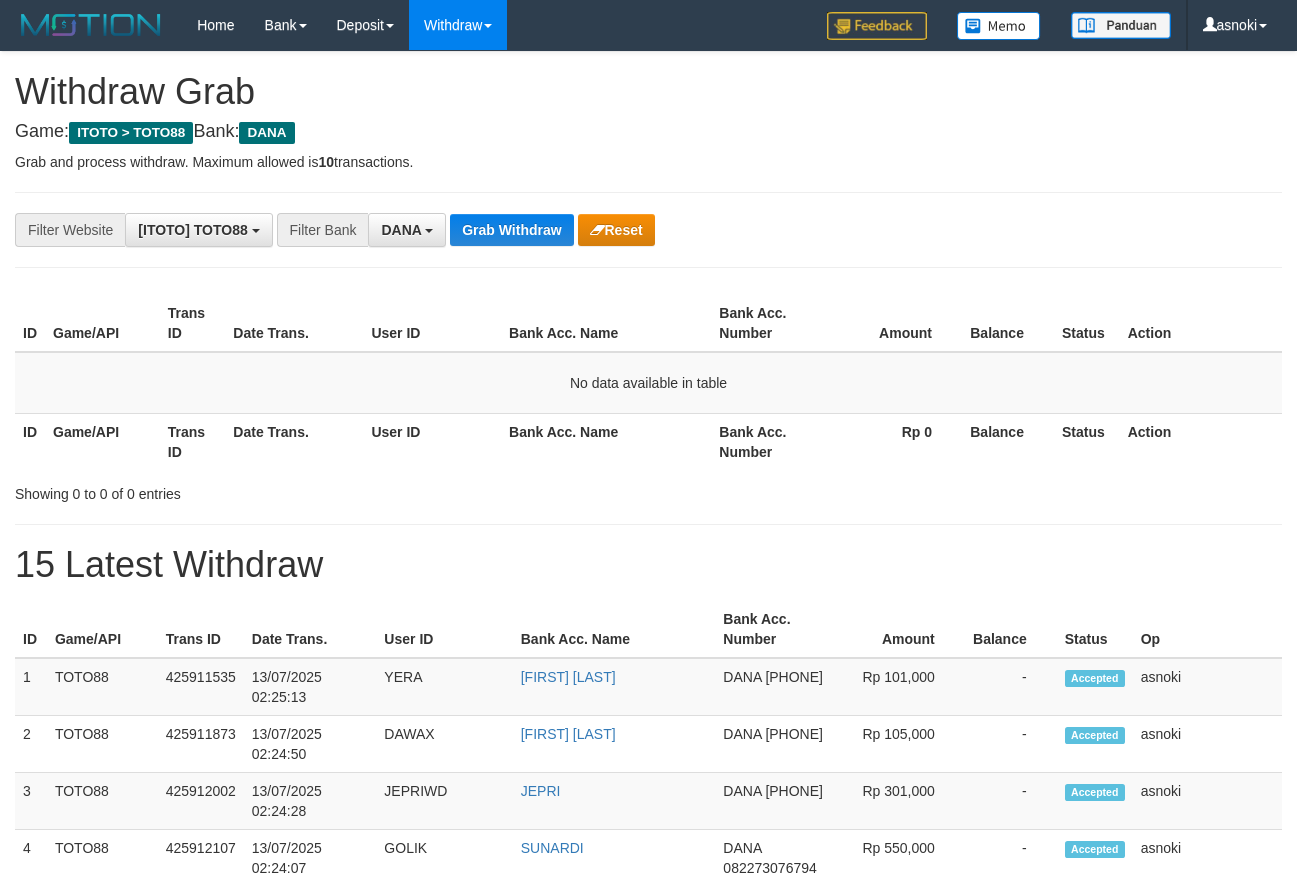 scroll, scrollTop: 0, scrollLeft: 0, axis: both 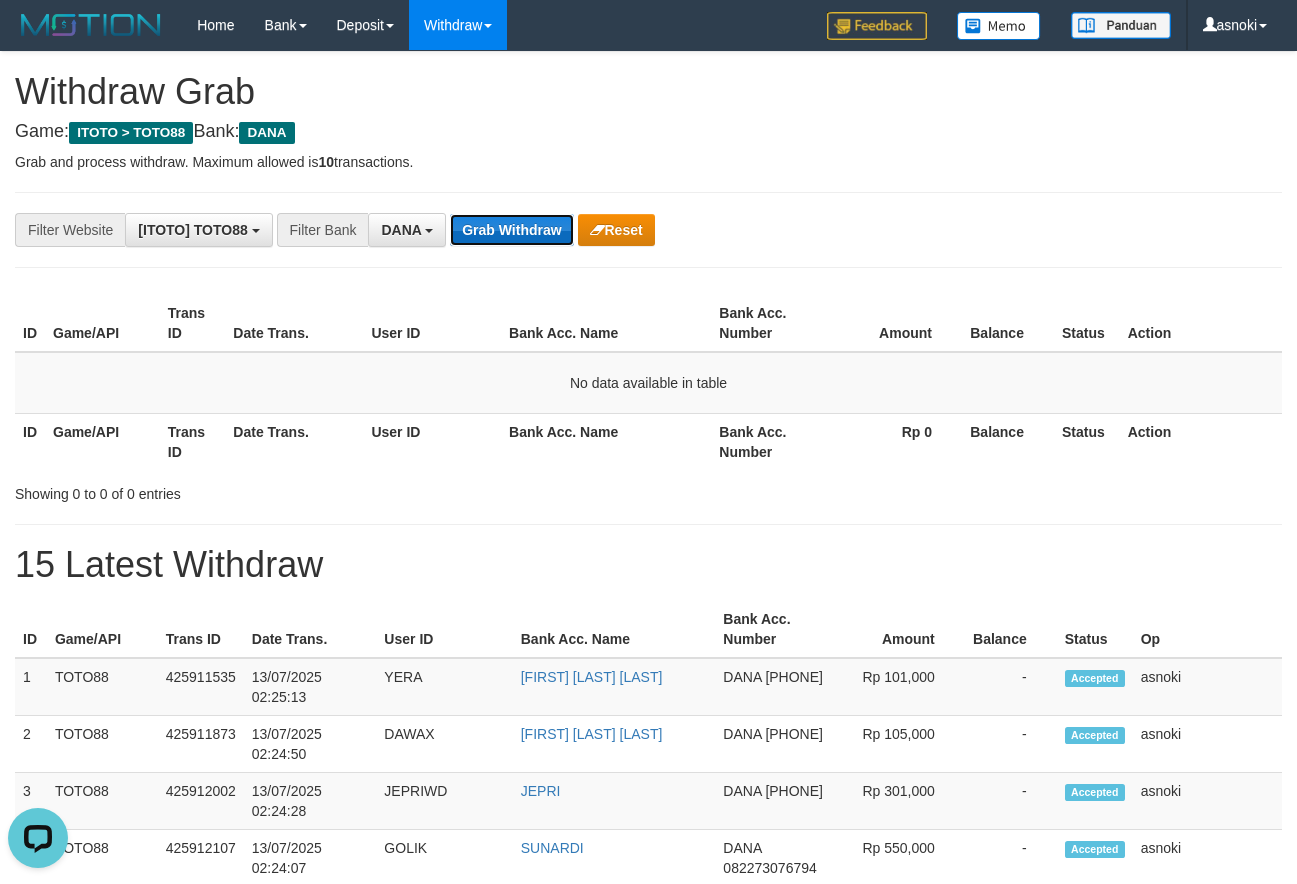 click on "Grab Withdraw" at bounding box center [511, 230] 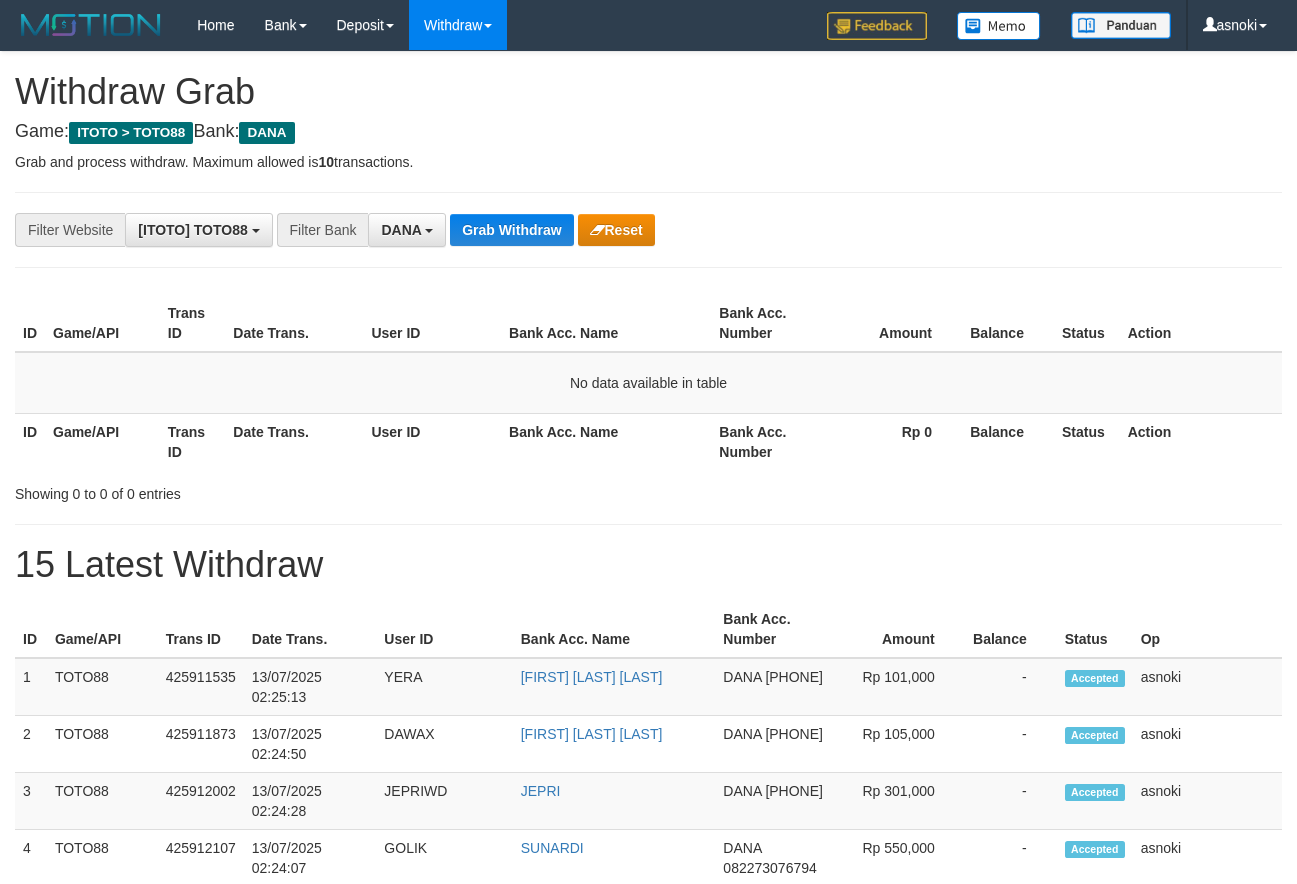 scroll, scrollTop: 0, scrollLeft: 0, axis: both 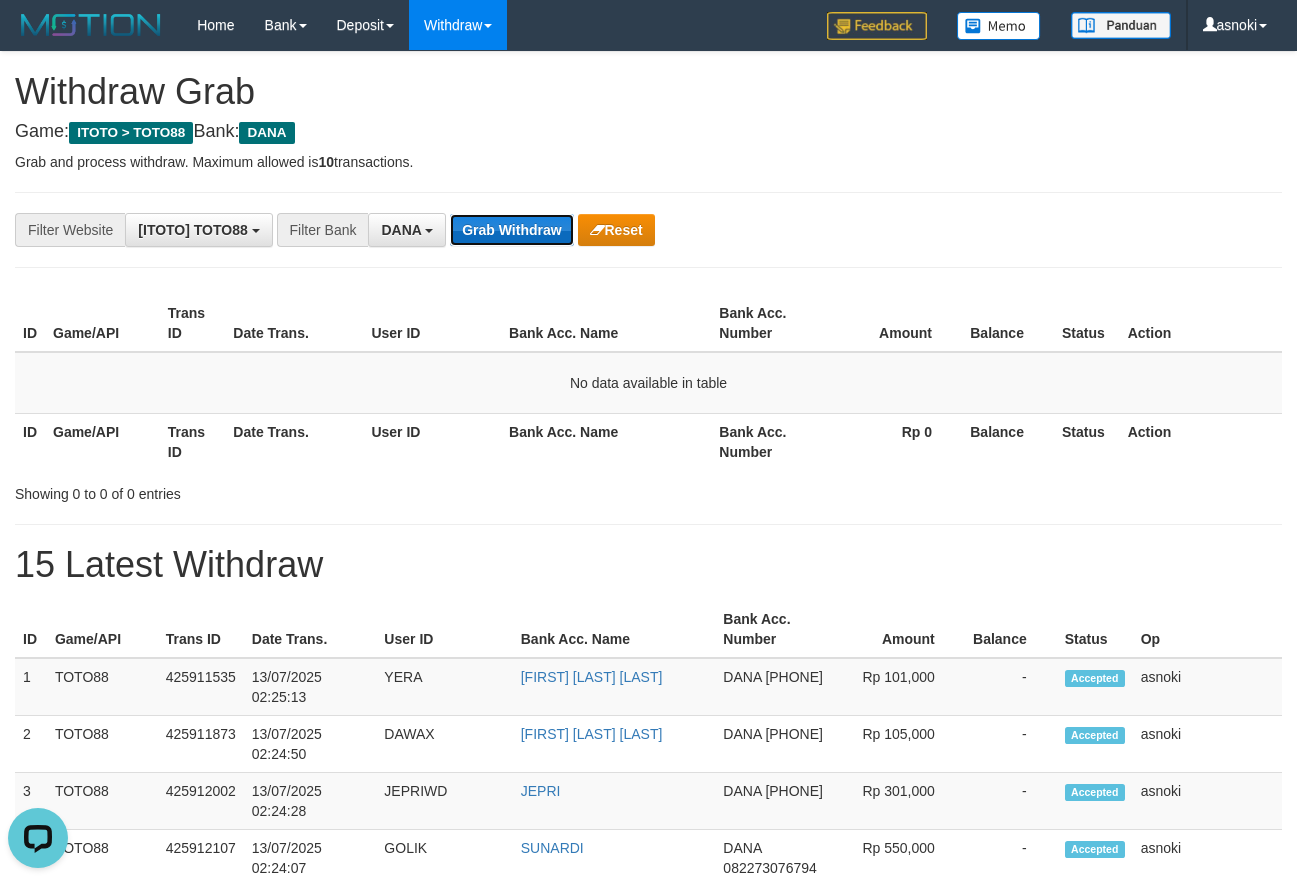 click on "Grab Withdraw" at bounding box center [511, 230] 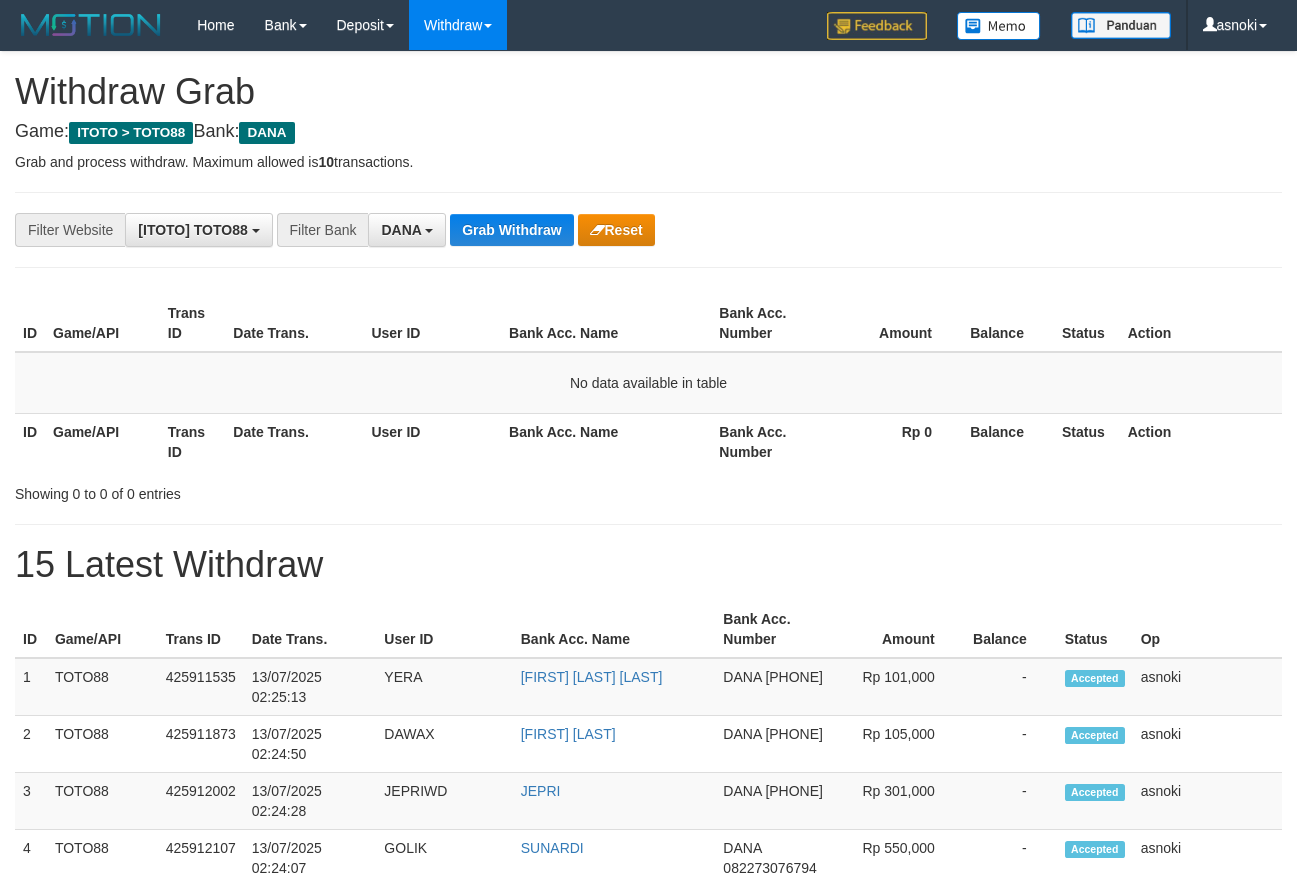 scroll, scrollTop: 0, scrollLeft: 0, axis: both 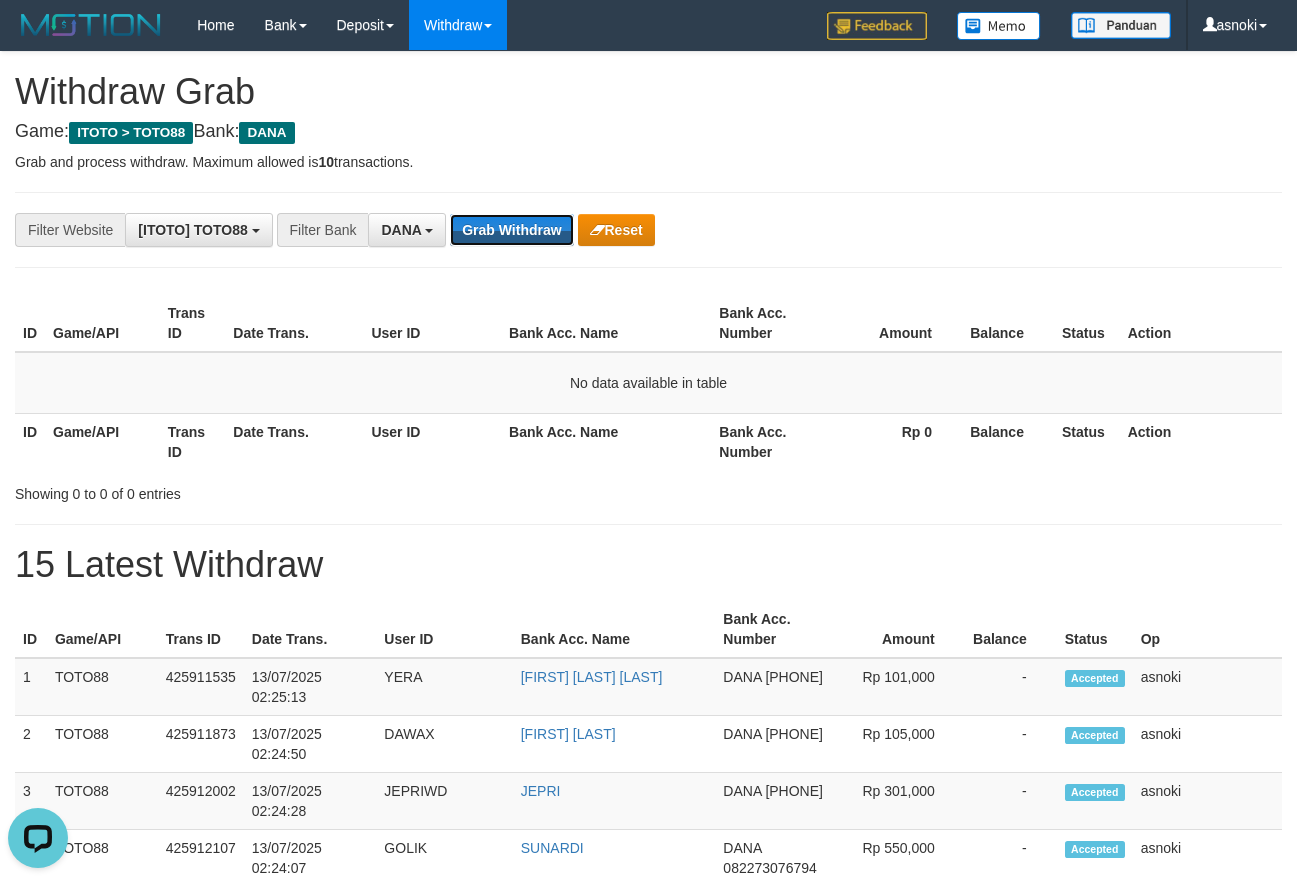 click on "Grab Withdraw" at bounding box center (511, 230) 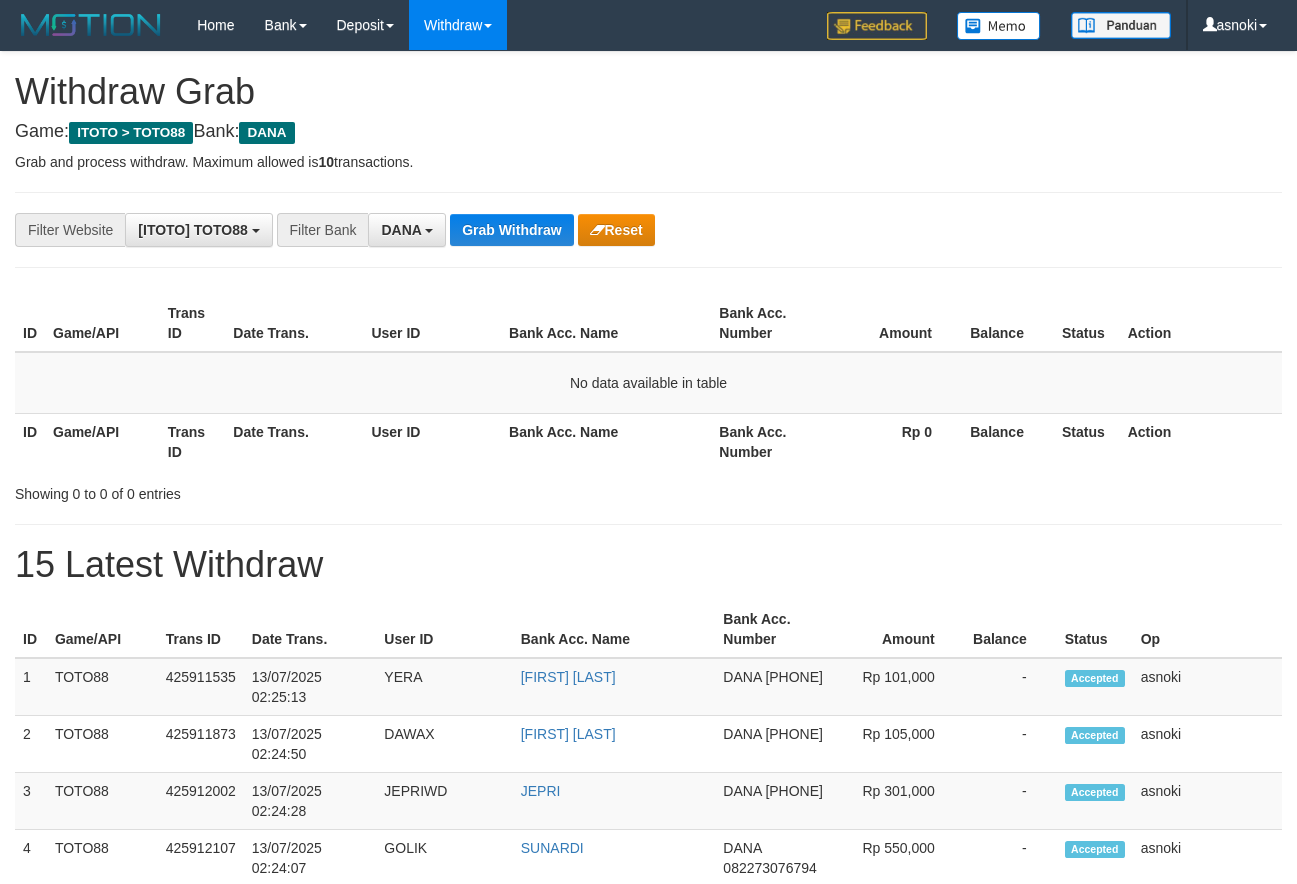 scroll, scrollTop: 0, scrollLeft: 0, axis: both 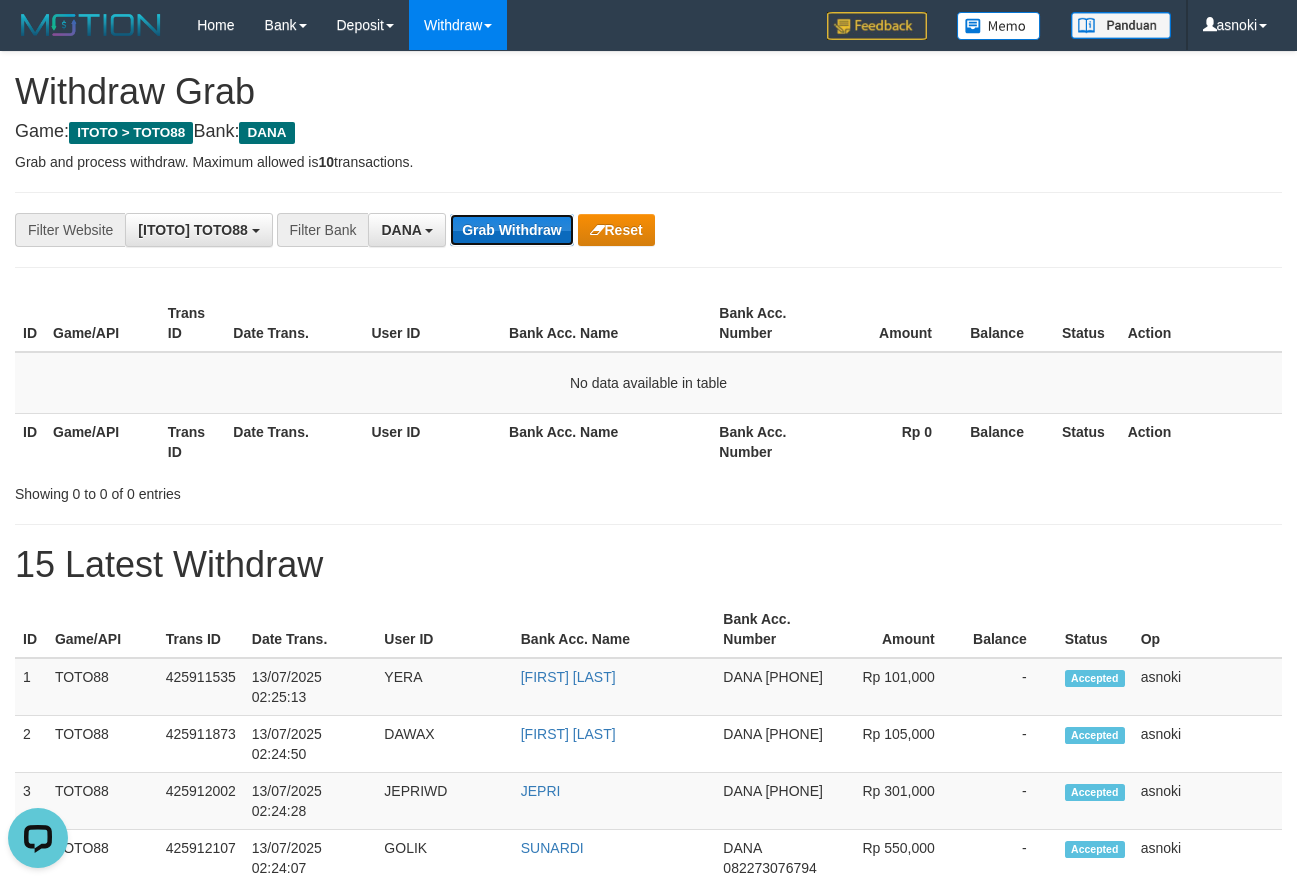 click on "Grab Withdraw" at bounding box center [511, 230] 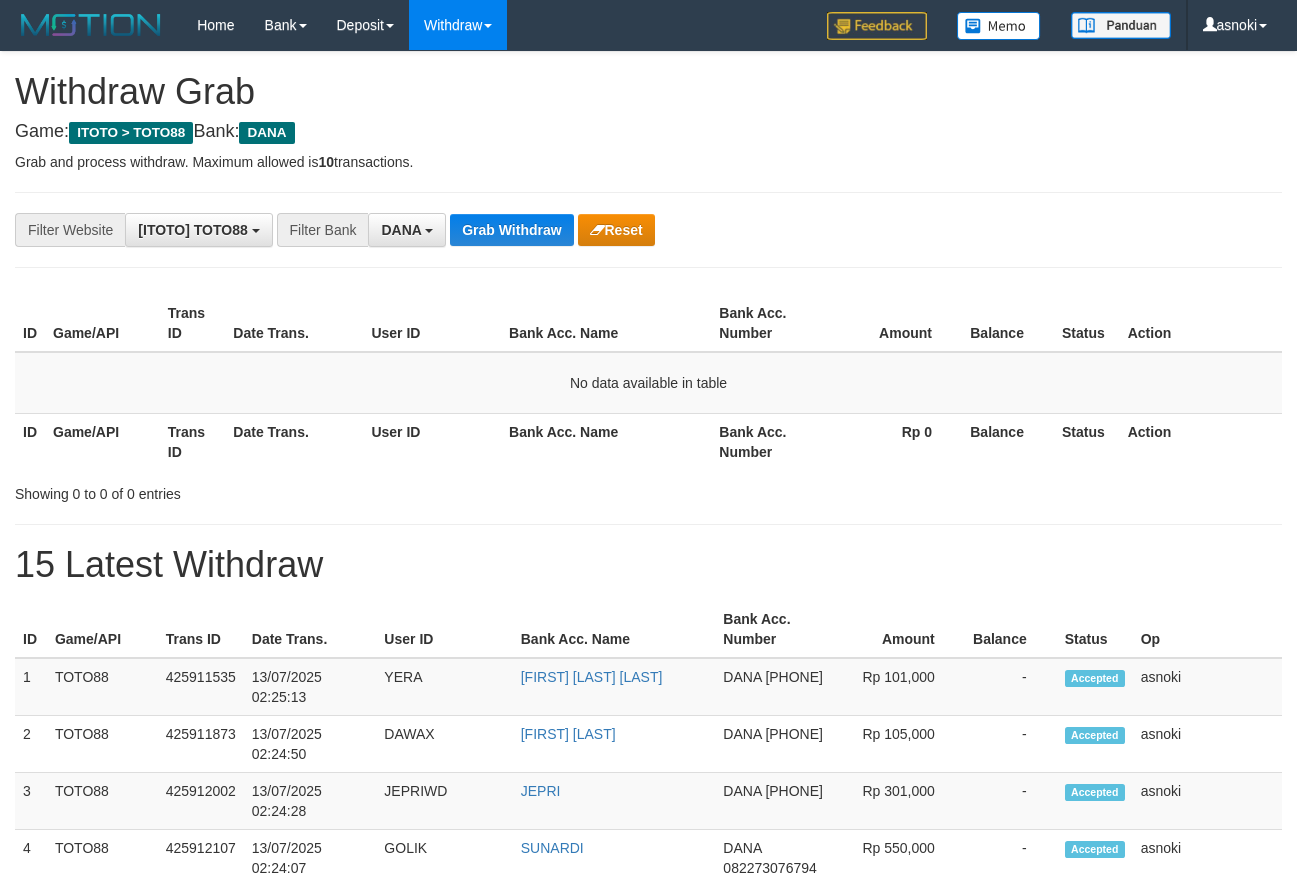 scroll, scrollTop: 0, scrollLeft: 0, axis: both 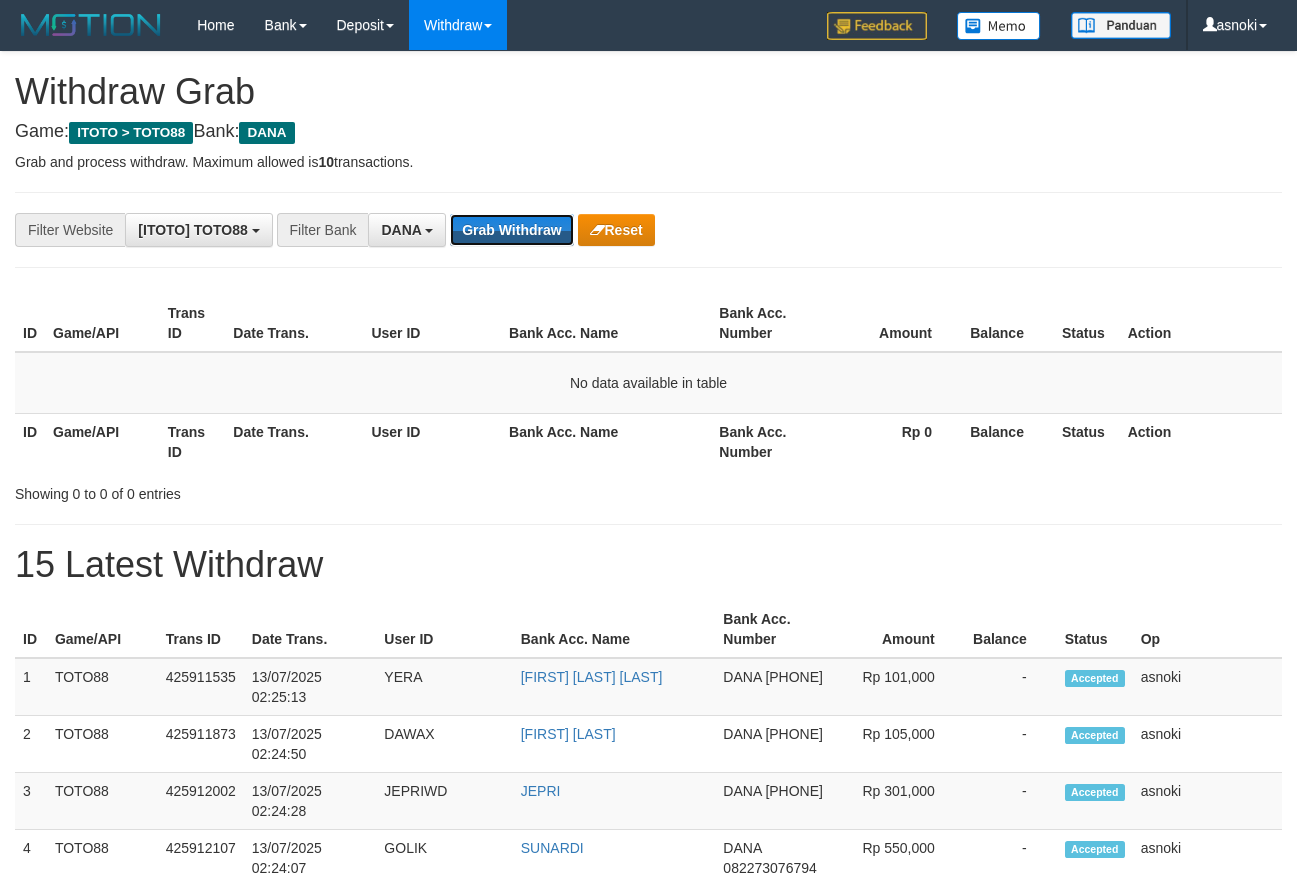 click on "Grab Withdraw" at bounding box center [511, 230] 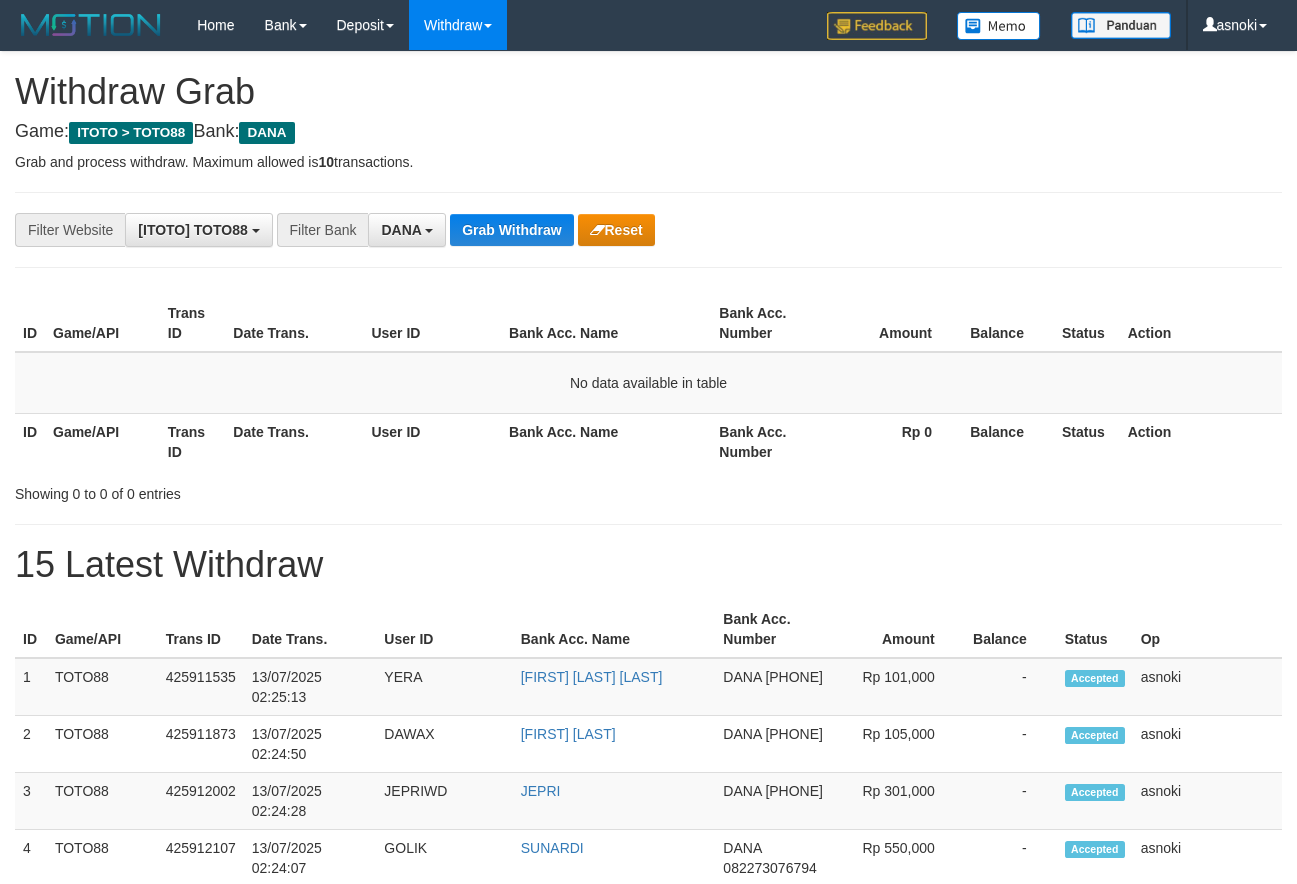 scroll, scrollTop: 0, scrollLeft: 0, axis: both 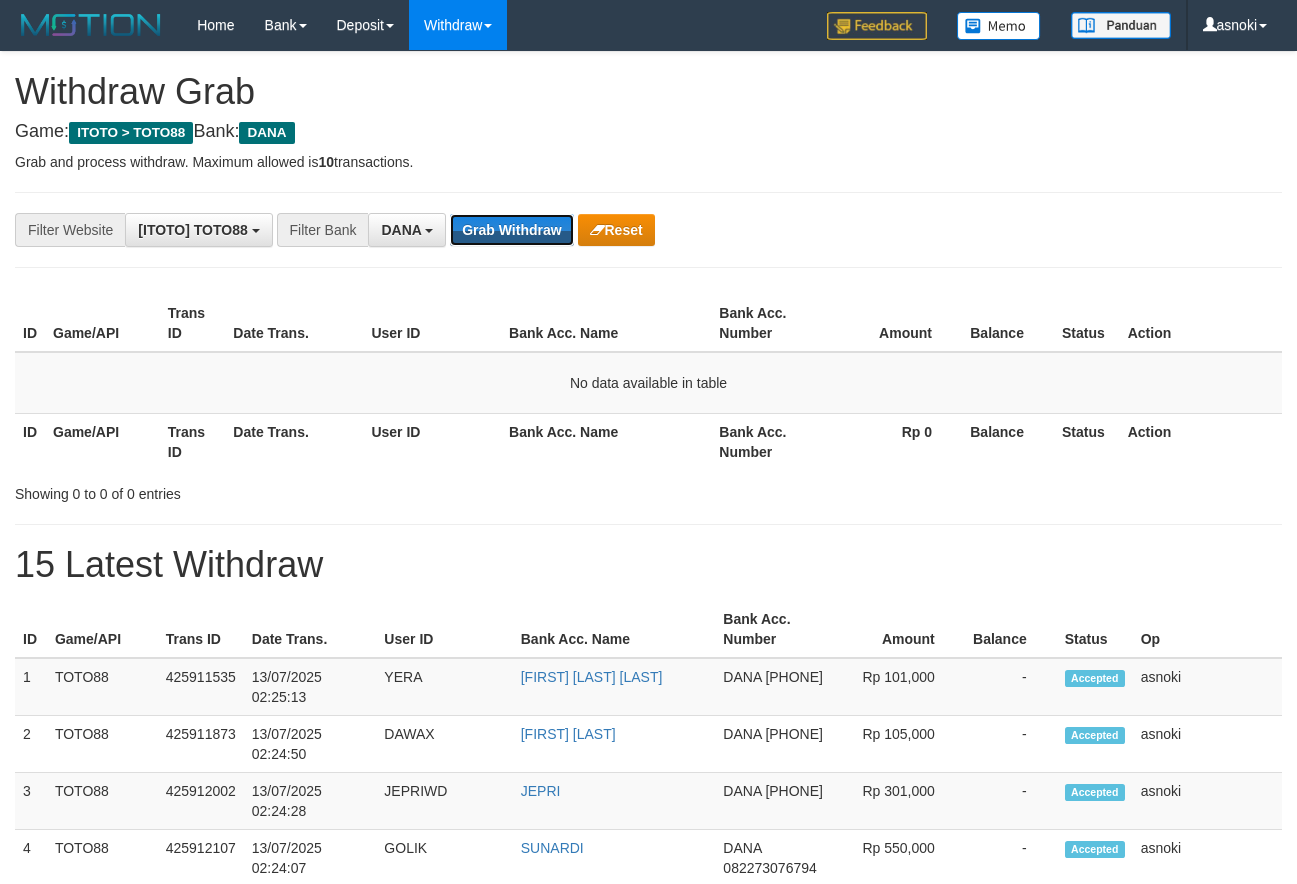 click on "Grab Withdraw" at bounding box center (511, 230) 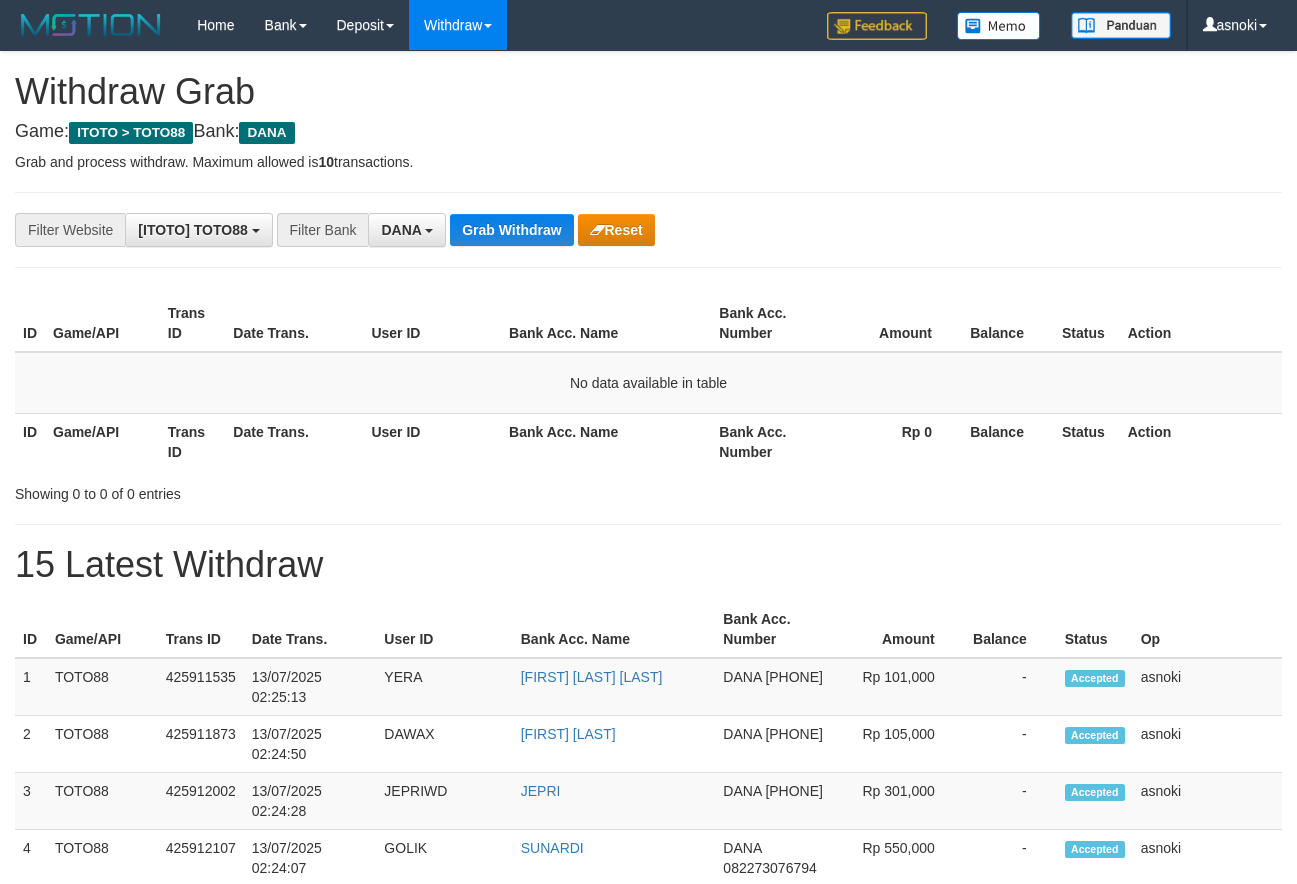 scroll, scrollTop: 0, scrollLeft: 0, axis: both 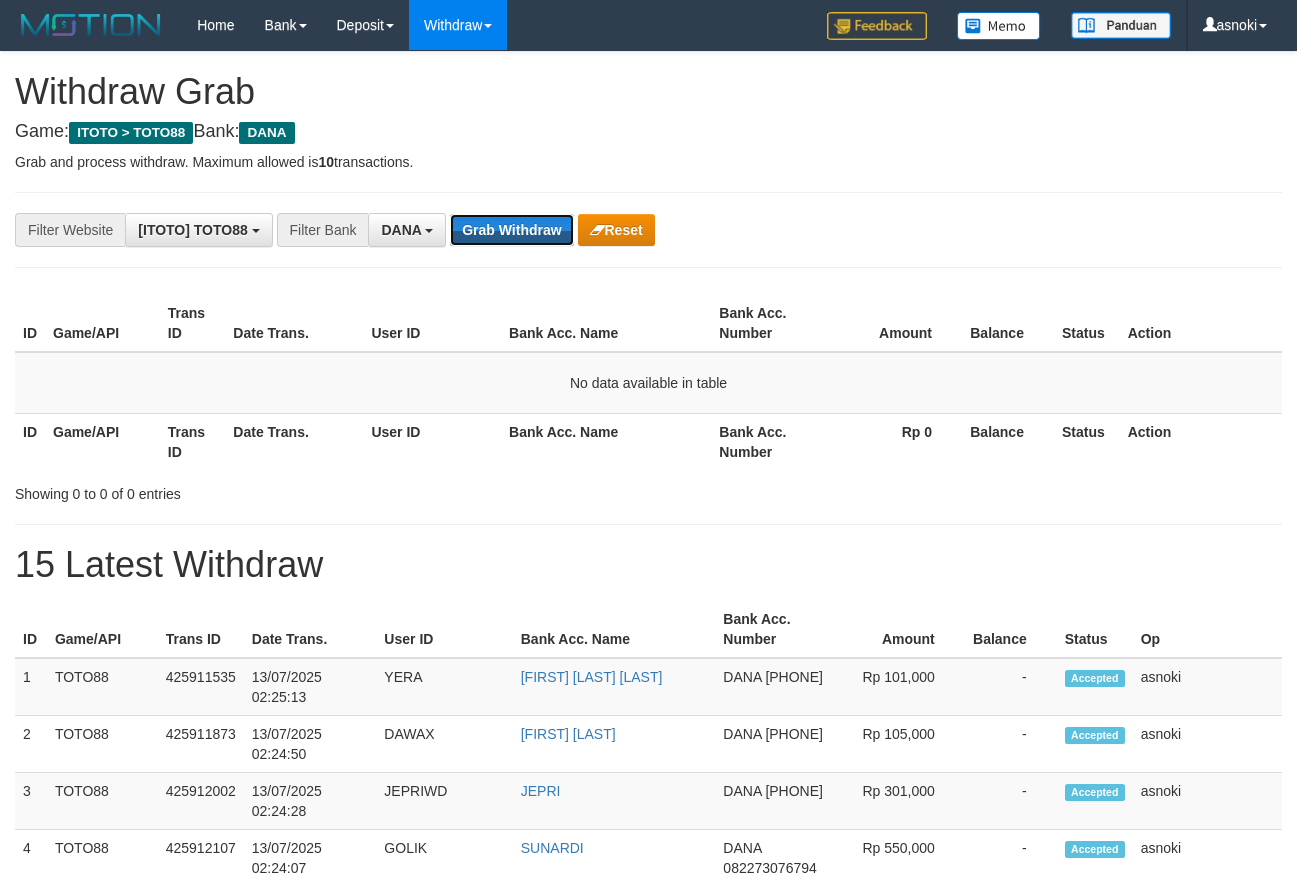 click on "Grab Withdraw" at bounding box center (511, 230) 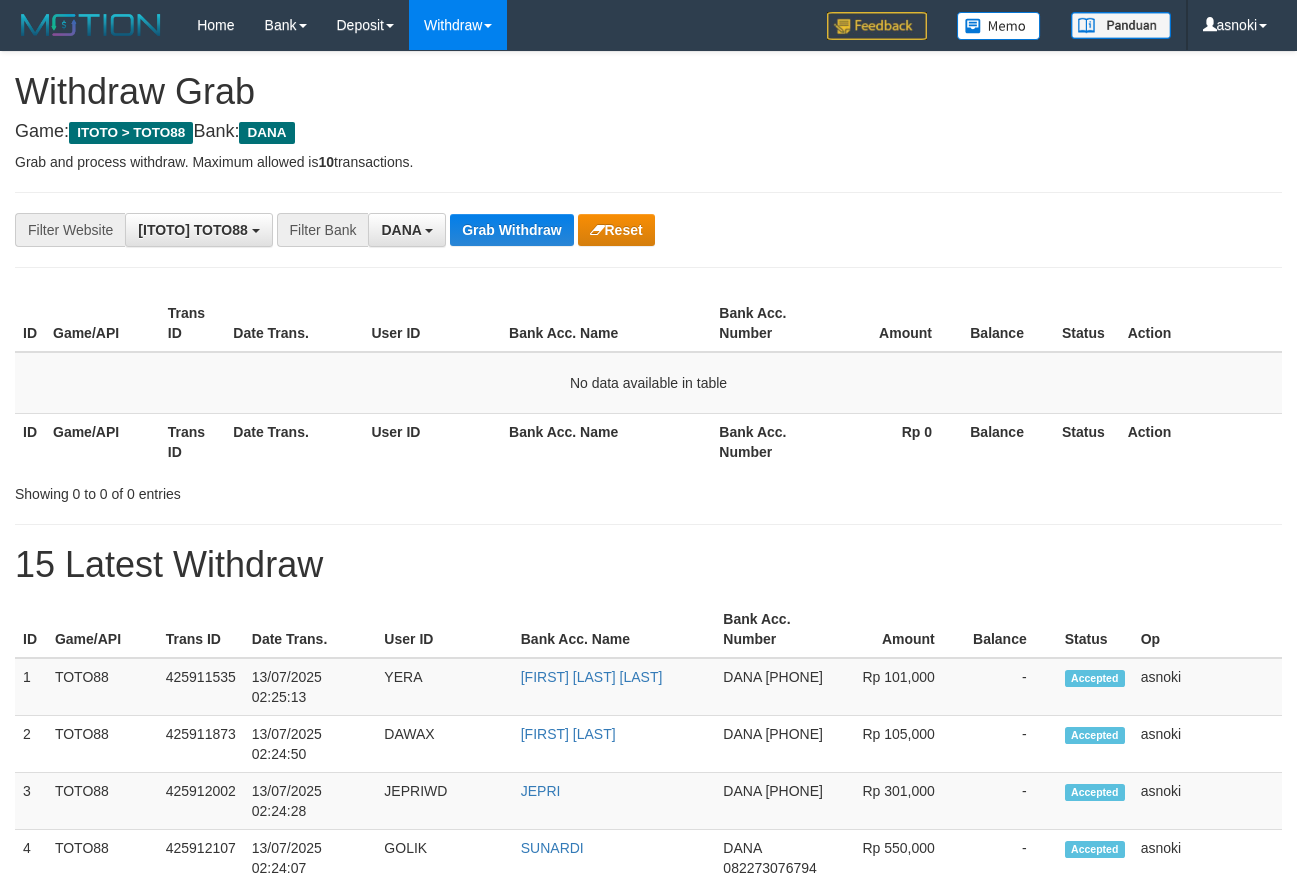 scroll, scrollTop: 0, scrollLeft: 0, axis: both 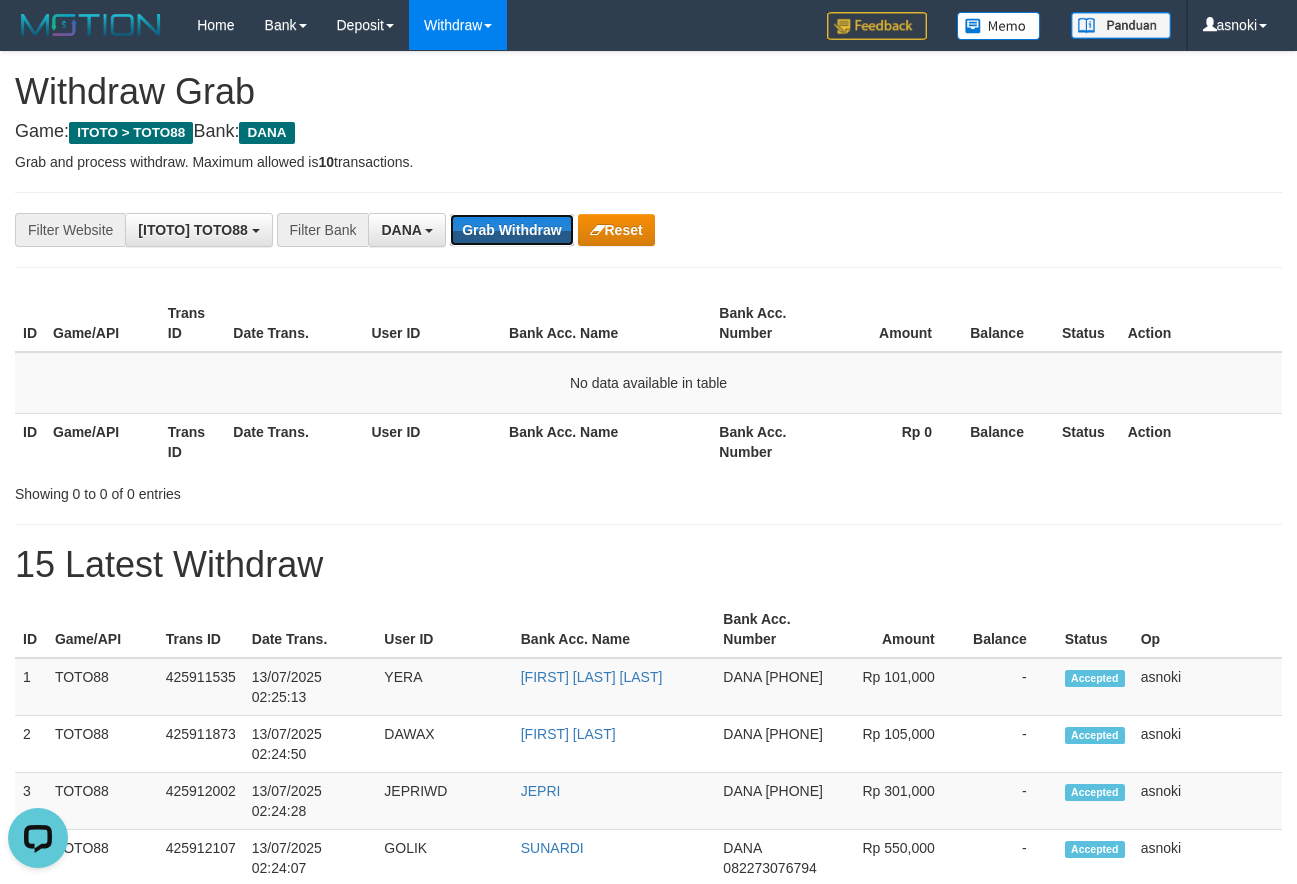 click on "Grab Withdraw" at bounding box center [511, 230] 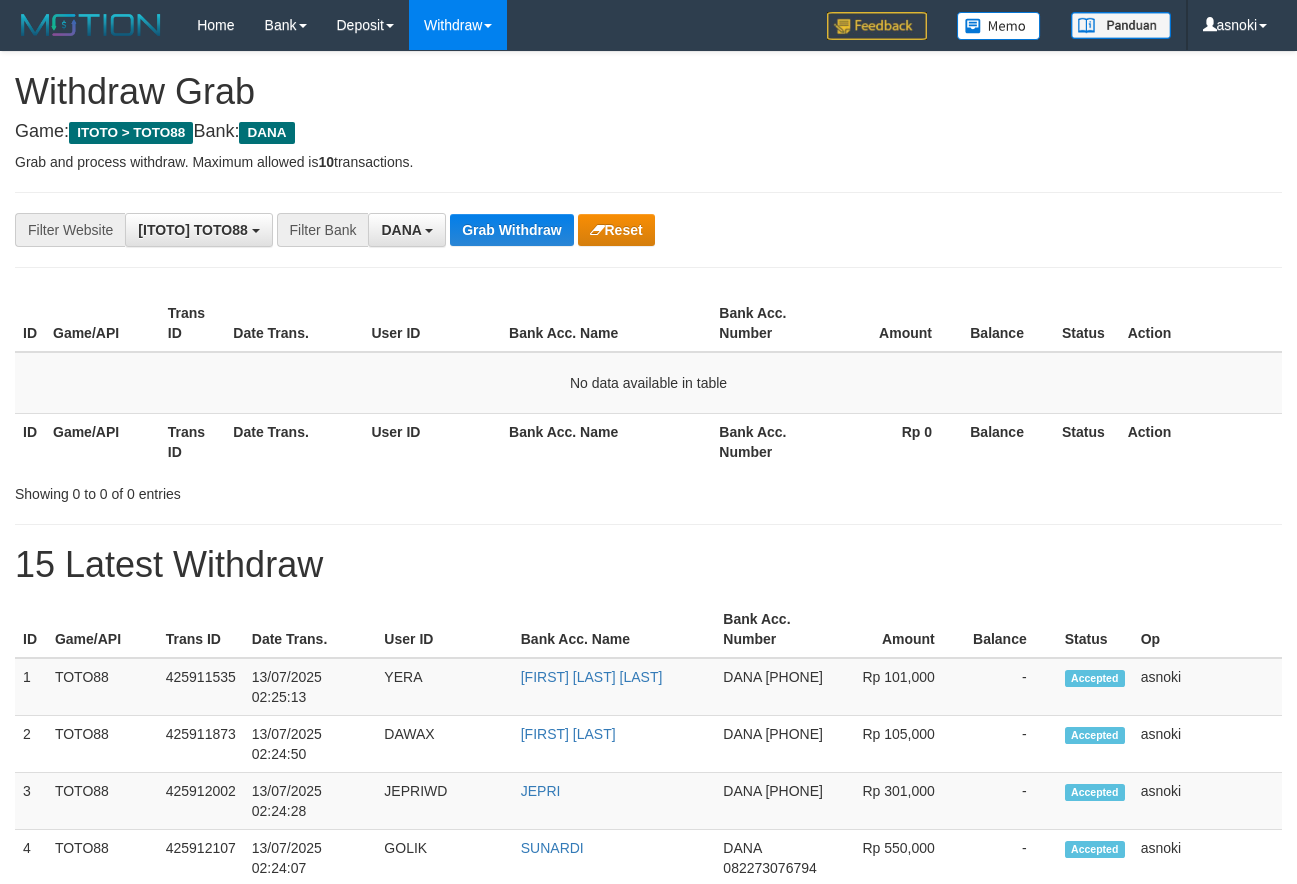 scroll, scrollTop: 0, scrollLeft: 0, axis: both 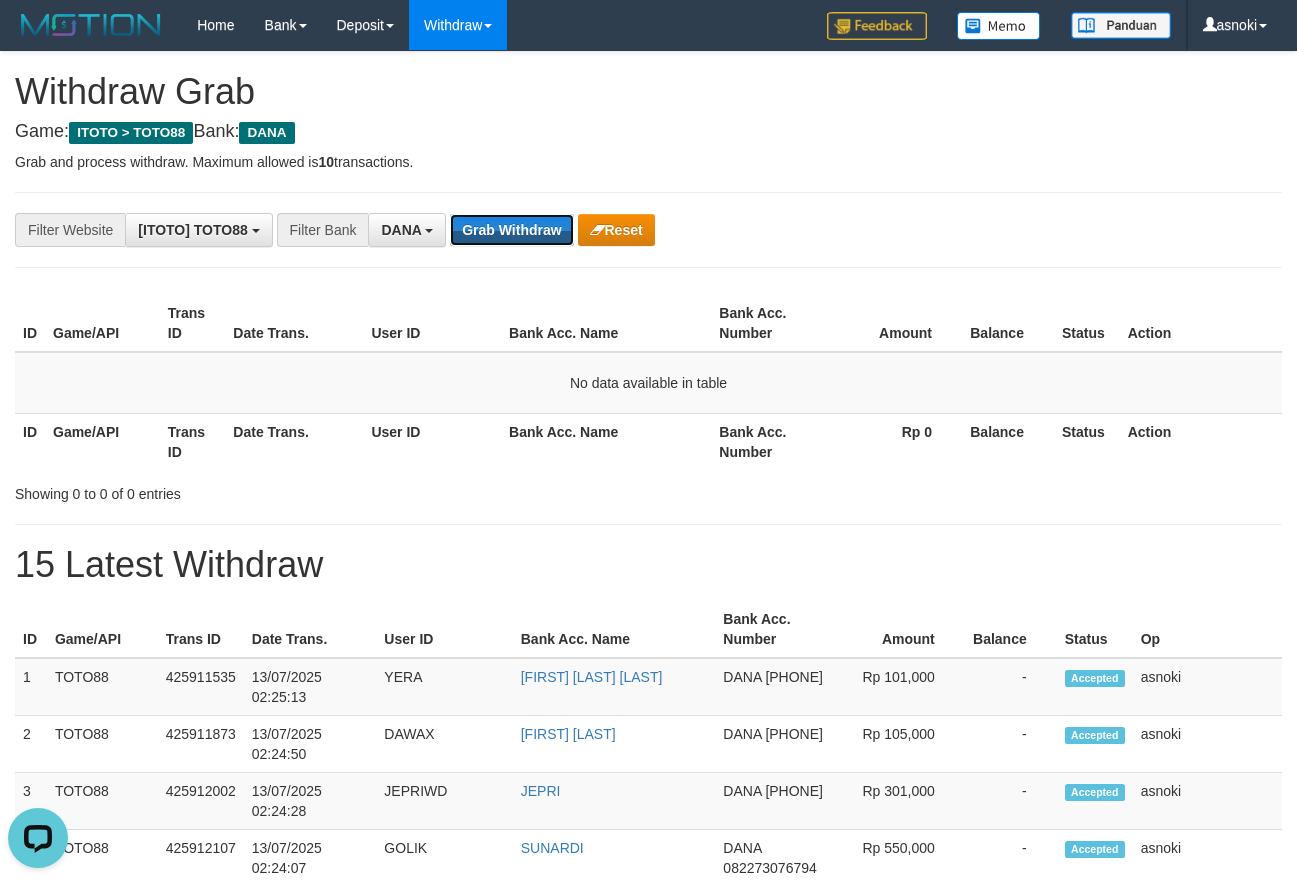 click on "Grab Withdraw" at bounding box center (511, 230) 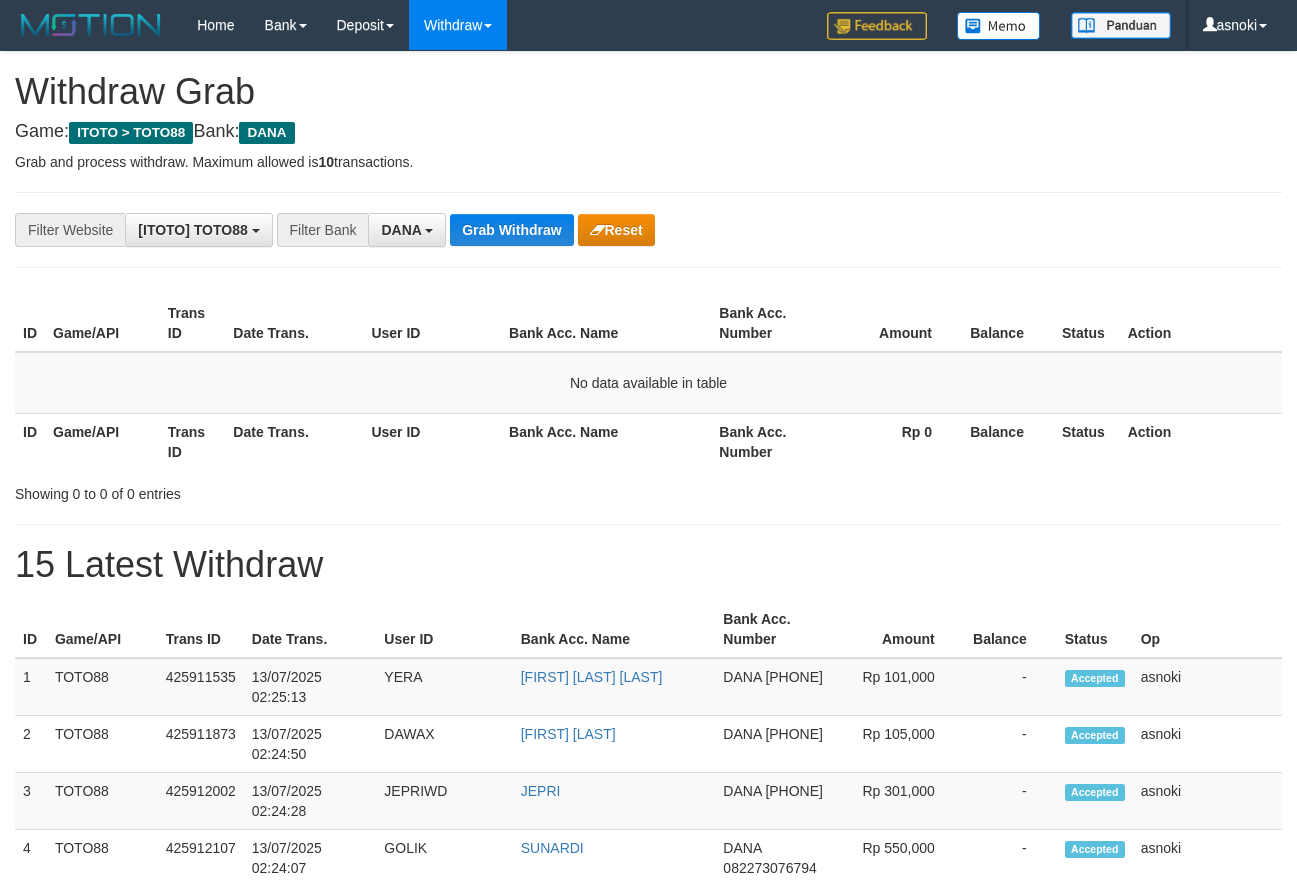 scroll, scrollTop: 0, scrollLeft: 0, axis: both 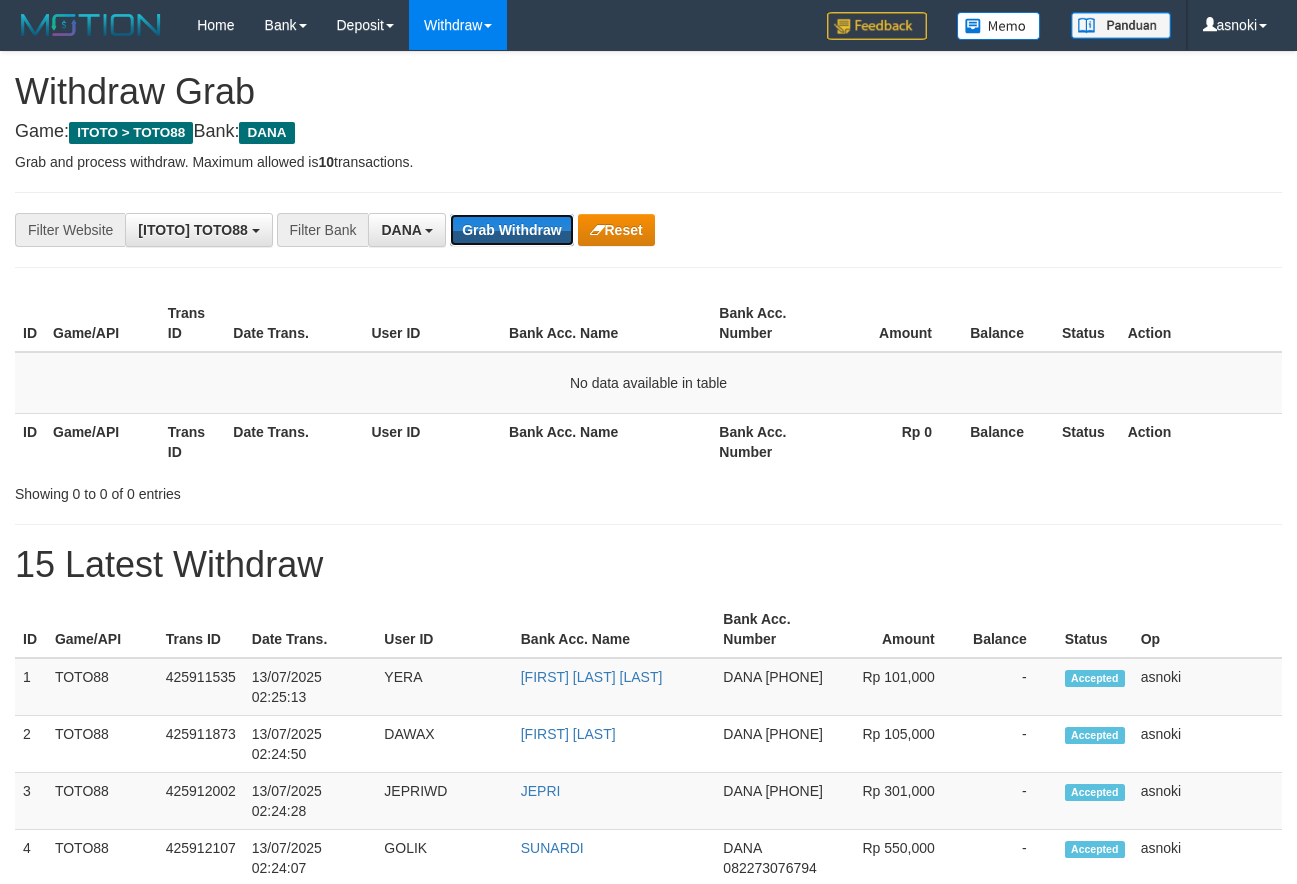 click on "Grab Withdraw" at bounding box center (511, 230) 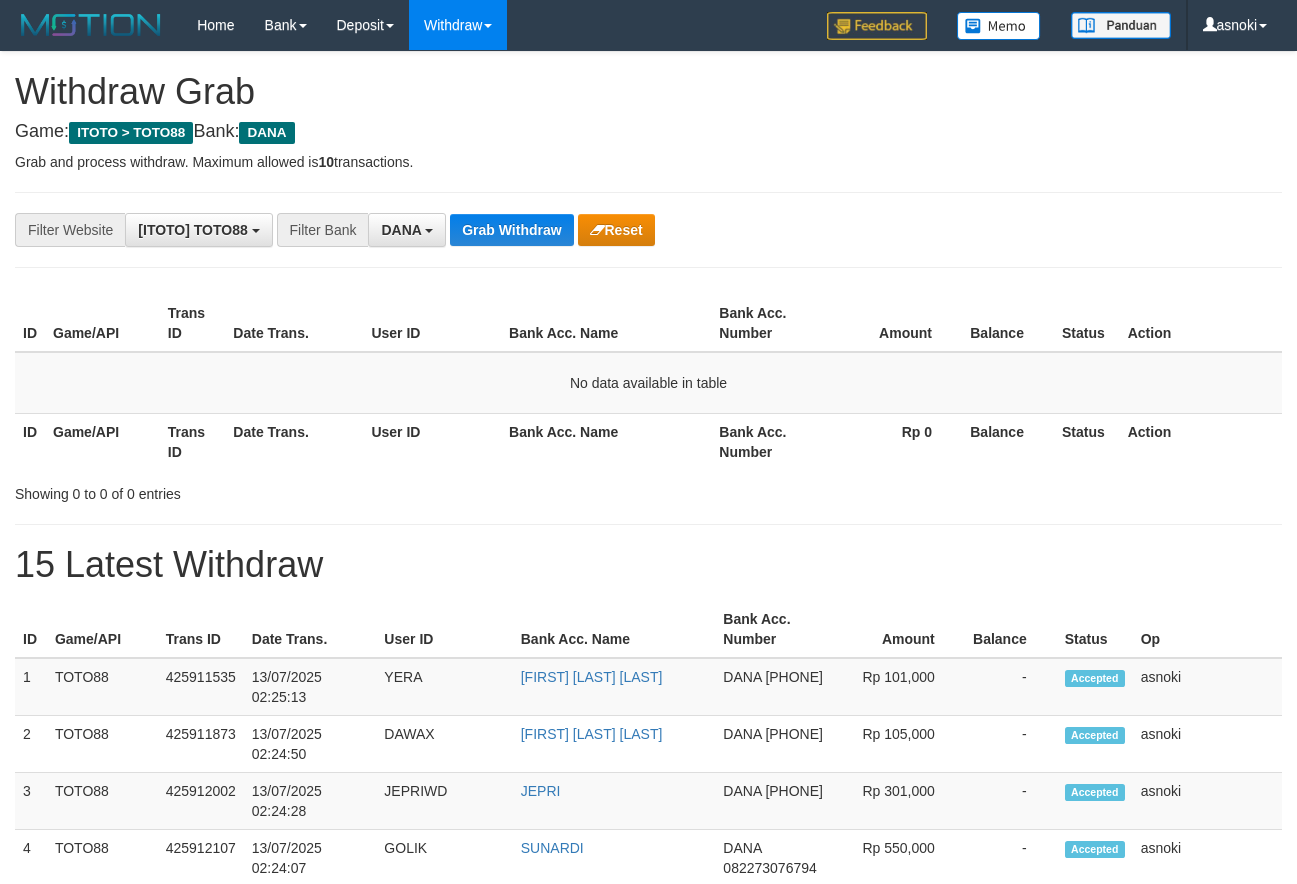 scroll, scrollTop: 0, scrollLeft: 0, axis: both 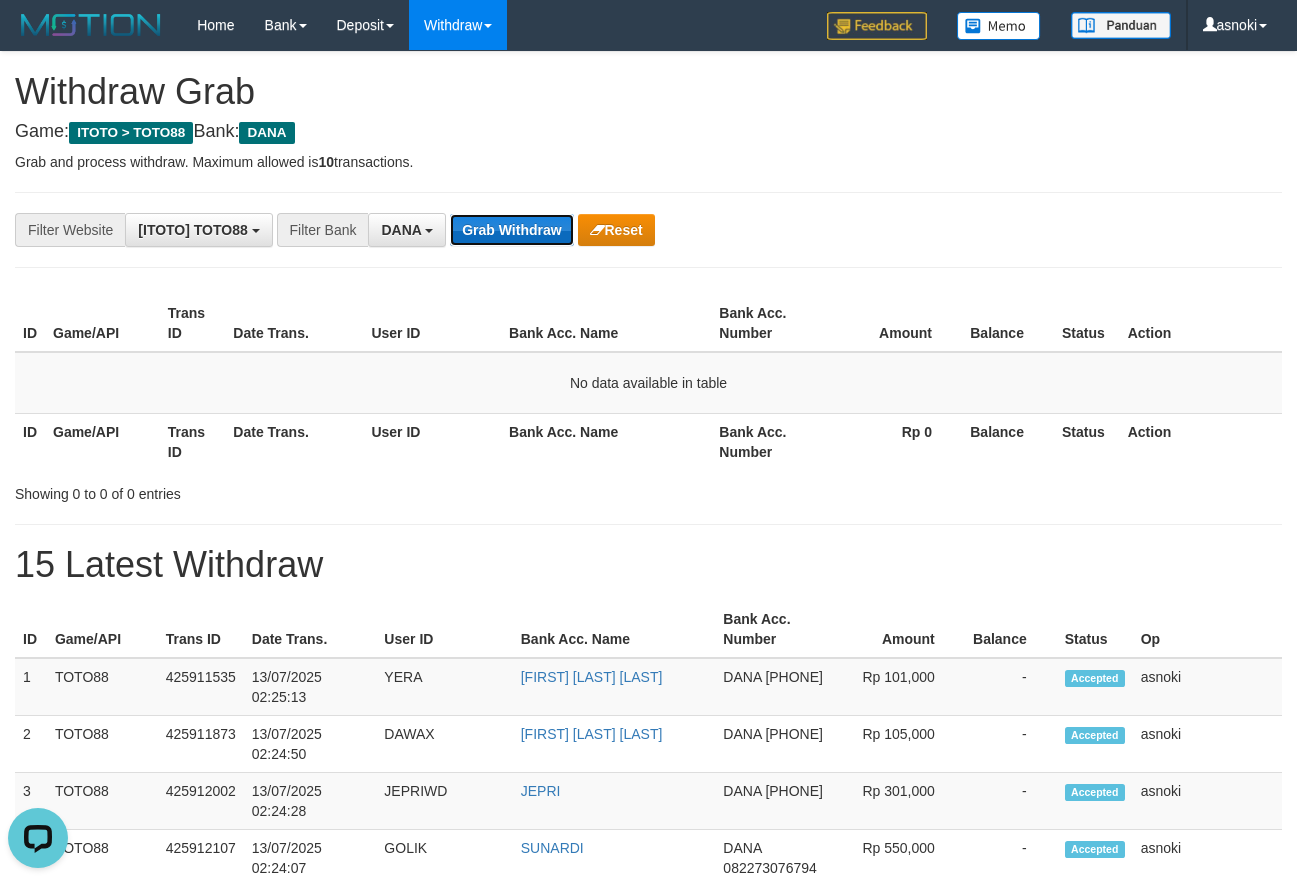 click on "Grab Withdraw" at bounding box center (511, 230) 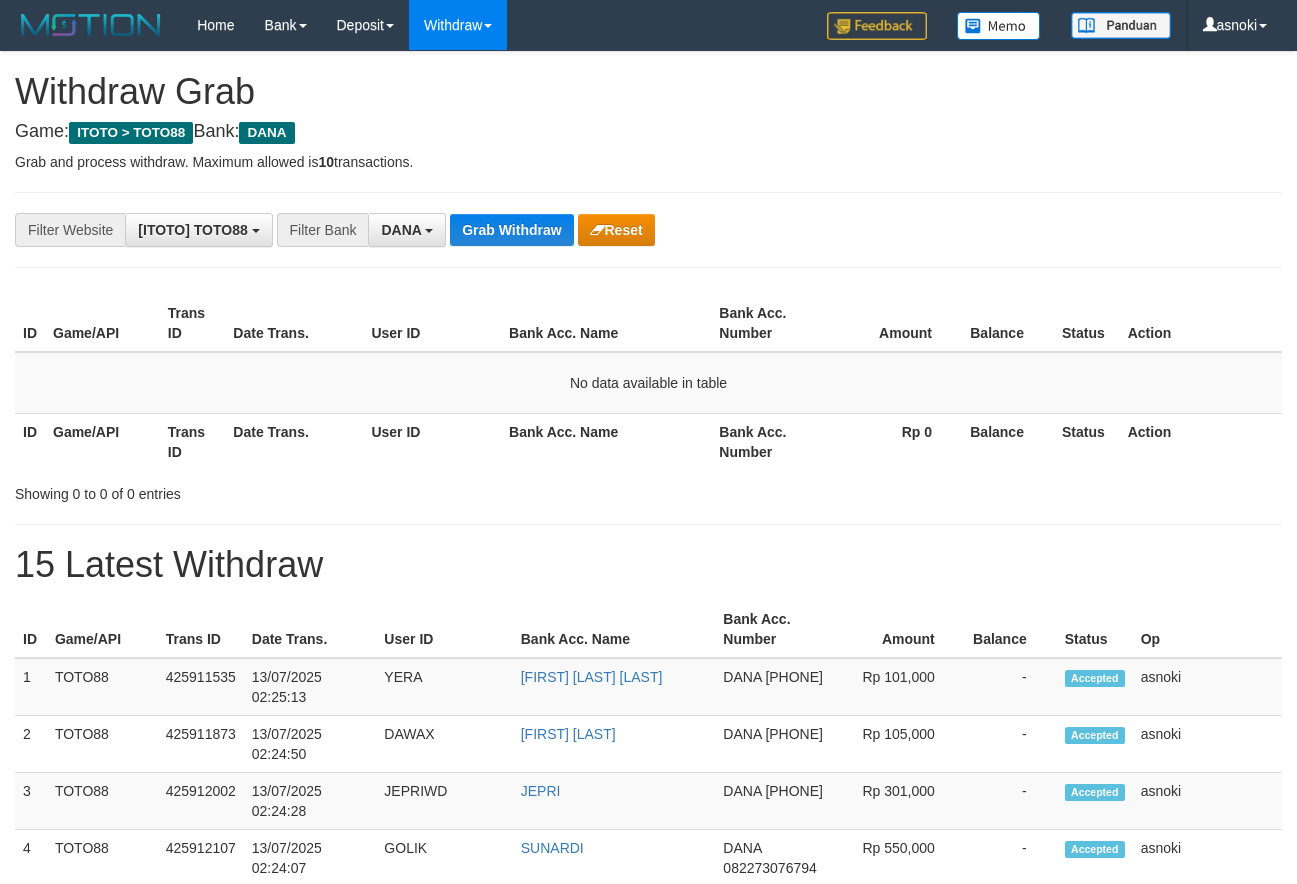 scroll, scrollTop: 0, scrollLeft: 0, axis: both 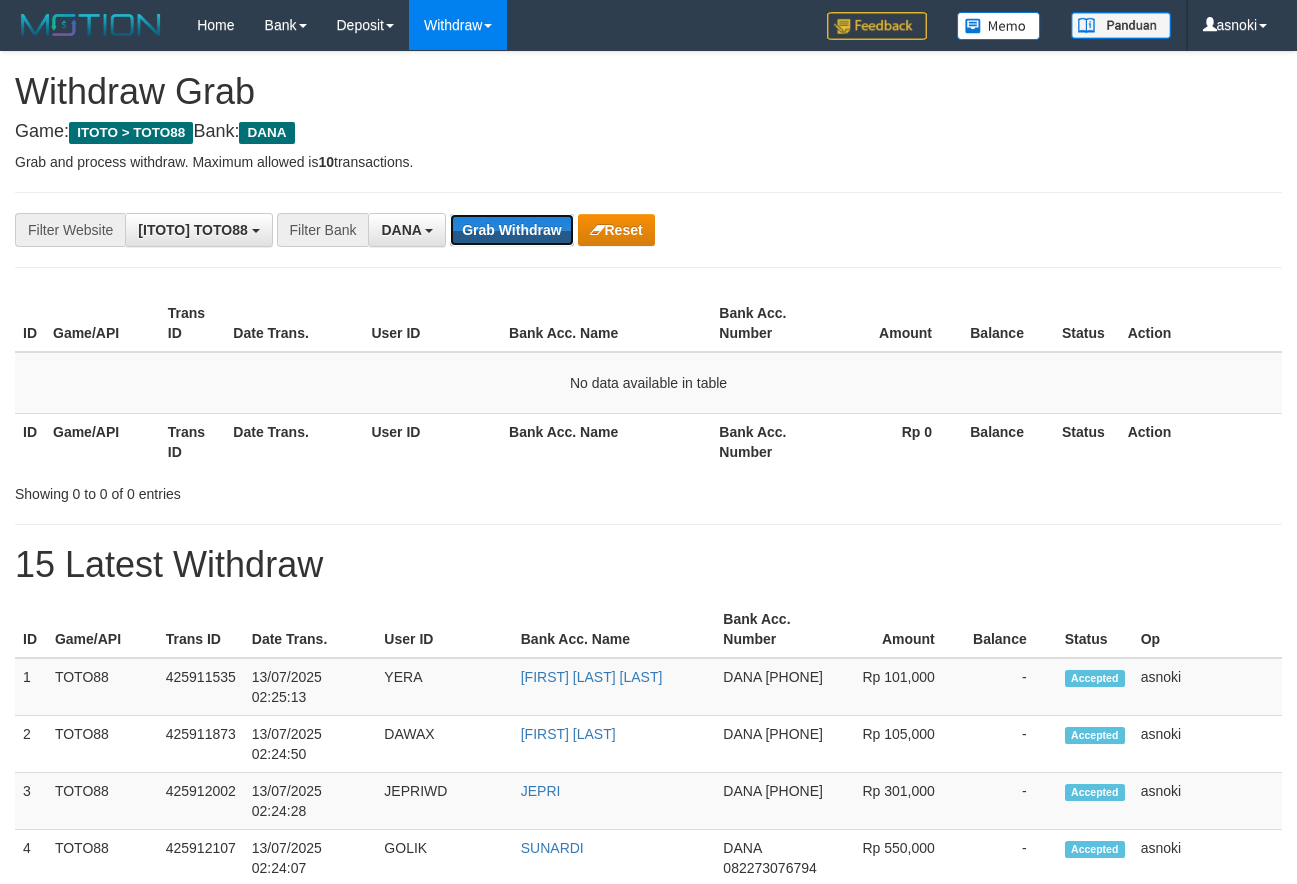 click on "Grab Withdraw" at bounding box center (511, 230) 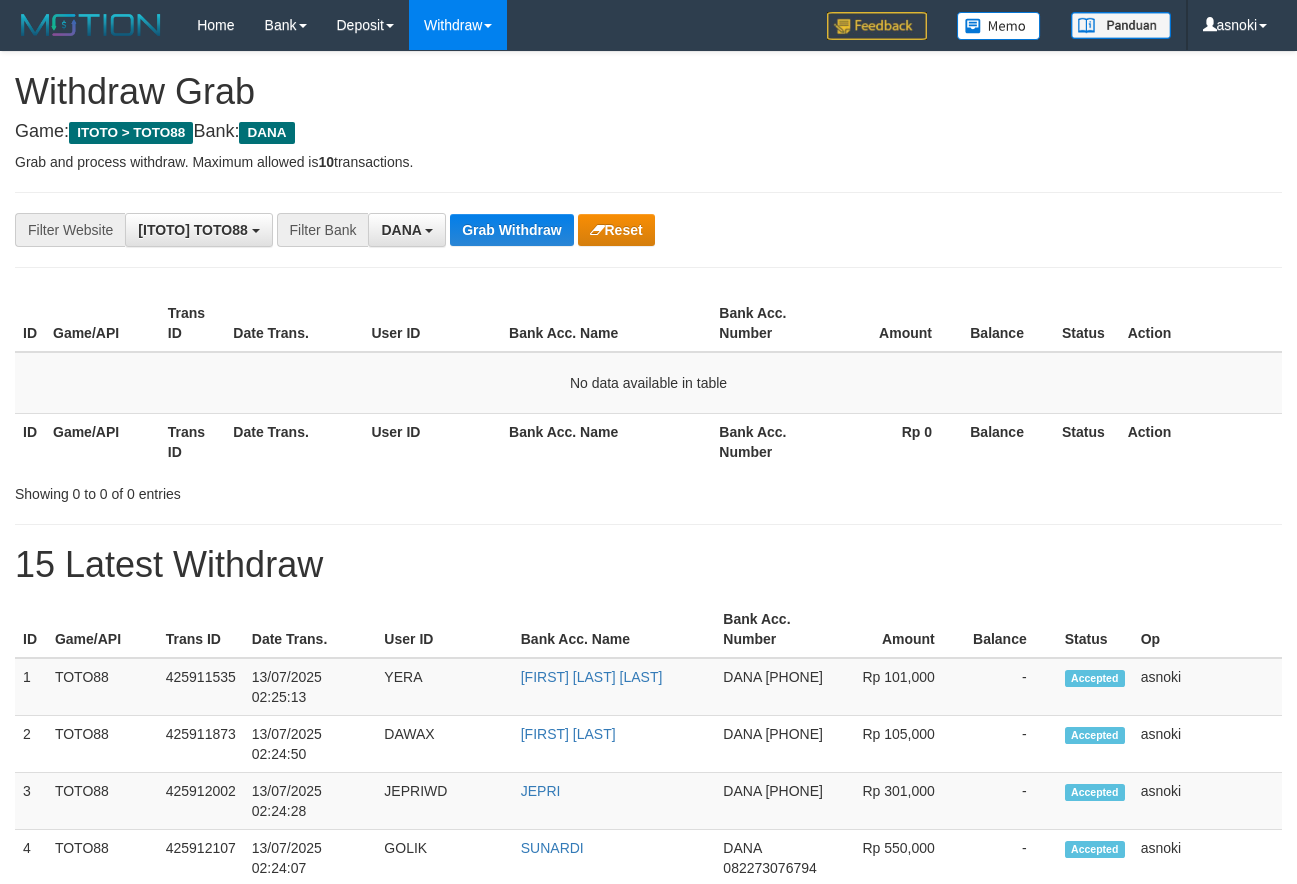 scroll, scrollTop: 0, scrollLeft: 0, axis: both 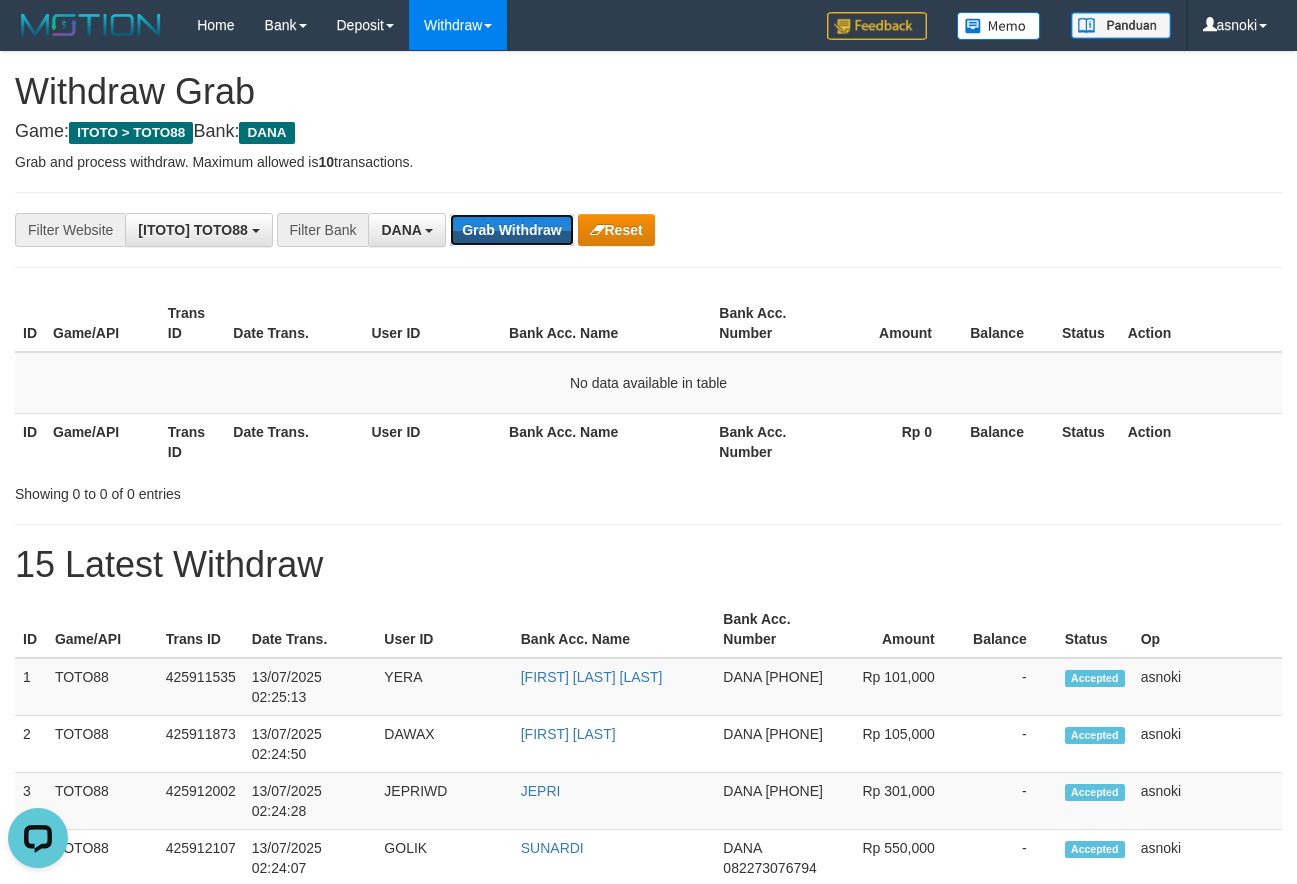 click on "Grab Withdraw" at bounding box center (511, 230) 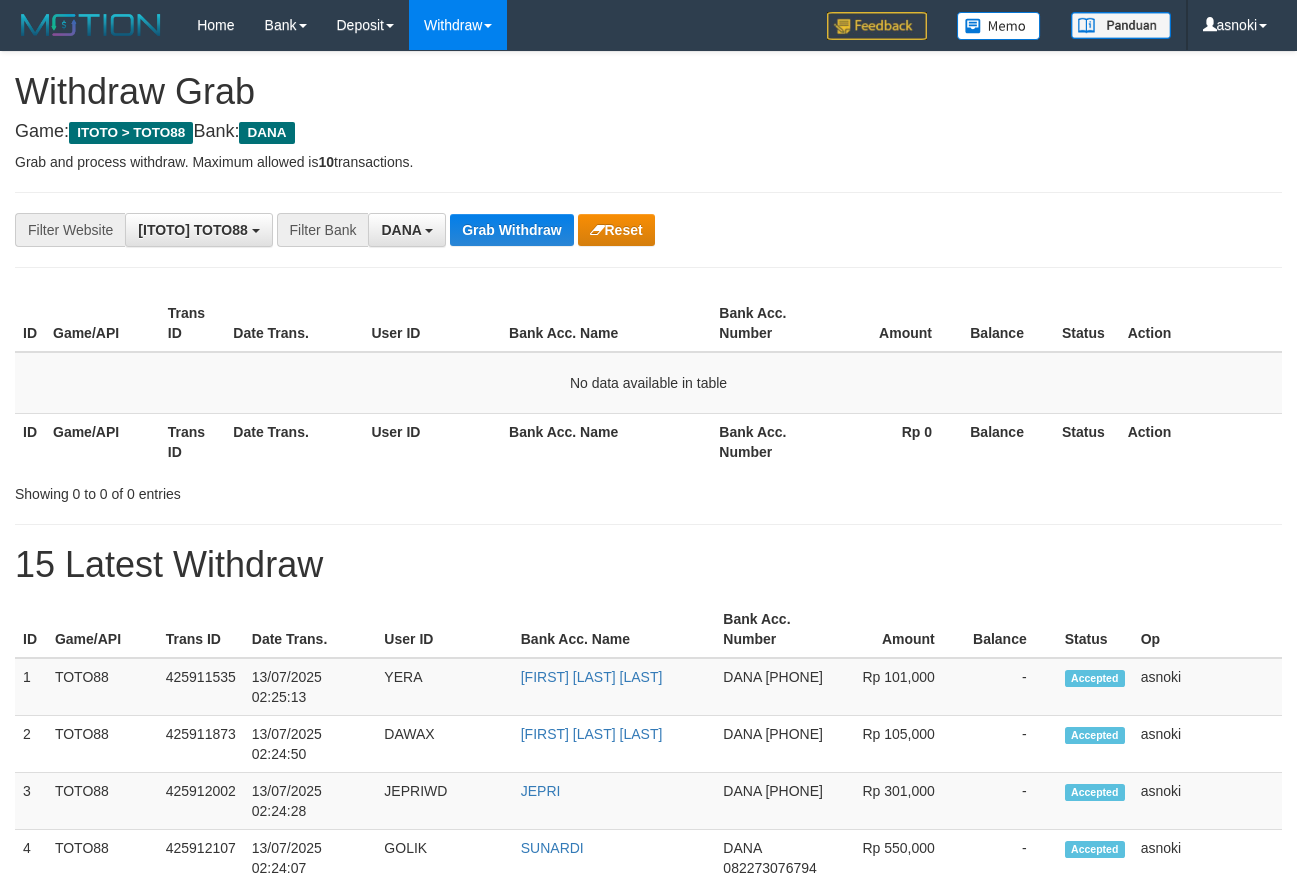 scroll, scrollTop: 0, scrollLeft: 0, axis: both 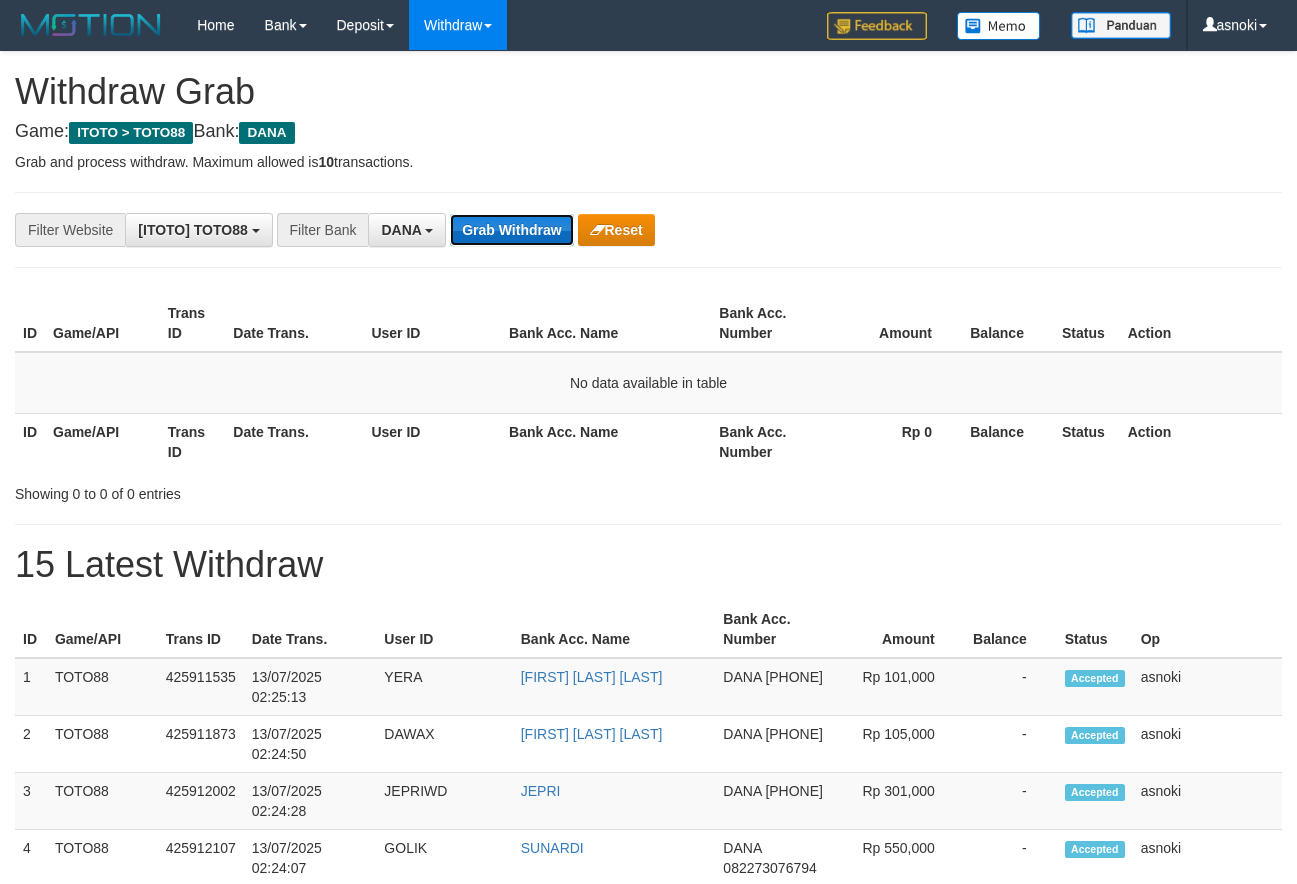 click on "Grab Withdraw" at bounding box center (511, 230) 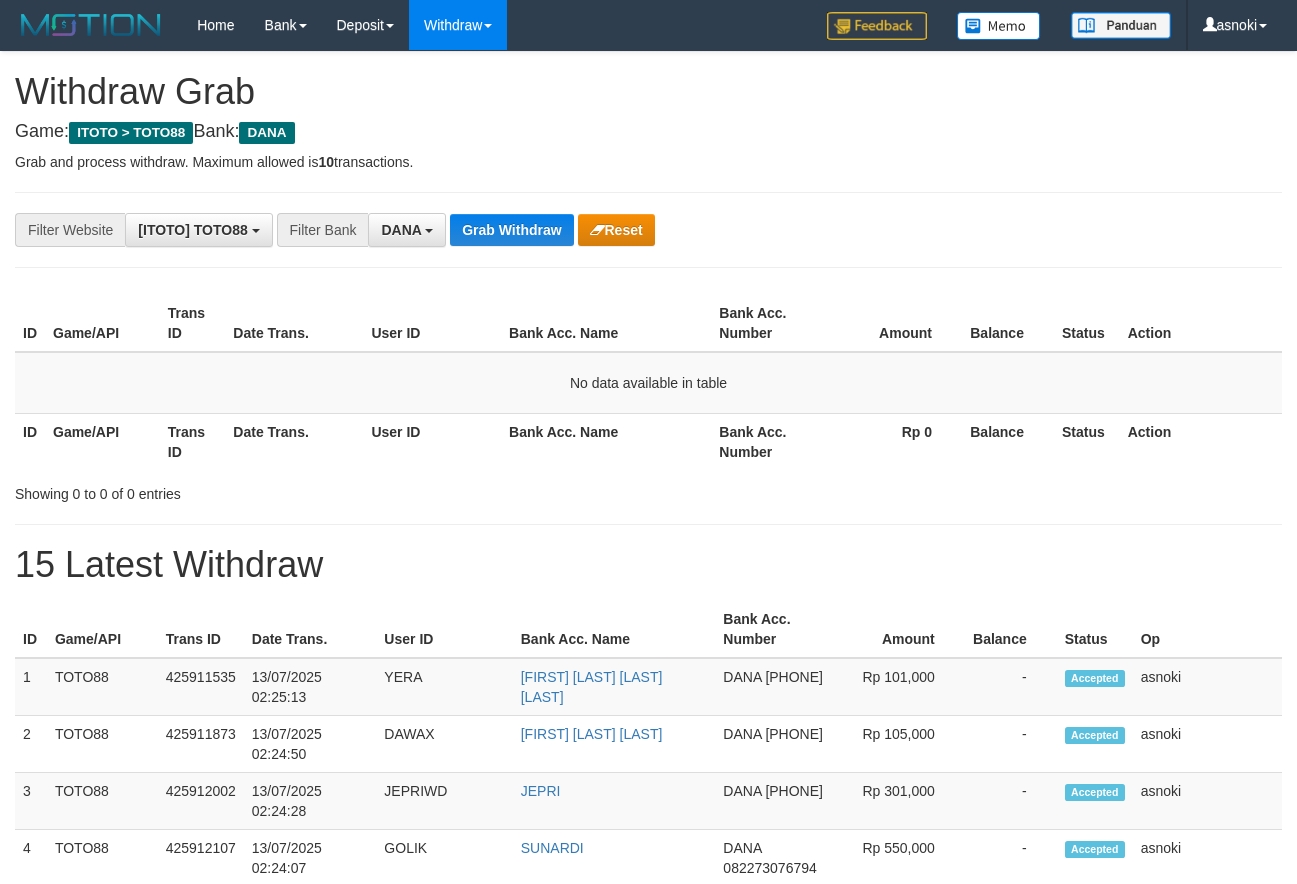 scroll, scrollTop: 0, scrollLeft: 0, axis: both 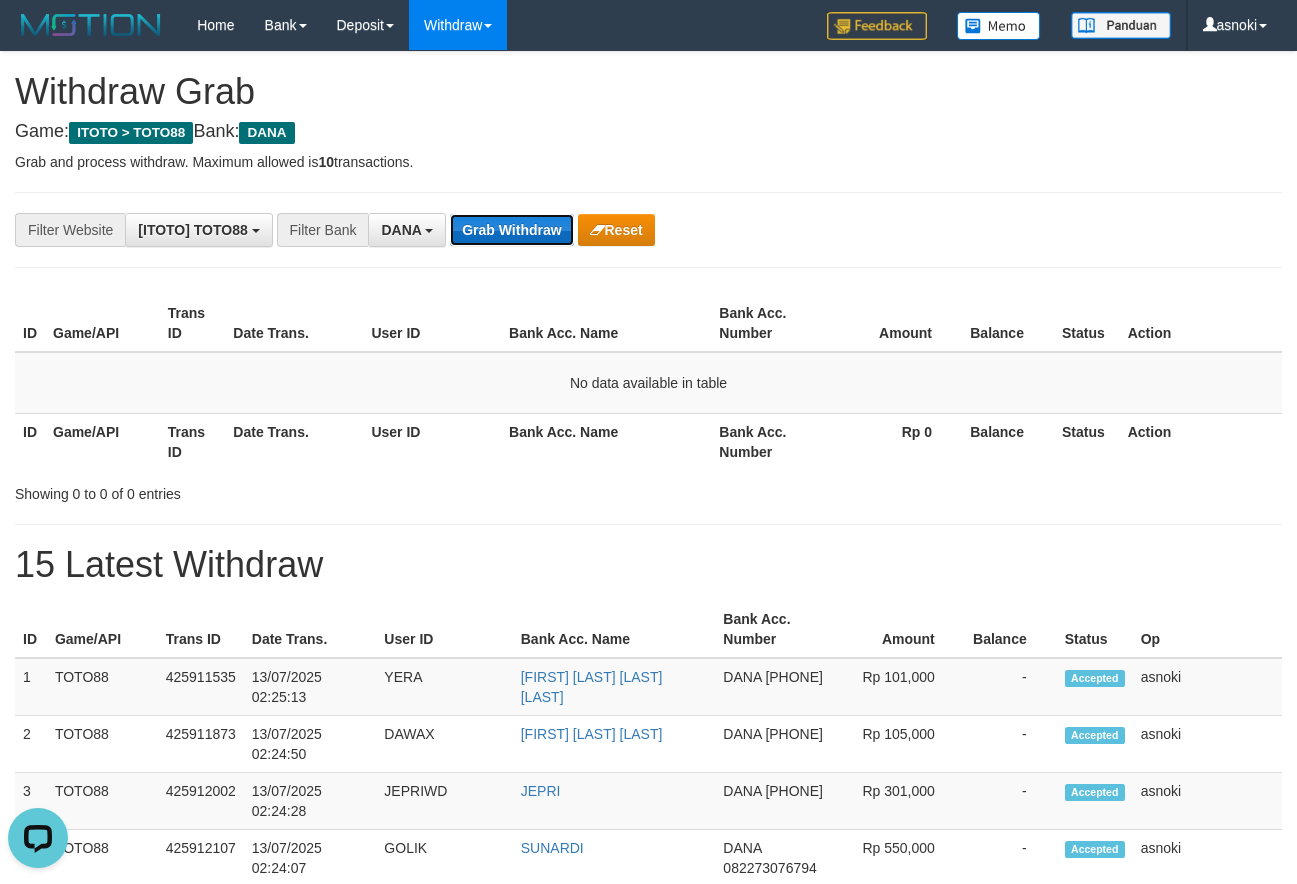 click on "Grab Withdraw" at bounding box center [511, 230] 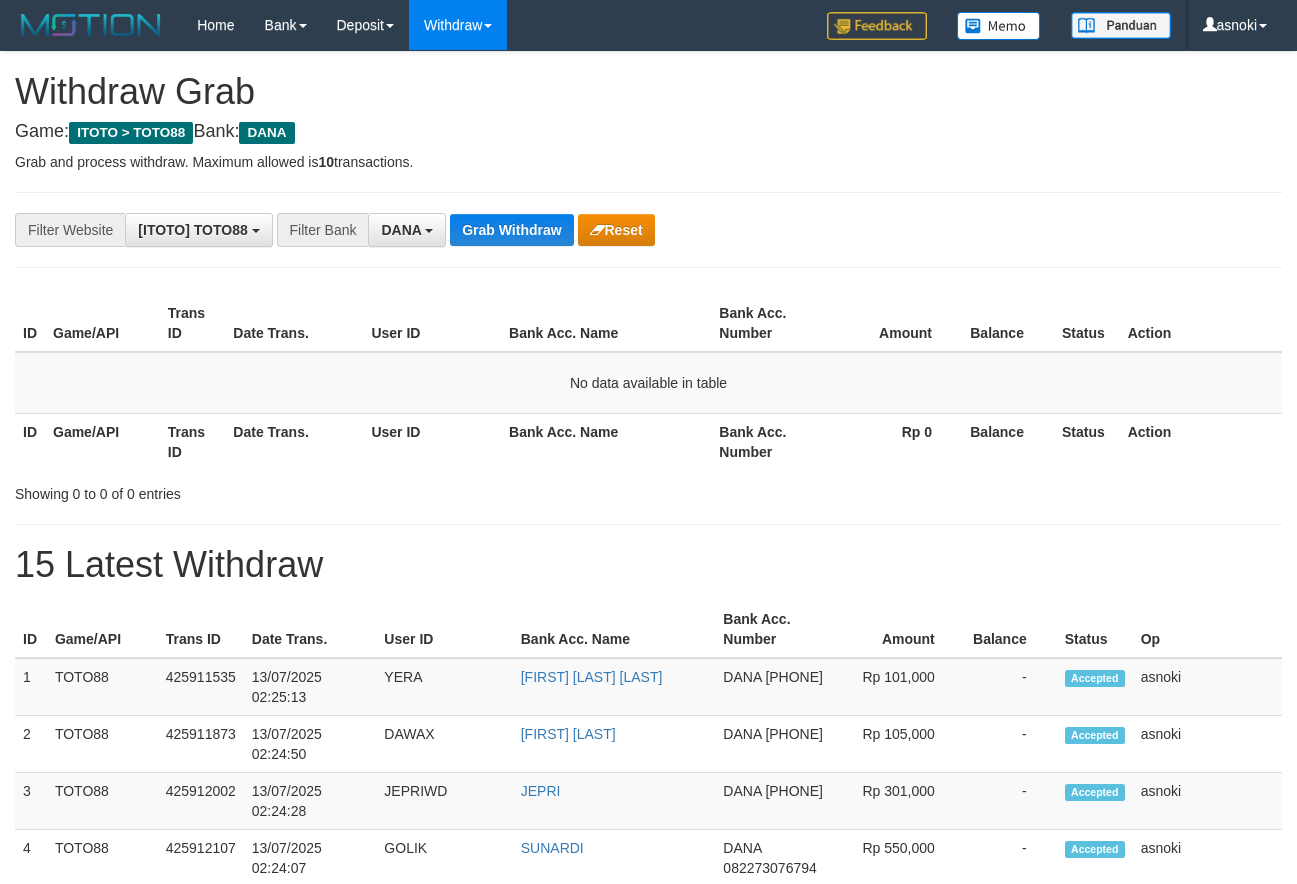 scroll, scrollTop: 0, scrollLeft: 0, axis: both 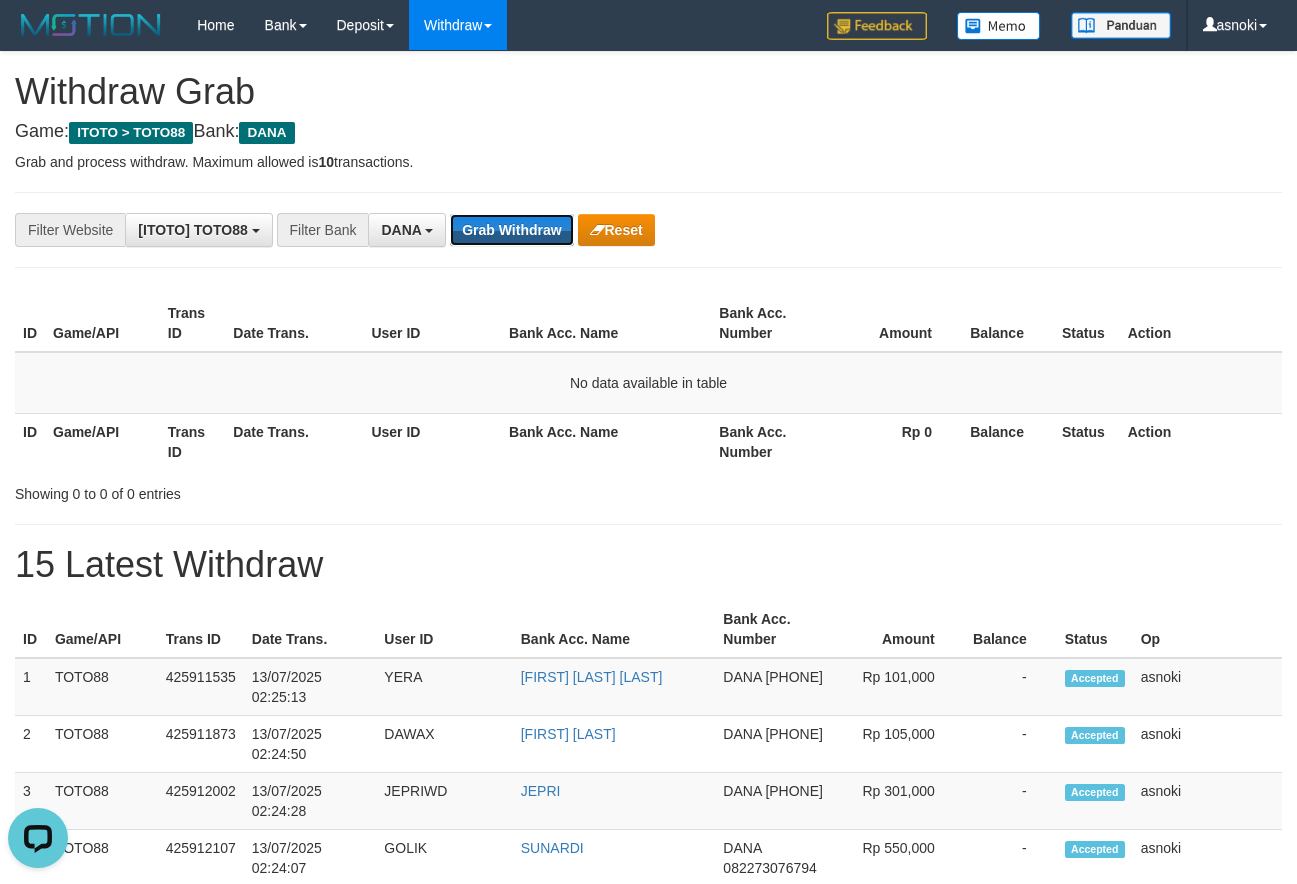 click on "Grab Withdraw" at bounding box center [511, 230] 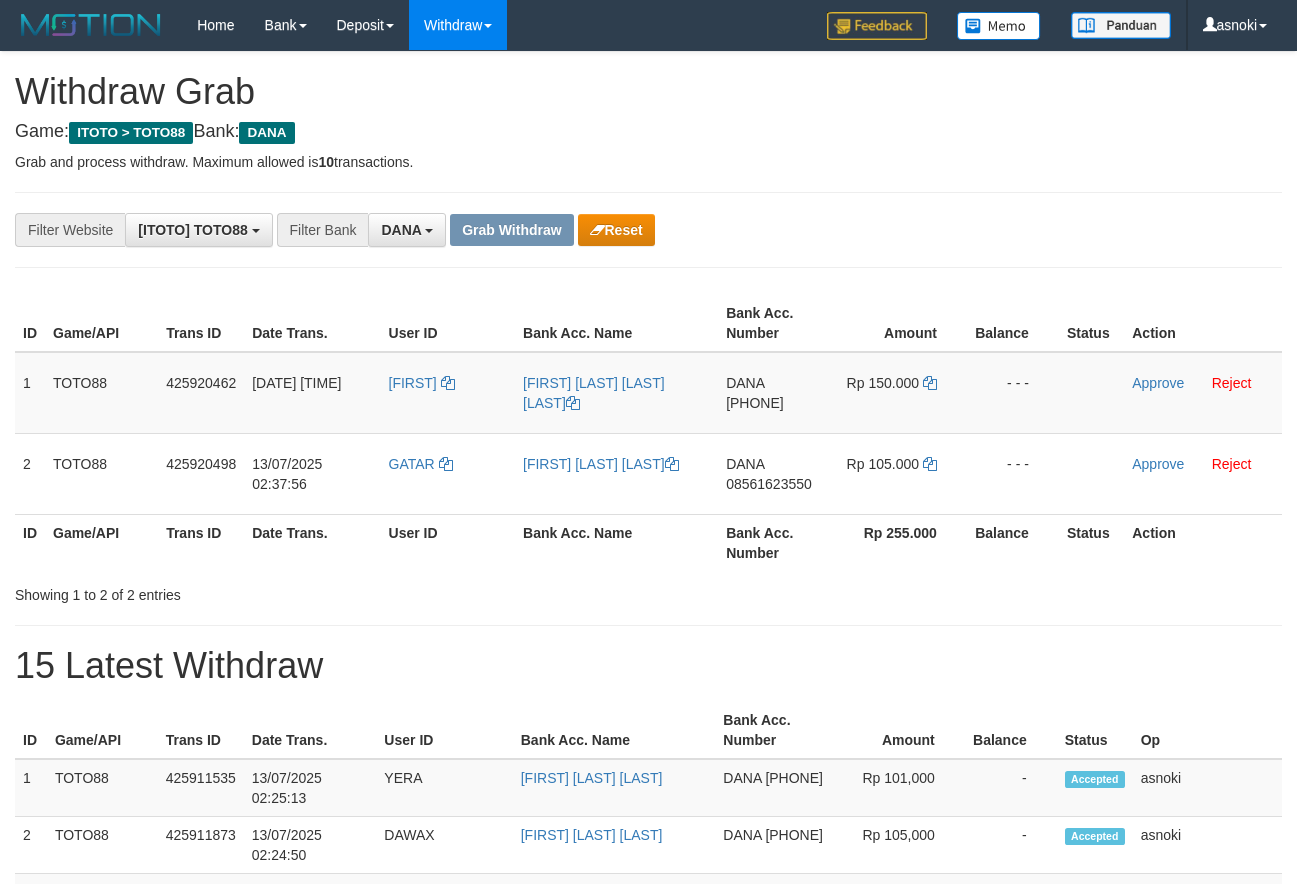 scroll, scrollTop: 0, scrollLeft: 0, axis: both 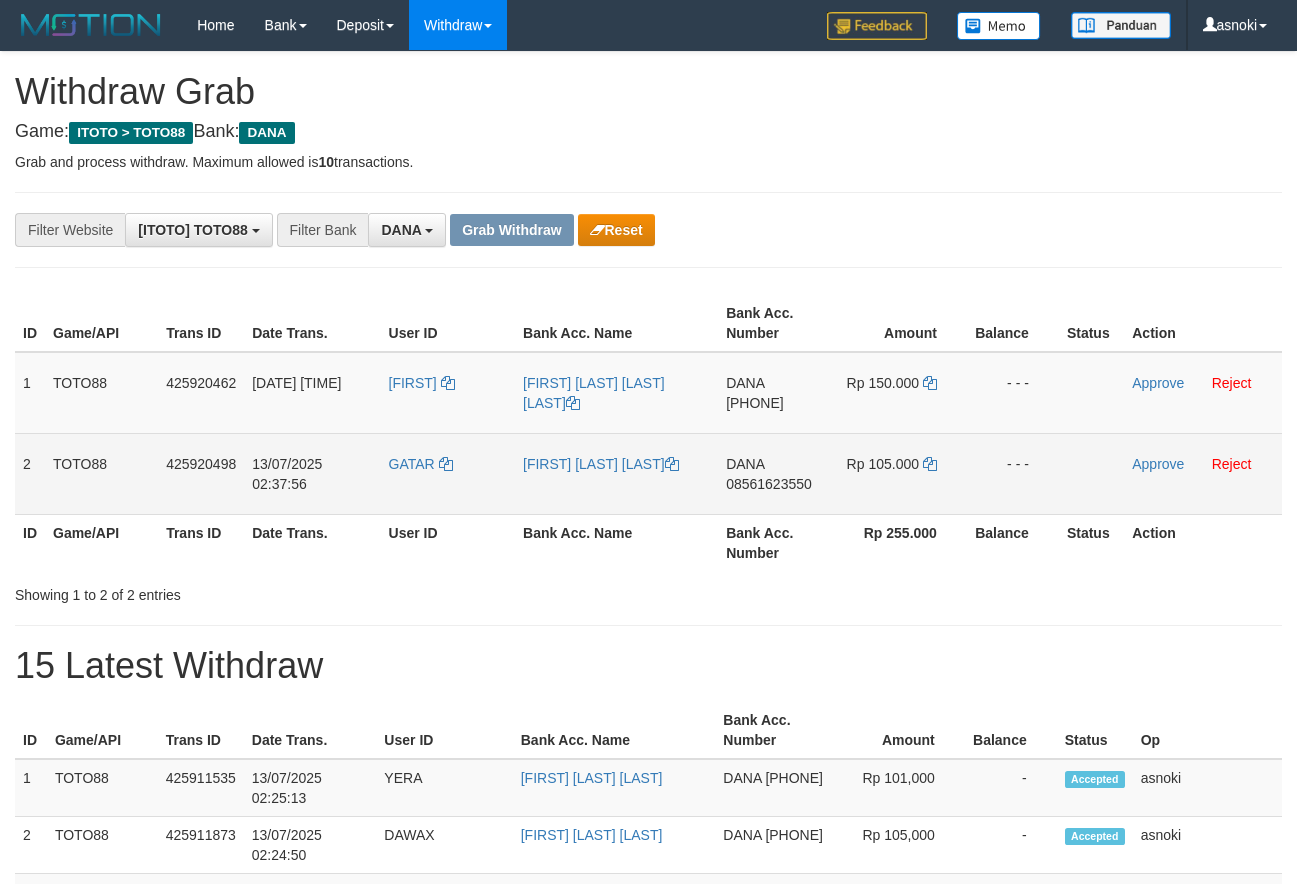 click on "08561623550" at bounding box center [769, 484] 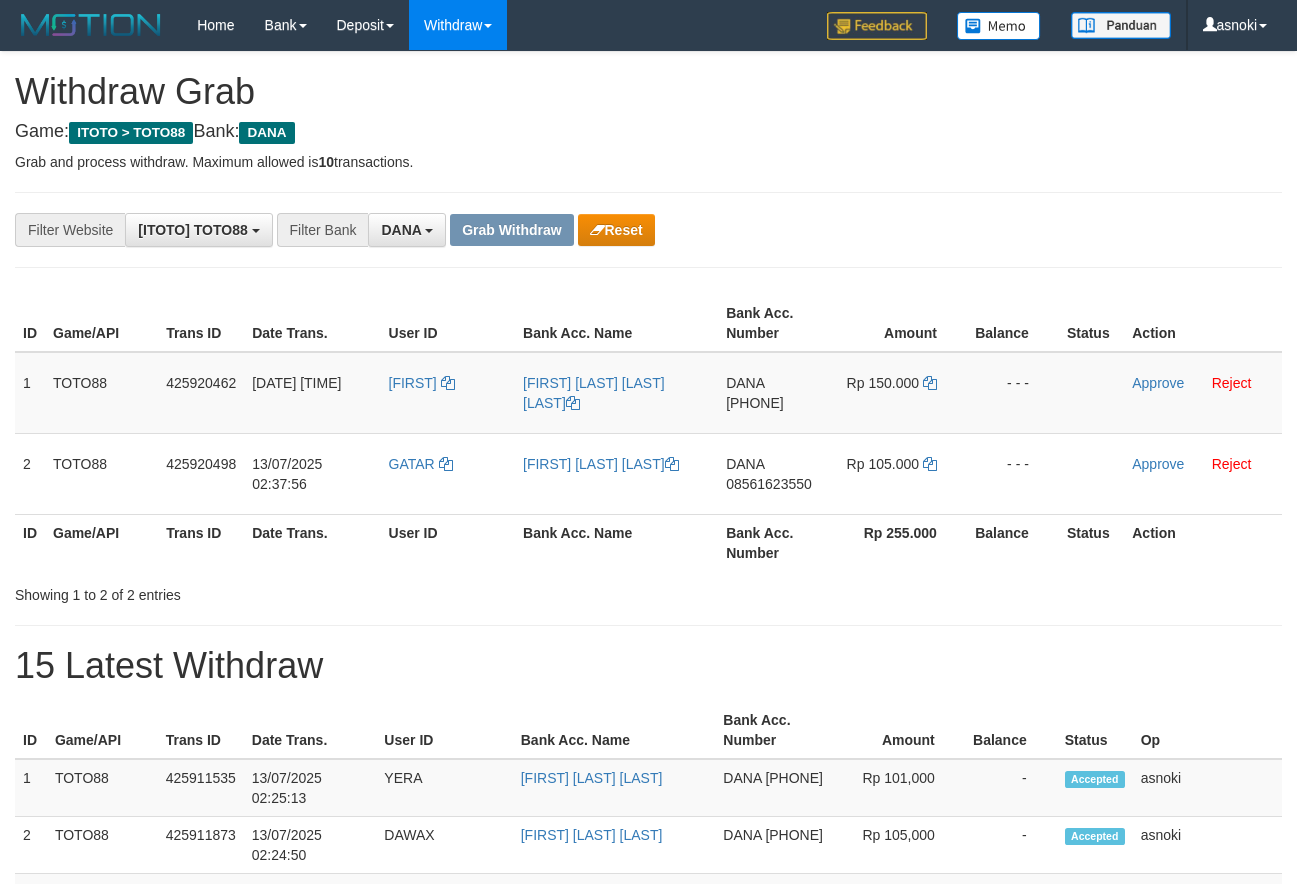 scroll, scrollTop: 0, scrollLeft: 0, axis: both 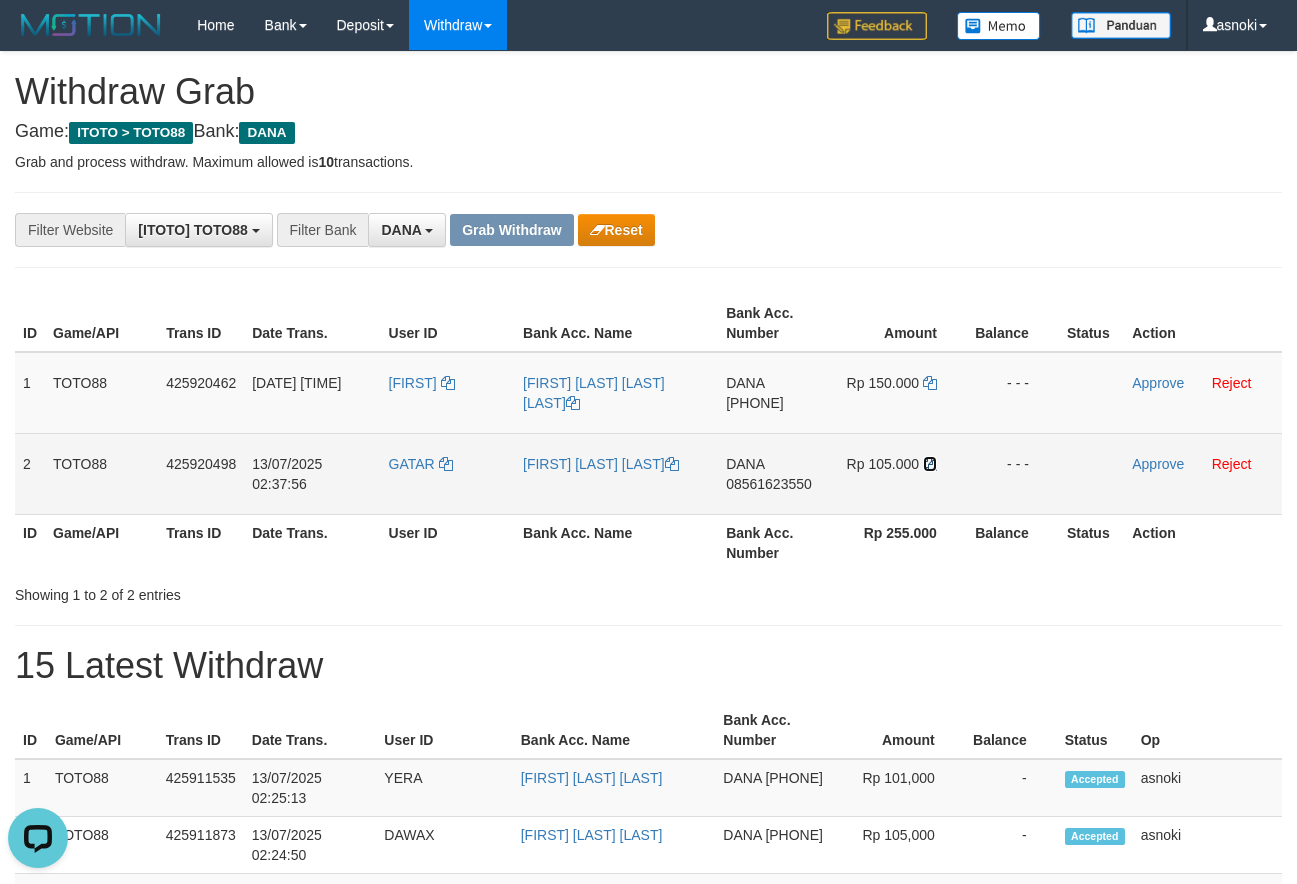 click at bounding box center [930, 464] 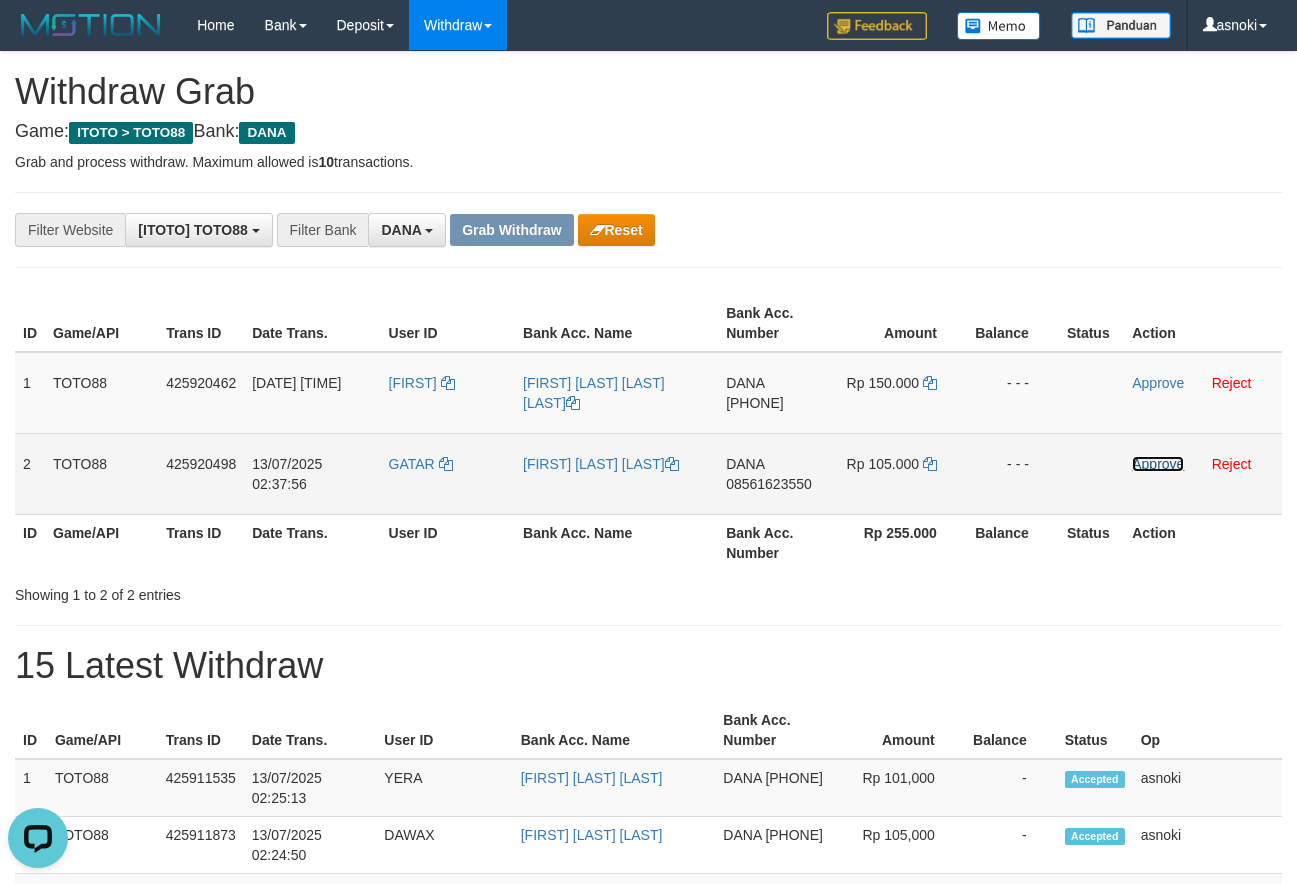 click on "Approve" at bounding box center [1158, 464] 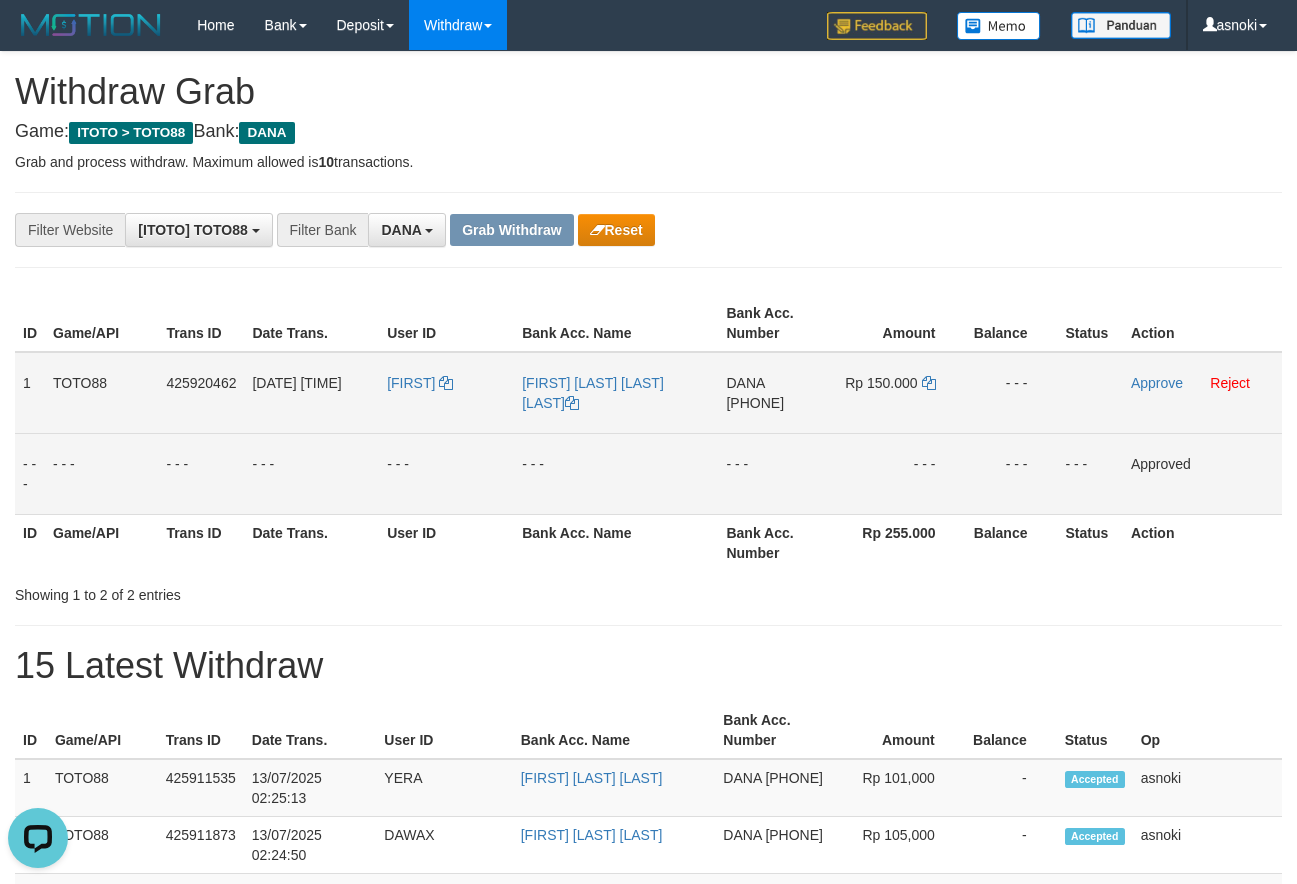 click on "[PHONE]" at bounding box center (755, 403) 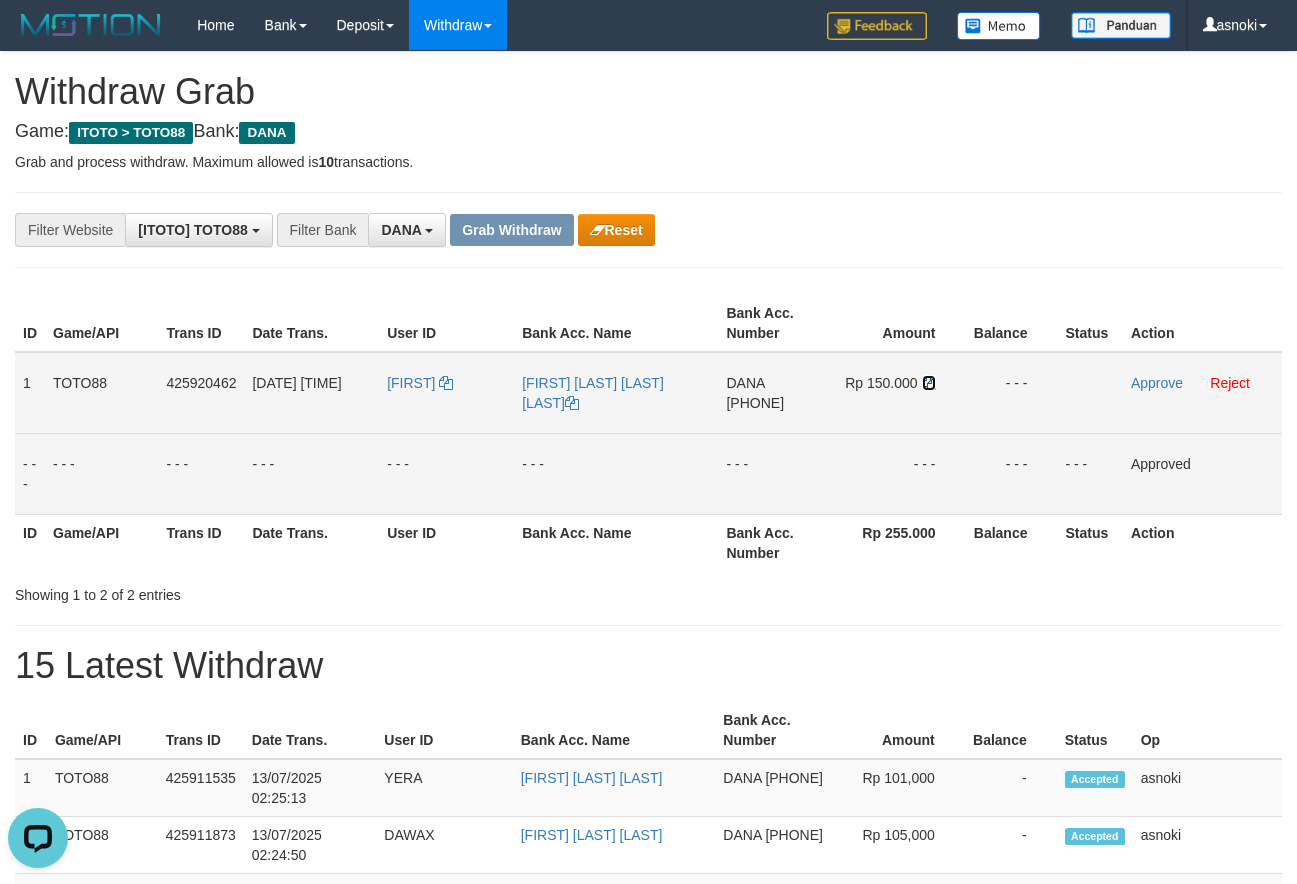 click at bounding box center (929, 383) 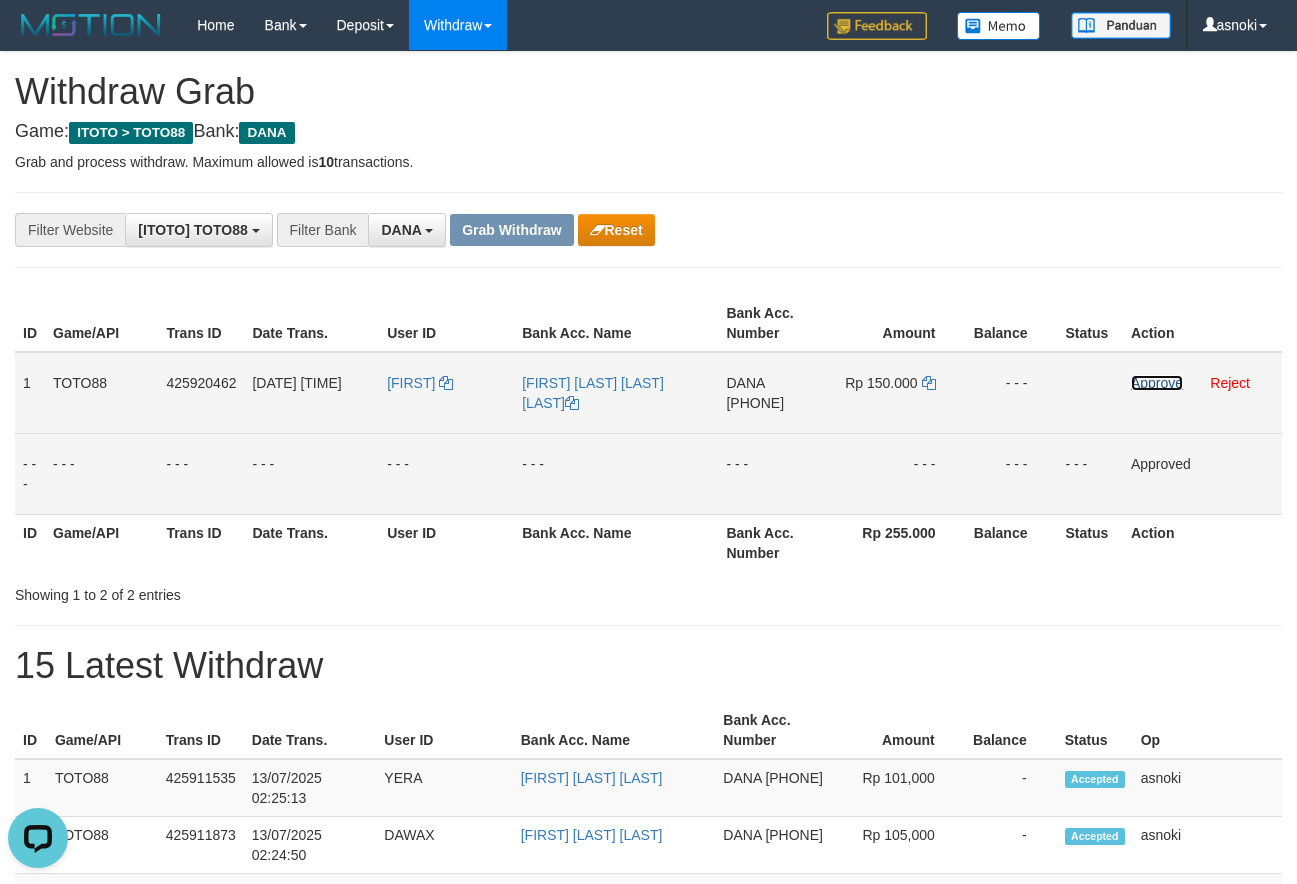 click on "Approve" at bounding box center [1157, 383] 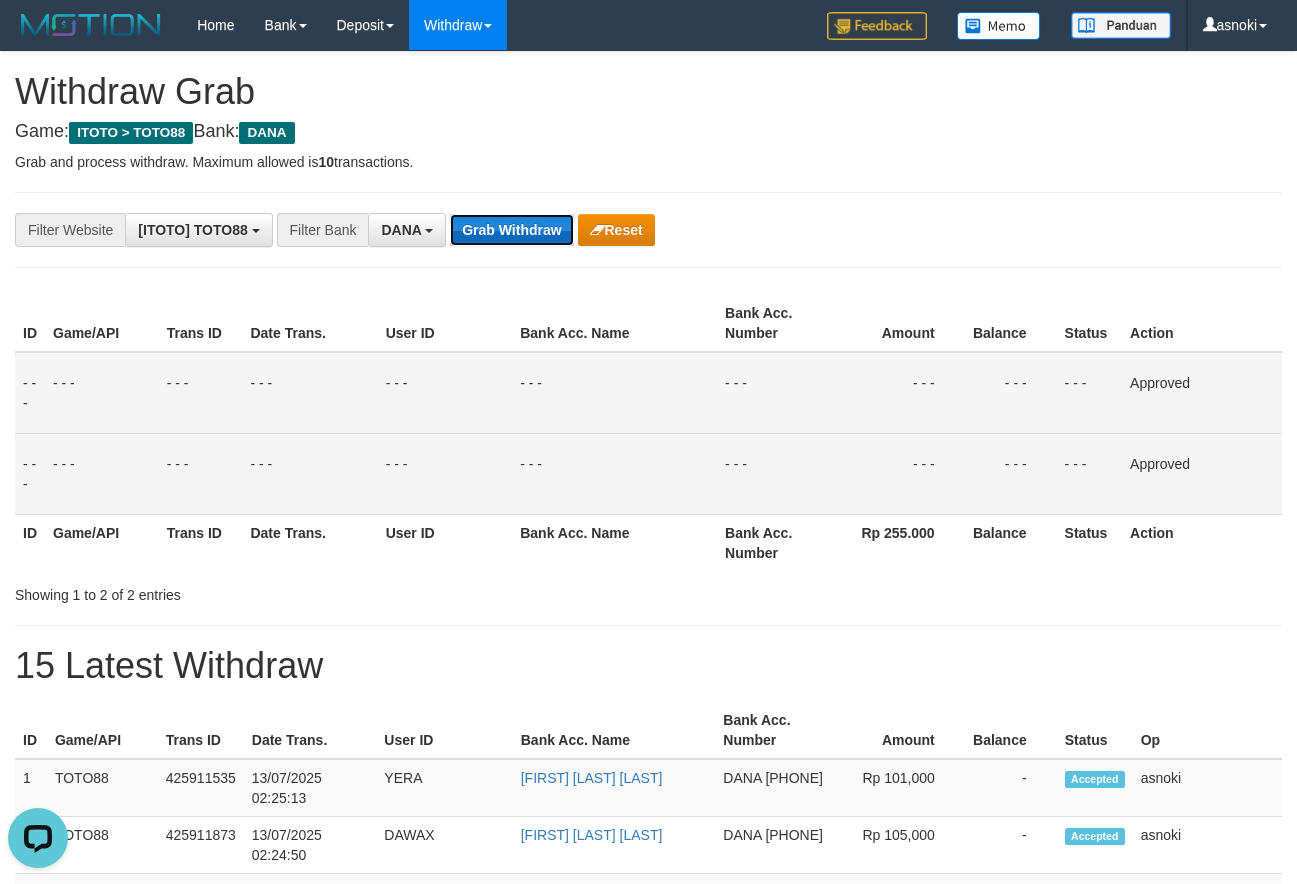 click on "Grab Withdraw" at bounding box center [511, 230] 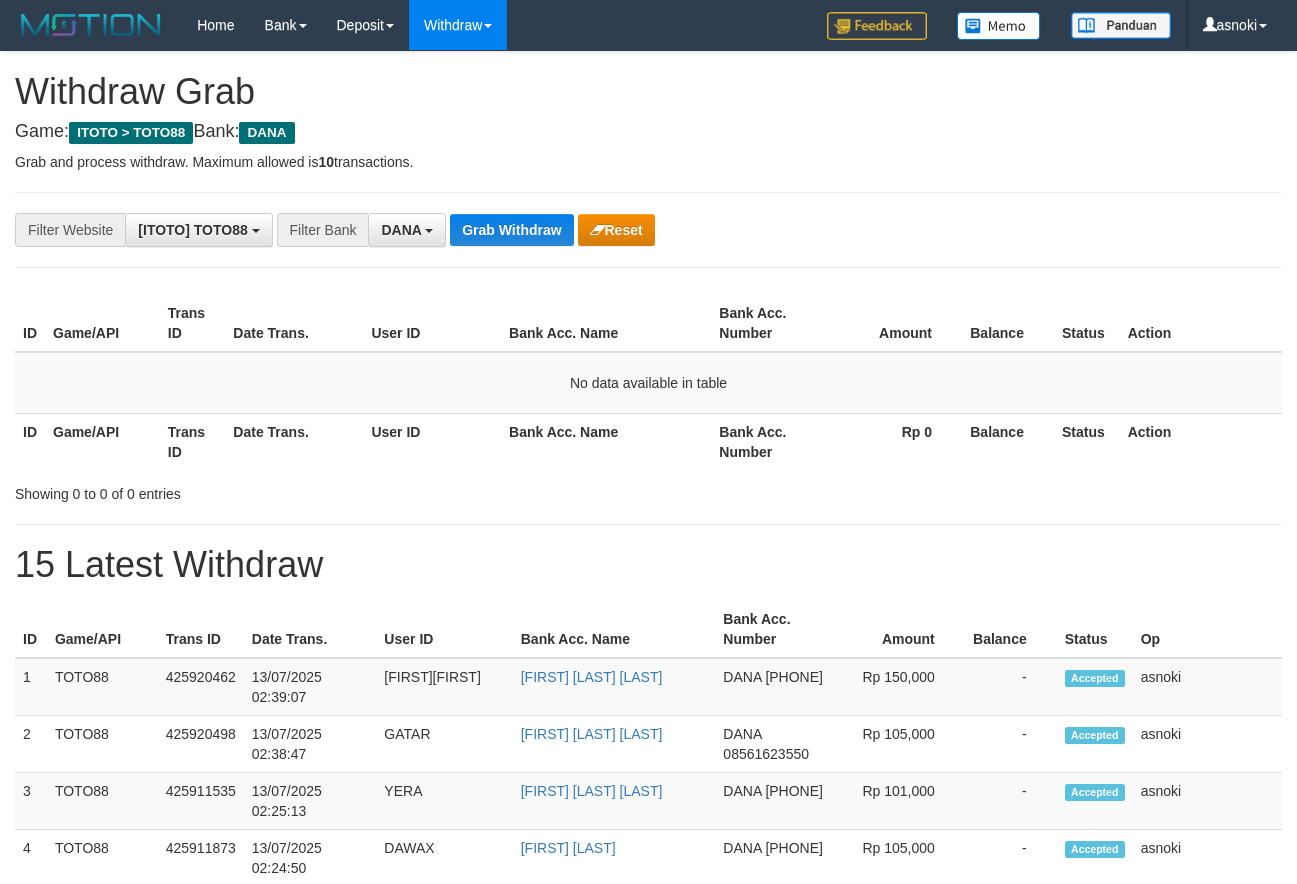 scroll, scrollTop: 0, scrollLeft: 0, axis: both 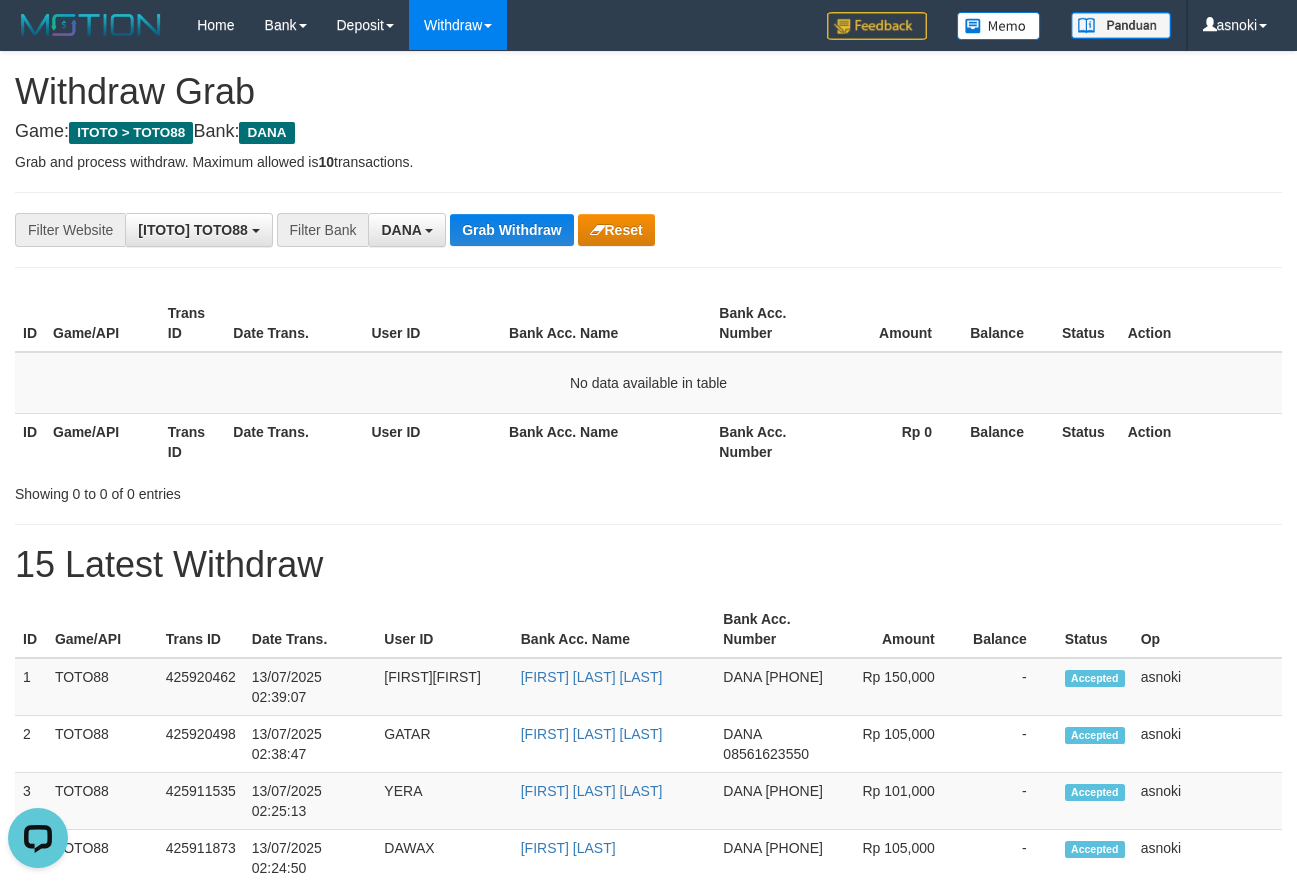 click on "Rp 0" at bounding box center (894, 441) 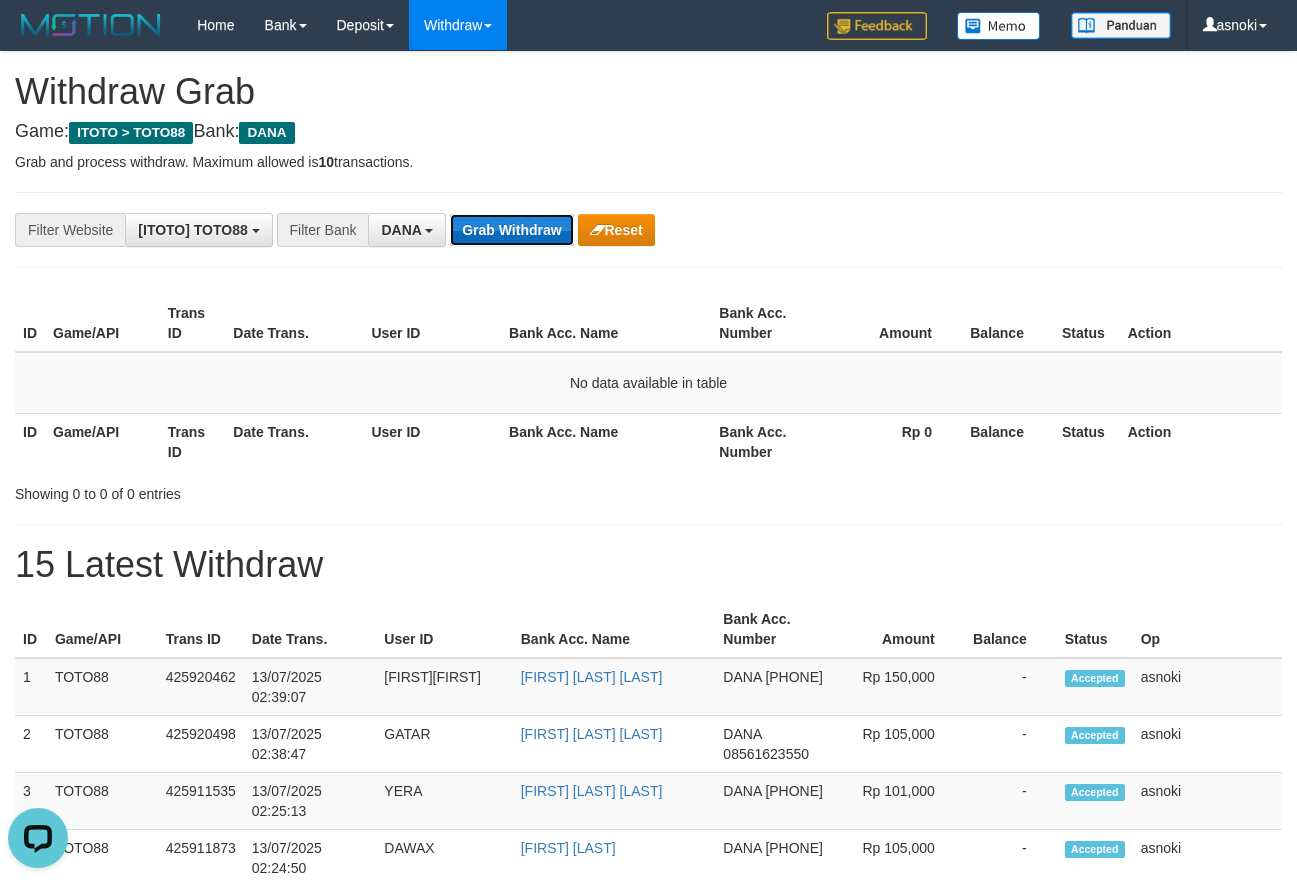 click on "Grab Withdraw" at bounding box center [511, 230] 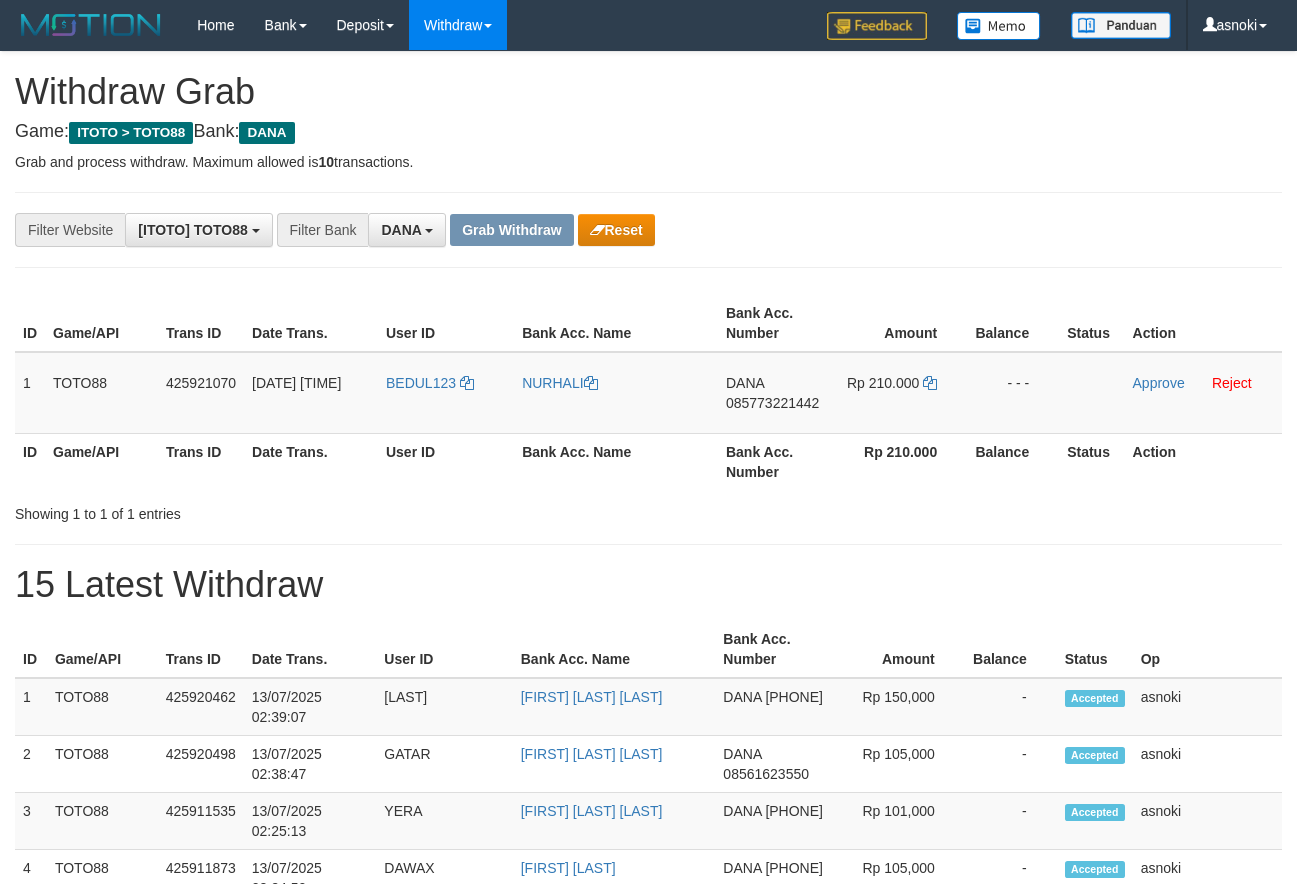 scroll, scrollTop: 0, scrollLeft: 0, axis: both 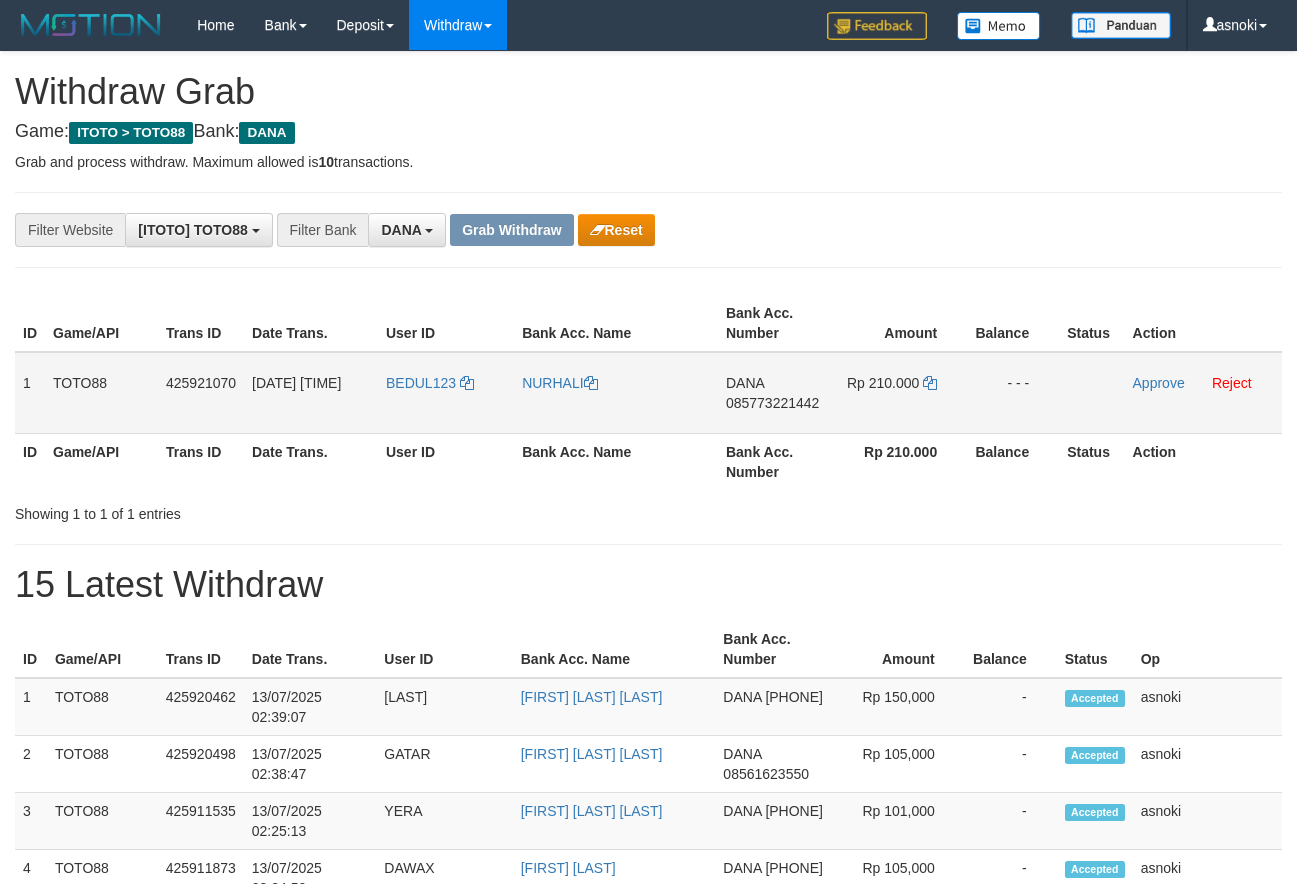 click on "085773221442" at bounding box center (772, 403) 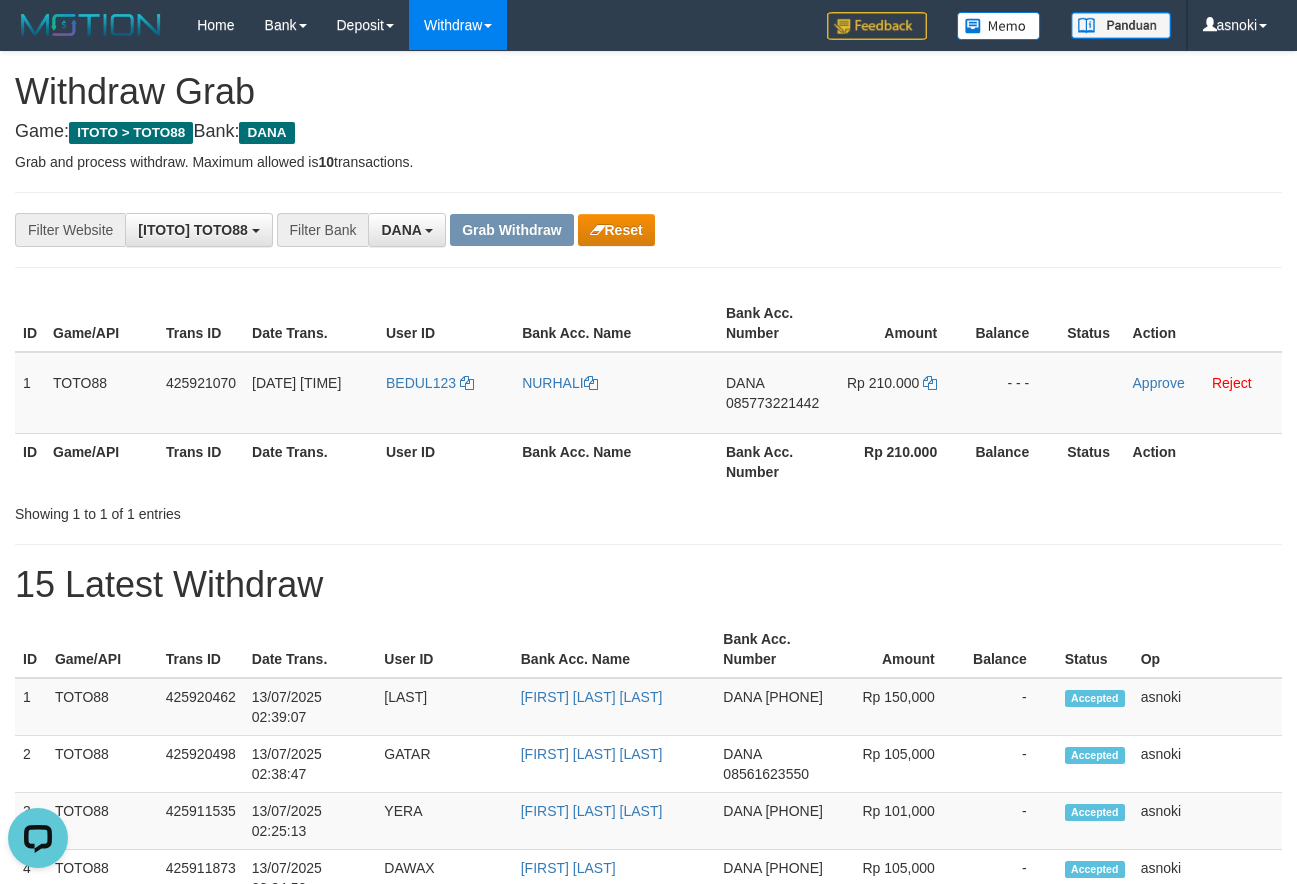 scroll, scrollTop: 0, scrollLeft: 0, axis: both 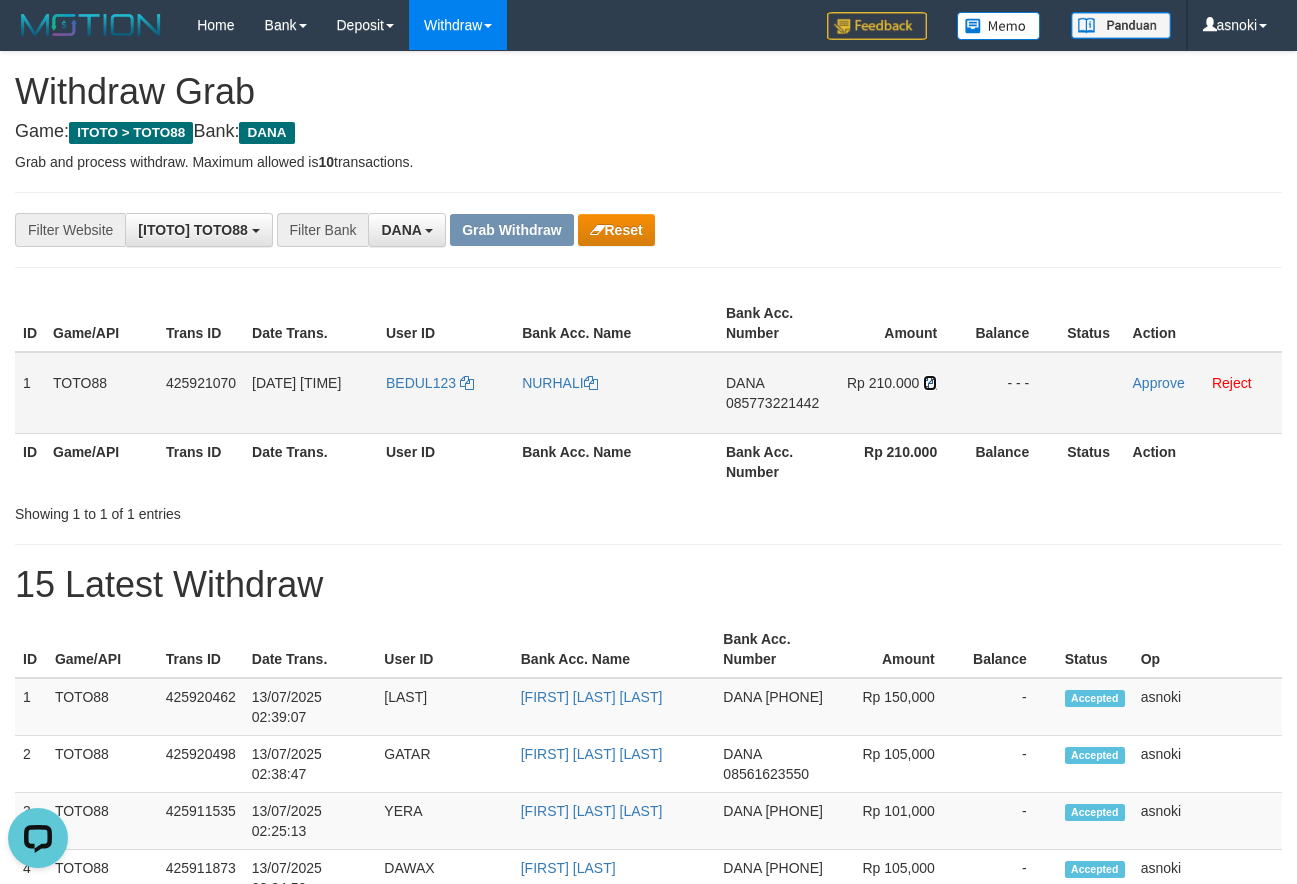 click at bounding box center [930, 383] 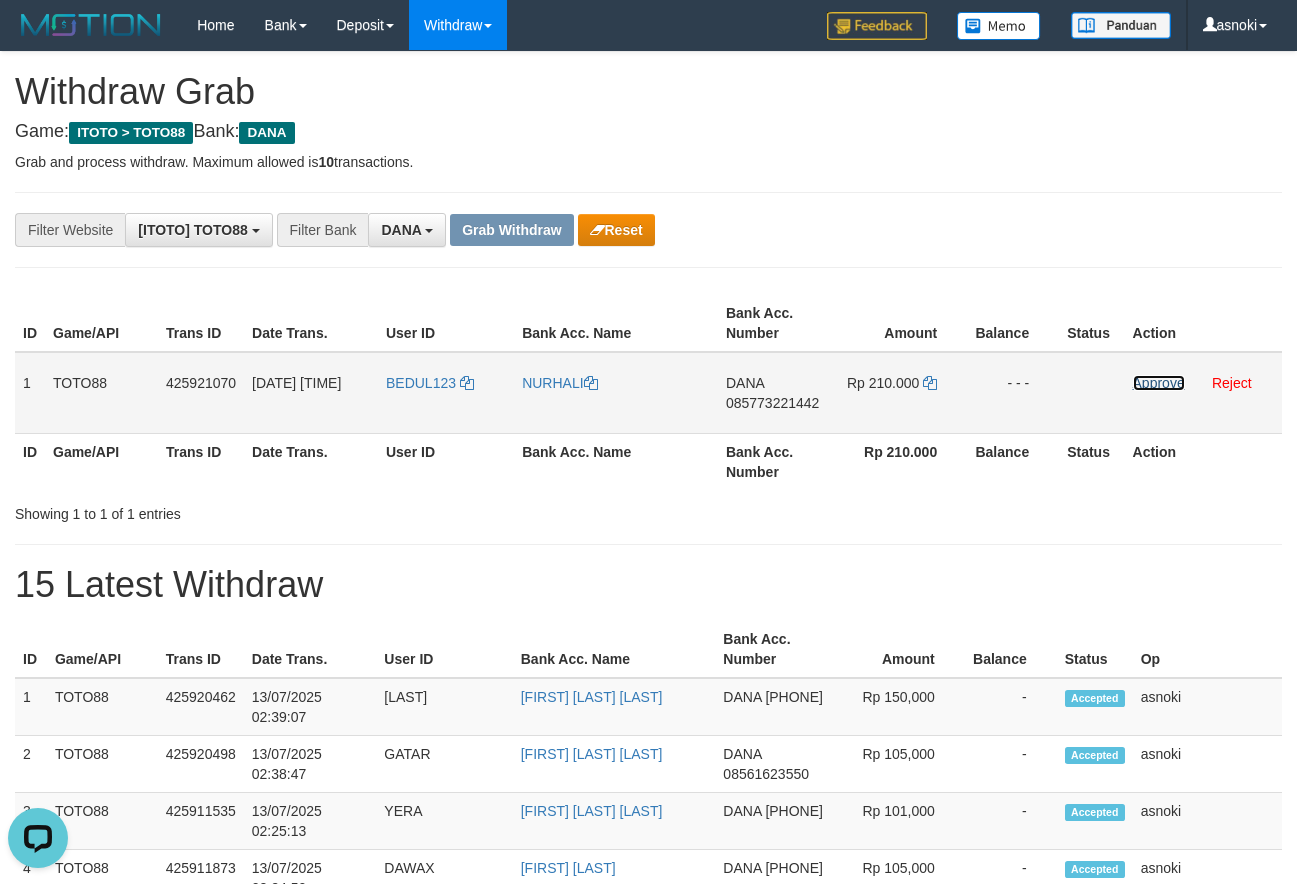 click on "Approve" at bounding box center (1159, 383) 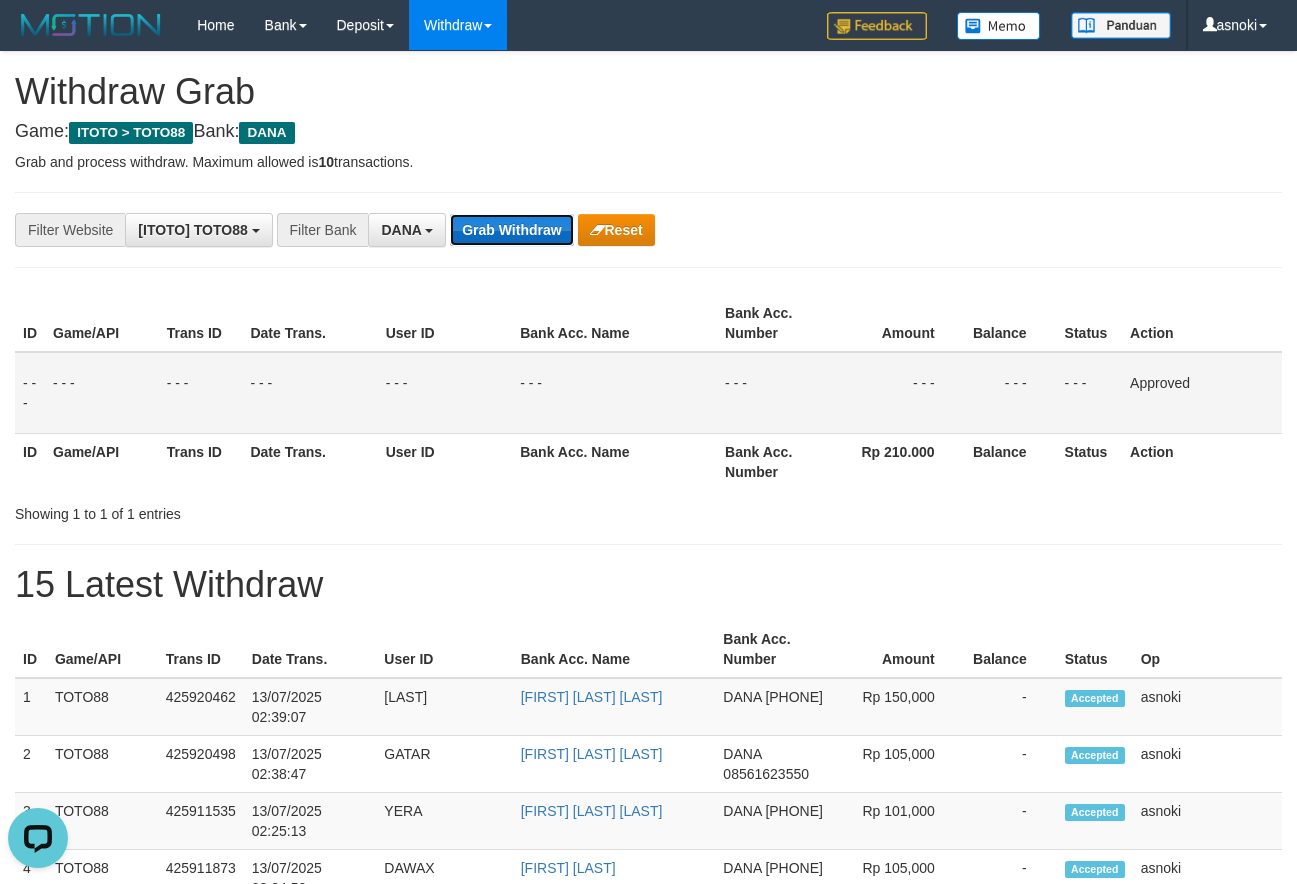 click on "Grab Withdraw" at bounding box center [511, 230] 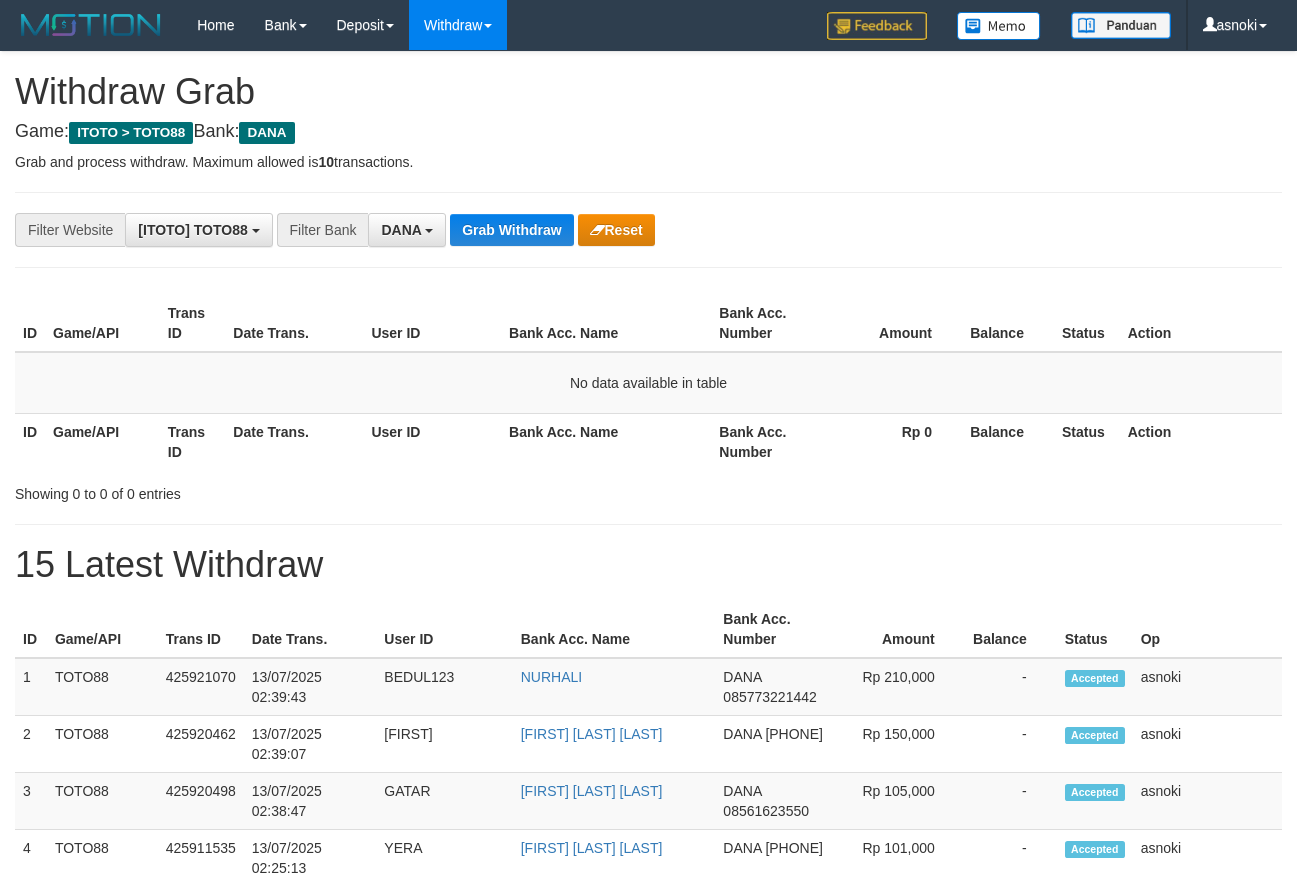 scroll, scrollTop: 0, scrollLeft: 0, axis: both 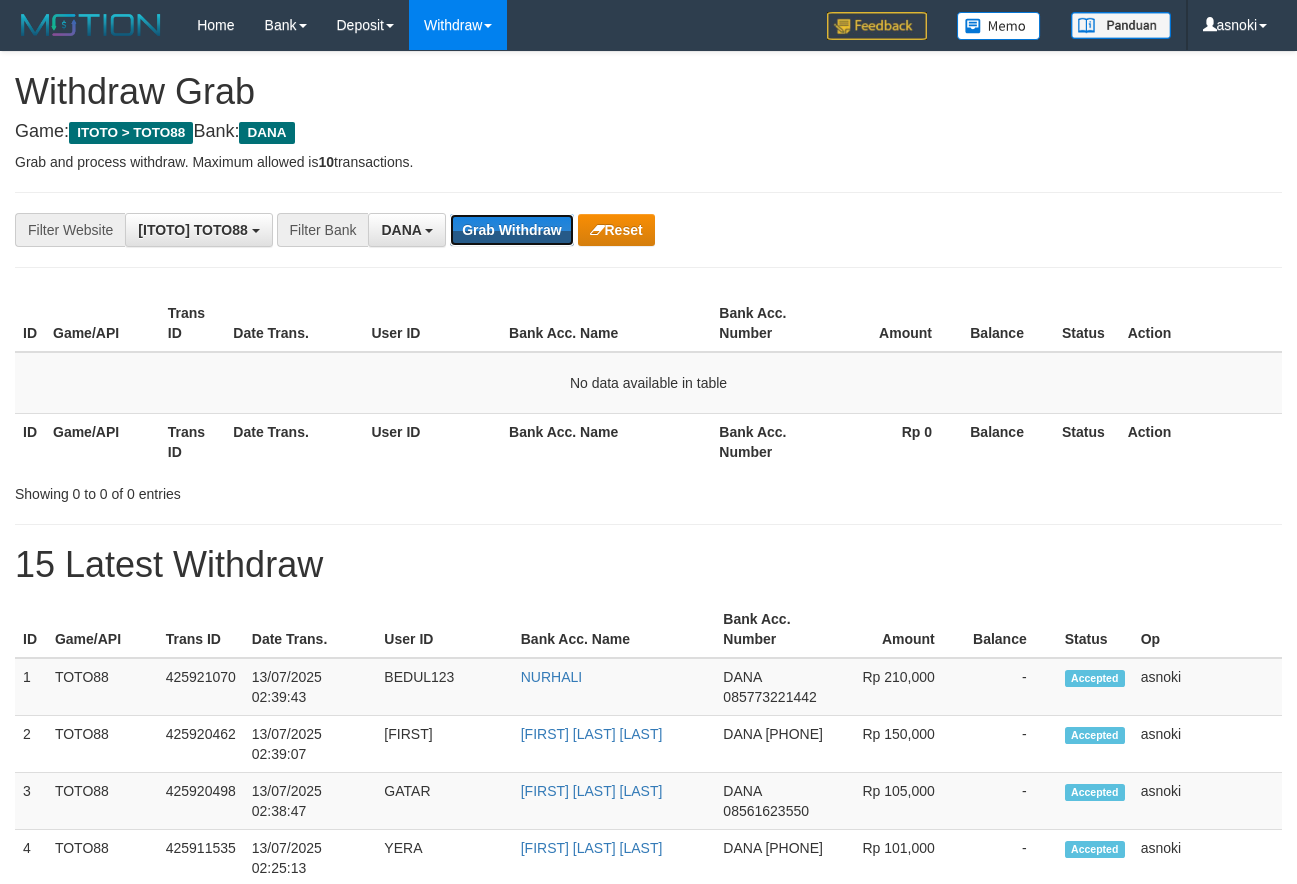 click on "Grab Withdraw" at bounding box center [511, 230] 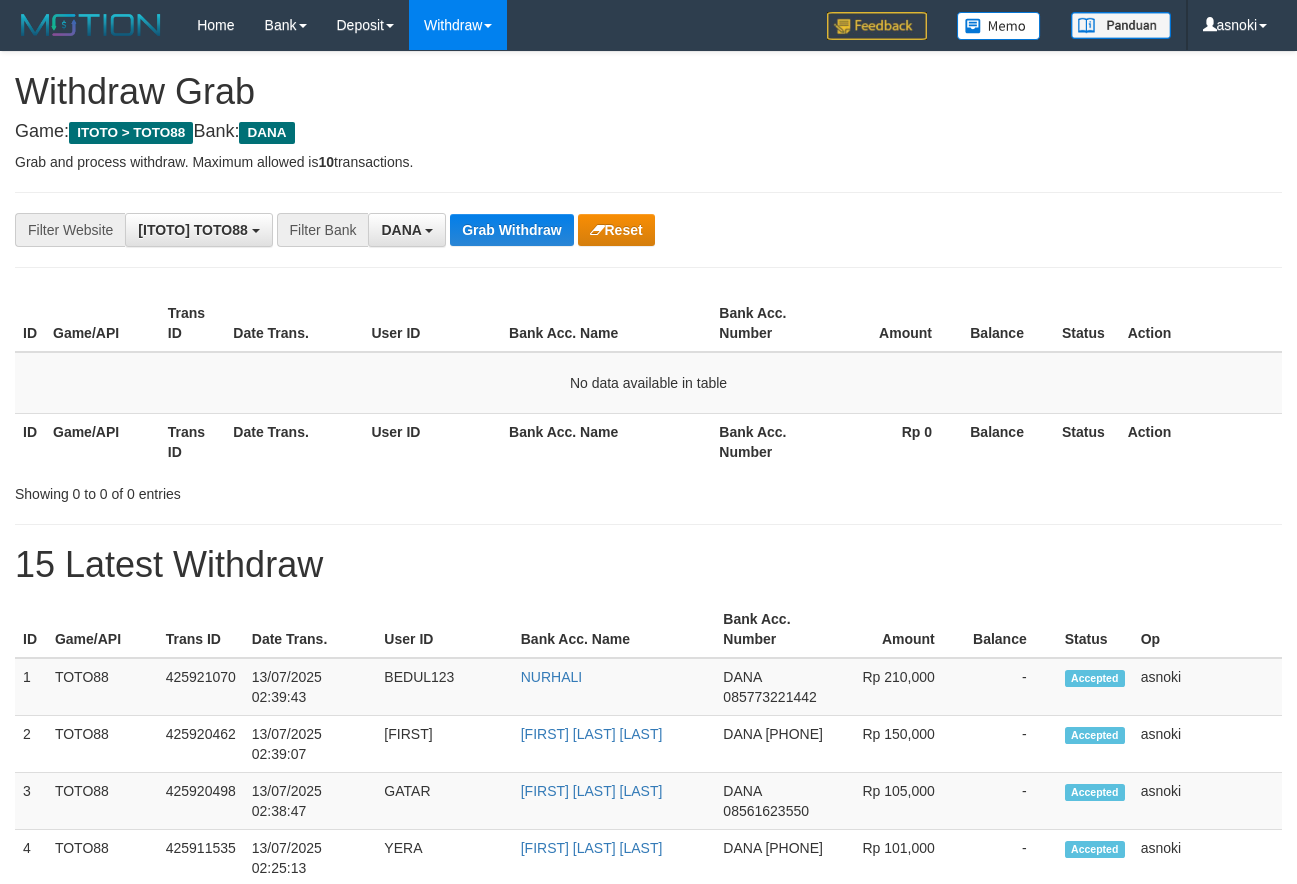 scroll, scrollTop: 0, scrollLeft: 0, axis: both 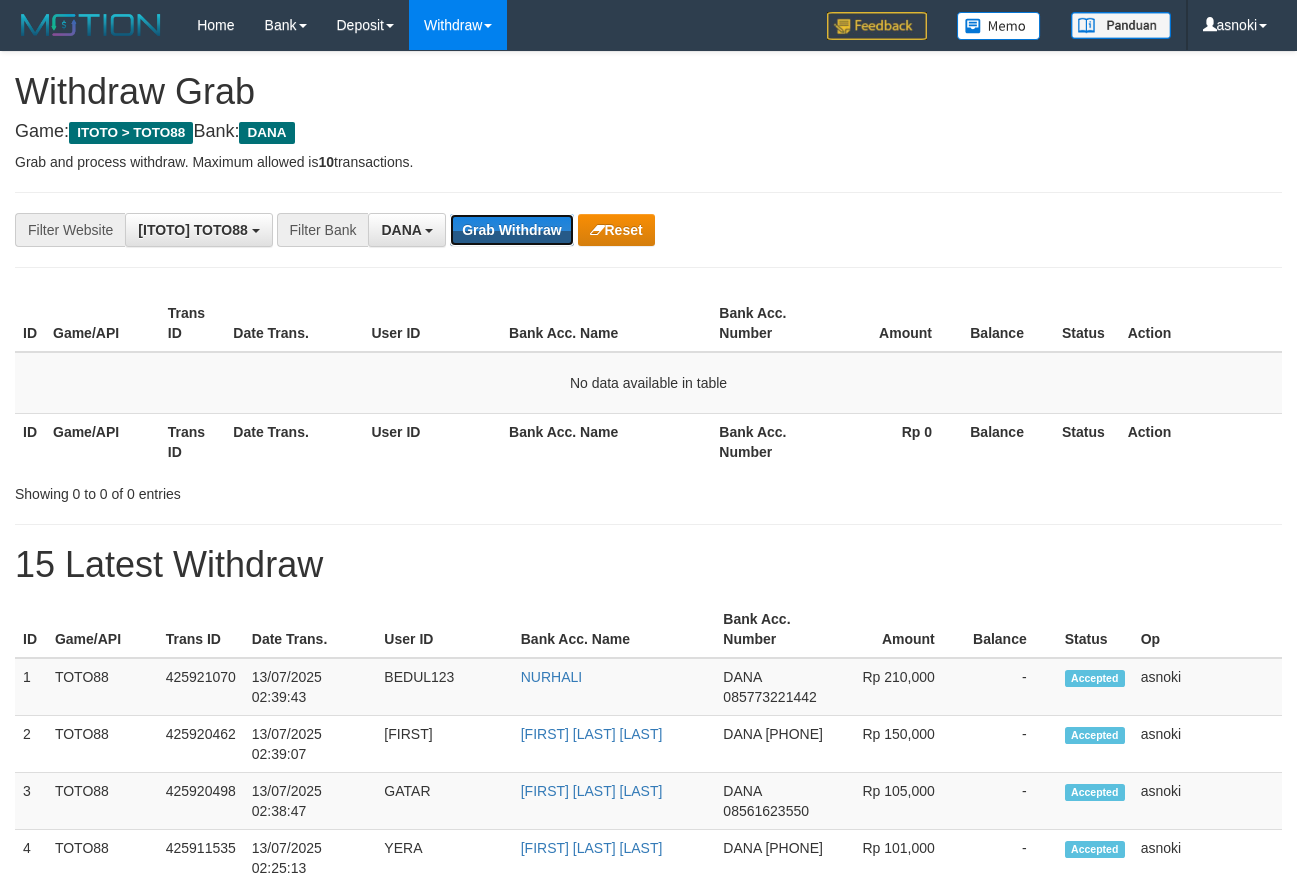 click on "Grab Withdraw" at bounding box center [511, 230] 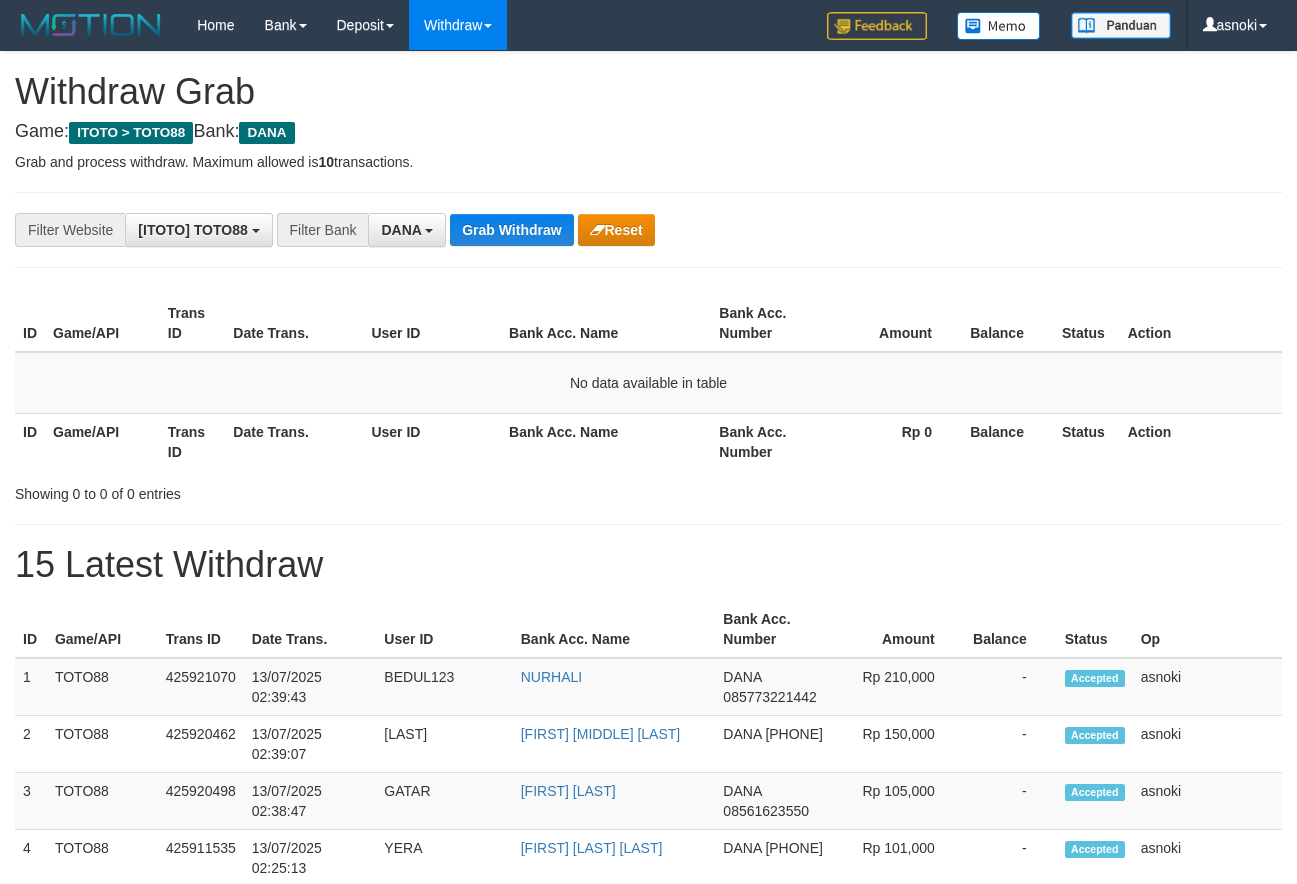 scroll, scrollTop: 0, scrollLeft: 0, axis: both 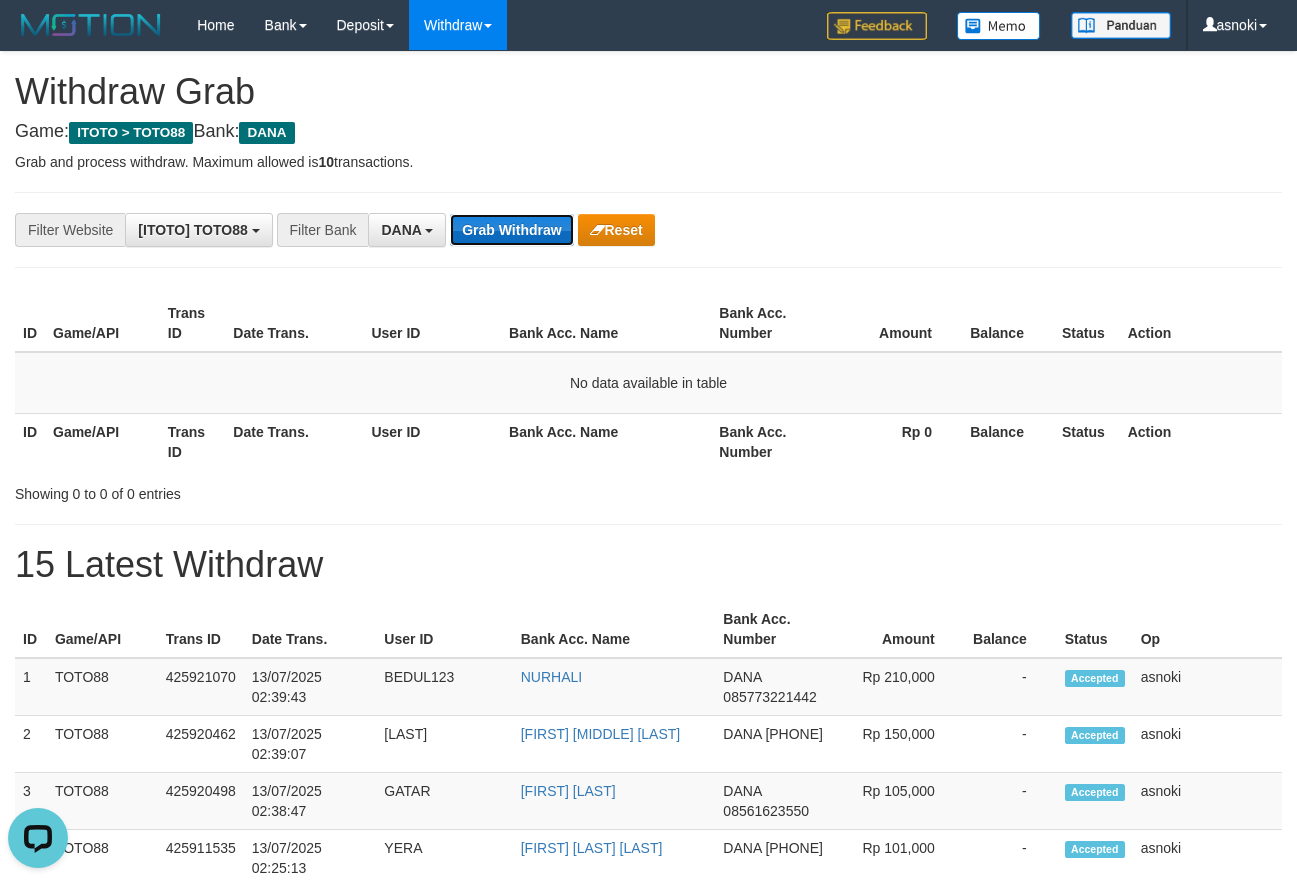 click on "Grab Withdraw" at bounding box center (511, 230) 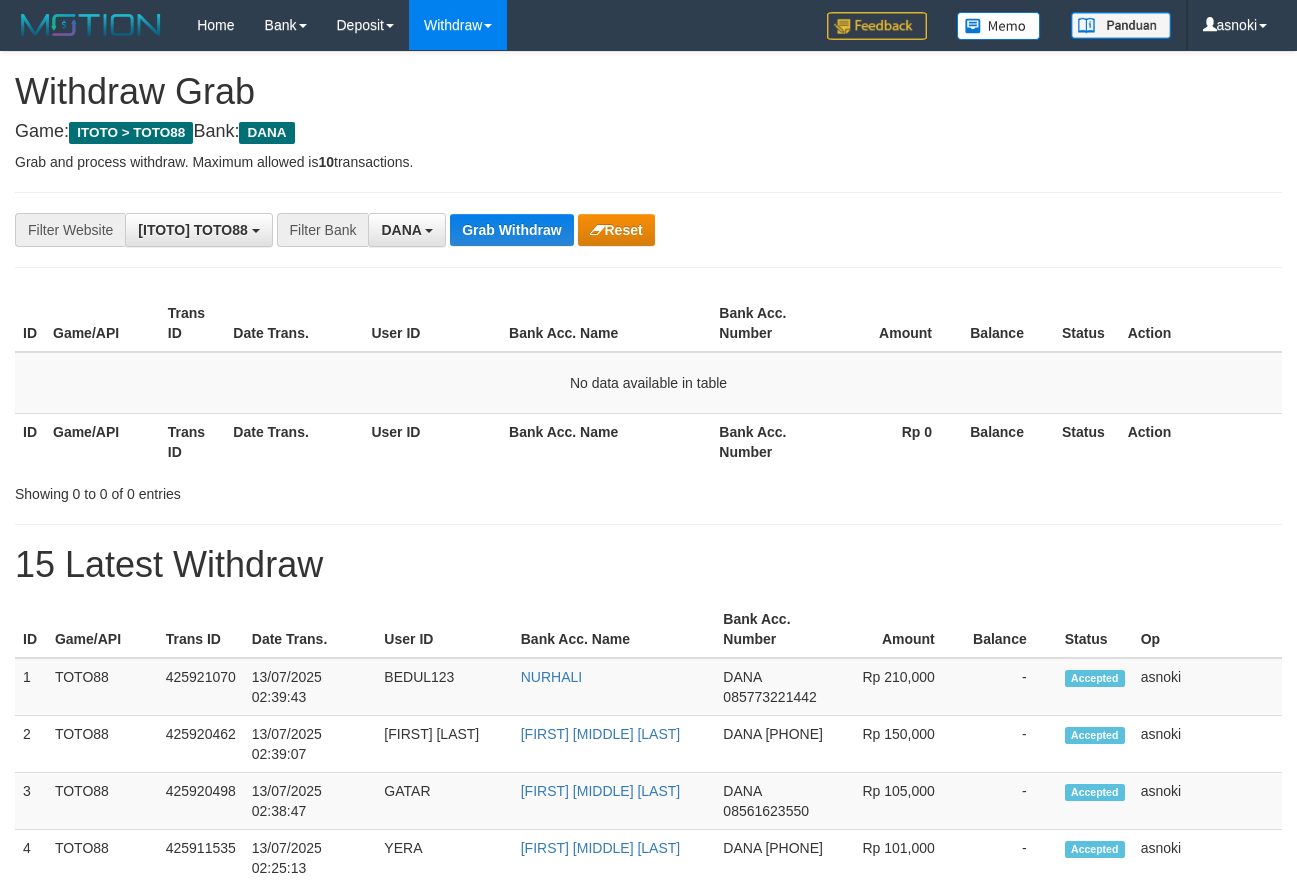 scroll, scrollTop: 0, scrollLeft: 0, axis: both 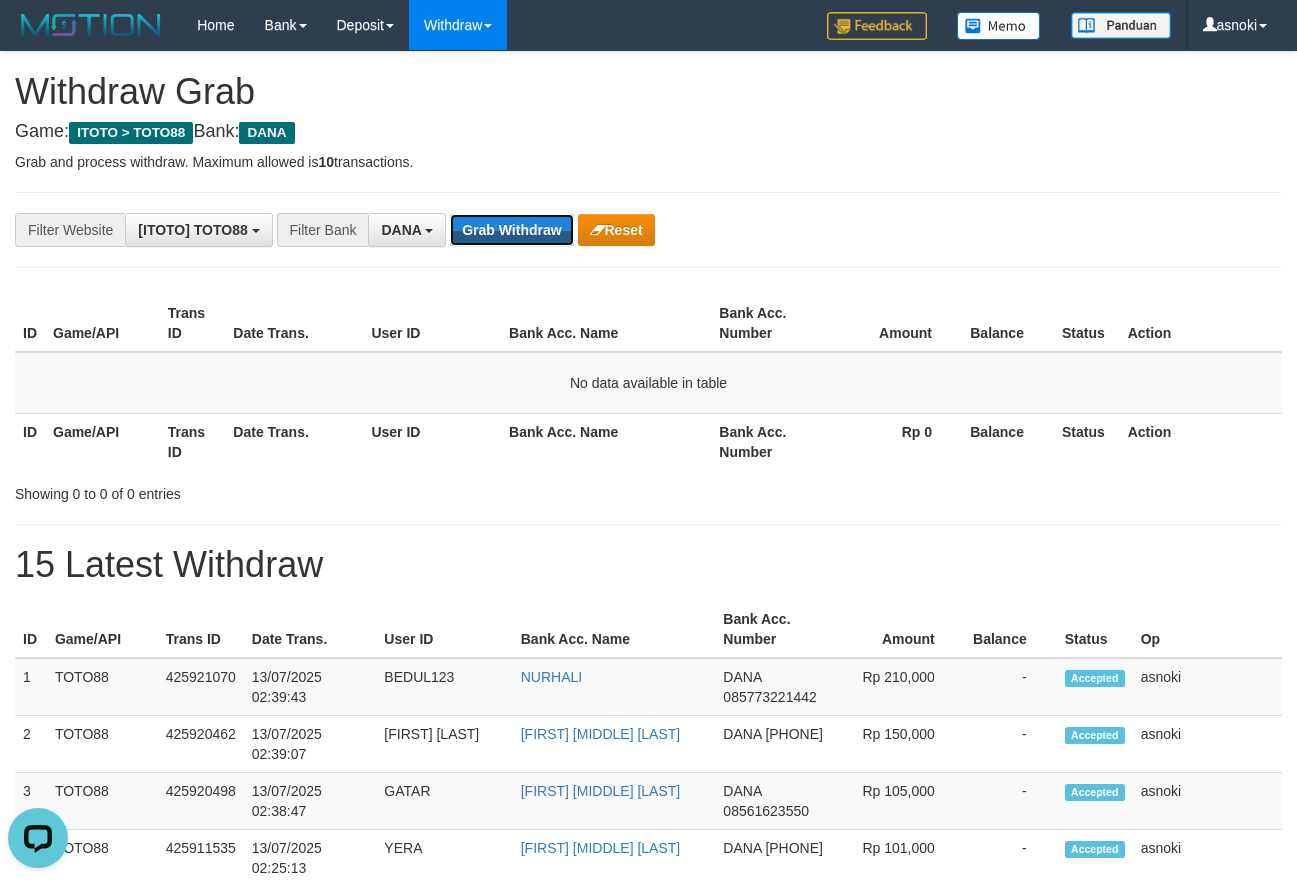 click on "Grab Withdraw" at bounding box center [511, 230] 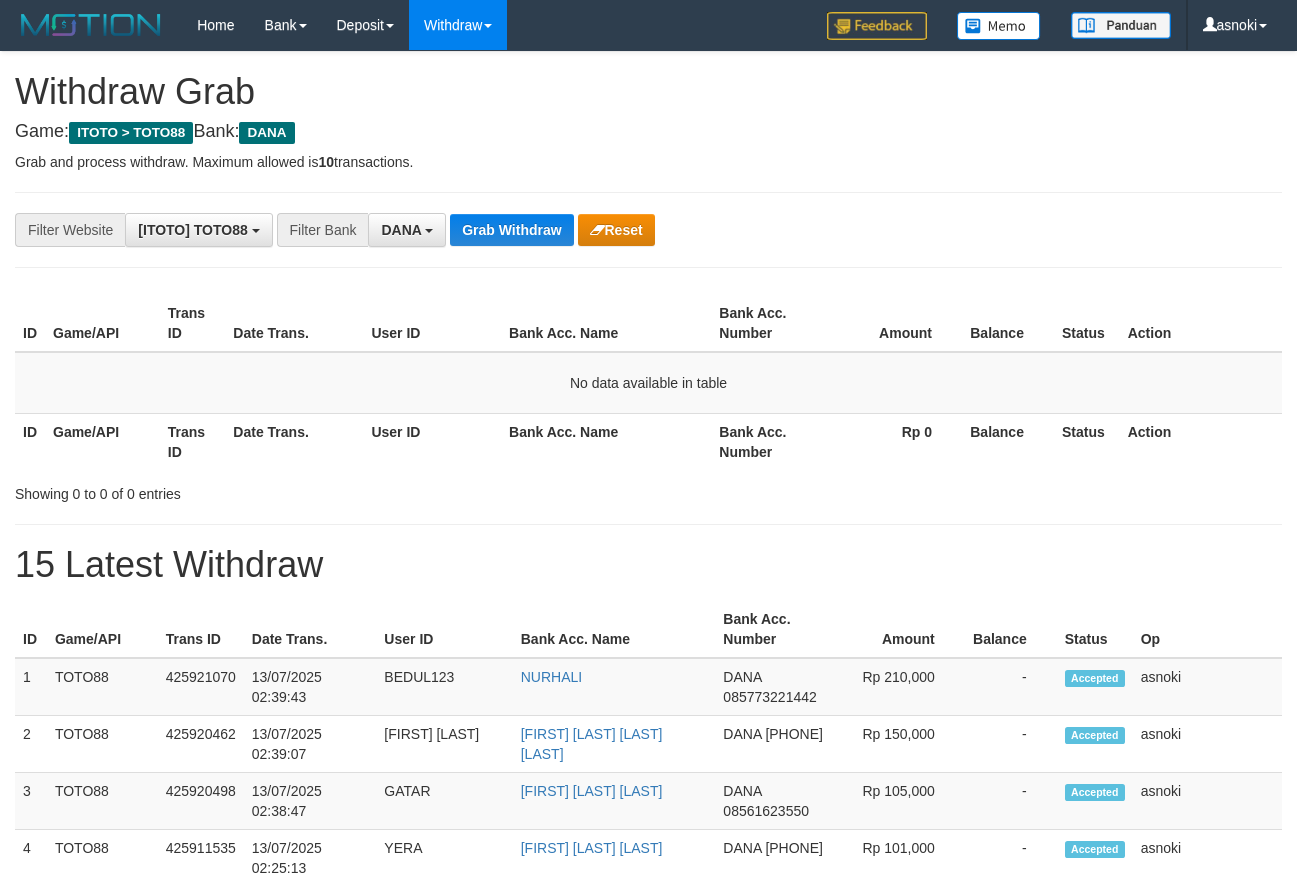 scroll, scrollTop: 0, scrollLeft: 0, axis: both 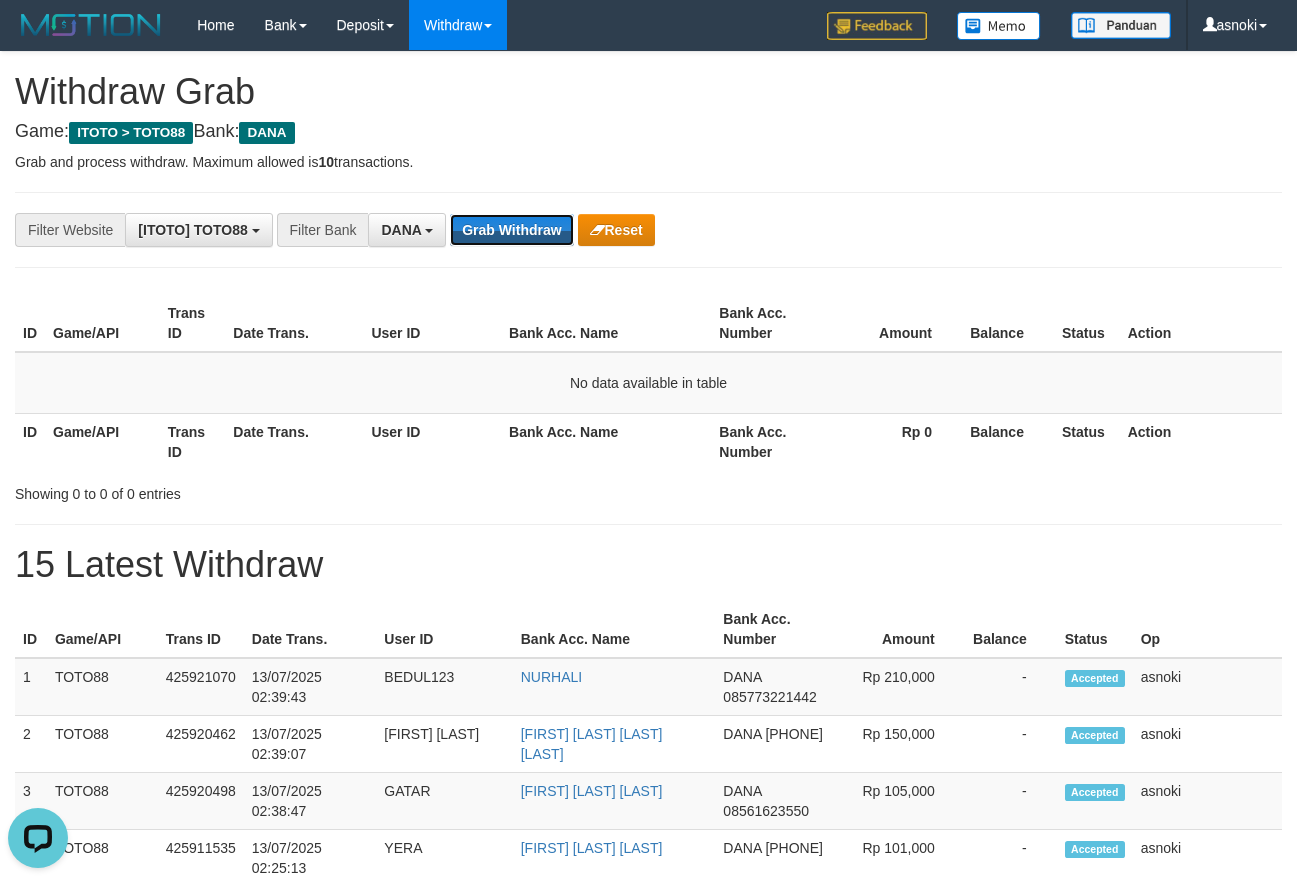 click on "Grab Withdraw" at bounding box center [511, 230] 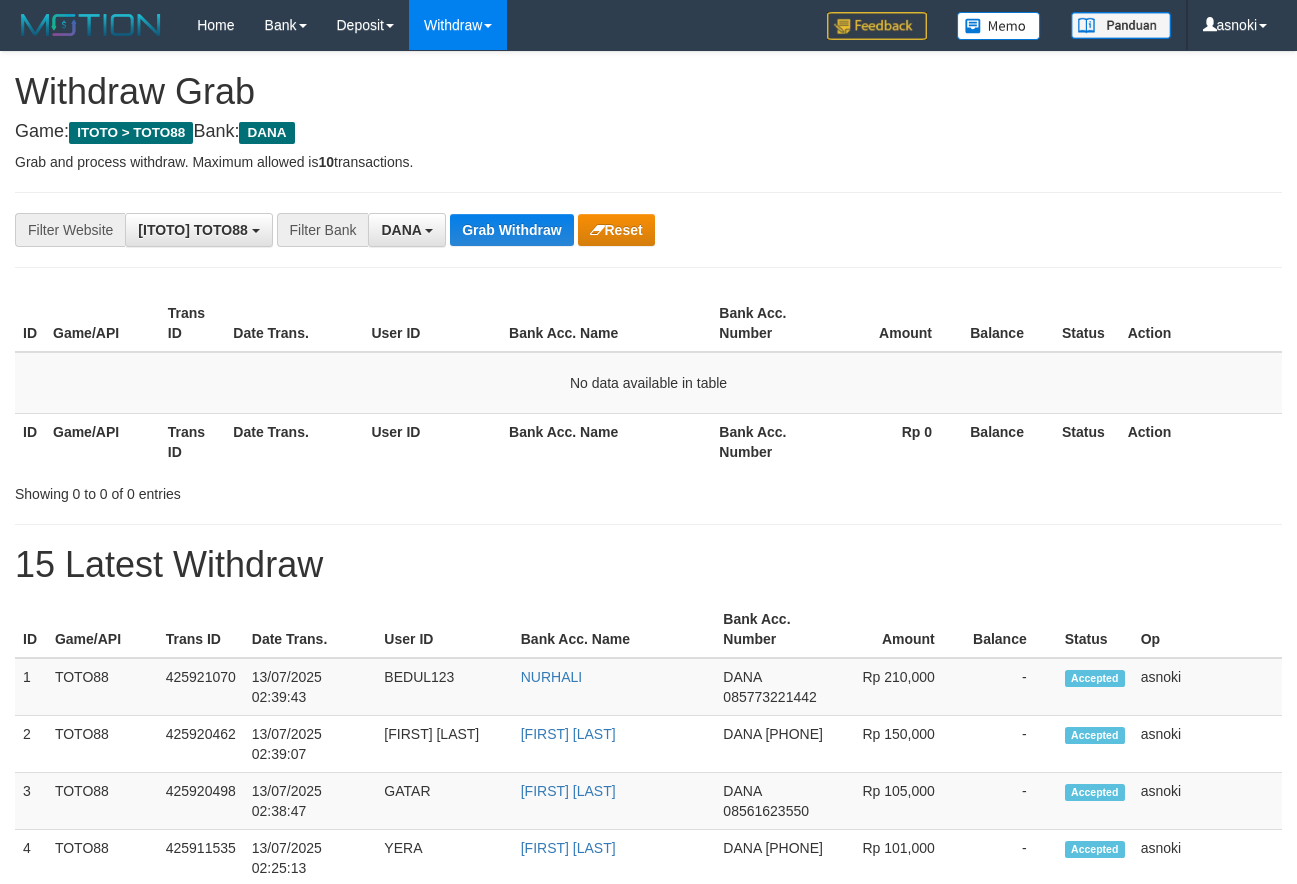 scroll, scrollTop: 0, scrollLeft: 0, axis: both 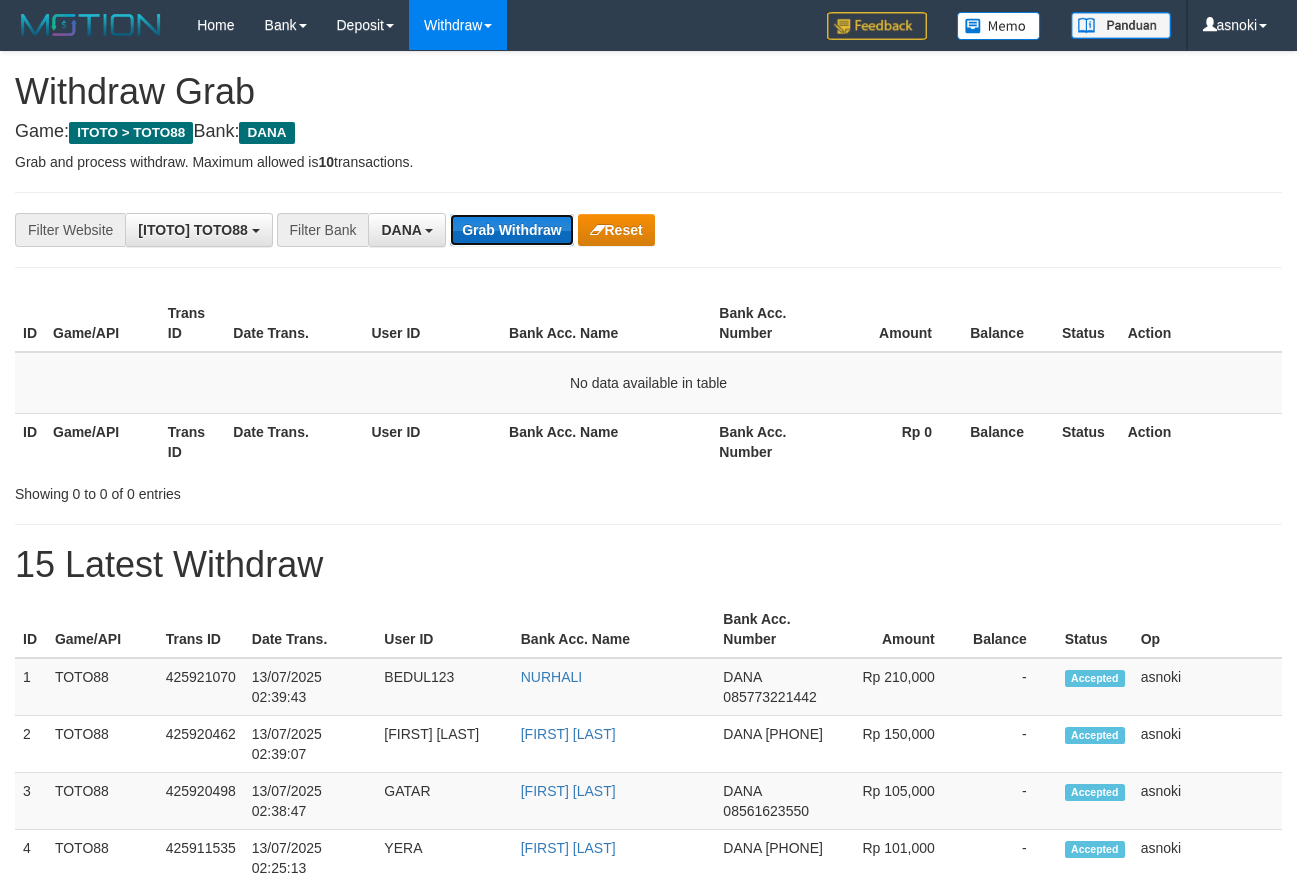 click on "Grab Withdraw" at bounding box center [511, 230] 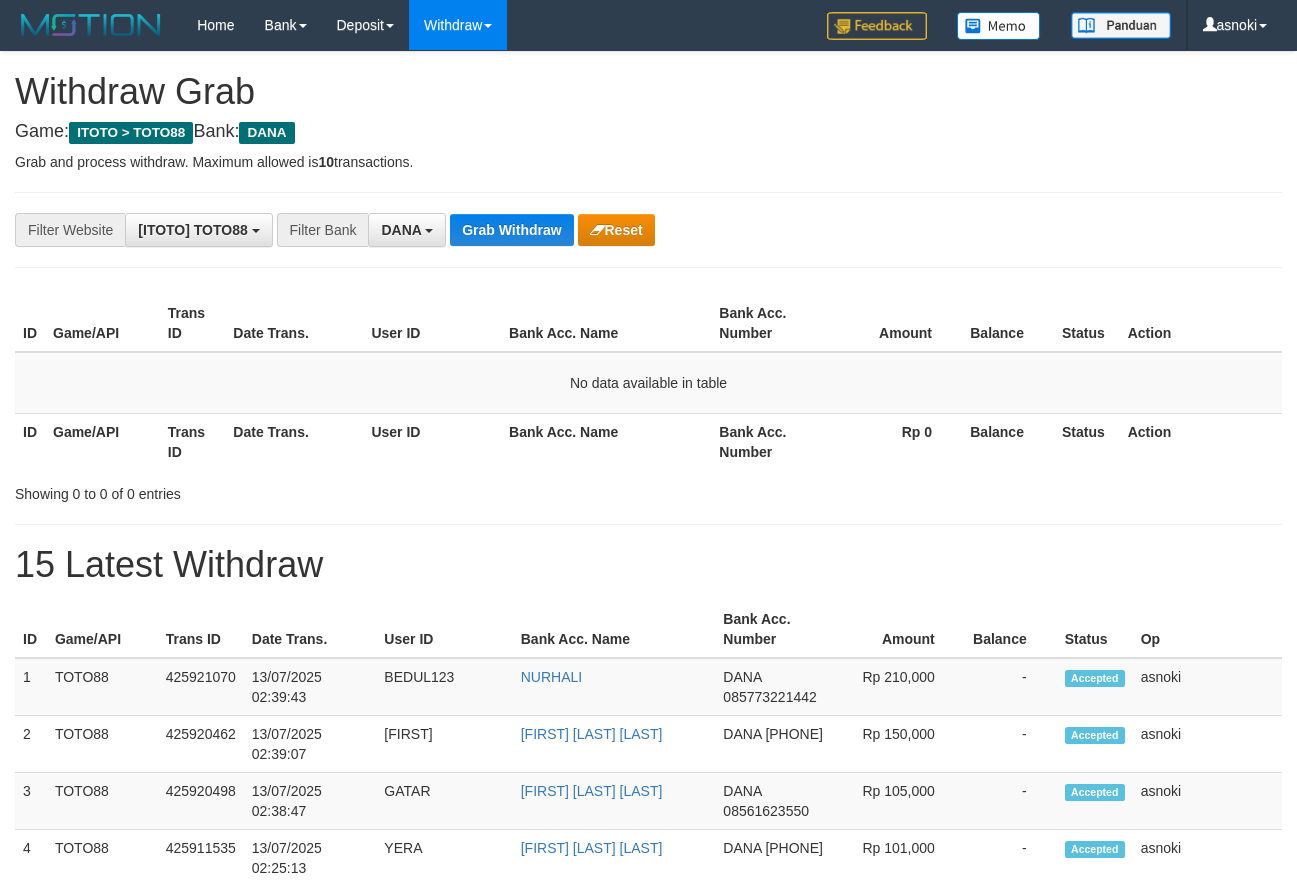 scroll, scrollTop: 0, scrollLeft: 0, axis: both 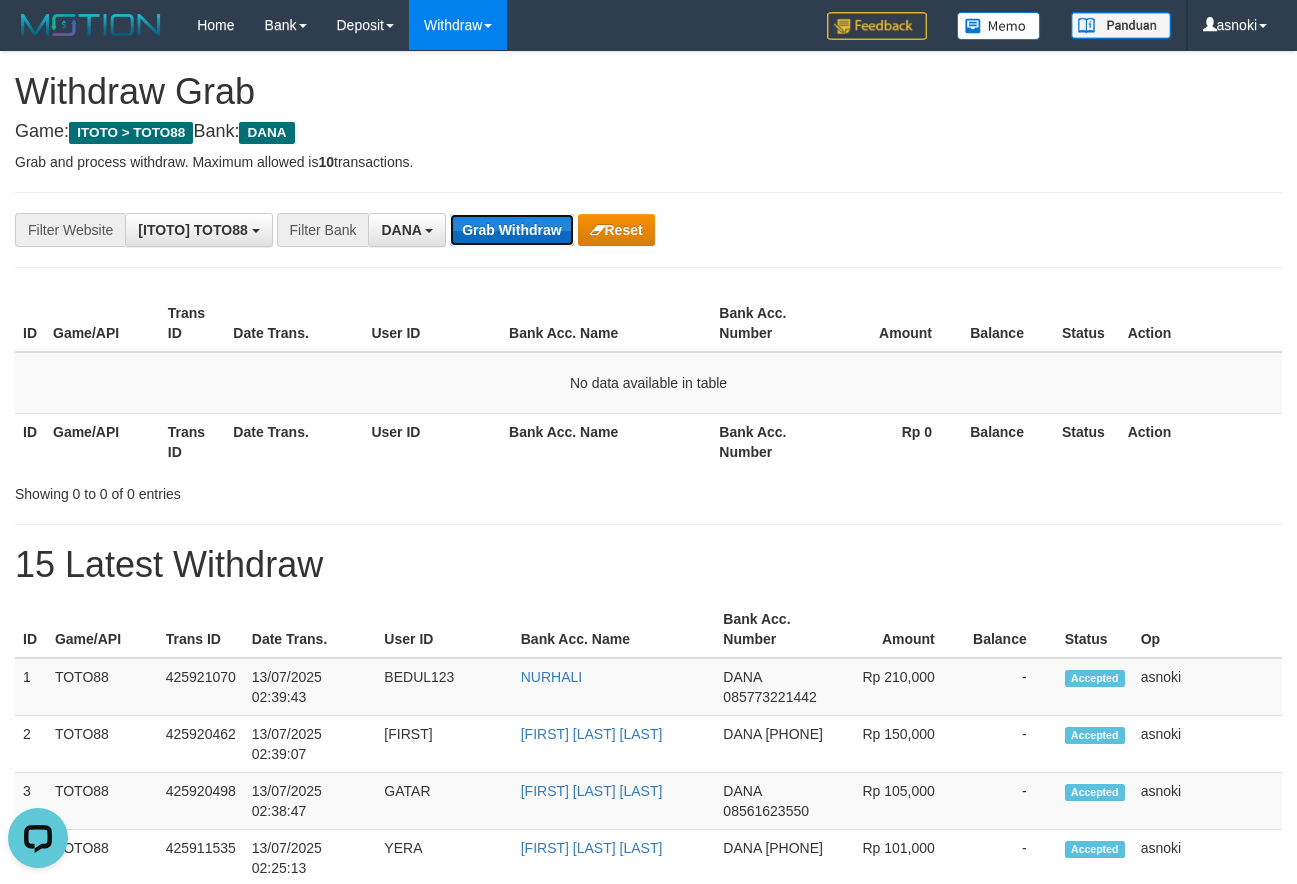 click on "Grab Withdraw" at bounding box center [511, 230] 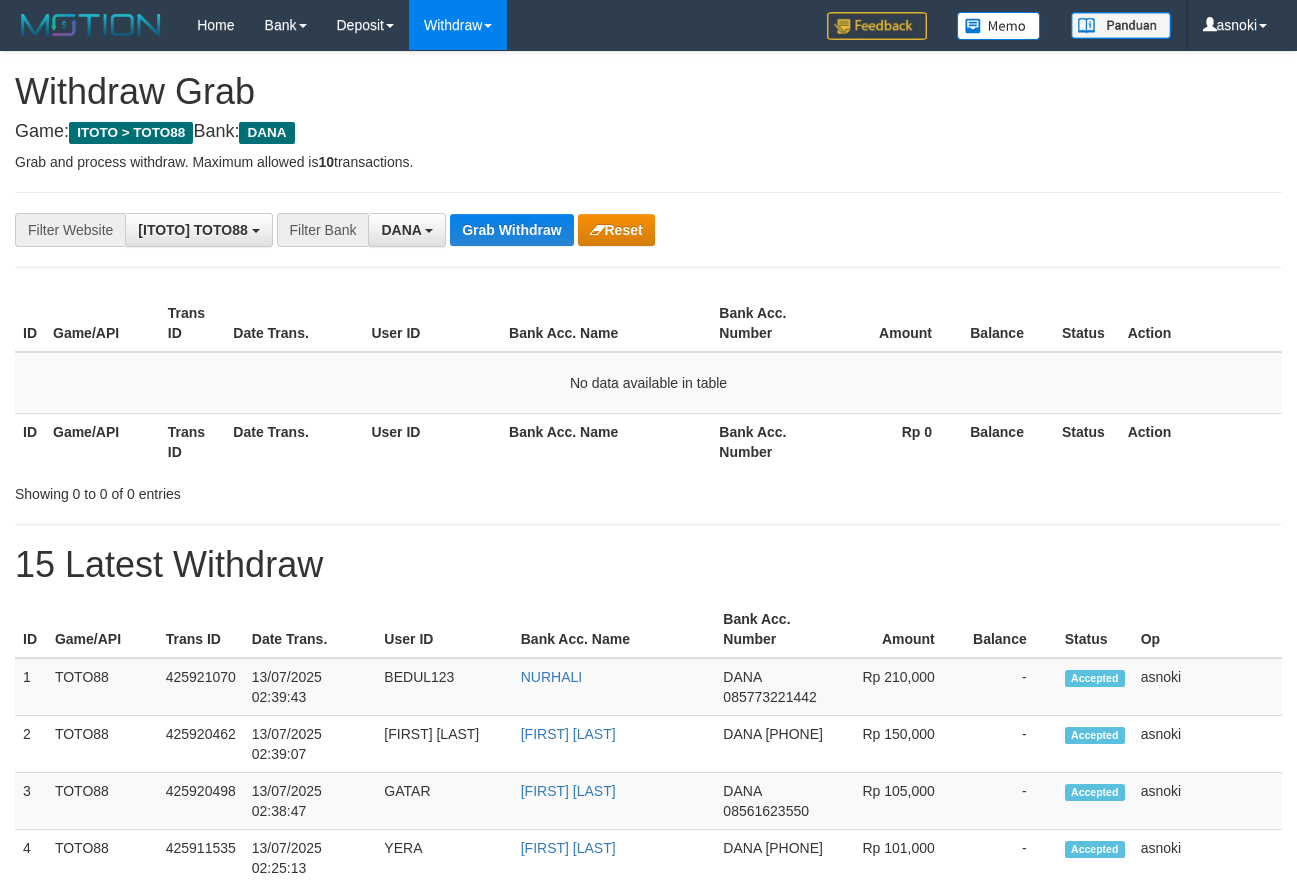 scroll, scrollTop: 0, scrollLeft: 0, axis: both 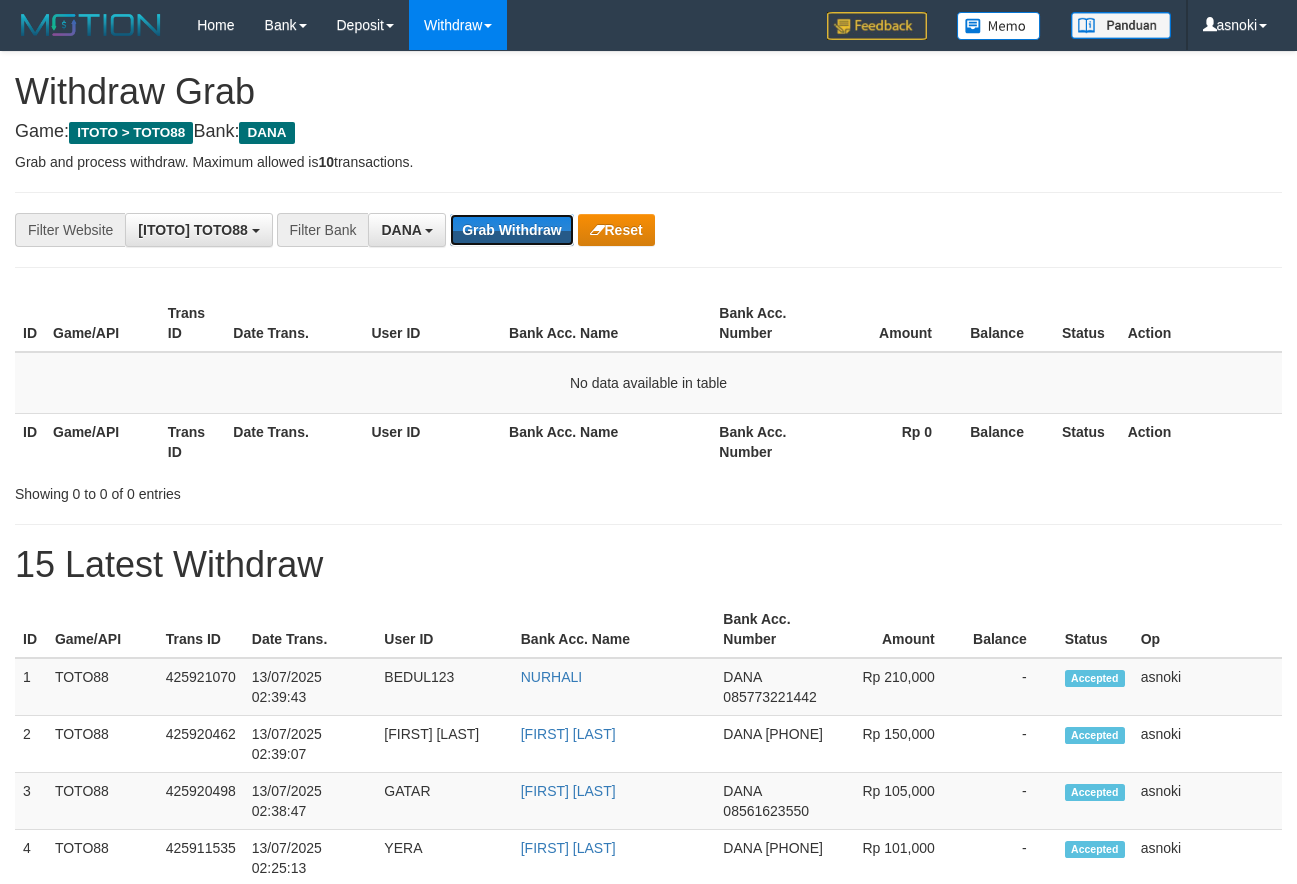 click on "Grab Withdraw" at bounding box center (511, 230) 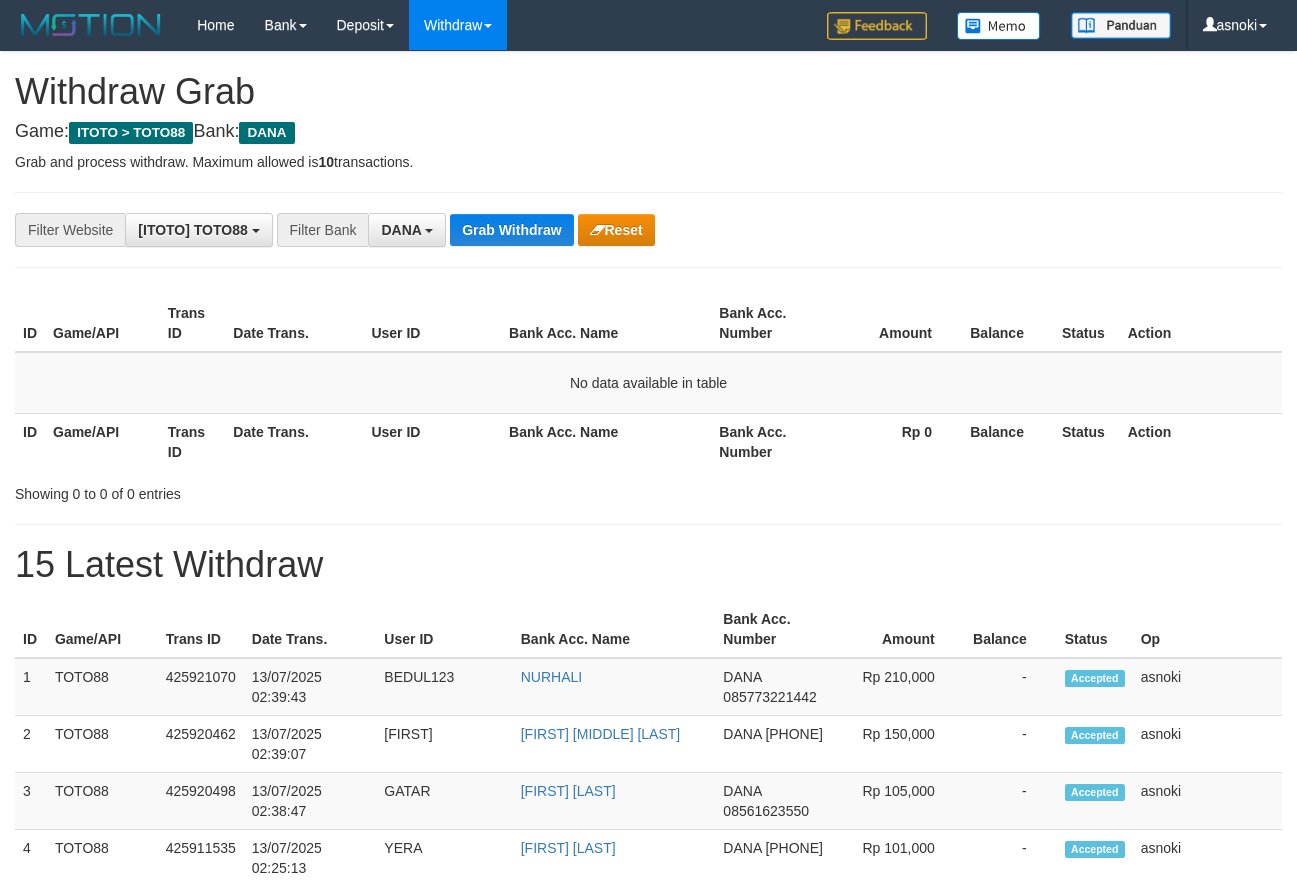 scroll, scrollTop: 0, scrollLeft: 0, axis: both 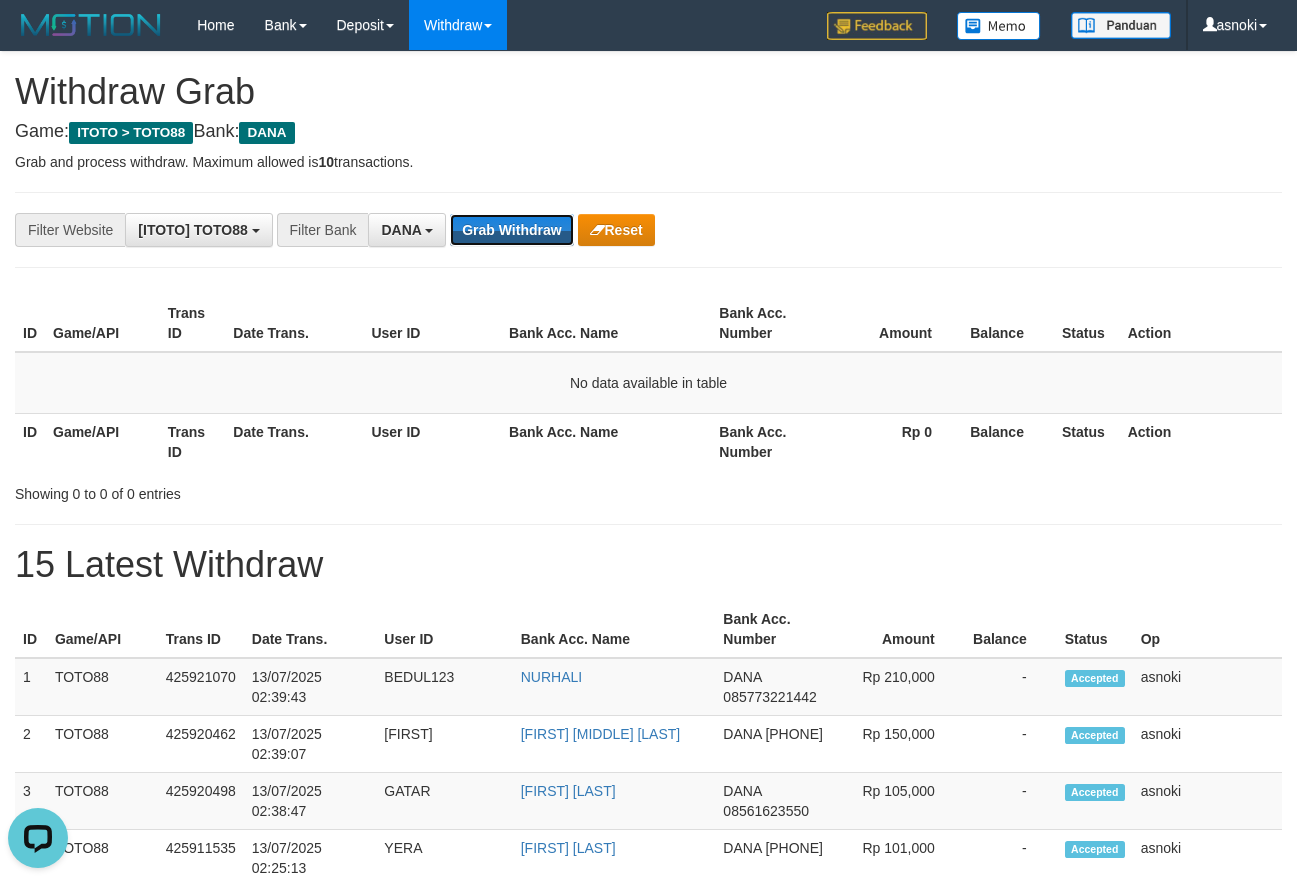 click on "Grab Withdraw" at bounding box center [511, 230] 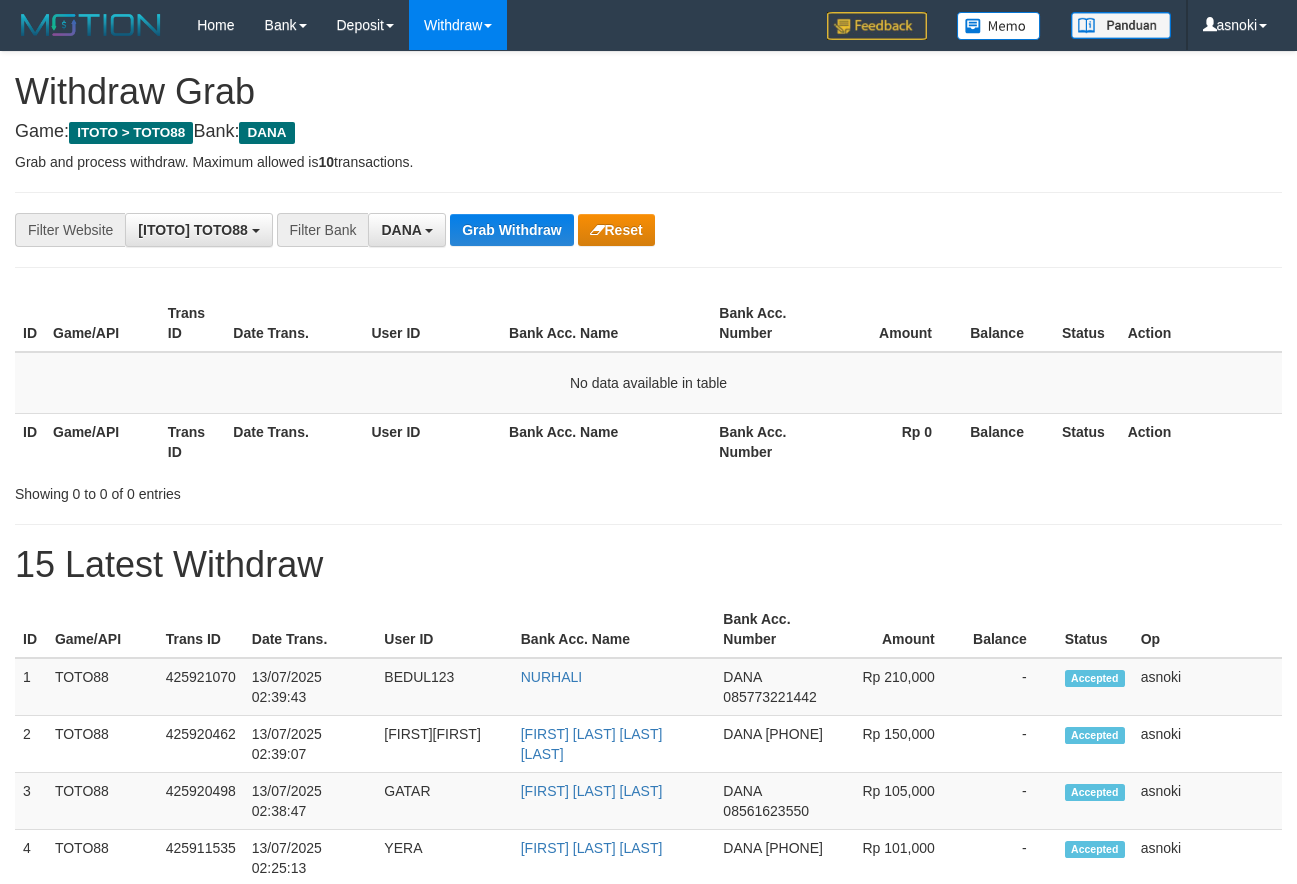 scroll, scrollTop: 0, scrollLeft: 0, axis: both 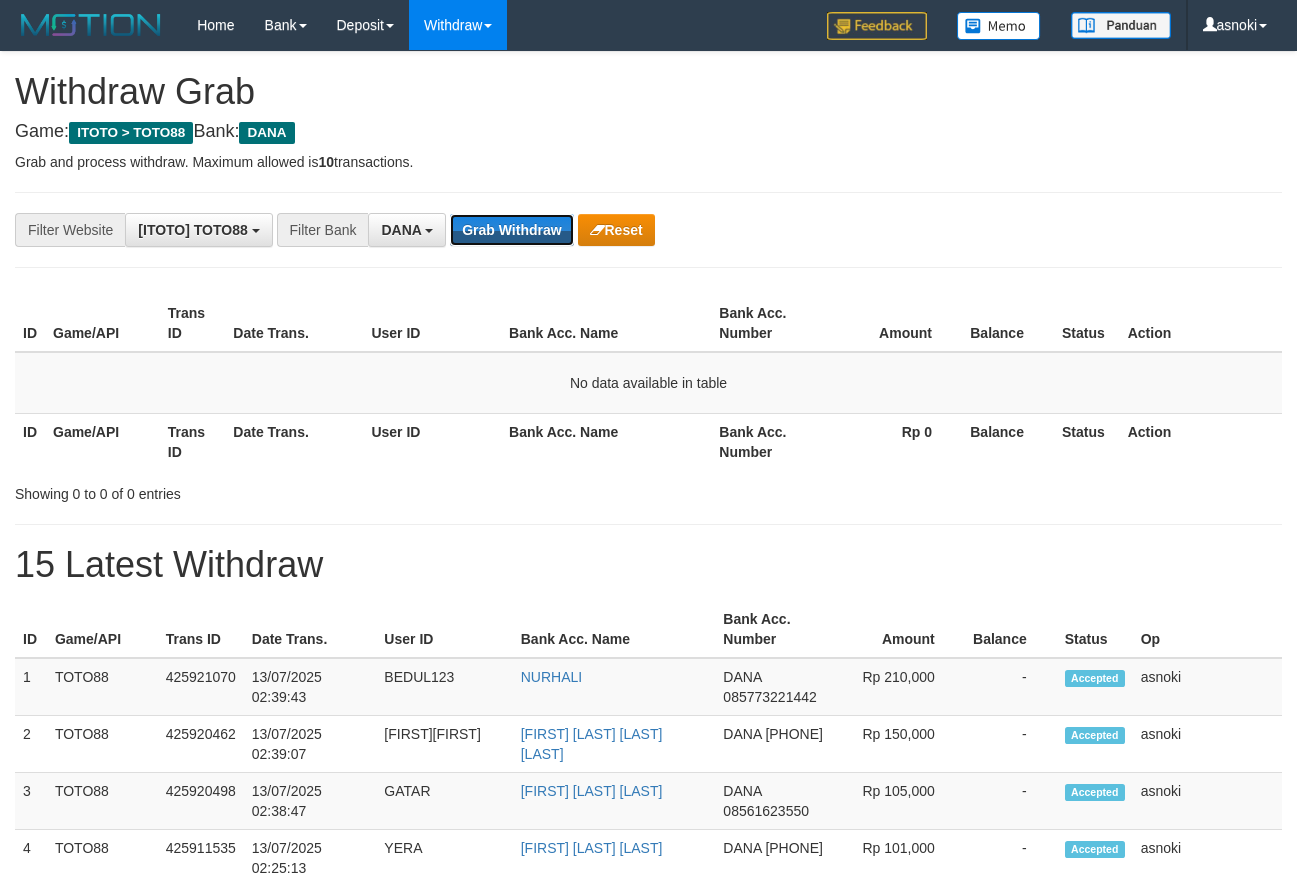 click on "Grab Withdraw" at bounding box center [511, 230] 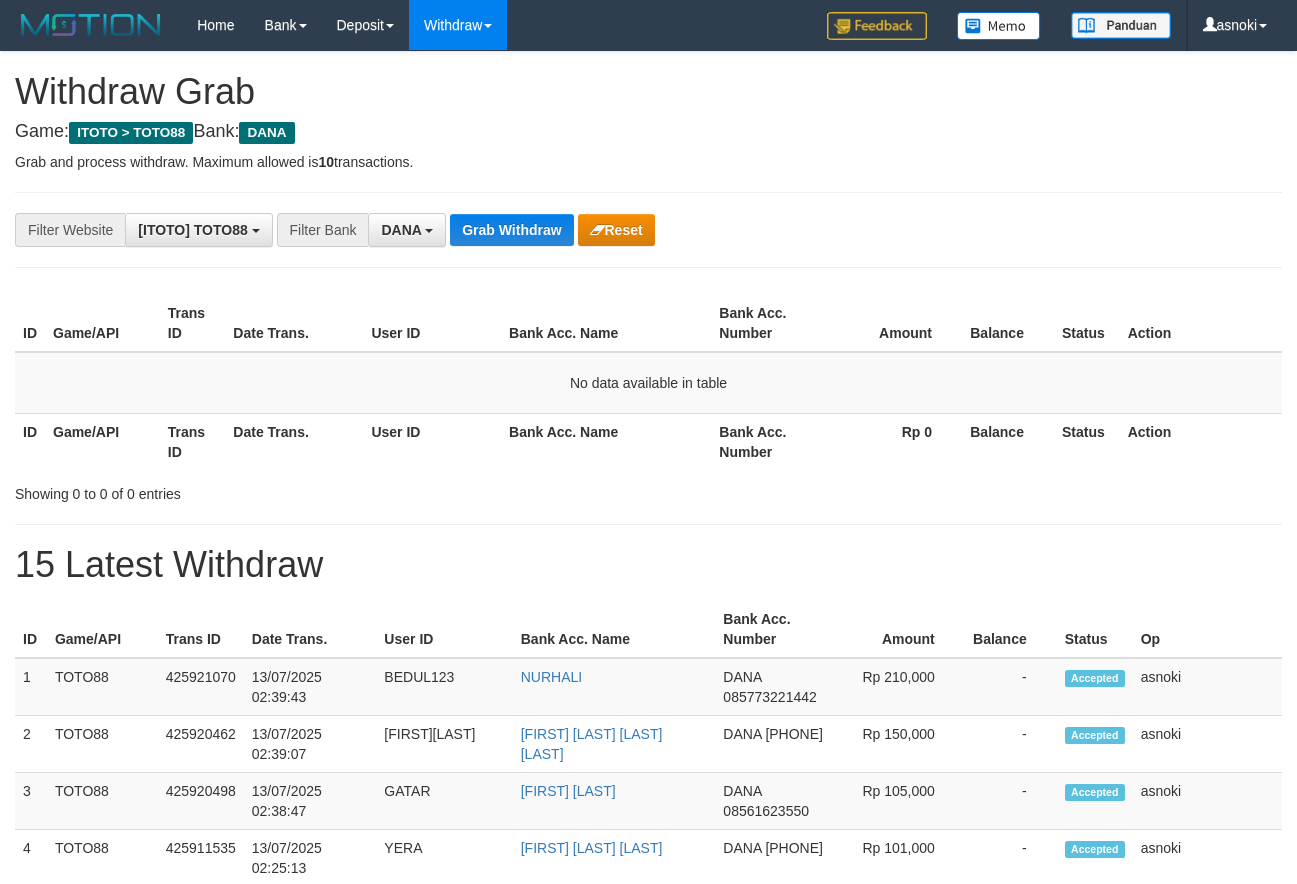 scroll, scrollTop: 0, scrollLeft: 0, axis: both 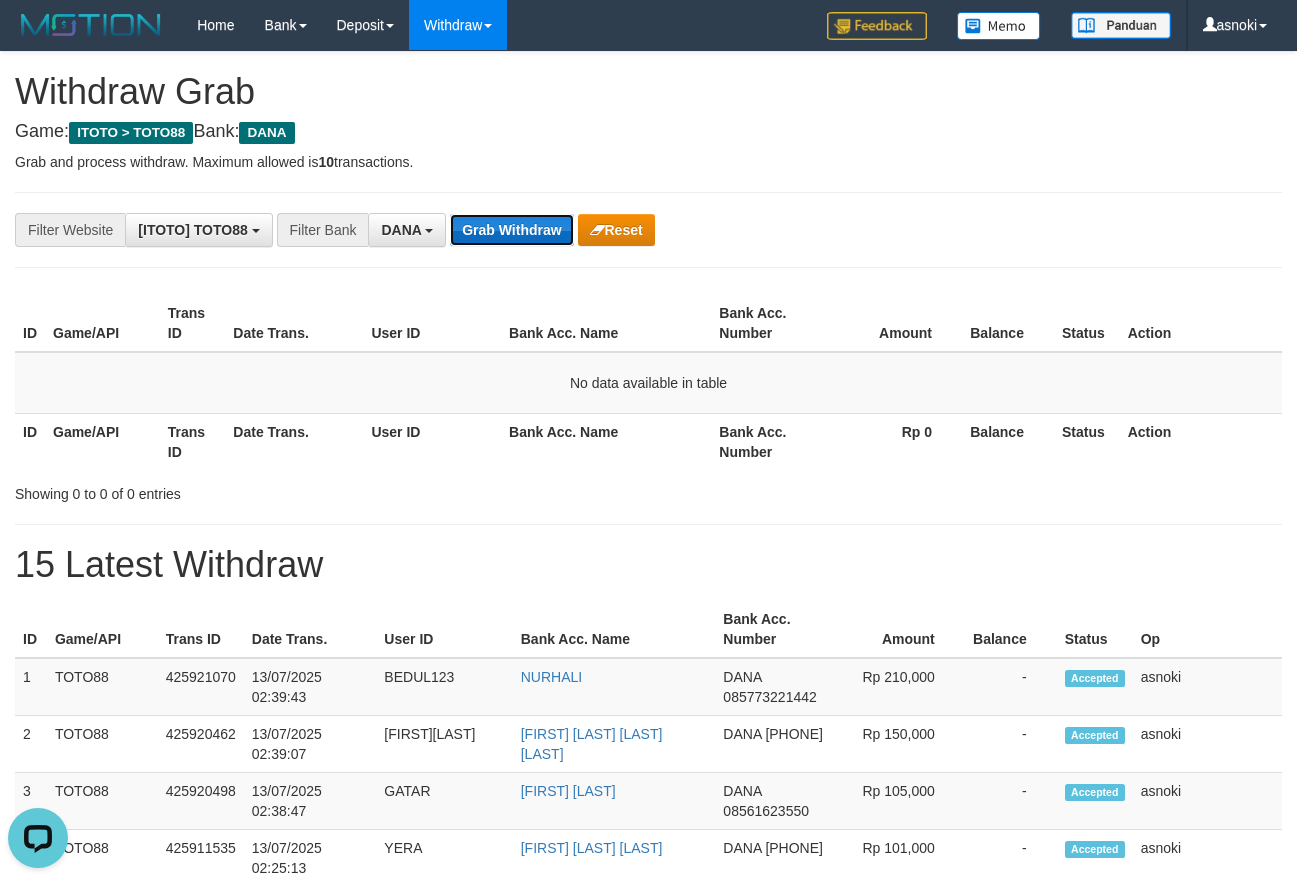 click on "Grab Withdraw" at bounding box center [511, 230] 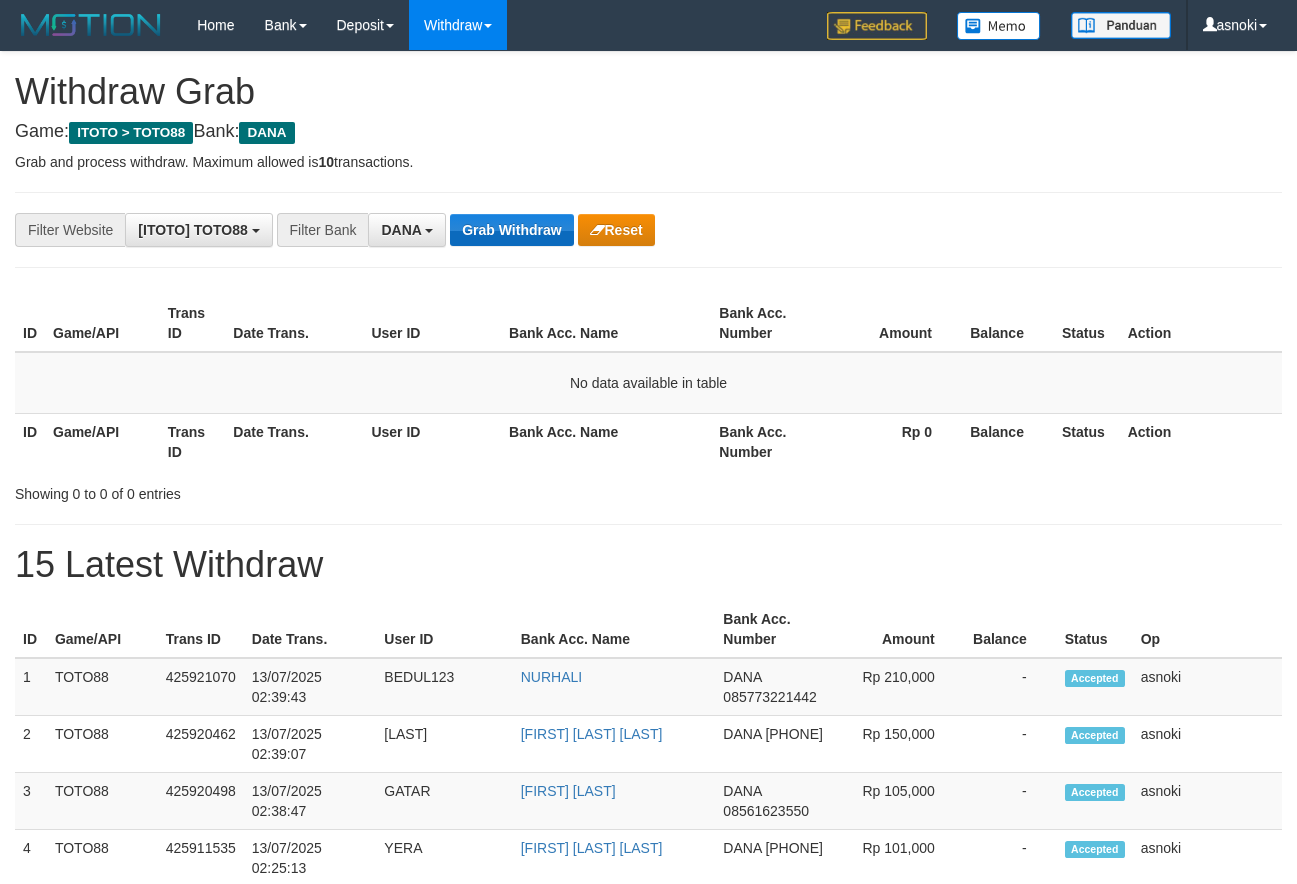 scroll, scrollTop: 0, scrollLeft: 0, axis: both 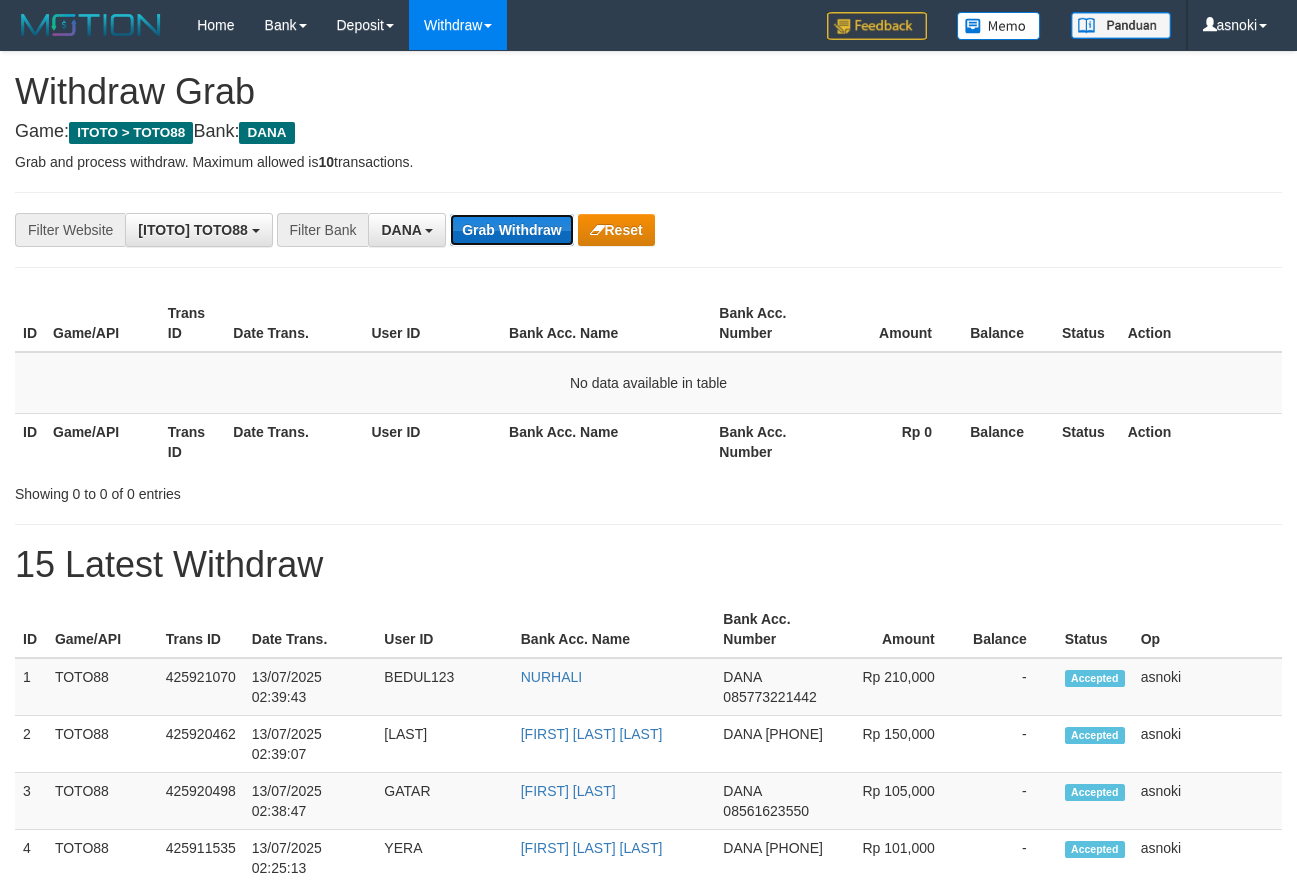 click on "Grab Withdraw" at bounding box center [511, 230] 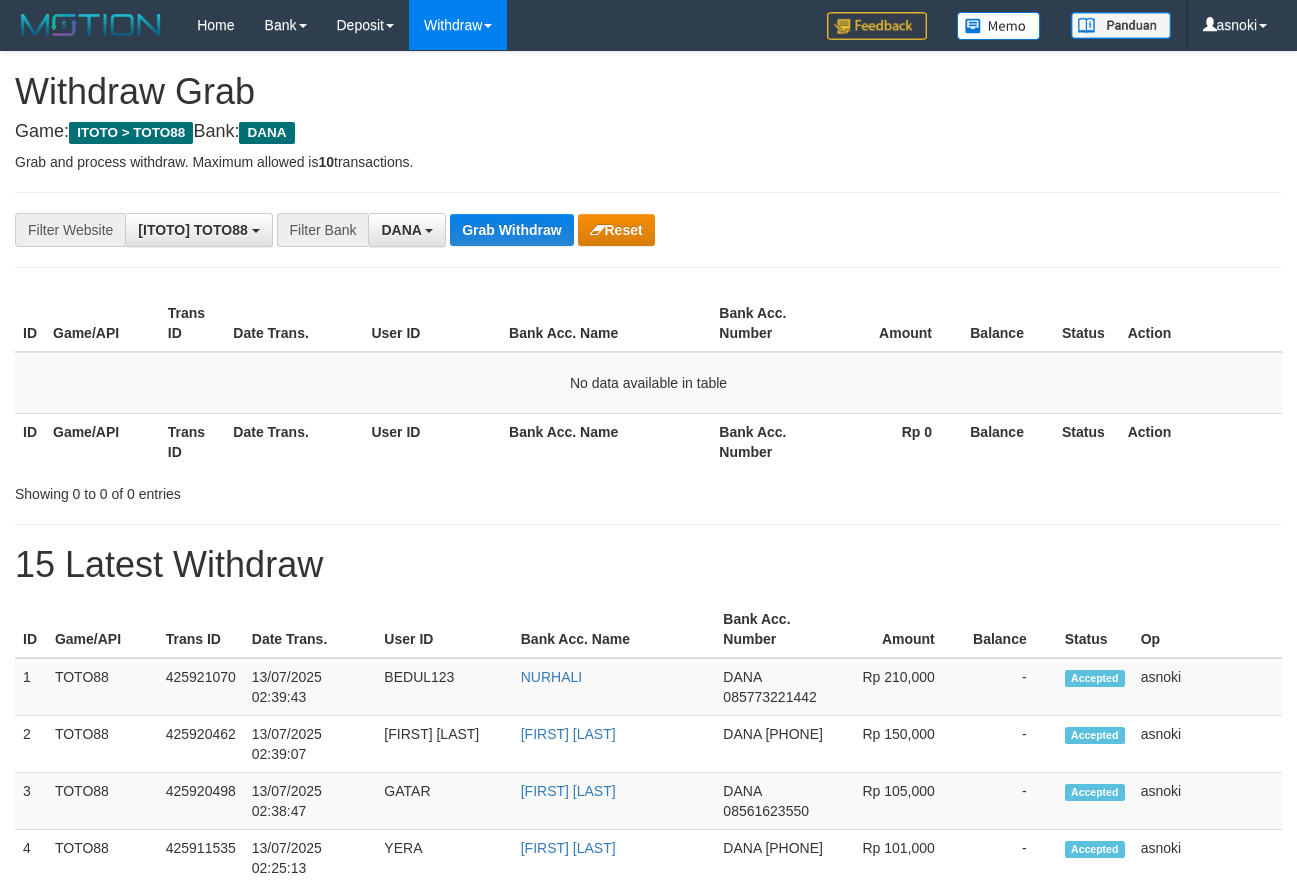 scroll, scrollTop: 0, scrollLeft: 0, axis: both 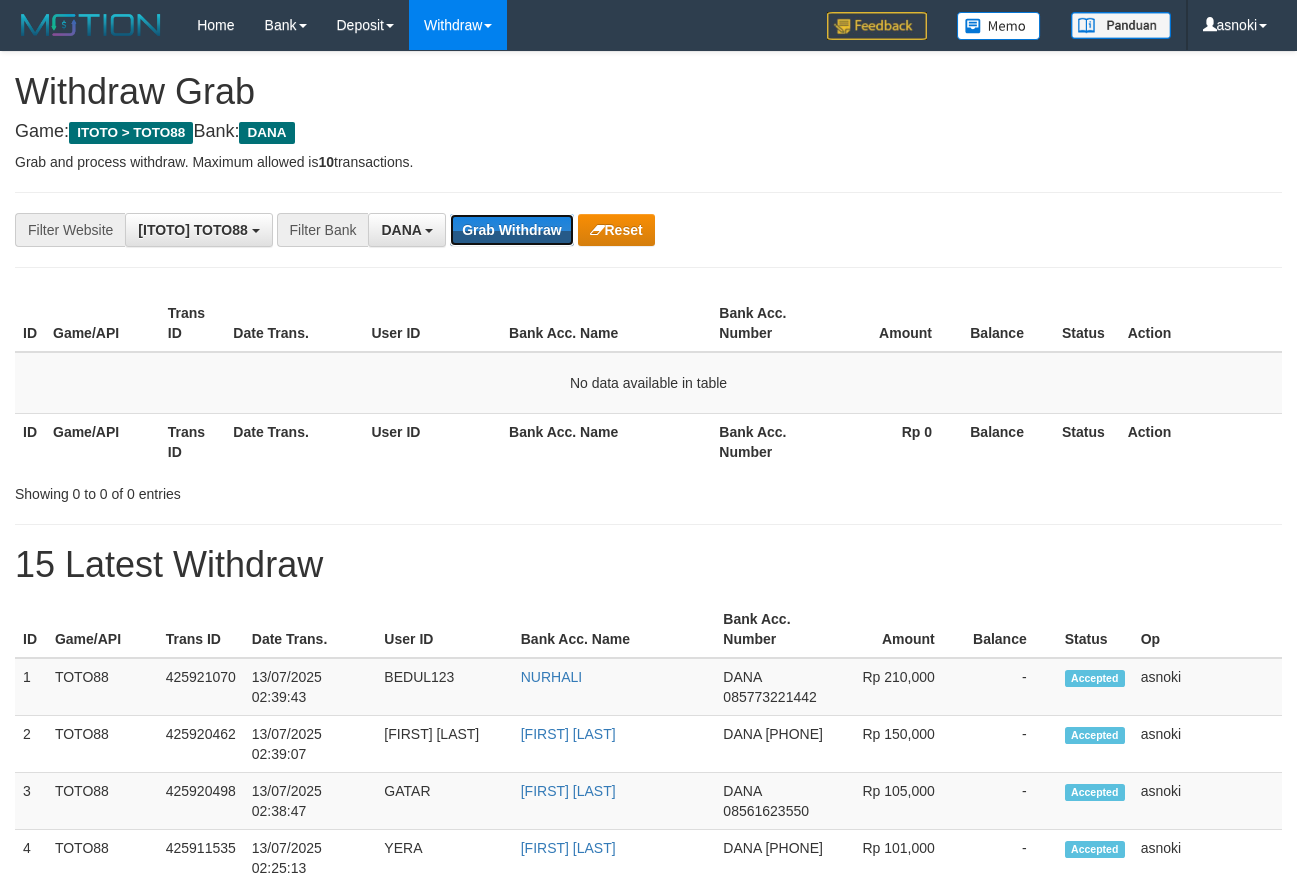 click on "Grab Withdraw" at bounding box center (511, 230) 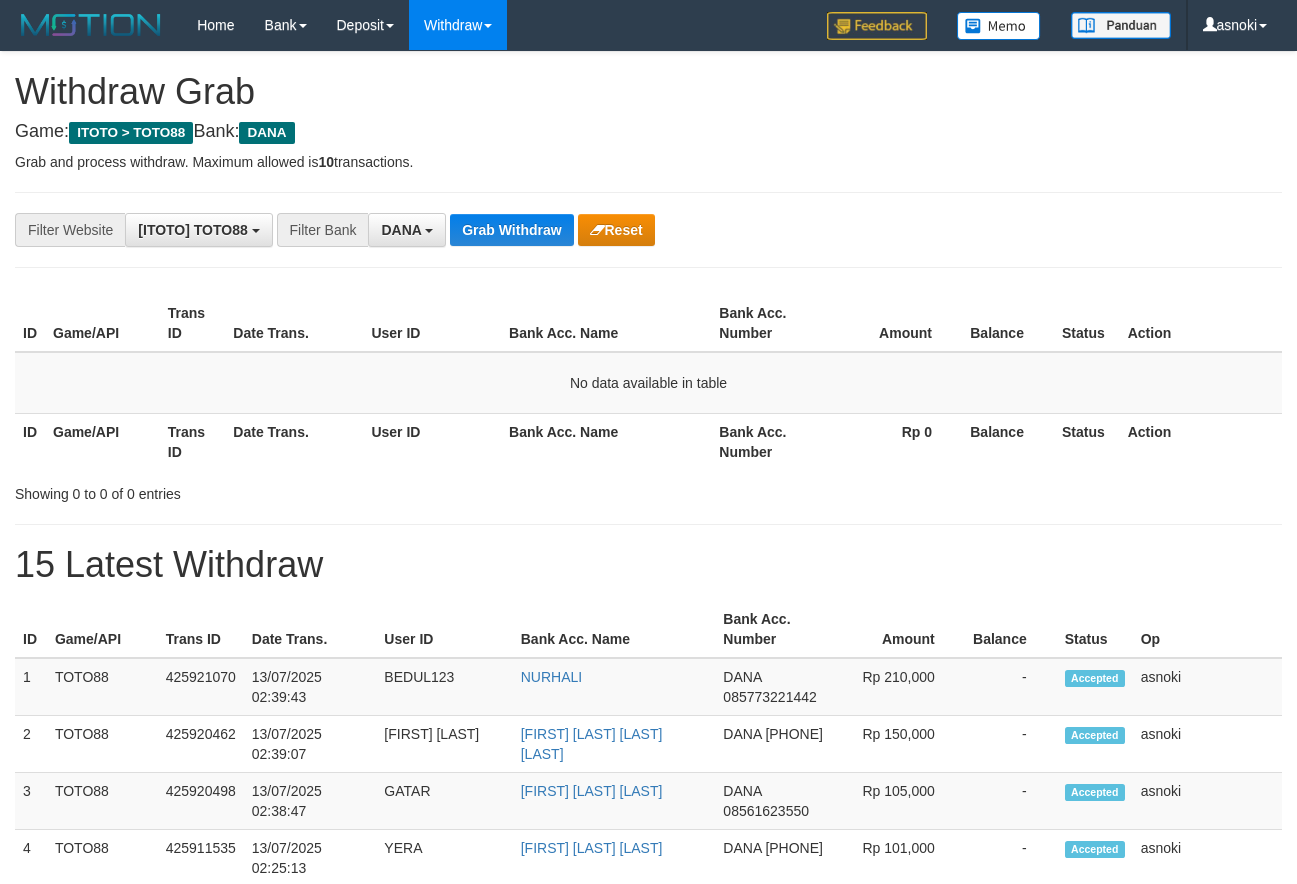 scroll, scrollTop: 0, scrollLeft: 0, axis: both 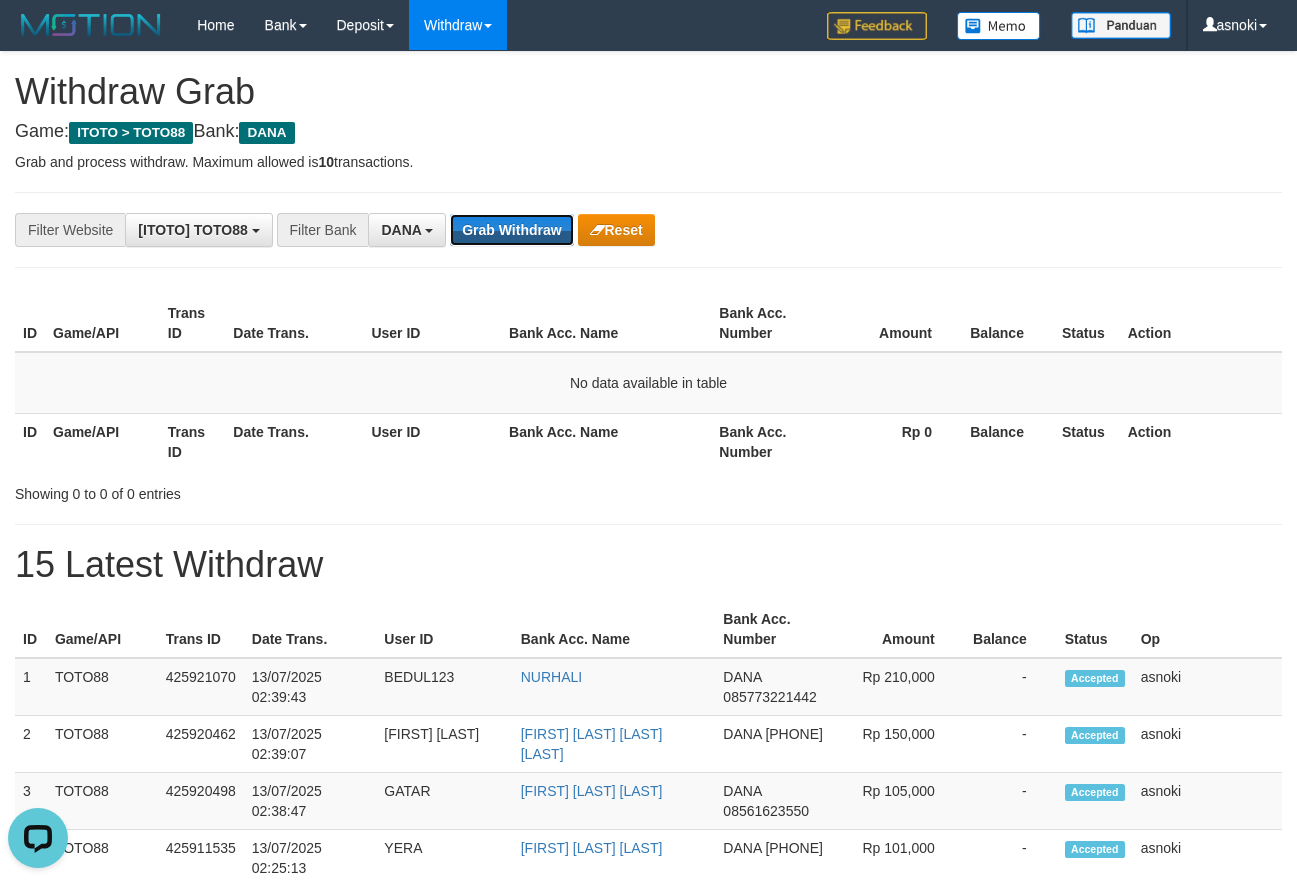 click on "Grab Withdraw" at bounding box center (511, 230) 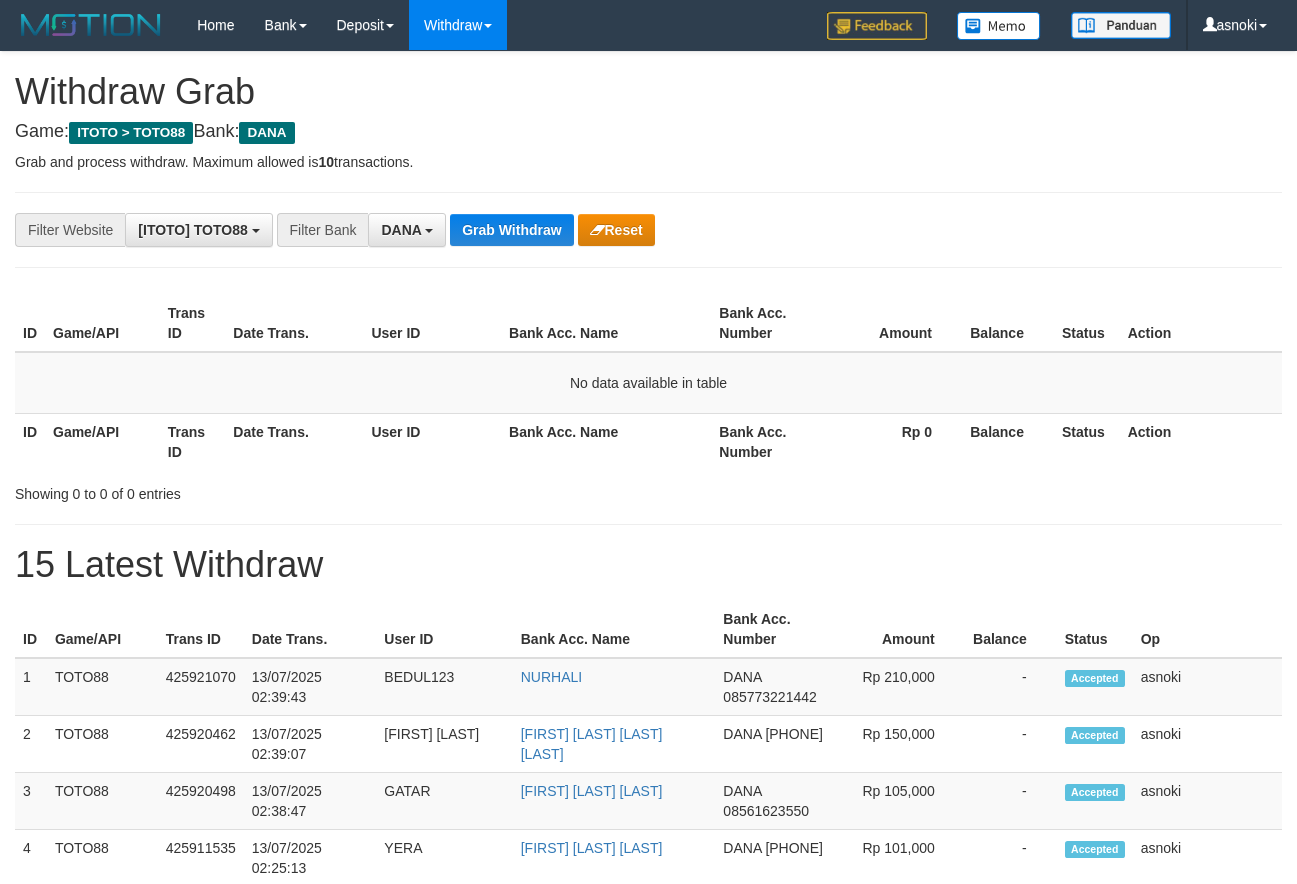 scroll, scrollTop: 0, scrollLeft: 0, axis: both 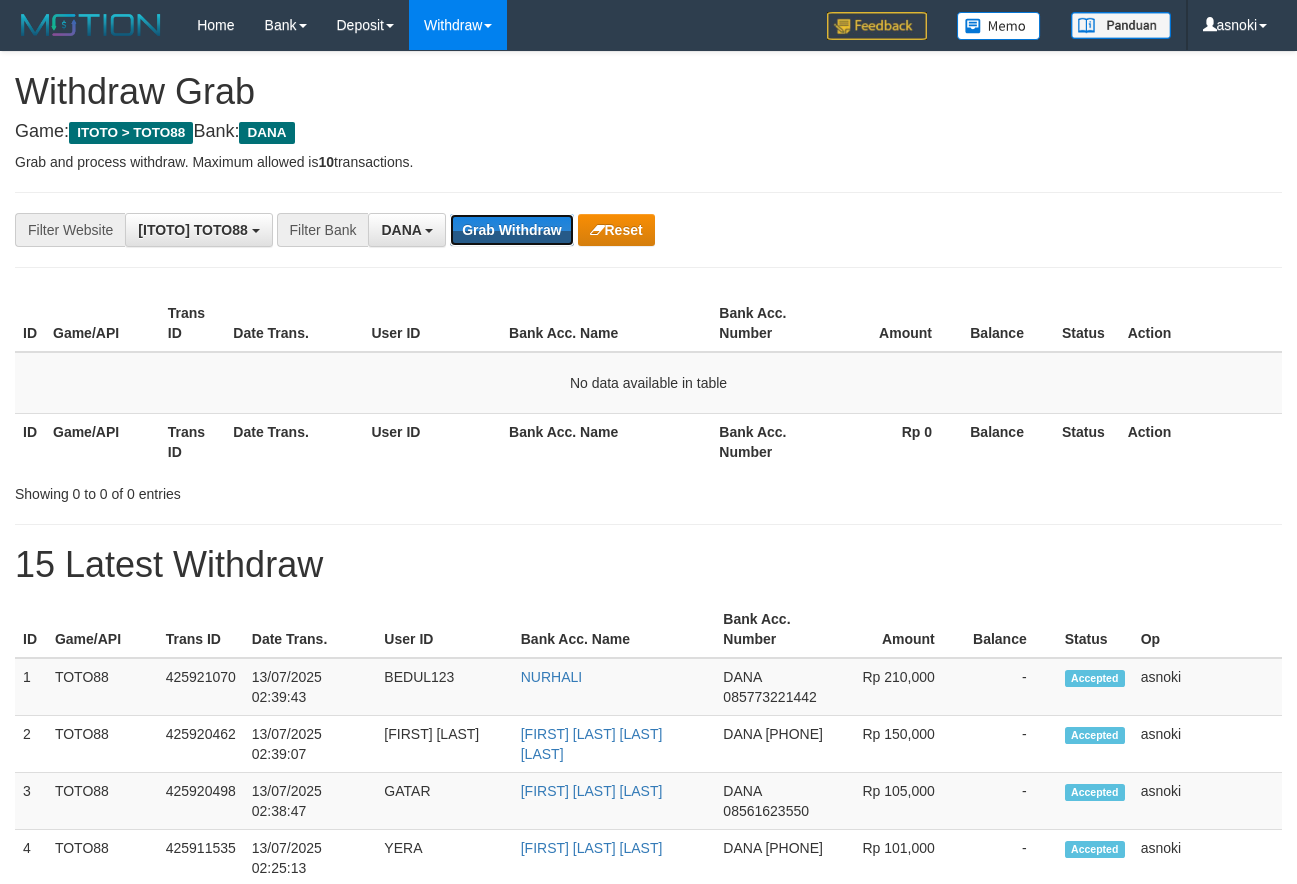 click on "Grab Withdraw" at bounding box center (511, 230) 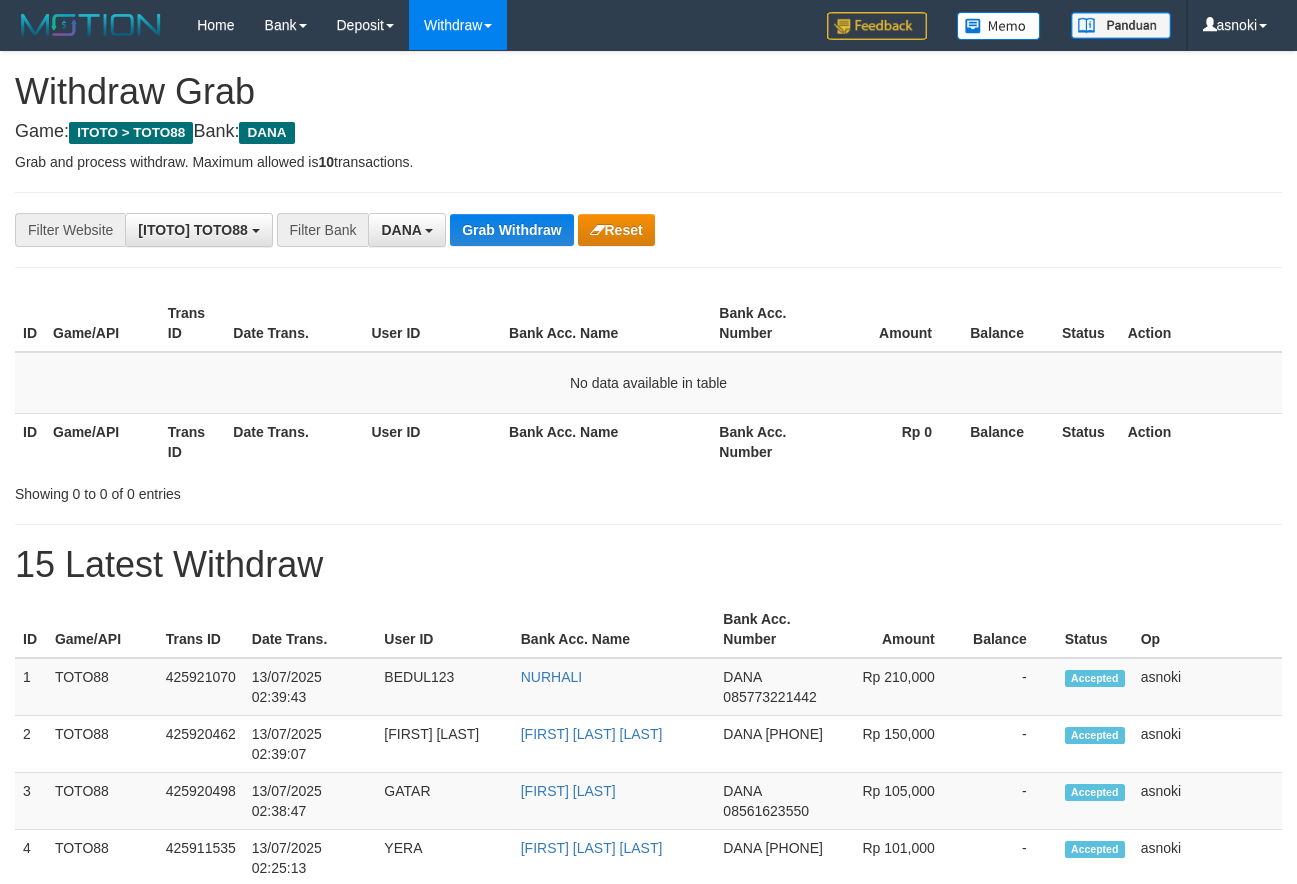 scroll, scrollTop: 0, scrollLeft: 0, axis: both 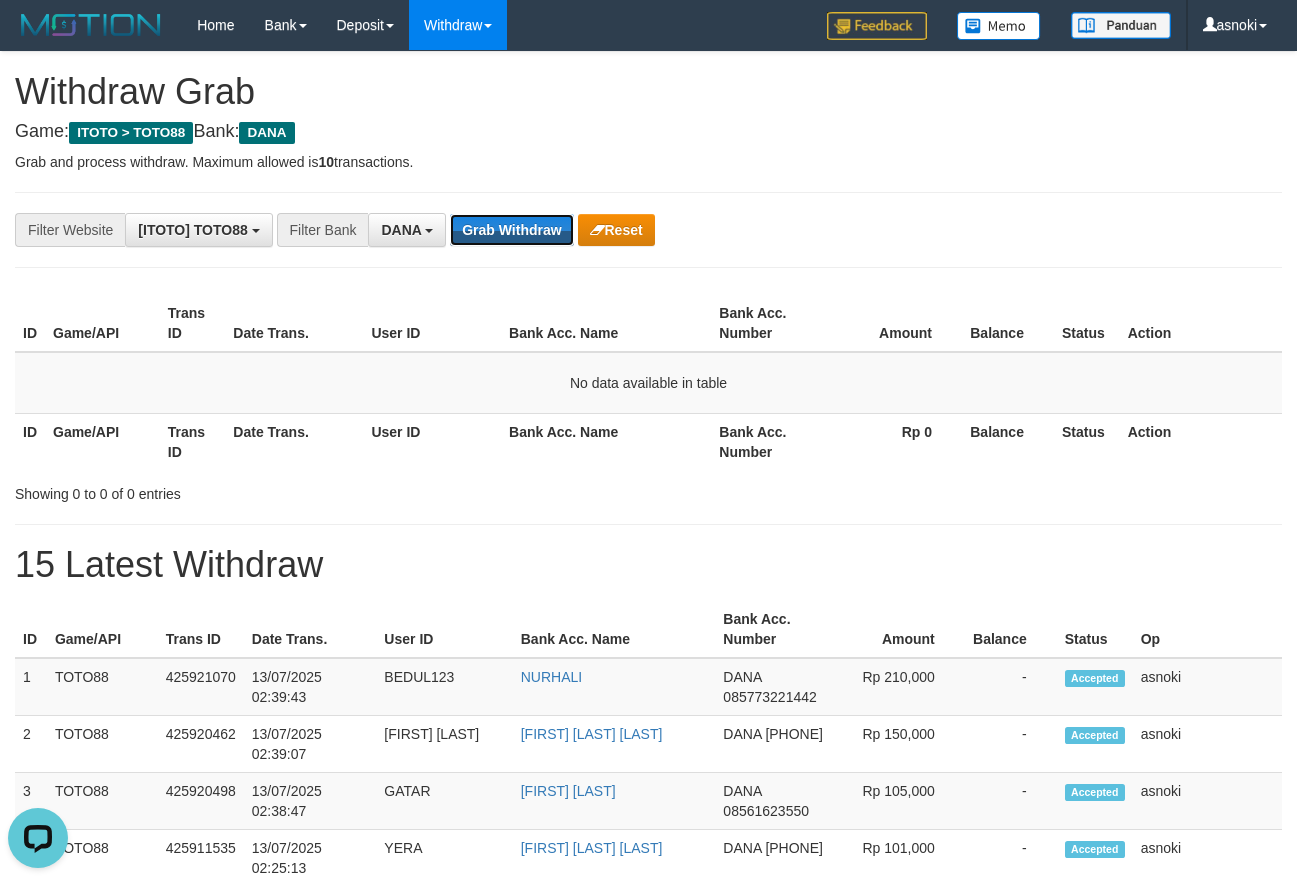 click on "Grab Withdraw" at bounding box center (511, 230) 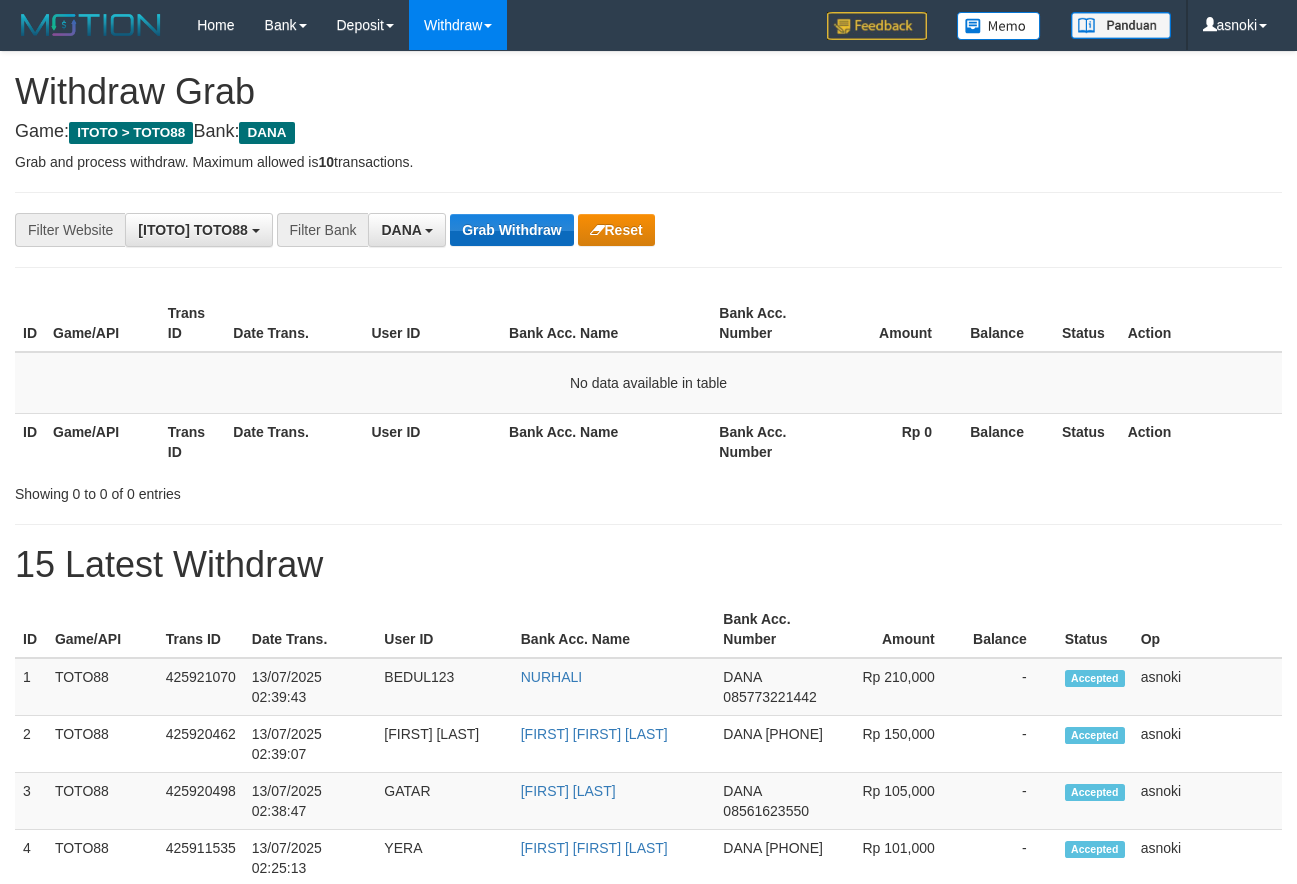 scroll, scrollTop: 0, scrollLeft: 0, axis: both 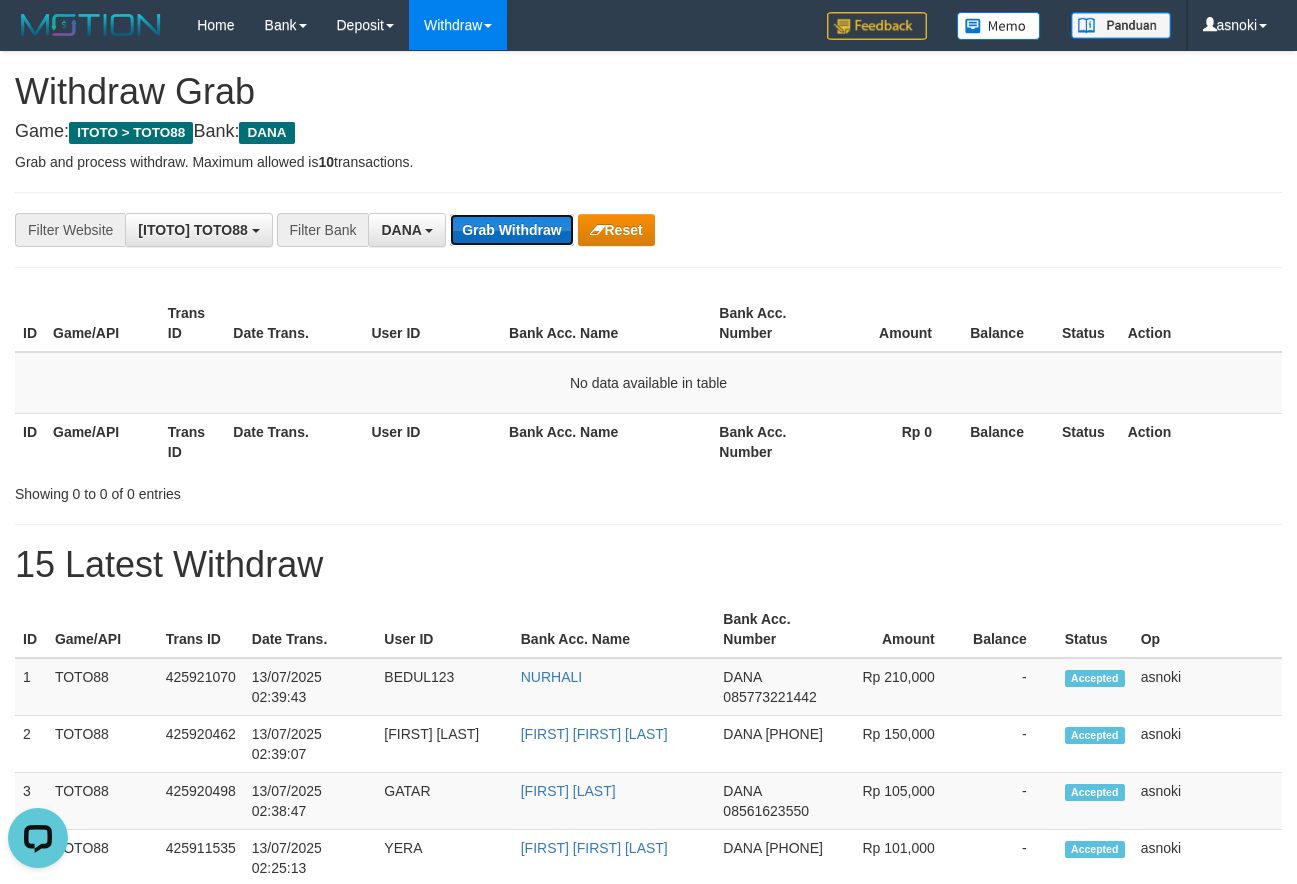 click on "Grab Withdraw" at bounding box center (511, 230) 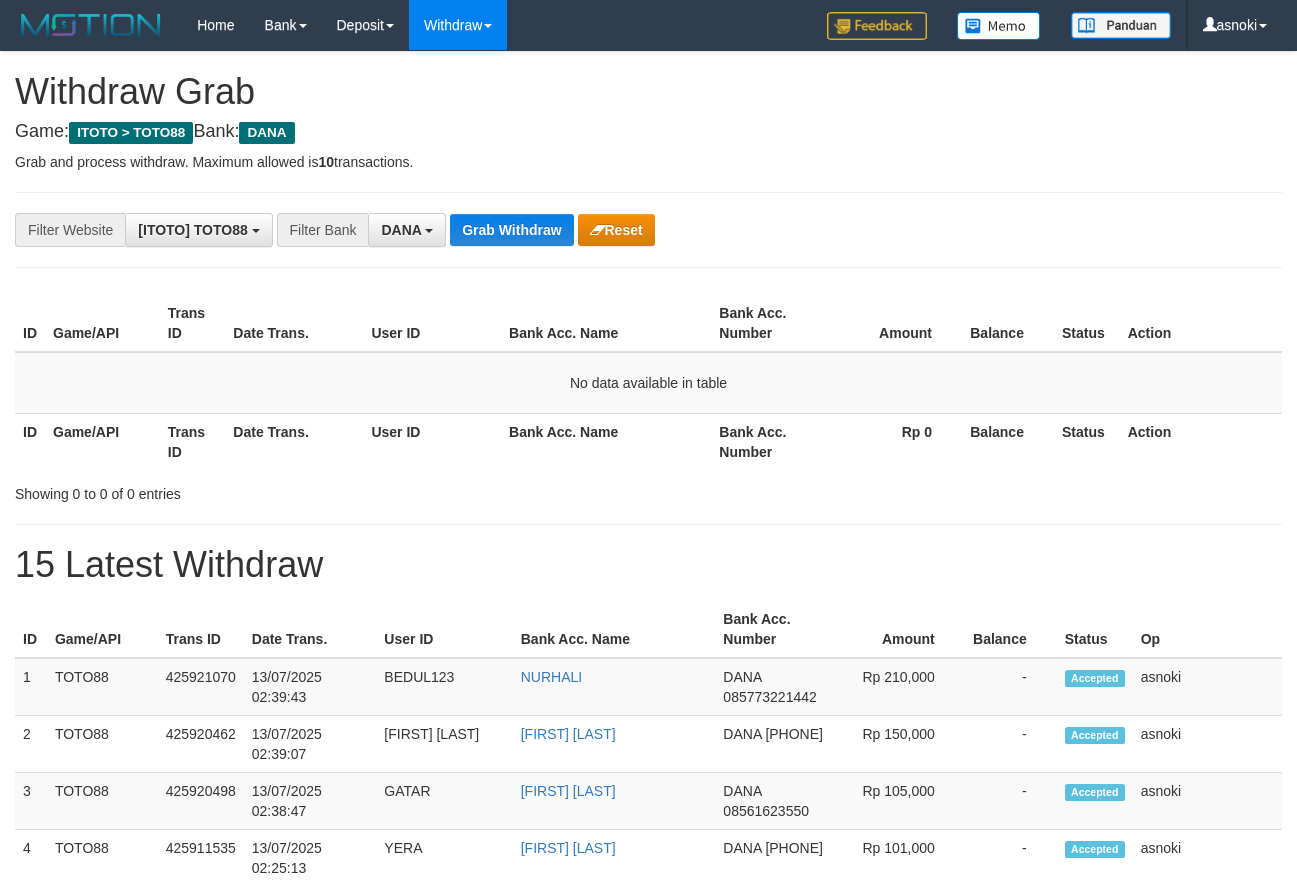 scroll, scrollTop: 0, scrollLeft: 0, axis: both 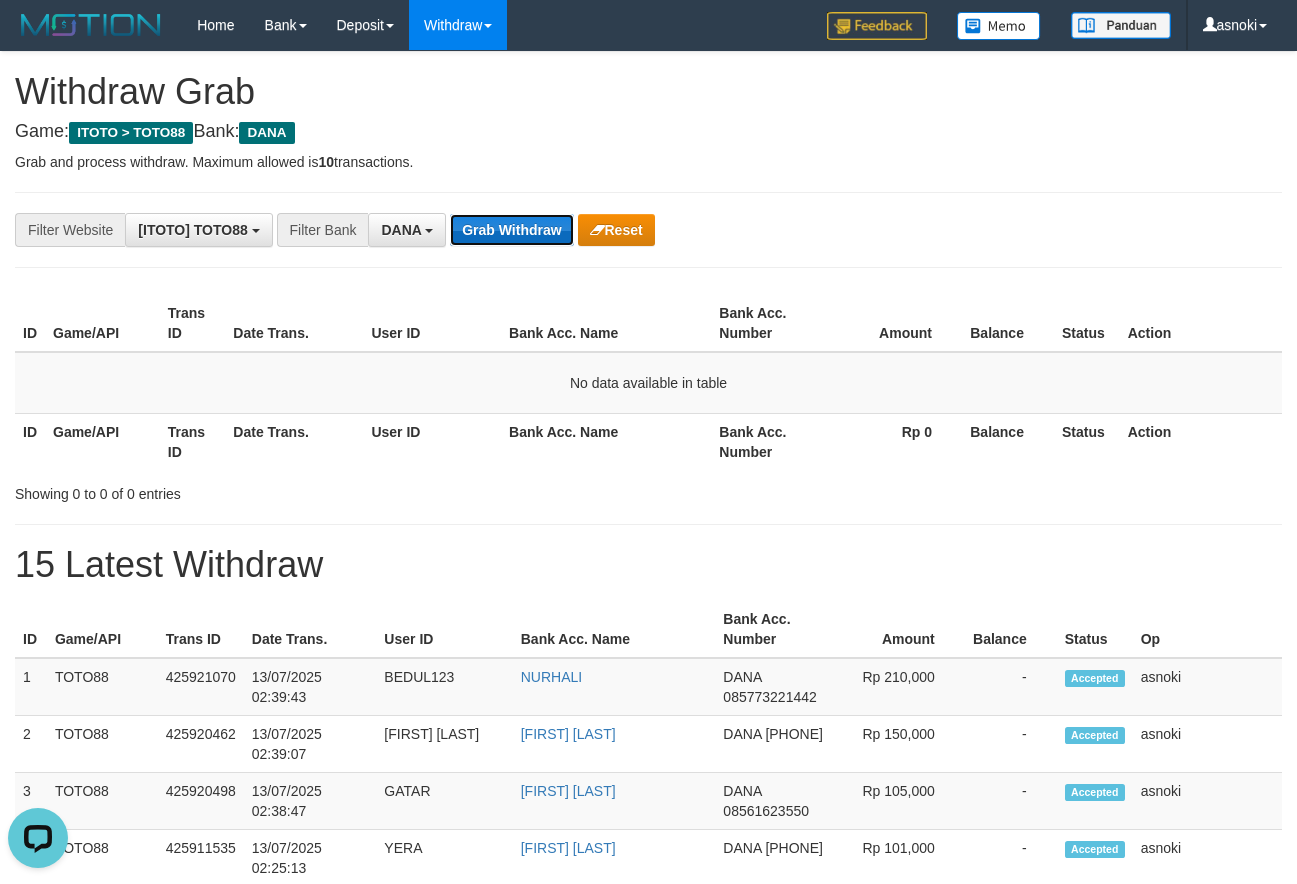 click on "Grab Withdraw" at bounding box center (511, 230) 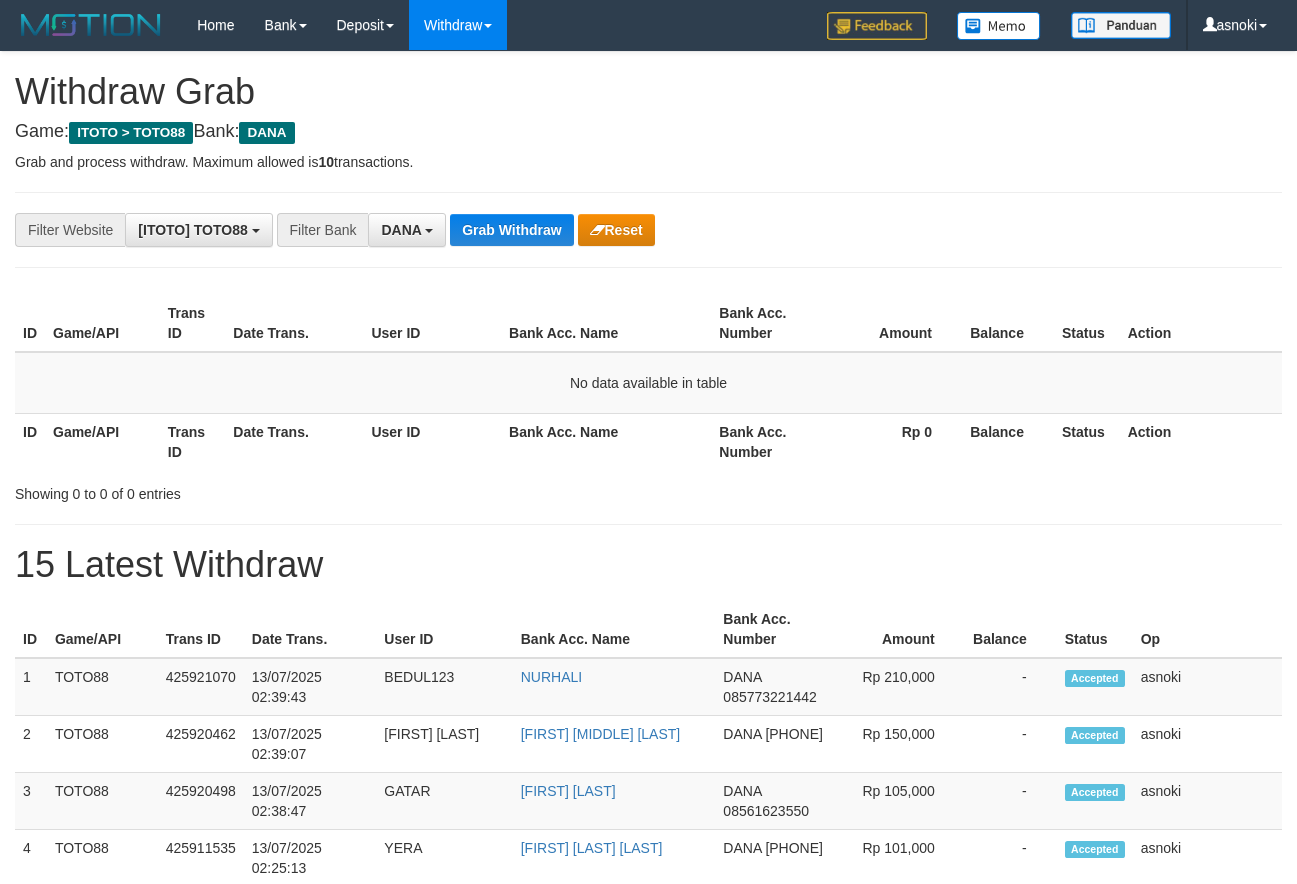 scroll, scrollTop: 0, scrollLeft: 0, axis: both 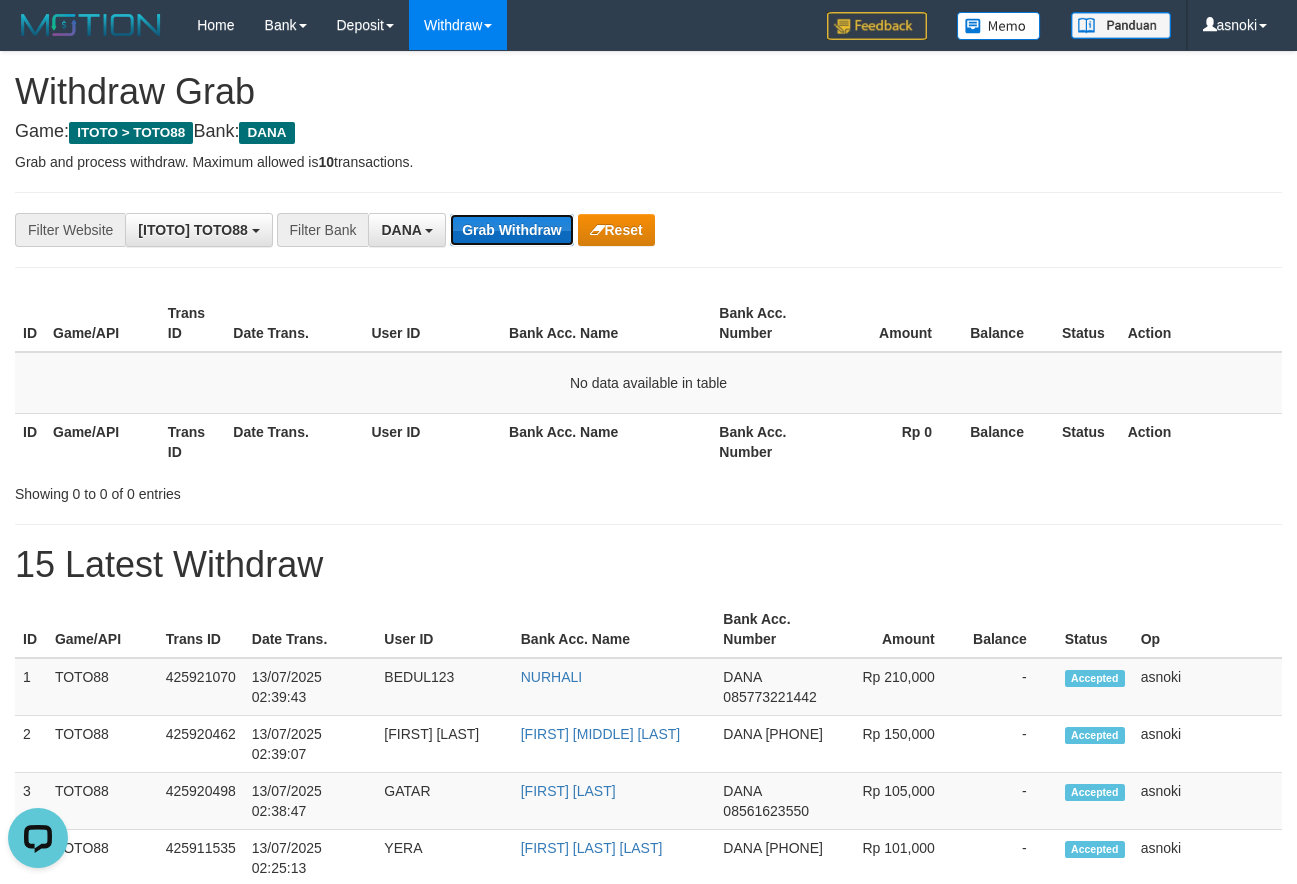 click on "Grab Withdraw" at bounding box center [511, 230] 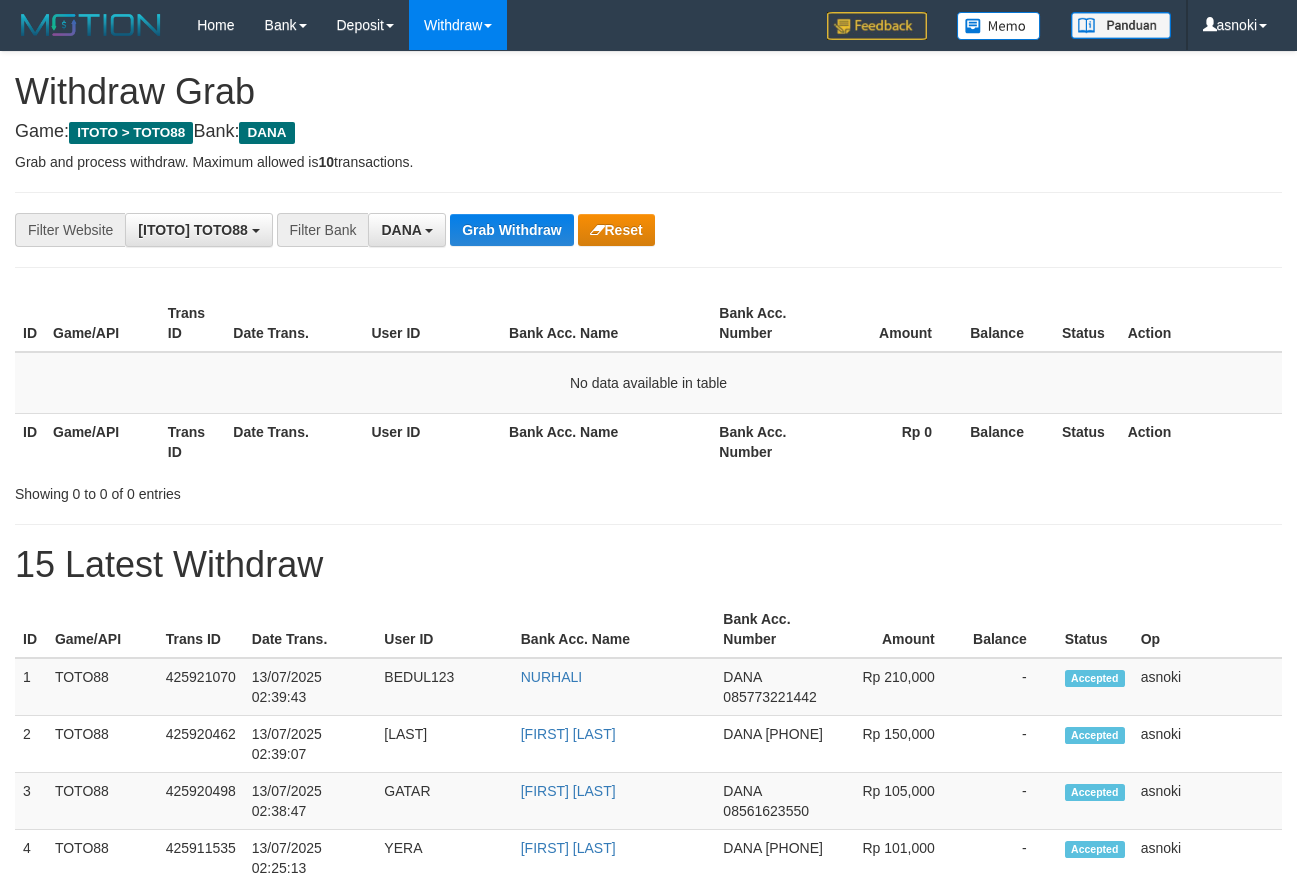 scroll, scrollTop: 0, scrollLeft: 0, axis: both 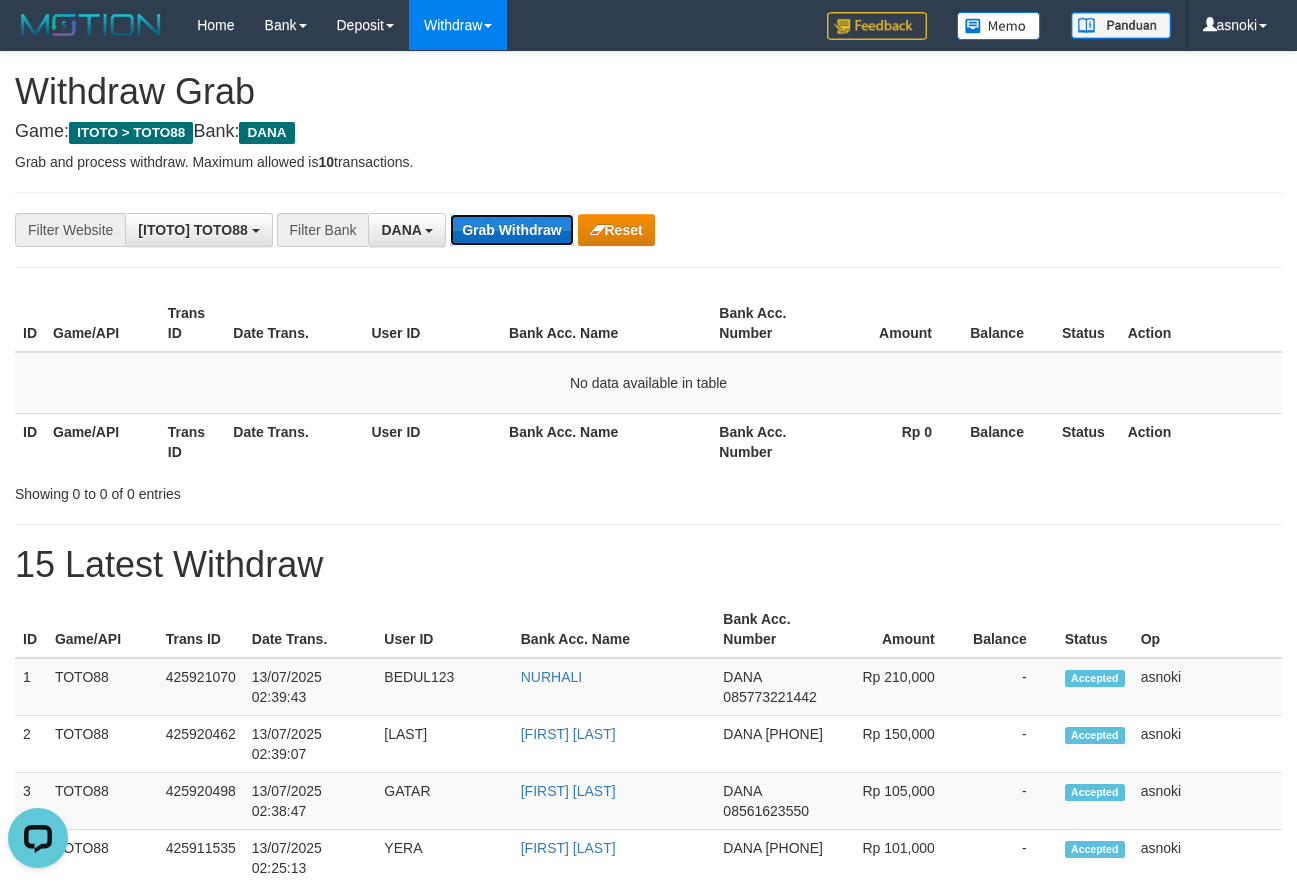 click on "Grab Withdraw" at bounding box center (511, 230) 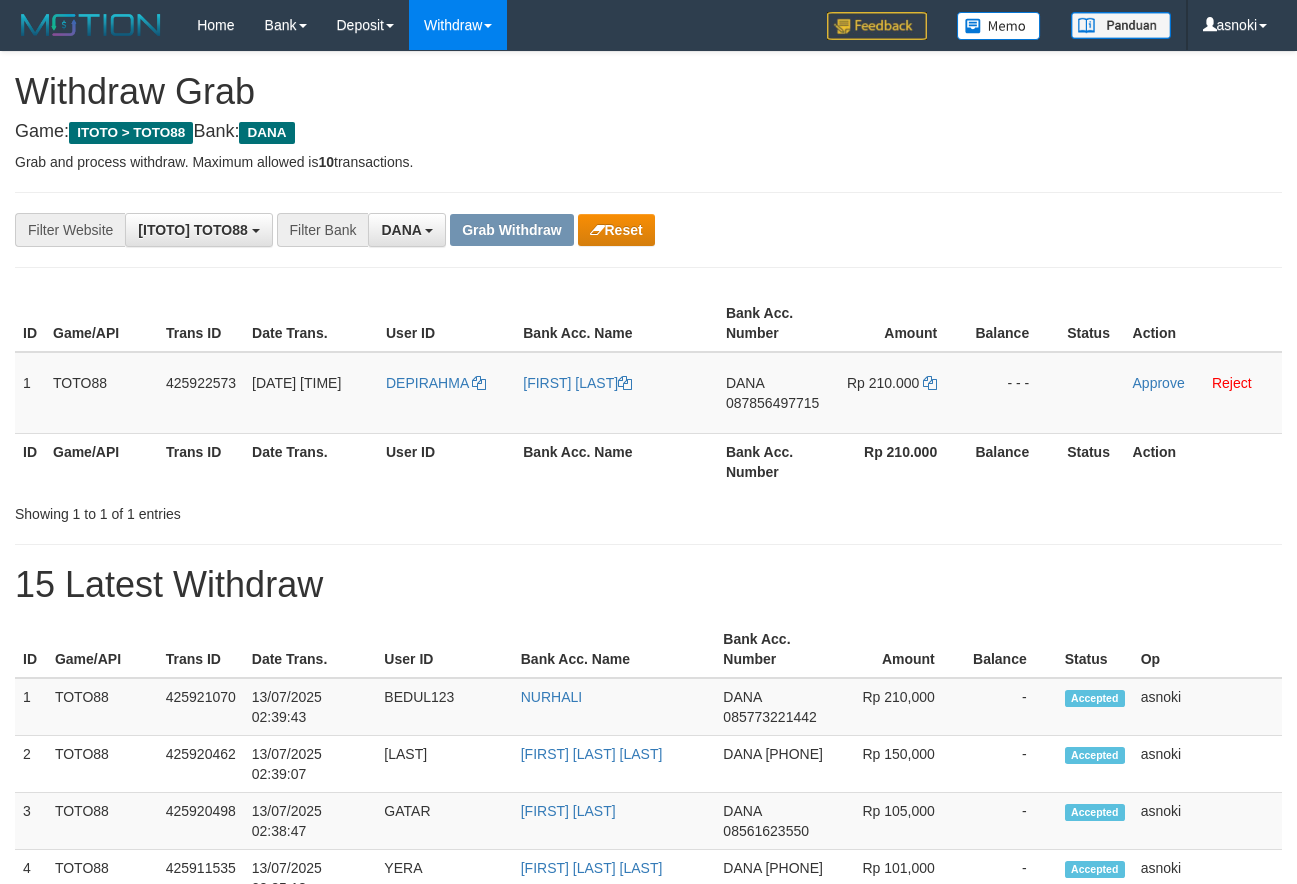 scroll, scrollTop: 0, scrollLeft: 0, axis: both 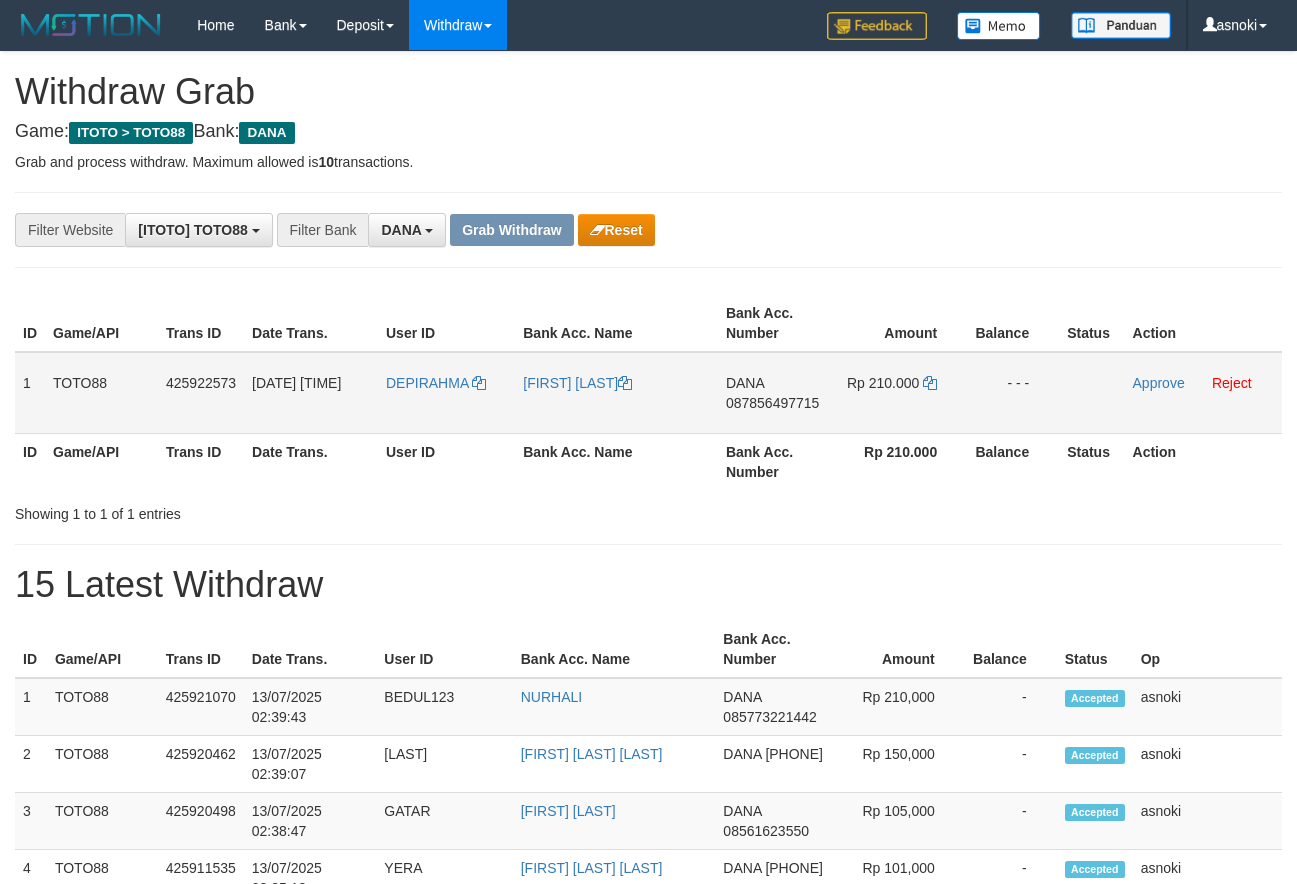 click on "087856497715" at bounding box center (772, 403) 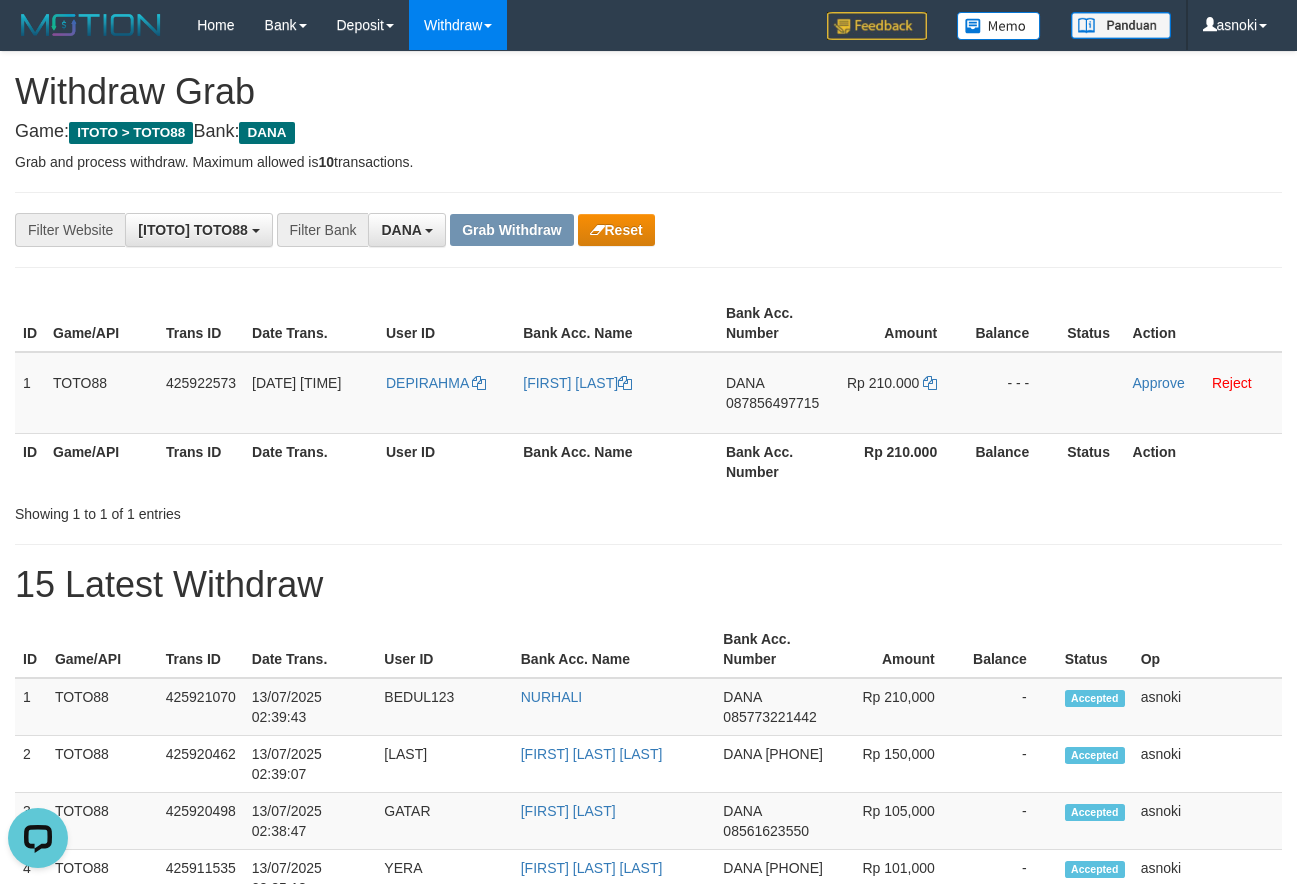 scroll, scrollTop: 0, scrollLeft: 0, axis: both 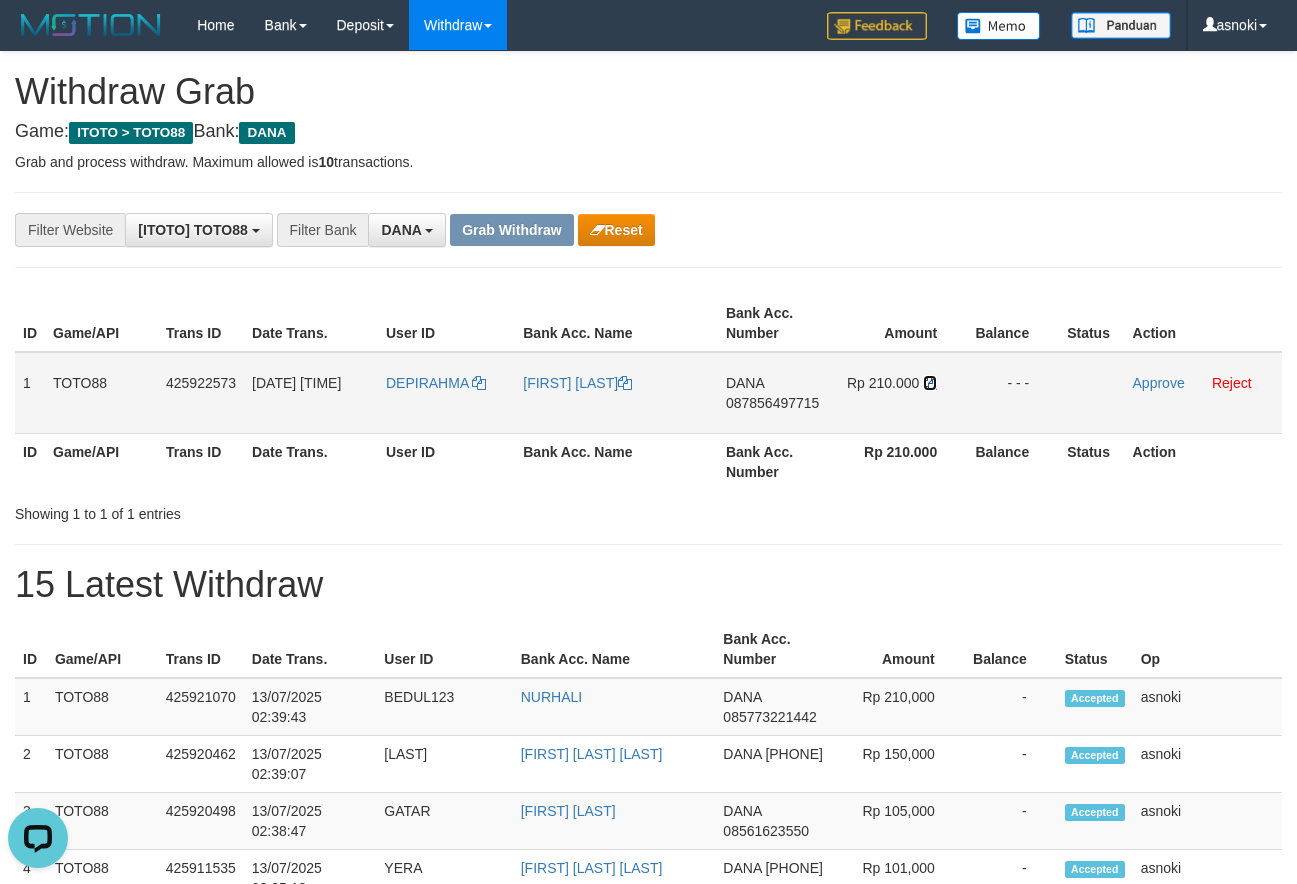 click at bounding box center [930, 383] 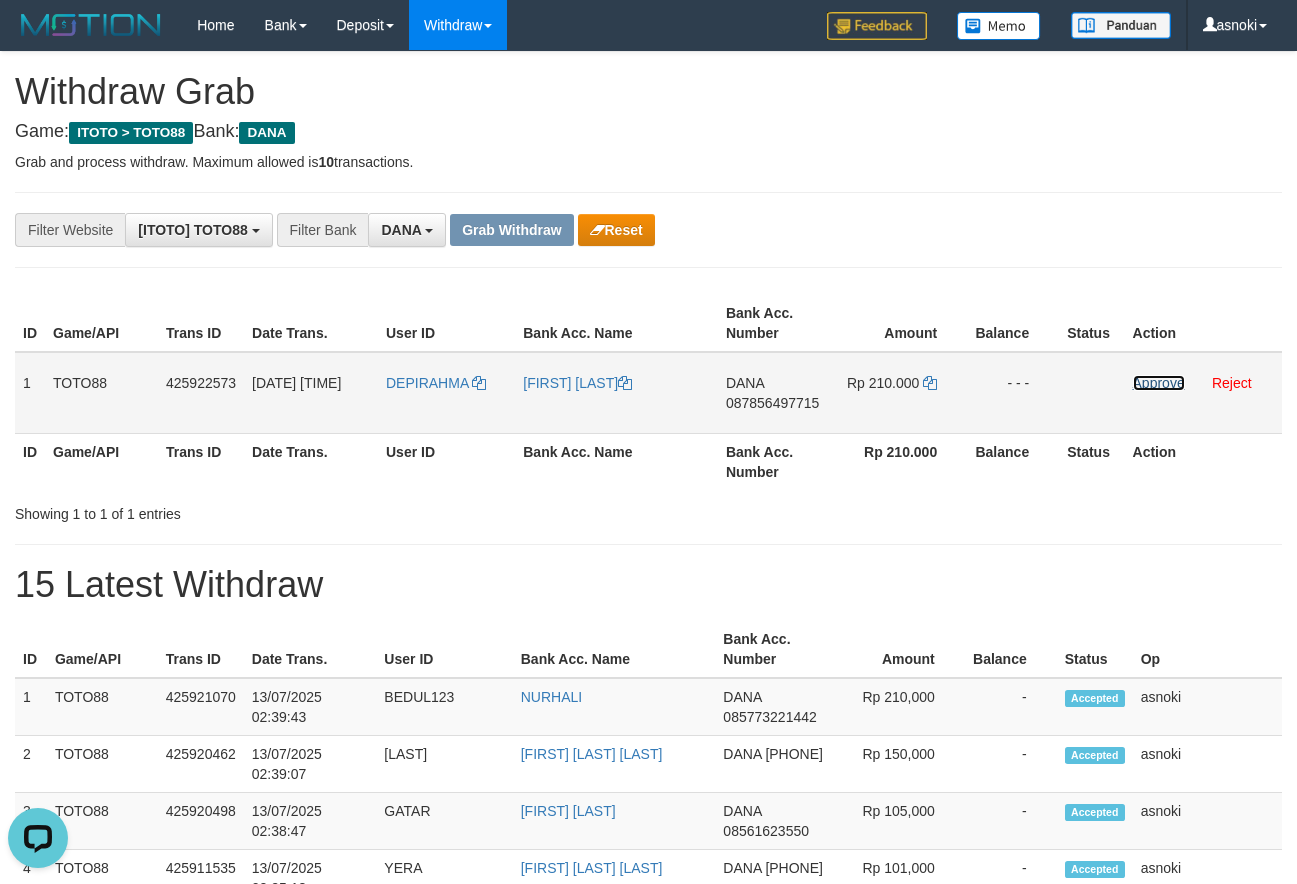 click on "Approve" at bounding box center (1159, 383) 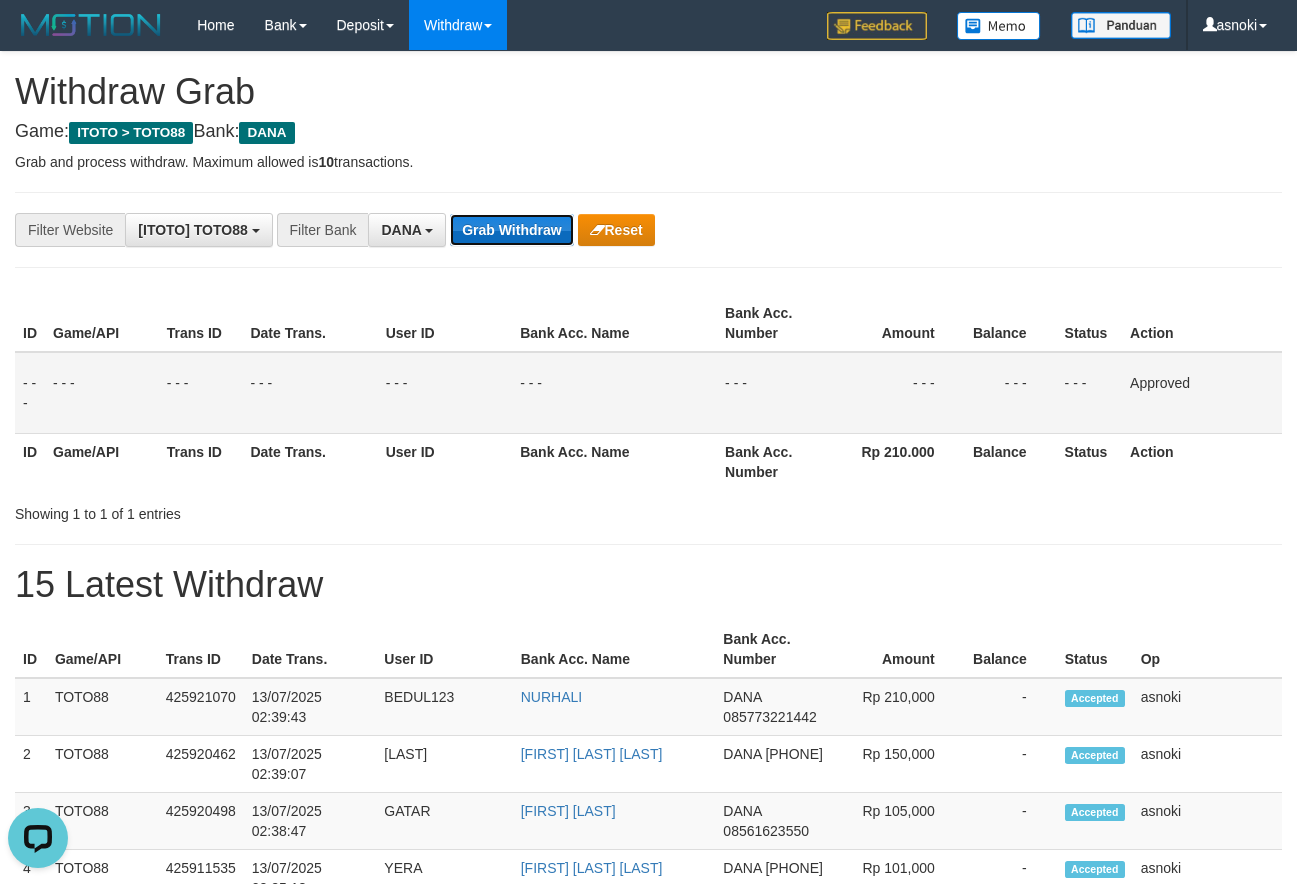 click on "Grab Withdraw" at bounding box center (511, 230) 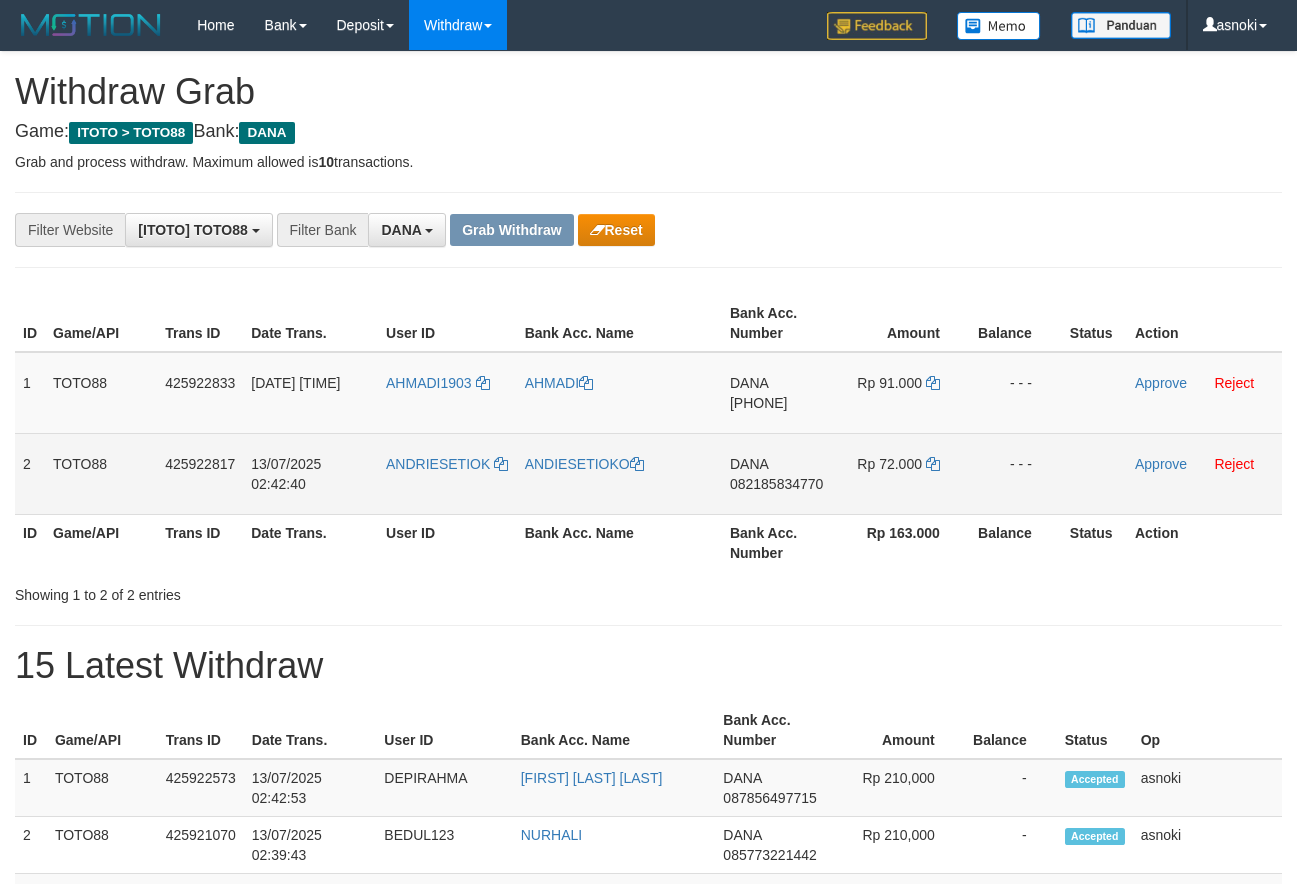 scroll, scrollTop: 0, scrollLeft: 0, axis: both 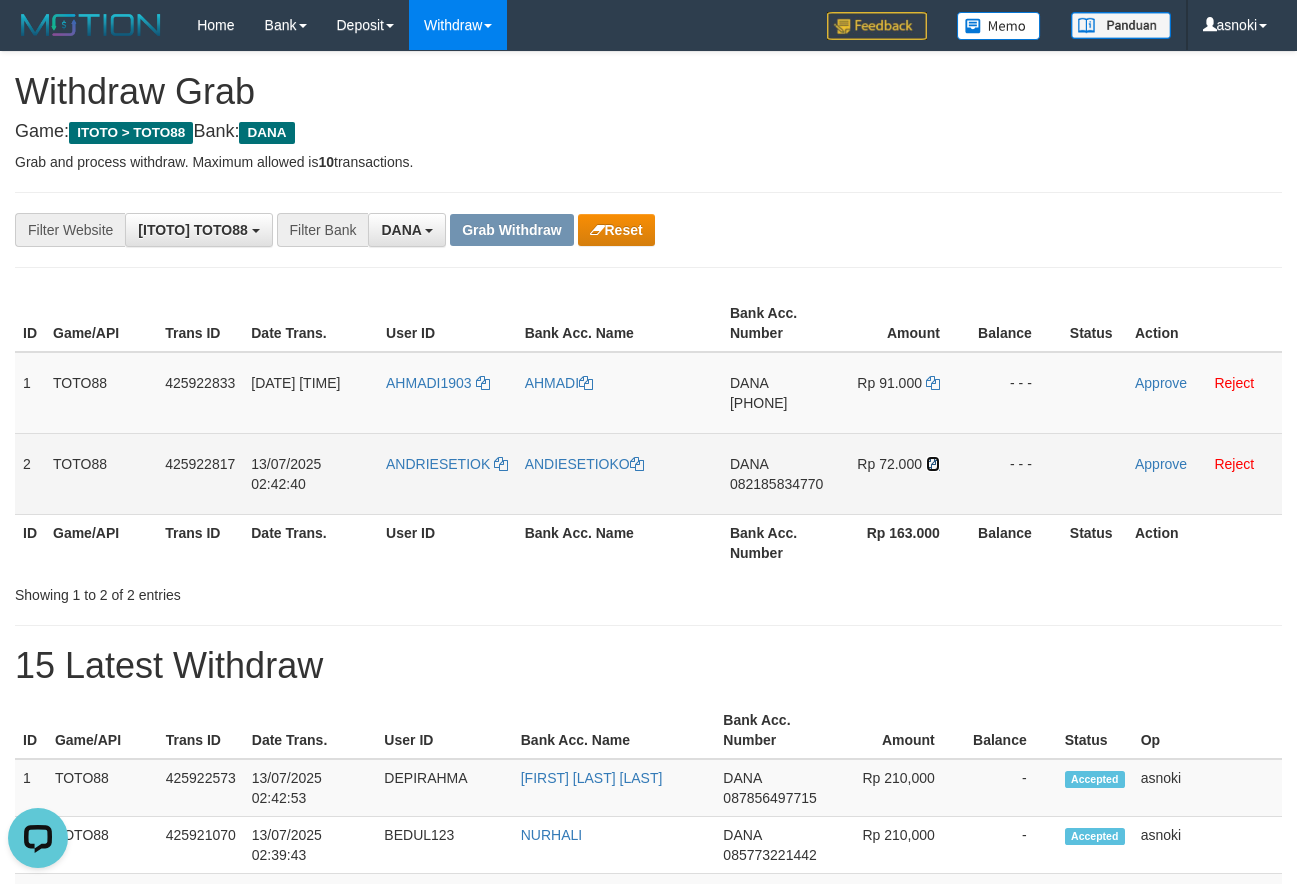 click at bounding box center (933, 464) 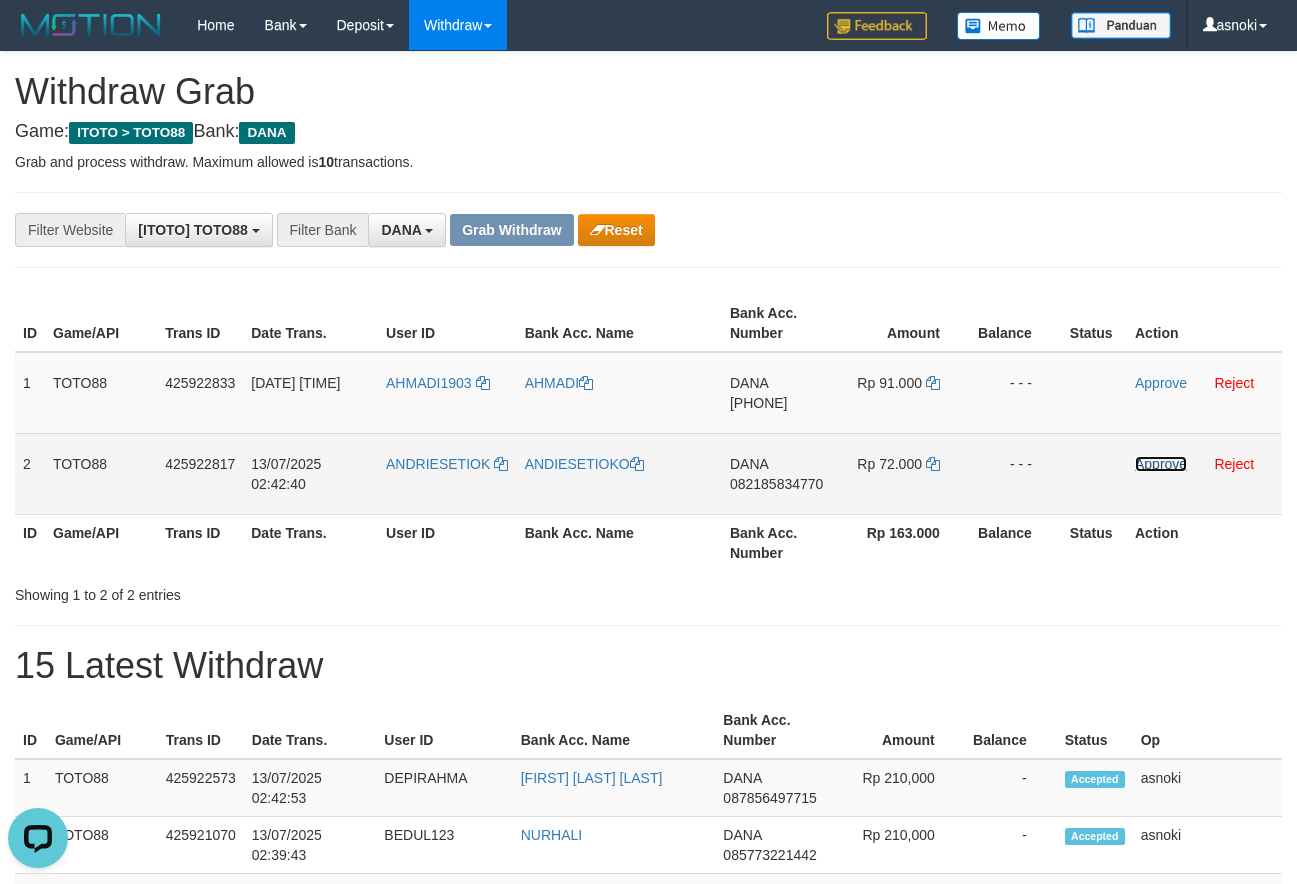 click on "Approve" at bounding box center [1161, 464] 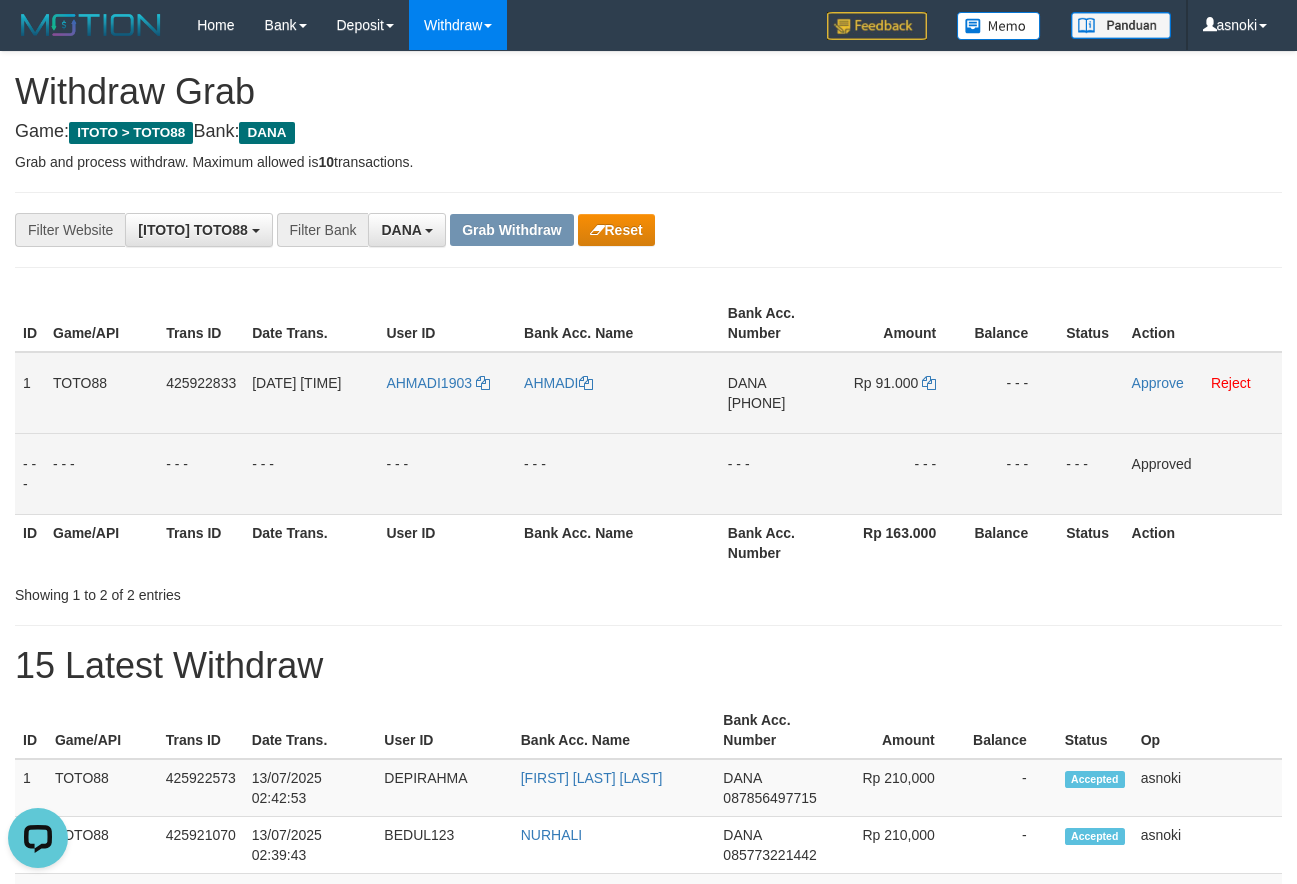 click on "[PHONE]" at bounding box center [757, 403] 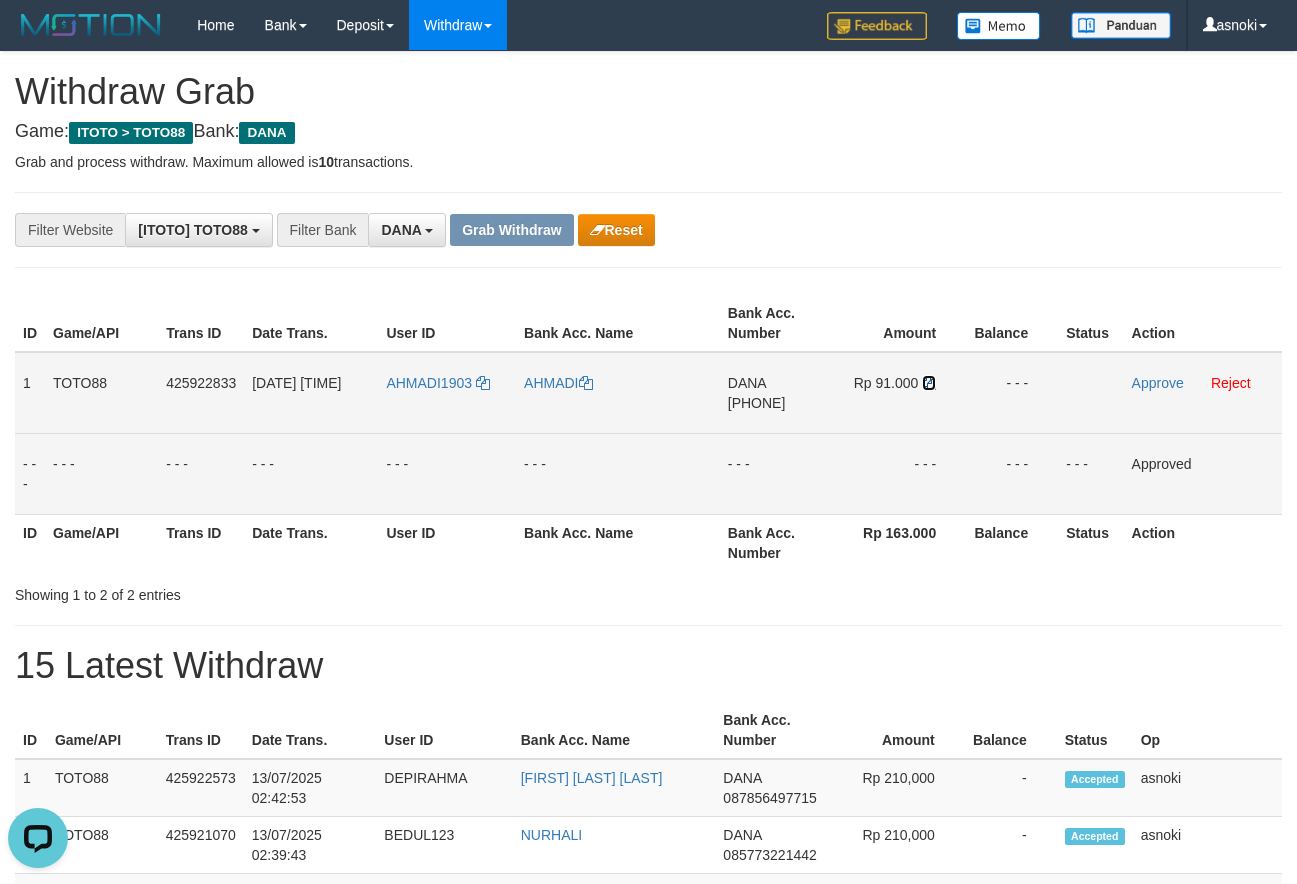 click at bounding box center (929, 383) 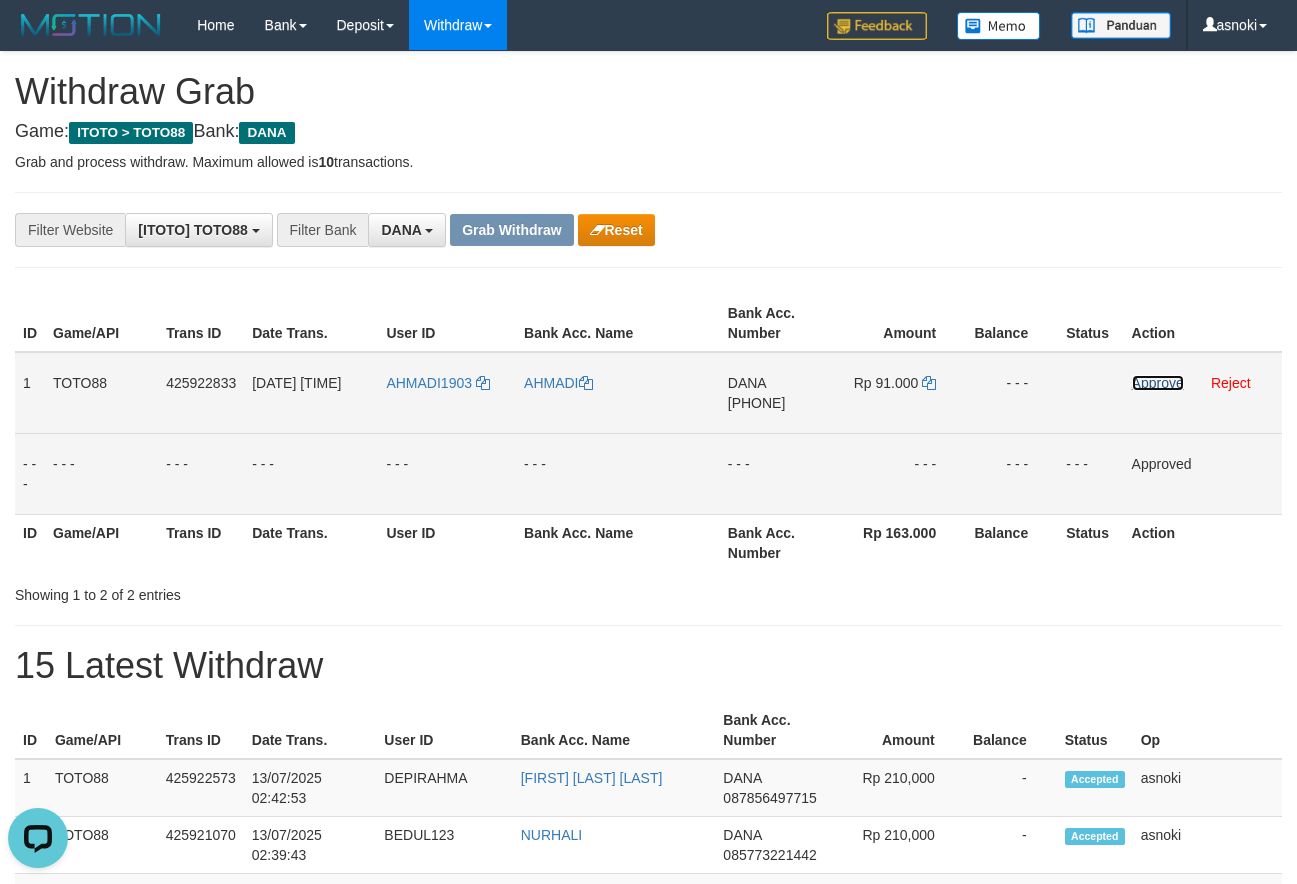 click on "Approve" at bounding box center (1158, 383) 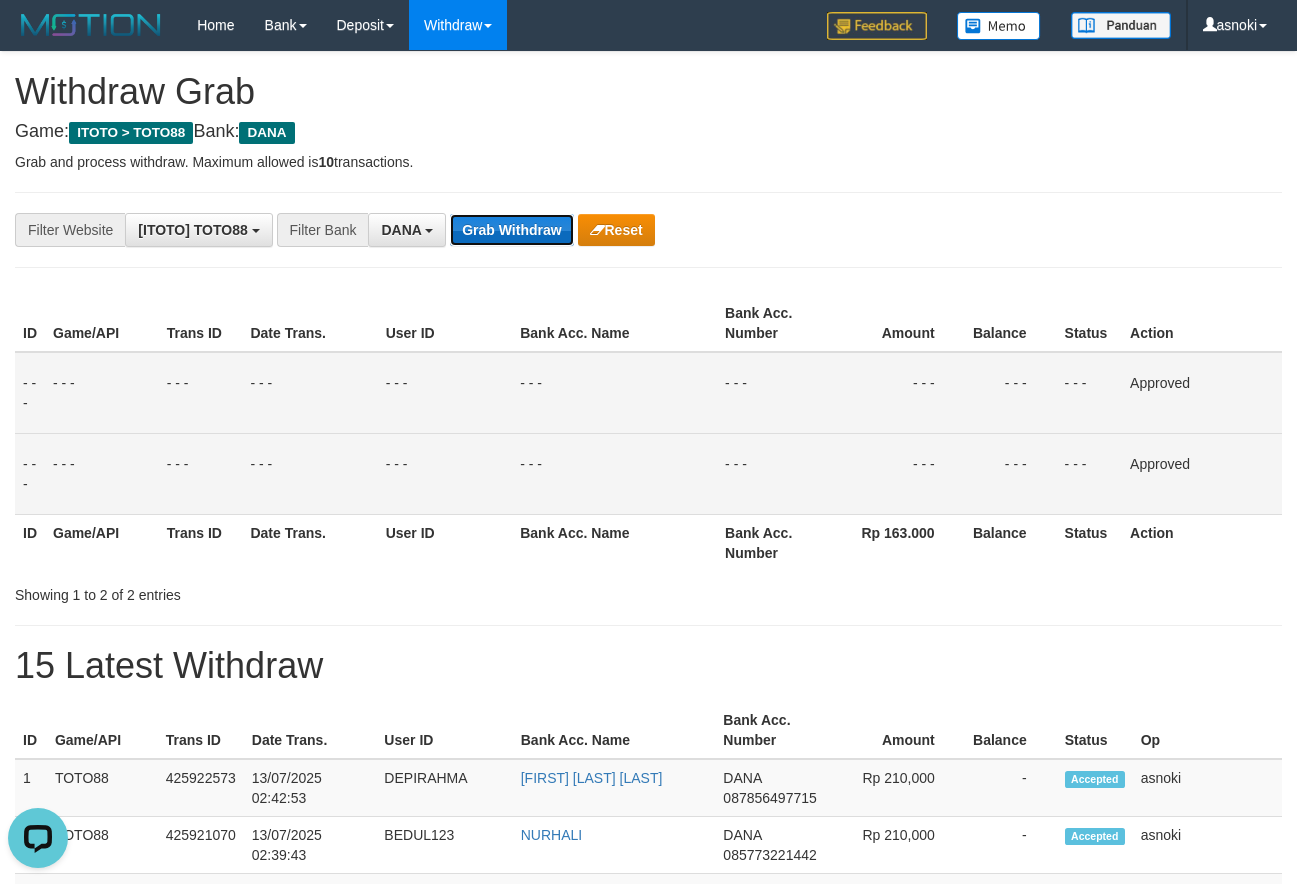 click on "Grab Withdraw" at bounding box center [511, 230] 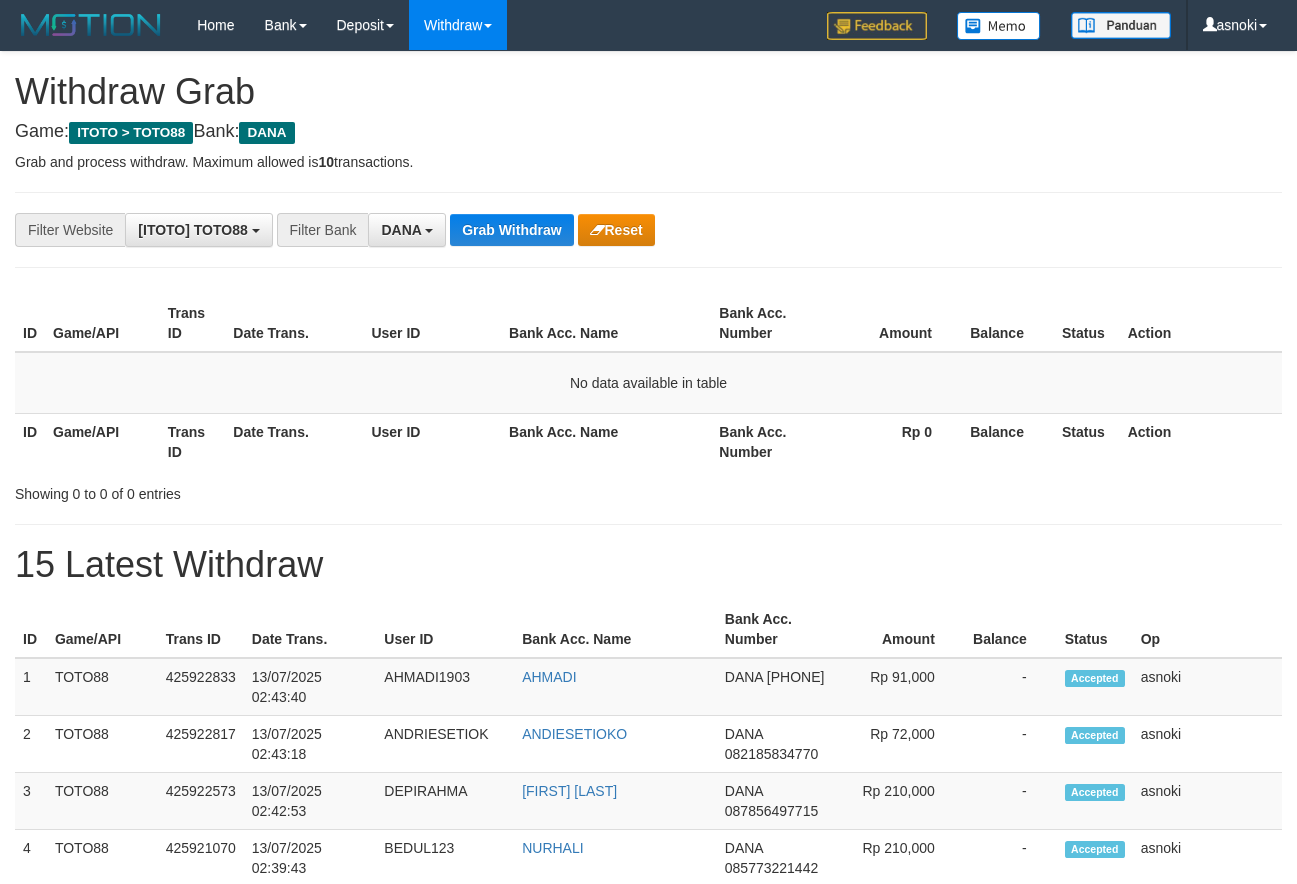 scroll, scrollTop: 0, scrollLeft: 0, axis: both 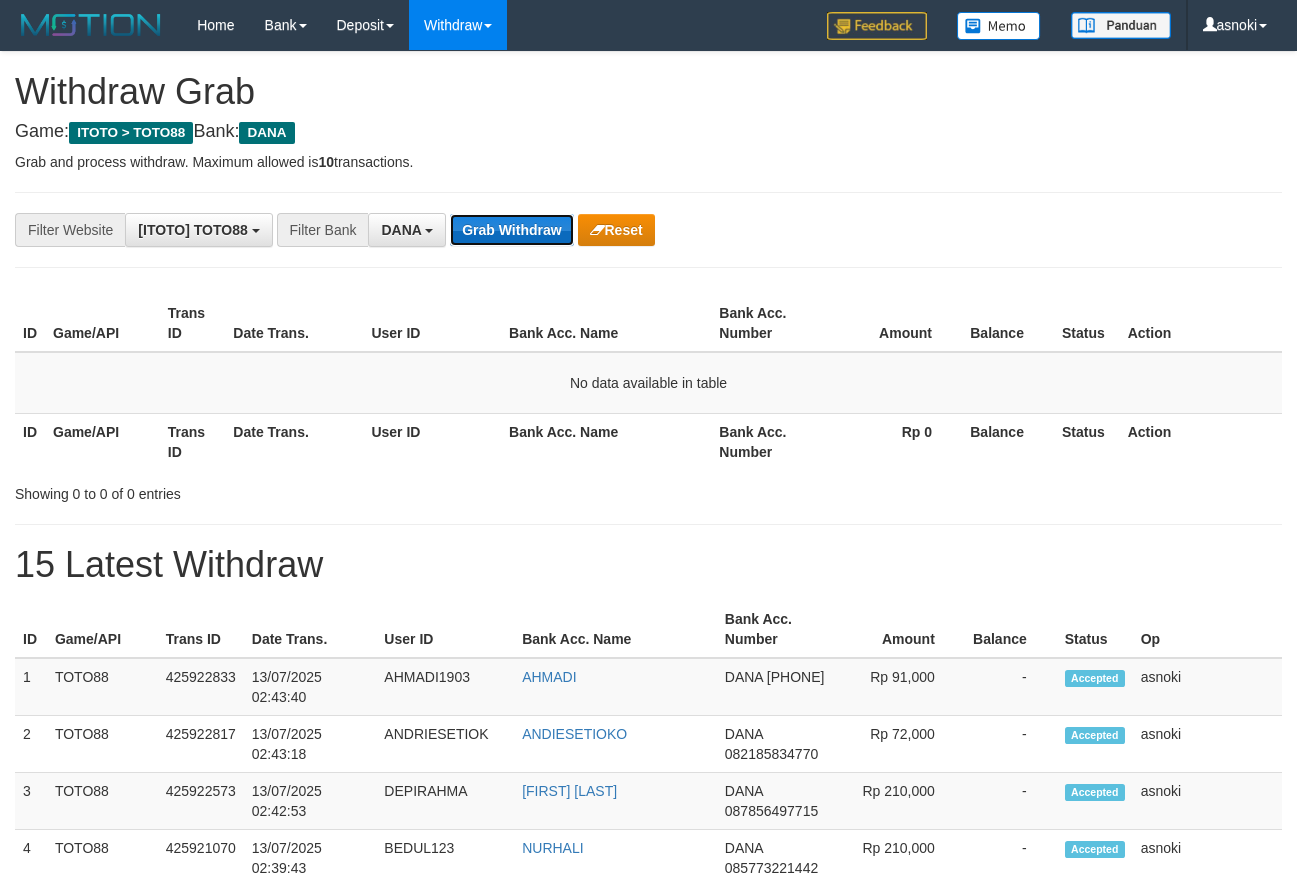 click on "Grab Withdraw" at bounding box center (511, 230) 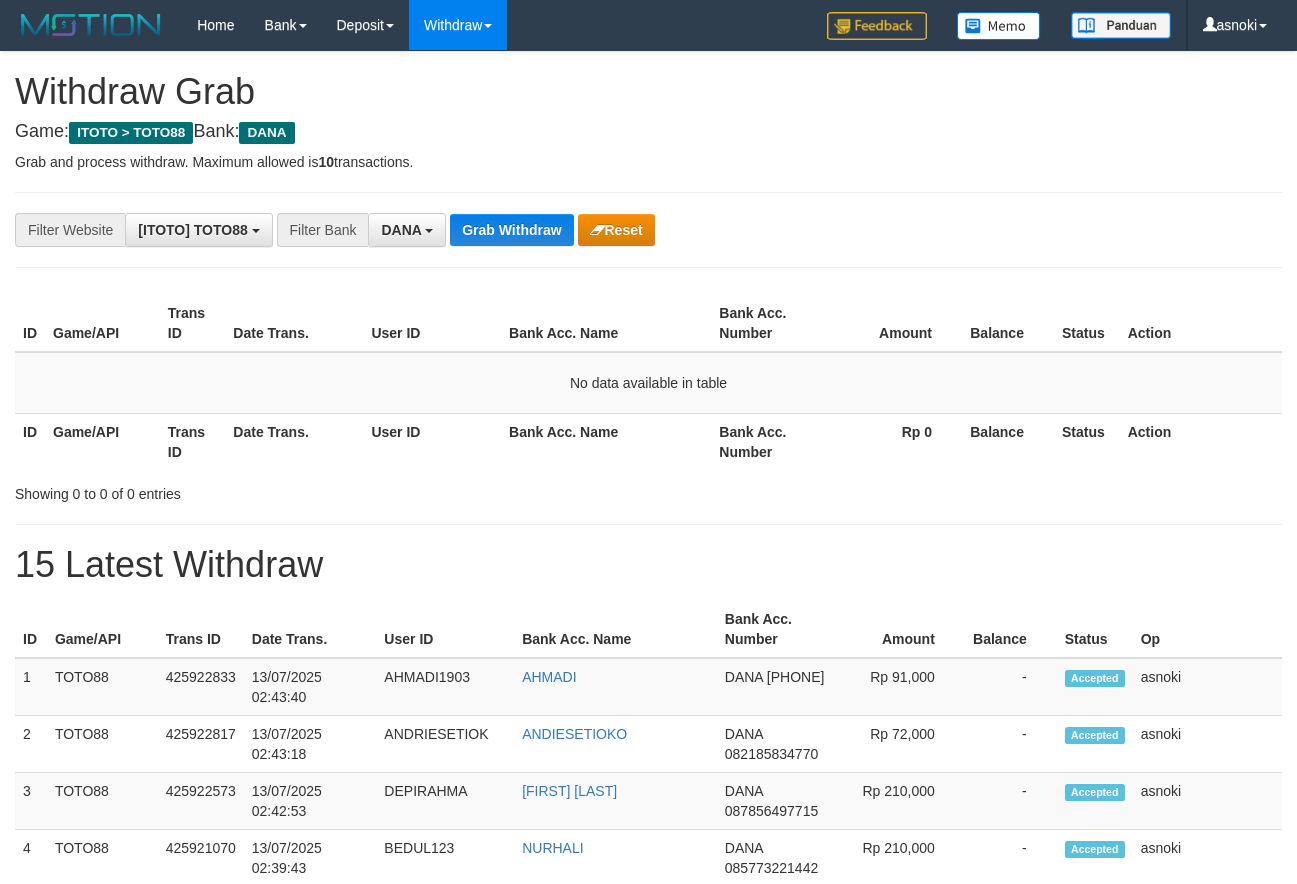 scroll, scrollTop: 0, scrollLeft: 0, axis: both 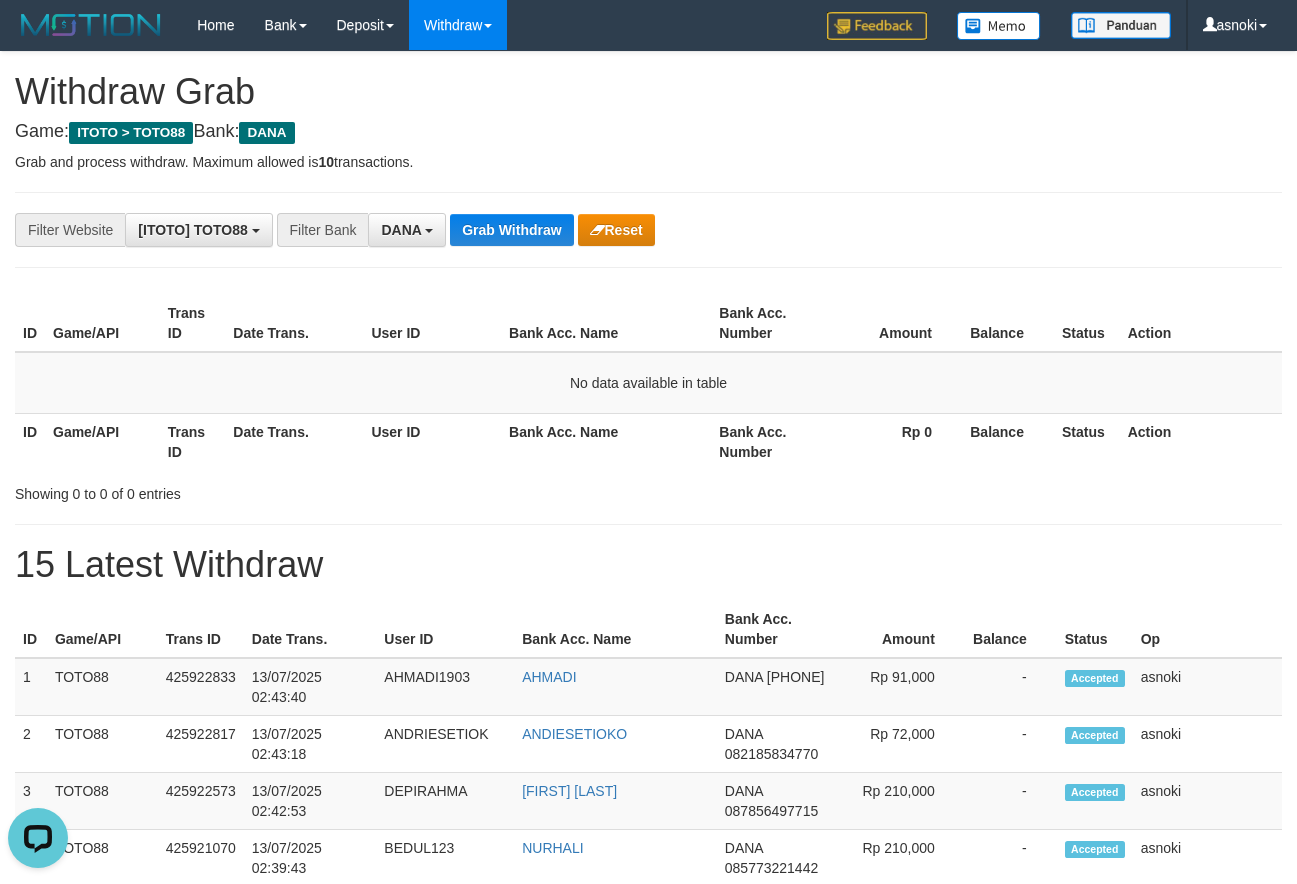 click on "**********" at bounding box center [540, 230] 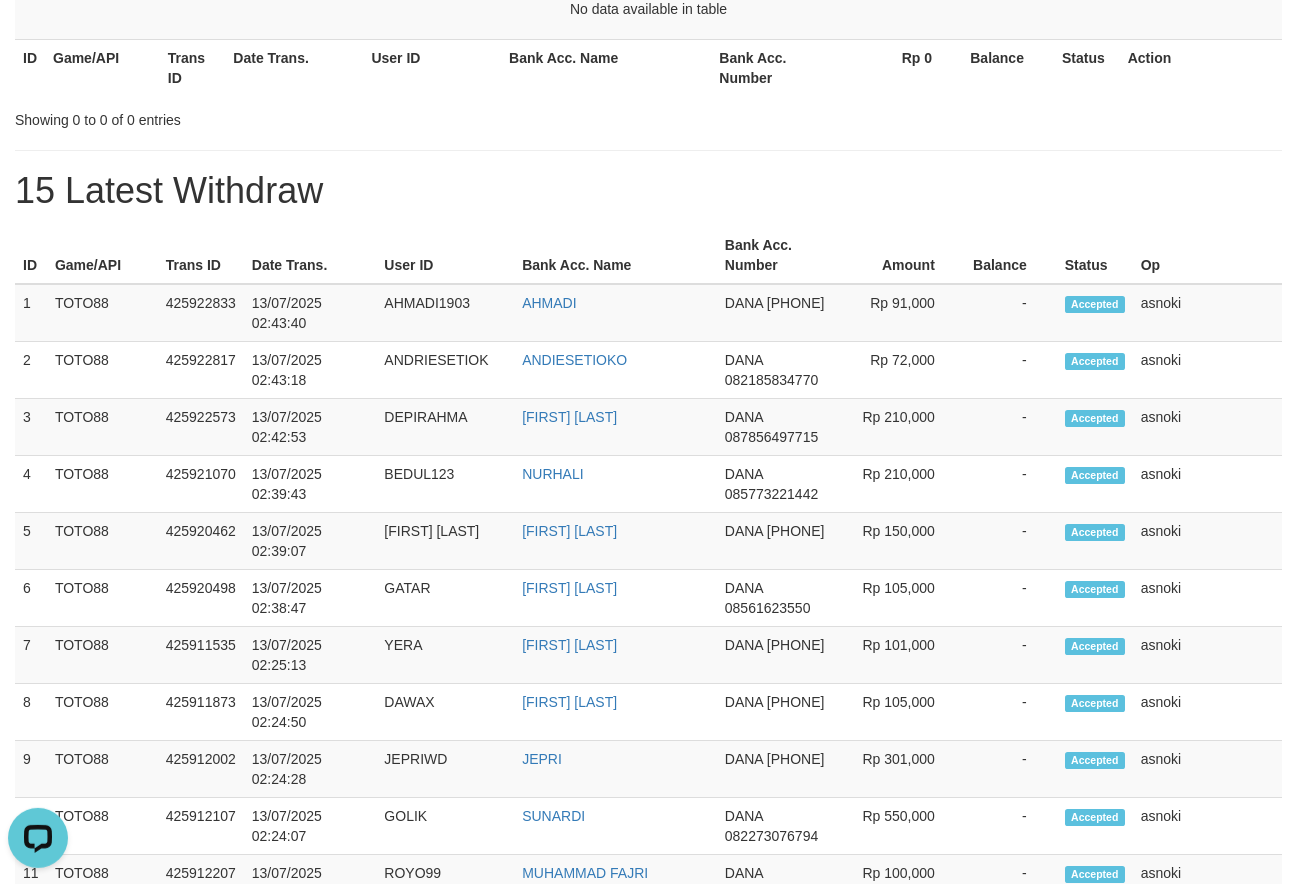 scroll, scrollTop: 247, scrollLeft: 0, axis: vertical 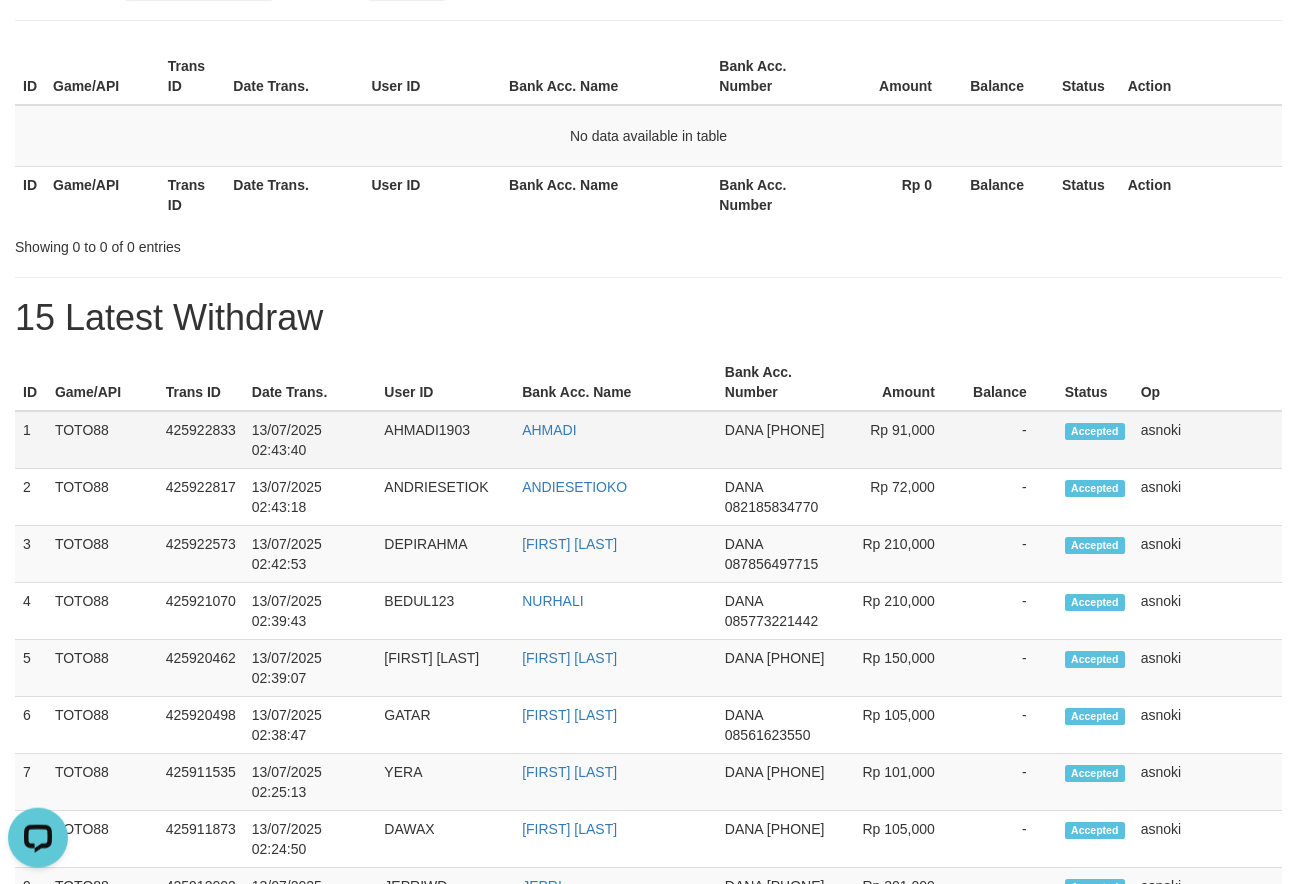 click on "1" at bounding box center [31, 440] 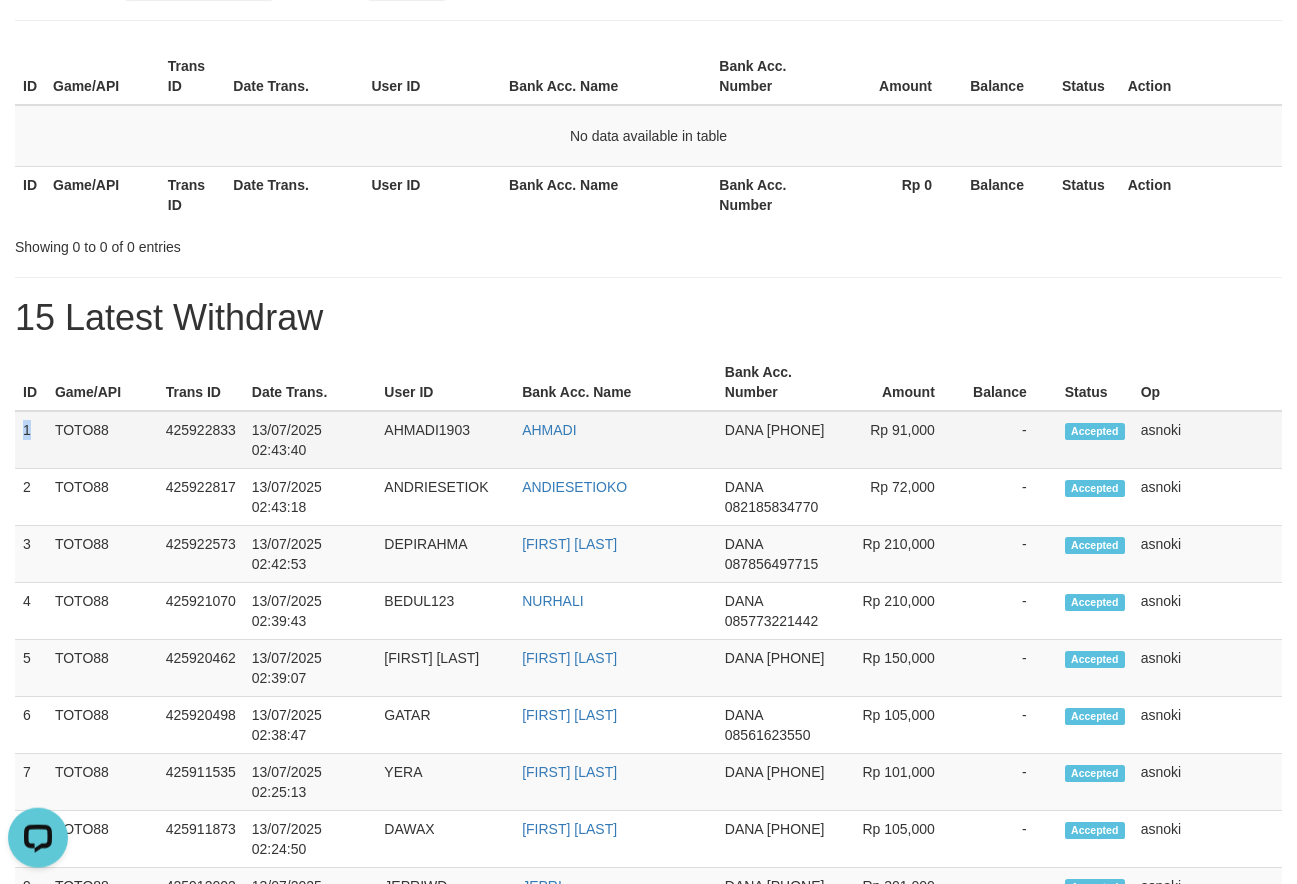 click on "1" at bounding box center (31, 440) 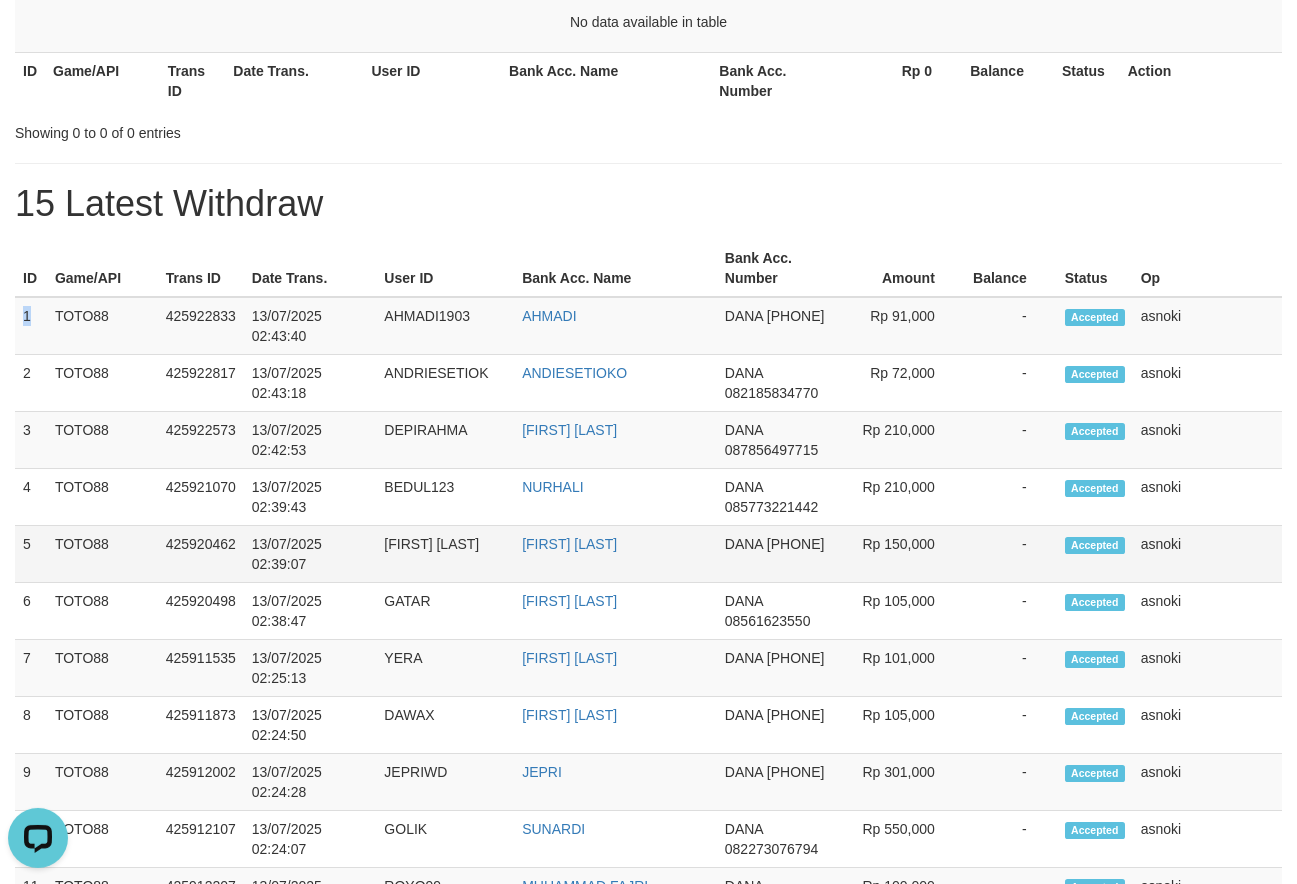 scroll, scrollTop: 417, scrollLeft: 0, axis: vertical 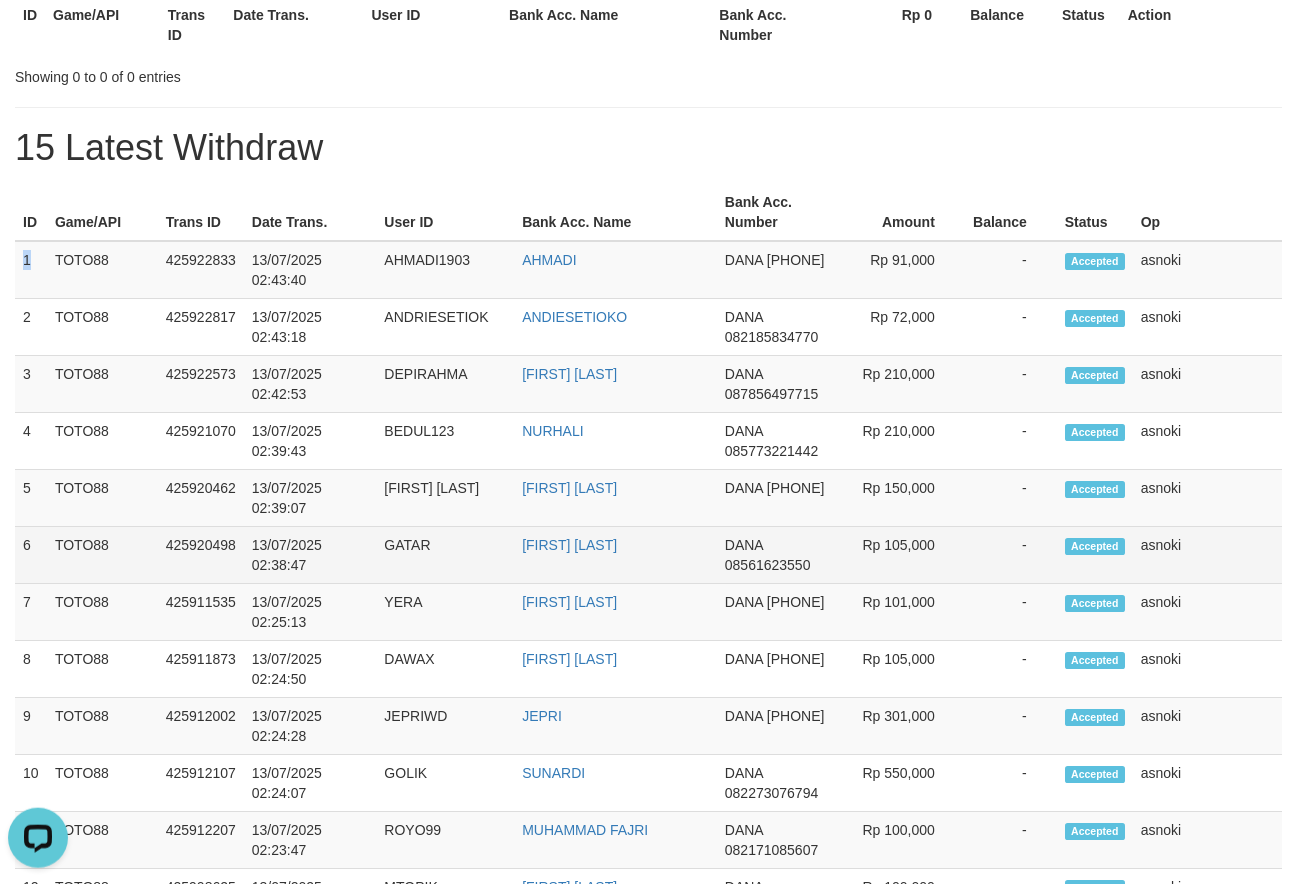 drag, startPoint x: 1185, startPoint y: 545, endPoint x: 1183, endPoint y: 566, distance: 21.095022 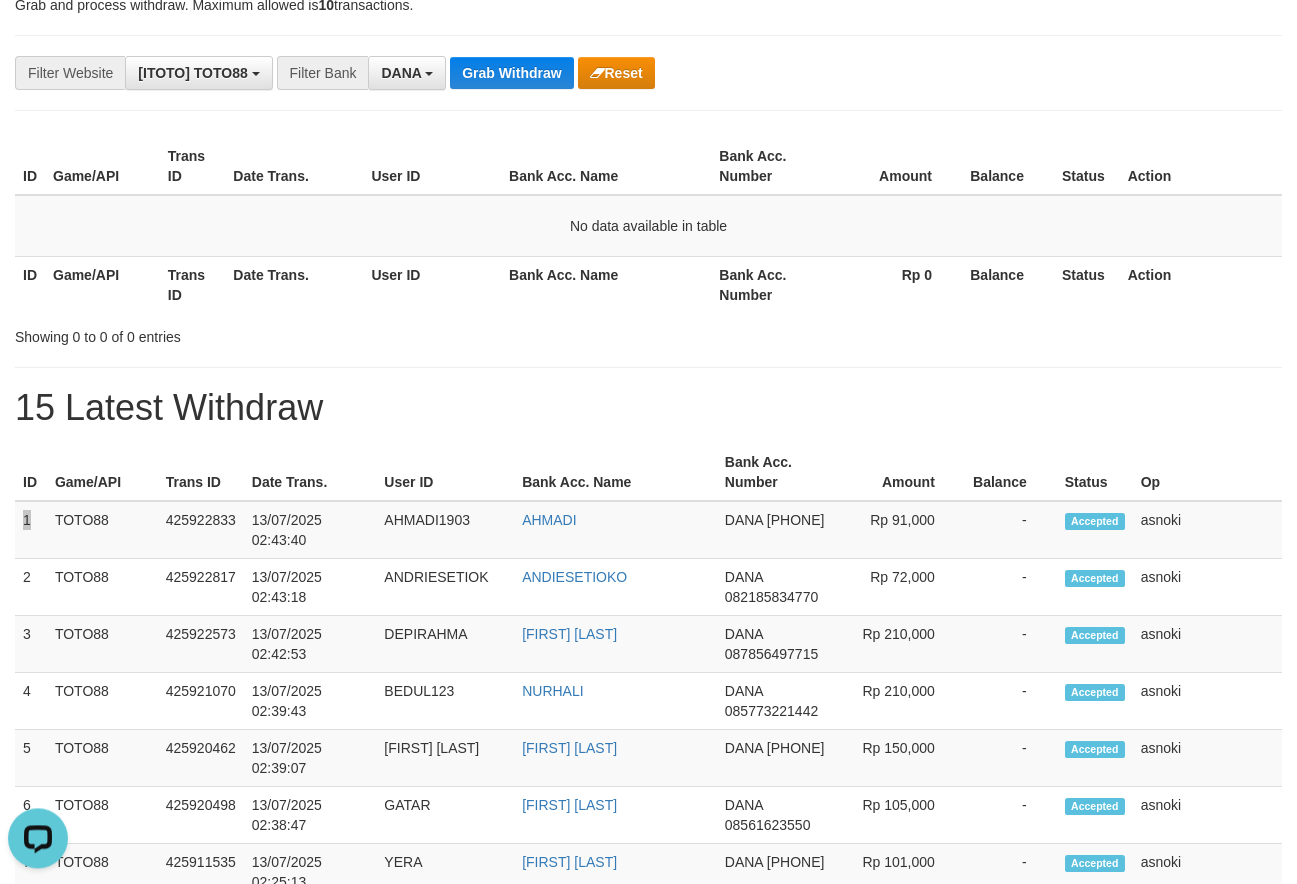scroll, scrollTop: 0, scrollLeft: 0, axis: both 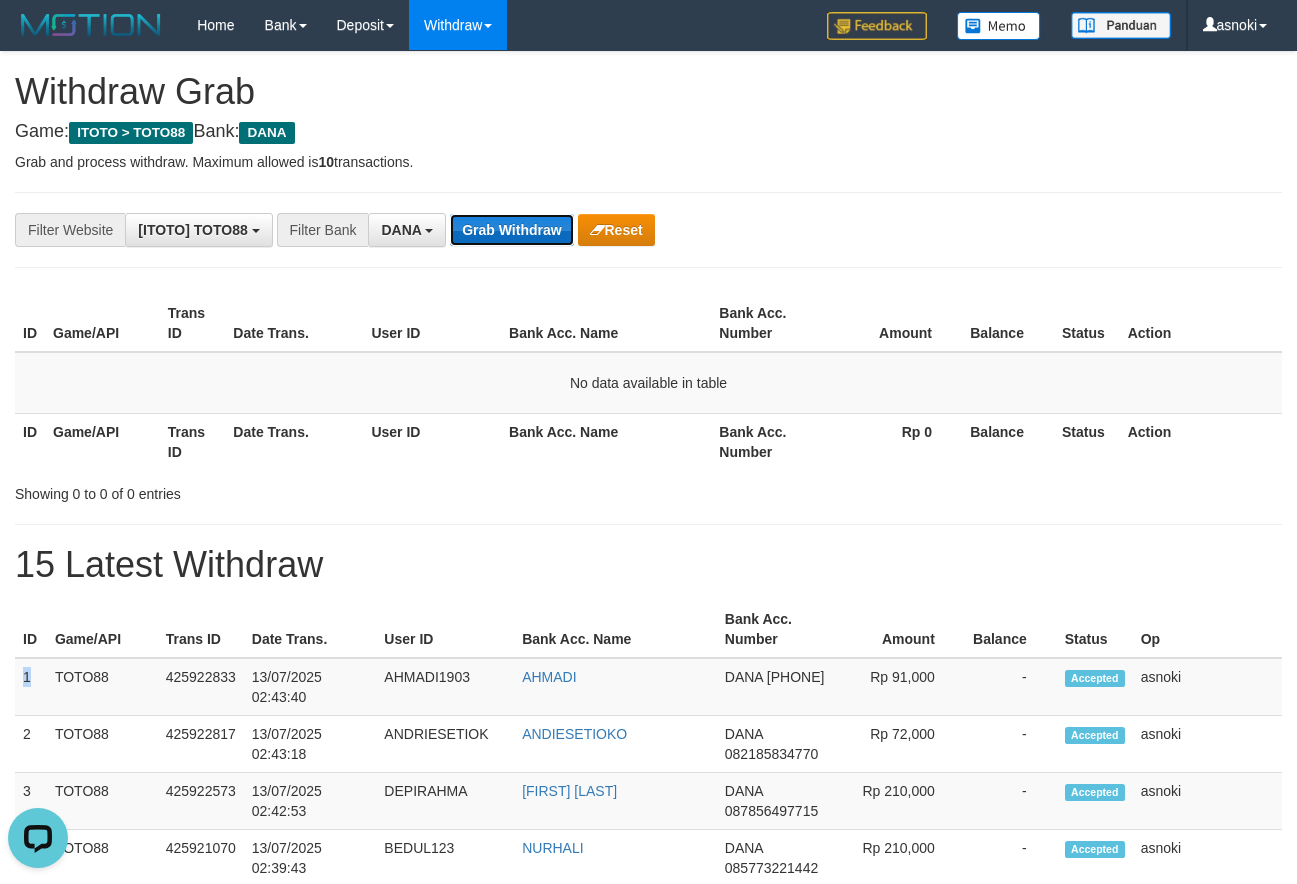 click on "Grab Withdraw" at bounding box center (511, 230) 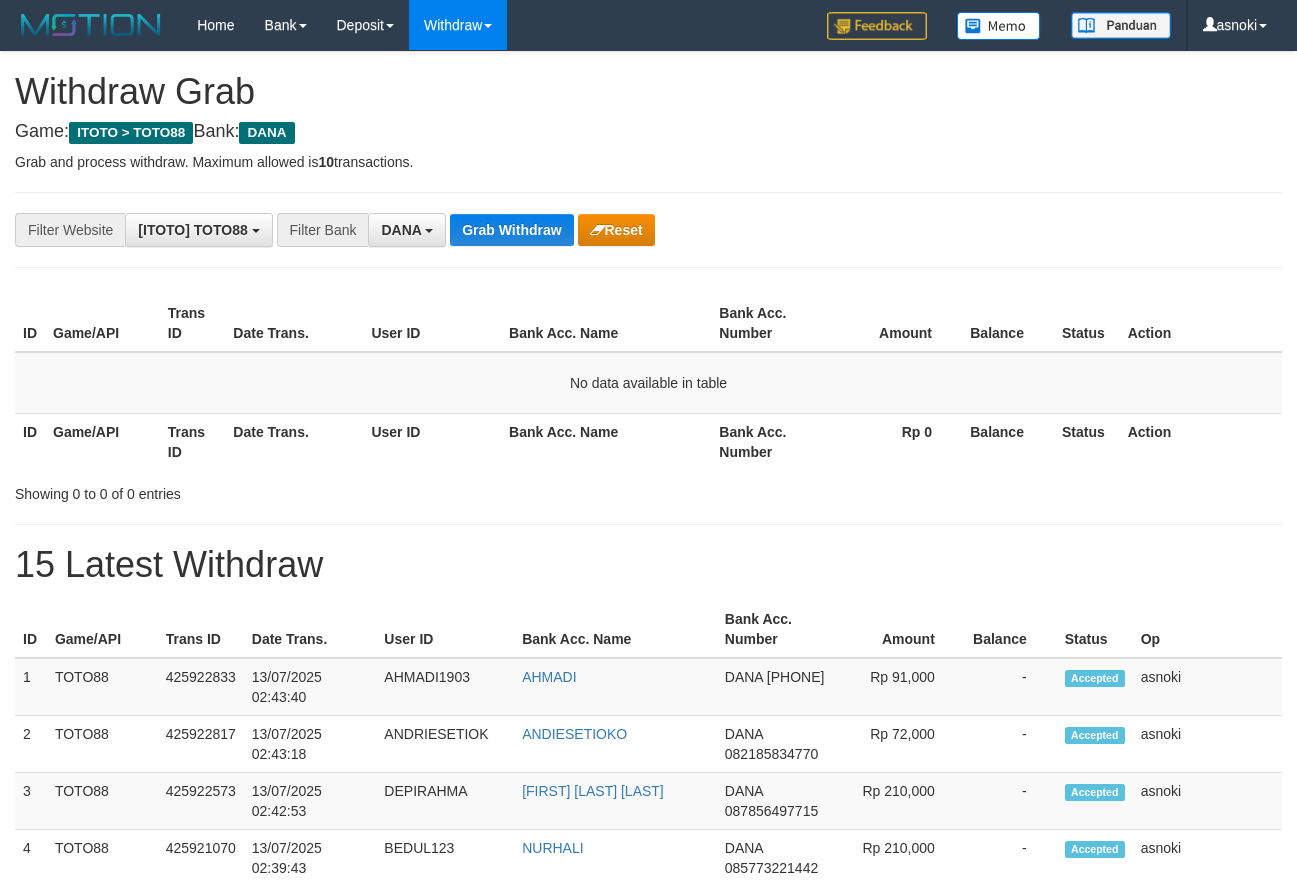scroll, scrollTop: 0, scrollLeft: 0, axis: both 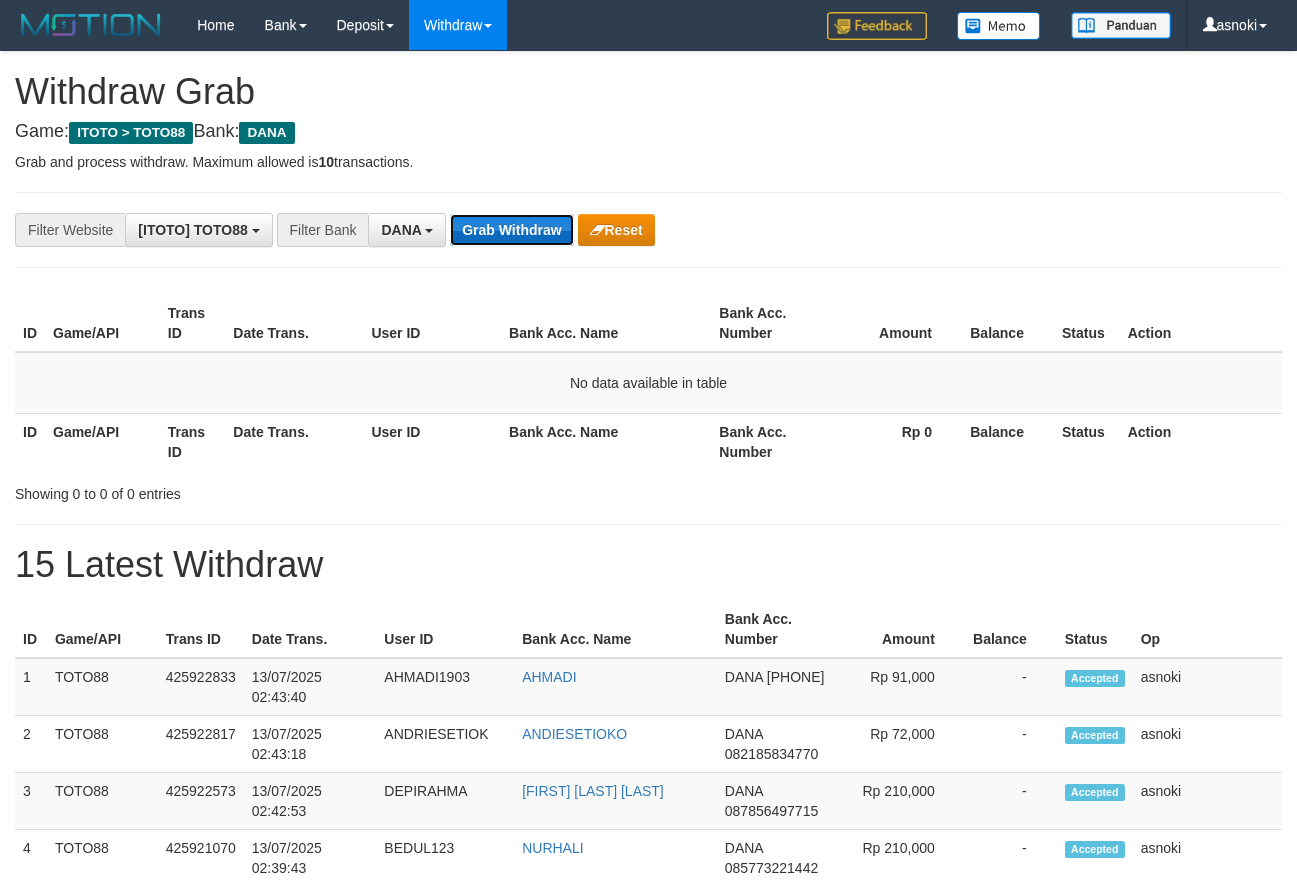 click on "Grab Withdraw" at bounding box center [511, 230] 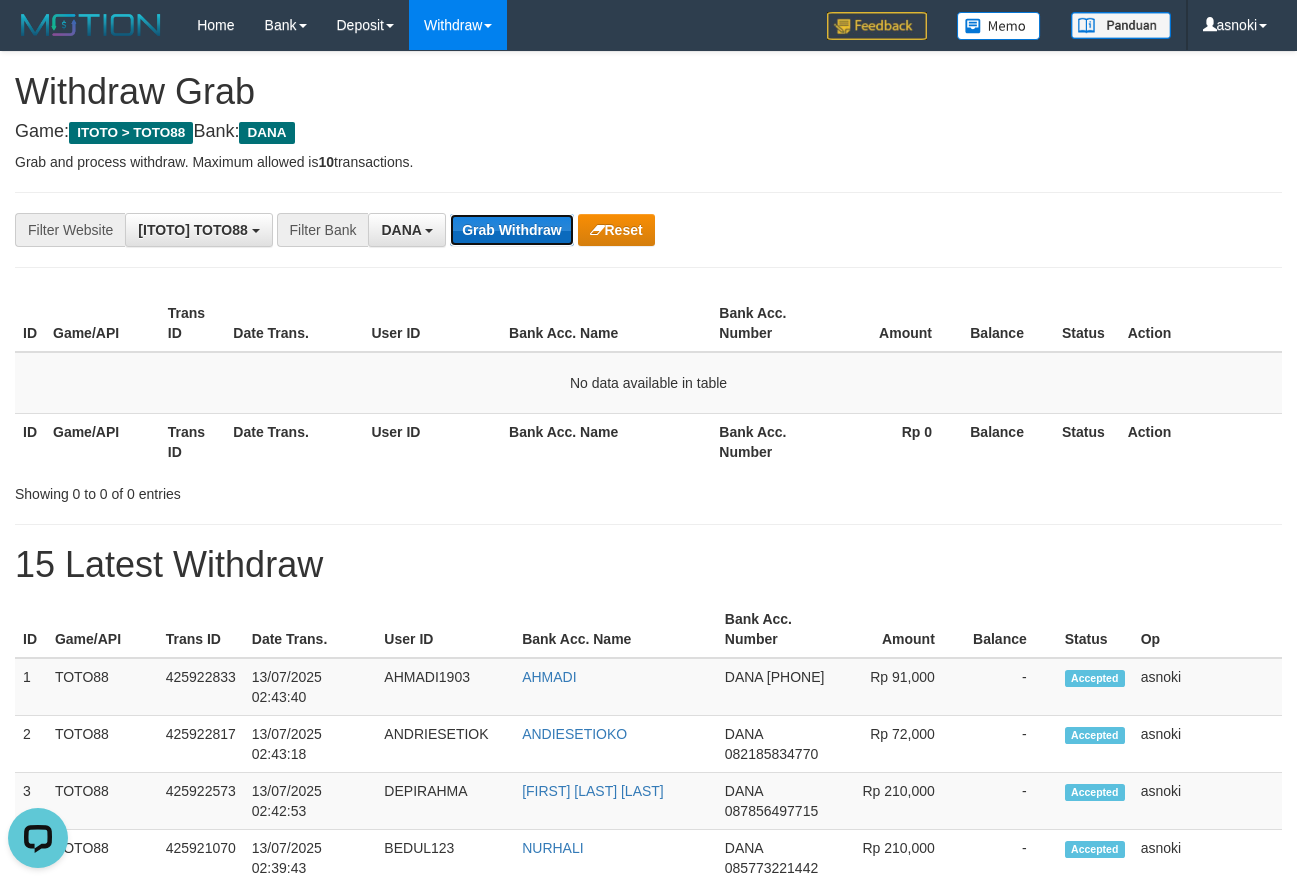 scroll, scrollTop: 0, scrollLeft: 0, axis: both 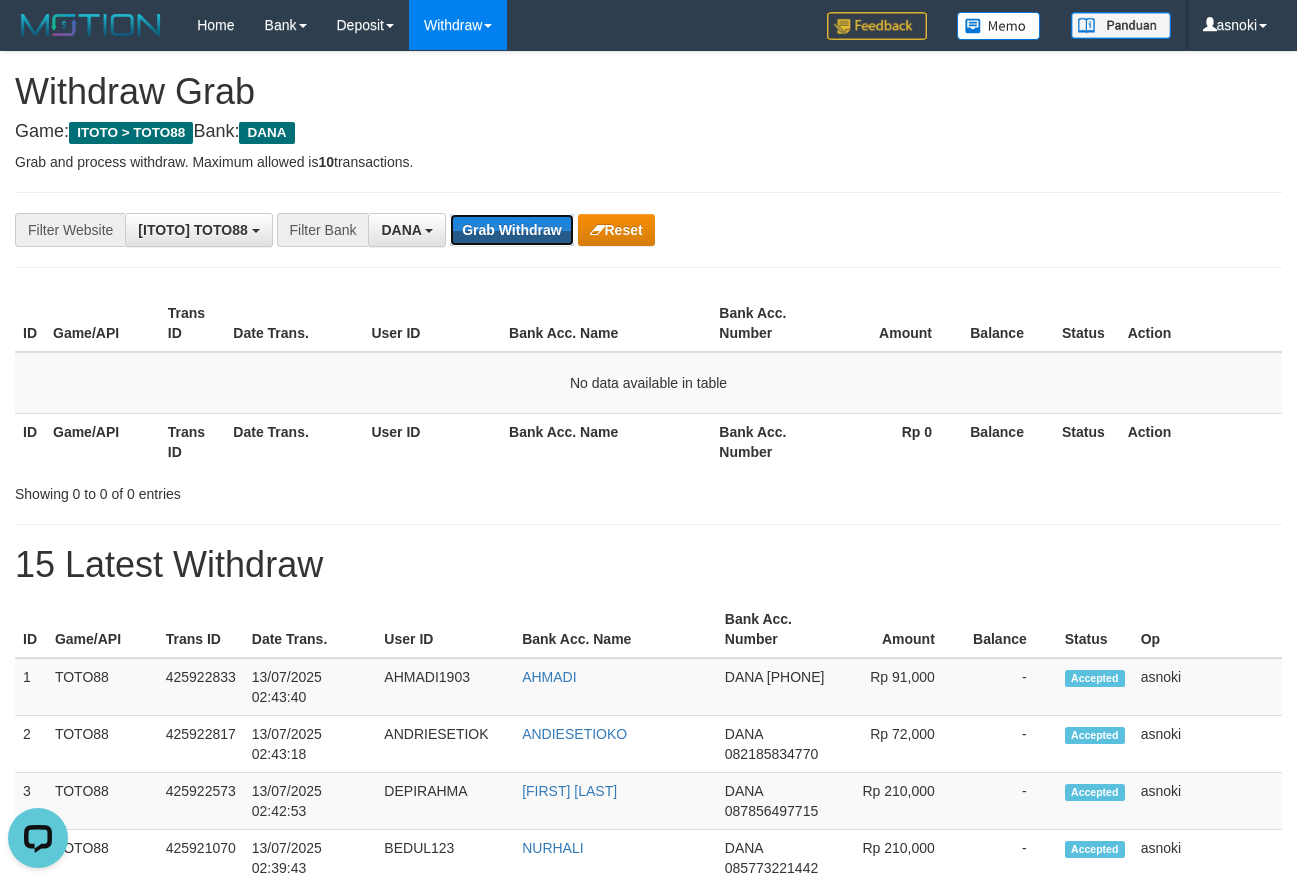click on "Grab Withdraw" at bounding box center (511, 230) 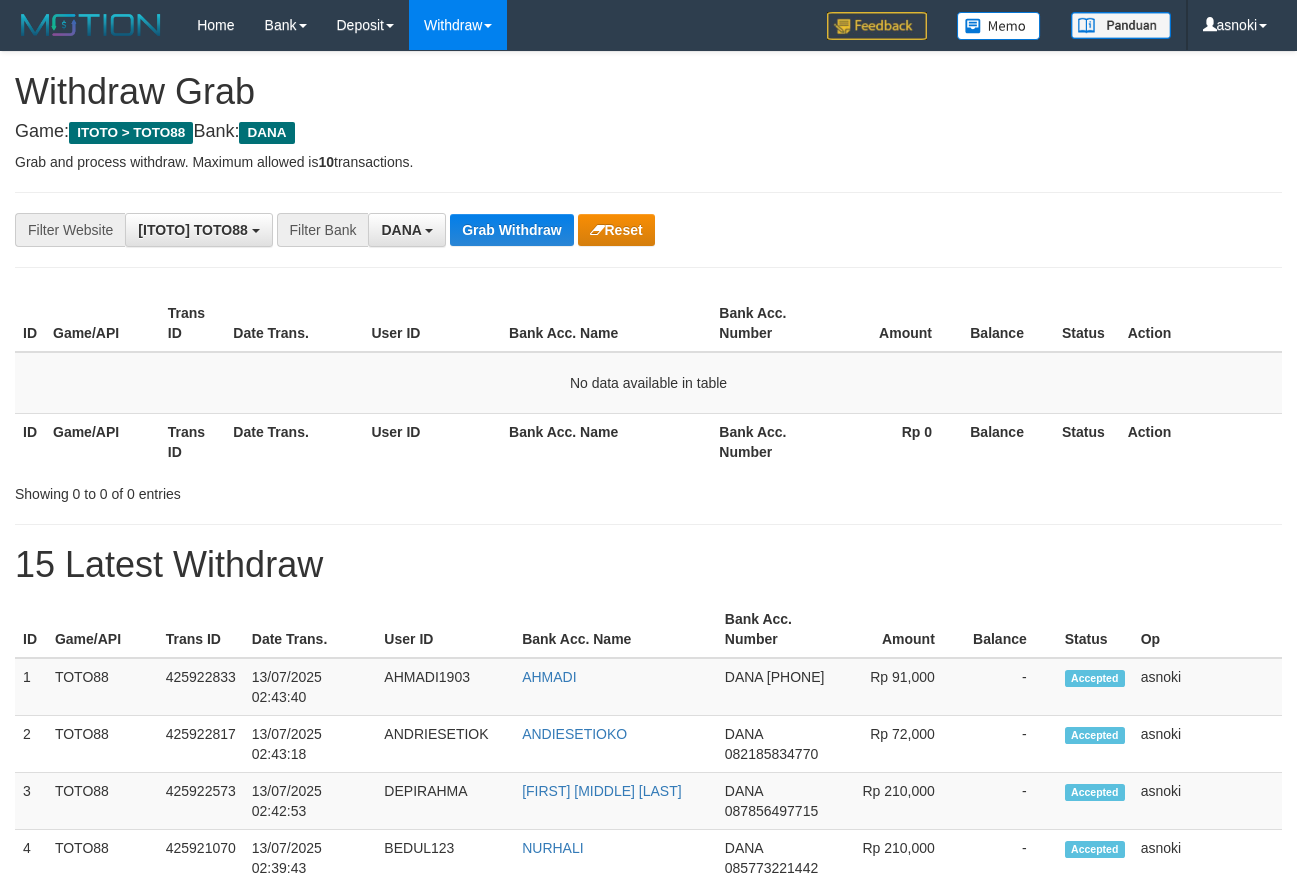 scroll, scrollTop: 0, scrollLeft: 0, axis: both 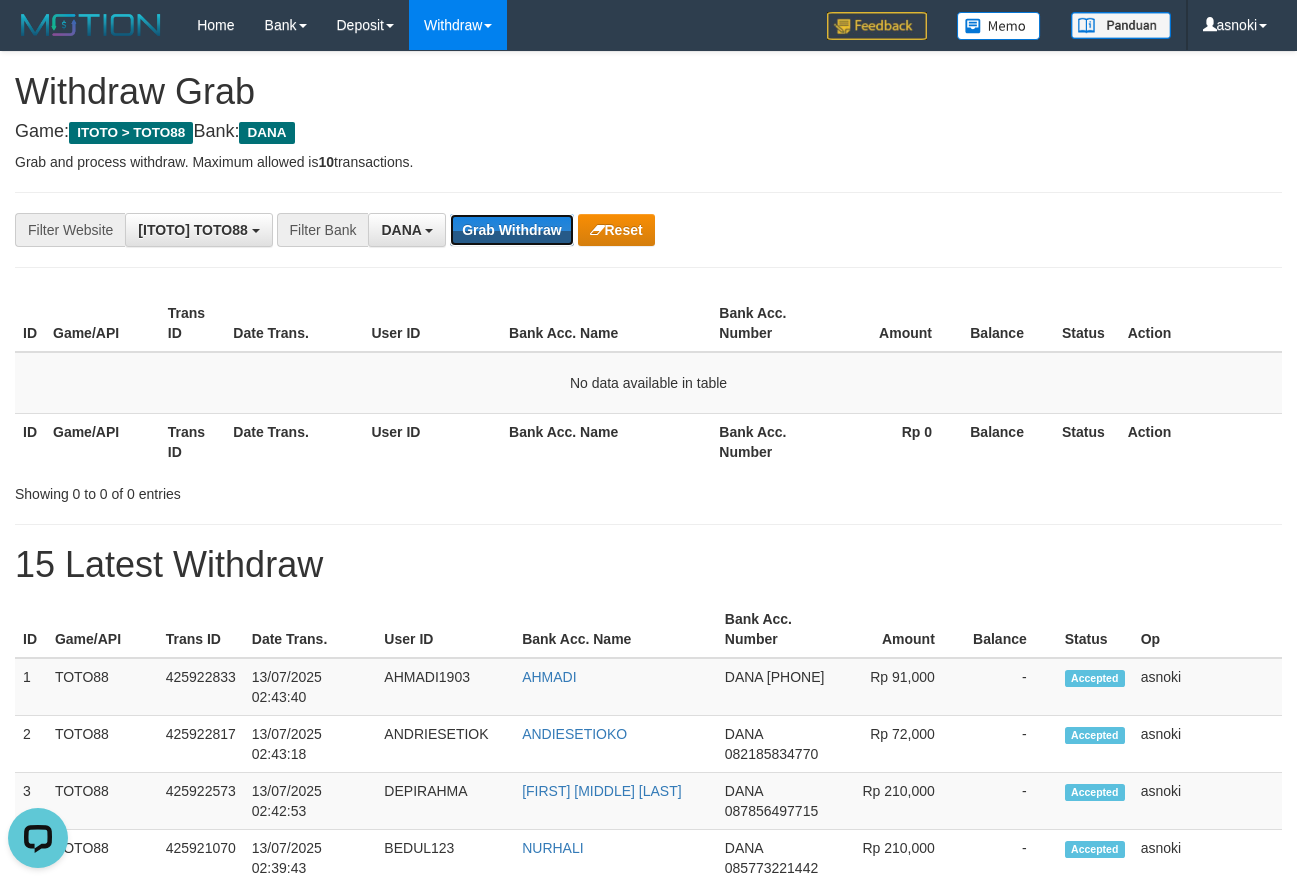 click on "Grab Withdraw" at bounding box center [511, 230] 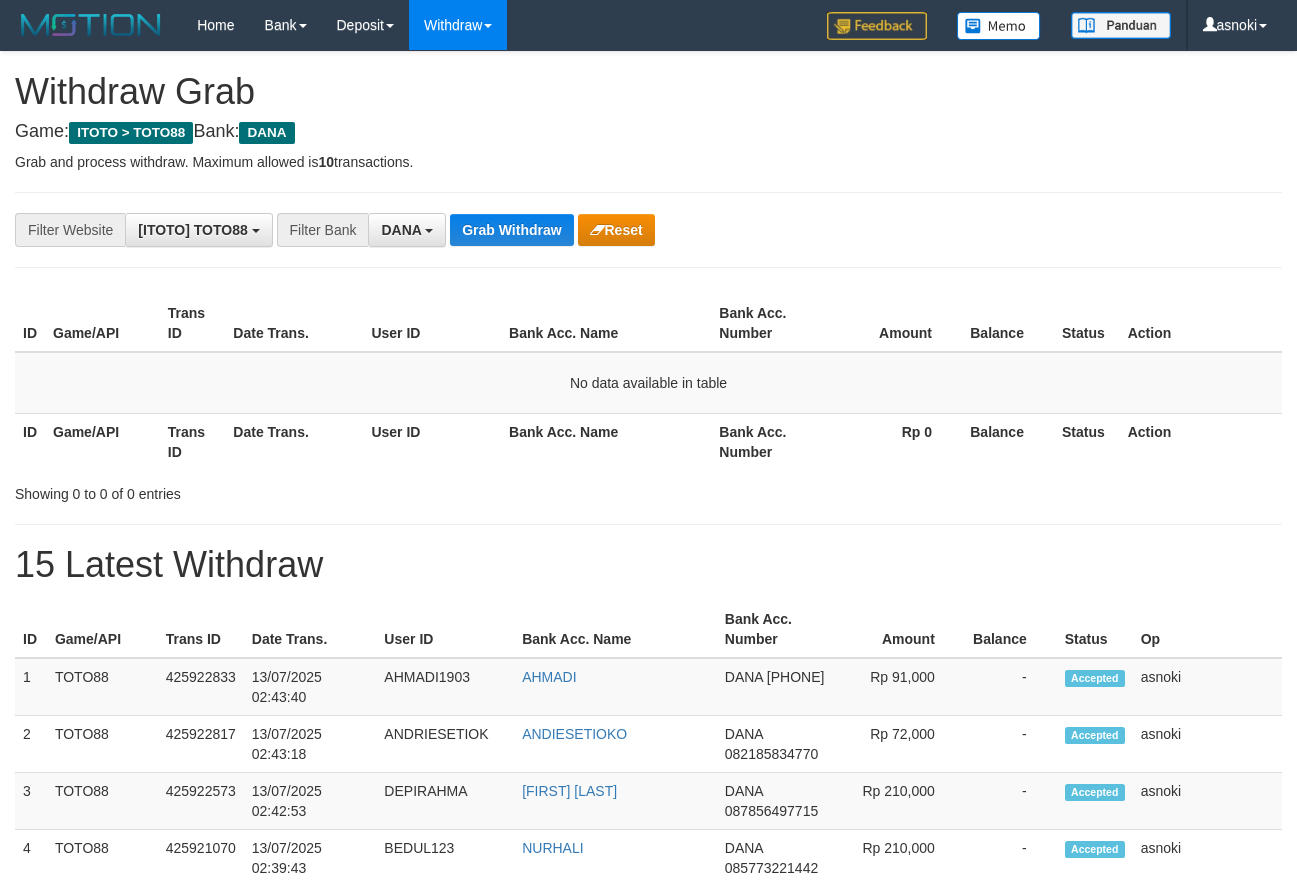 scroll, scrollTop: 0, scrollLeft: 0, axis: both 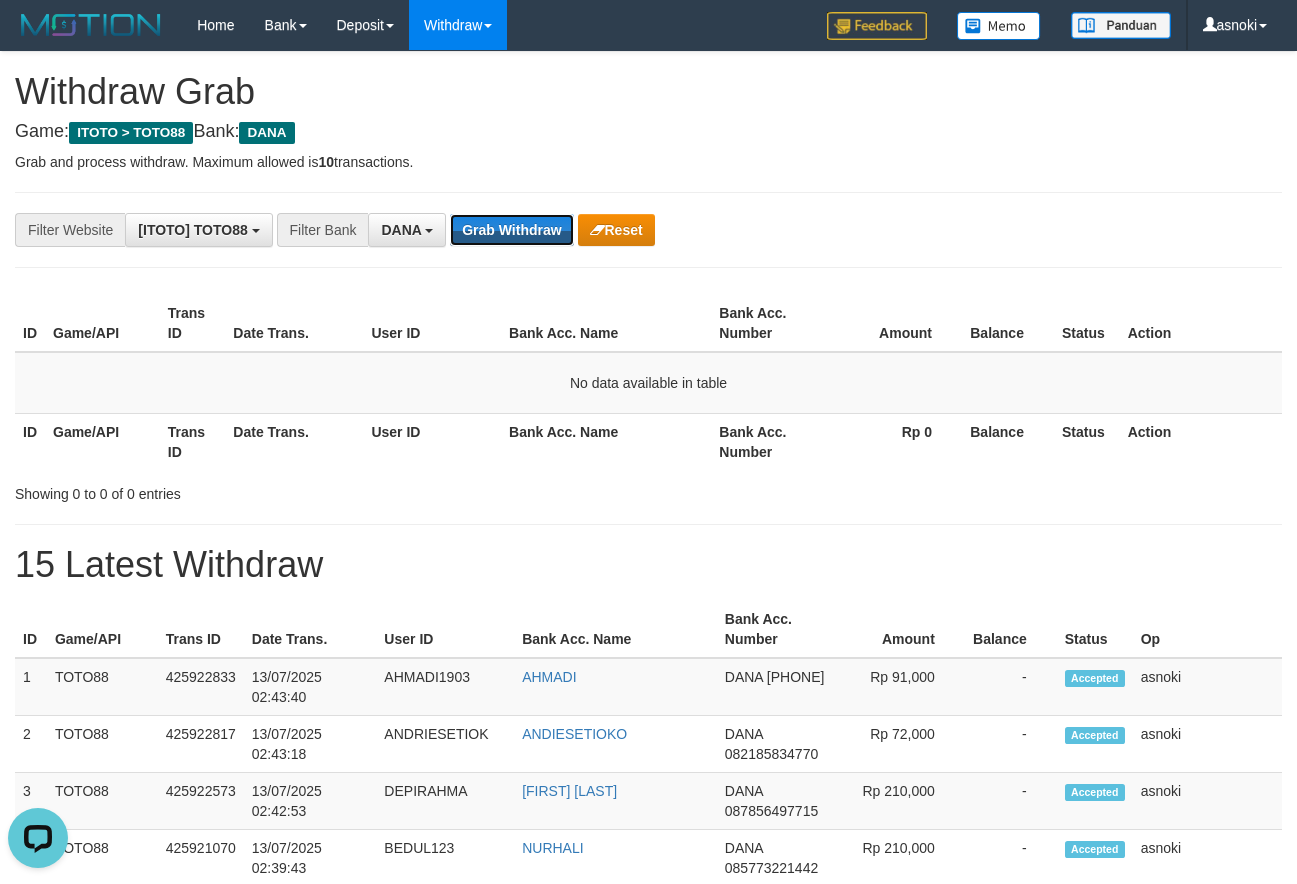 click on "Grab Withdraw" at bounding box center [511, 230] 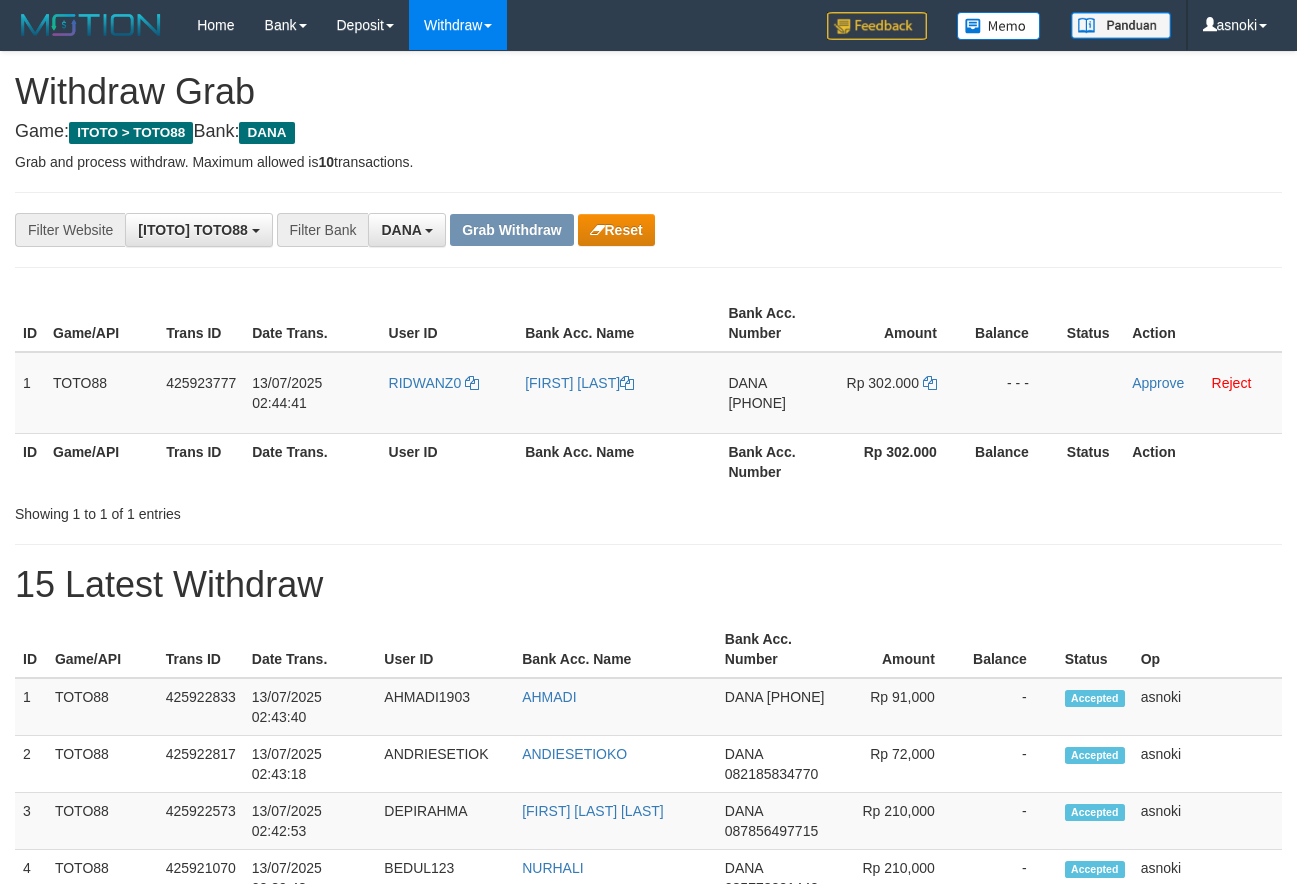 scroll, scrollTop: 0, scrollLeft: 0, axis: both 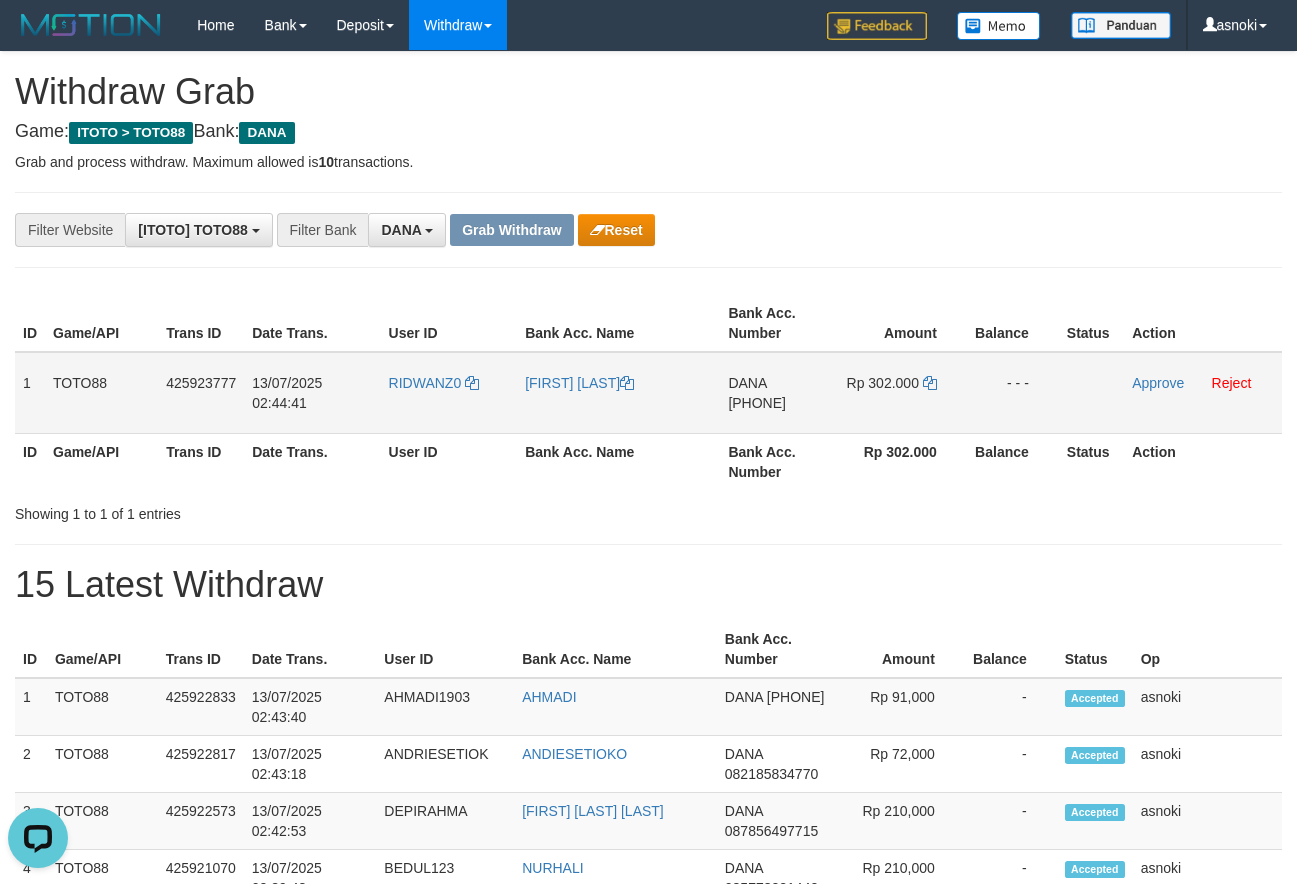 click on "[PHONE]" at bounding box center (757, 403) 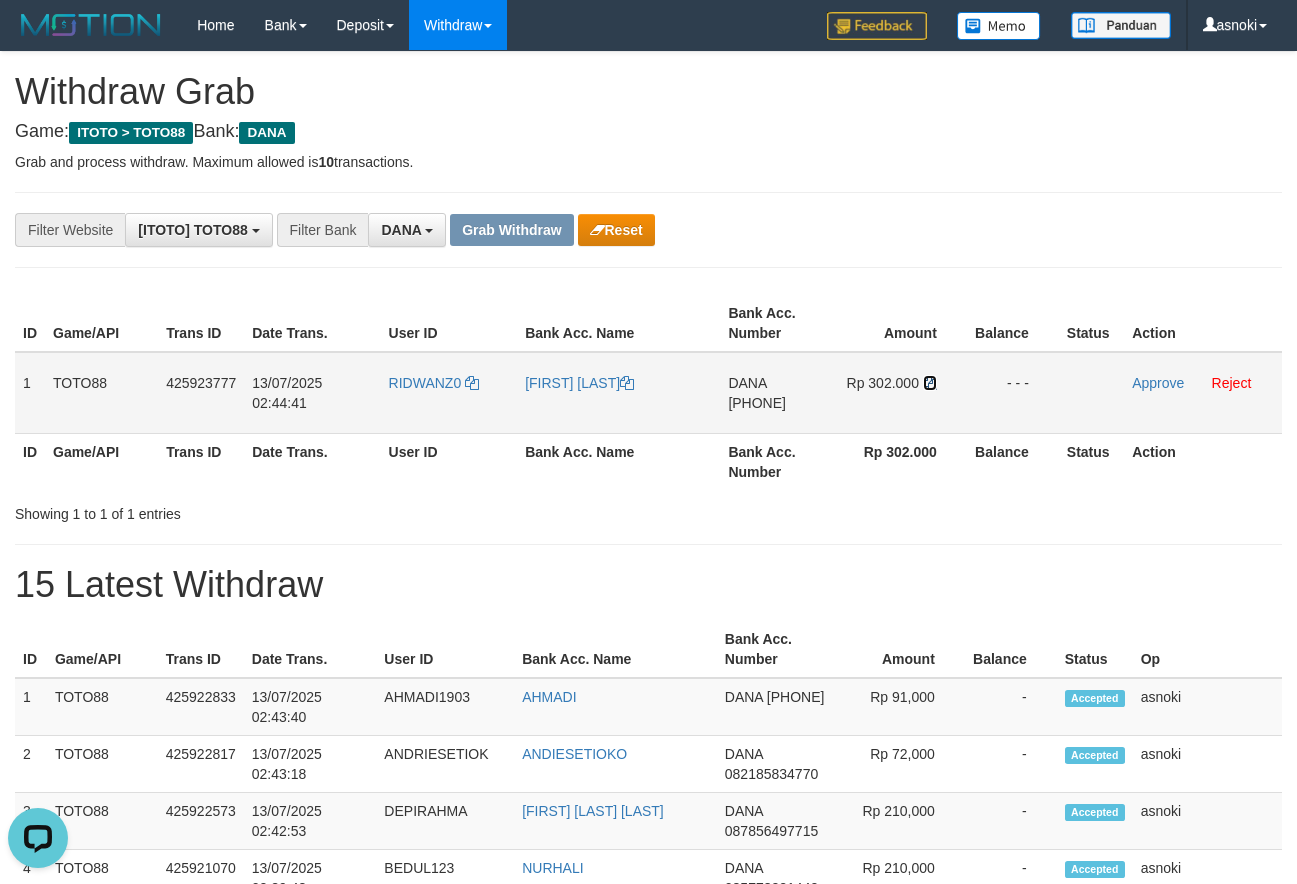 click at bounding box center (930, 383) 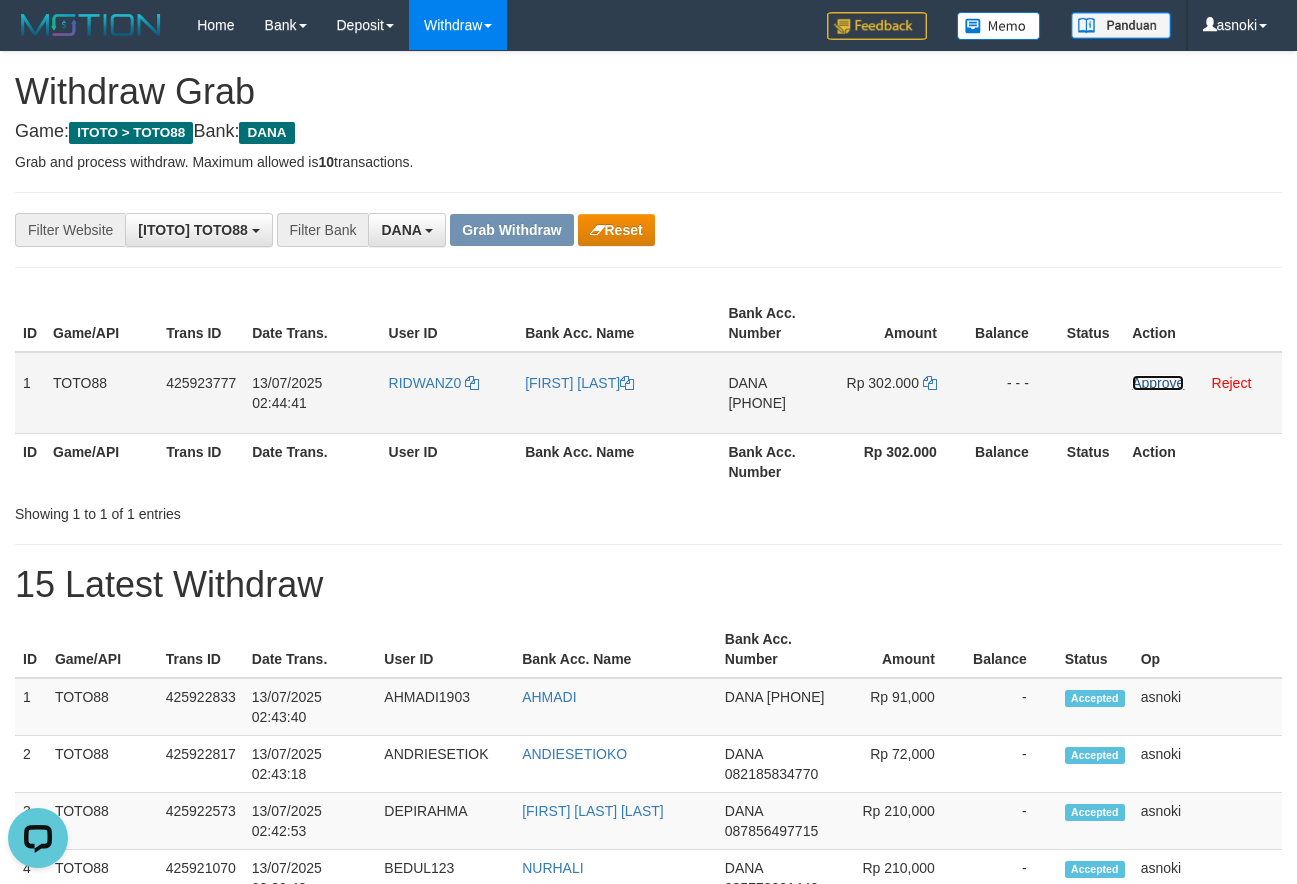 click on "Approve" at bounding box center (1158, 383) 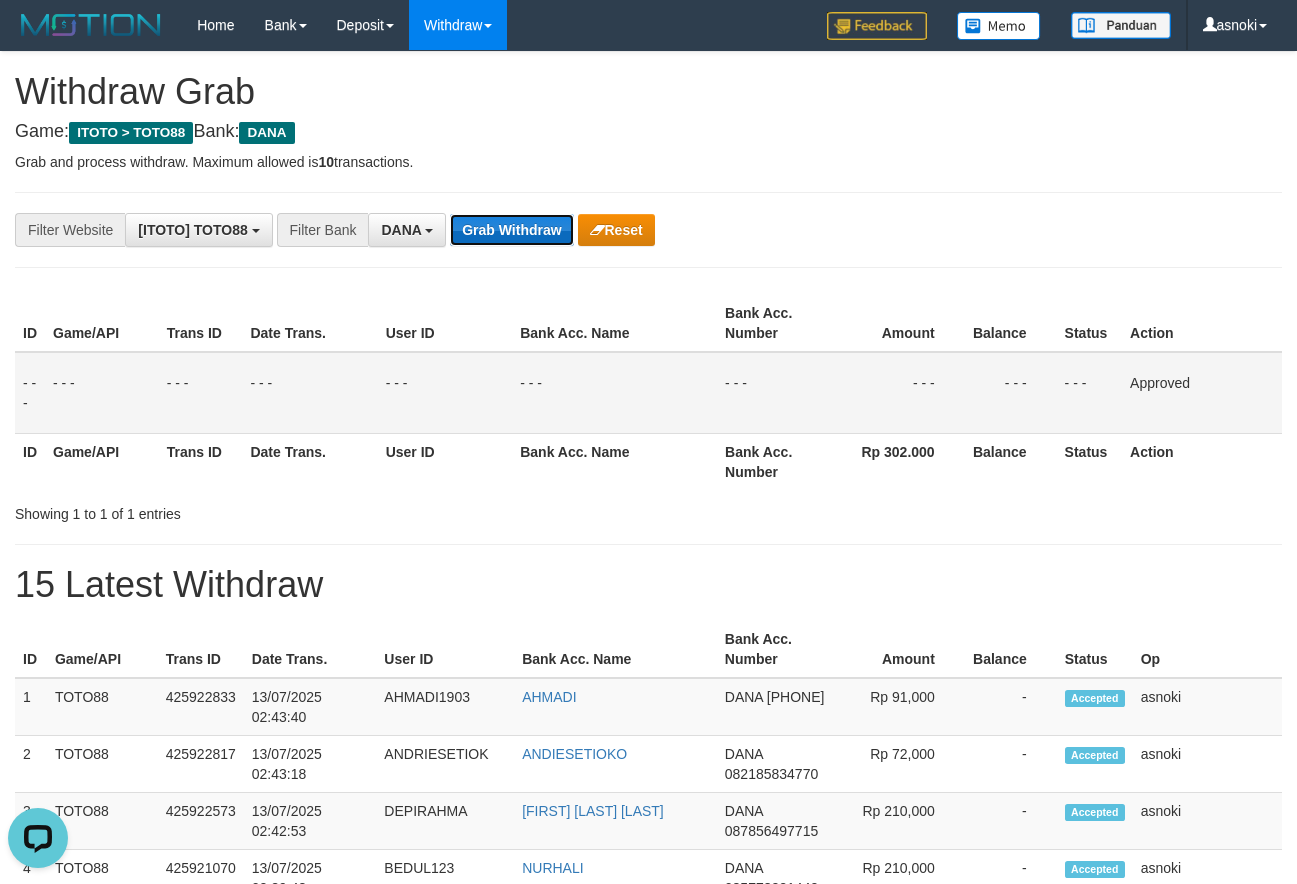 click on "Grab Withdraw" at bounding box center [511, 230] 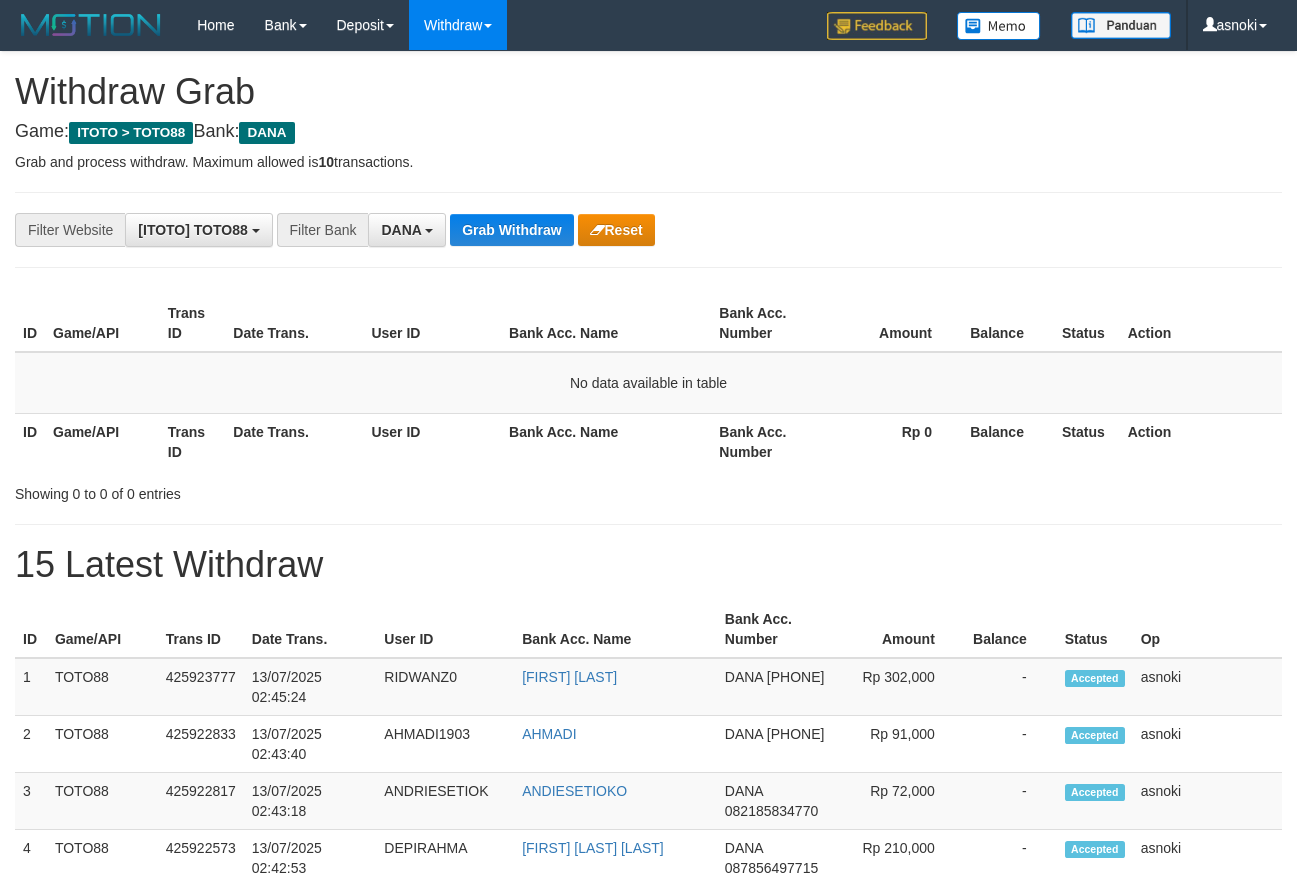 scroll, scrollTop: 0, scrollLeft: 0, axis: both 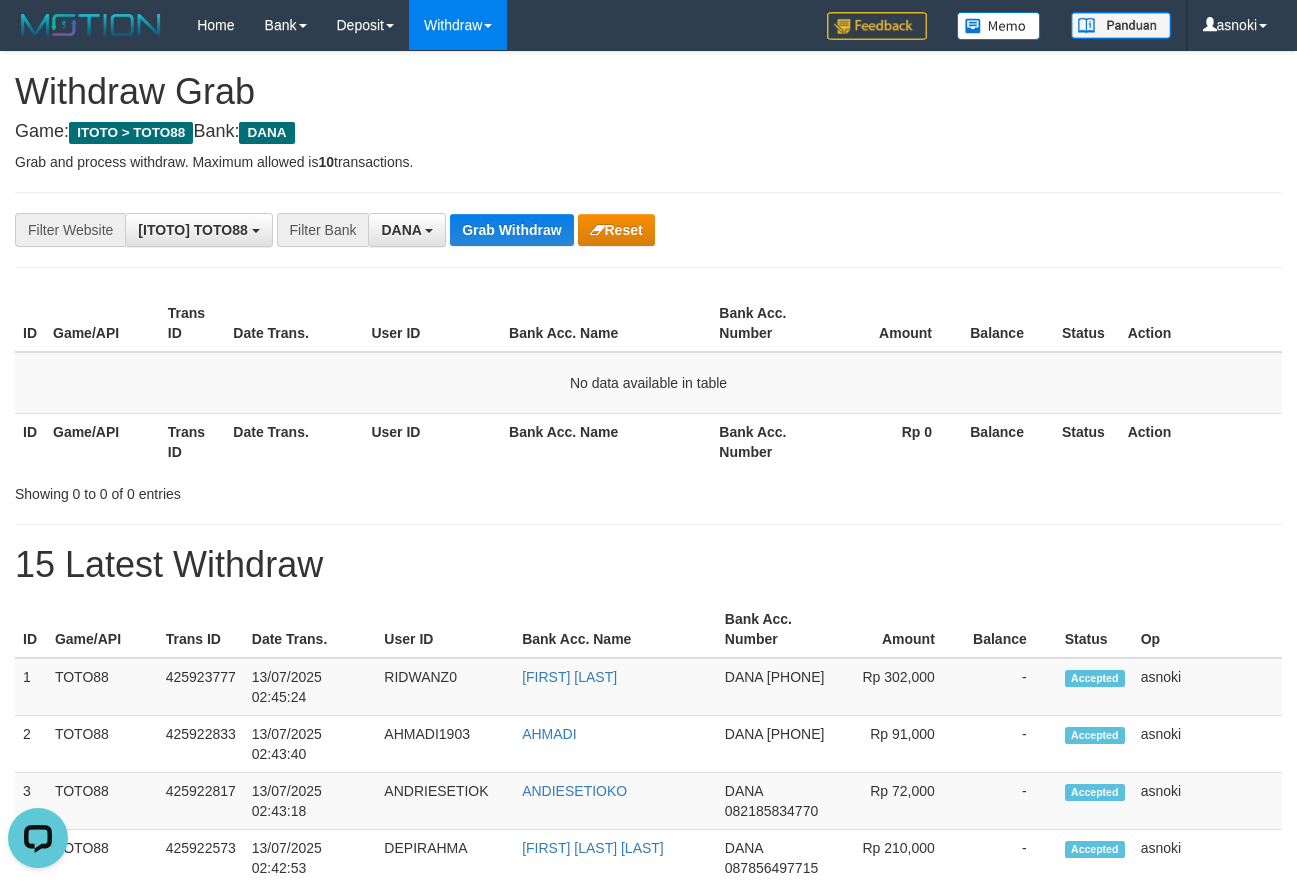 click on "**********" at bounding box center [540, 230] 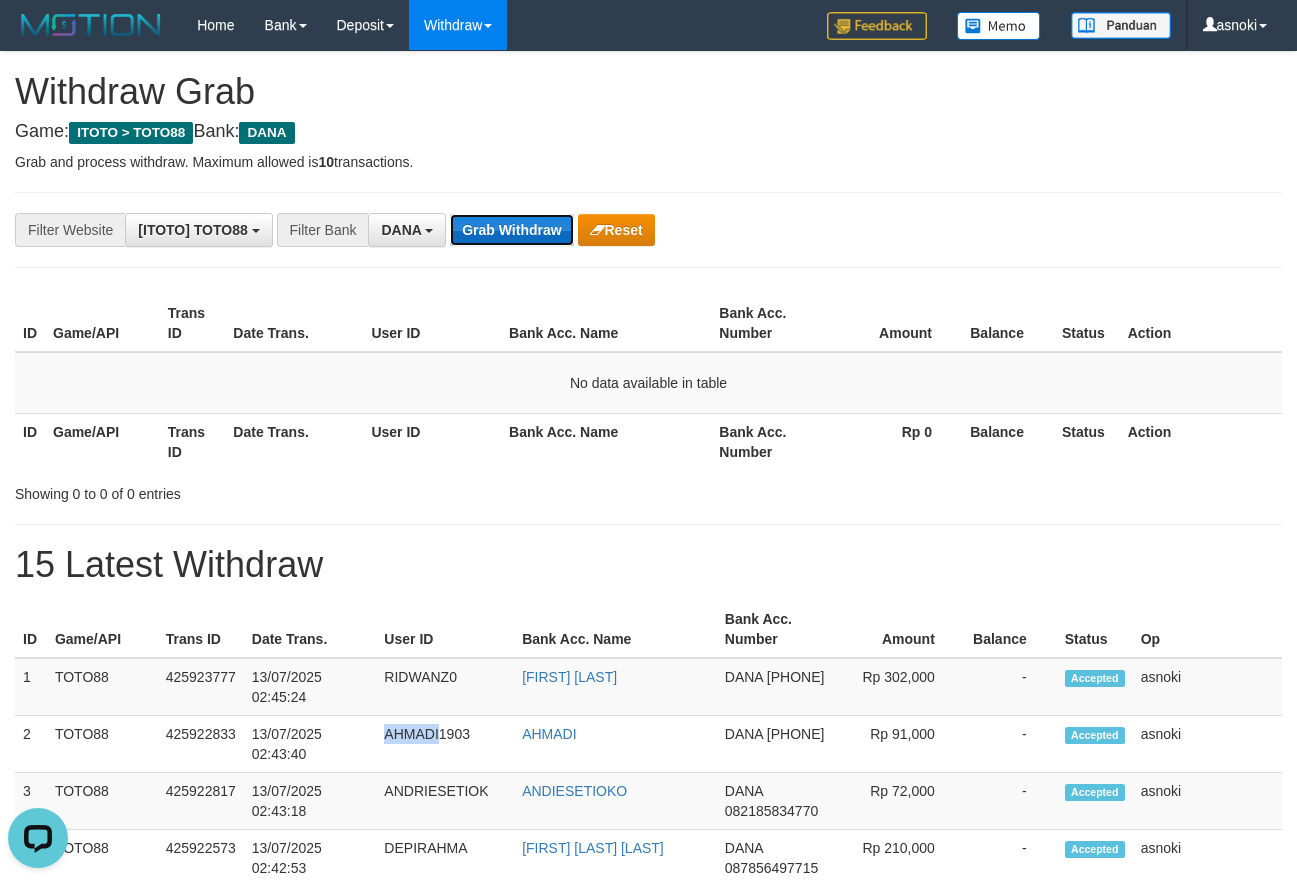 click on "Grab Withdraw" at bounding box center (511, 230) 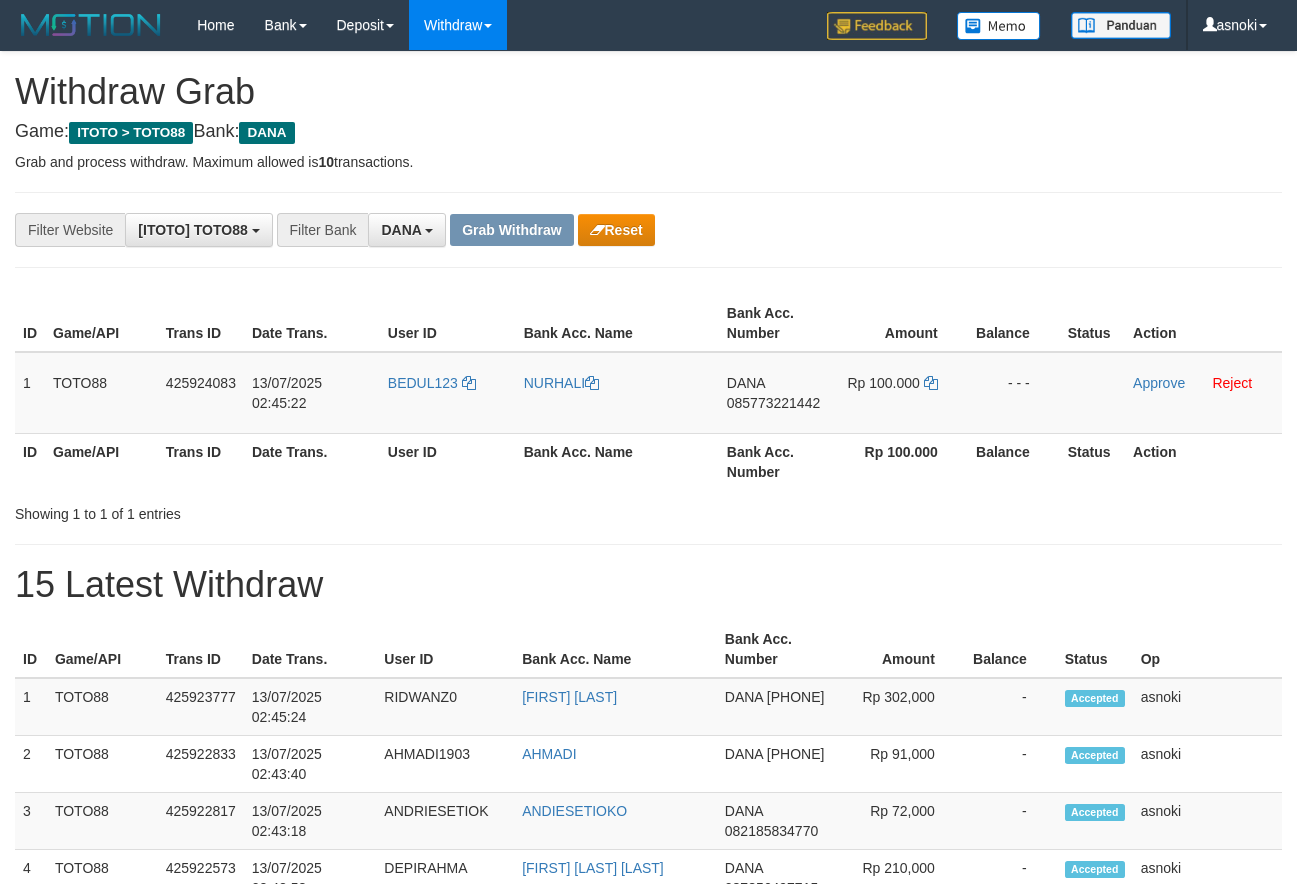 scroll, scrollTop: 0, scrollLeft: 0, axis: both 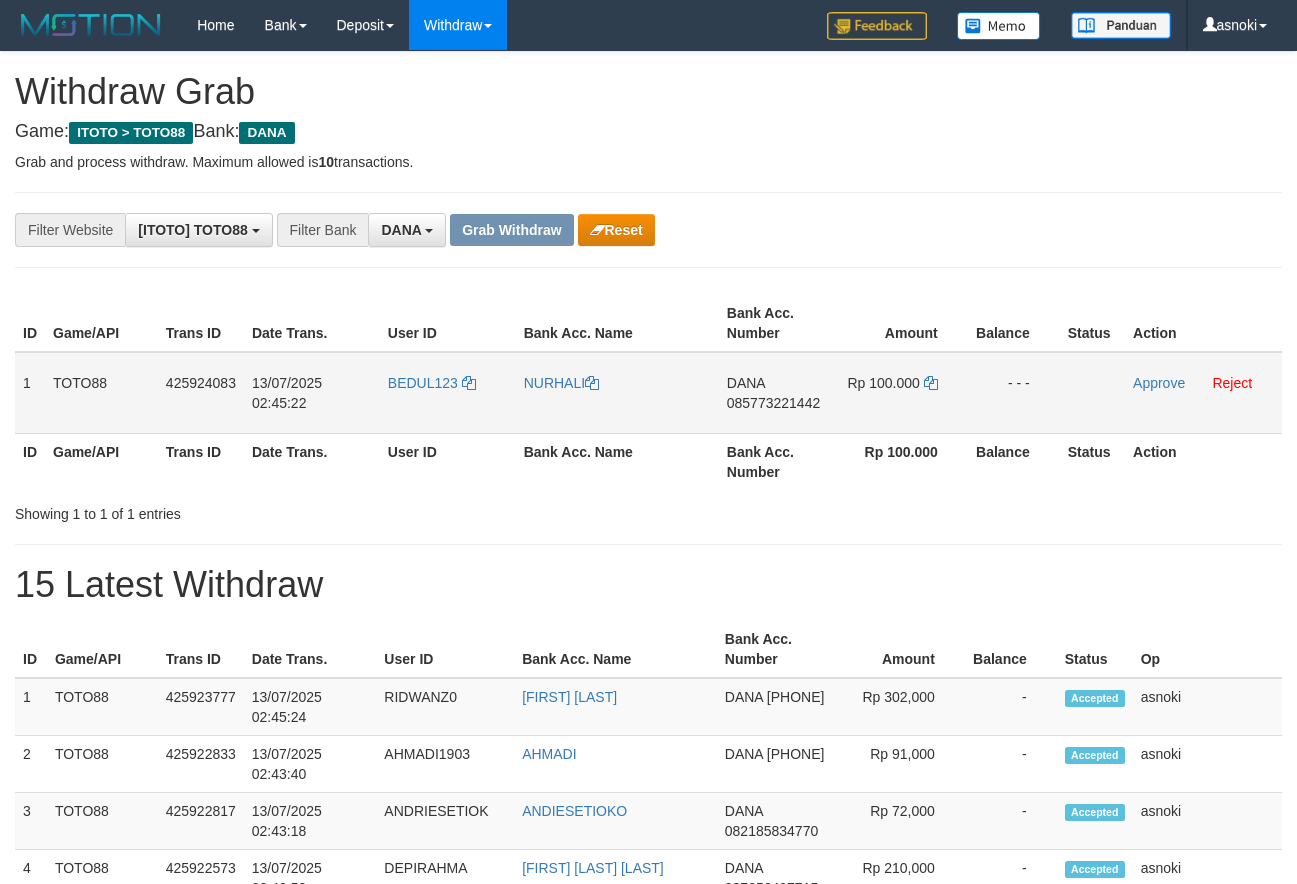 click on "085773221442" at bounding box center [773, 403] 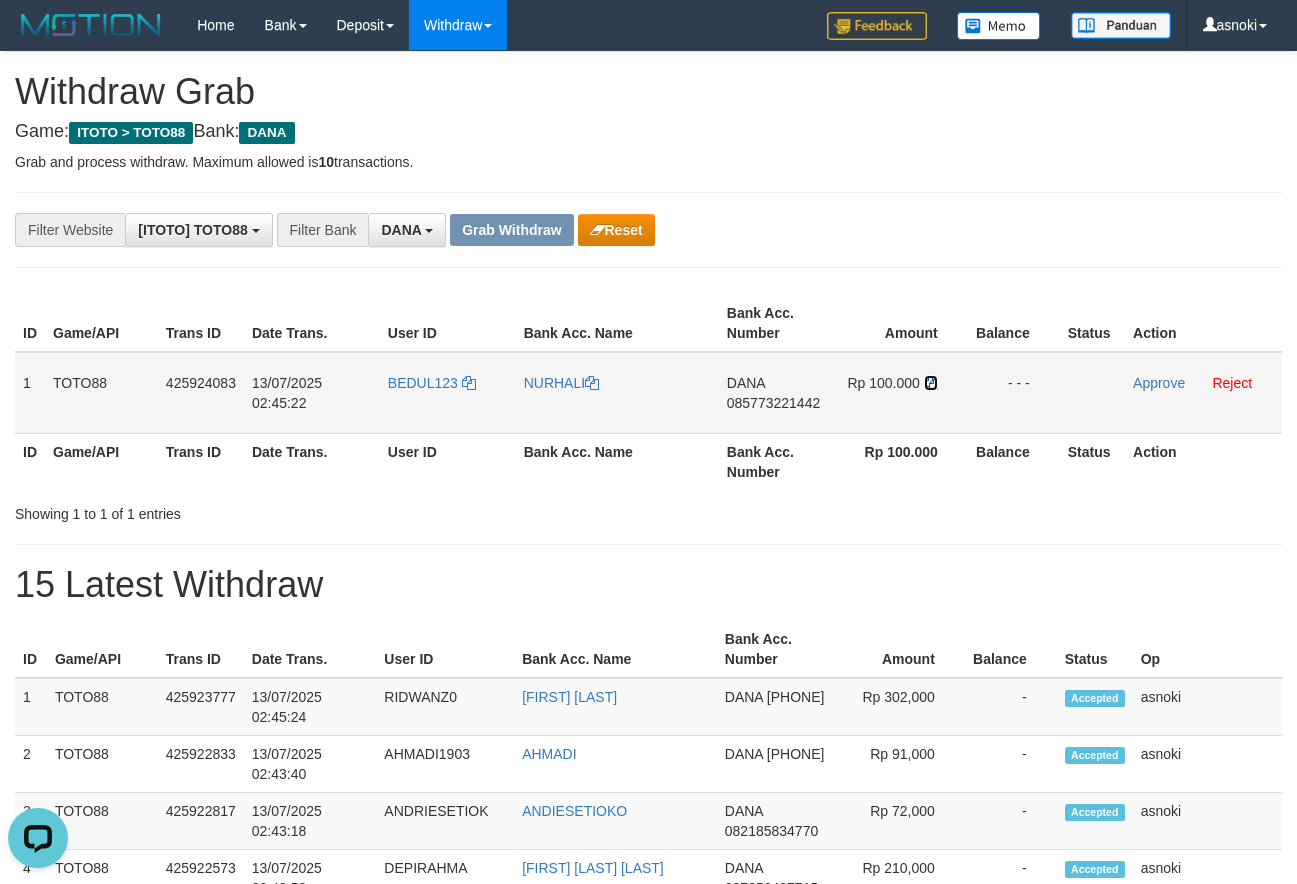 click at bounding box center [931, 383] 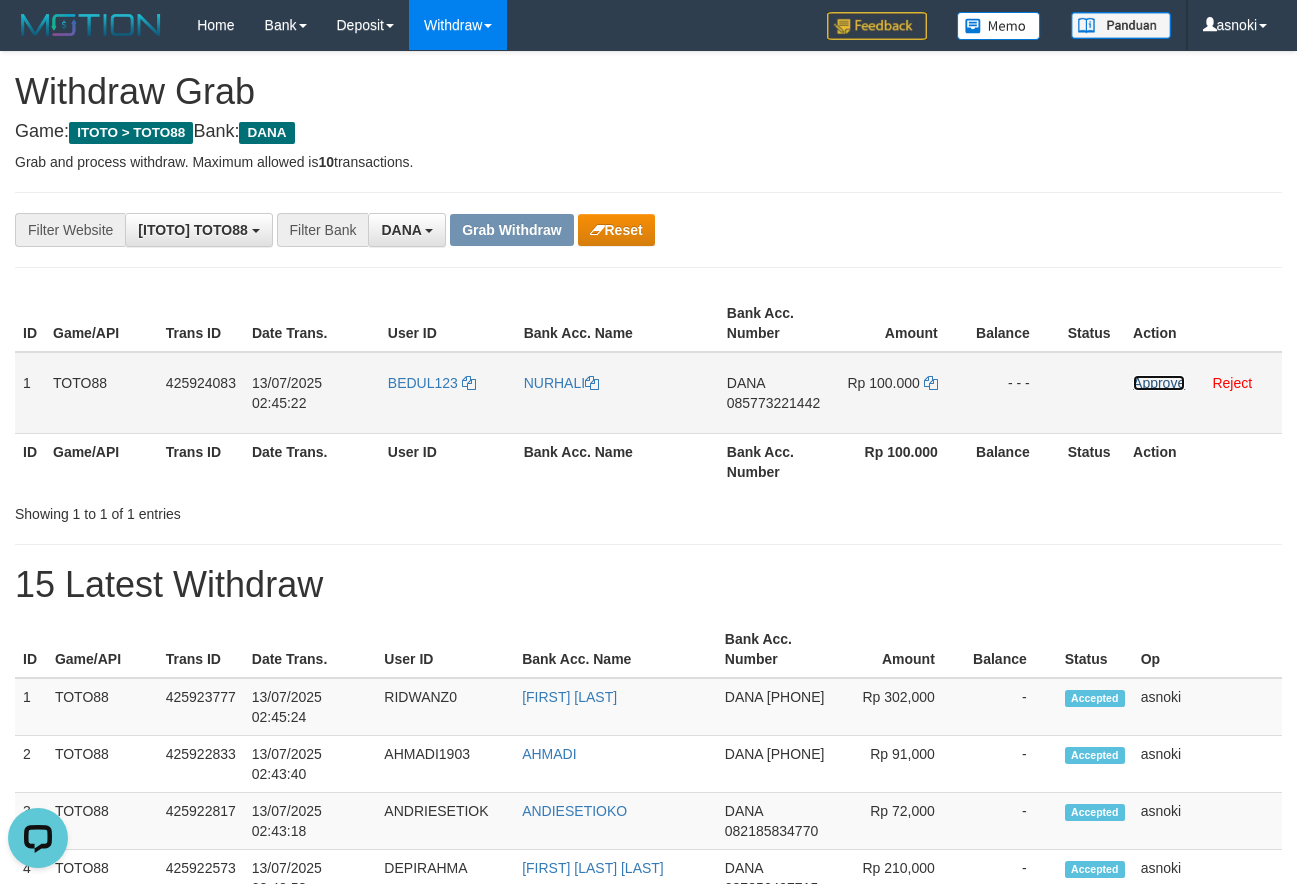 click on "Approve" at bounding box center (1159, 383) 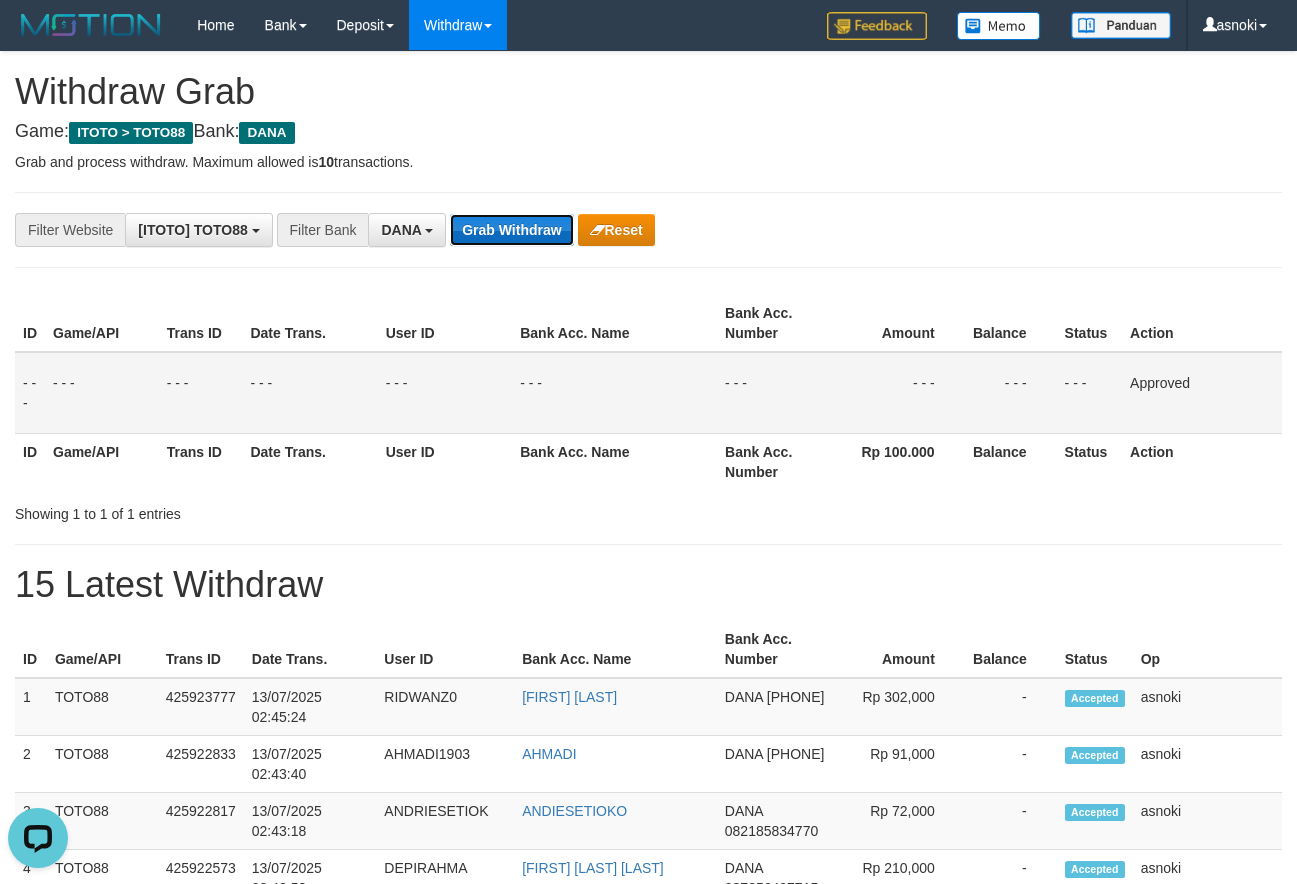 click on "Grab Withdraw" at bounding box center (511, 230) 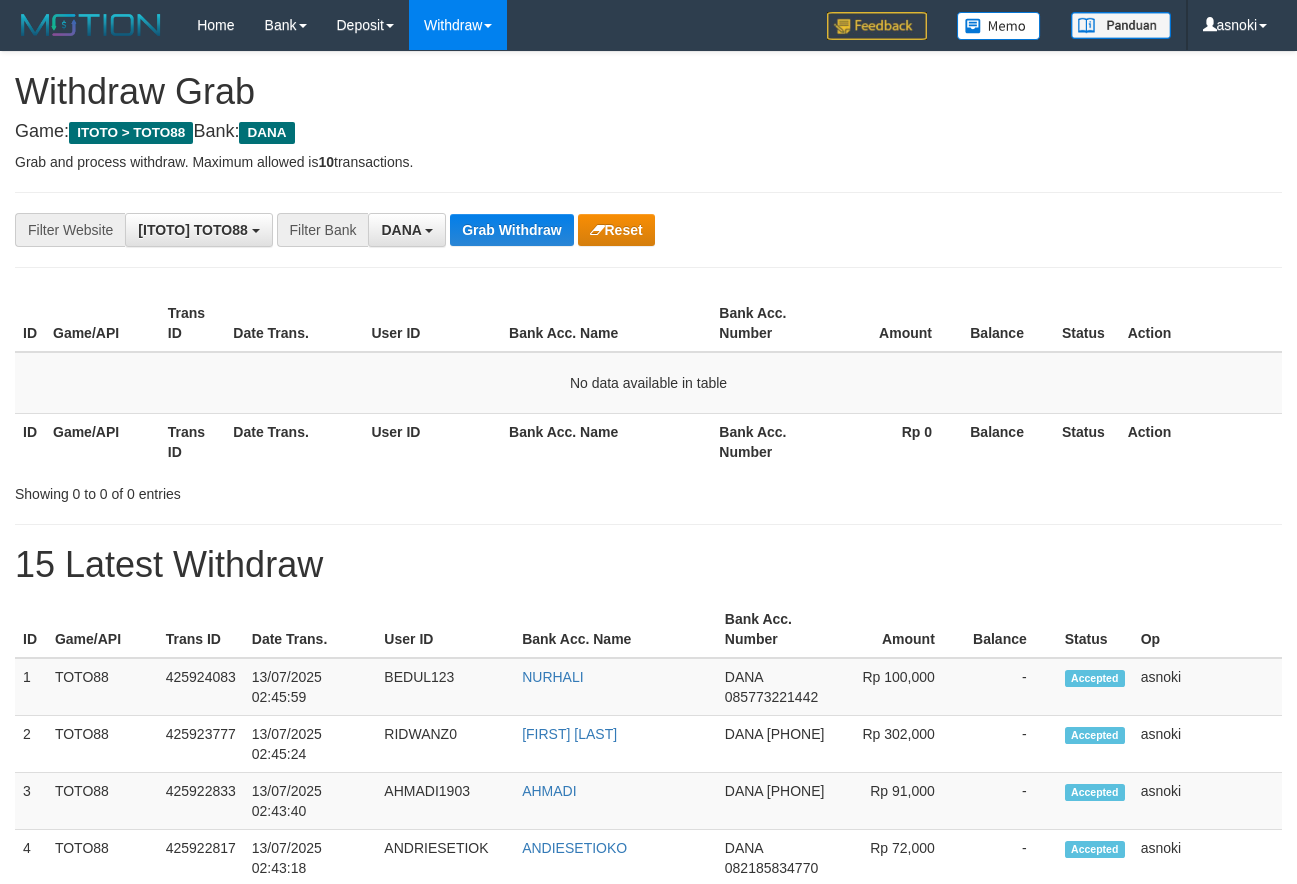 scroll, scrollTop: 0, scrollLeft: 0, axis: both 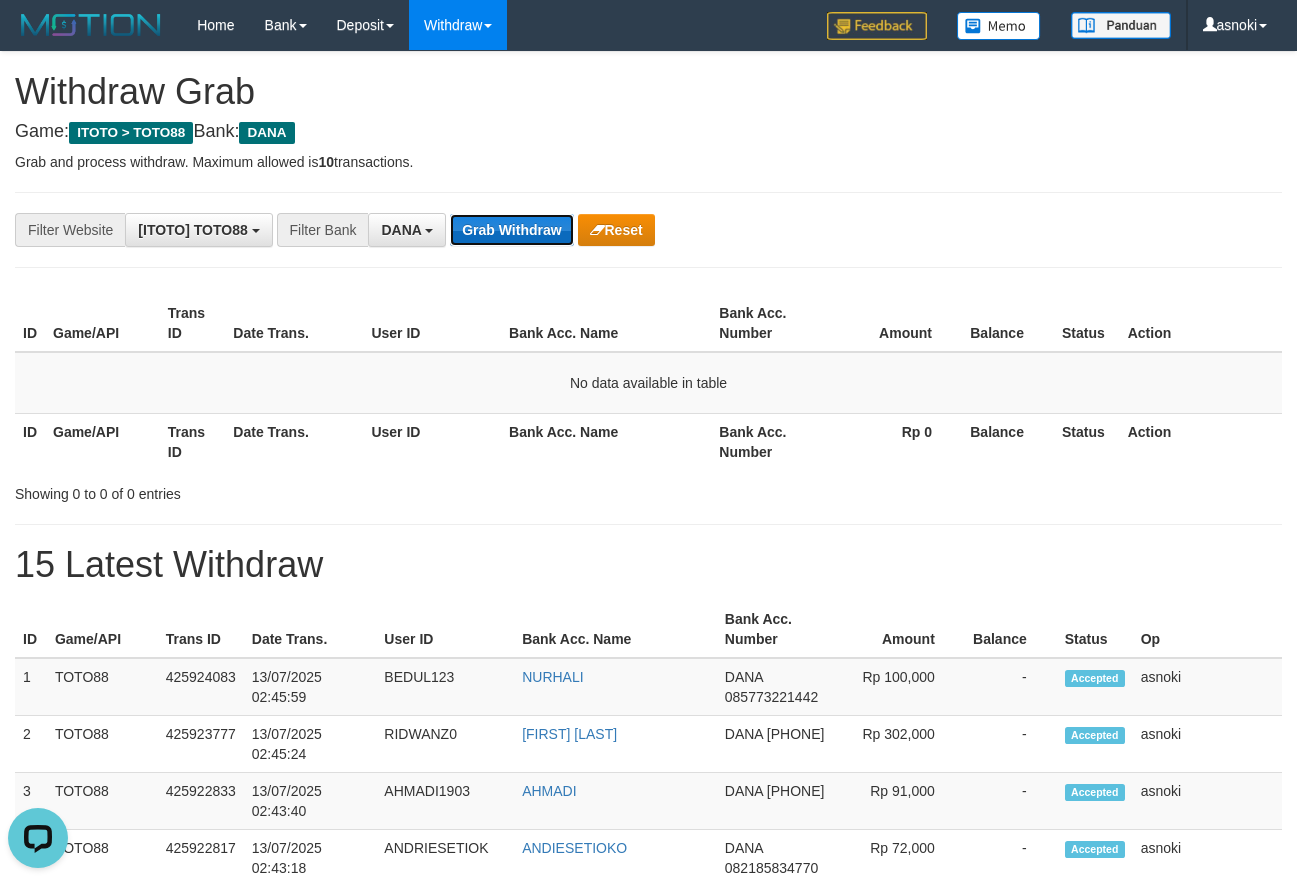 click on "Grab Withdraw" at bounding box center [511, 230] 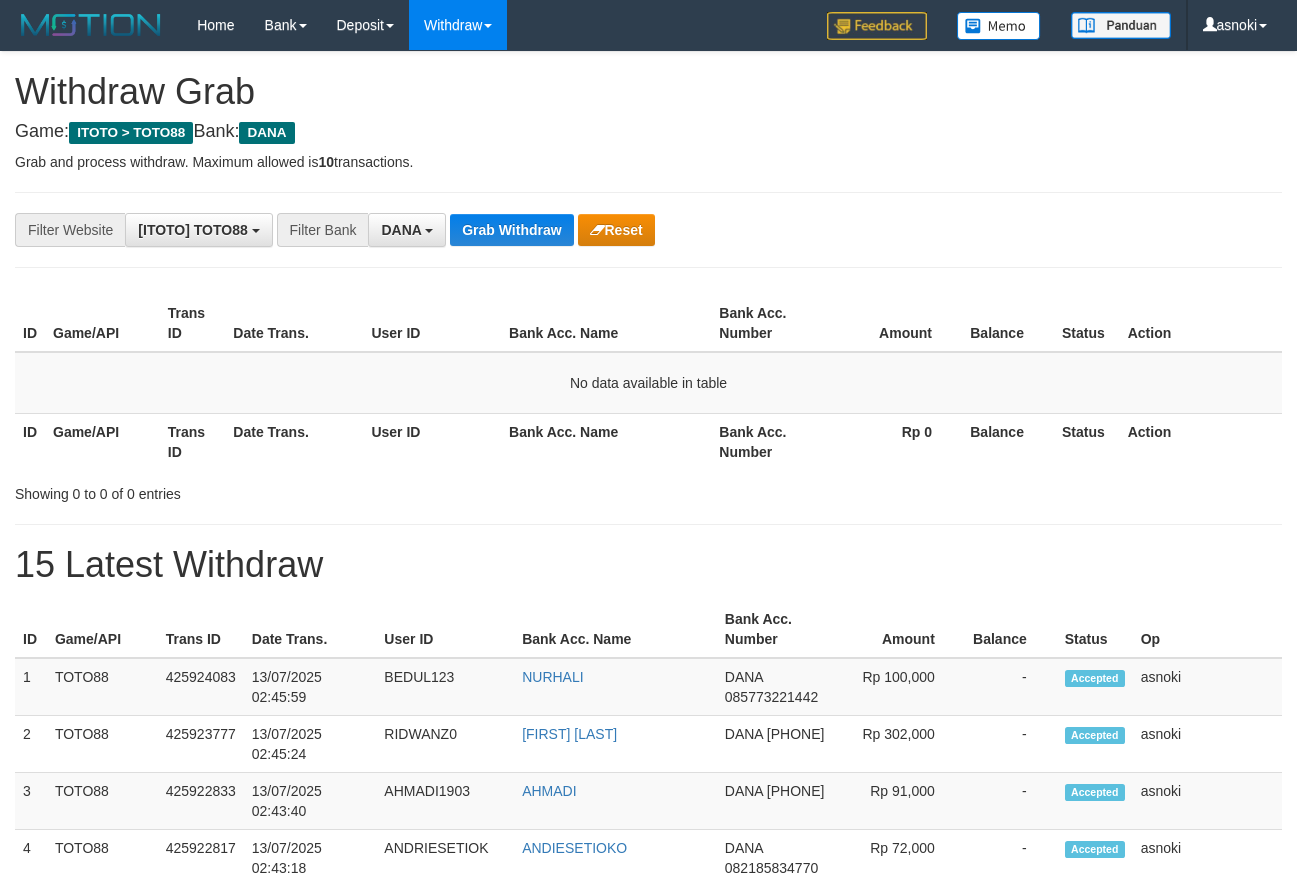 scroll, scrollTop: 0, scrollLeft: 0, axis: both 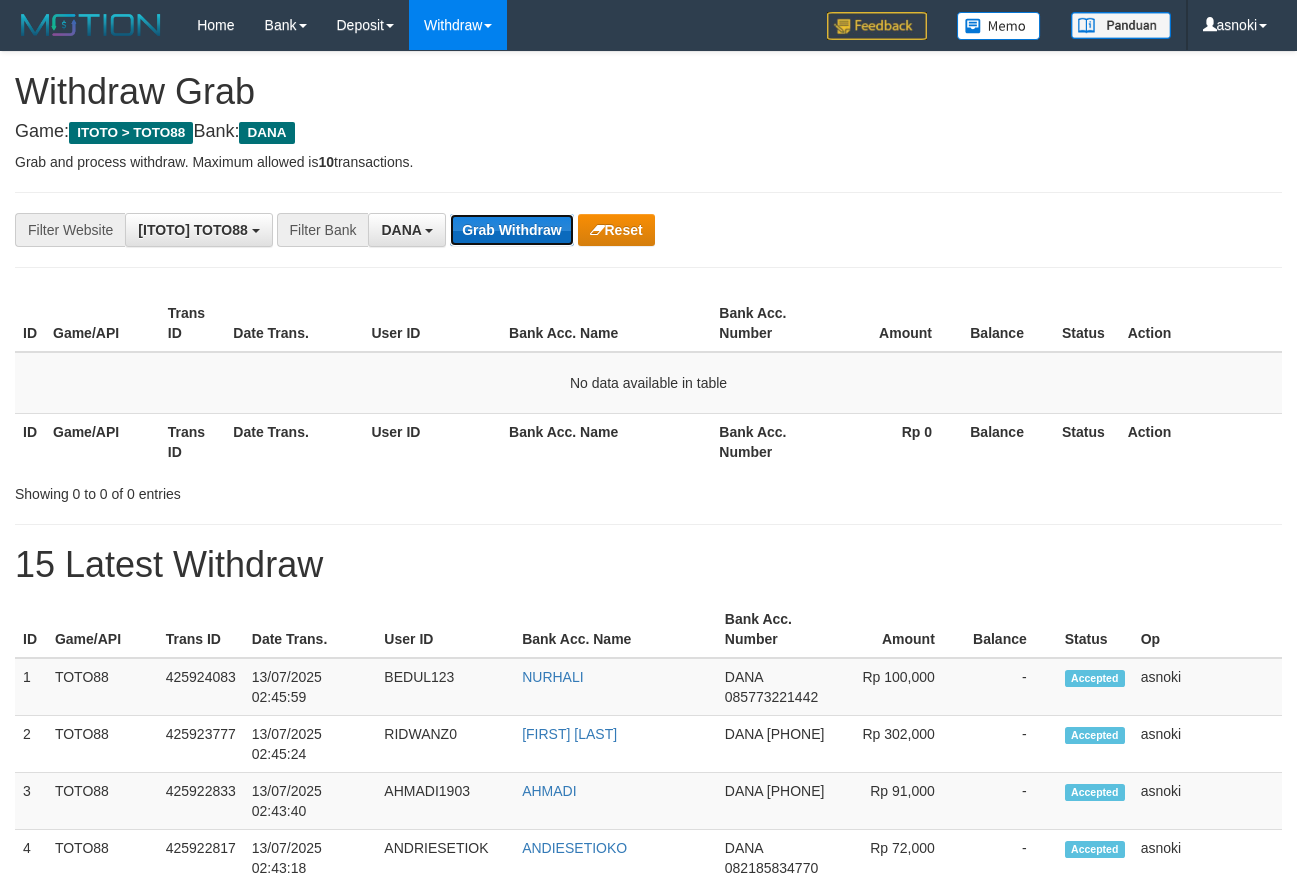 click on "Grab Withdraw" at bounding box center (511, 230) 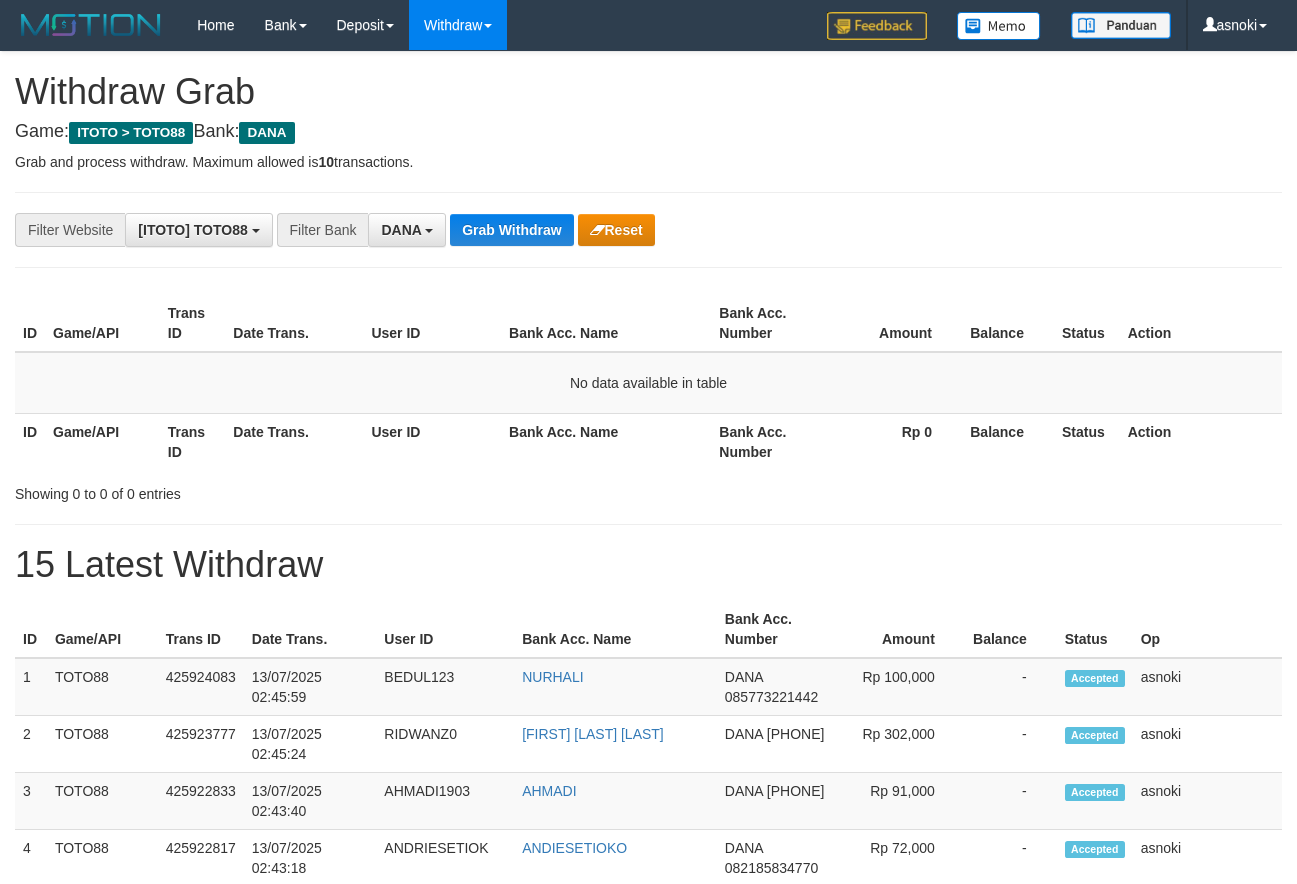 scroll, scrollTop: 0, scrollLeft: 0, axis: both 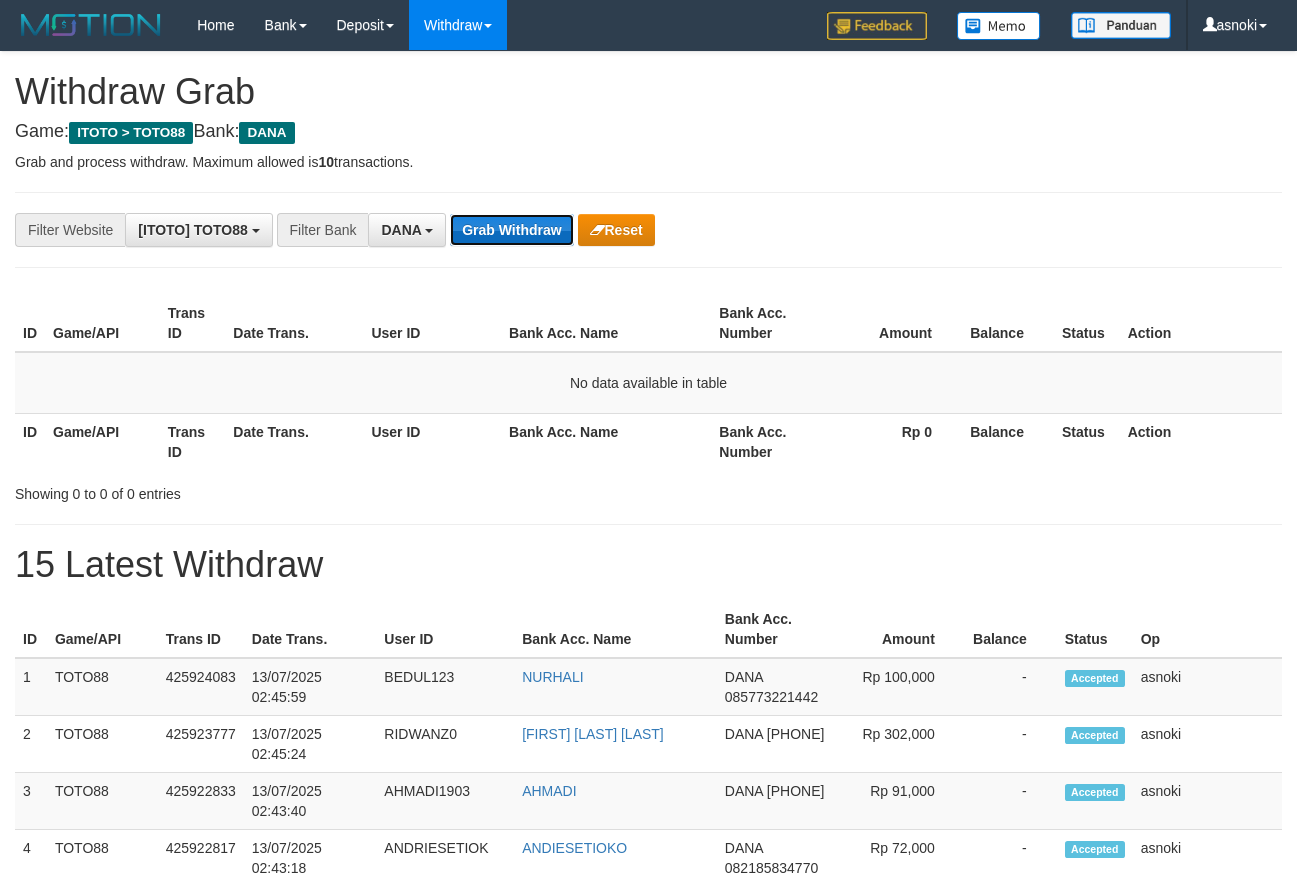 click on "Grab Withdraw" at bounding box center [511, 230] 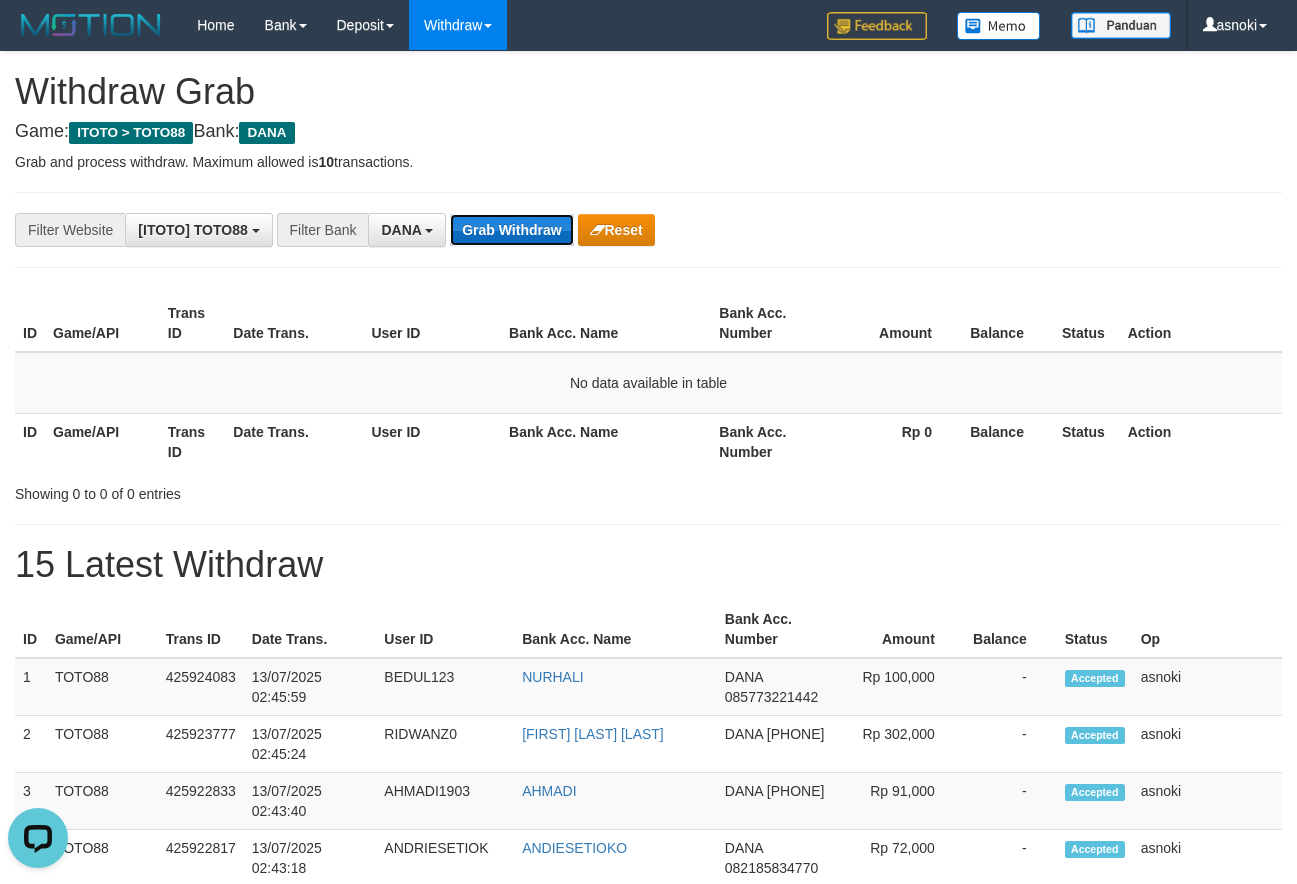 scroll, scrollTop: 0, scrollLeft: 0, axis: both 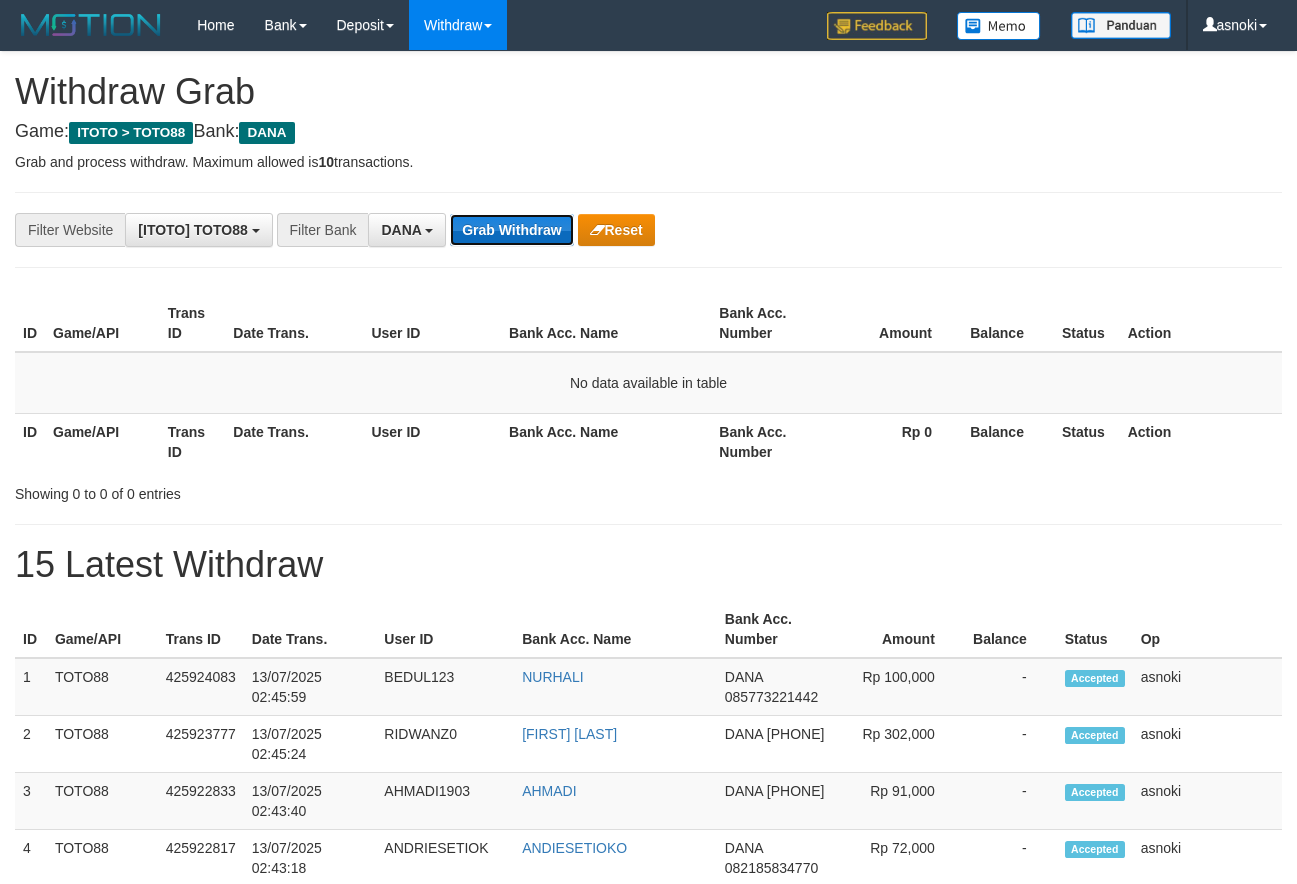 click on "Grab Withdraw" at bounding box center [511, 230] 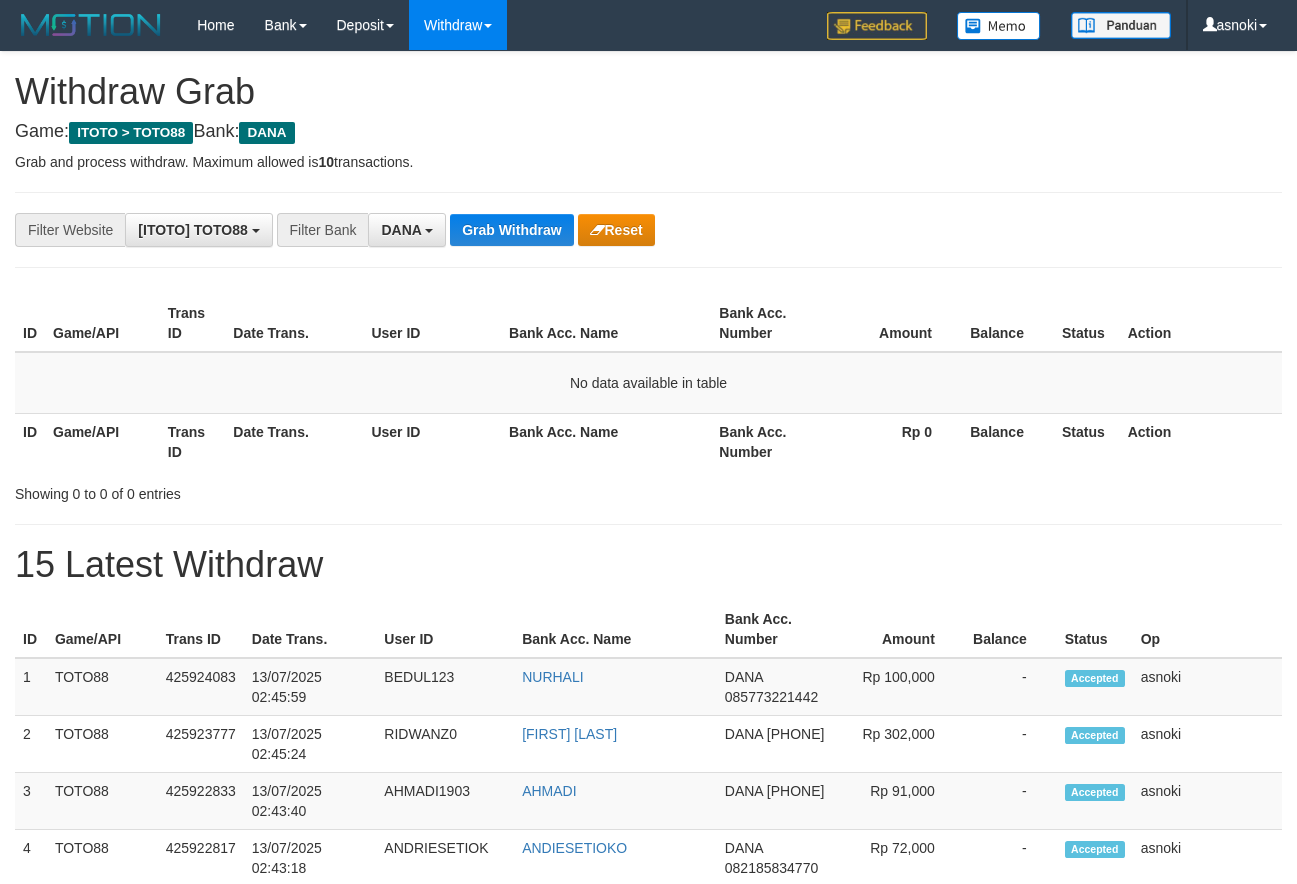 scroll, scrollTop: 0, scrollLeft: 0, axis: both 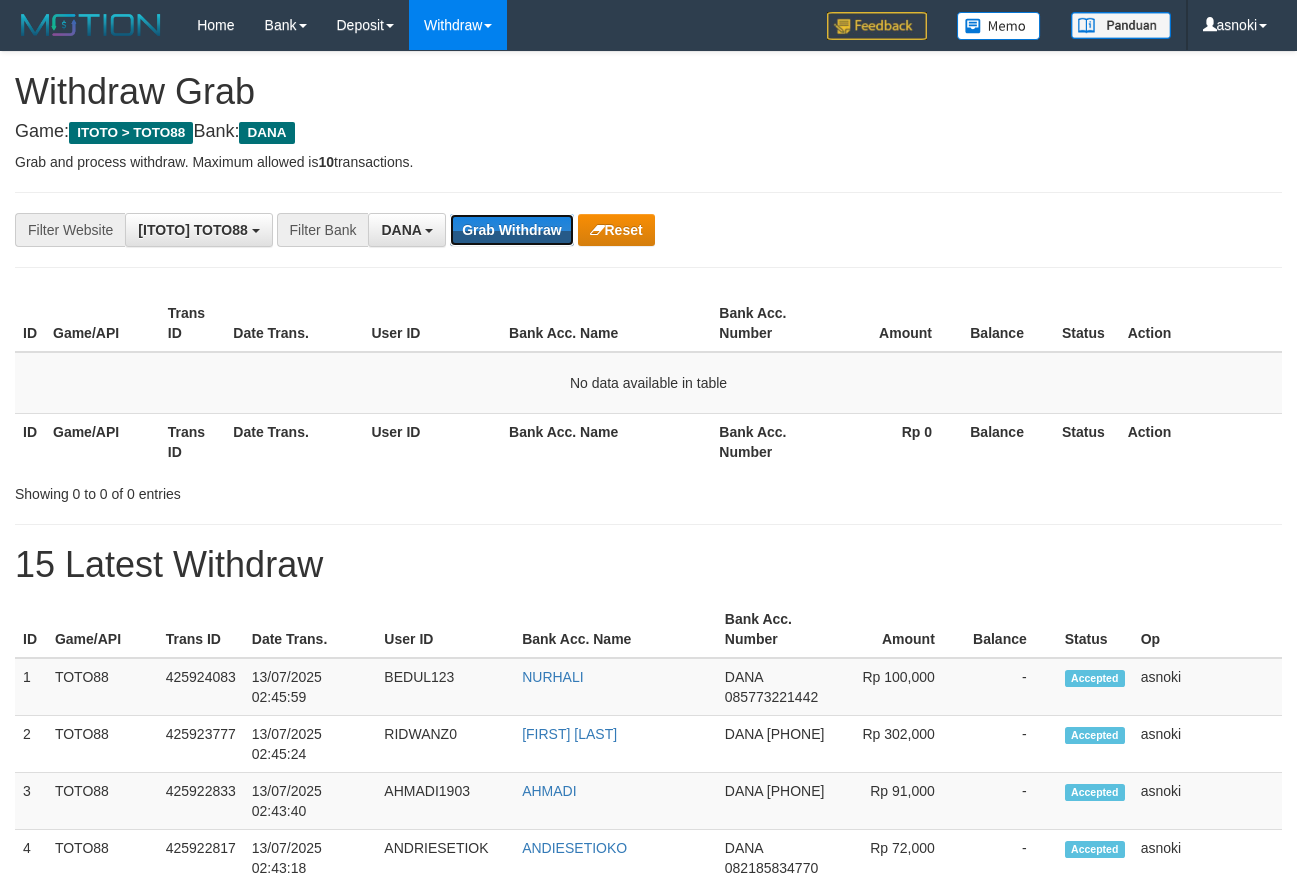 click on "Grab Withdraw" at bounding box center [511, 230] 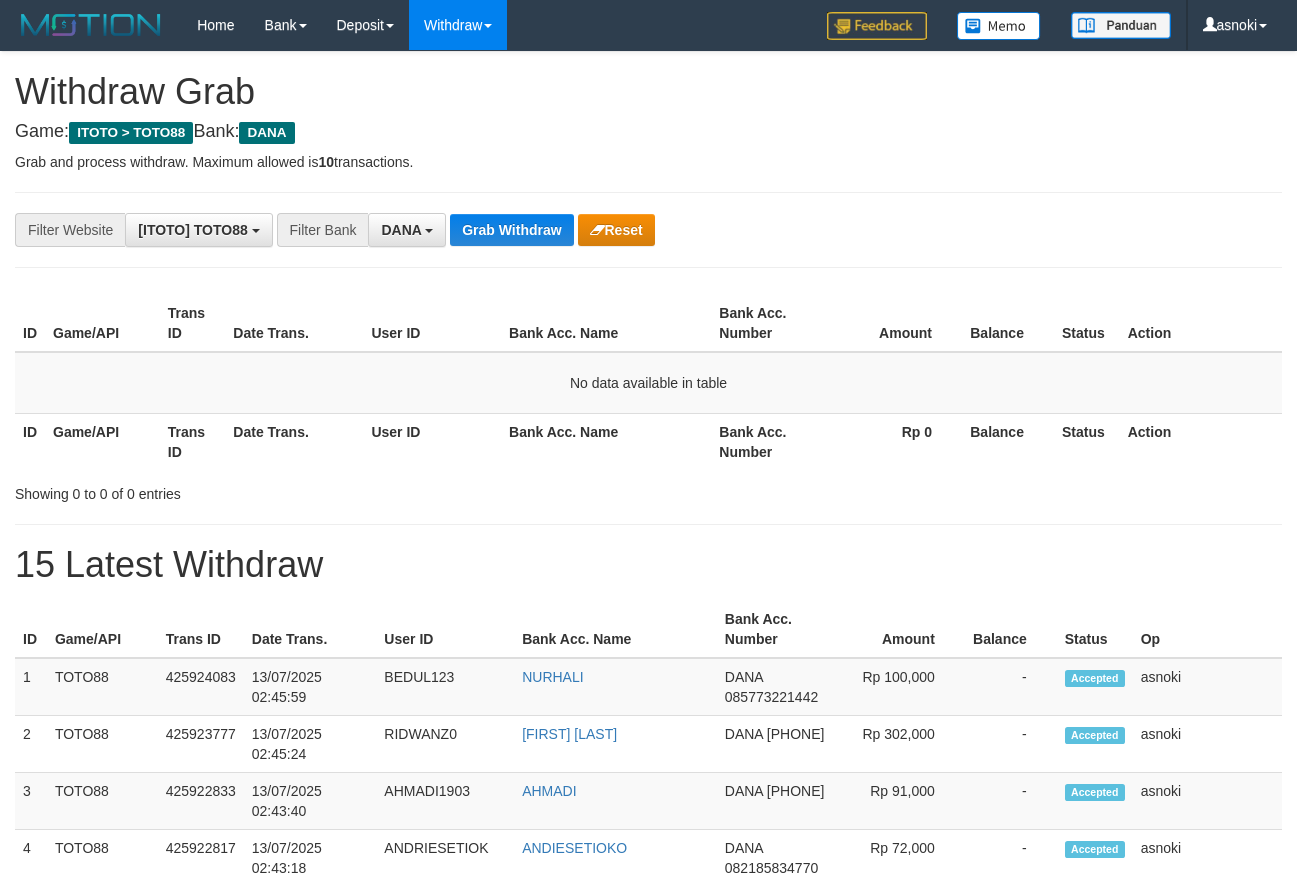 scroll, scrollTop: 0, scrollLeft: 0, axis: both 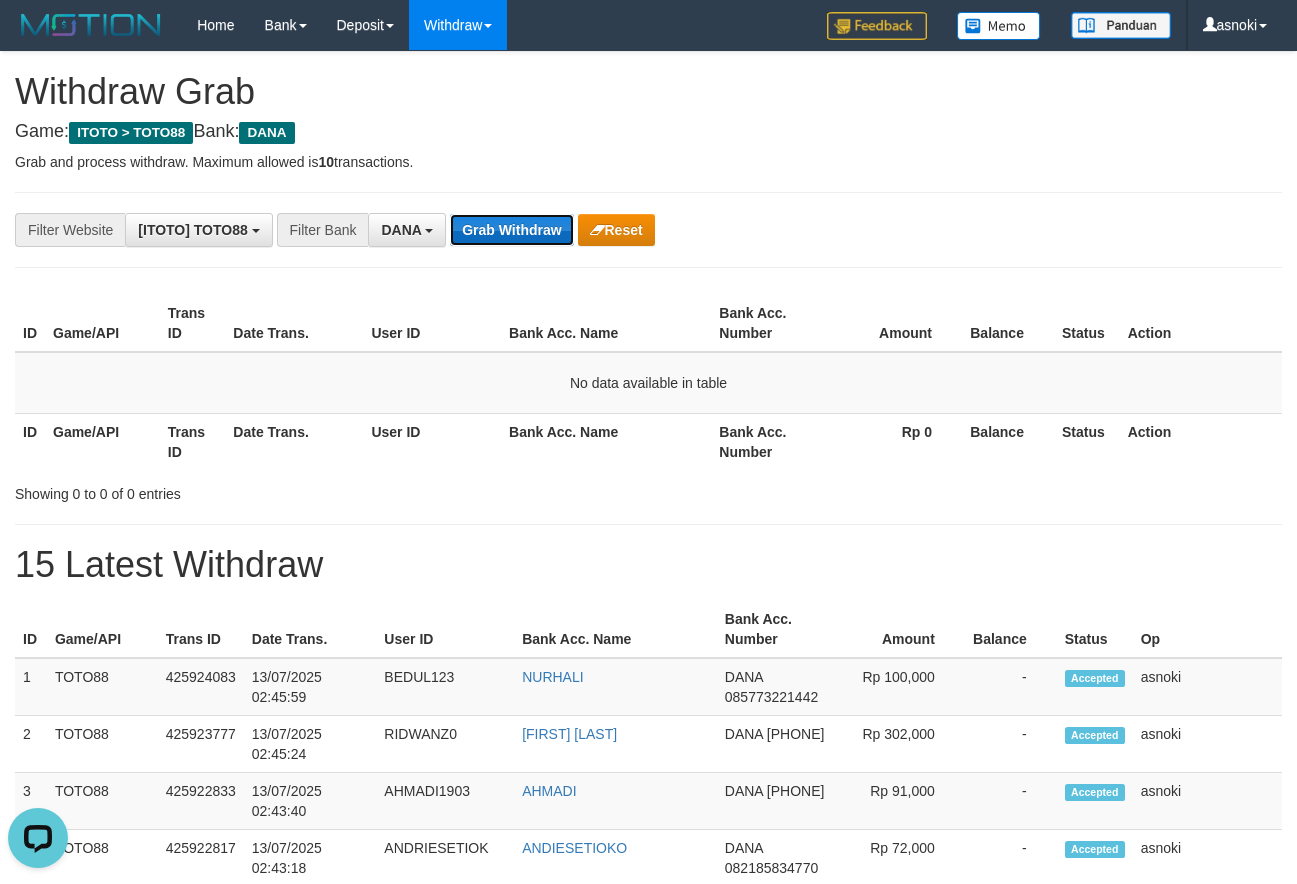 click on "Grab Withdraw" at bounding box center [511, 230] 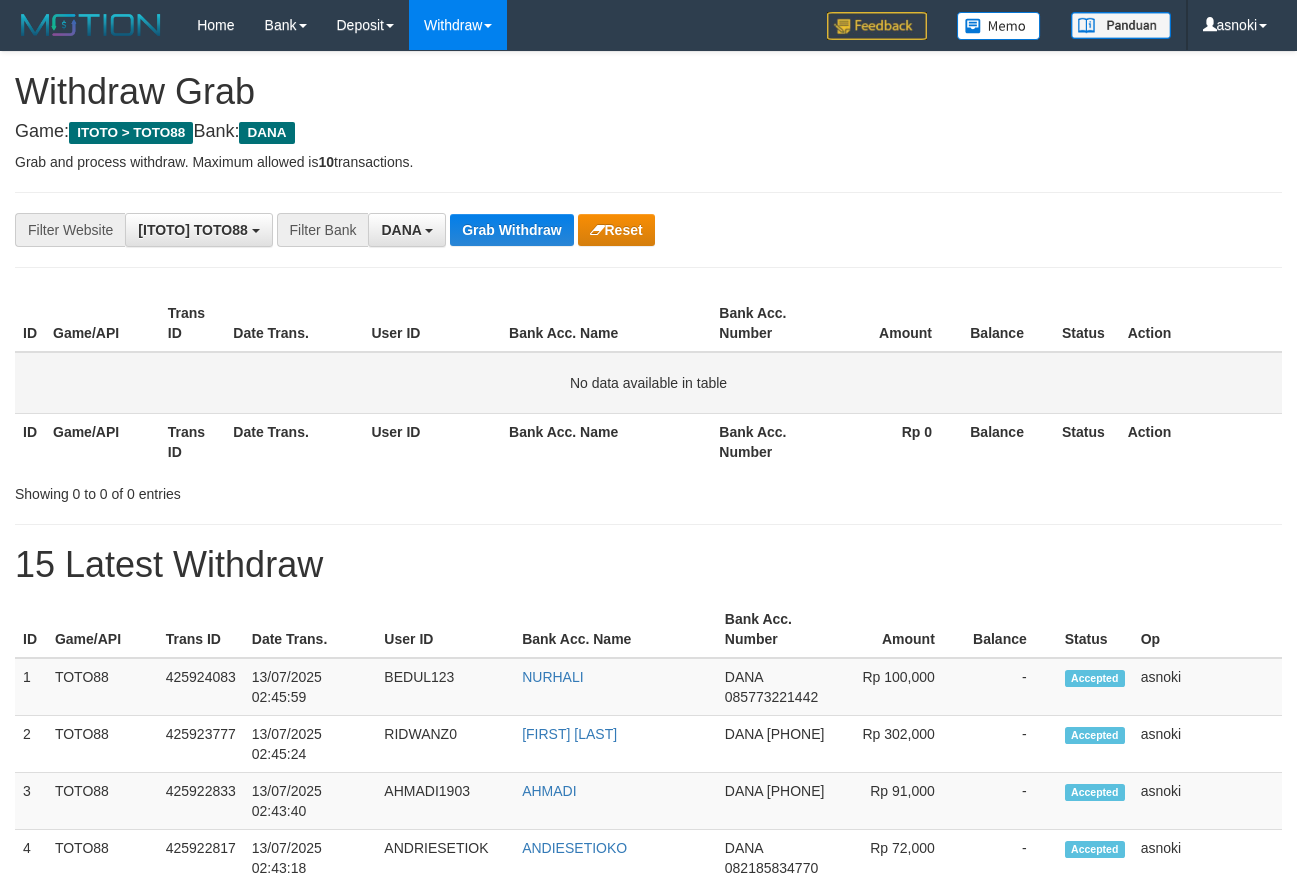 scroll, scrollTop: 0, scrollLeft: 0, axis: both 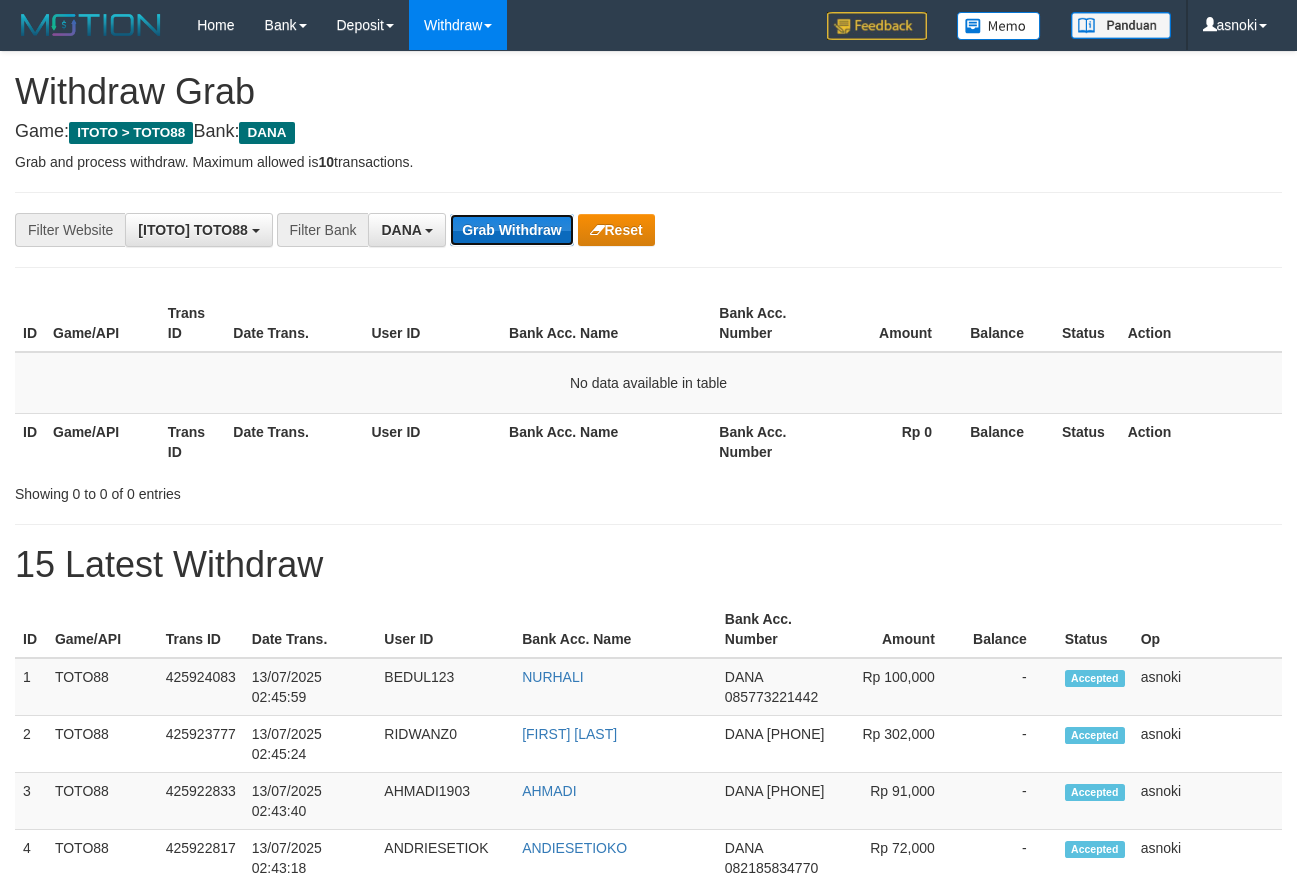 click on "Grab Withdraw" at bounding box center (511, 230) 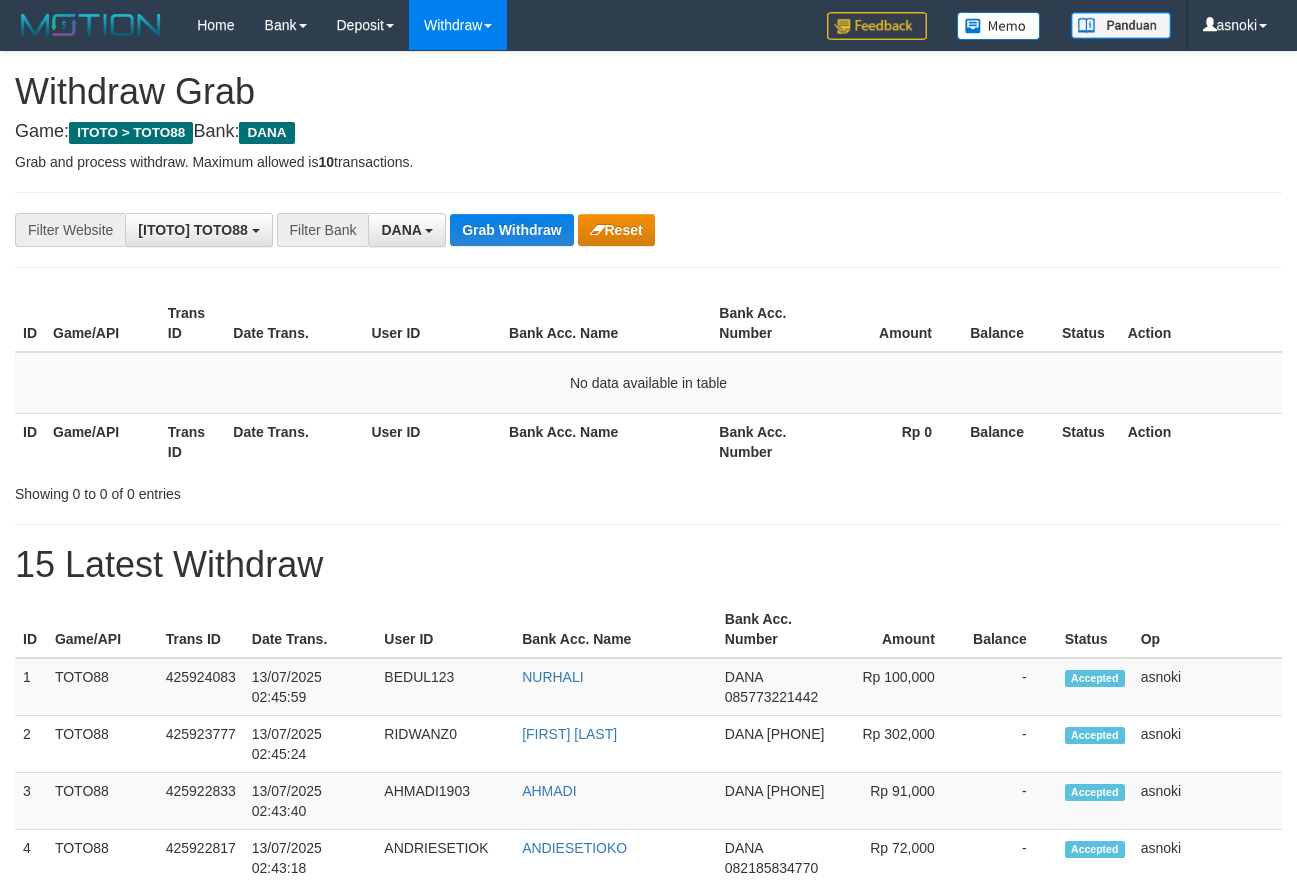 scroll, scrollTop: 0, scrollLeft: 0, axis: both 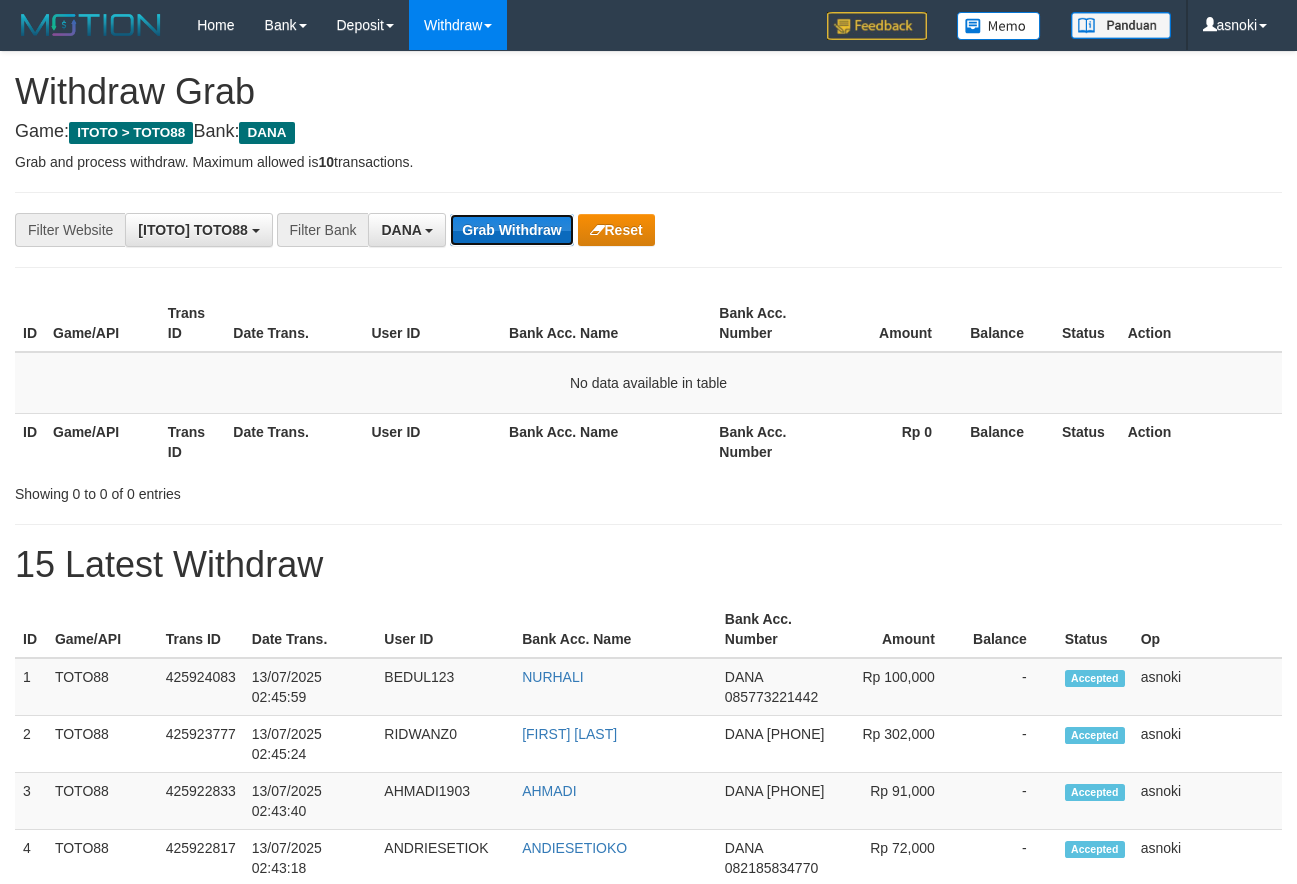 click on "Grab Withdraw" at bounding box center [511, 230] 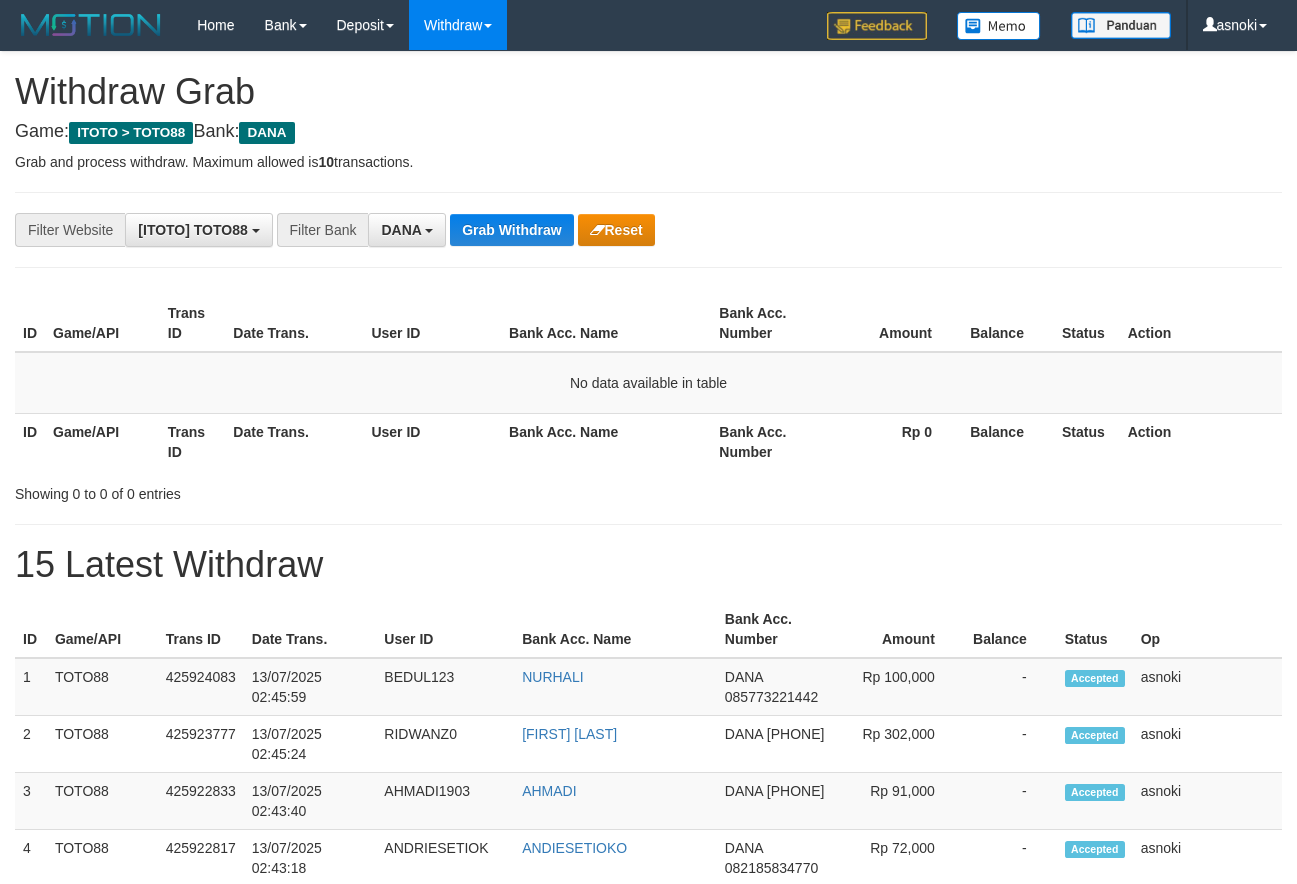 scroll, scrollTop: 0, scrollLeft: 0, axis: both 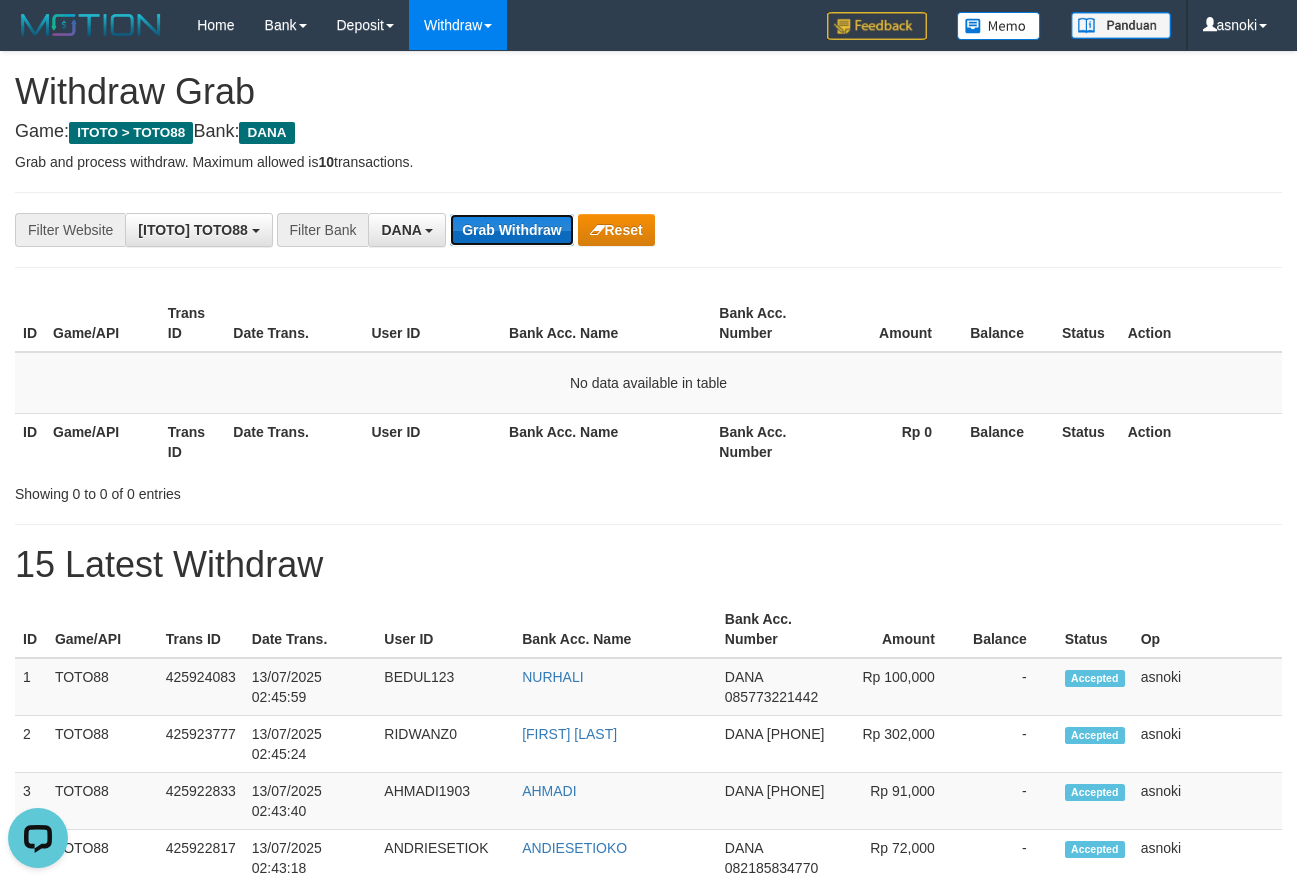 click on "Grab Withdraw" at bounding box center [511, 230] 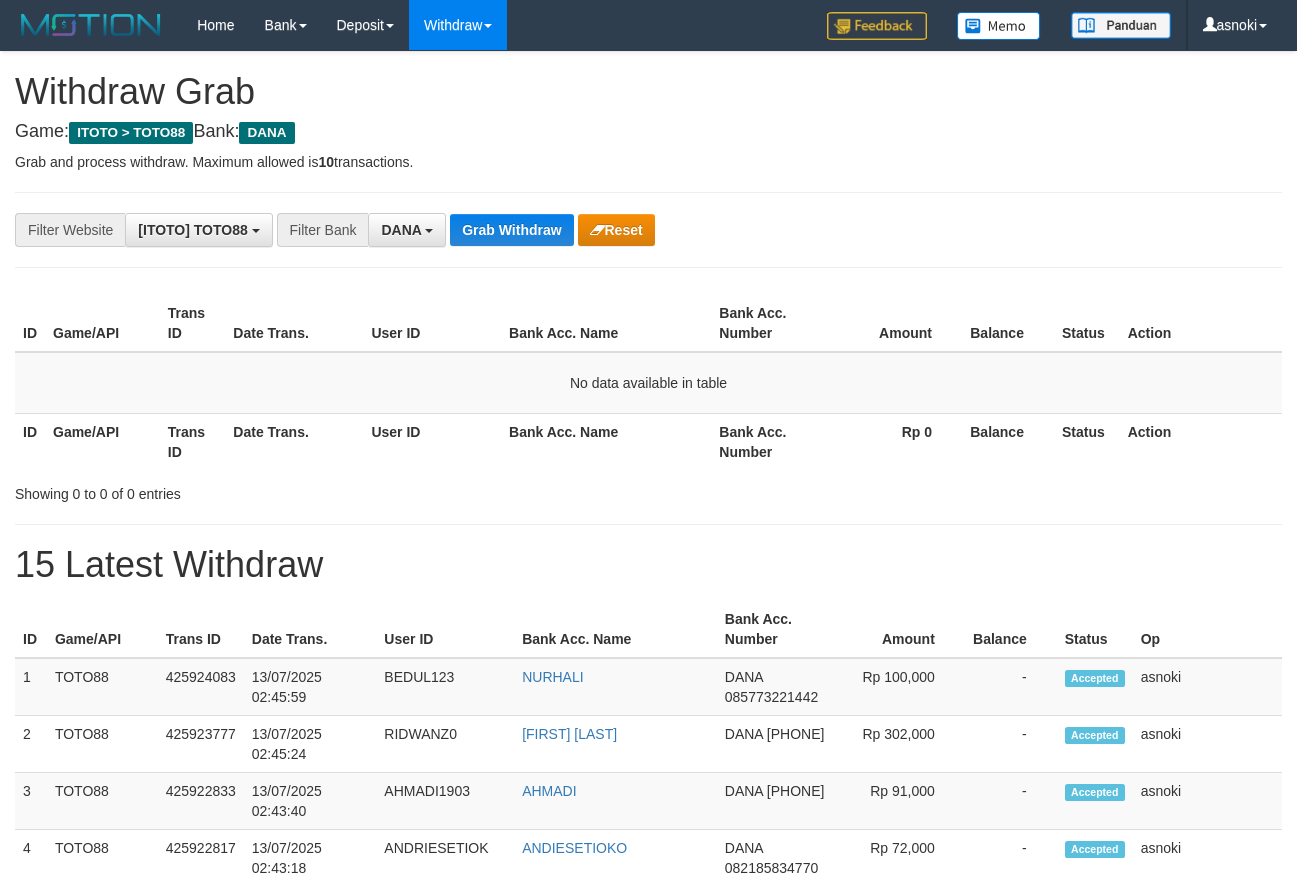 scroll, scrollTop: 0, scrollLeft: 0, axis: both 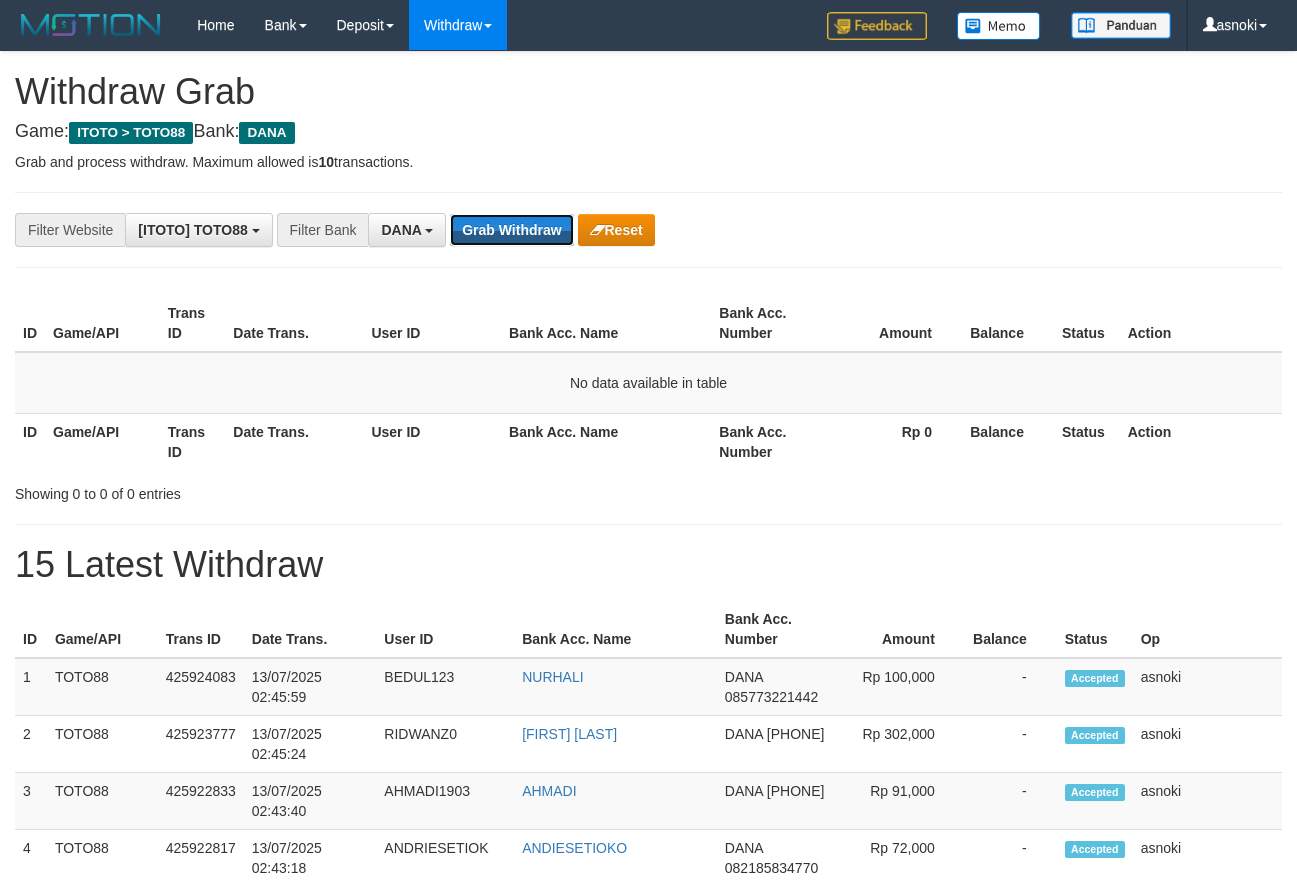 click on "Grab Withdraw" at bounding box center (511, 230) 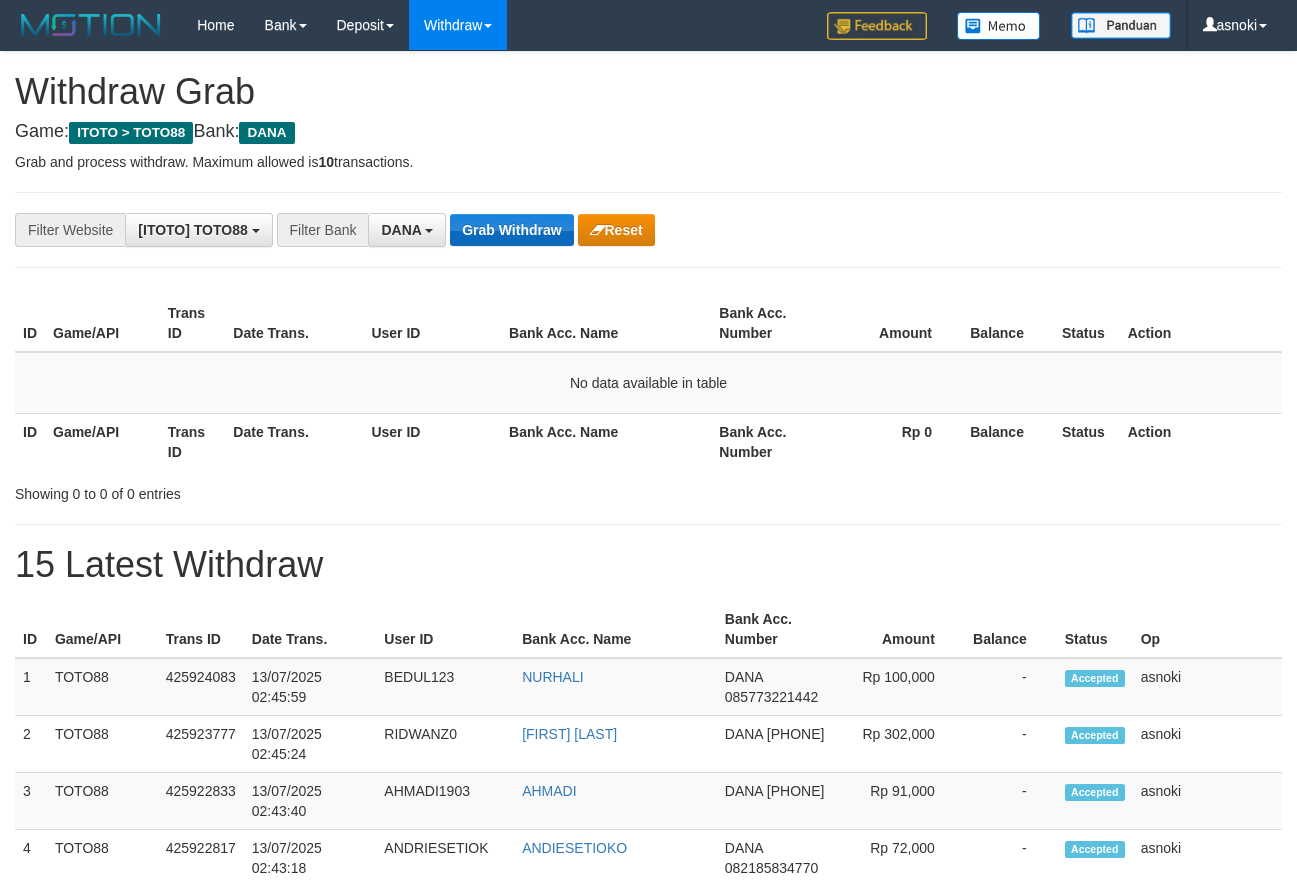 scroll, scrollTop: 0, scrollLeft: 0, axis: both 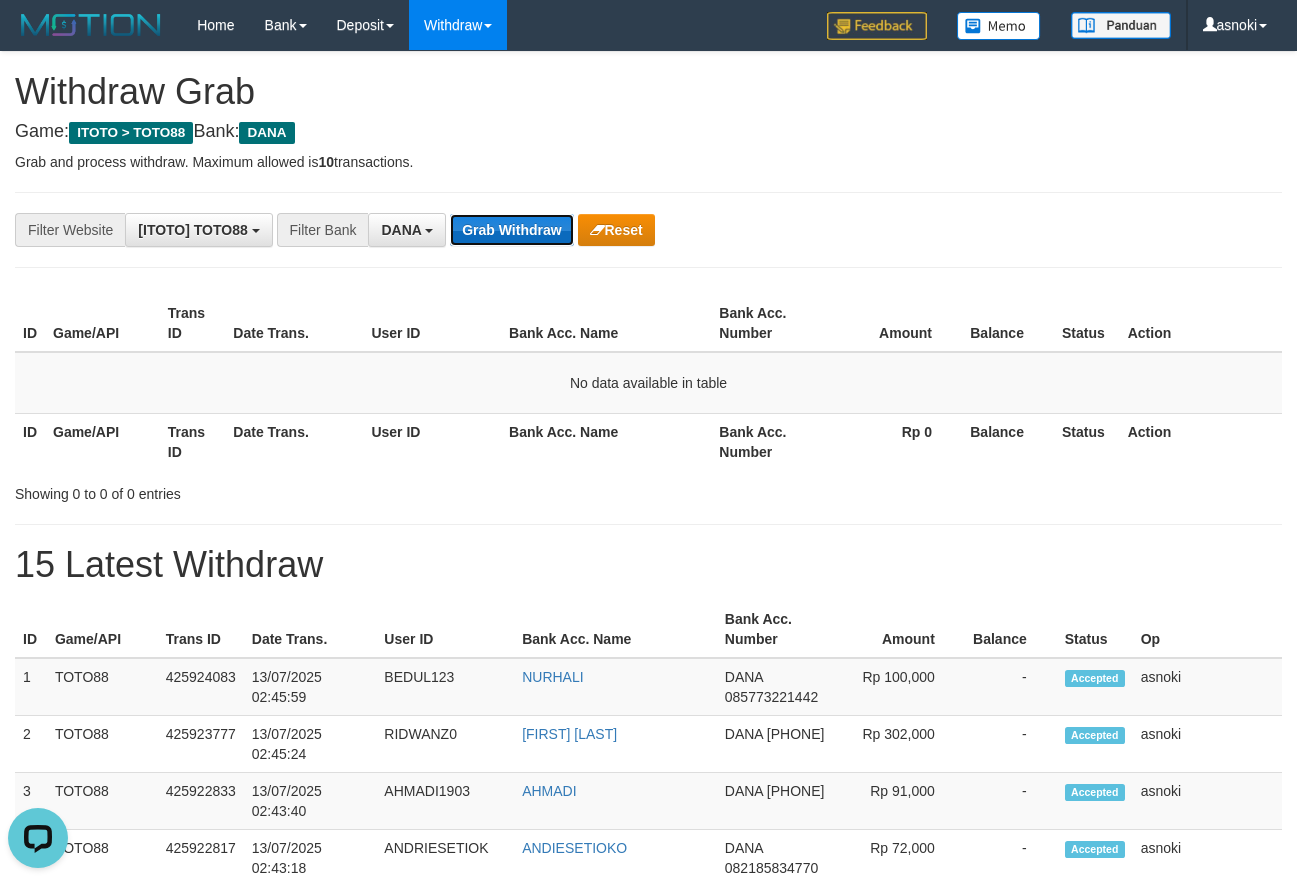 click on "Grab Withdraw" at bounding box center (511, 230) 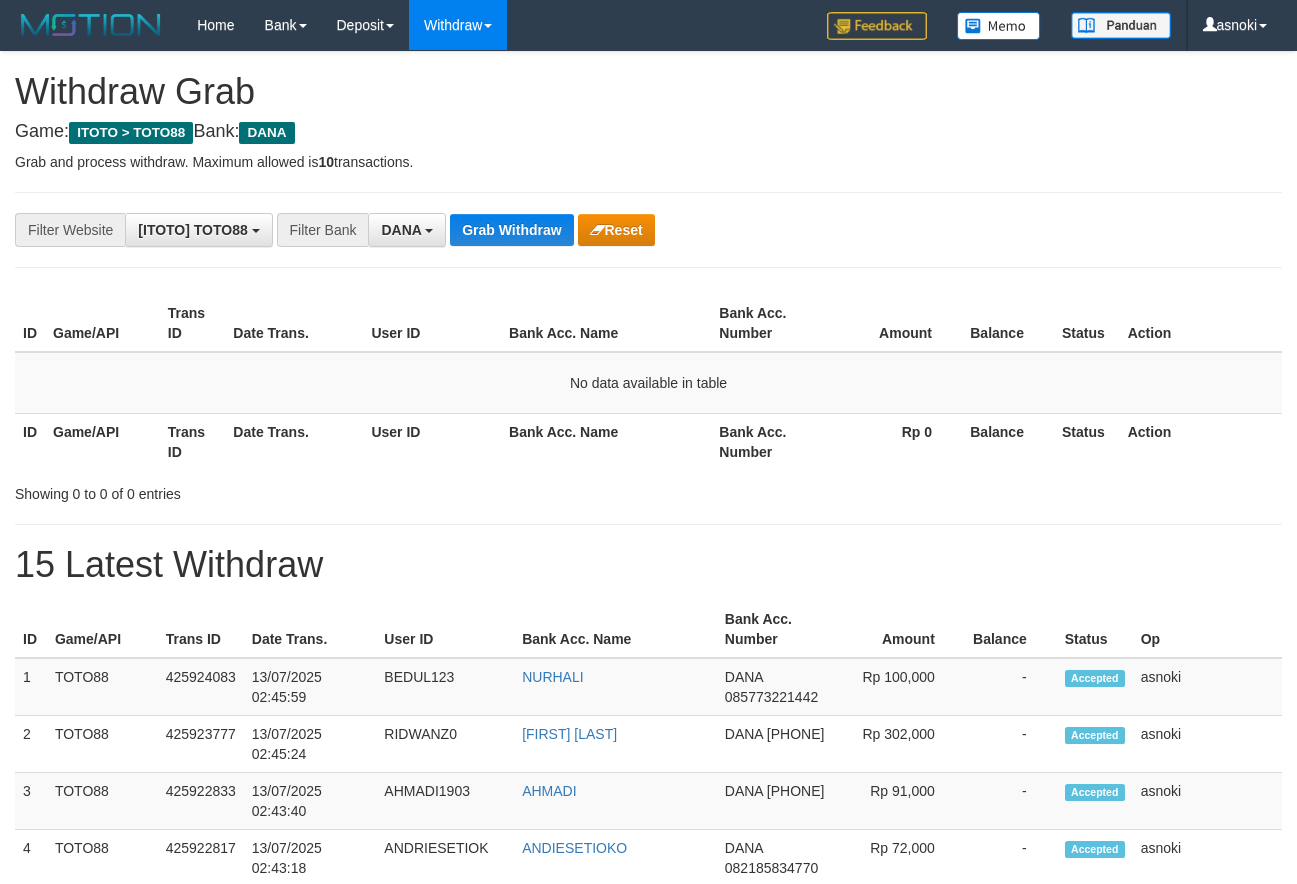 scroll, scrollTop: 0, scrollLeft: 0, axis: both 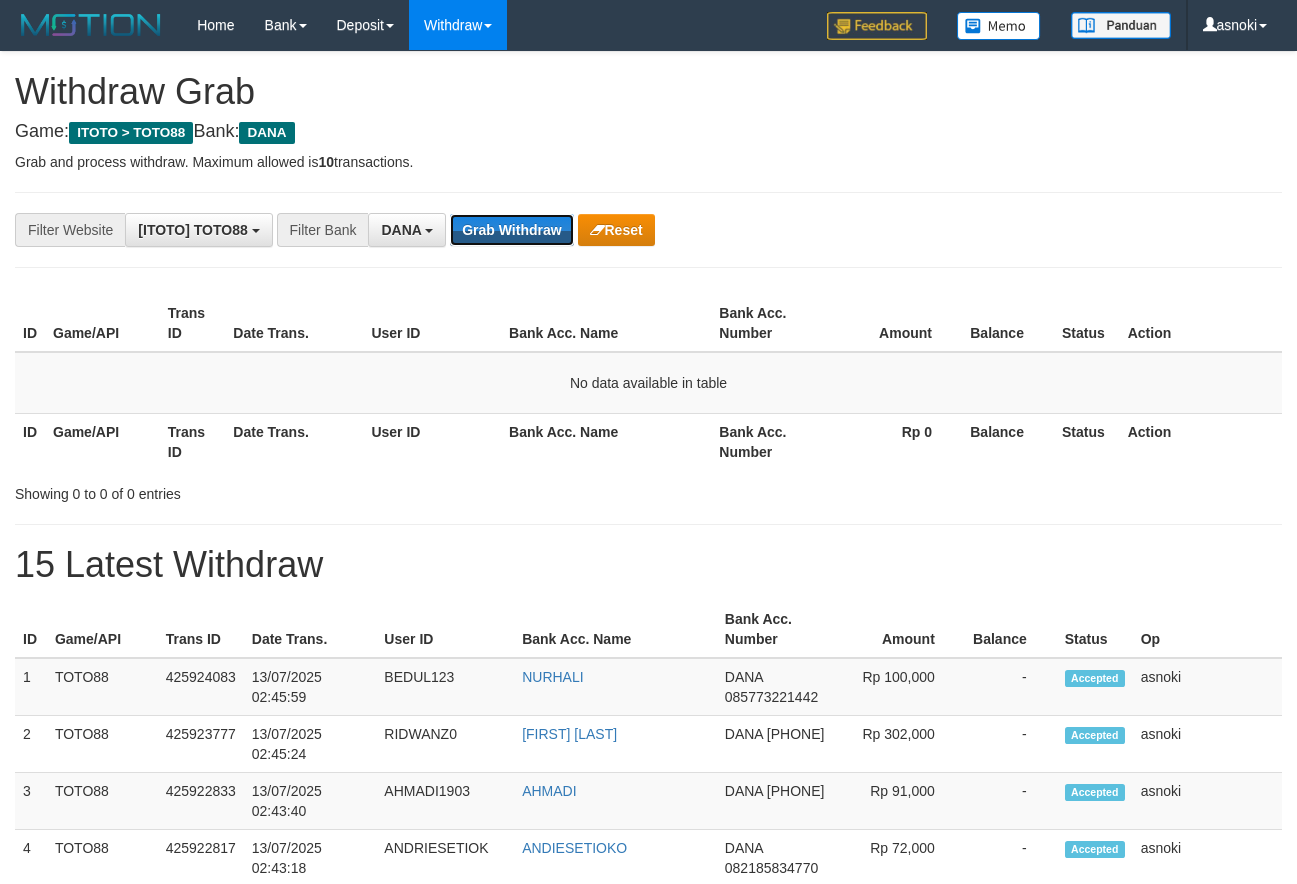 click on "Grab Withdraw" at bounding box center [511, 230] 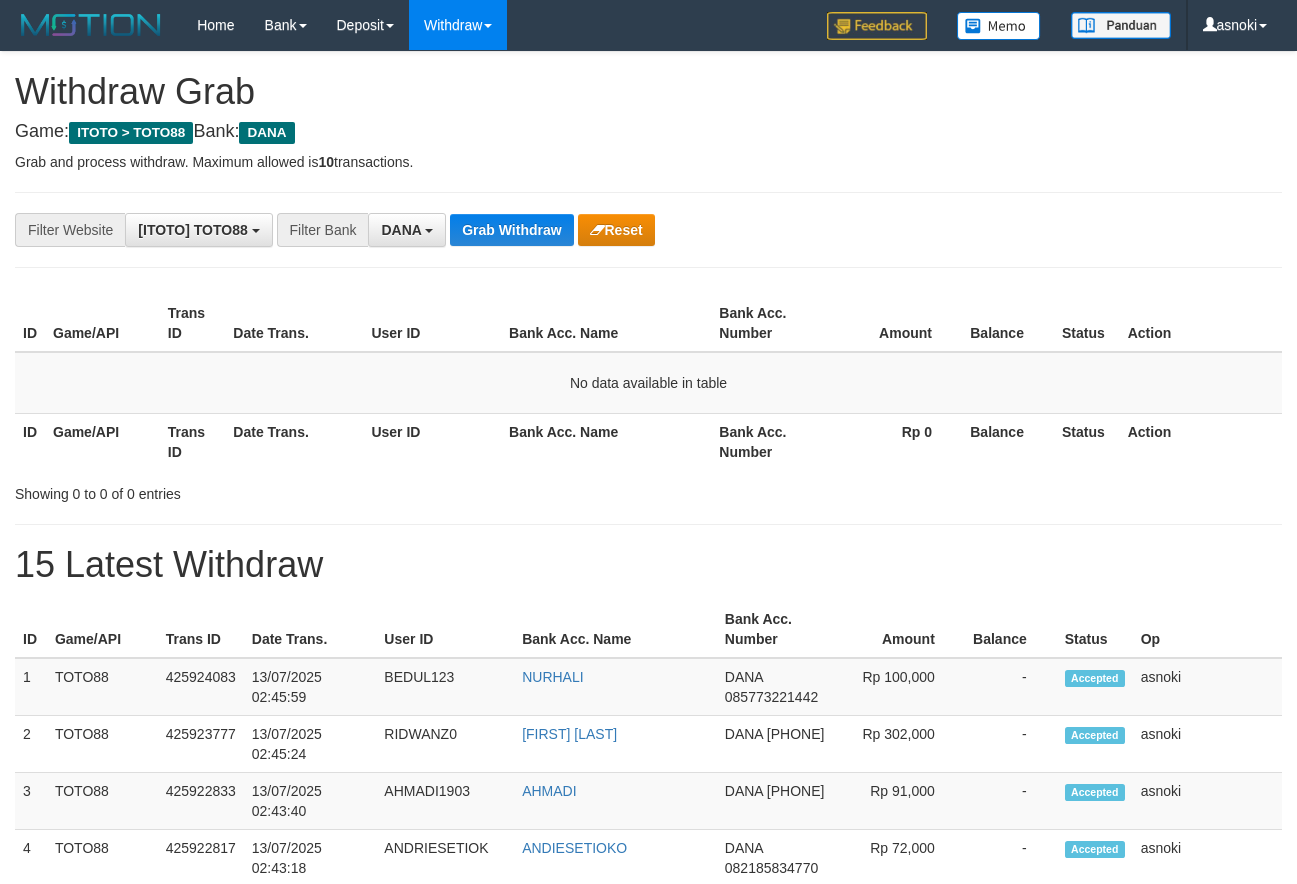 scroll, scrollTop: 0, scrollLeft: 0, axis: both 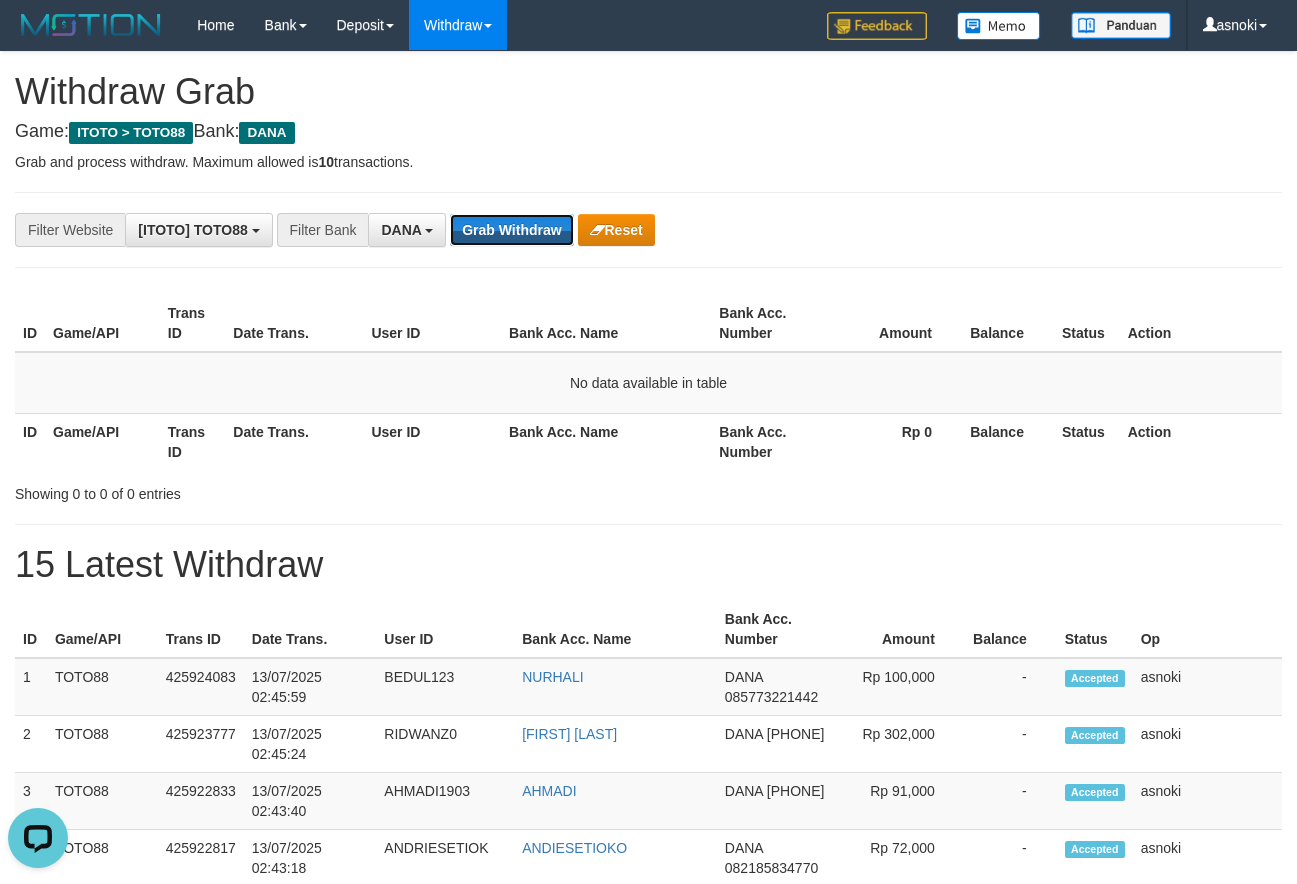 click on "Grab Withdraw" at bounding box center (511, 230) 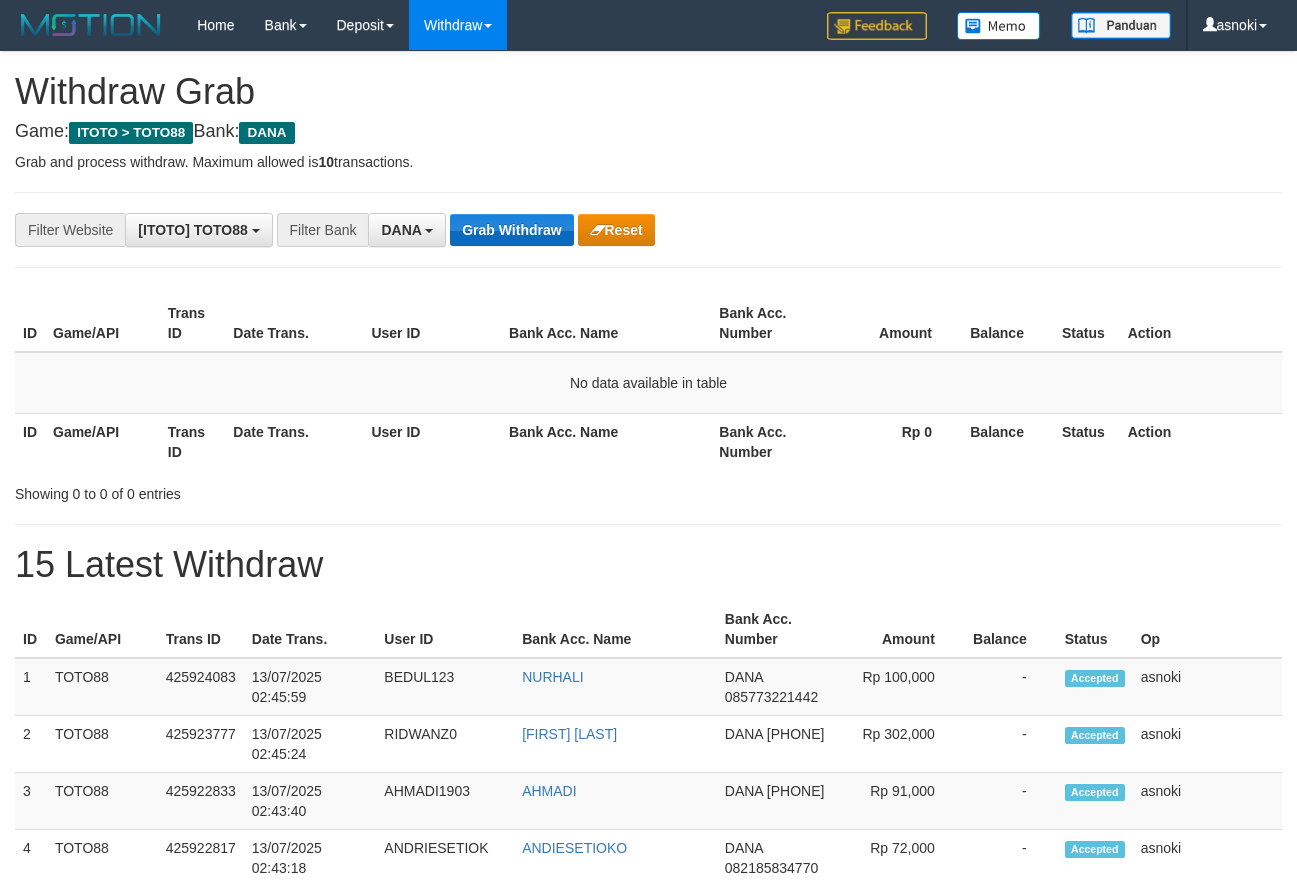 scroll, scrollTop: 0, scrollLeft: 0, axis: both 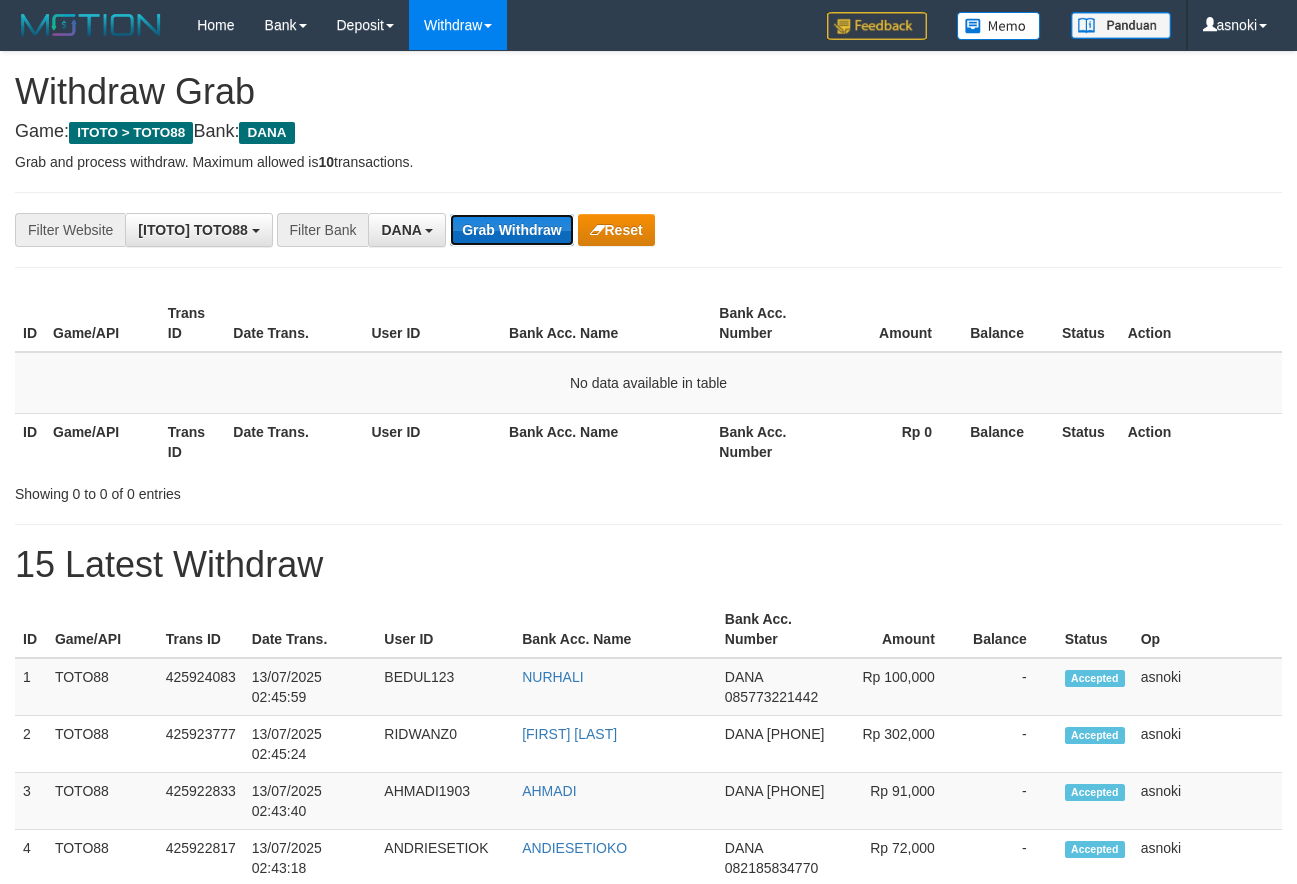 click on "Grab Withdraw" at bounding box center [511, 230] 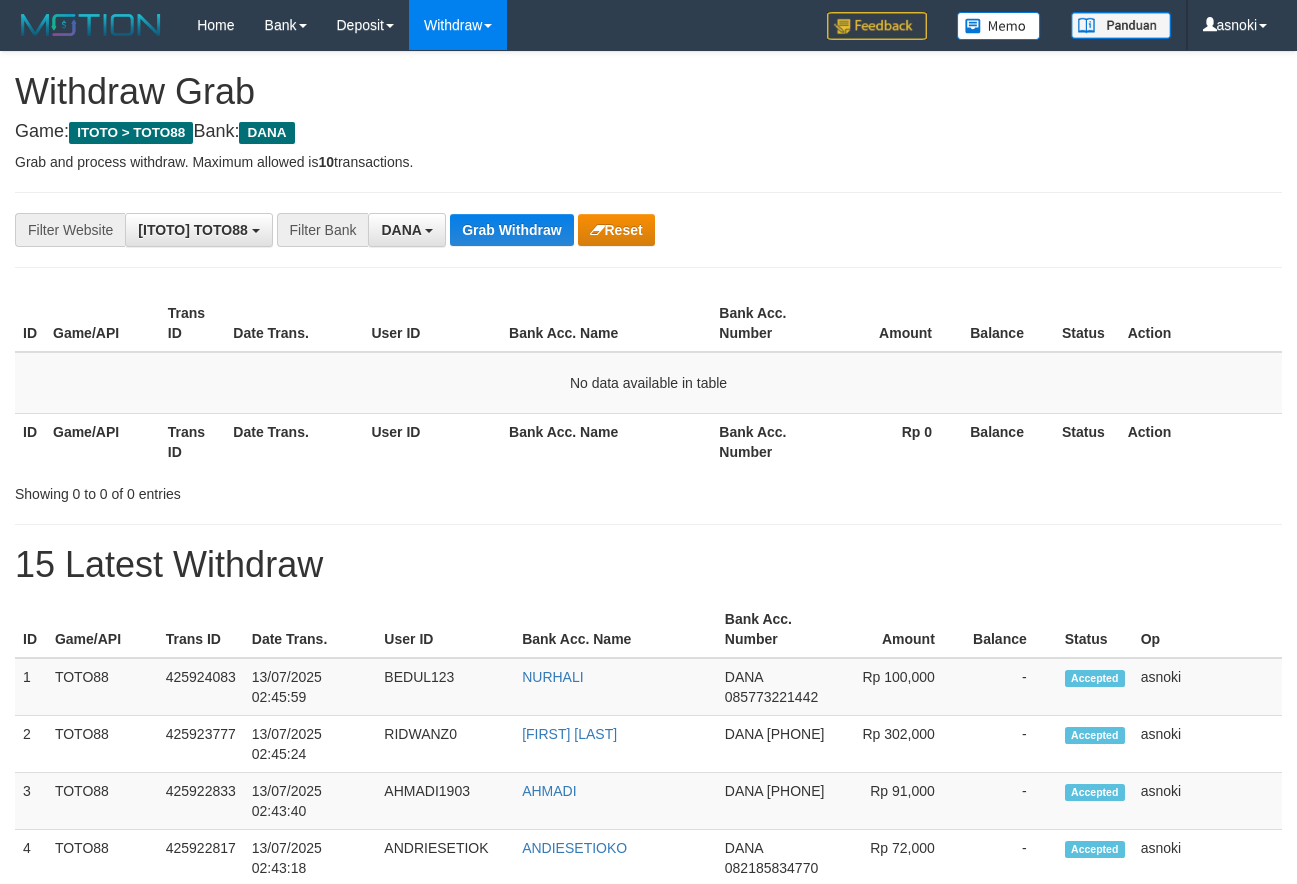 scroll, scrollTop: 0, scrollLeft: 0, axis: both 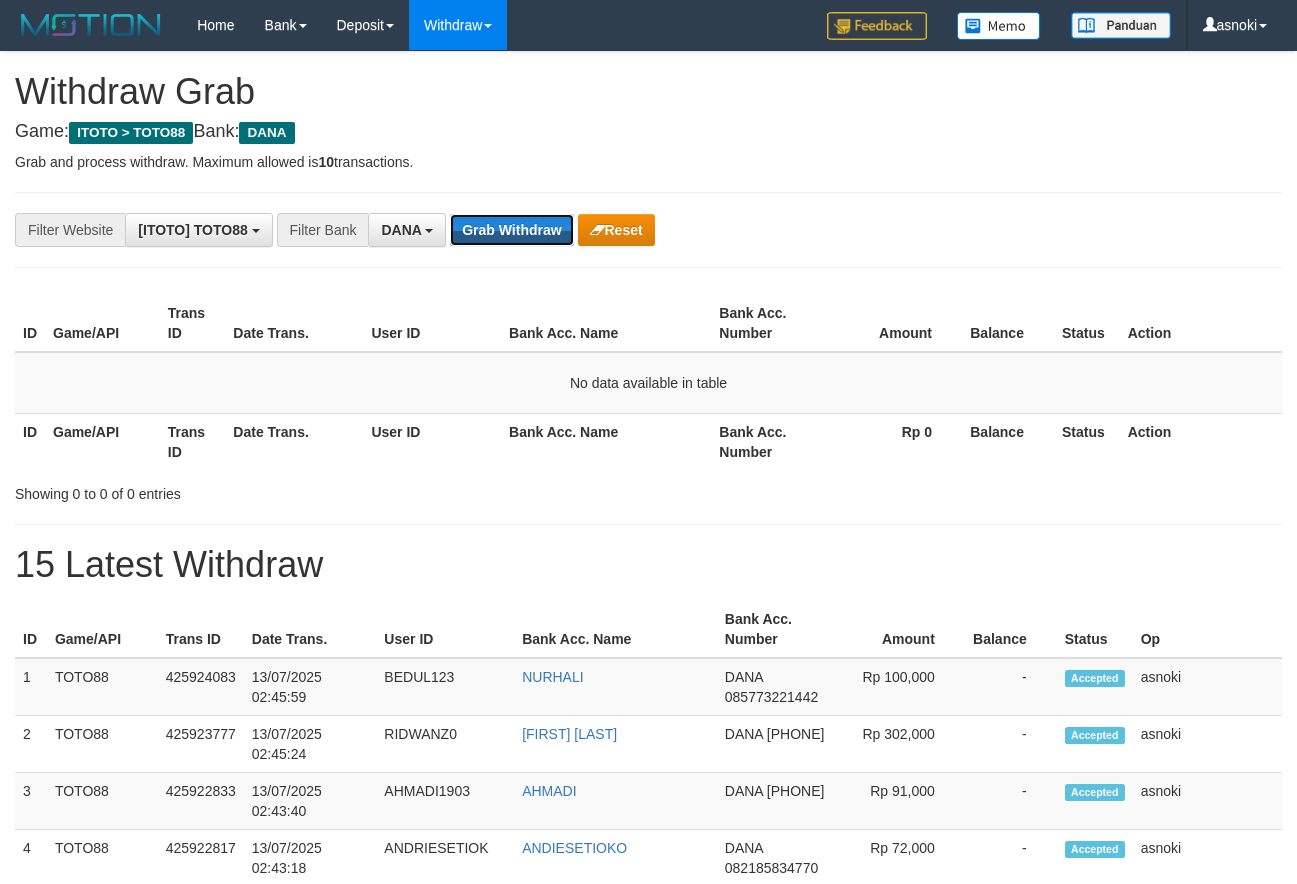 click on "Grab Withdraw" at bounding box center [511, 230] 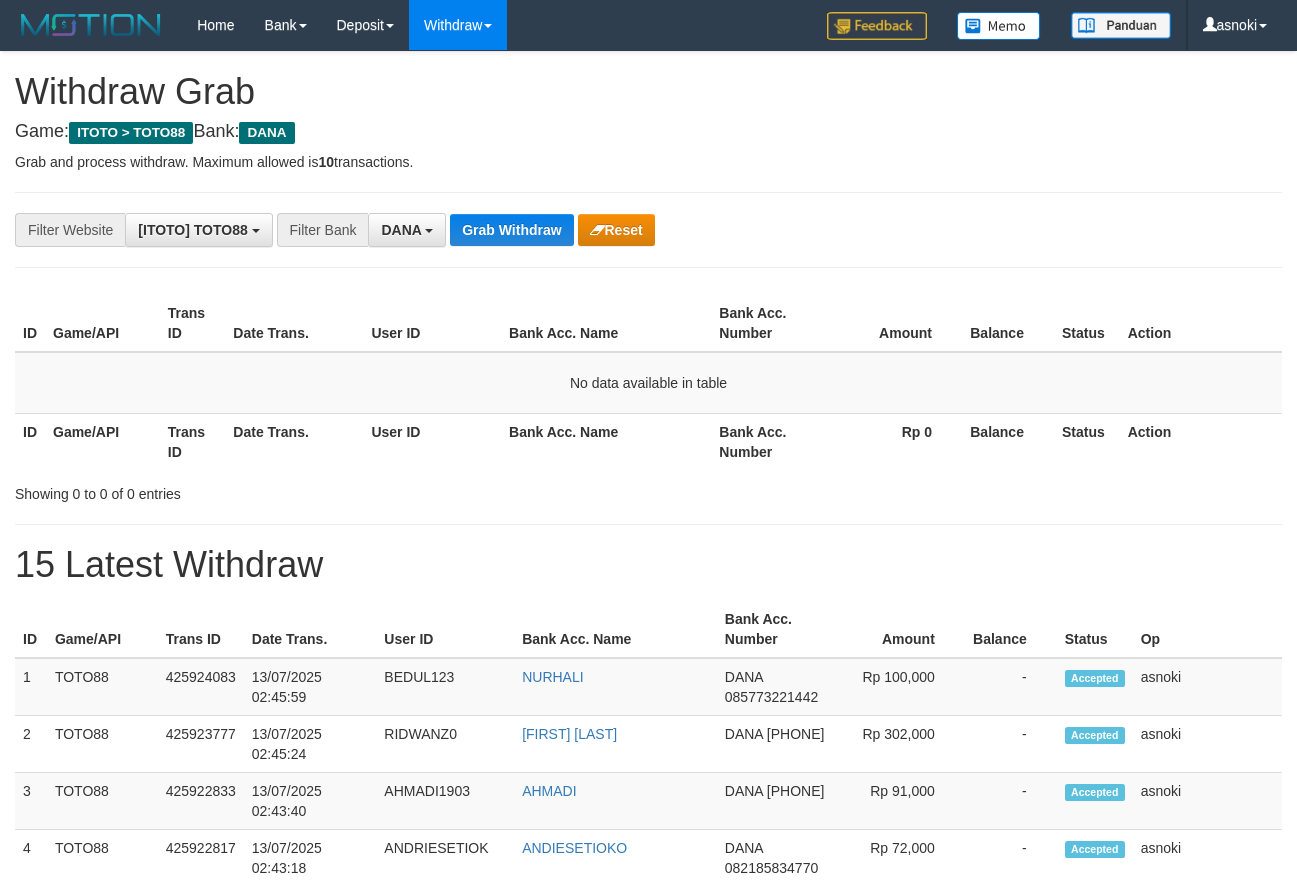 scroll, scrollTop: 459, scrollLeft: 0, axis: vertical 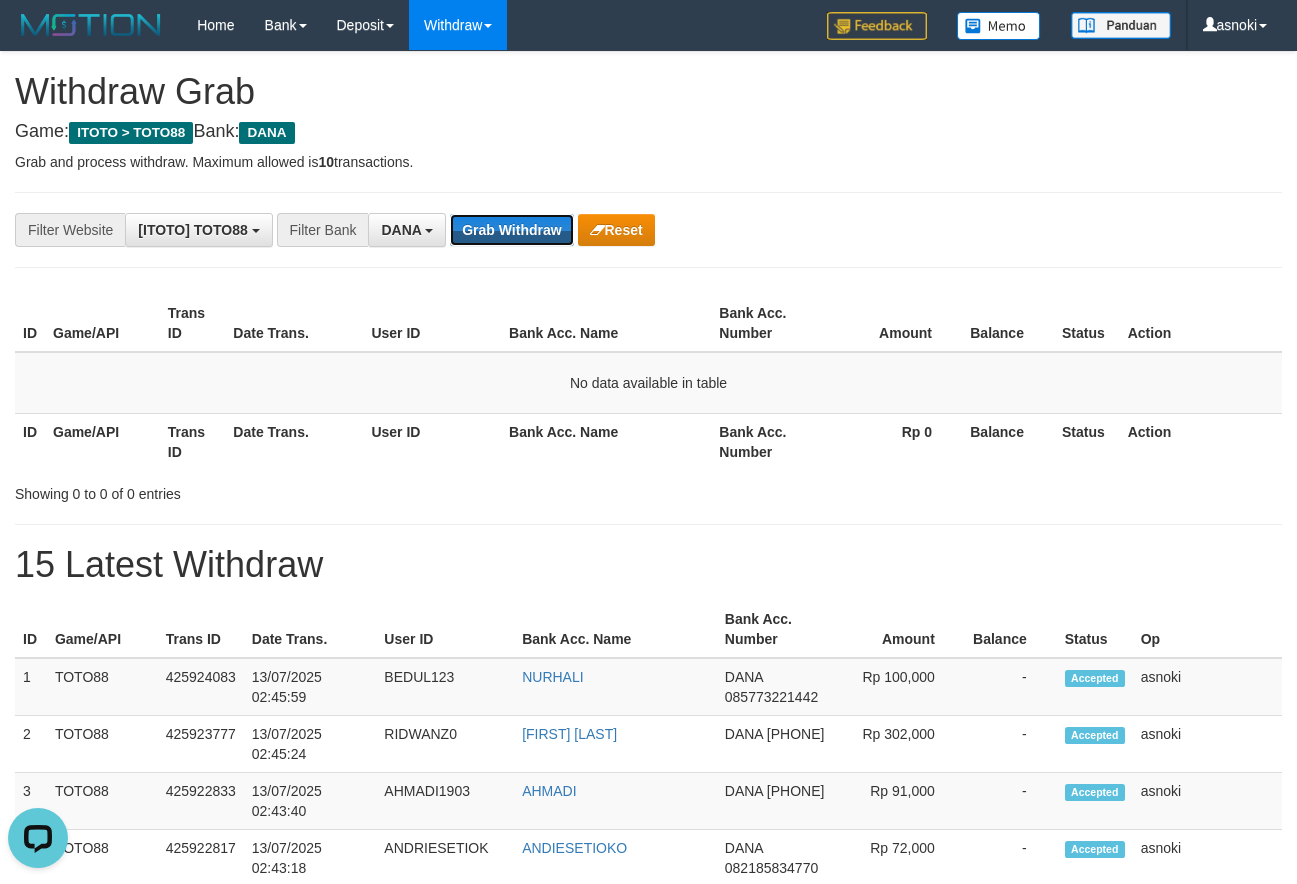 click on "Grab Withdraw" at bounding box center [511, 230] 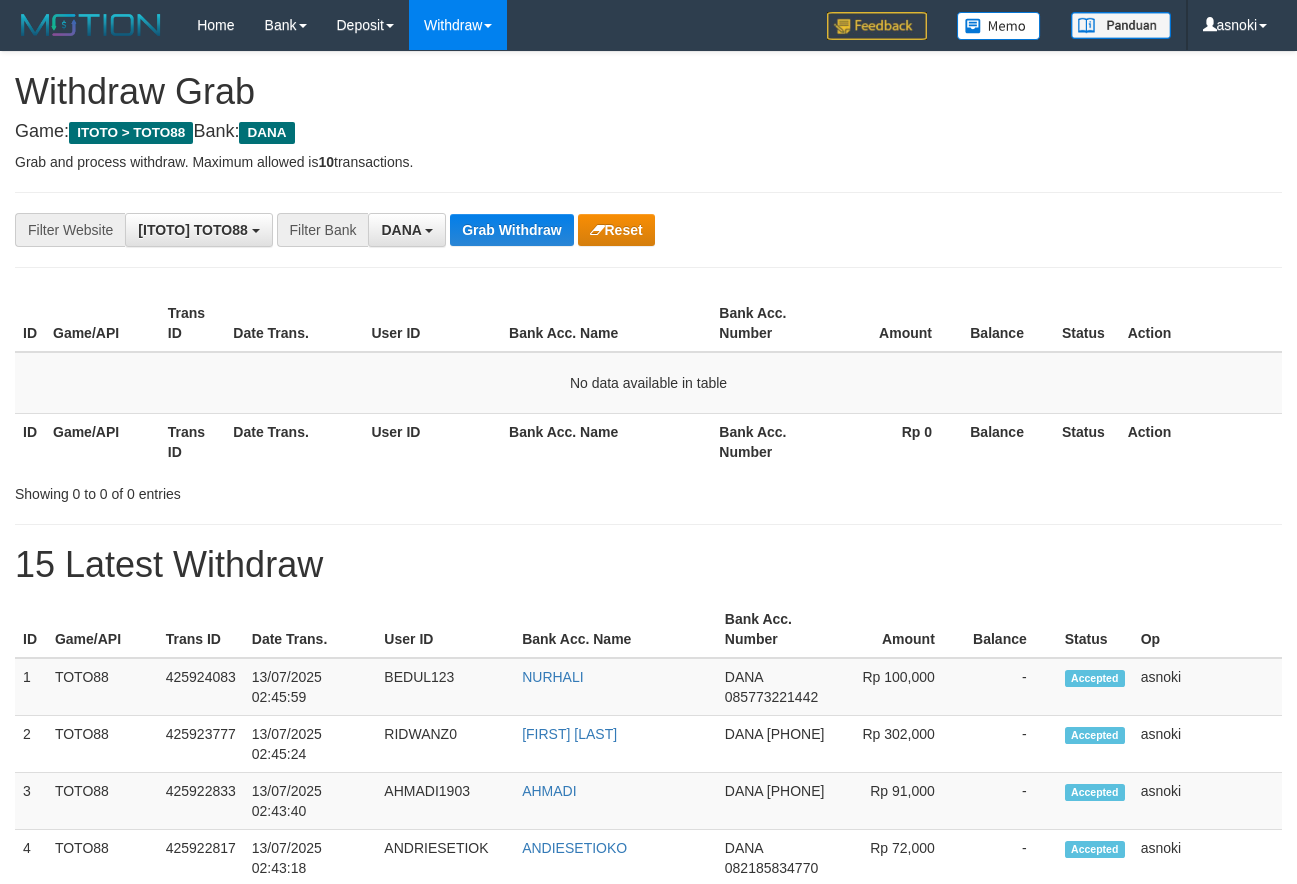 scroll, scrollTop: 0, scrollLeft: 0, axis: both 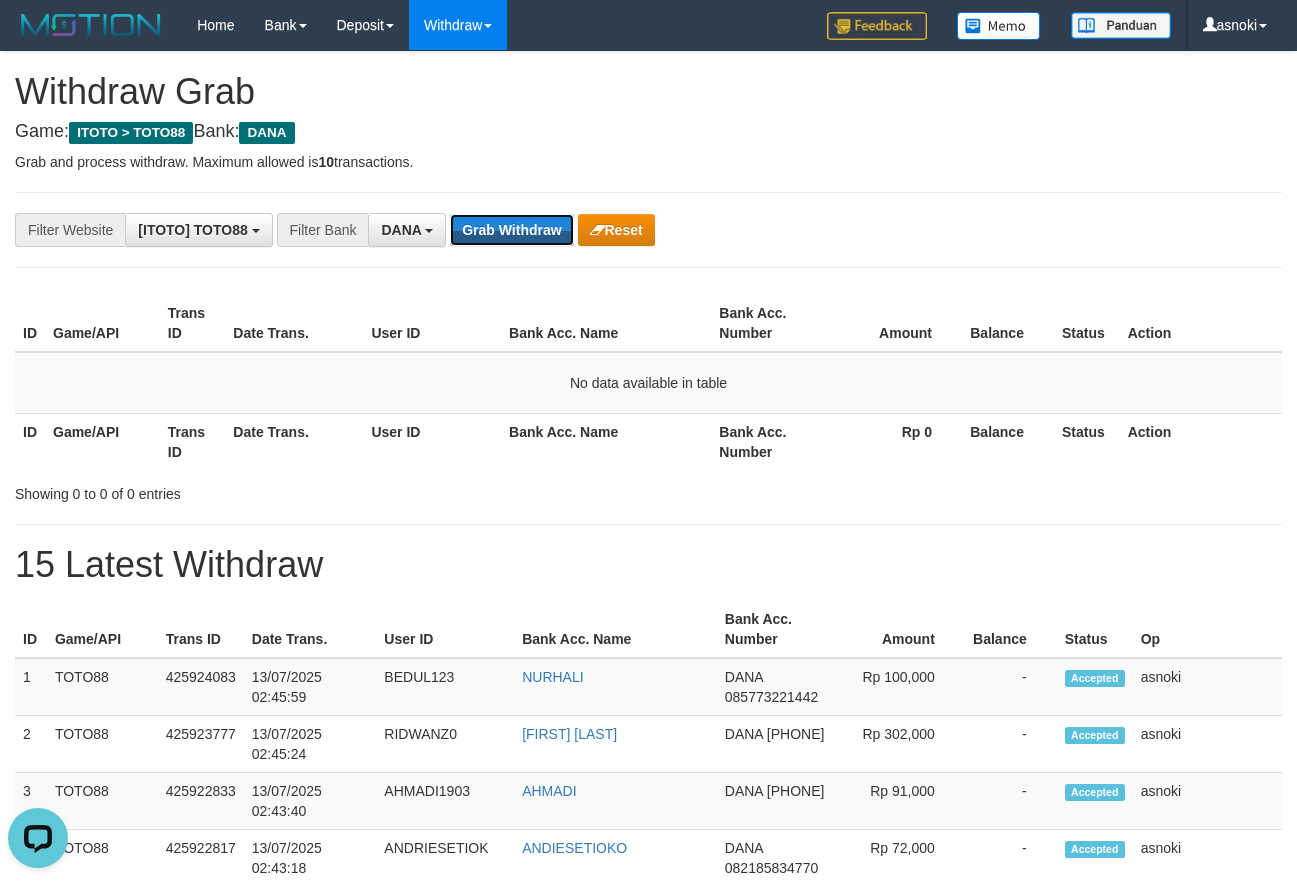 click on "Grab Withdraw" at bounding box center [511, 230] 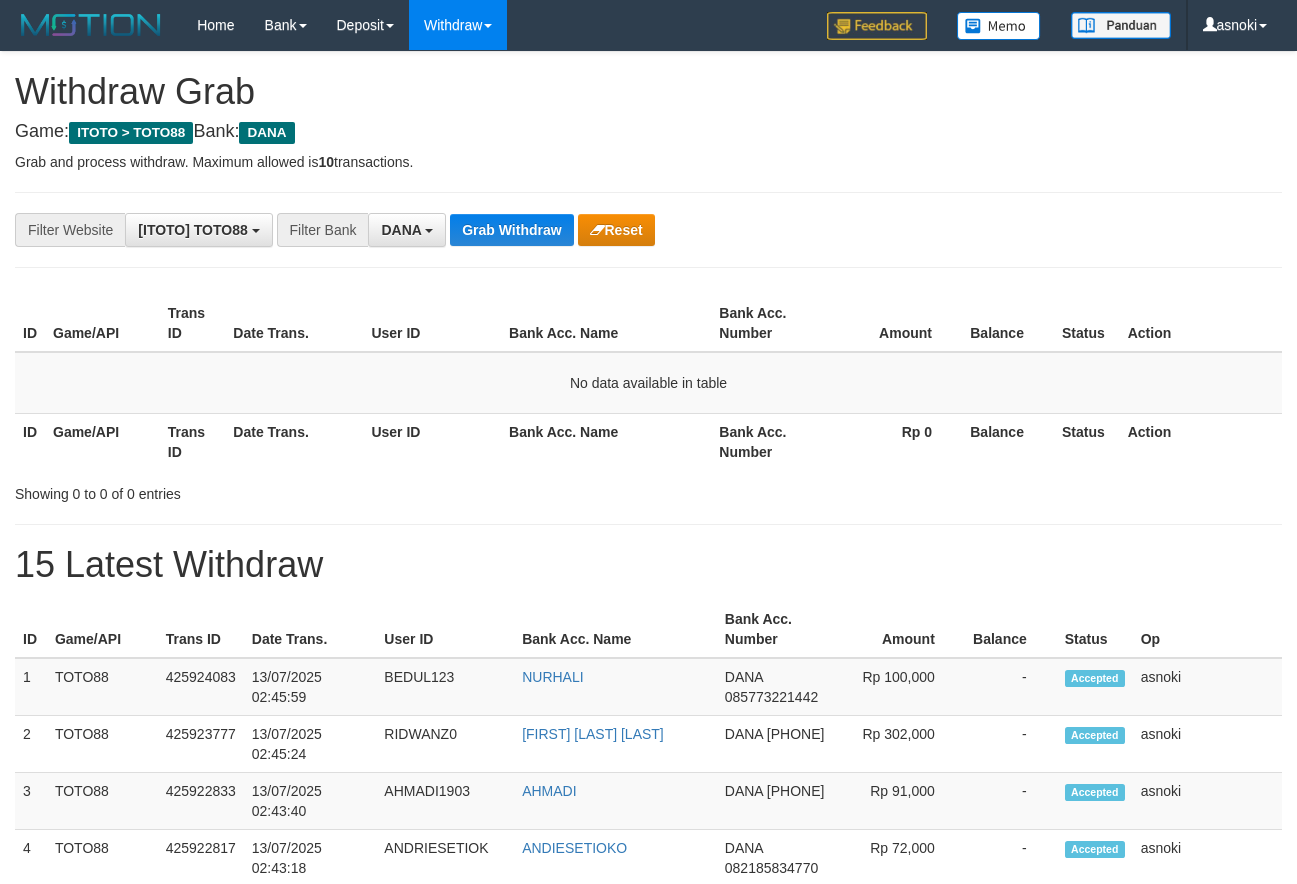 scroll, scrollTop: 0, scrollLeft: 0, axis: both 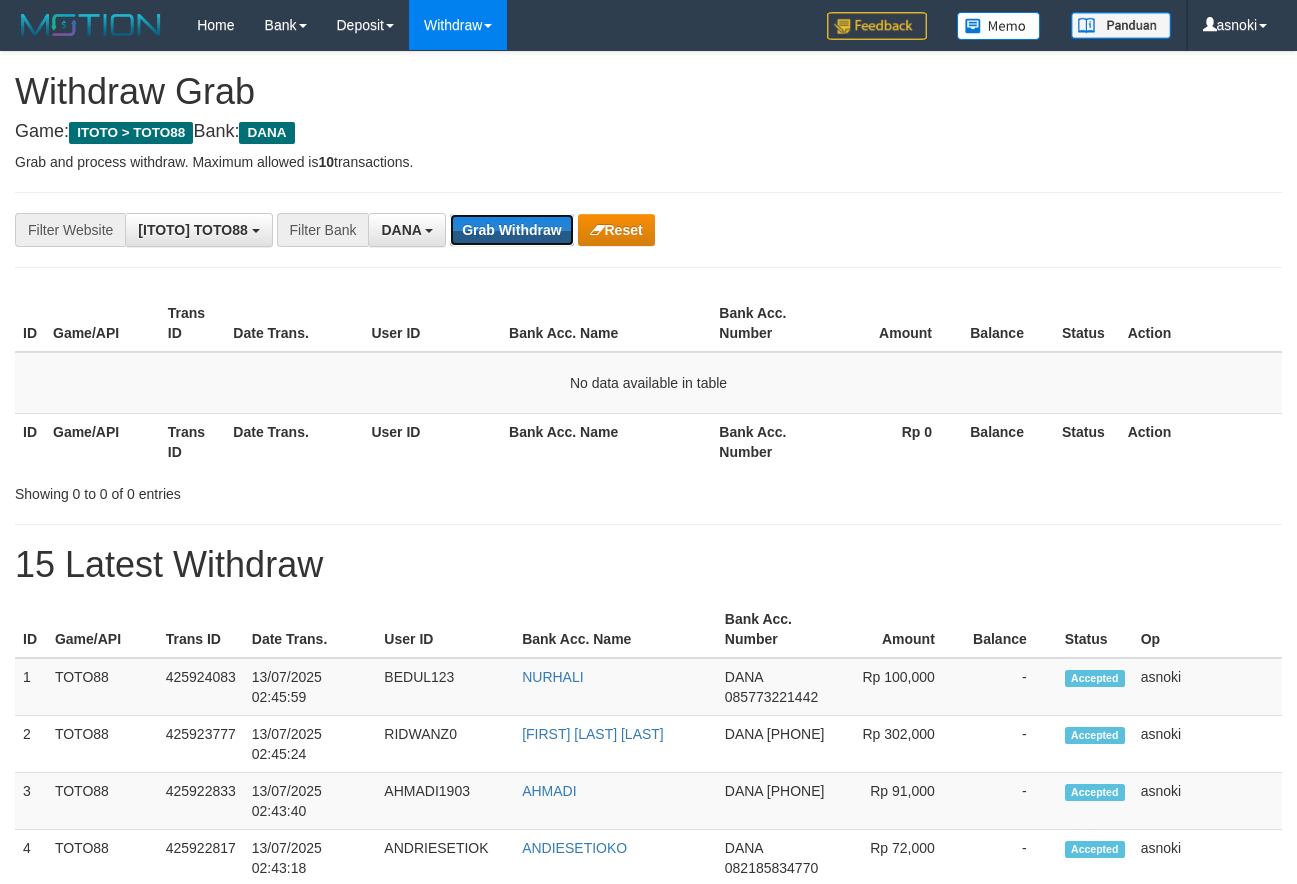 click on "Grab Withdraw" at bounding box center (511, 230) 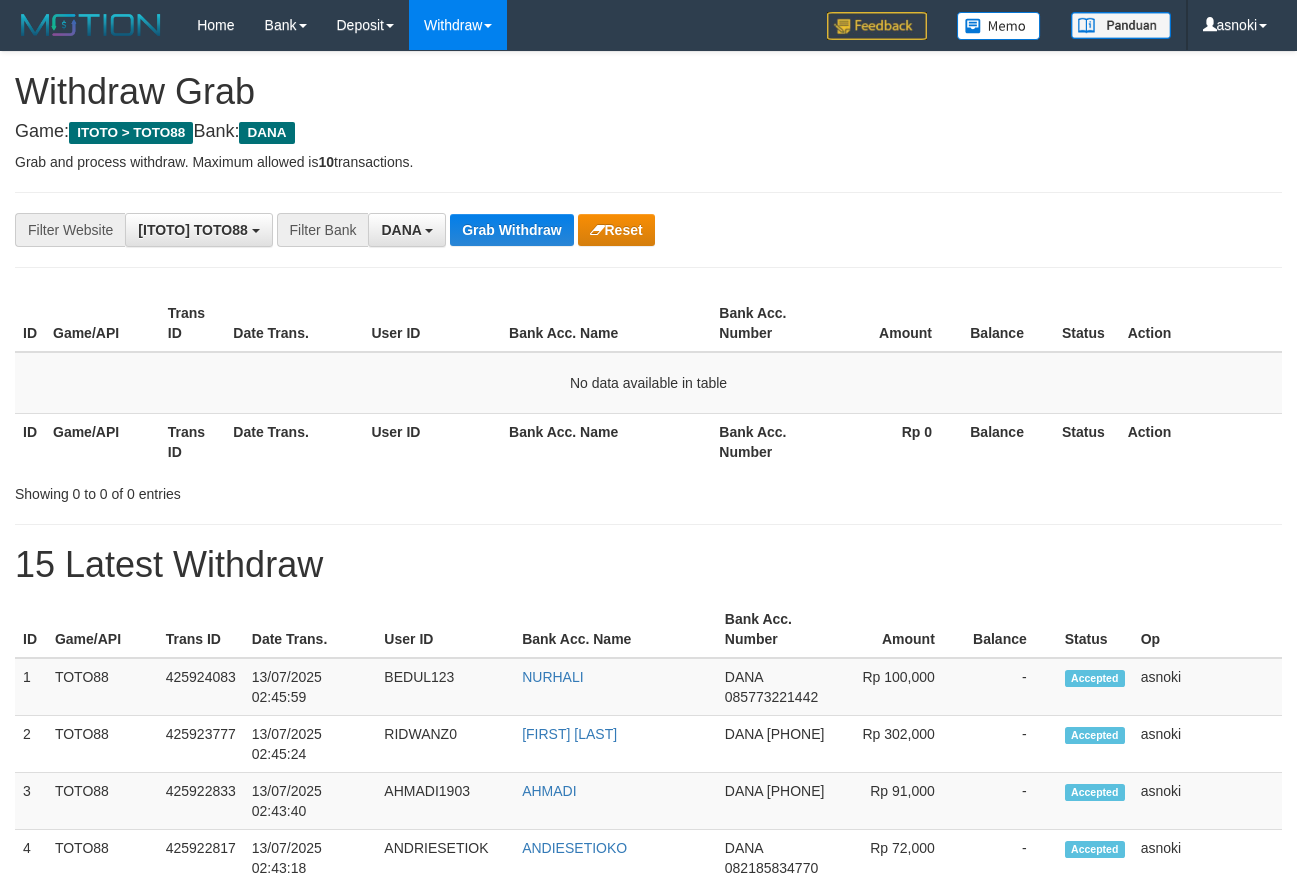 scroll, scrollTop: 0, scrollLeft: 0, axis: both 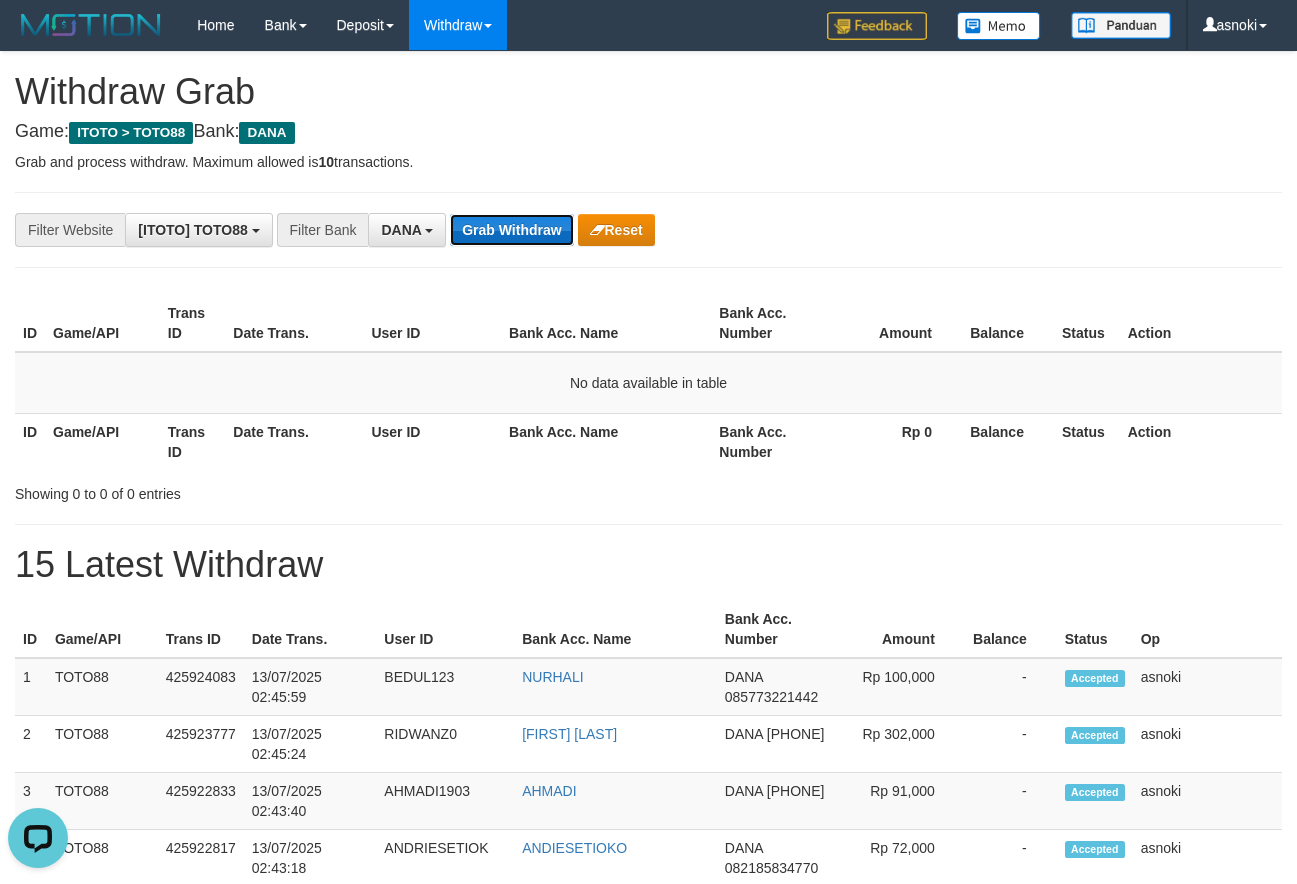 click on "Grab Withdraw" at bounding box center [511, 230] 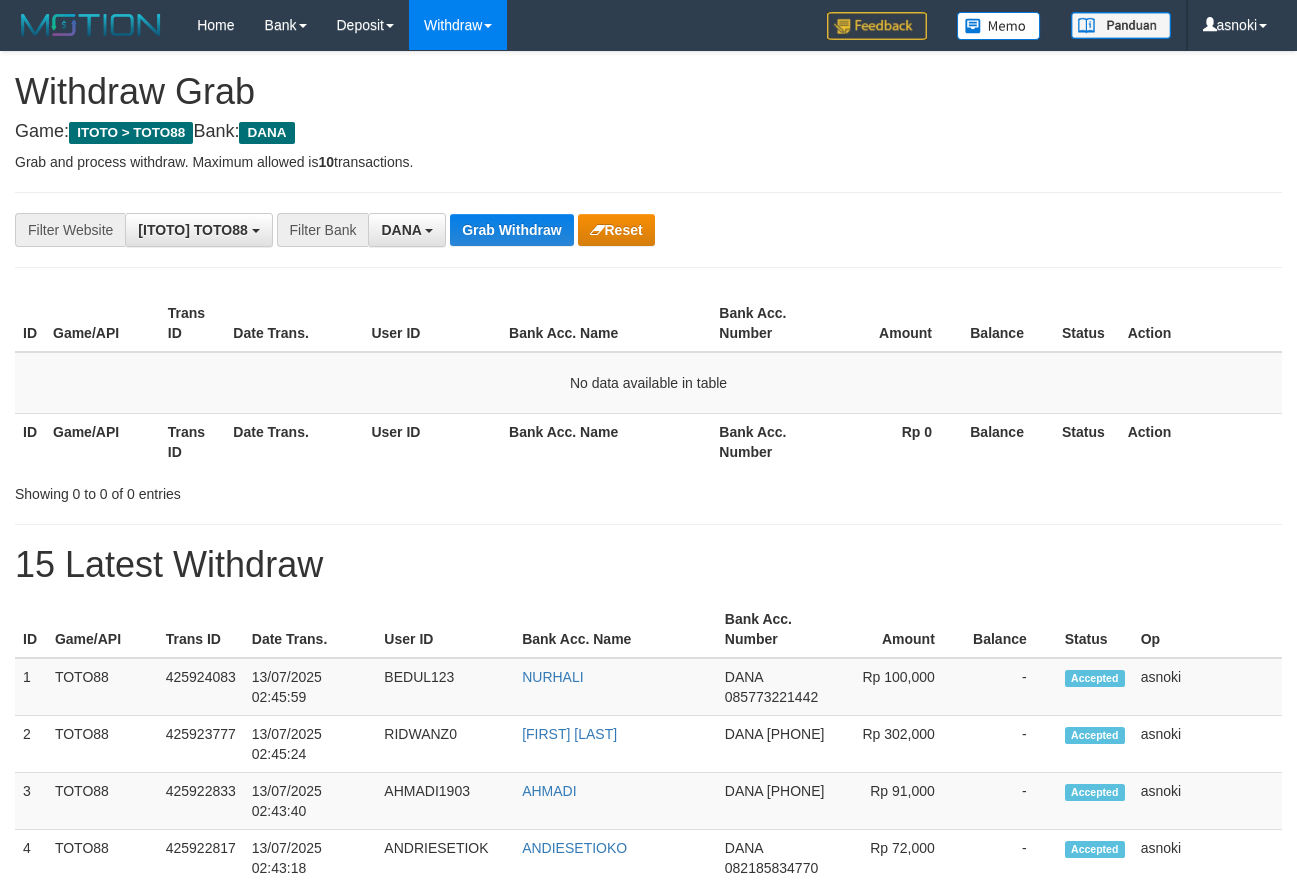 scroll, scrollTop: 0, scrollLeft: 0, axis: both 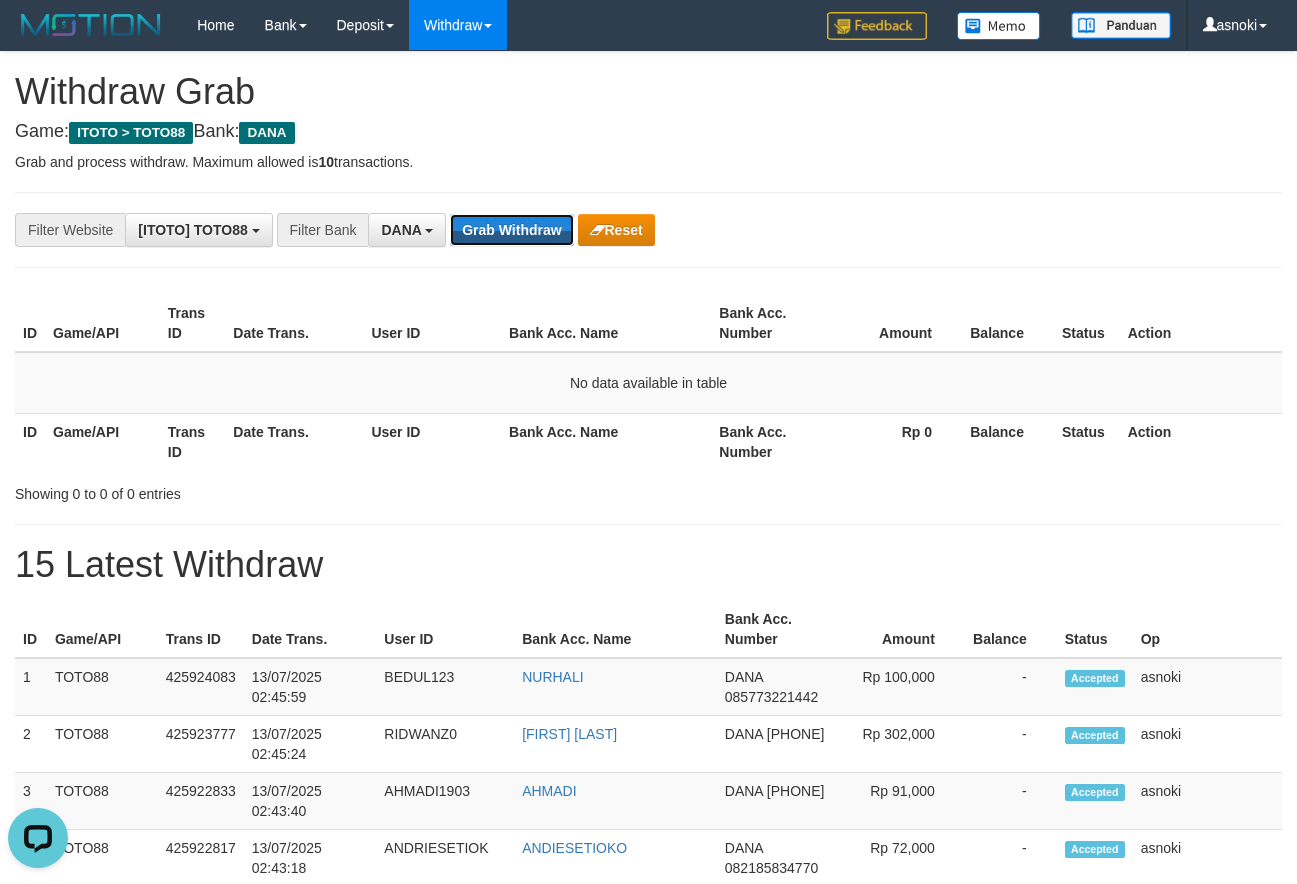 click on "Grab Withdraw" at bounding box center (511, 230) 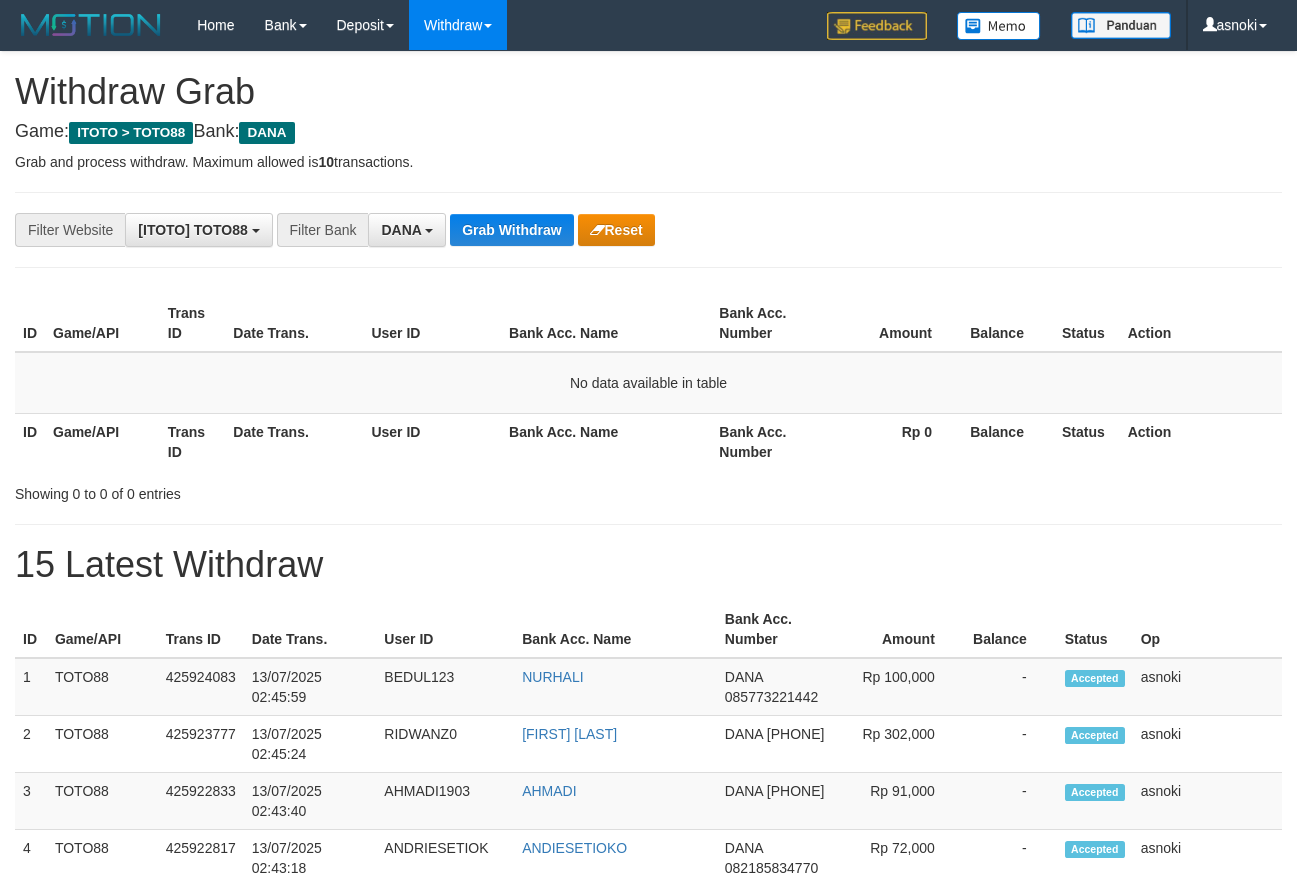scroll, scrollTop: 0, scrollLeft: 0, axis: both 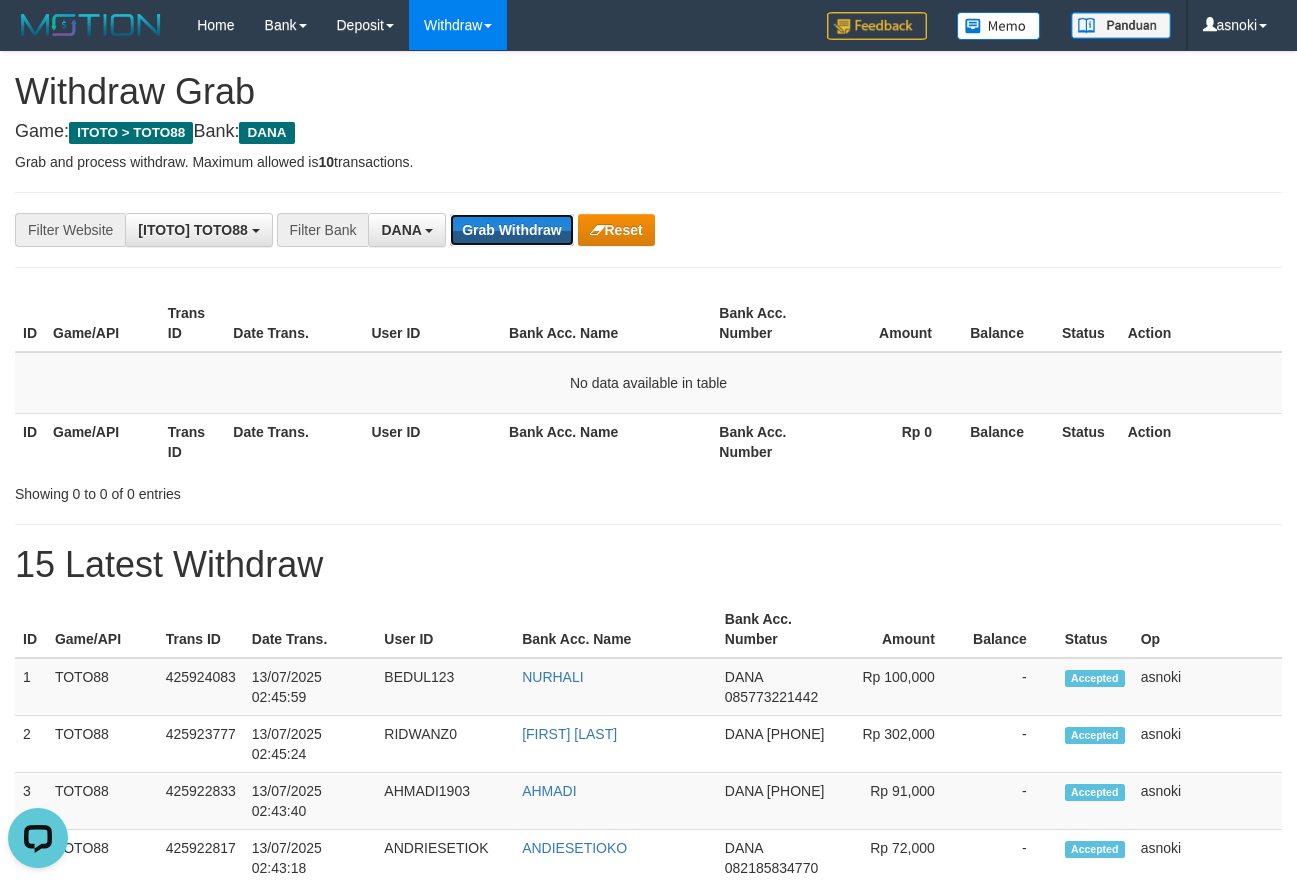 click on "Grab Withdraw" at bounding box center [511, 230] 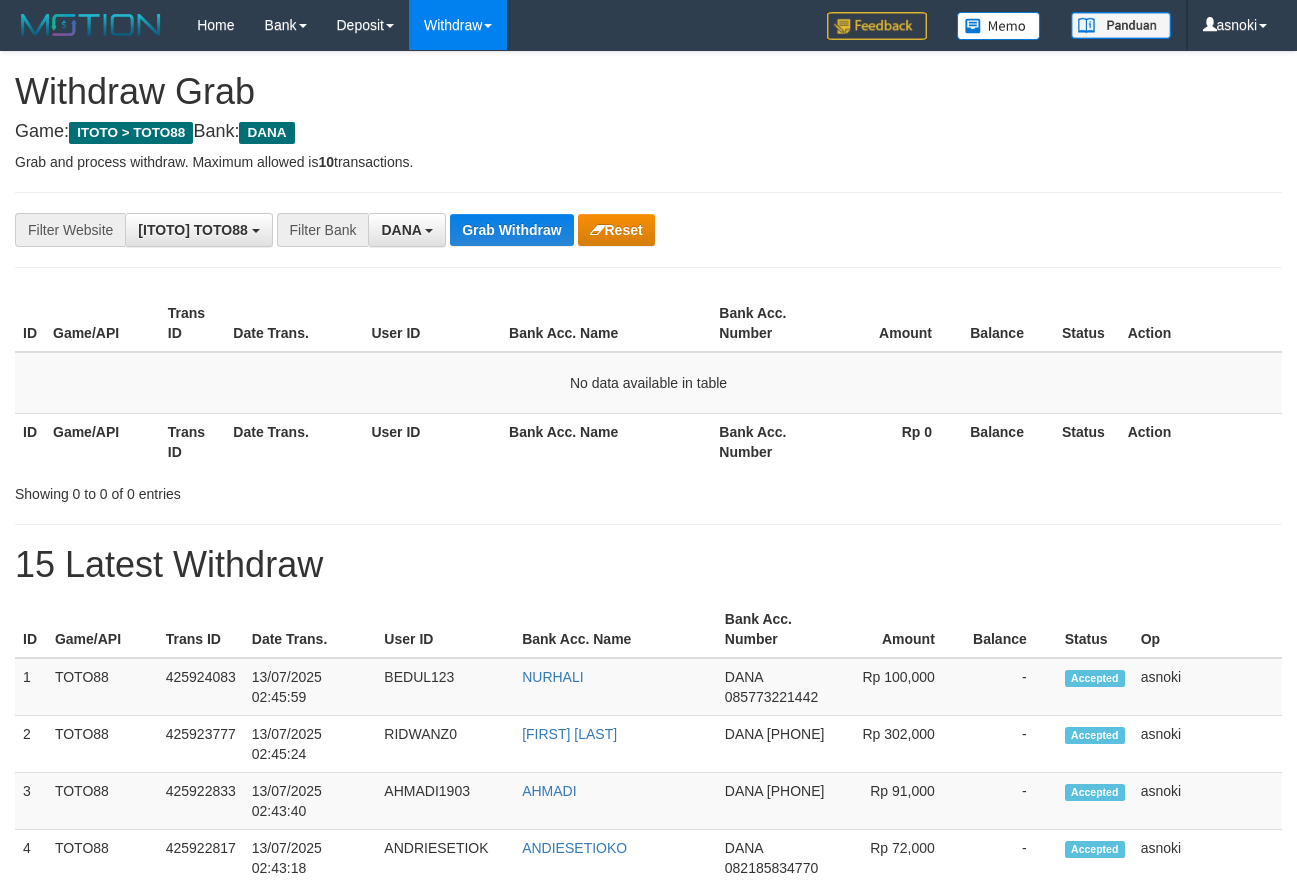 scroll, scrollTop: 0, scrollLeft: 0, axis: both 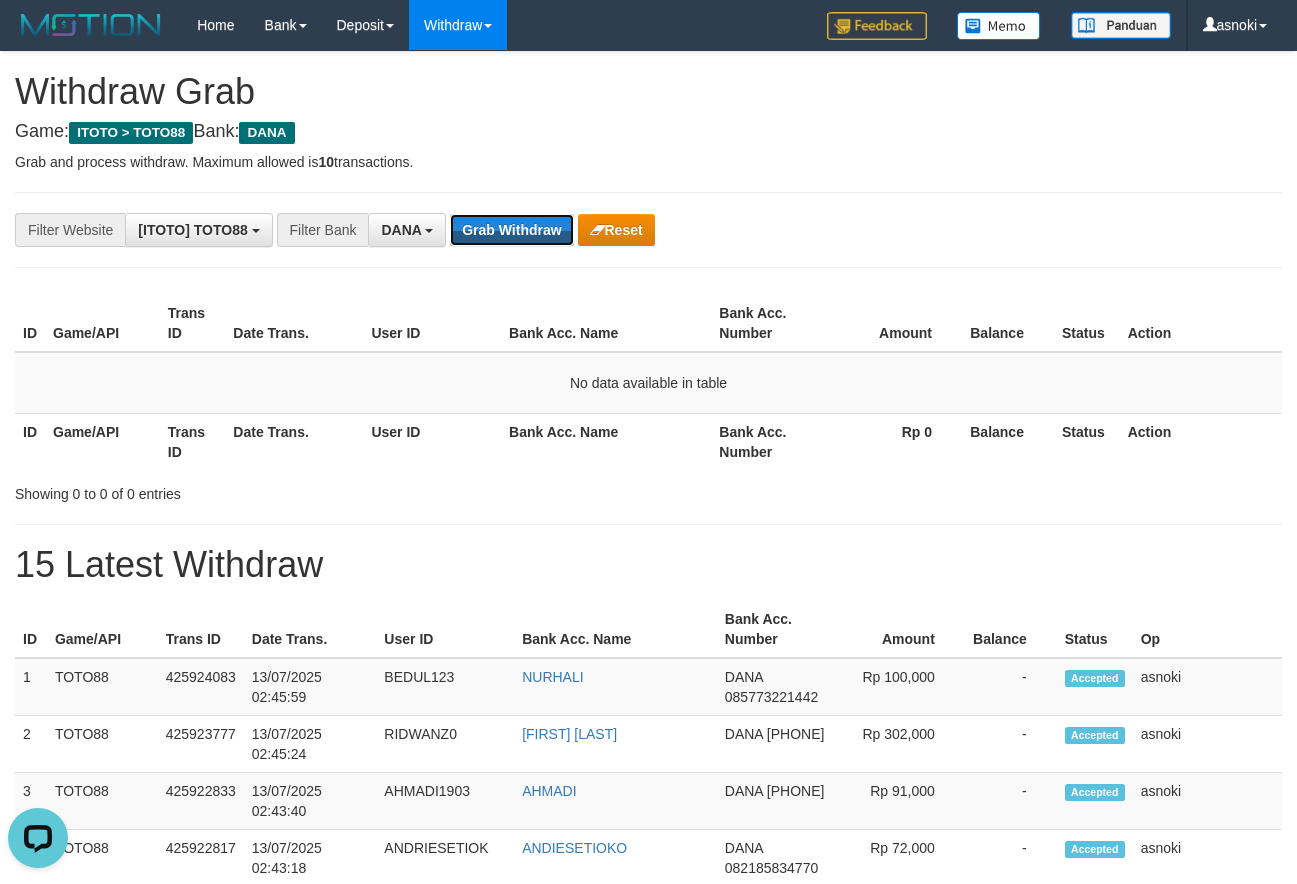 click on "Grab Withdraw" at bounding box center [511, 230] 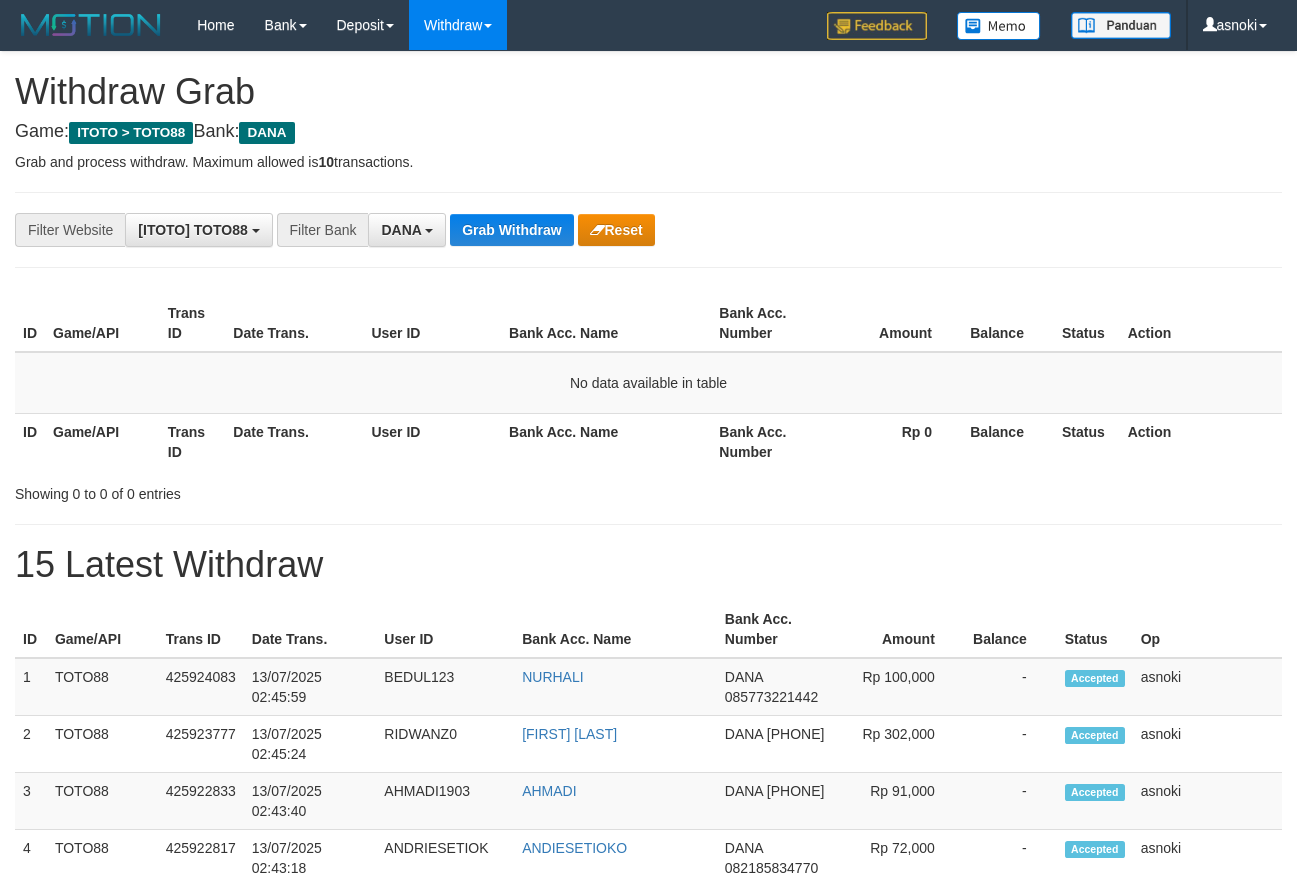 scroll, scrollTop: 0, scrollLeft: 0, axis: both 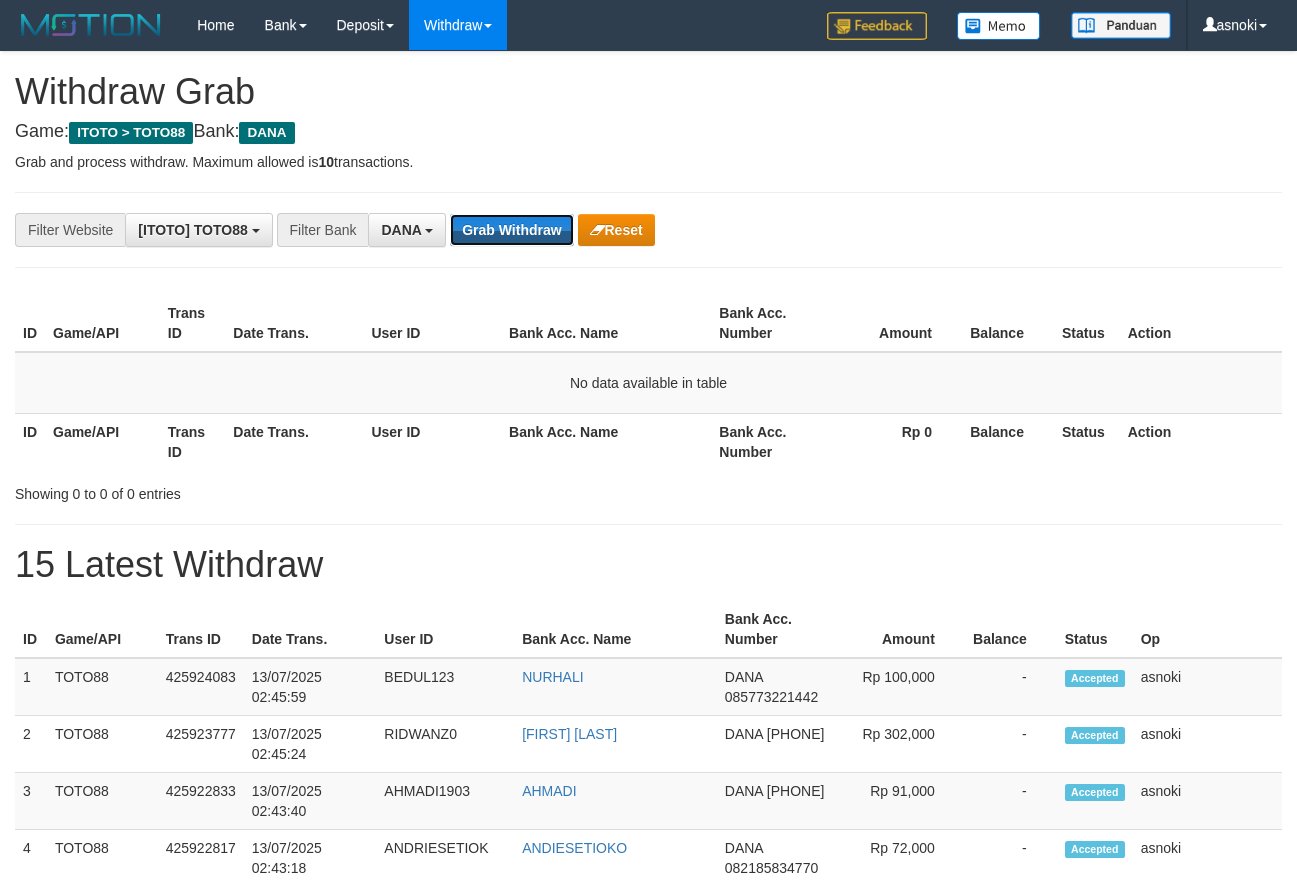 click on "Grab Withdraw" at bounding box center (511, 230) 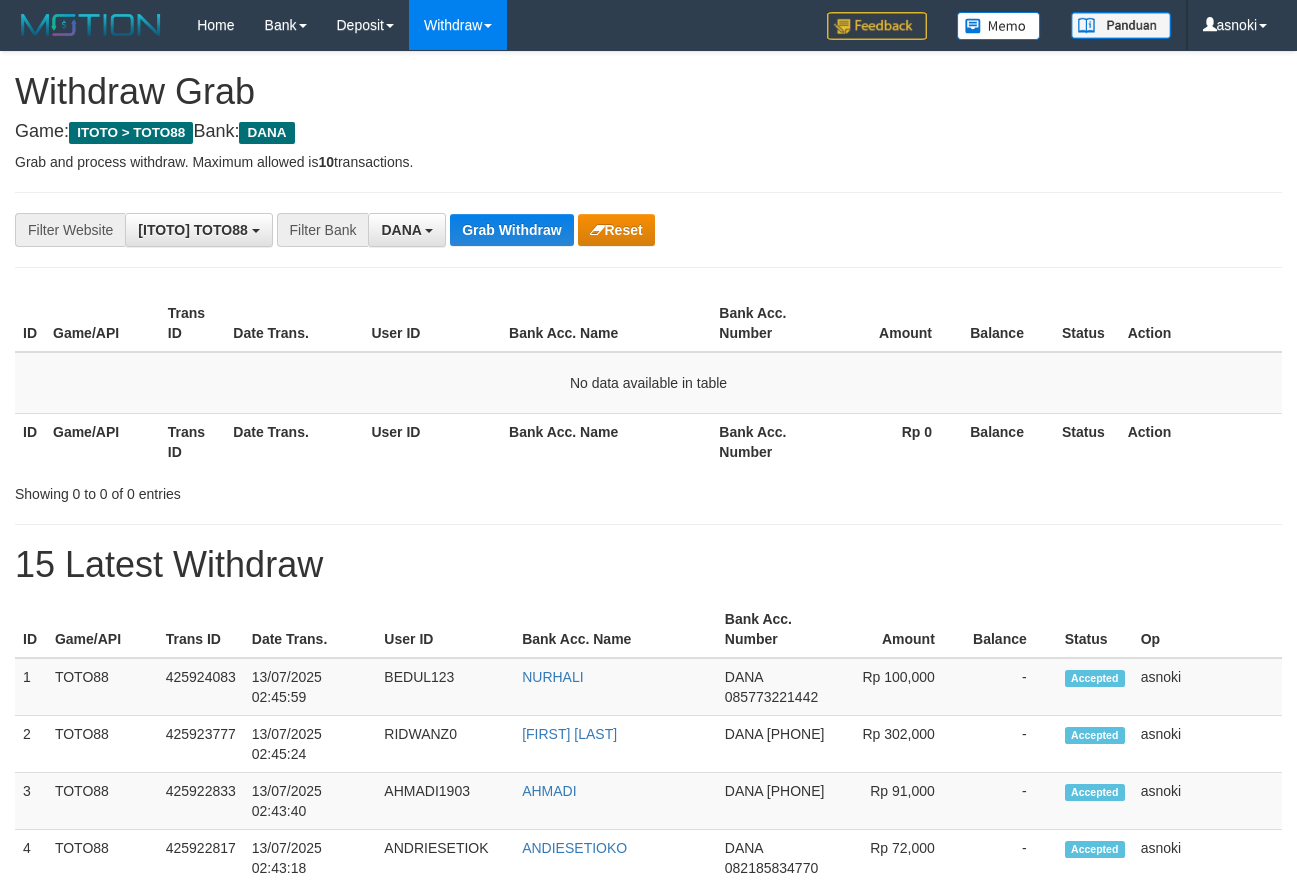 scroll, scrollTop: 0, scrollLeft: 0, axis: both 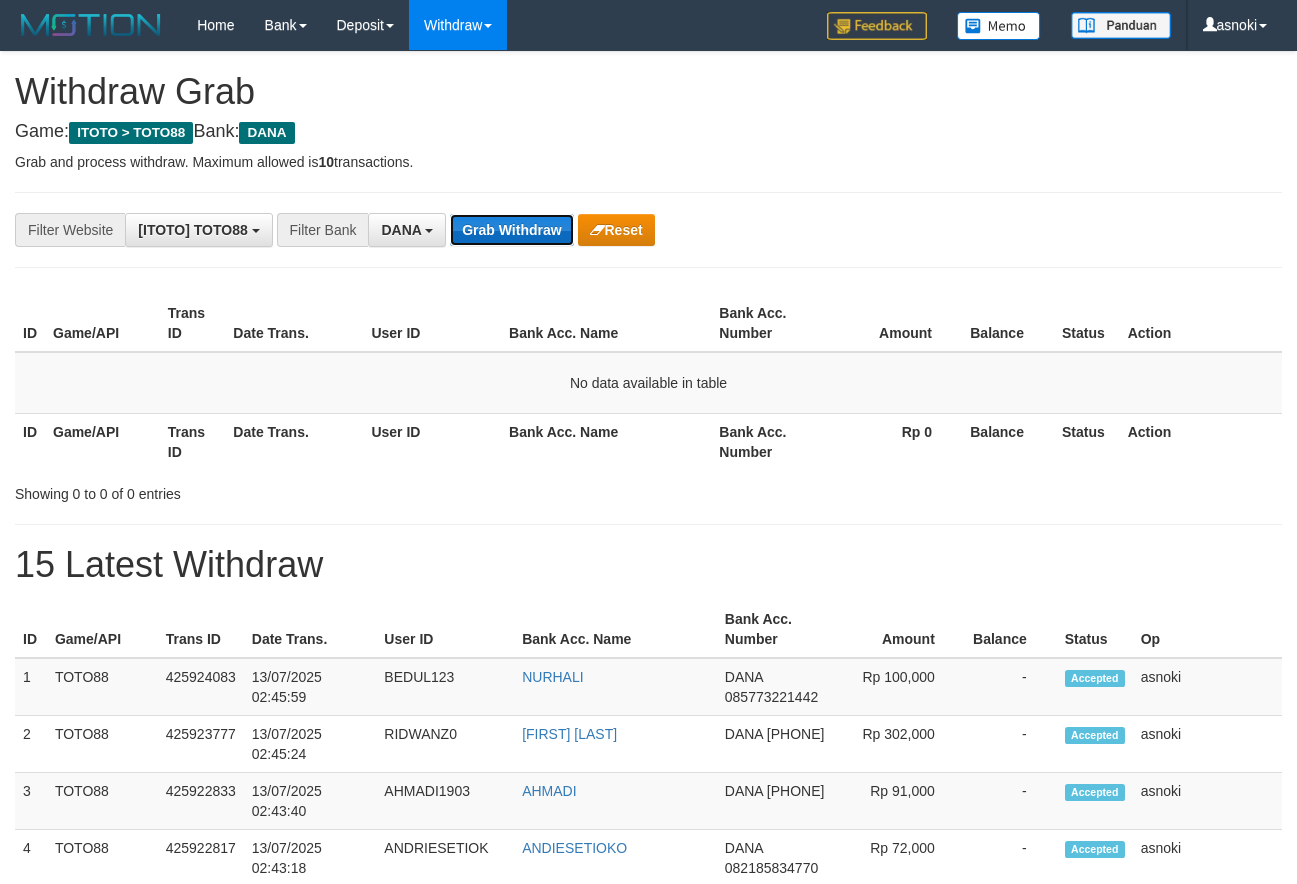 click on "Grab Withdraw" at bounding box center [511, 230] 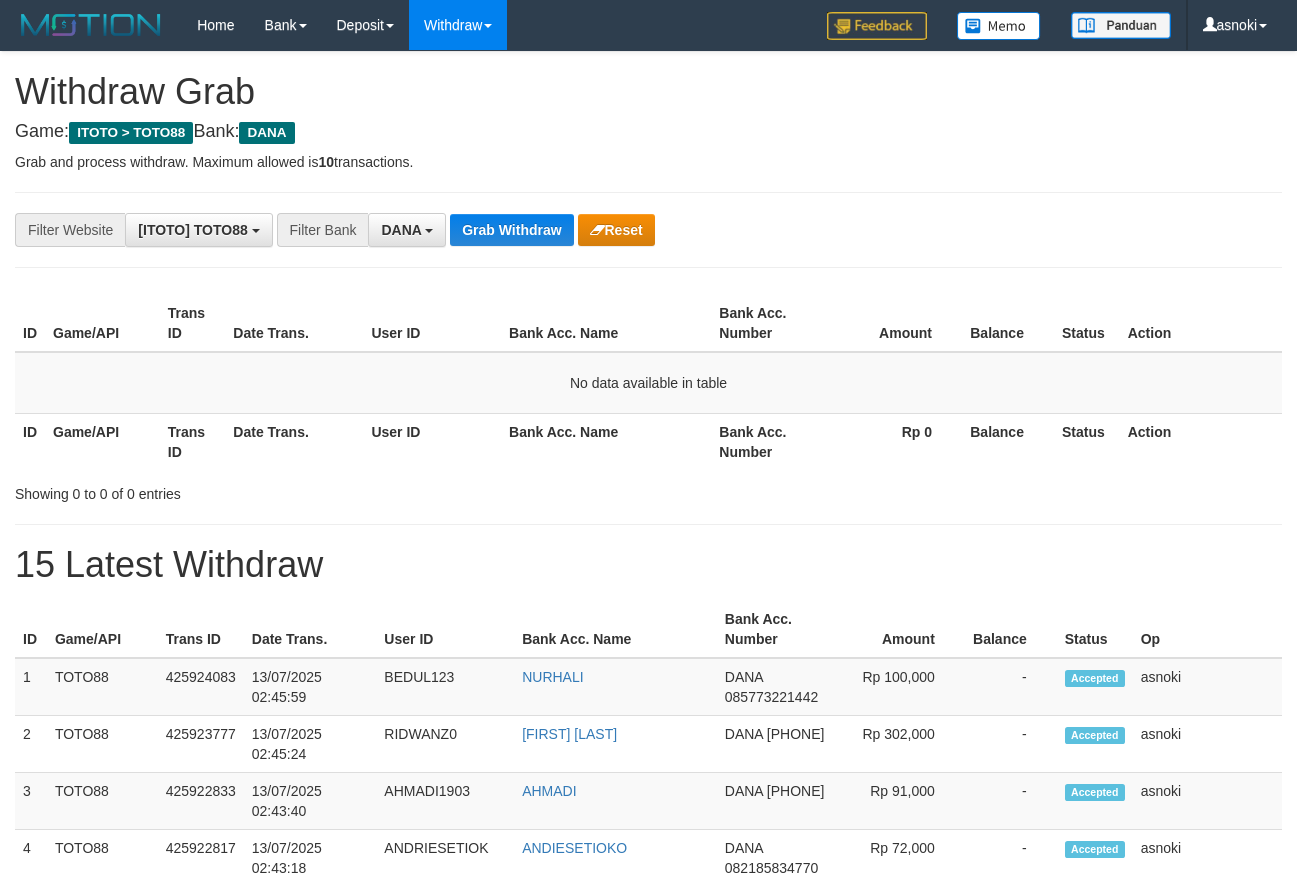 scroll, scrollTop: 0, scrollLeft: 0, axis: both 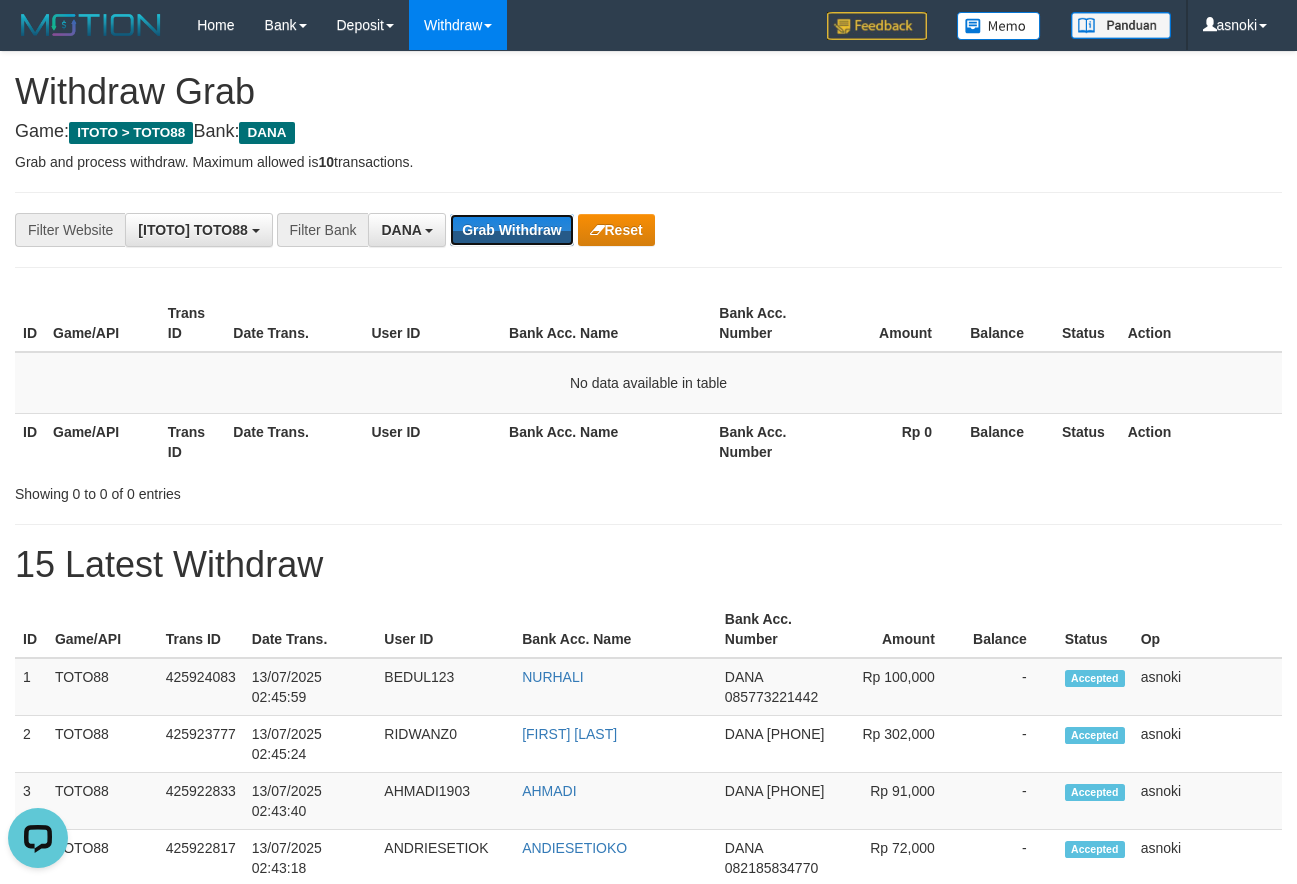click on "Grab Withdraw" at bounding box center (511, 230) 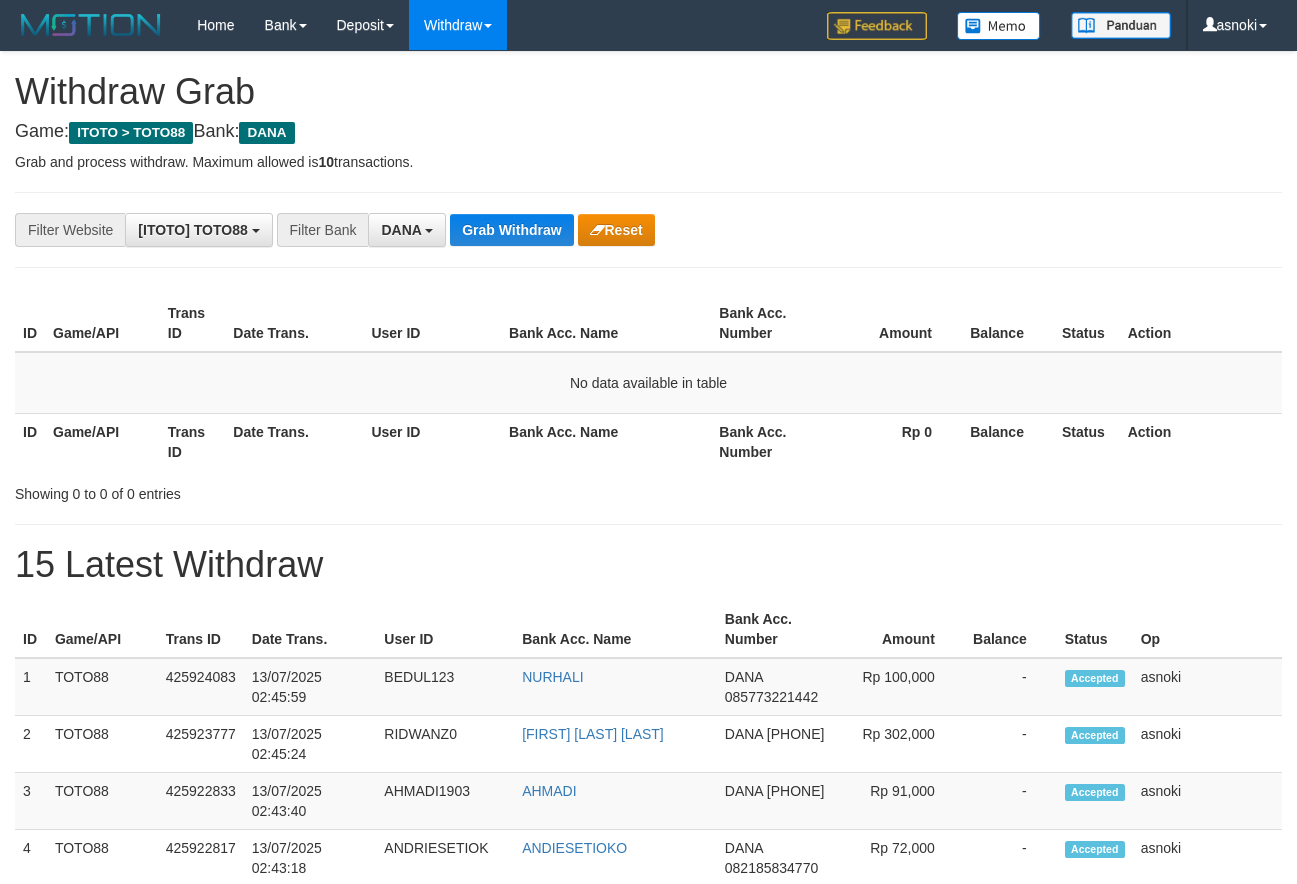 scroll, scrollTop: 0, scrollLeft: 0, axis: both 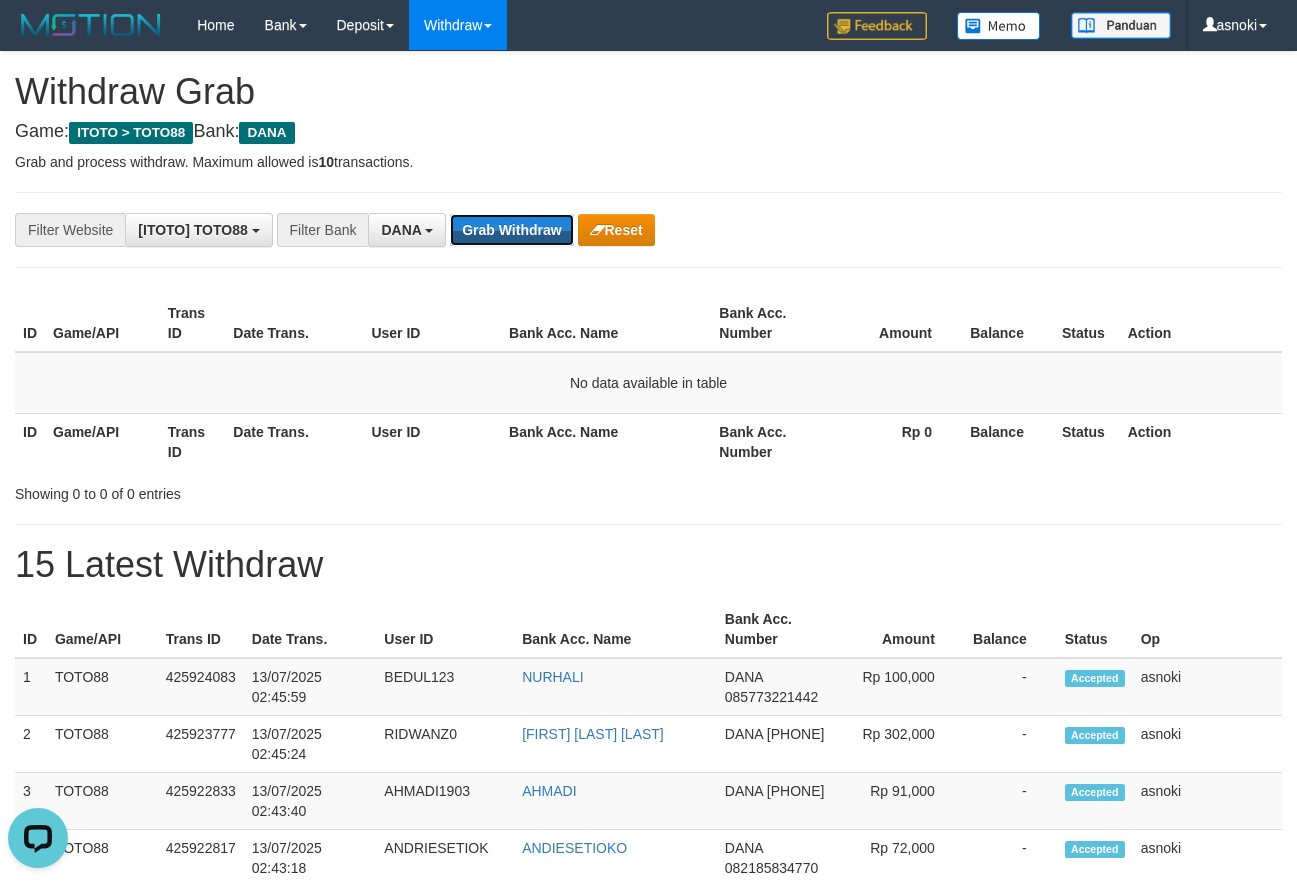 click on "Grab Withdraw" at bounding box center (511, 230) 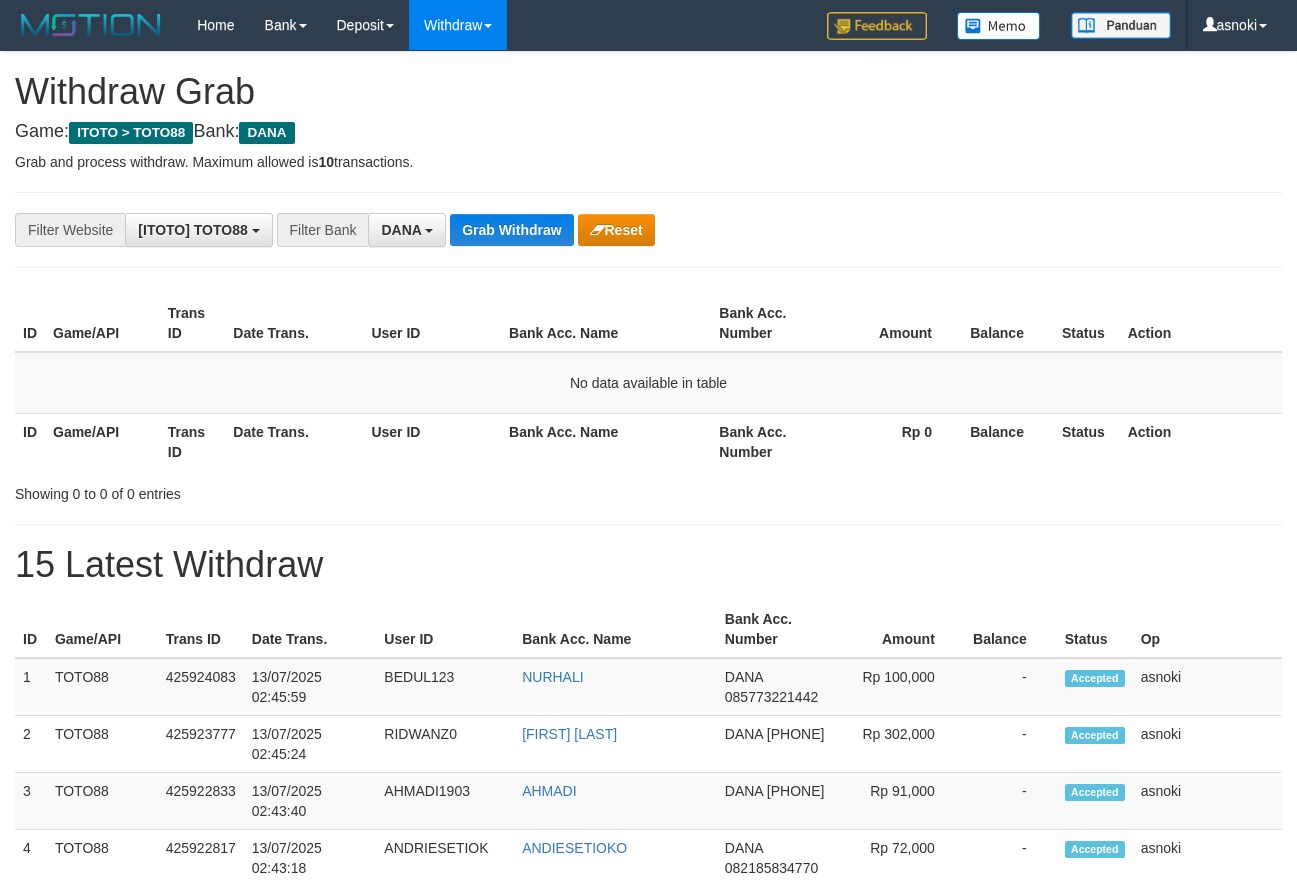 scroll, scrollTop: 0, scrollLeft: 0, axis: both 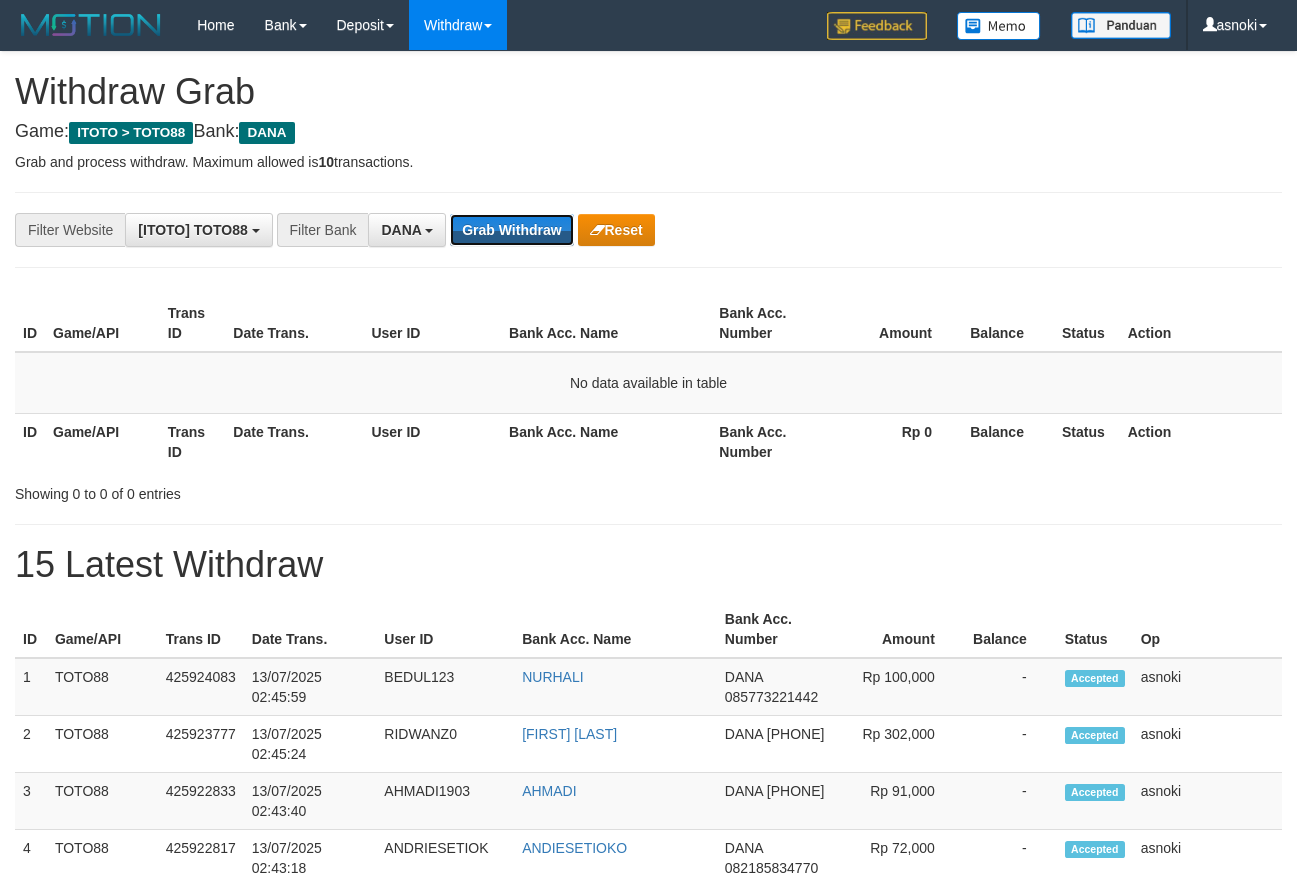 click on "Grab Withdraw" at bounding box center [511, 230] 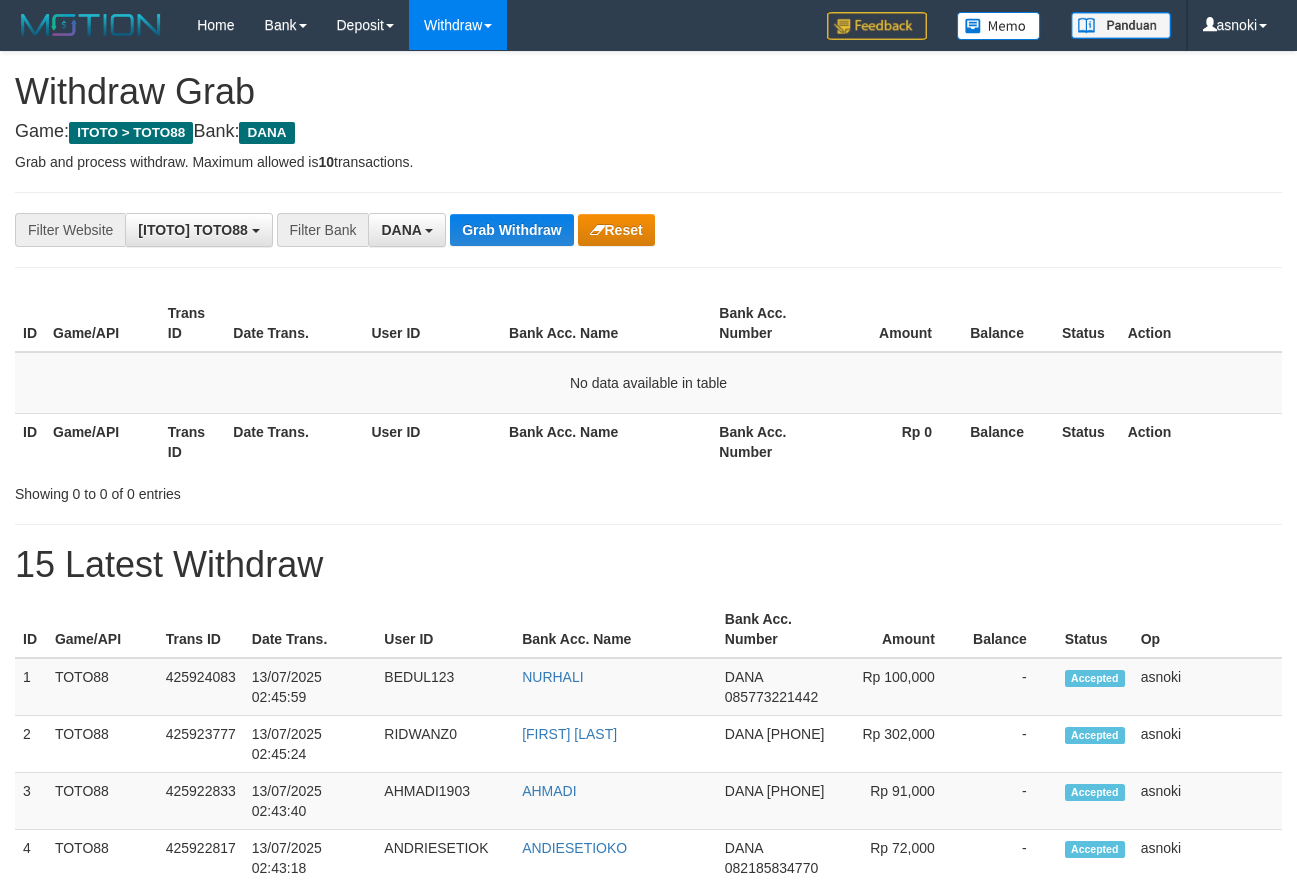 scroll, scrollTop: 0, scrollLeft: 0, axis: both 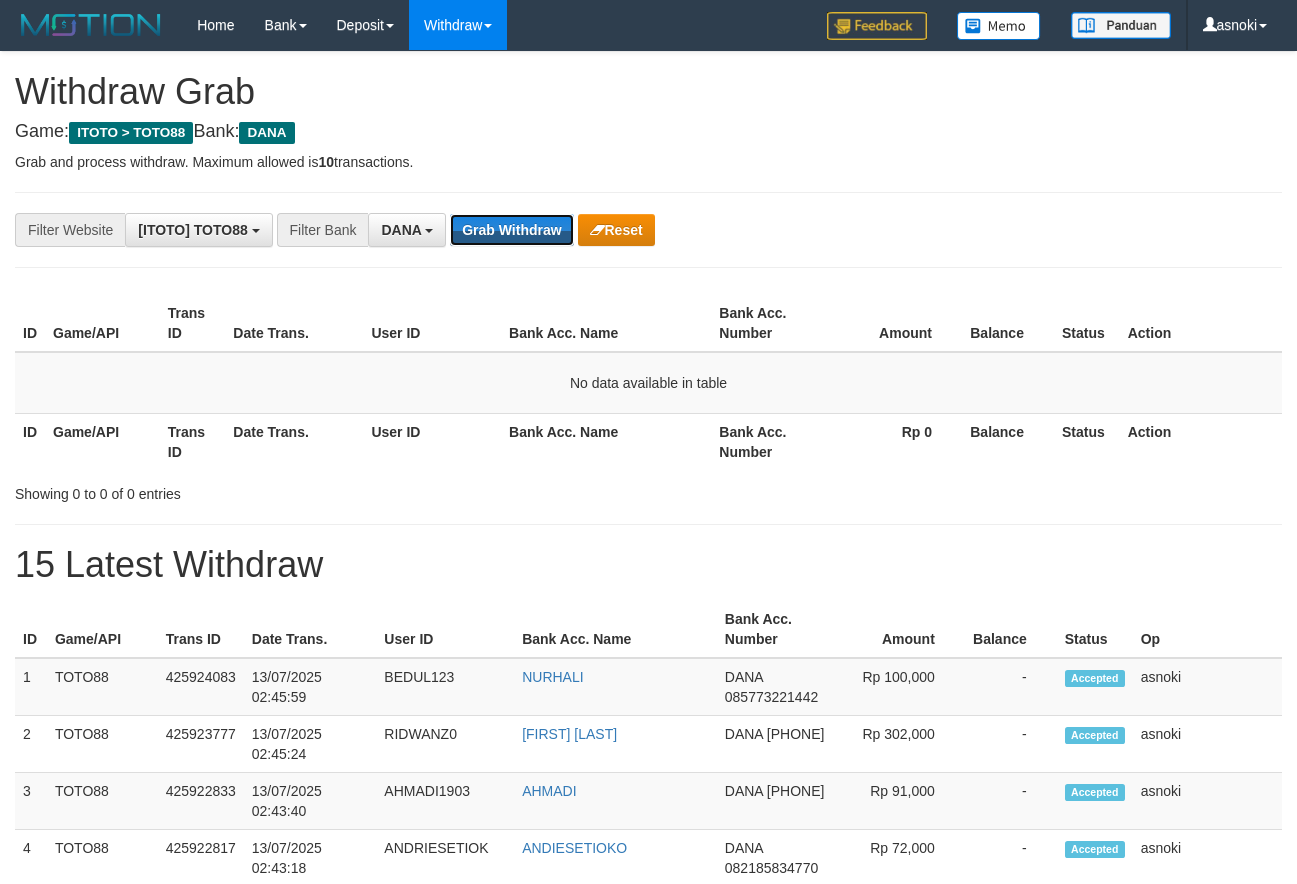 click on "Grab Withdraw" at bounding box center (511, 230) 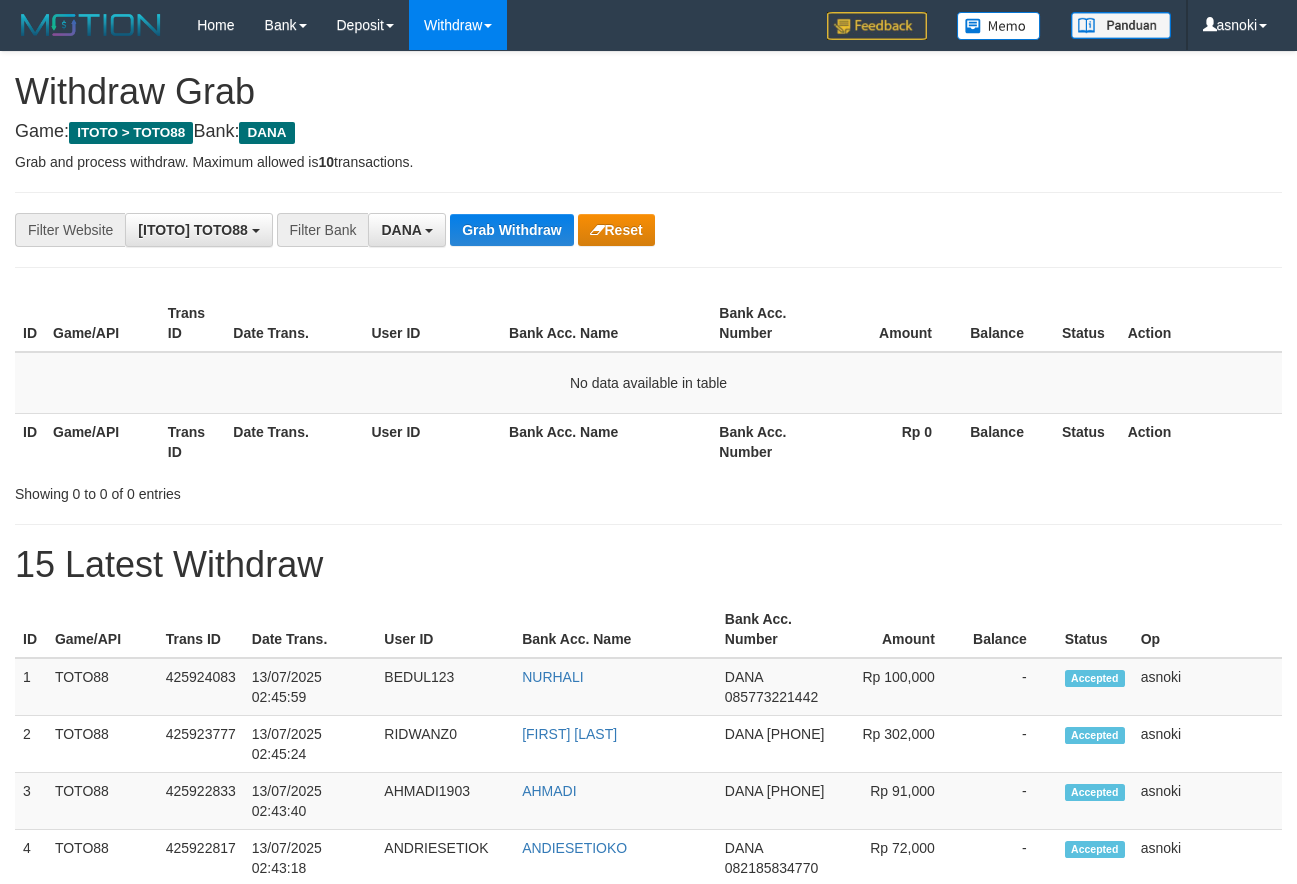 scroll, scrollTop: 0, scrollLeft: 0, axis: both 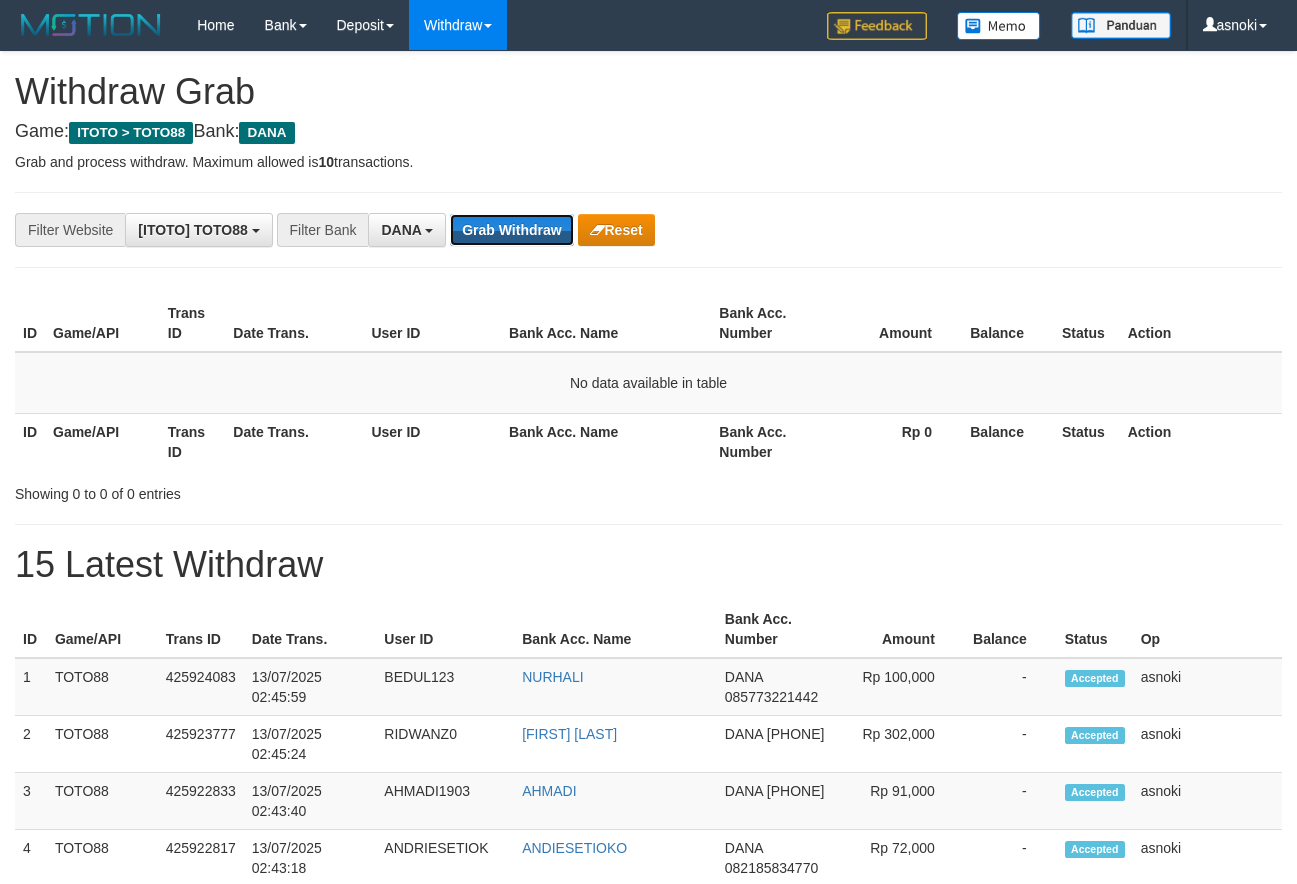 click on "Grab Withdraw" at bounding box center [511, 230] 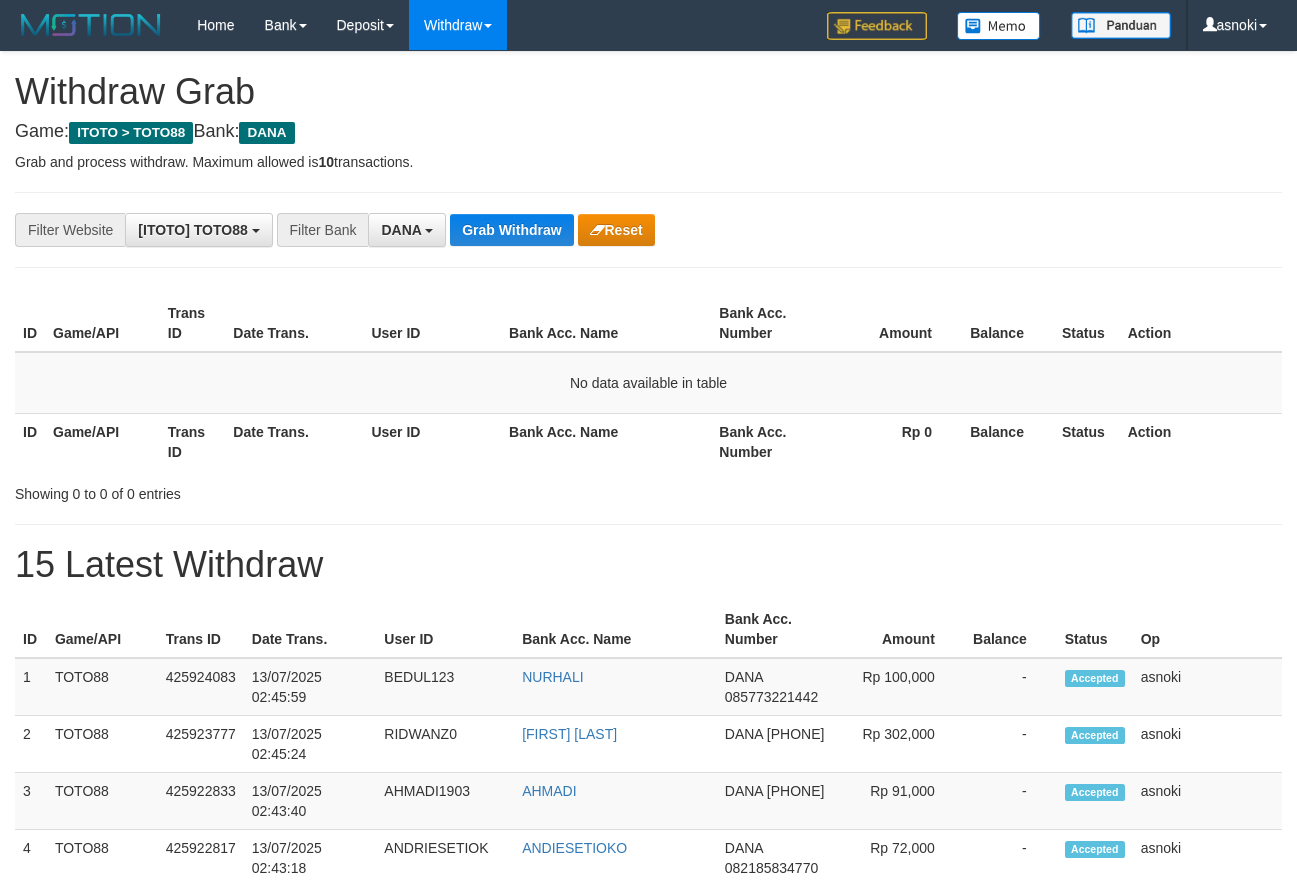 scroll, scrollTop: 0, scrollLeft: 0, axis: both 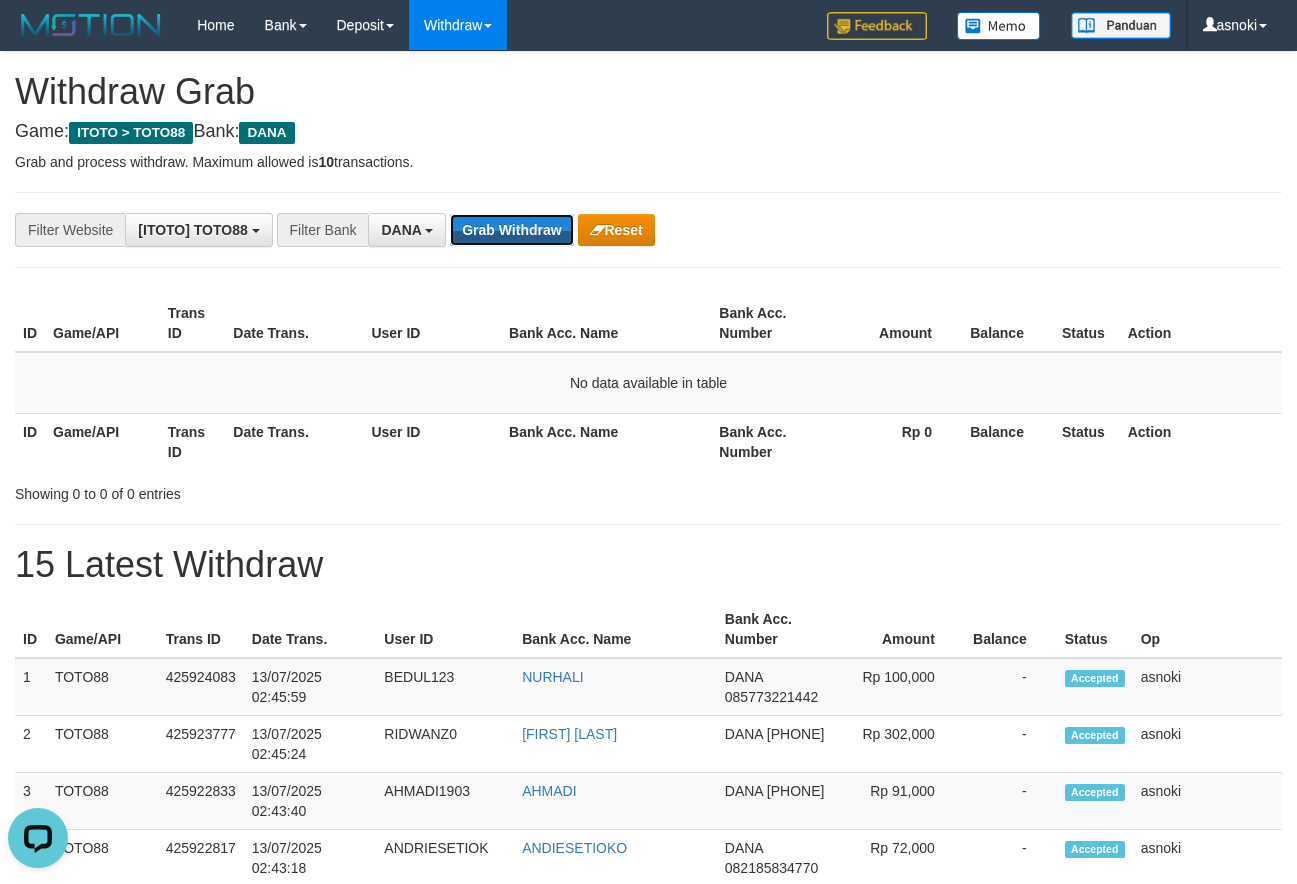 click on "Grab Withdraw" at bounding box center [511, 230] 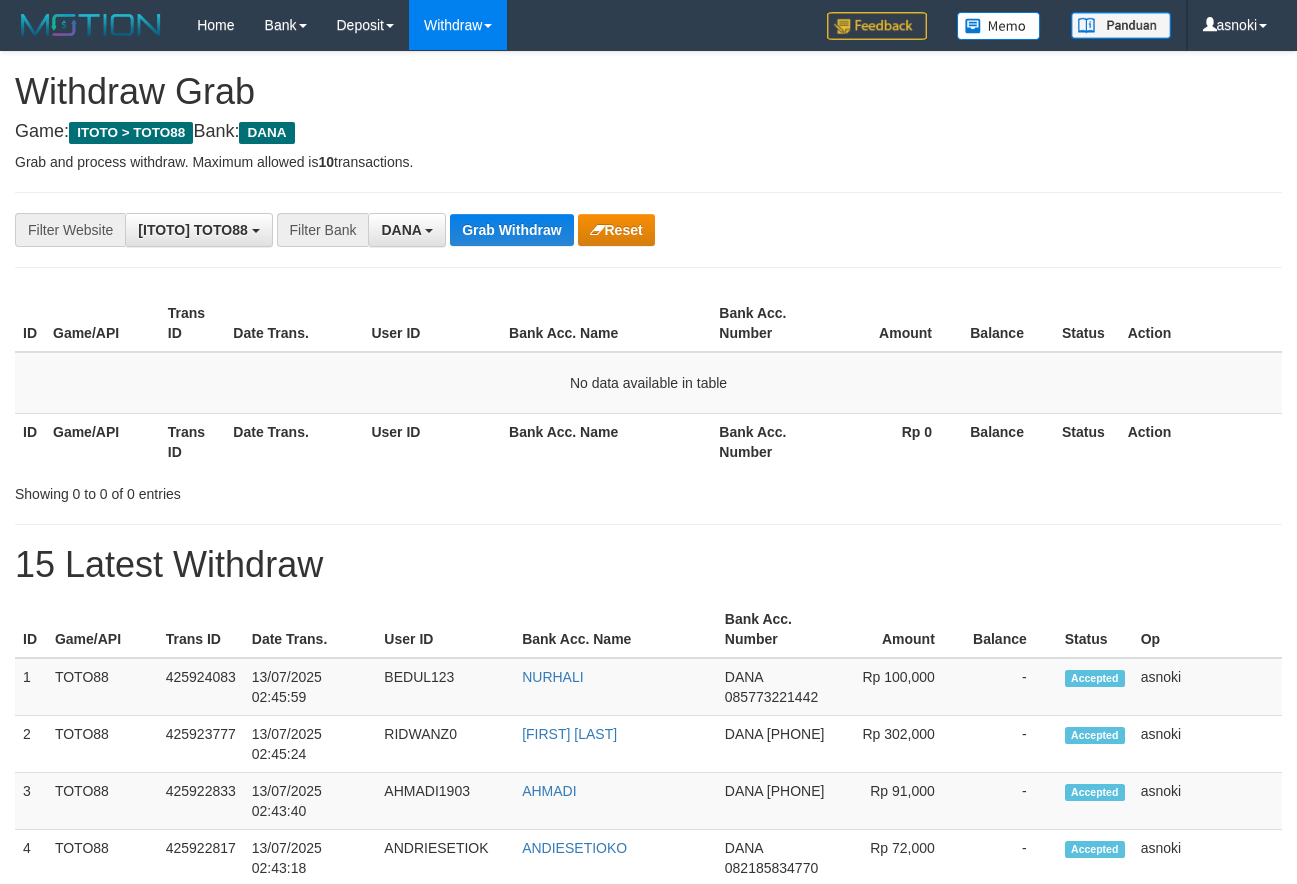 scroll, scrollTop: 0, scrollLeft: 0, axis: both 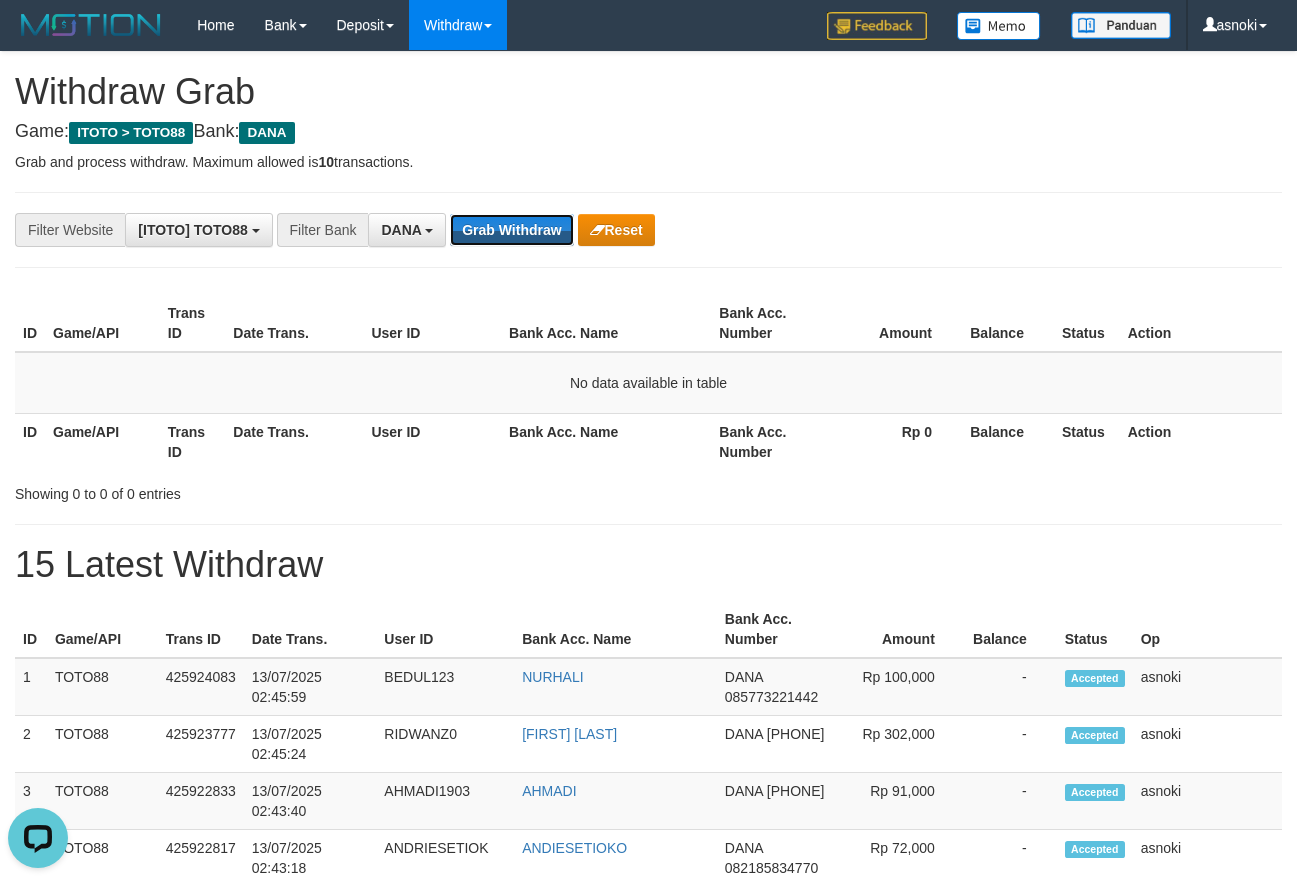 click on "Grab Withdraw" at bounding box center [511, 230] 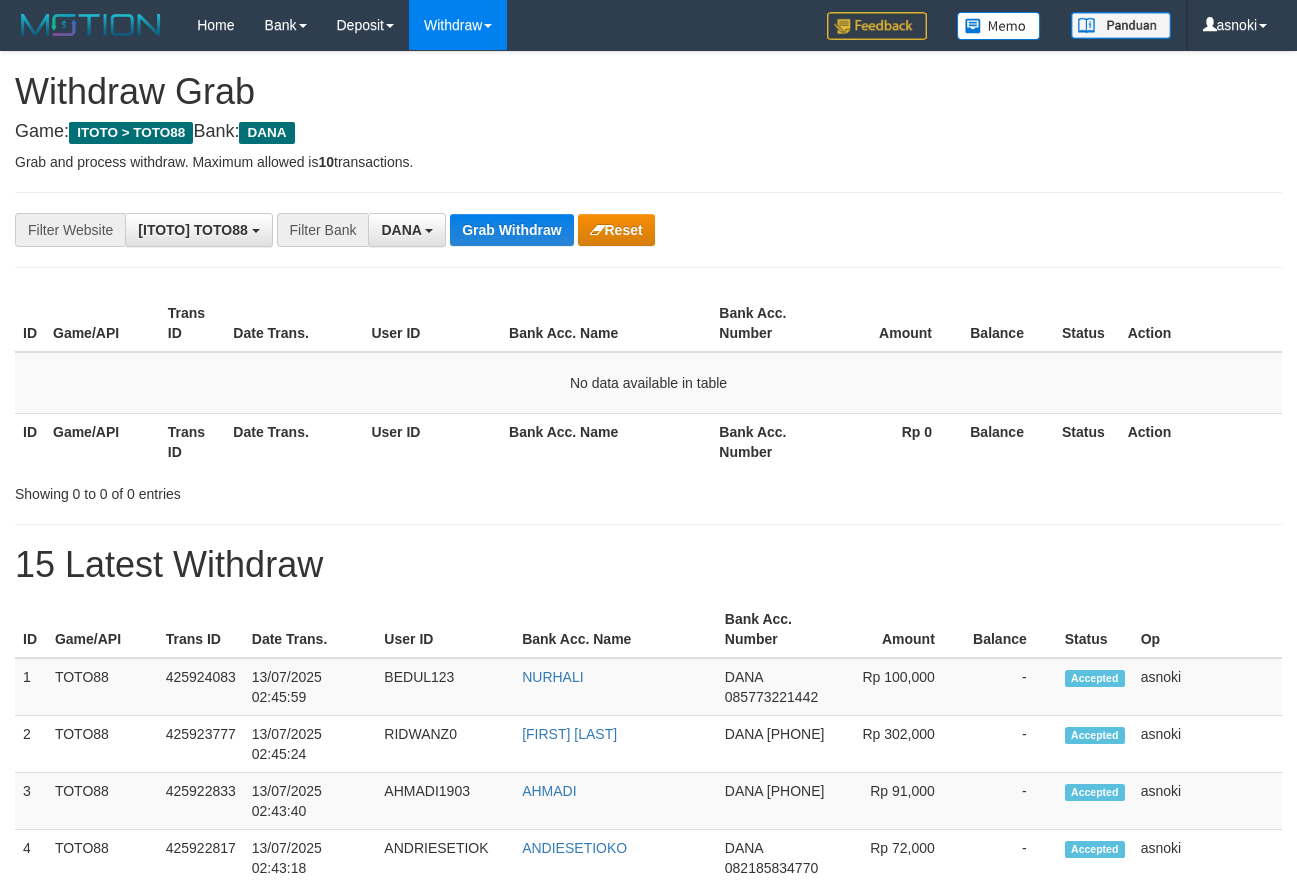 scroll, scrollTop: 0, scrollLeft: 0, axis: both 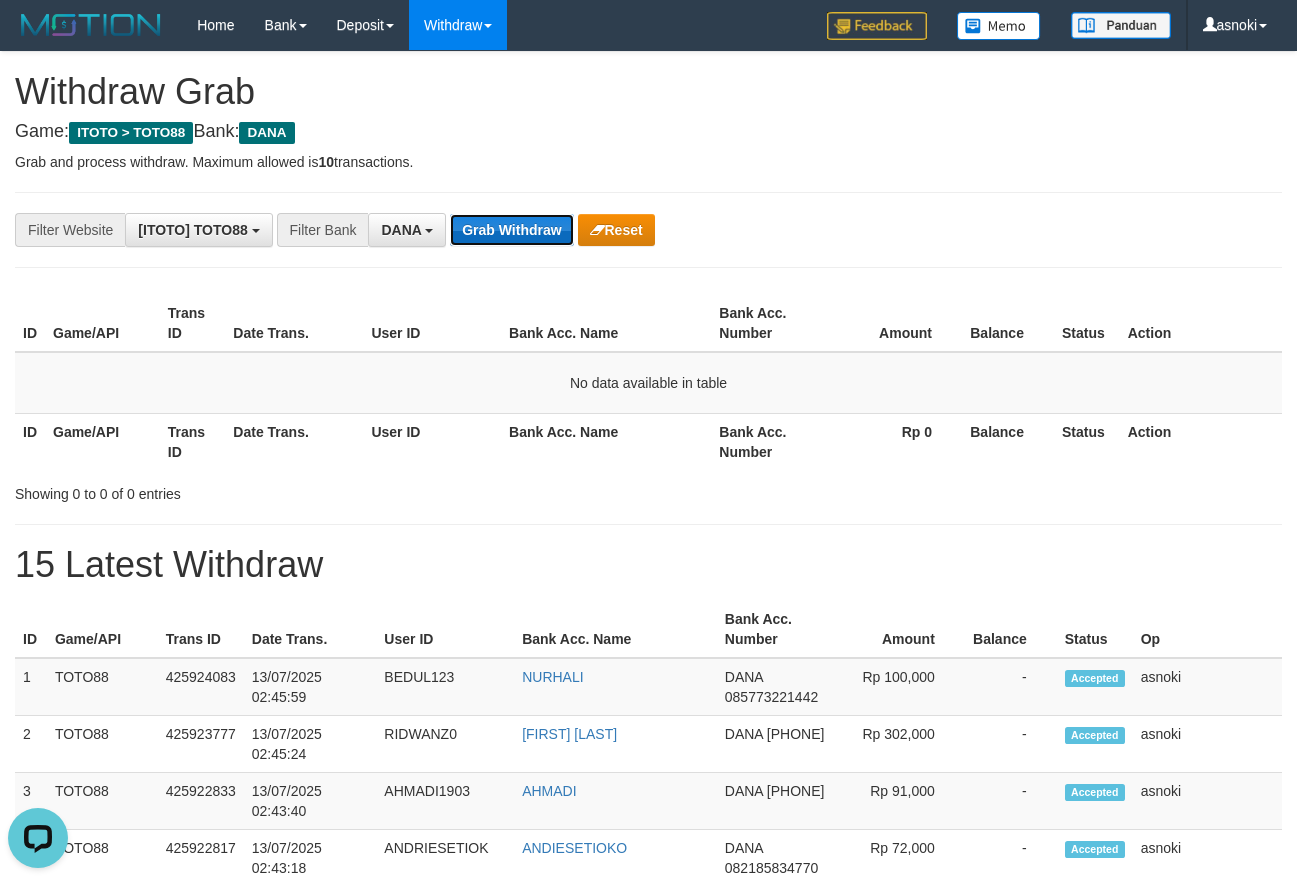 click on "Grab Withdraw" at bounding box center (511, 230) 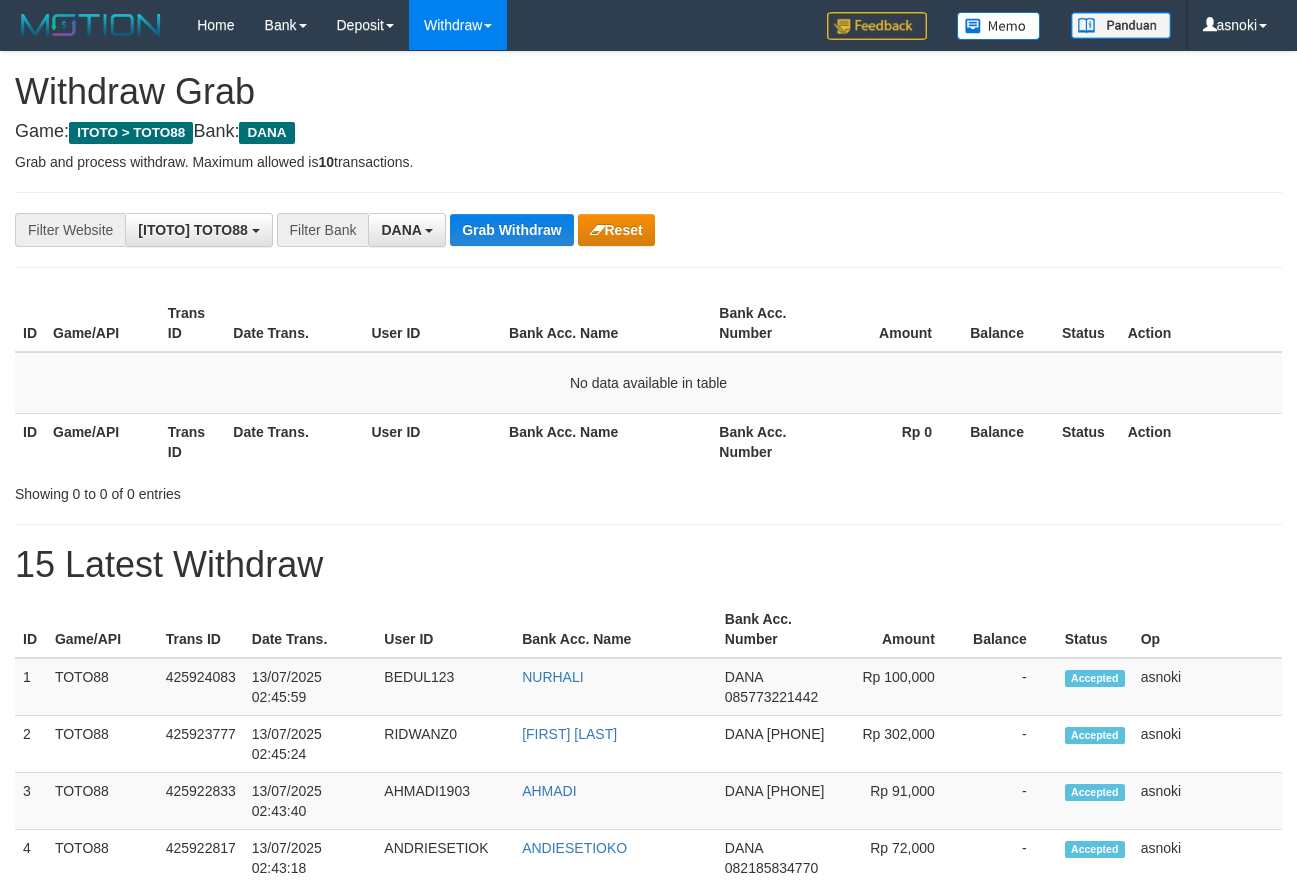 scroll, scrollTop: 0, scrollLeft: 0, axis: both 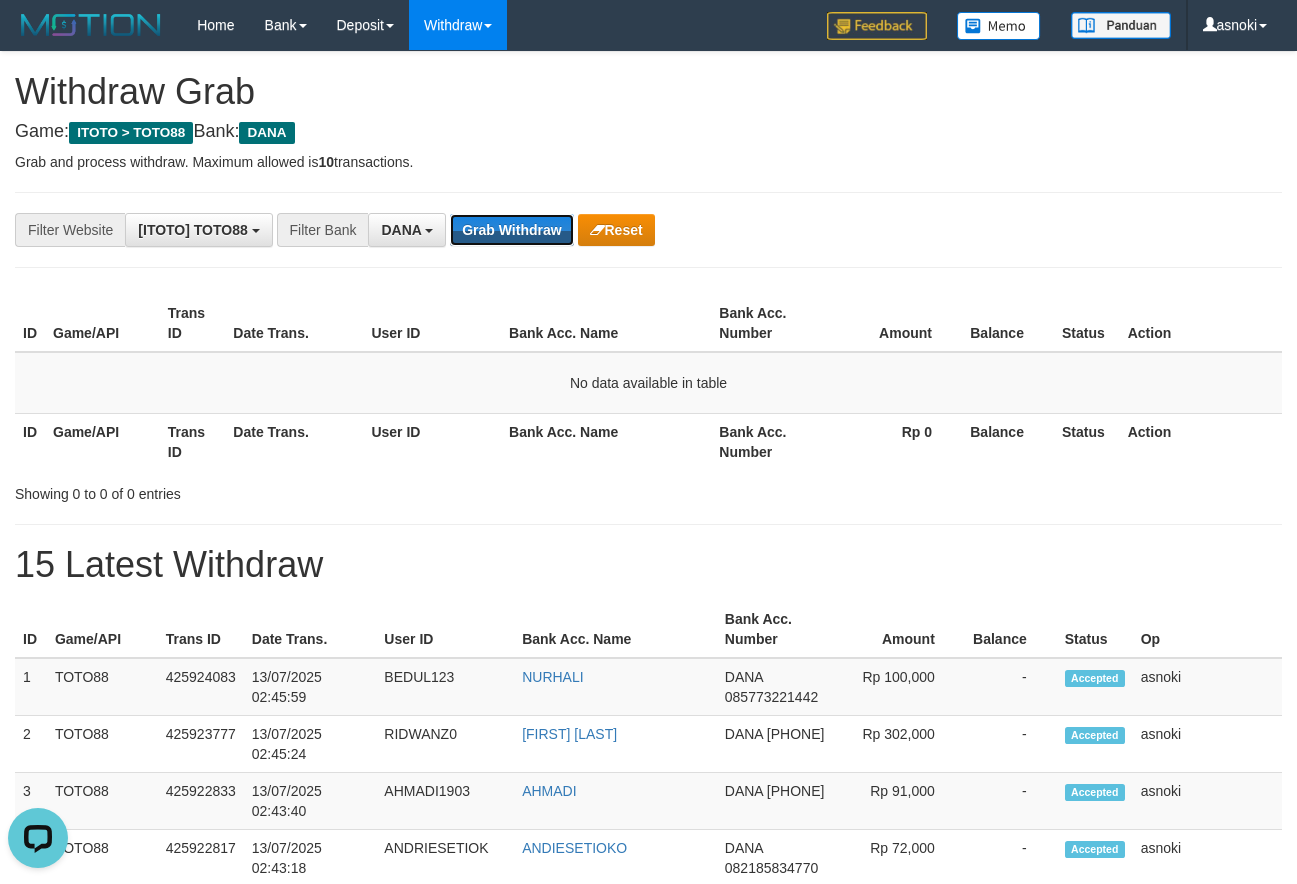 click on "Grab Withdraw" at bounding box center (511, 230) 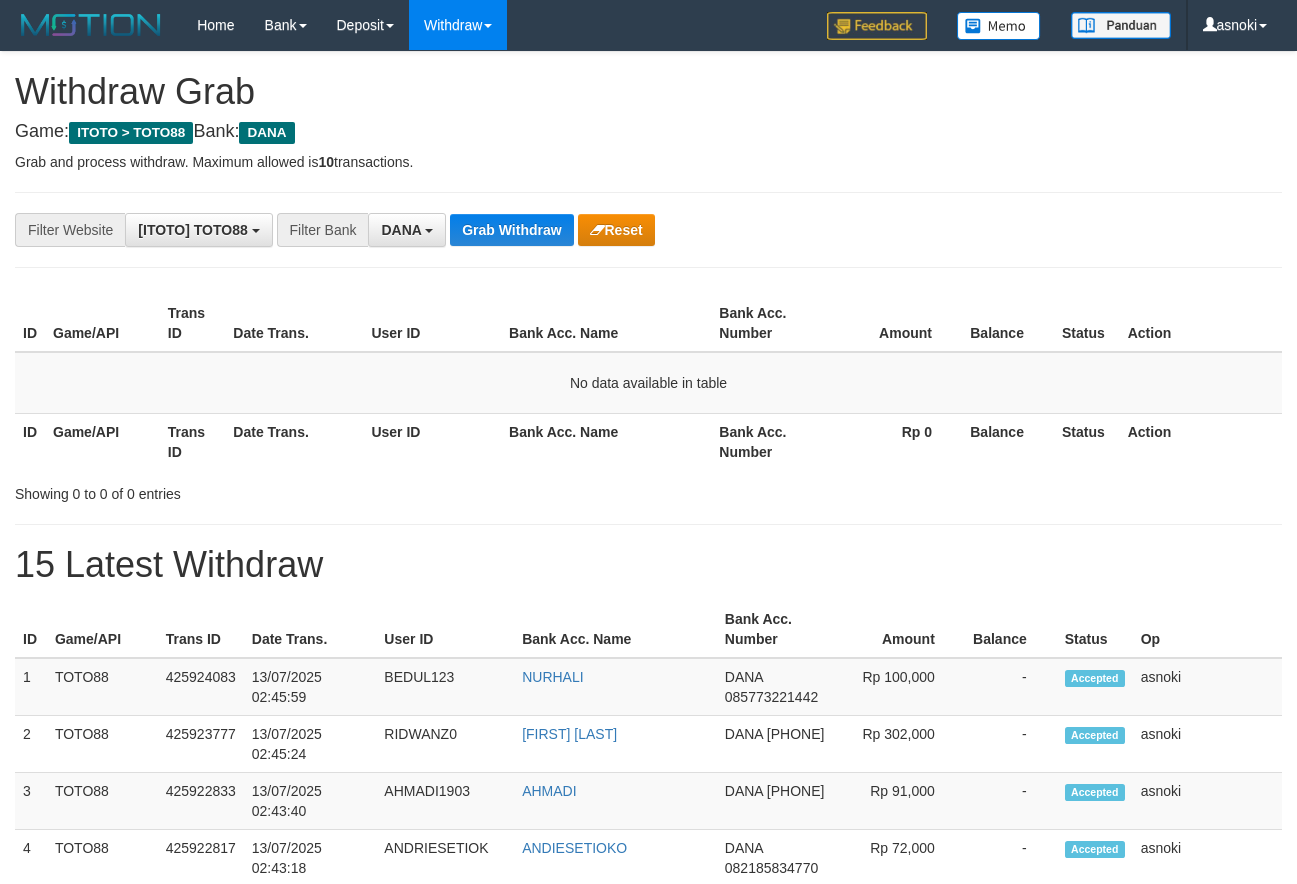 scroll, scrollTop: 0, scrollLeft: 0, axis: both 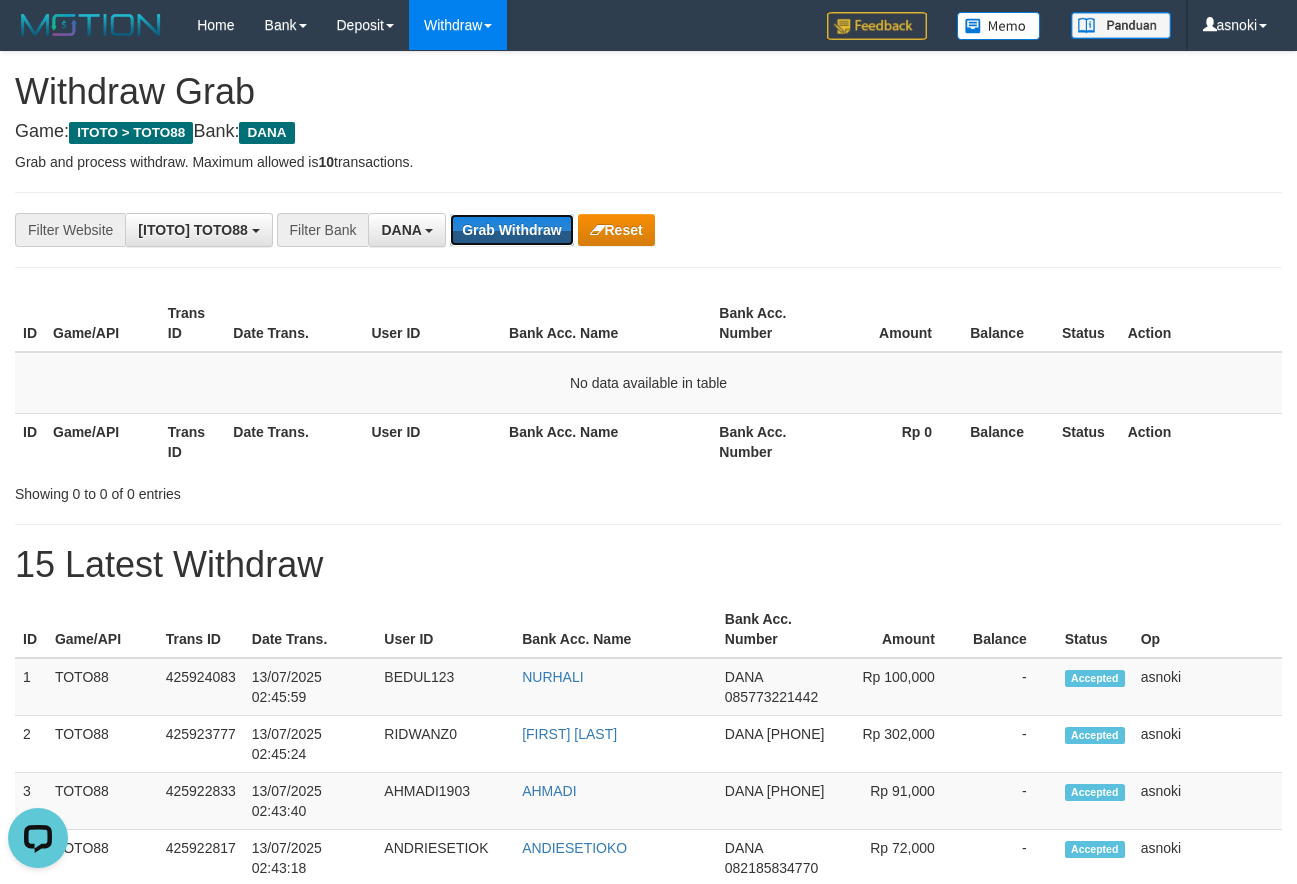 click on "Grab Withdraw" at bounding box center (511, 230) 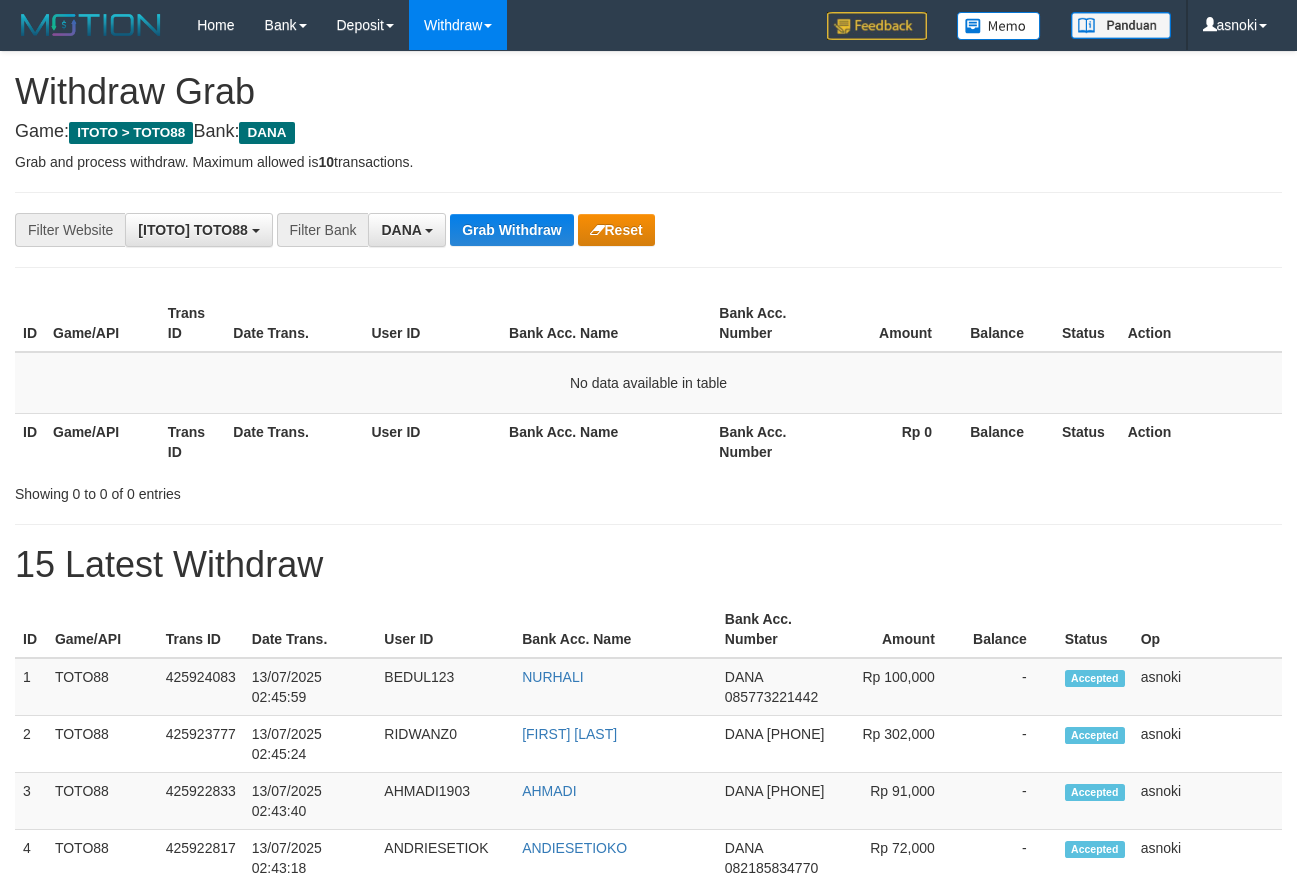 scroll, scrollTop: 0, scrollLeft: 0, axis: both 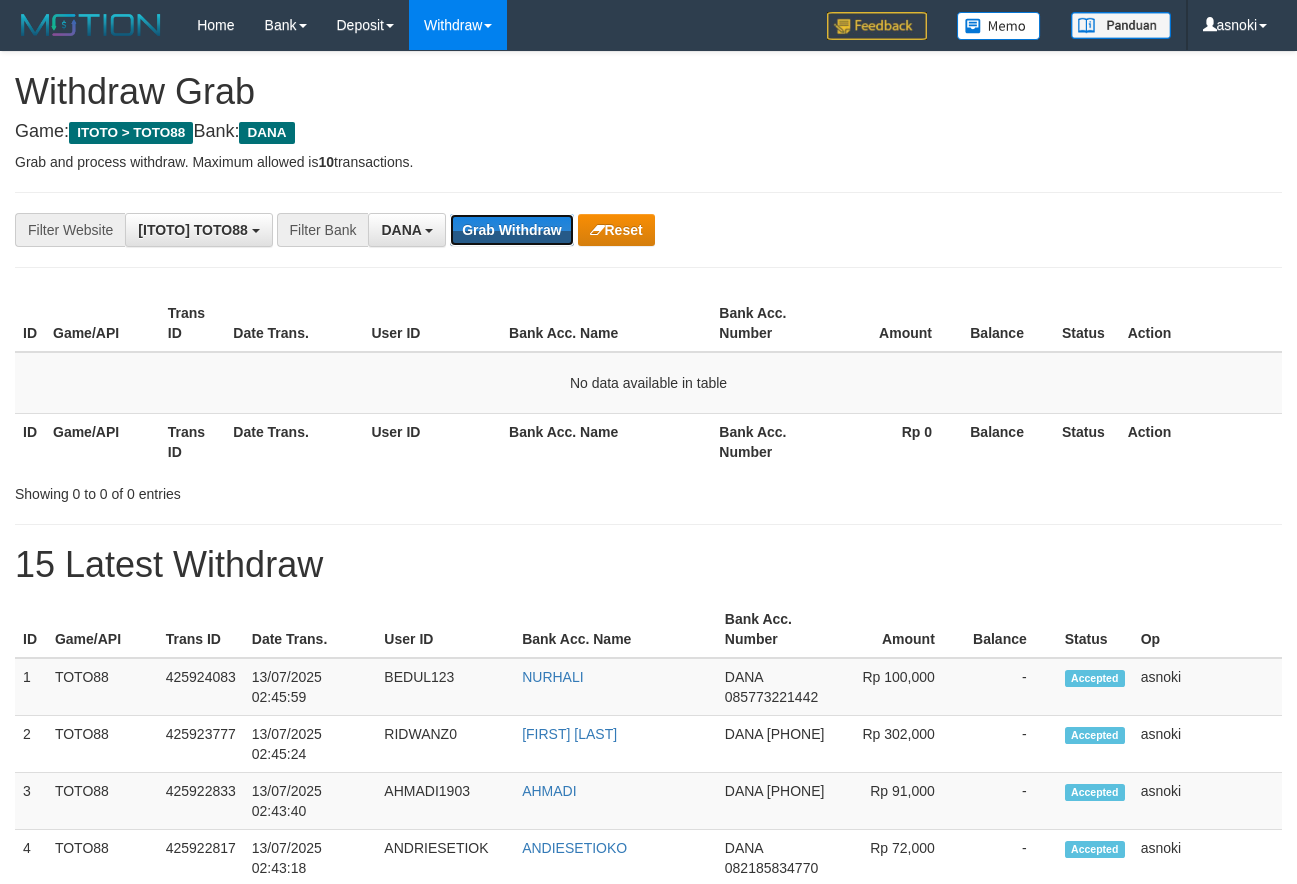 click on "Grab Withdraw" at bounding box center [511, 230] 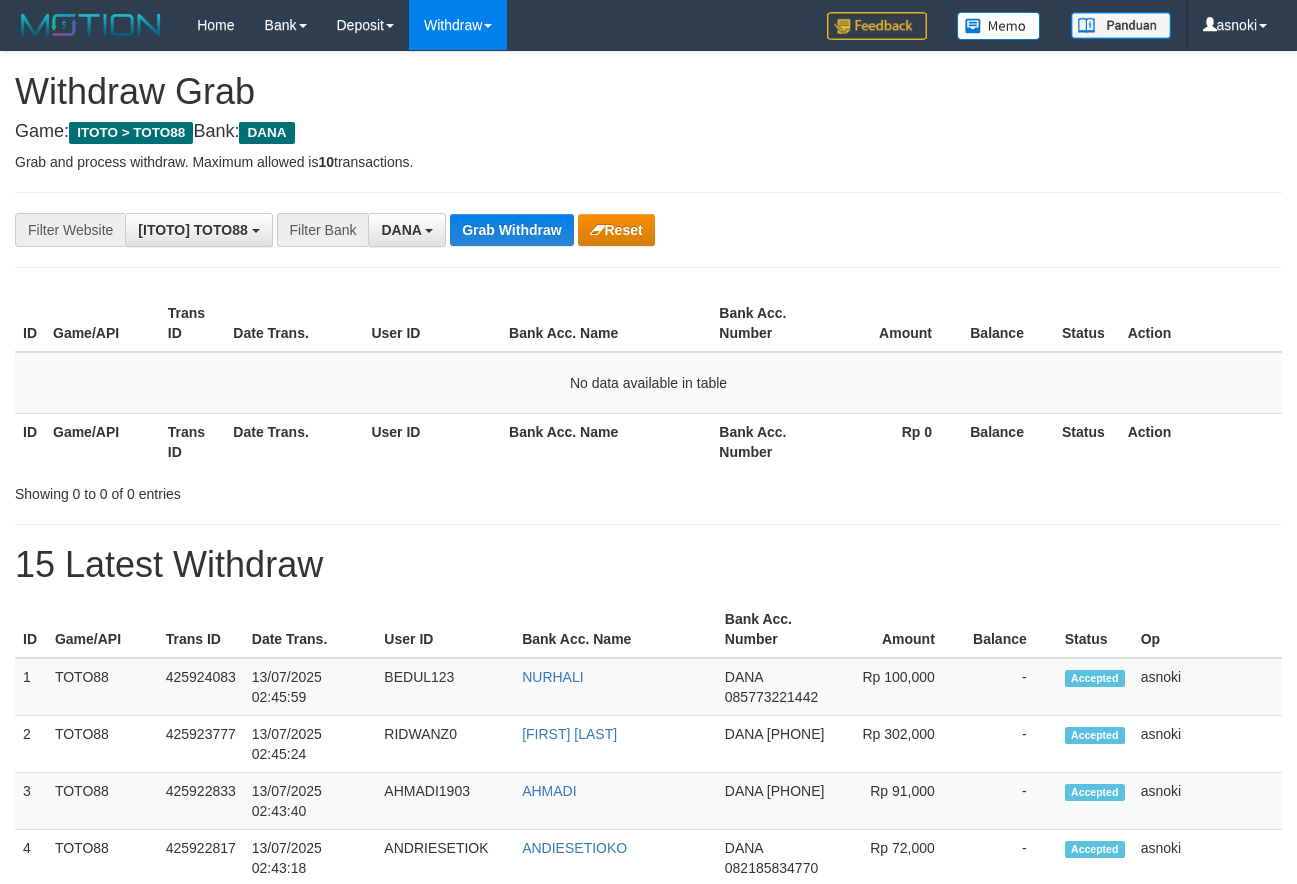 scroll, scrollTop: 0, scrollLeft: 0, axis: both 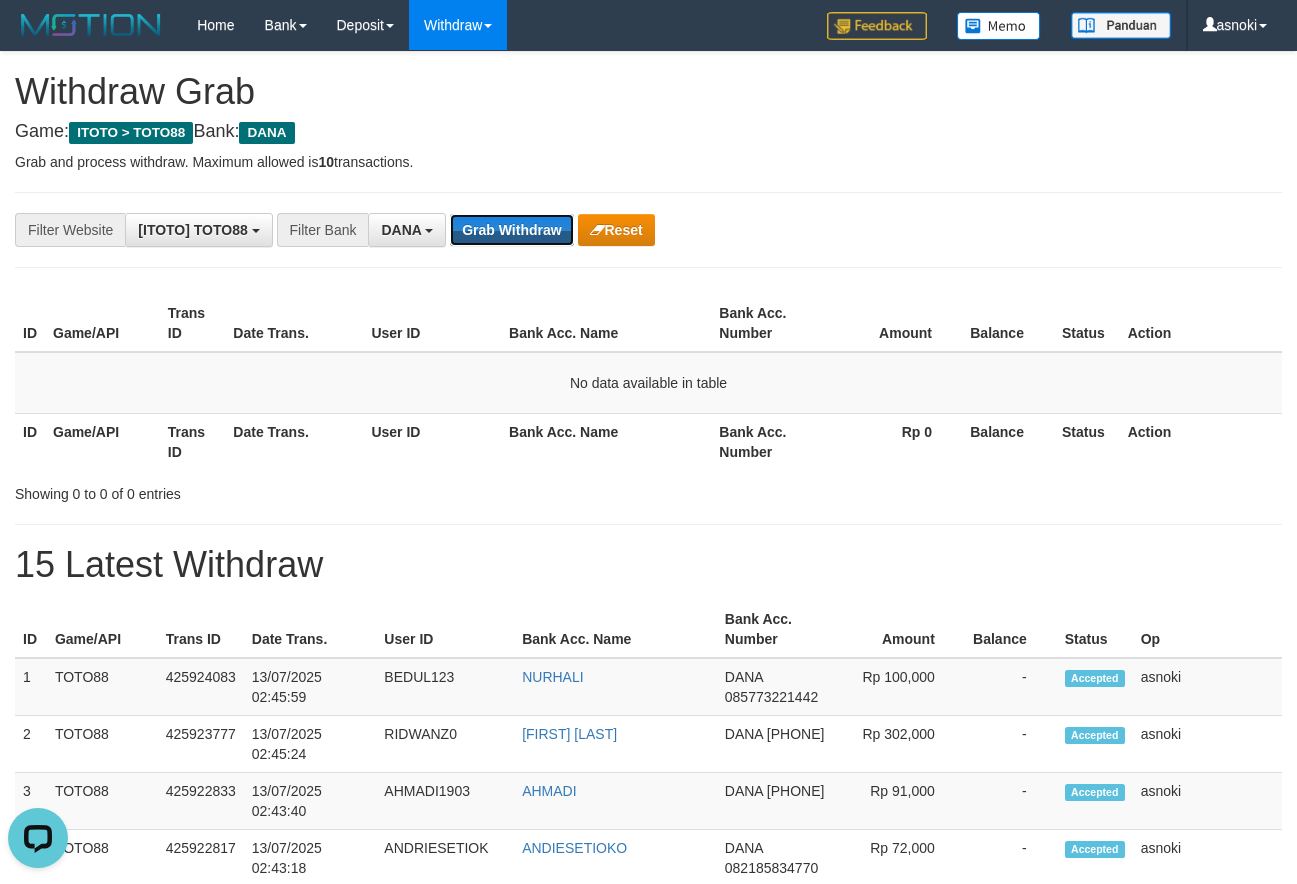click on "Grab Withdraw" at bounding box center (511, 230) 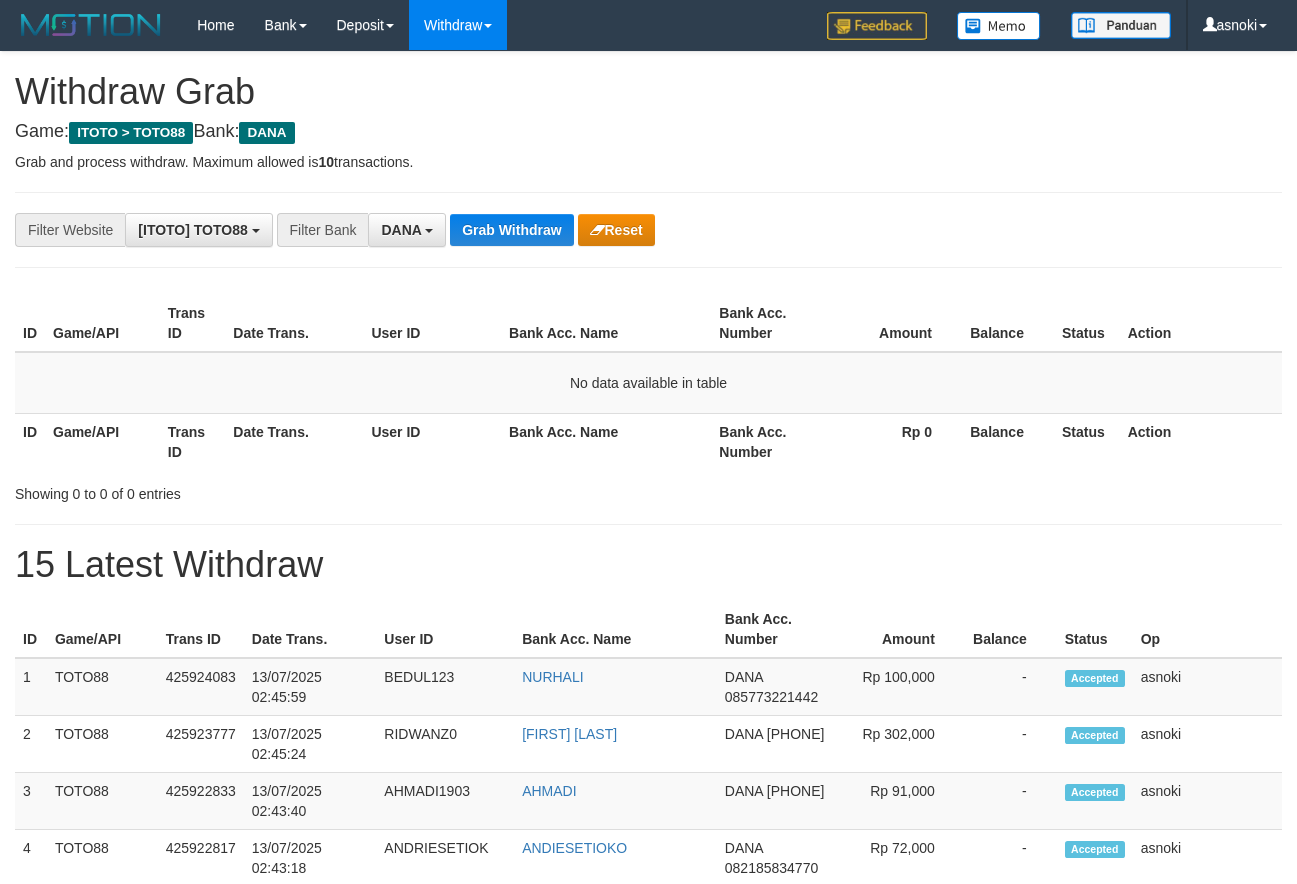 scroll, scrollTop: 0, scrollLeft: 0, axis: both 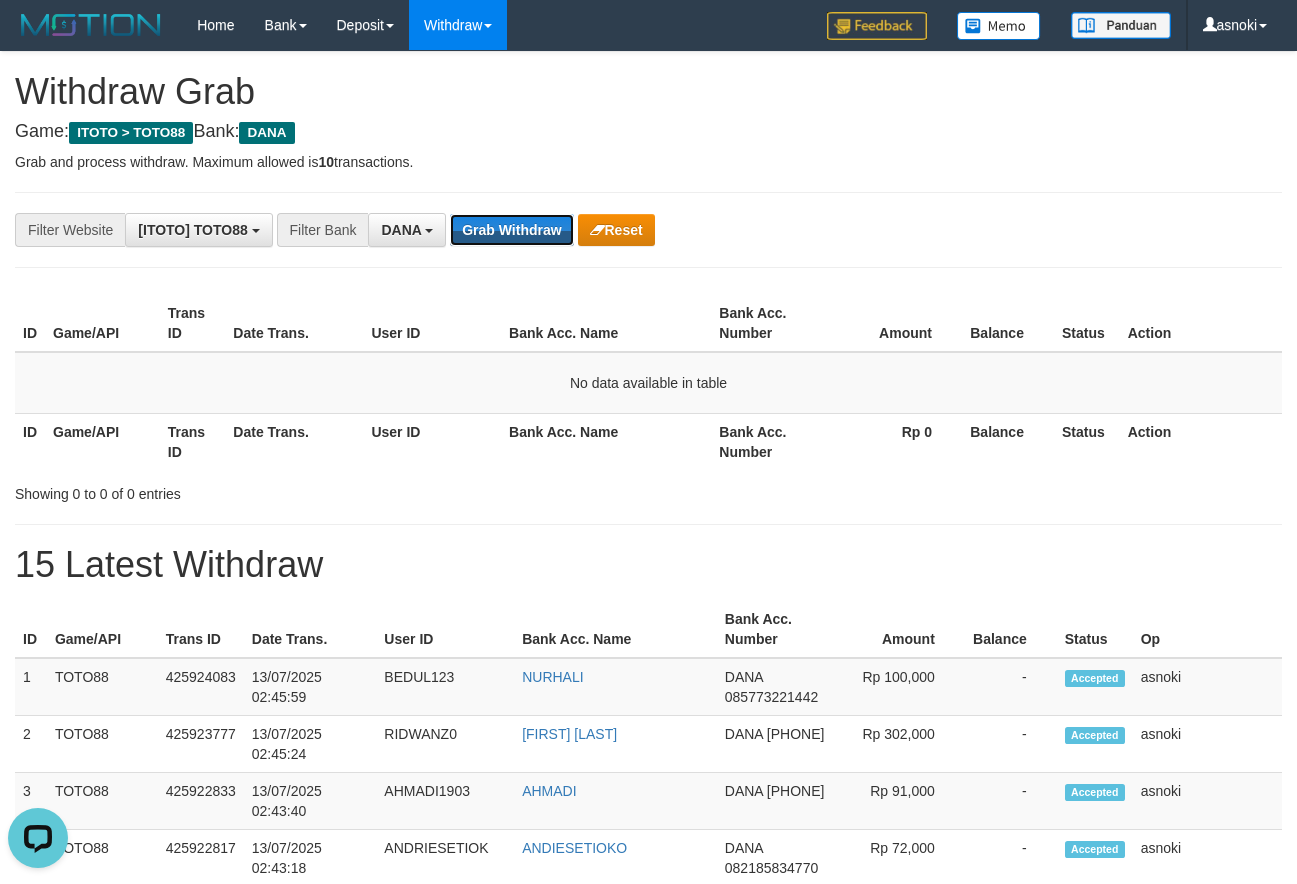 click on "Grab Withdraw" at bounding box center [511, 230] 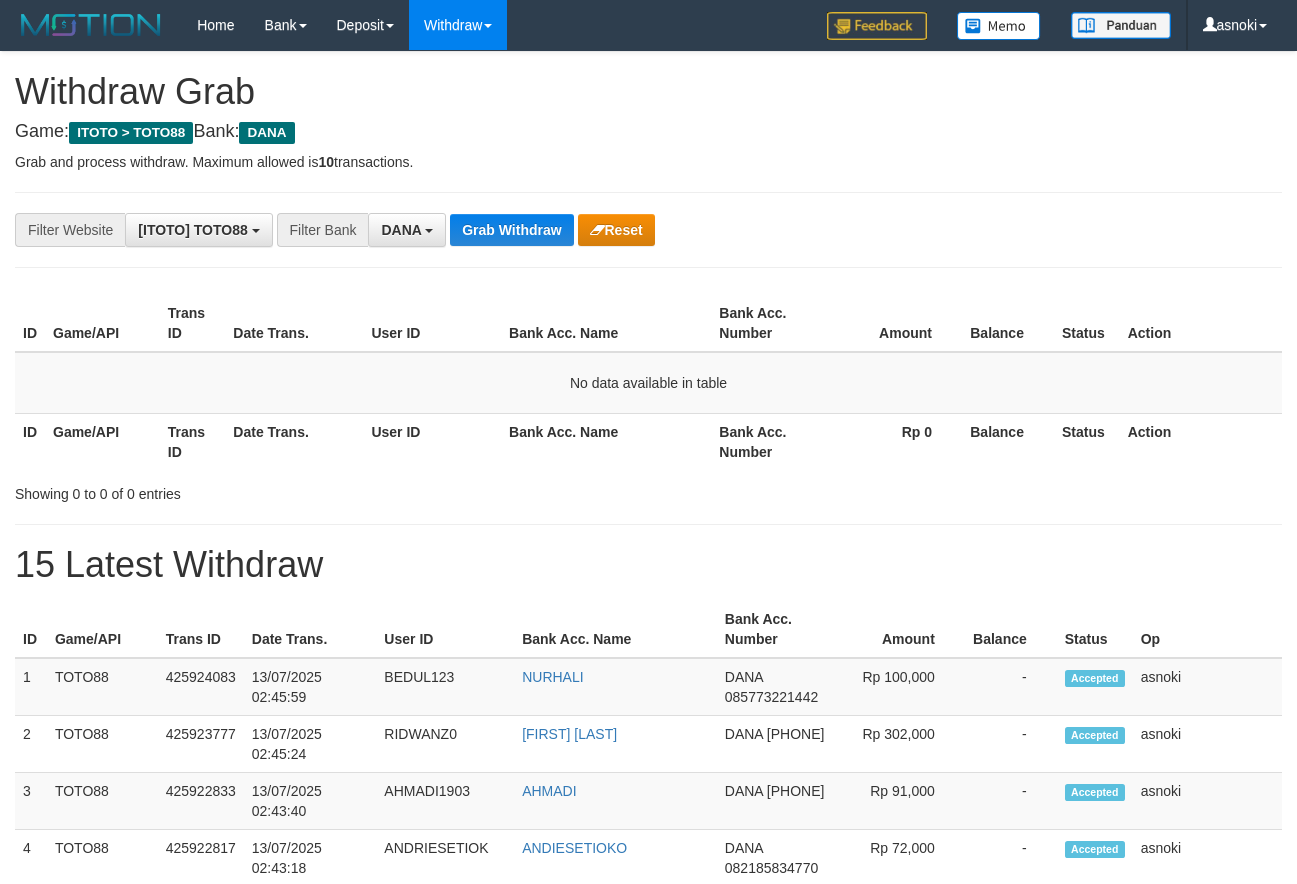 scroll, scrollTop: 0, scrollLeft: 0, axis: both 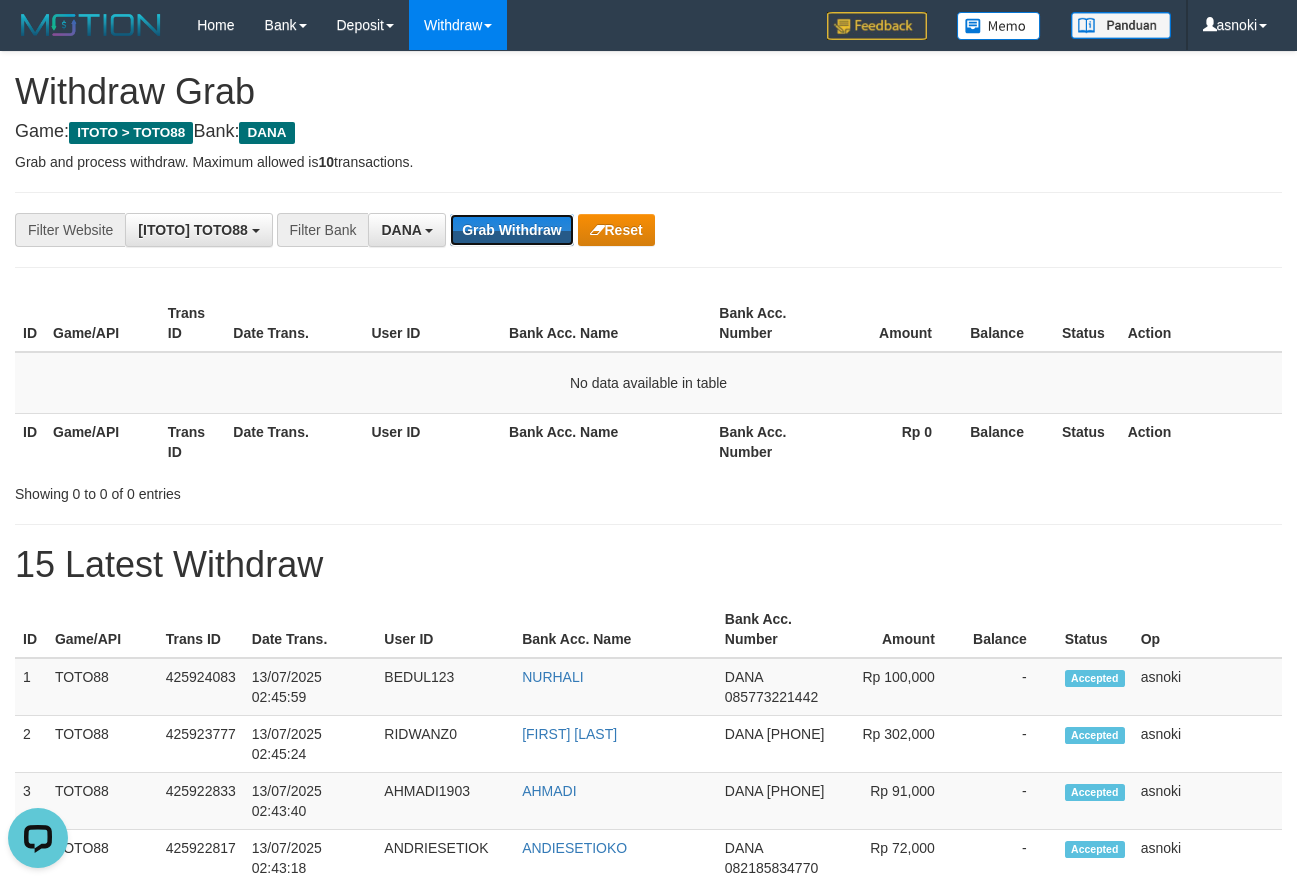 click on "Grab Withdraw" at bounding box center (511, 230) 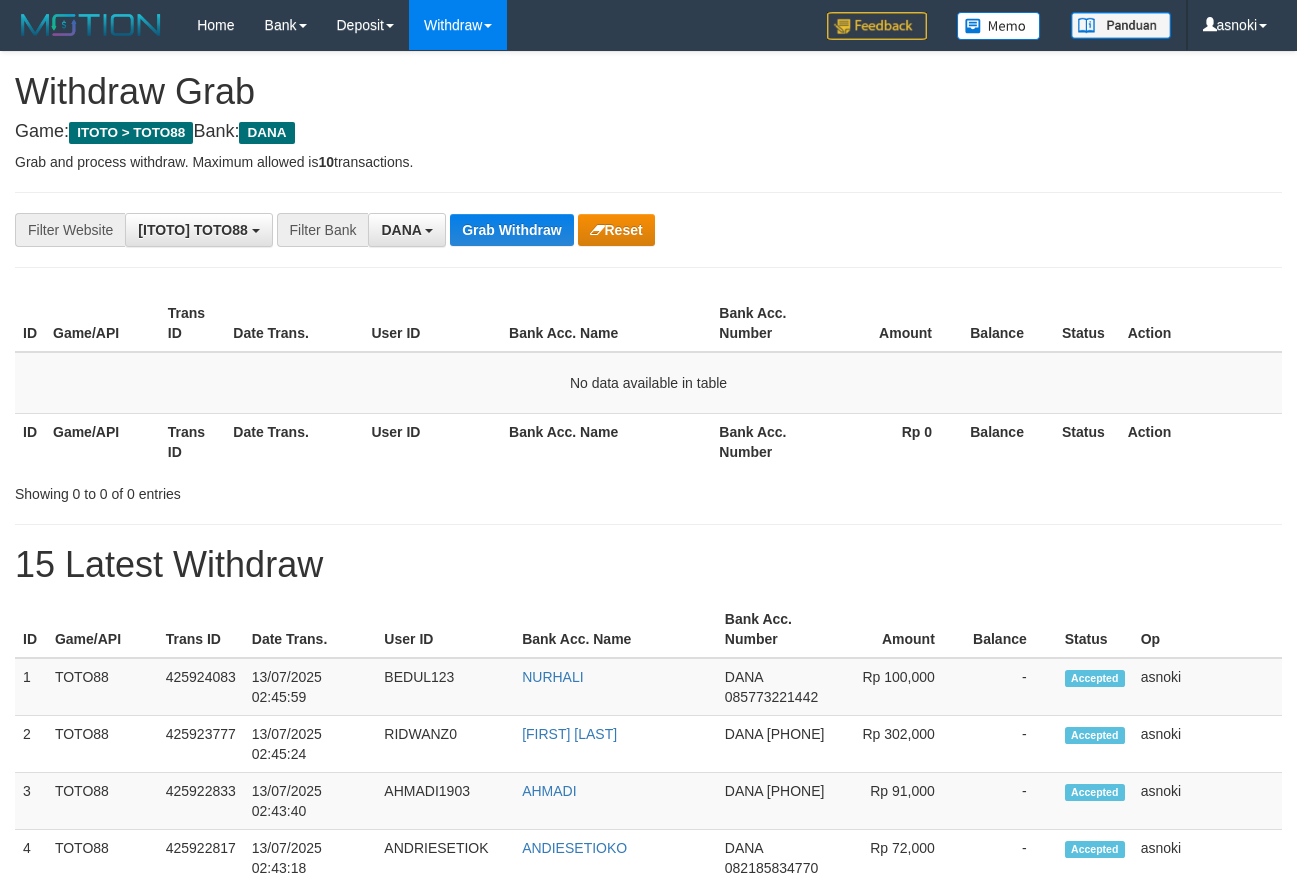 scroll, scrollTop: 0, scrollLeft: 0, axis: both 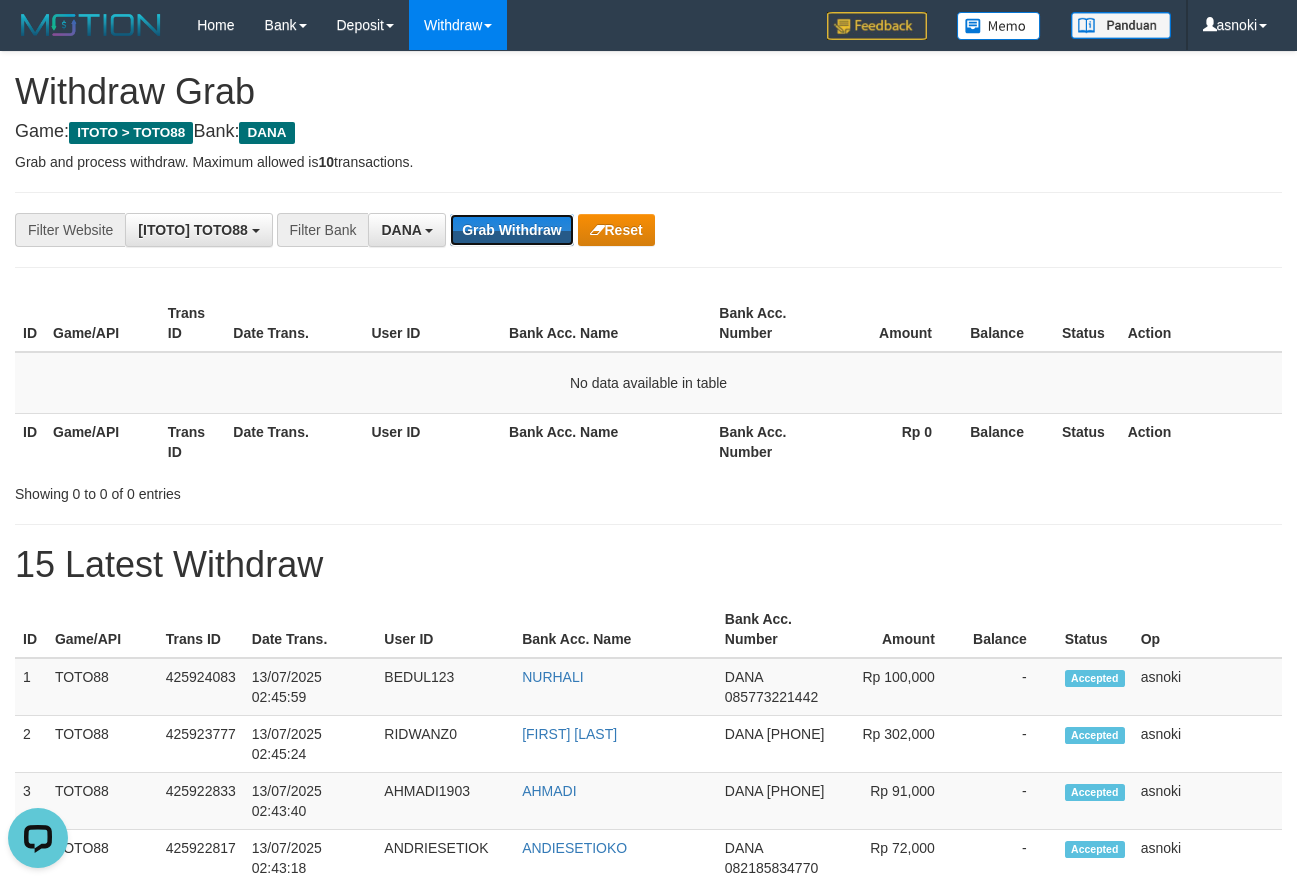 click on "Grab Withdraw" at bounding box center (511, 230) 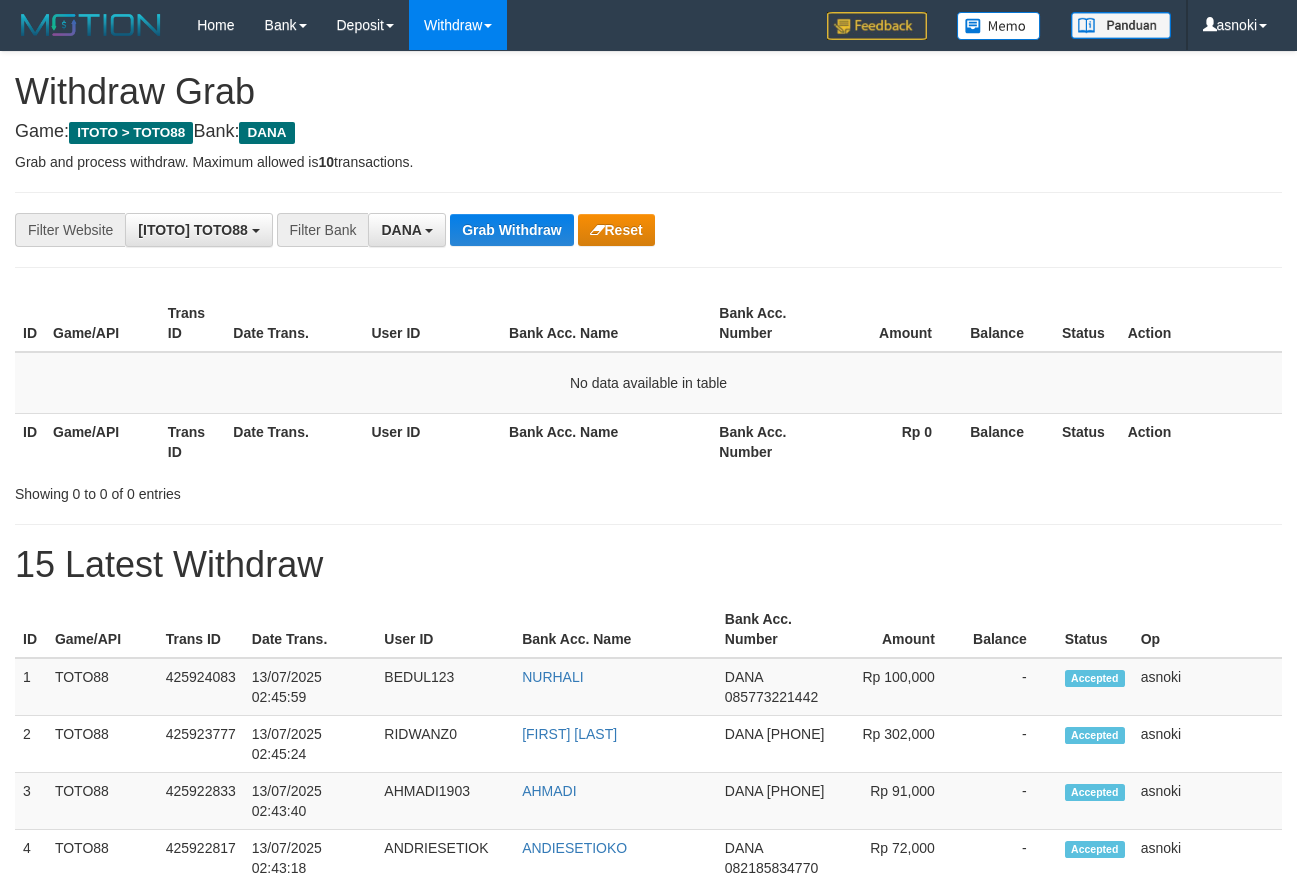 scroll, scrollTop: 0, scrollLeft: 0, axis: both 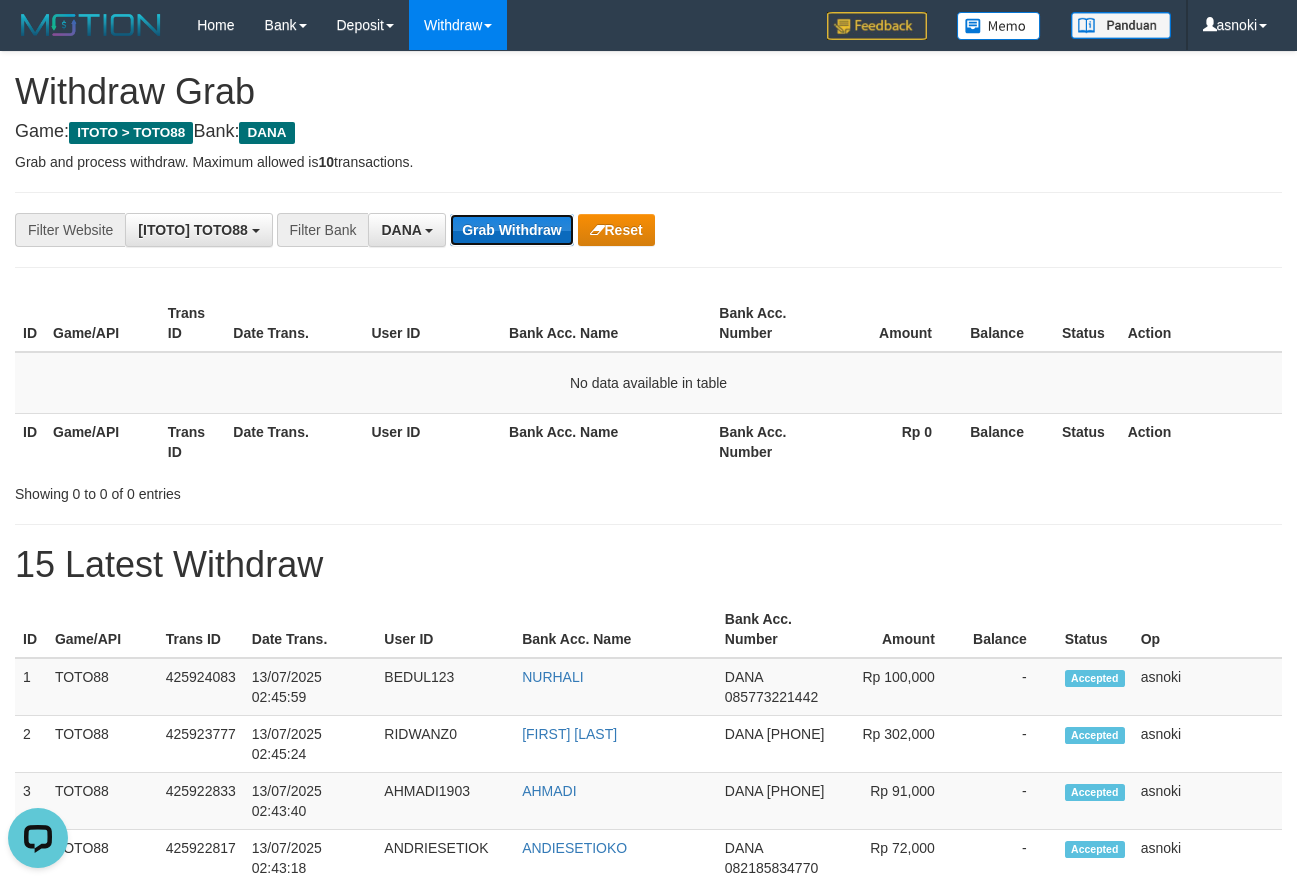 click on "Grab Withdraw" at bounding box center [511, 230] 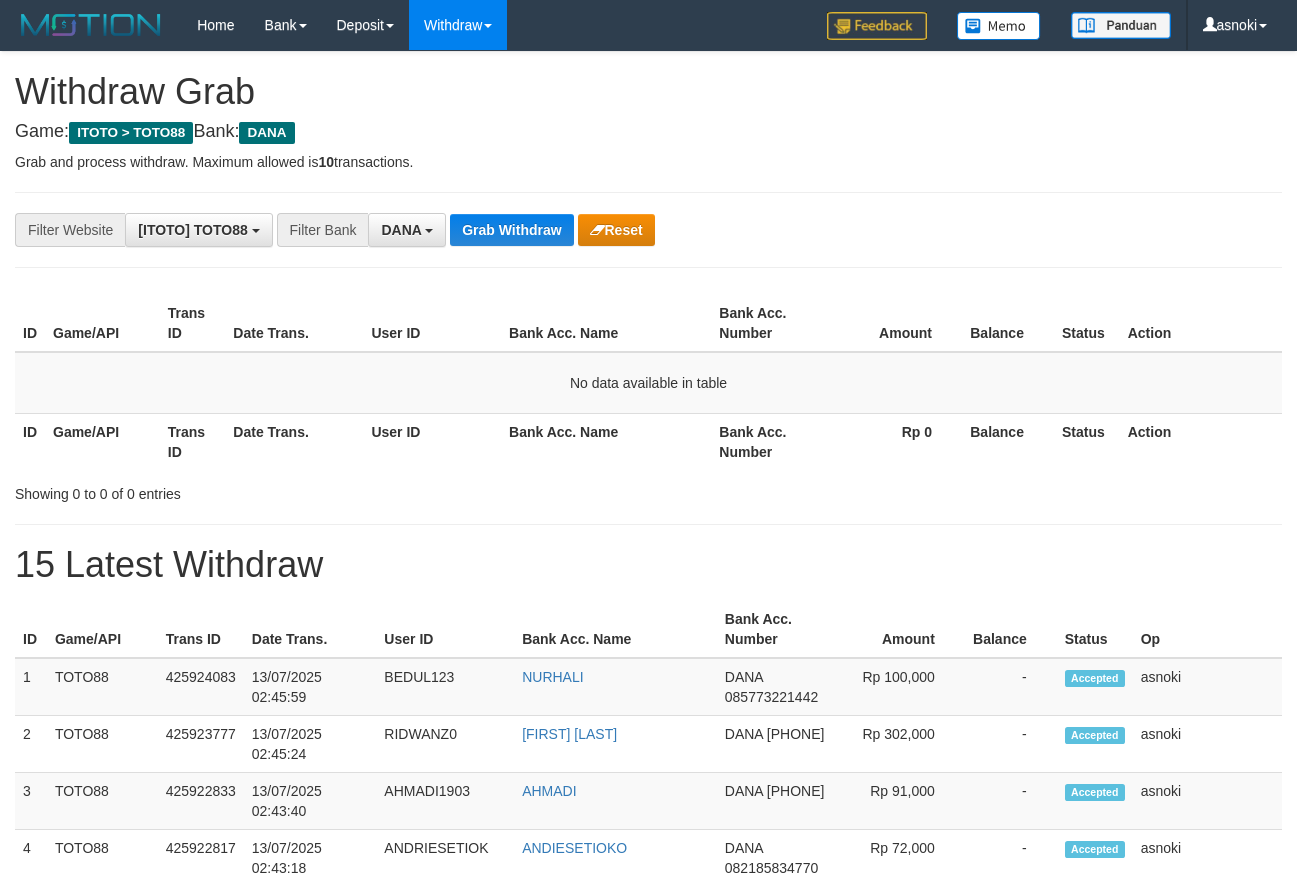 scroll, scrollTop: 0, scrollLeft: 0, axis: both 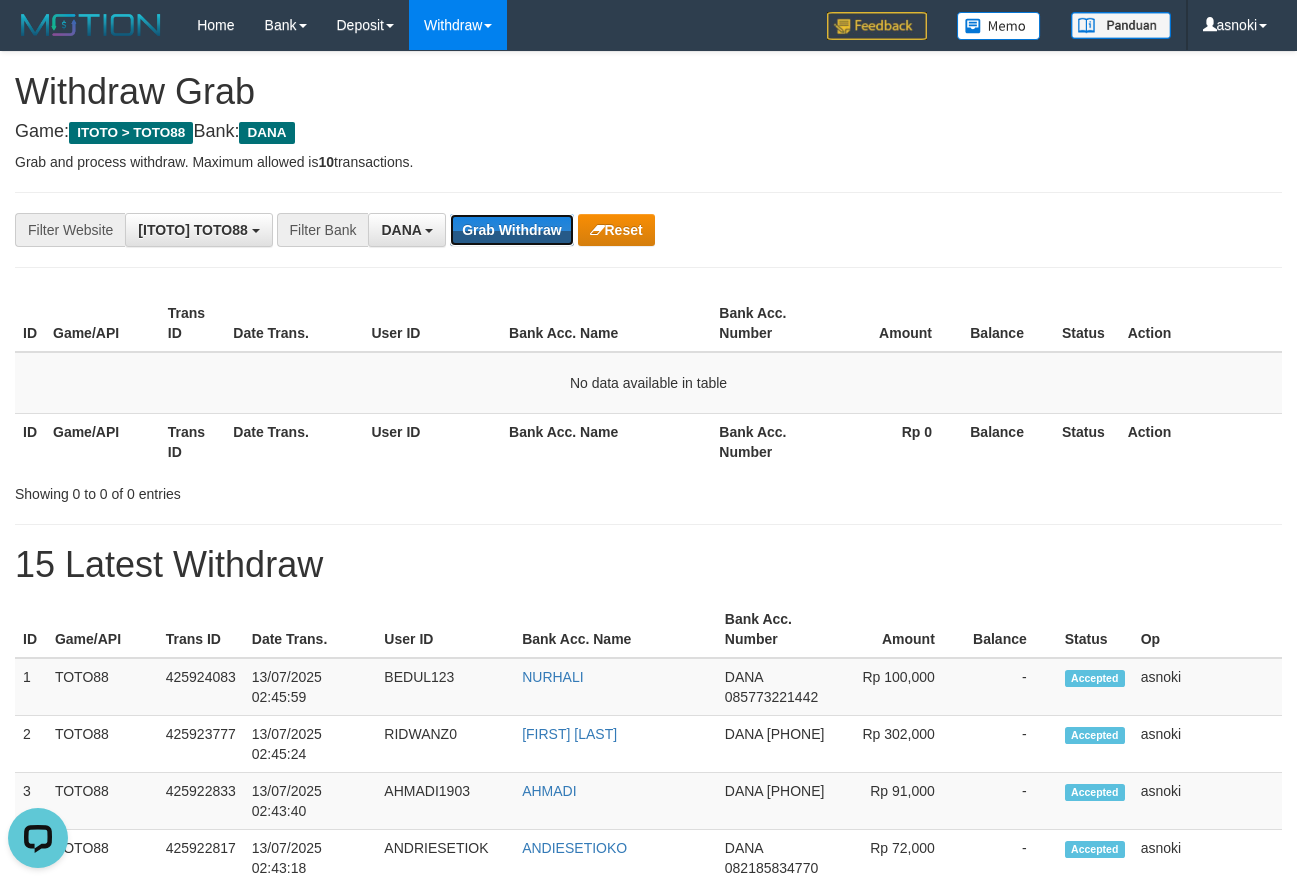 click on "Grab Withdraw" at bounding box center (511, 230) 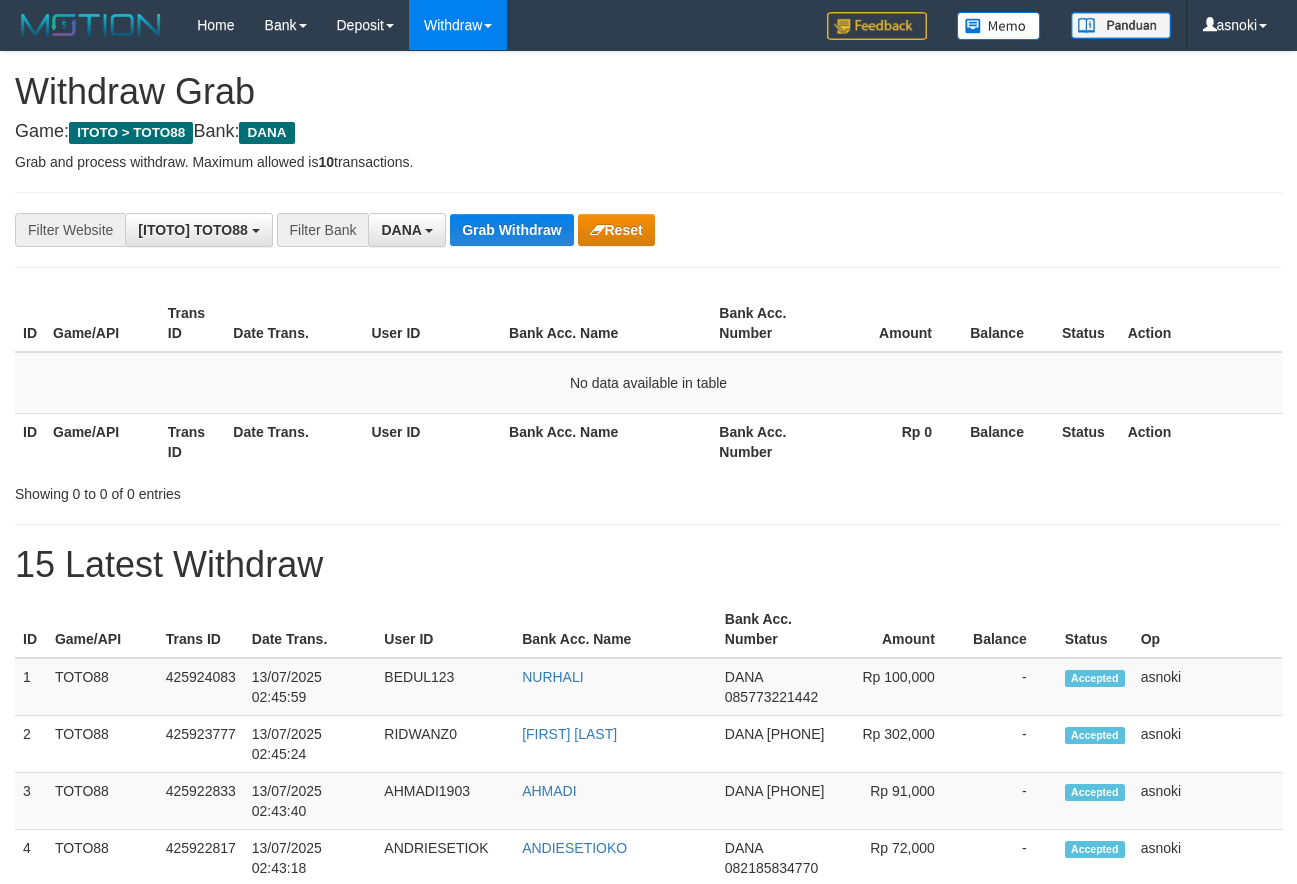 scroll, scrollTop: 0, scrollLeft: 0, axis: both 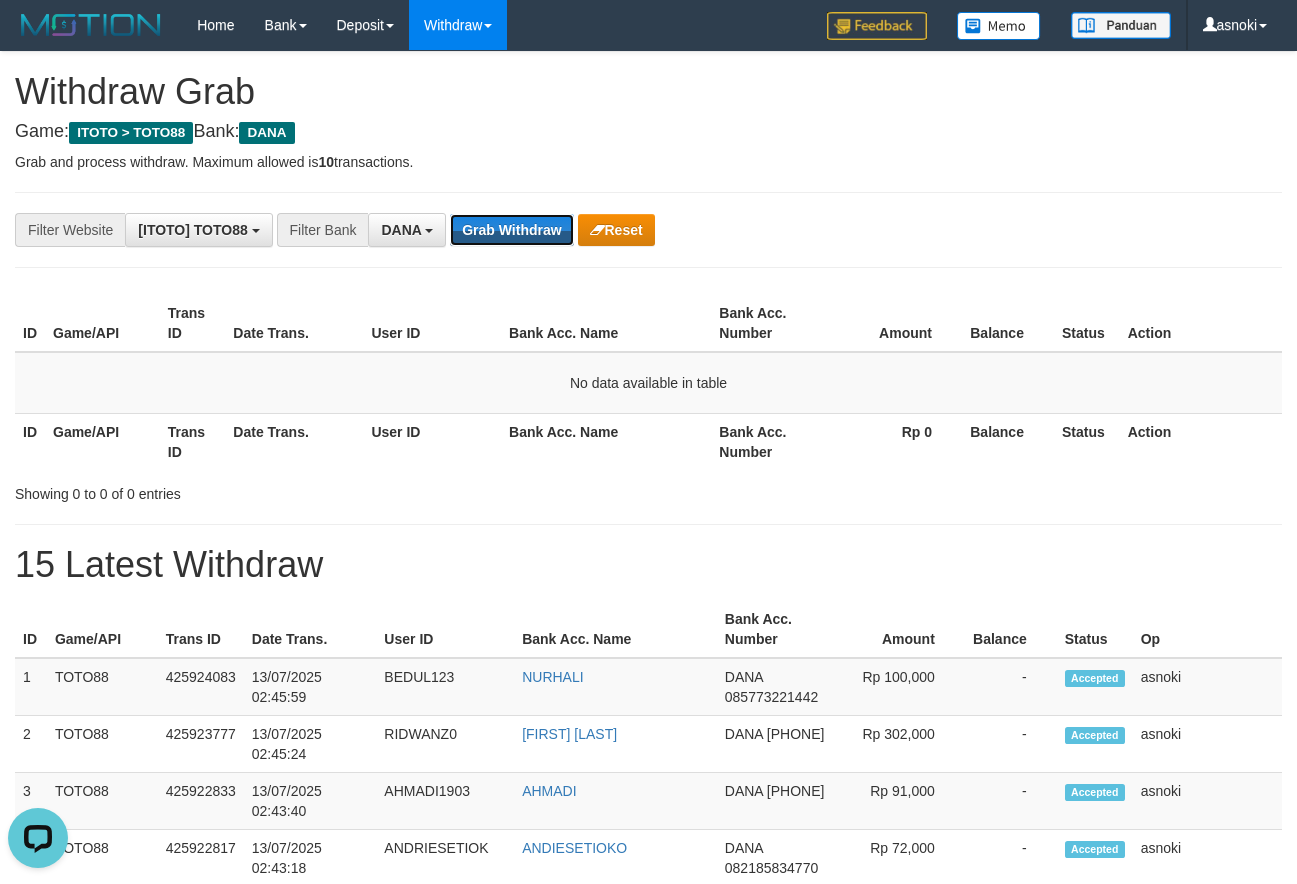 click on "Grab Withdraw" at bounding box center (511, 230) 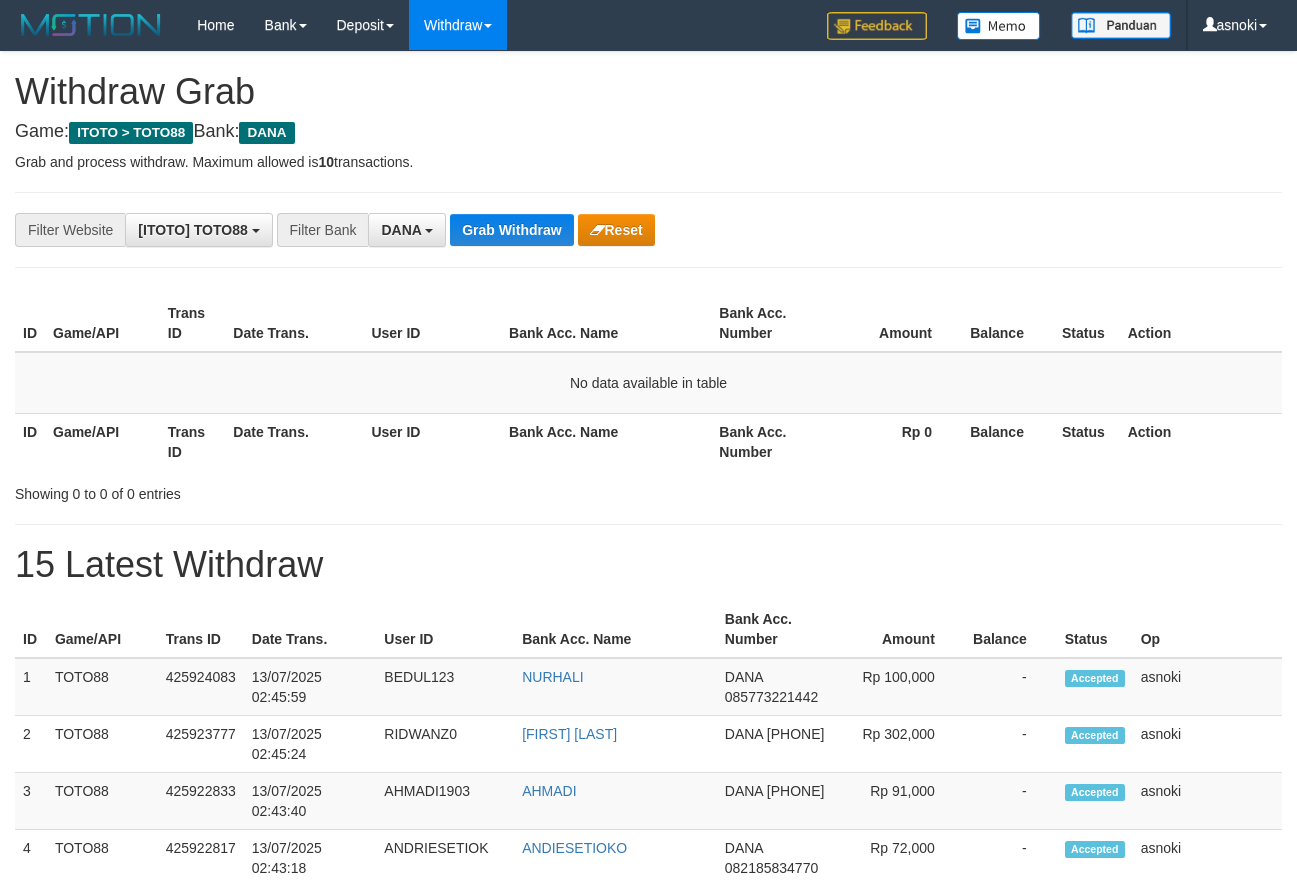 scroll, scrollTop: 0, scrollLeft: 0, axis: both 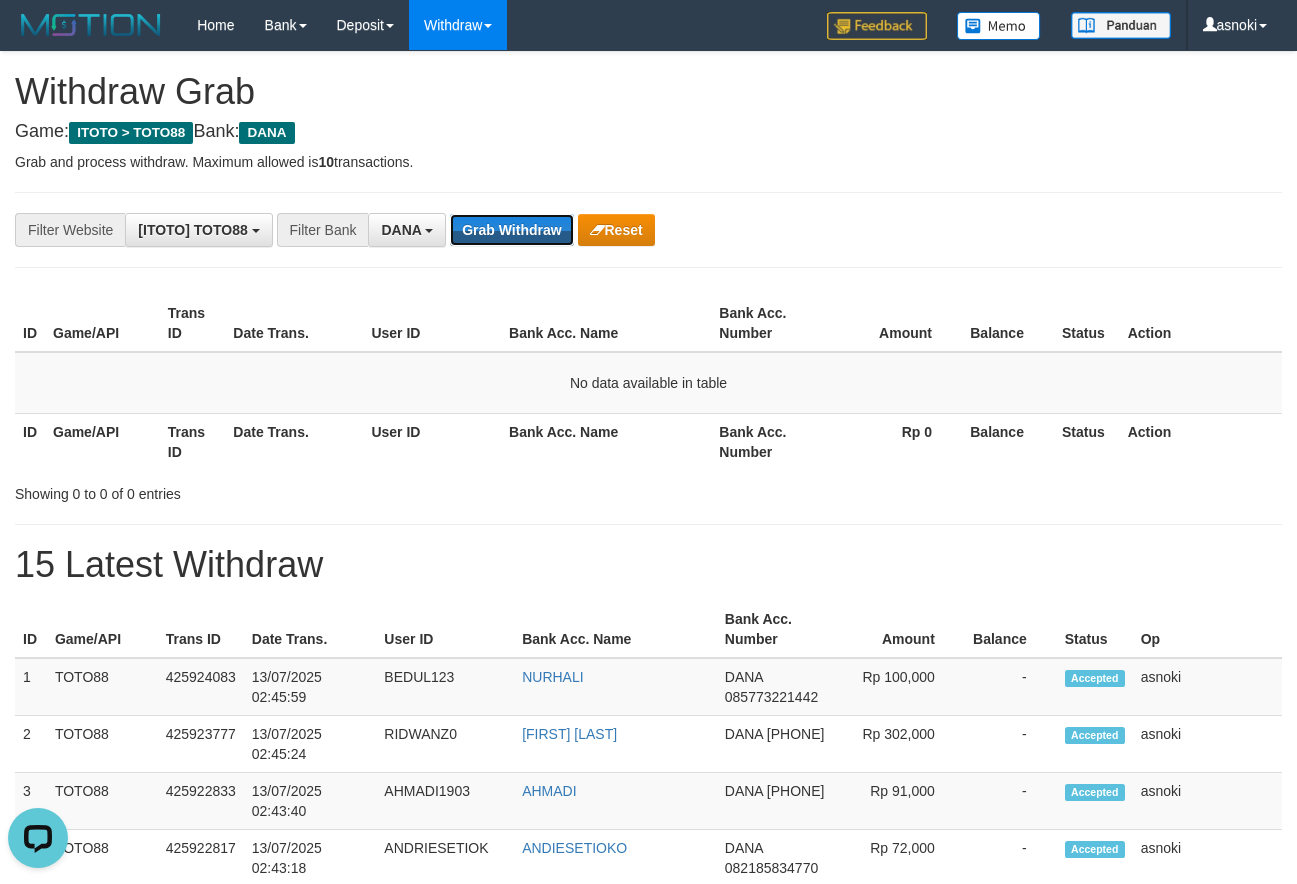click on "Grab Withdraw" at bounding box center [511, 230] 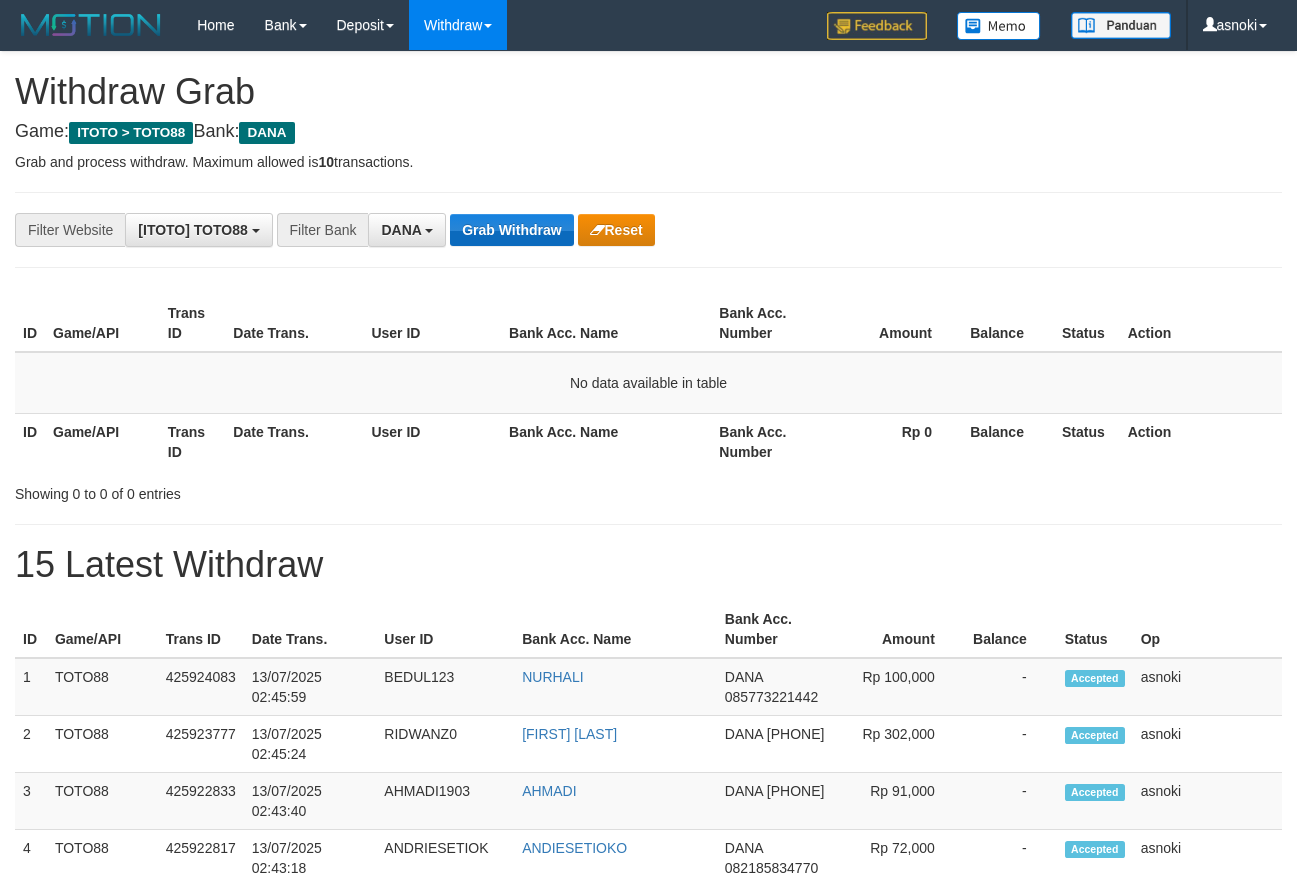scroll, scrollTop: 0, scrollLeft: 0, axis: both 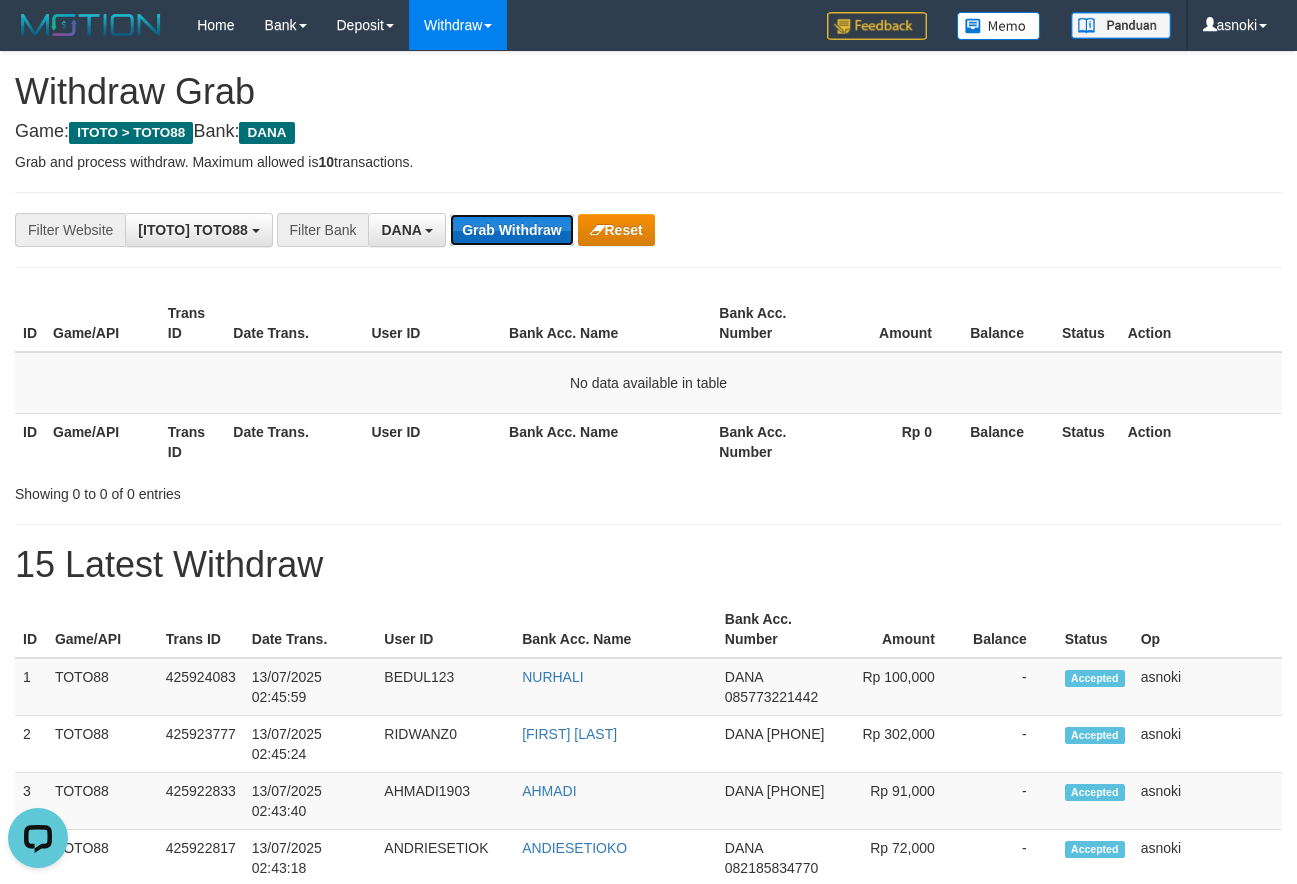 click on "Grab Withdraw" at bounding box center [511, 230] 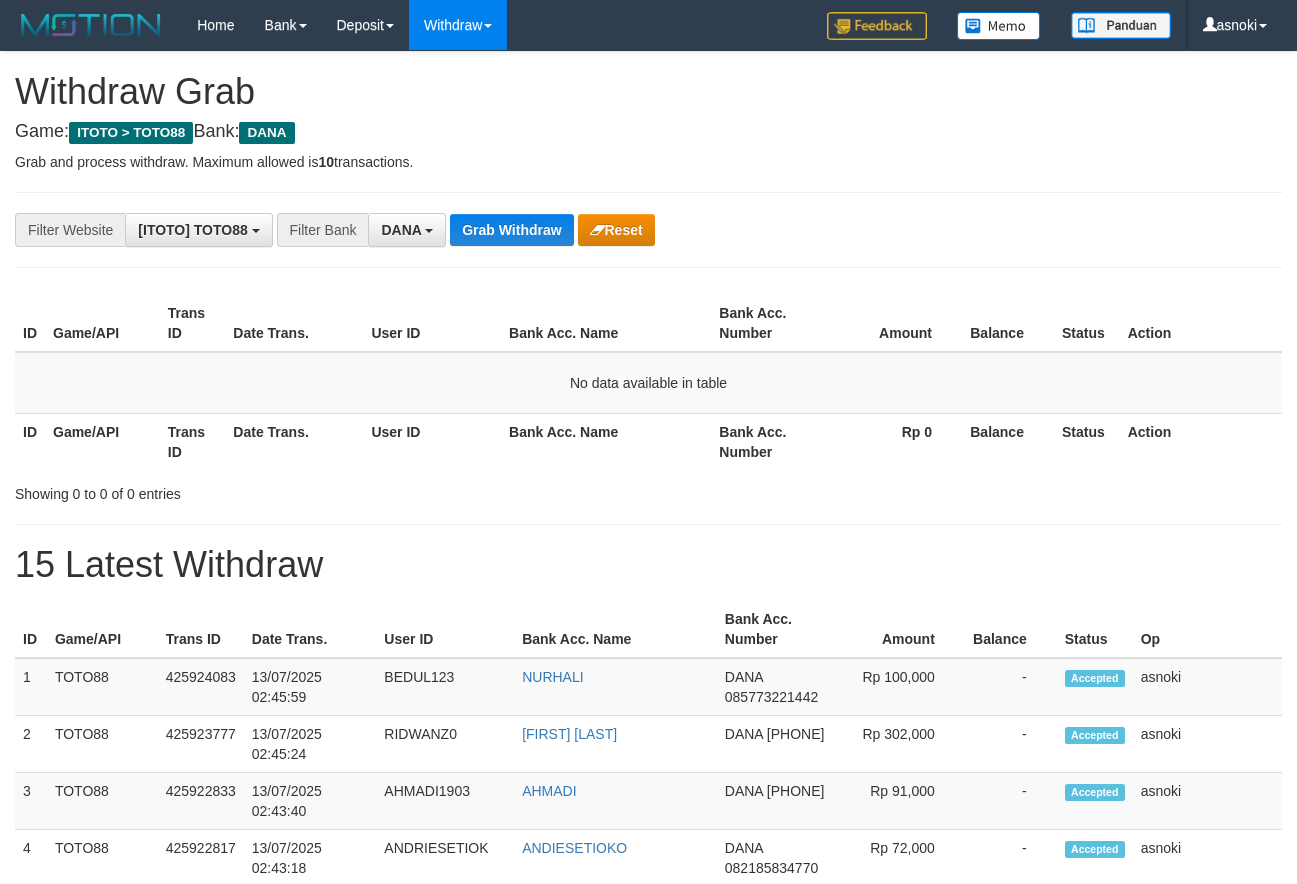 scroll, scrollTop: 0, scrollLeft: 0, axis: both 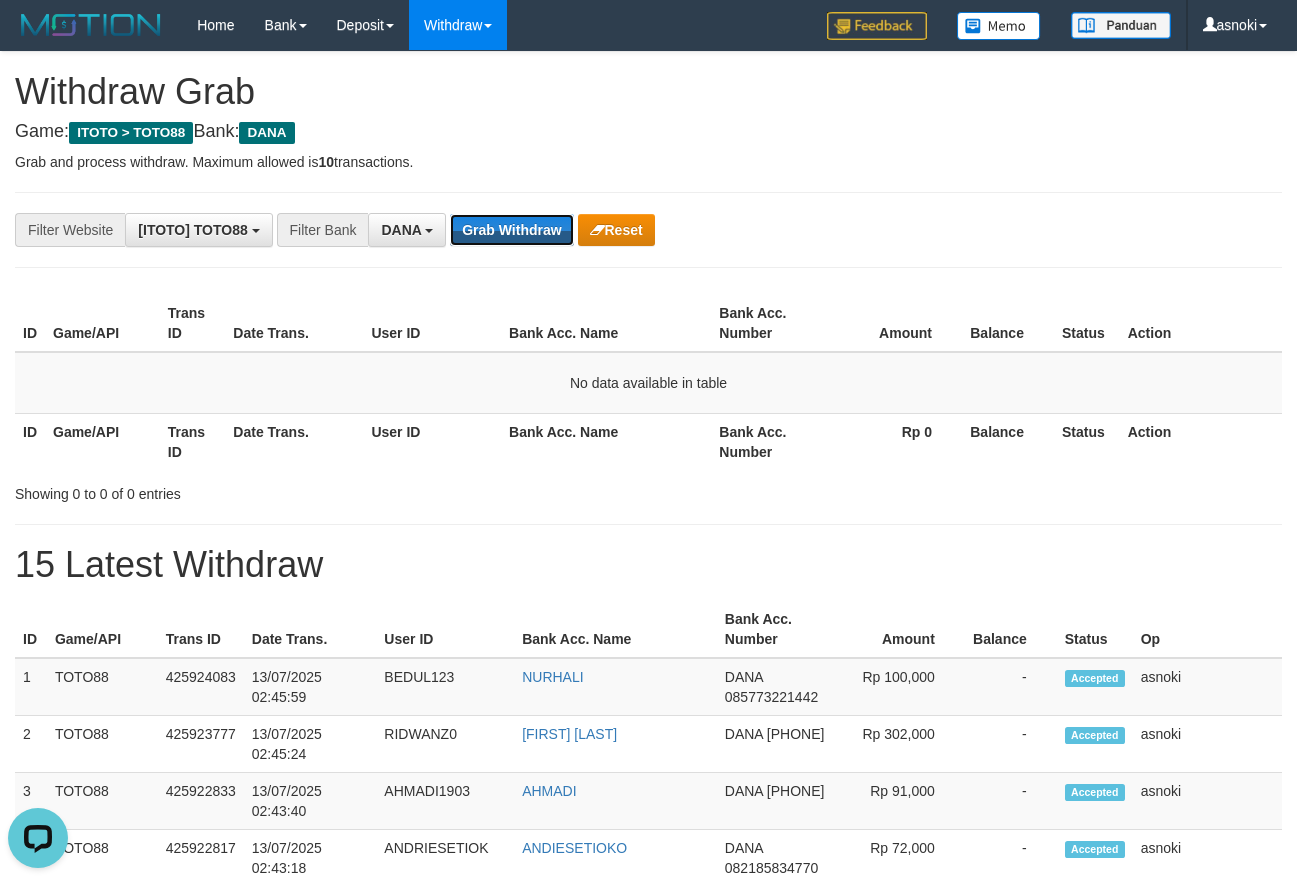 click on "Grab Withdraw" at bounding box center [511, 230] 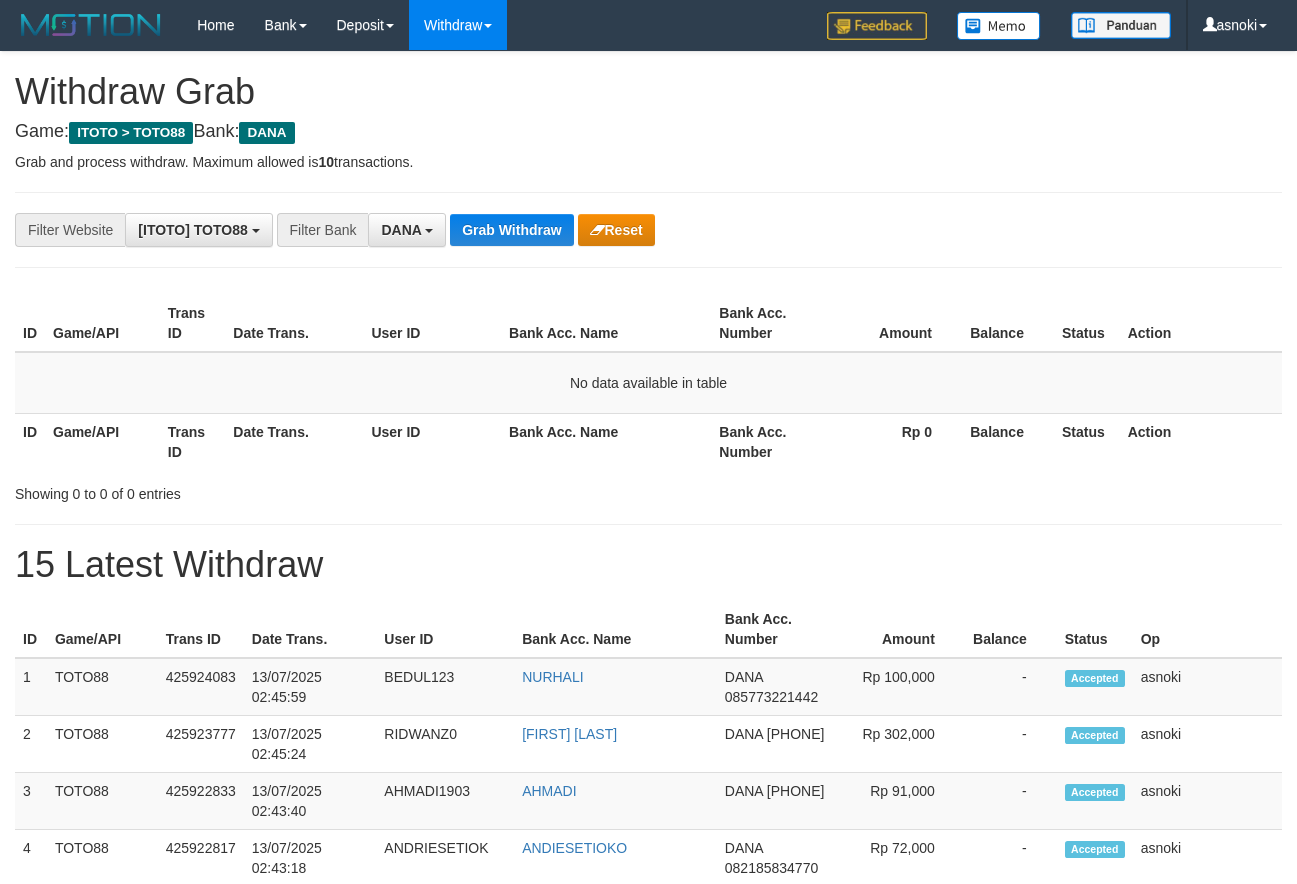 scroll, scrollTop: 0, scrollLeft: 0, axis: both 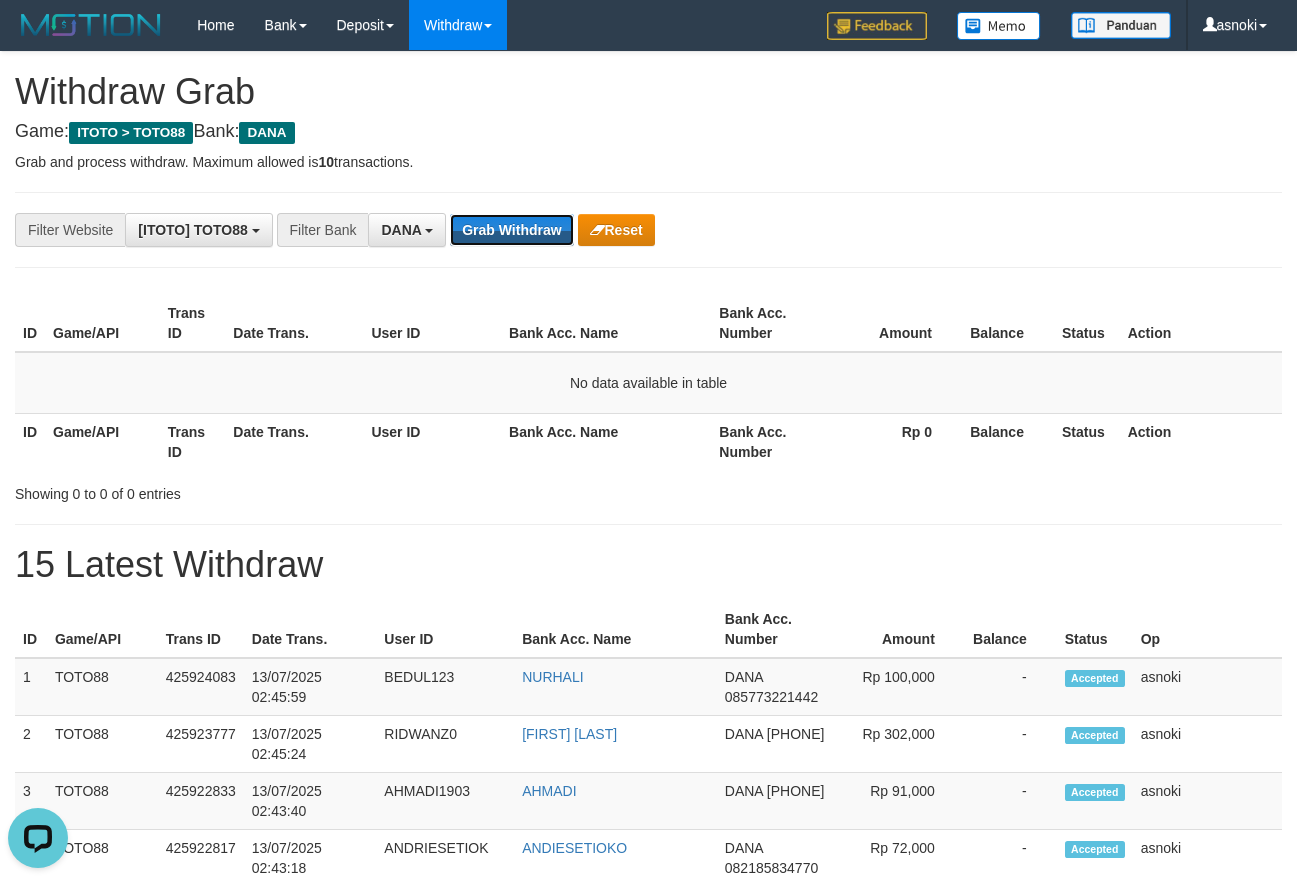 click on "Grab Withdraw" at bounding box center [511, 230] 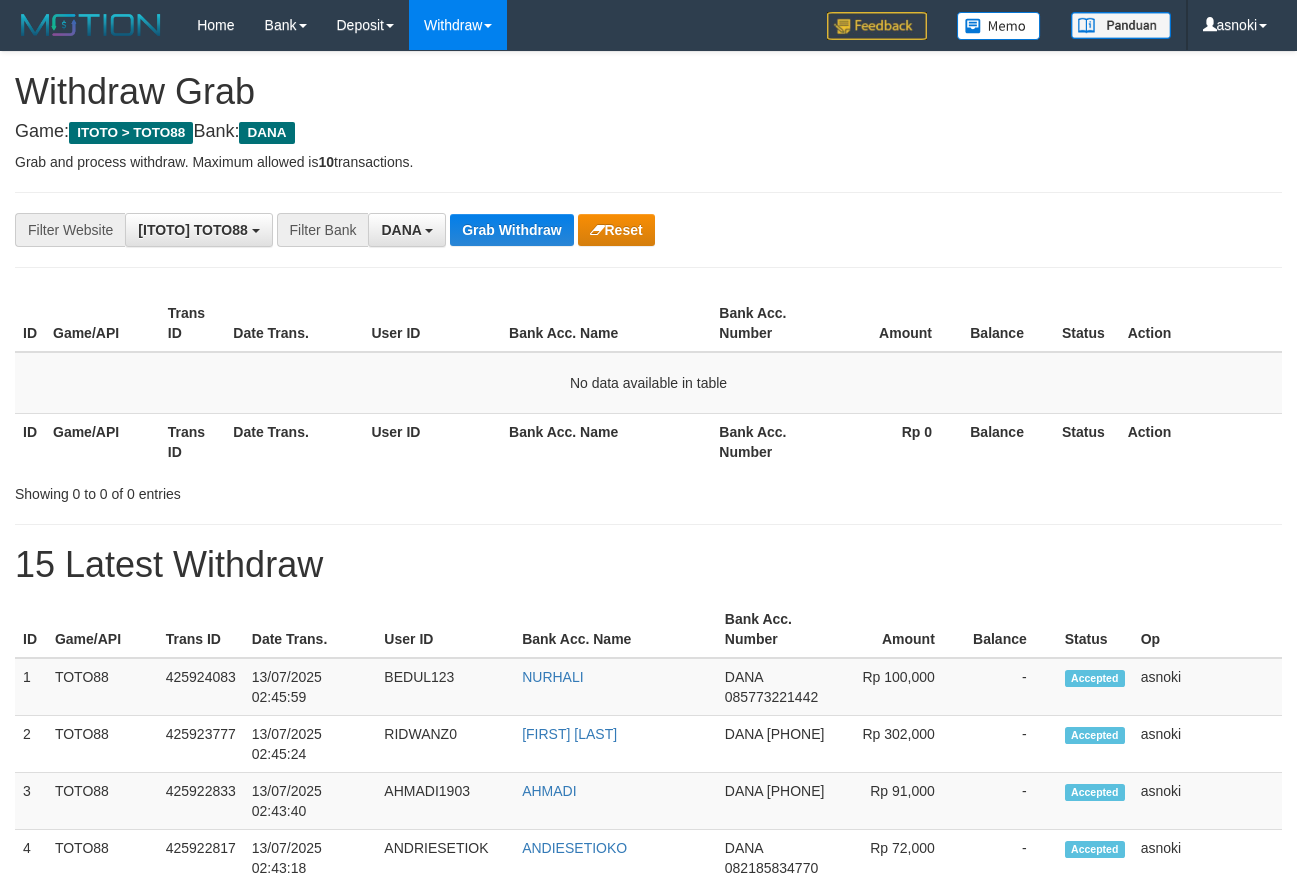 scroll, scrollTop: 0, scrollLeft: 0, axis: both 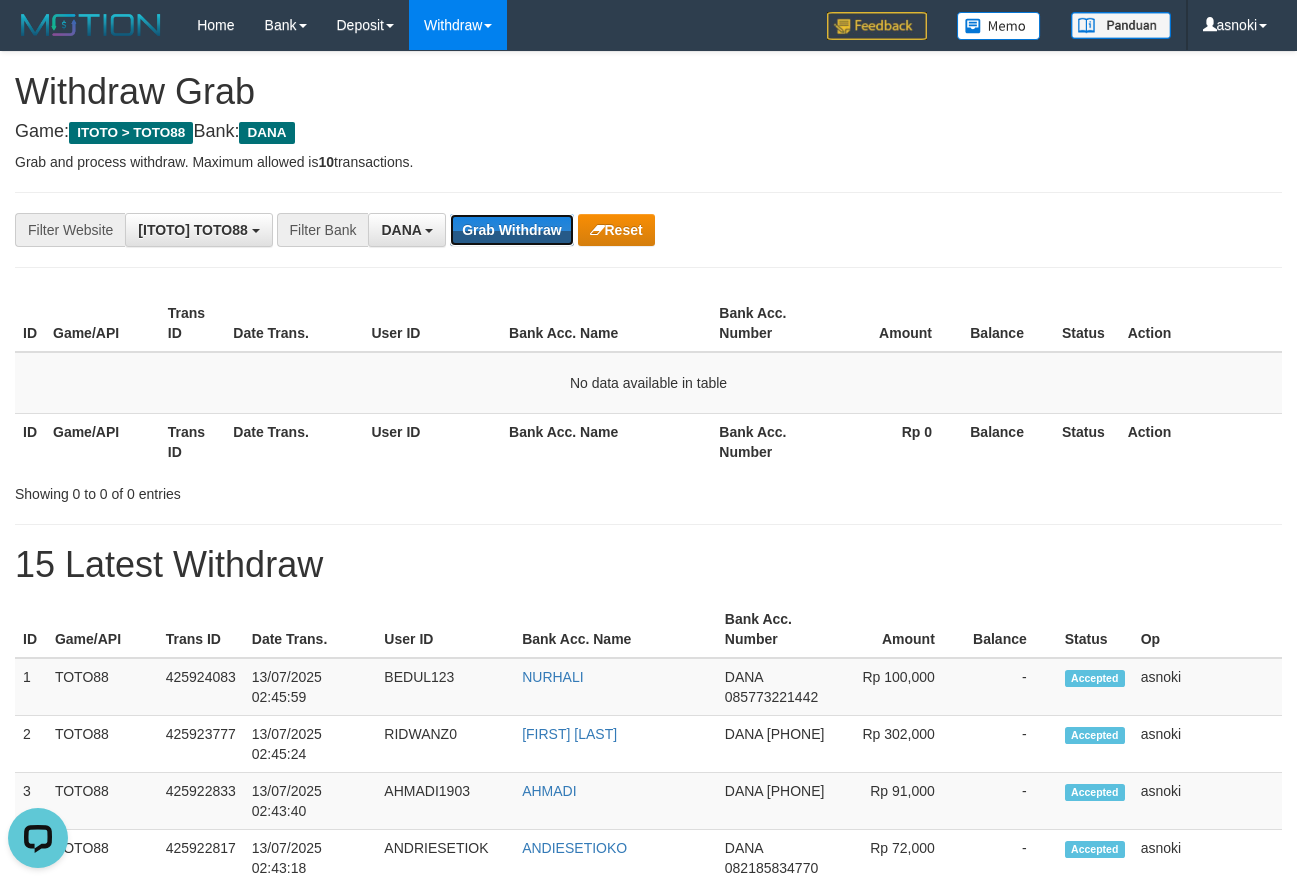 click on "Grab Withdraw" at bounding box center [511, 230] 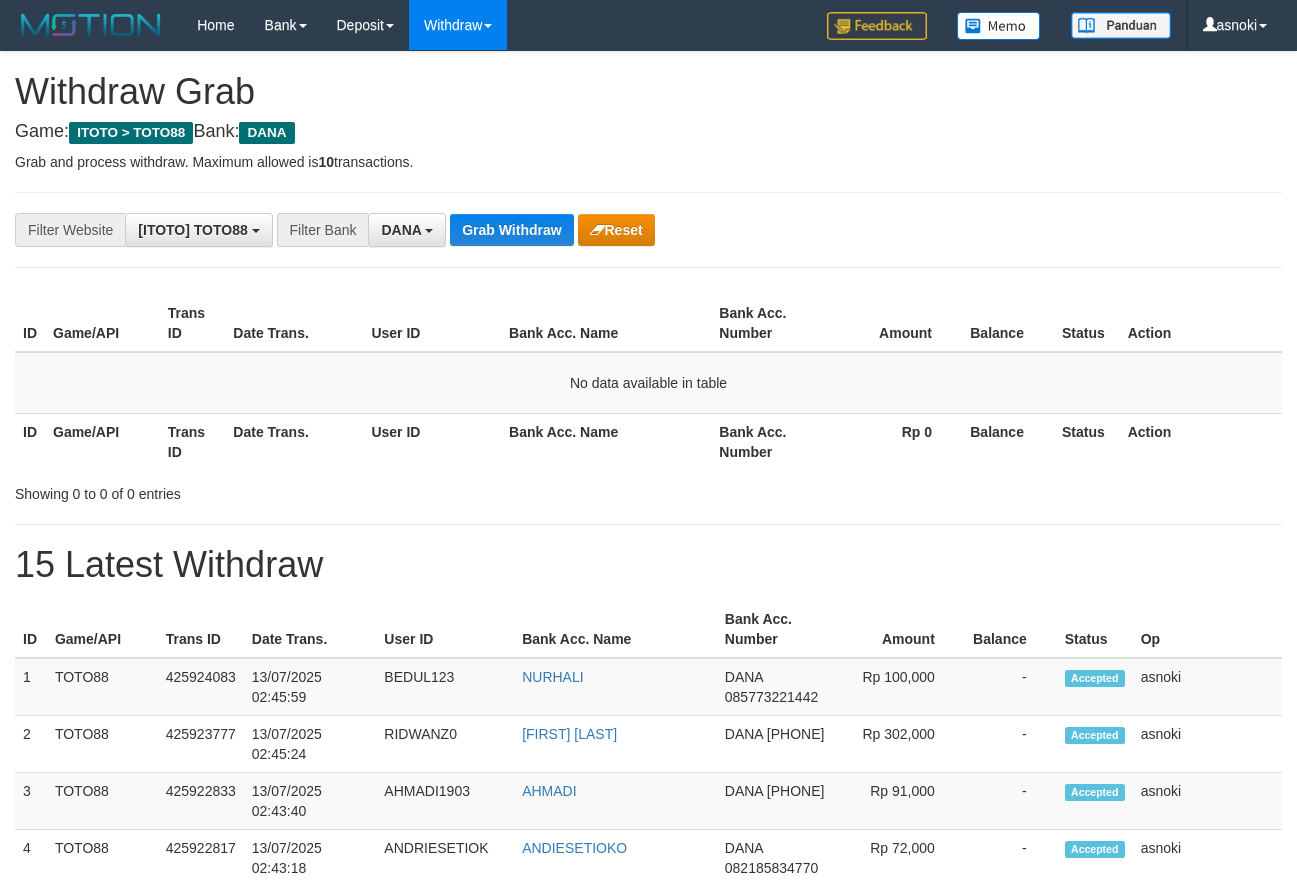 scroll, scrollTop: 0, scrollLeft: 0, axis: both 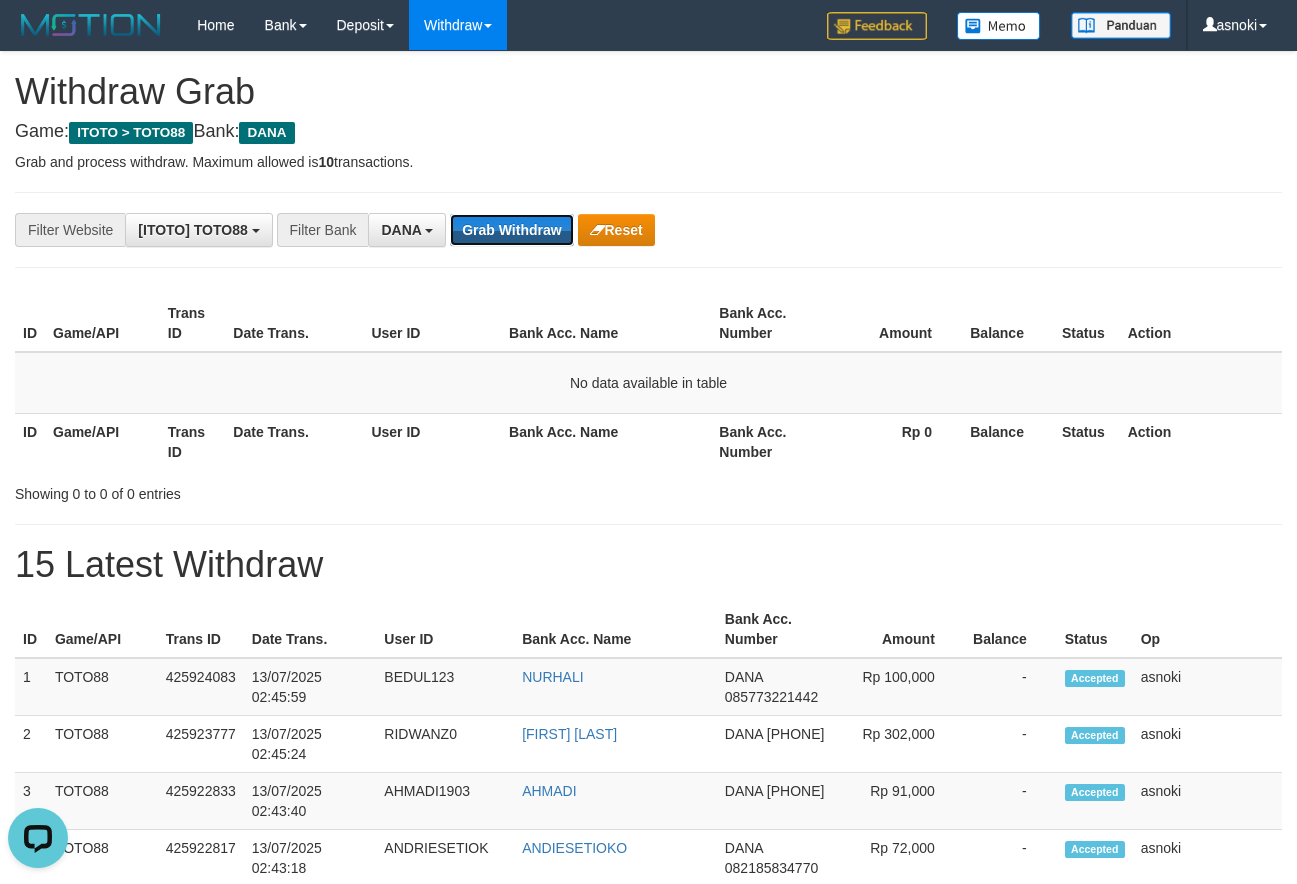 click on "Grab Withdraw" at bounding box center [511, 230] 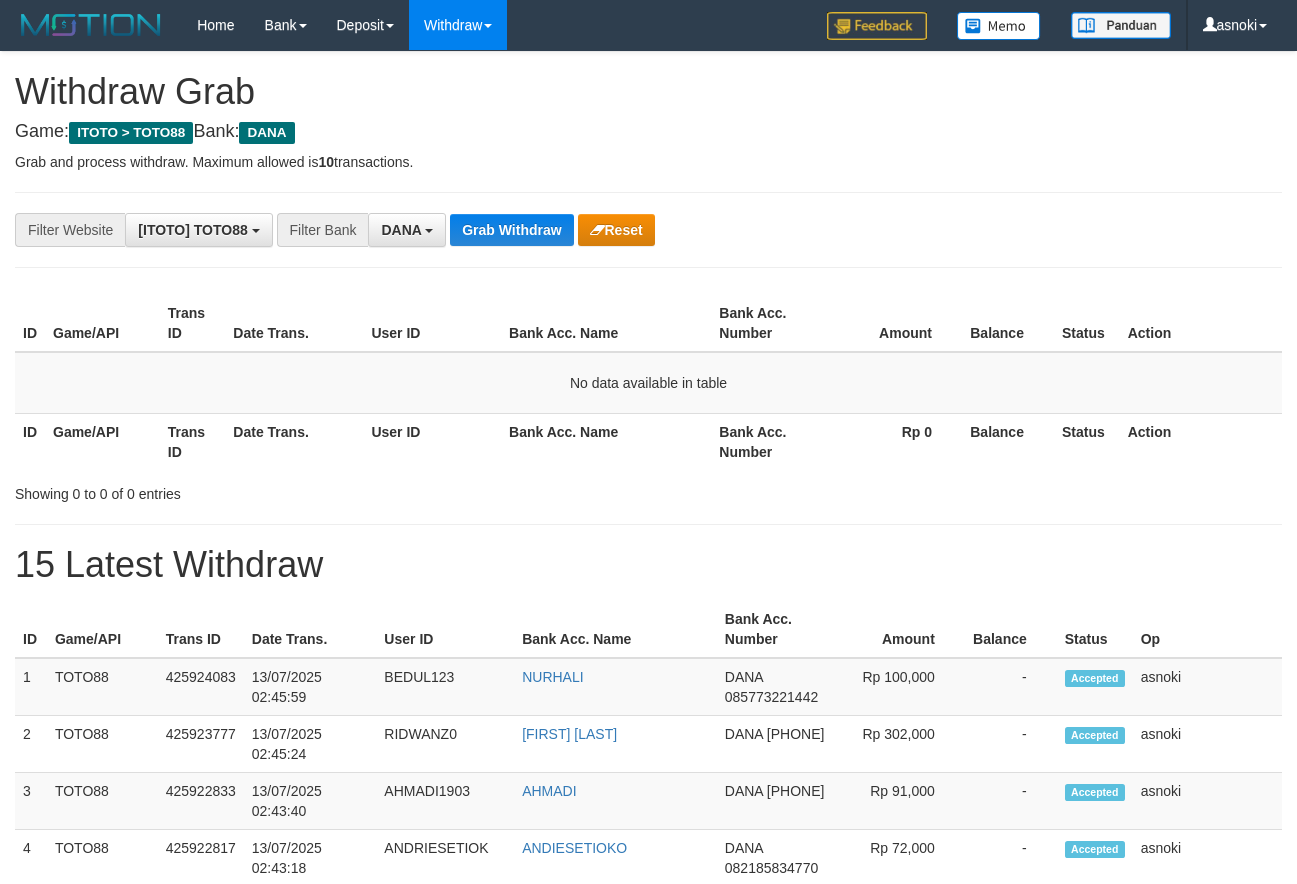 scroll, scrollTop: 0, scrollLeft: 0, axis: both 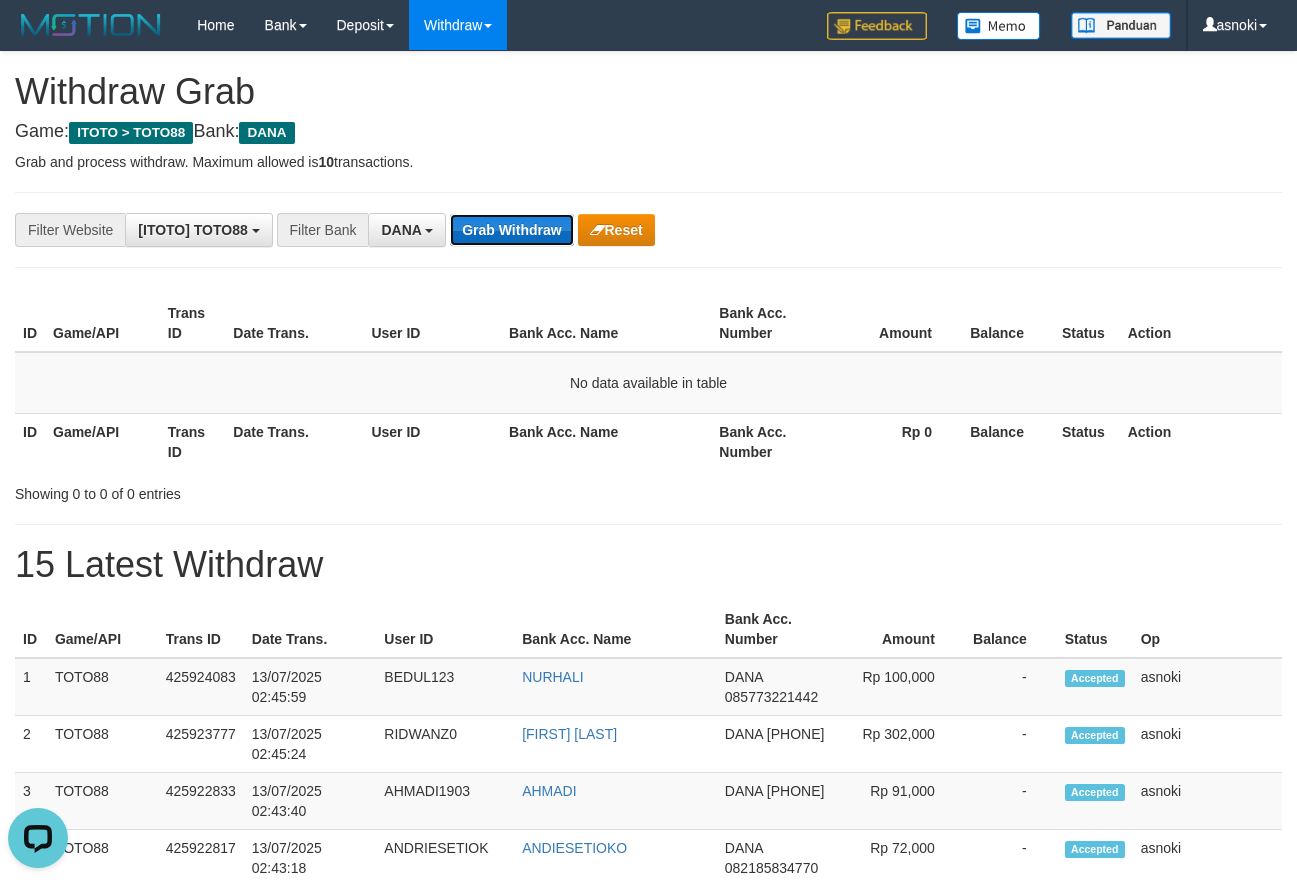 click on "Grab Withdraw" at bounding box center (511, 230) 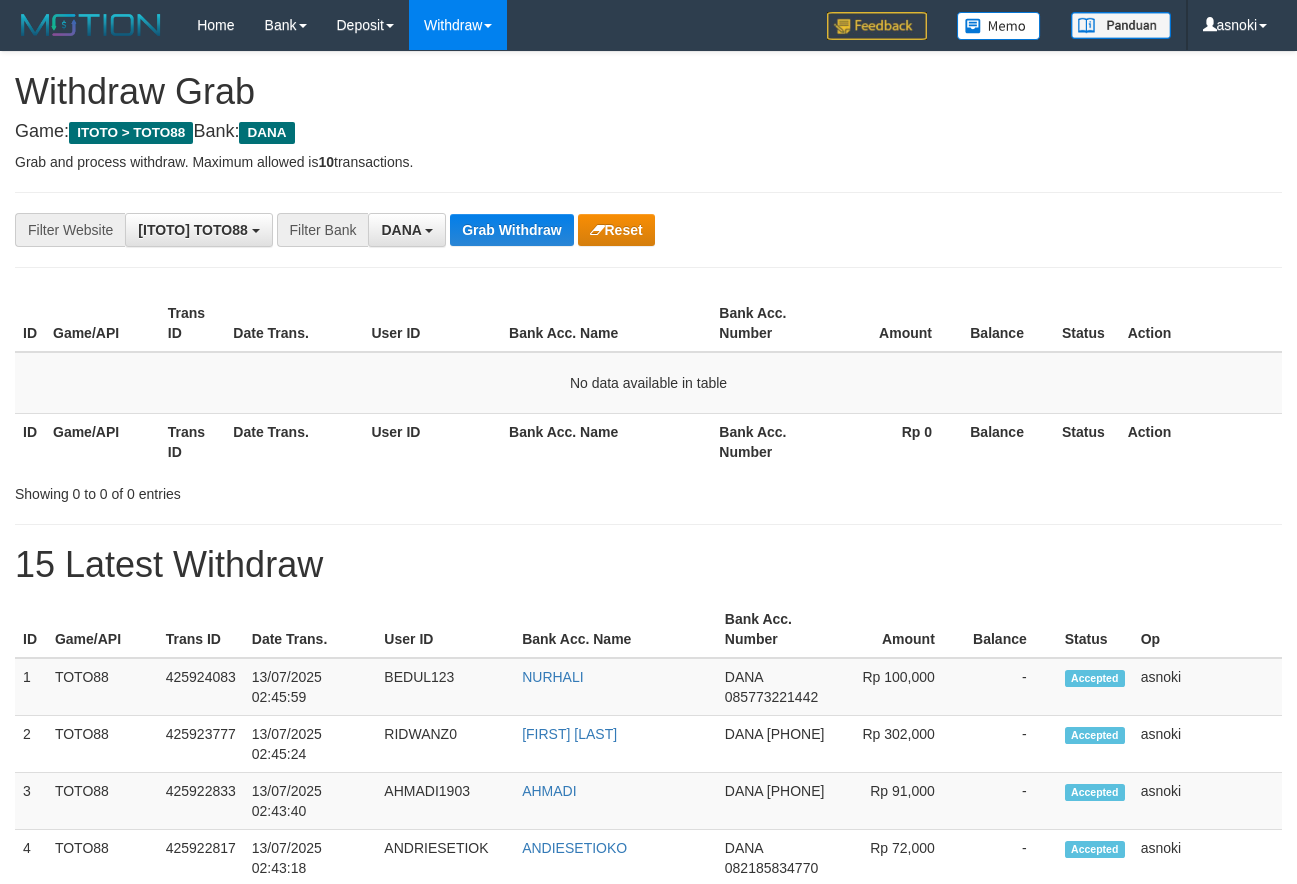 scroll, scrollTop: 0, scrollLeft: 0, axis: both 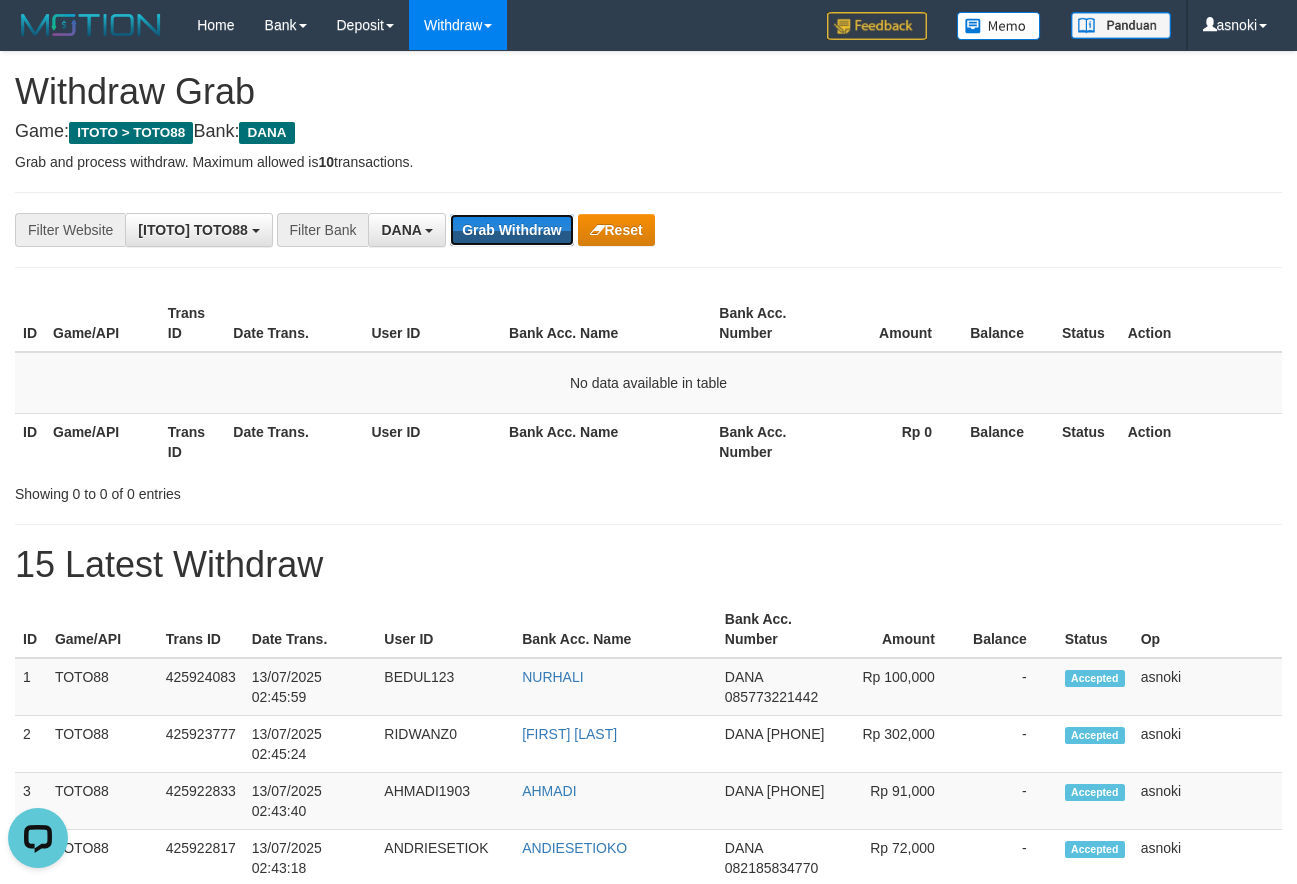 click on "Grab Withdraw" at bounding box center (511, 230) 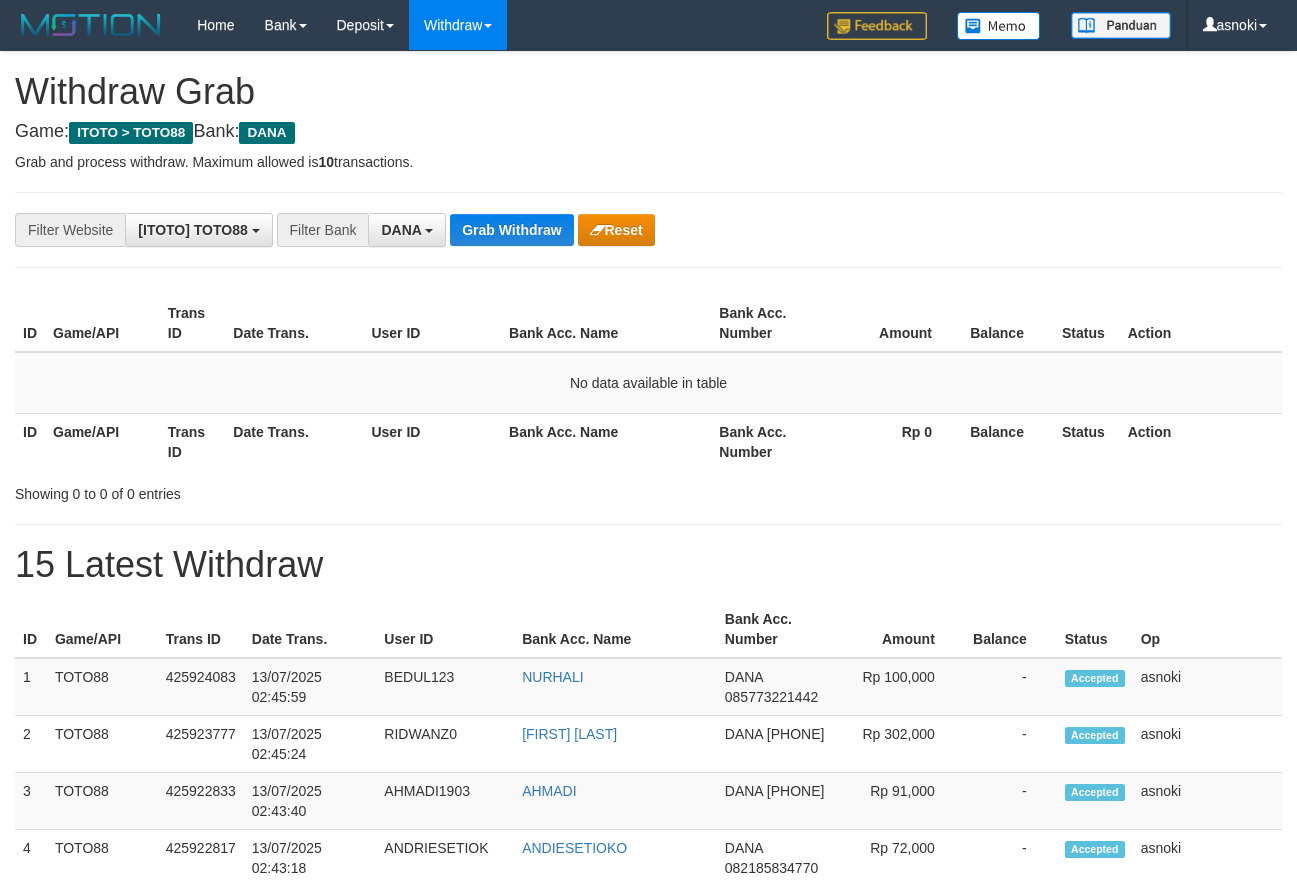 scroll, scrollTop: 0, scrollLeft: 0, axis: both 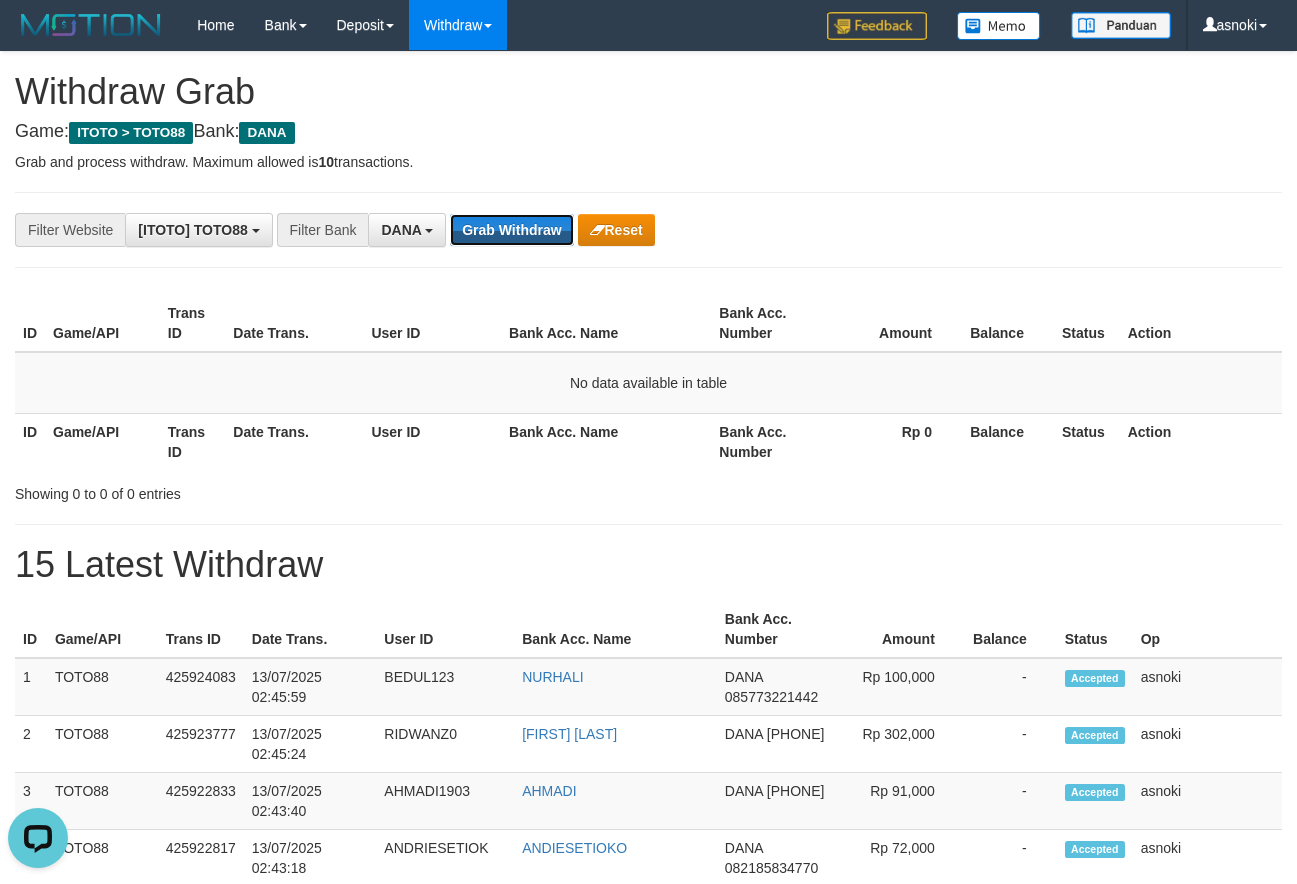 click on "Grab Withdraw" at bounding box center (511, 230) 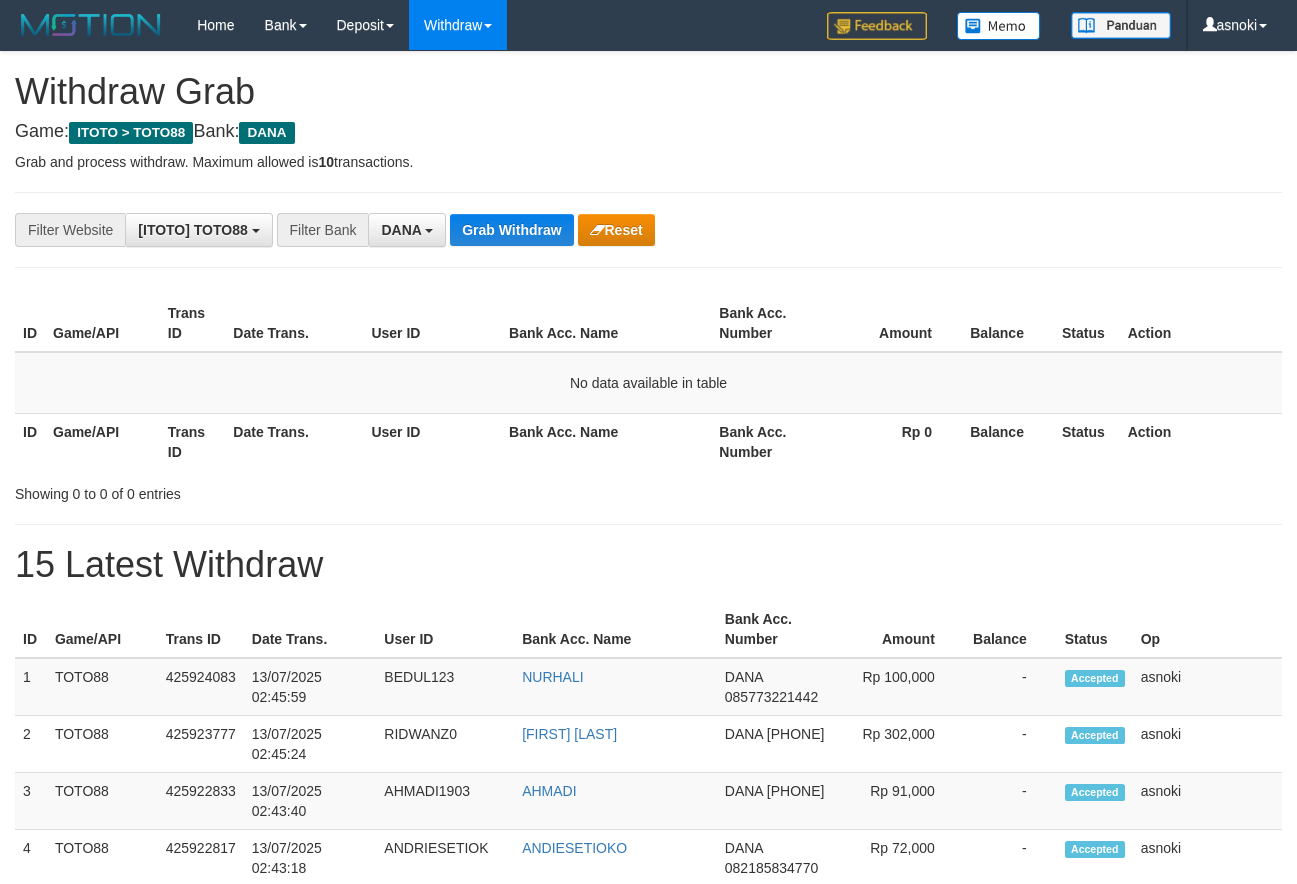 scroll, scrollTop: 0, scrollLeft: 0, axis: both 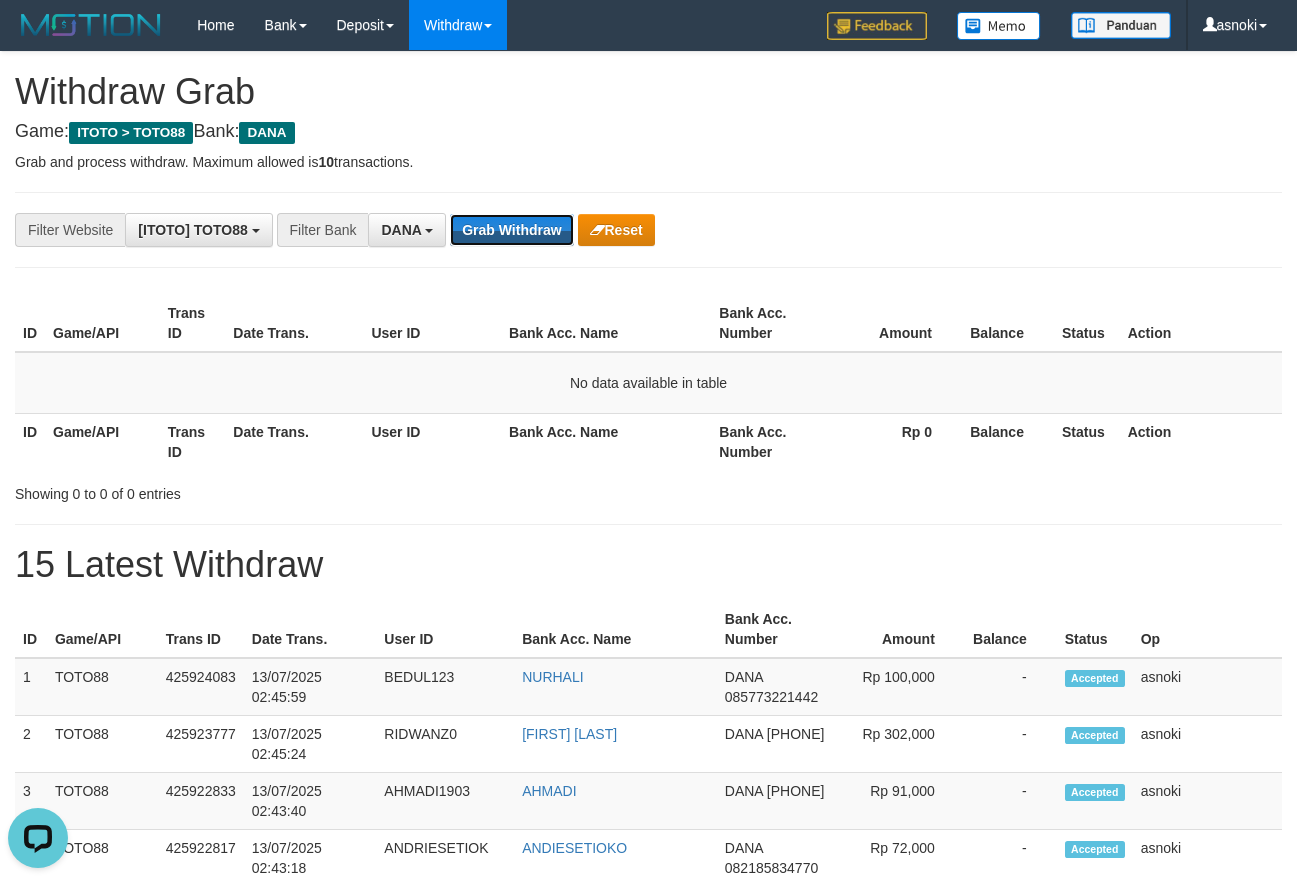 click on "Grab Withdraw" at bounding box center (511, 230) 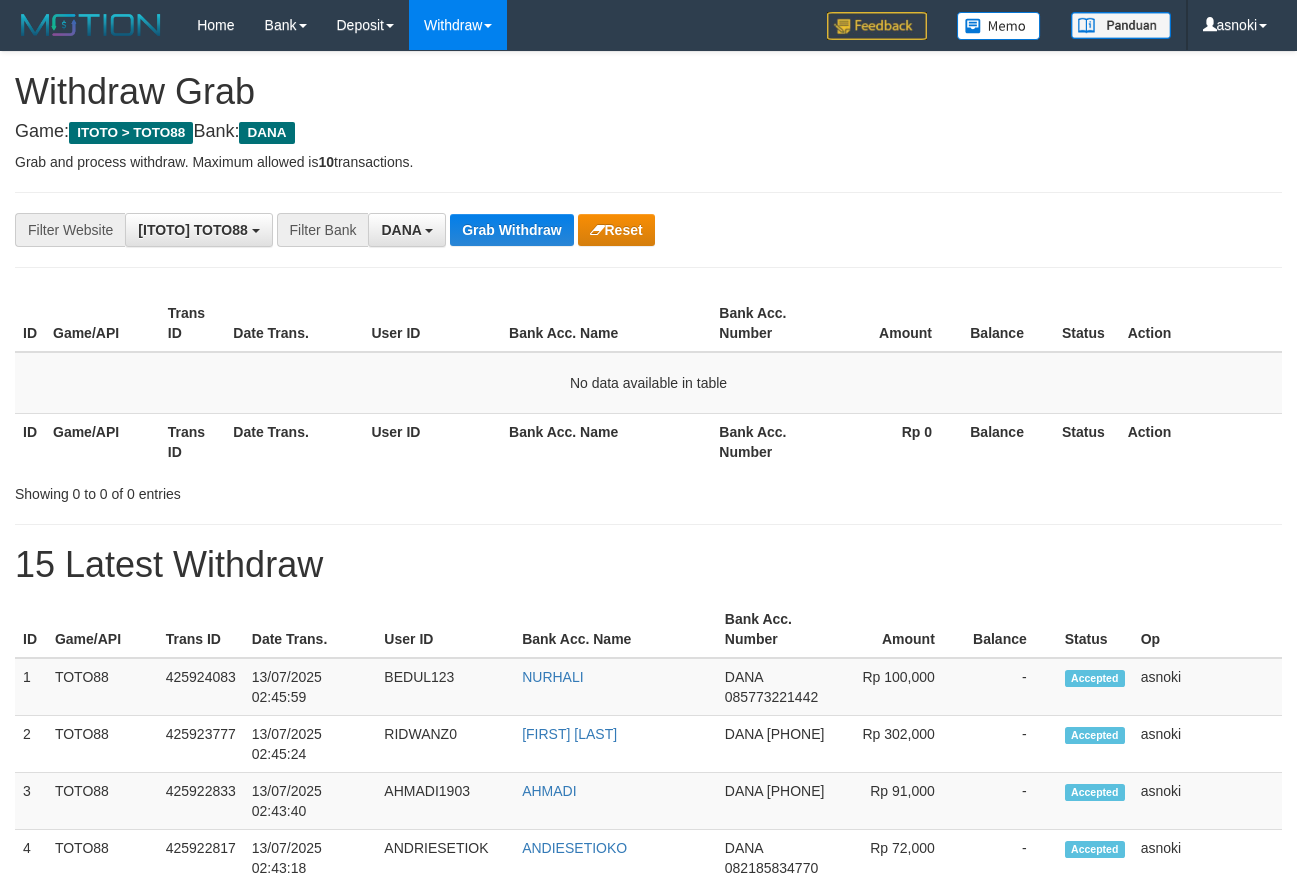 scroll, scrollTop: 0, scrollLeft: 0, axis: both 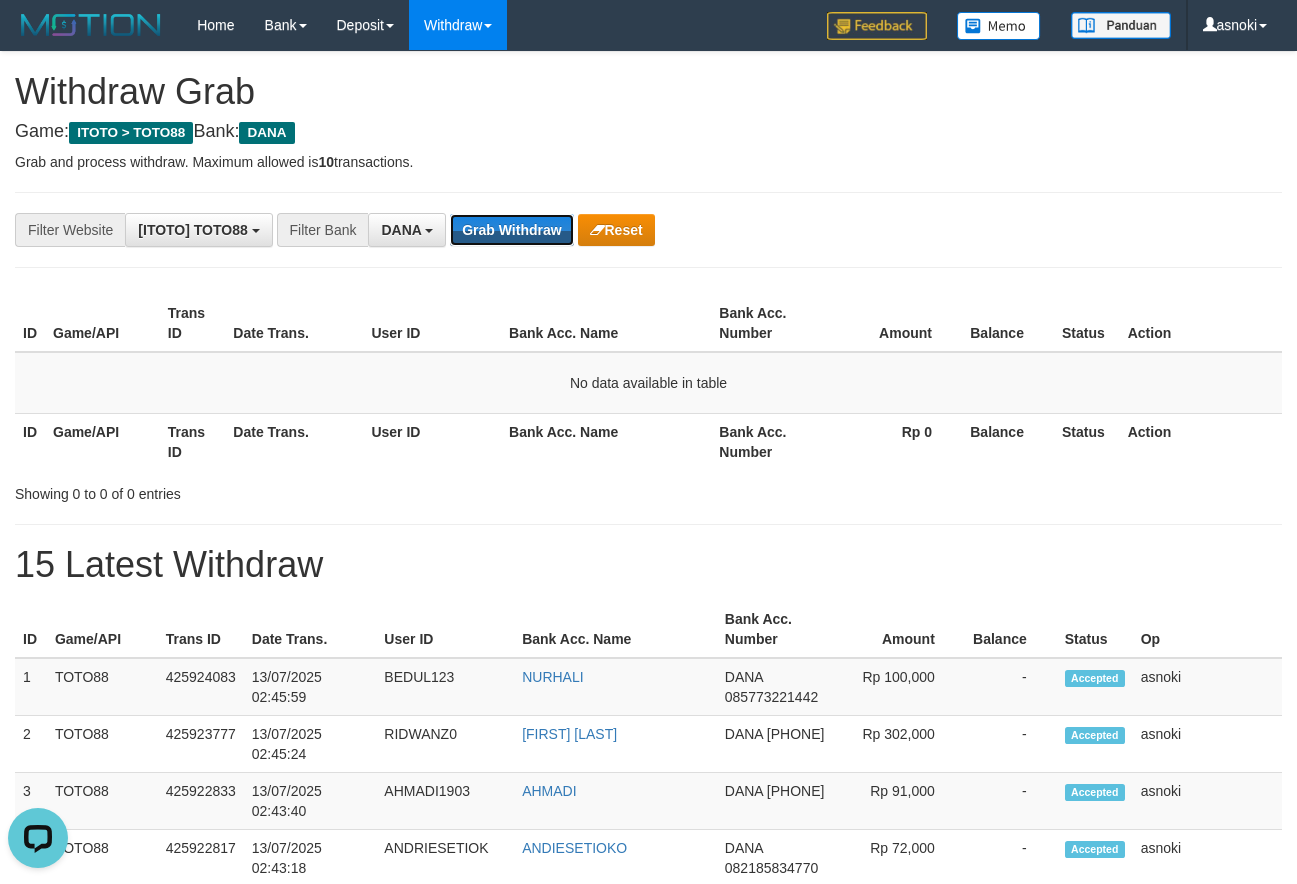 click on "Grab Withdraw" at bounding box center [511, 230] 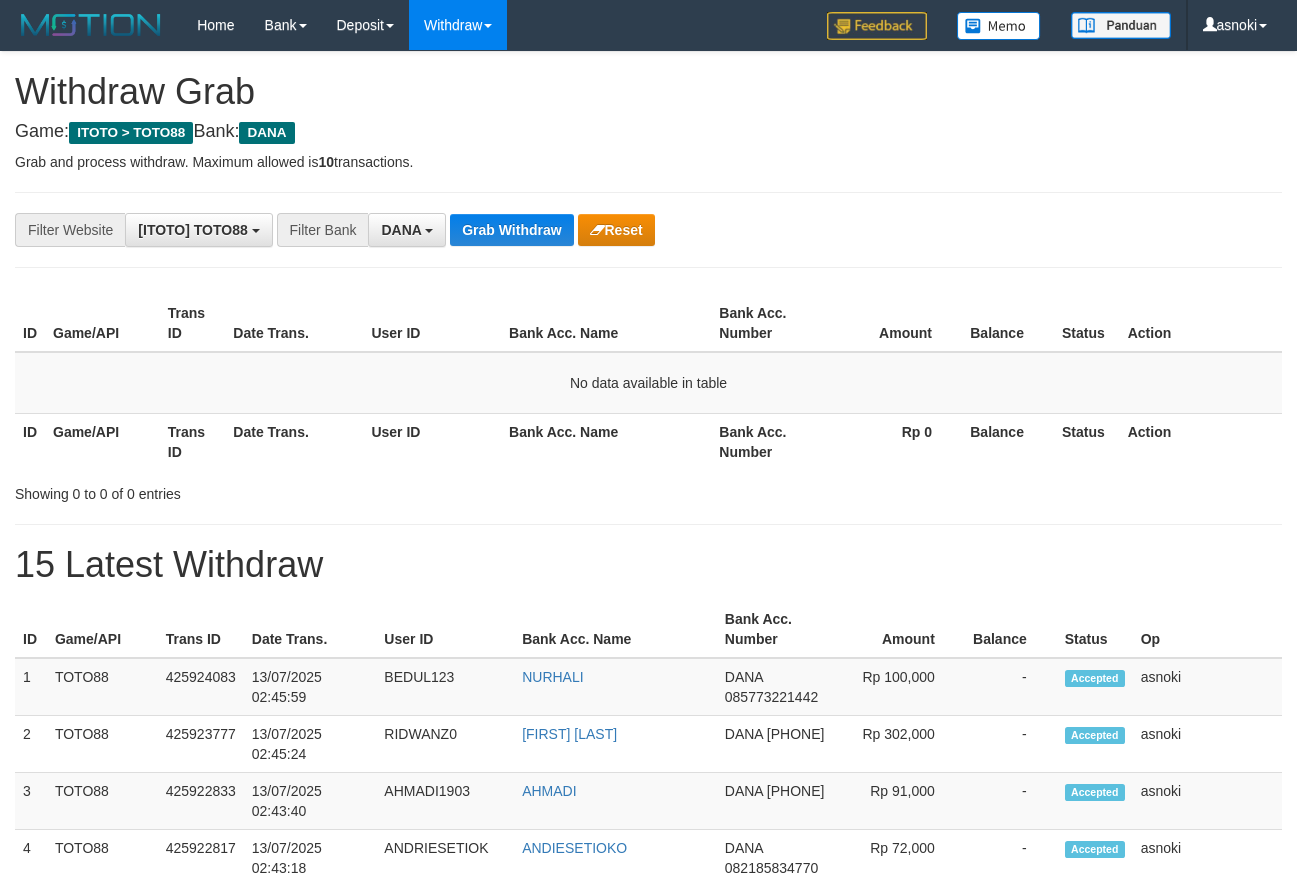scroll, scrollTop: 0, scrollLeft: 0, axis: both 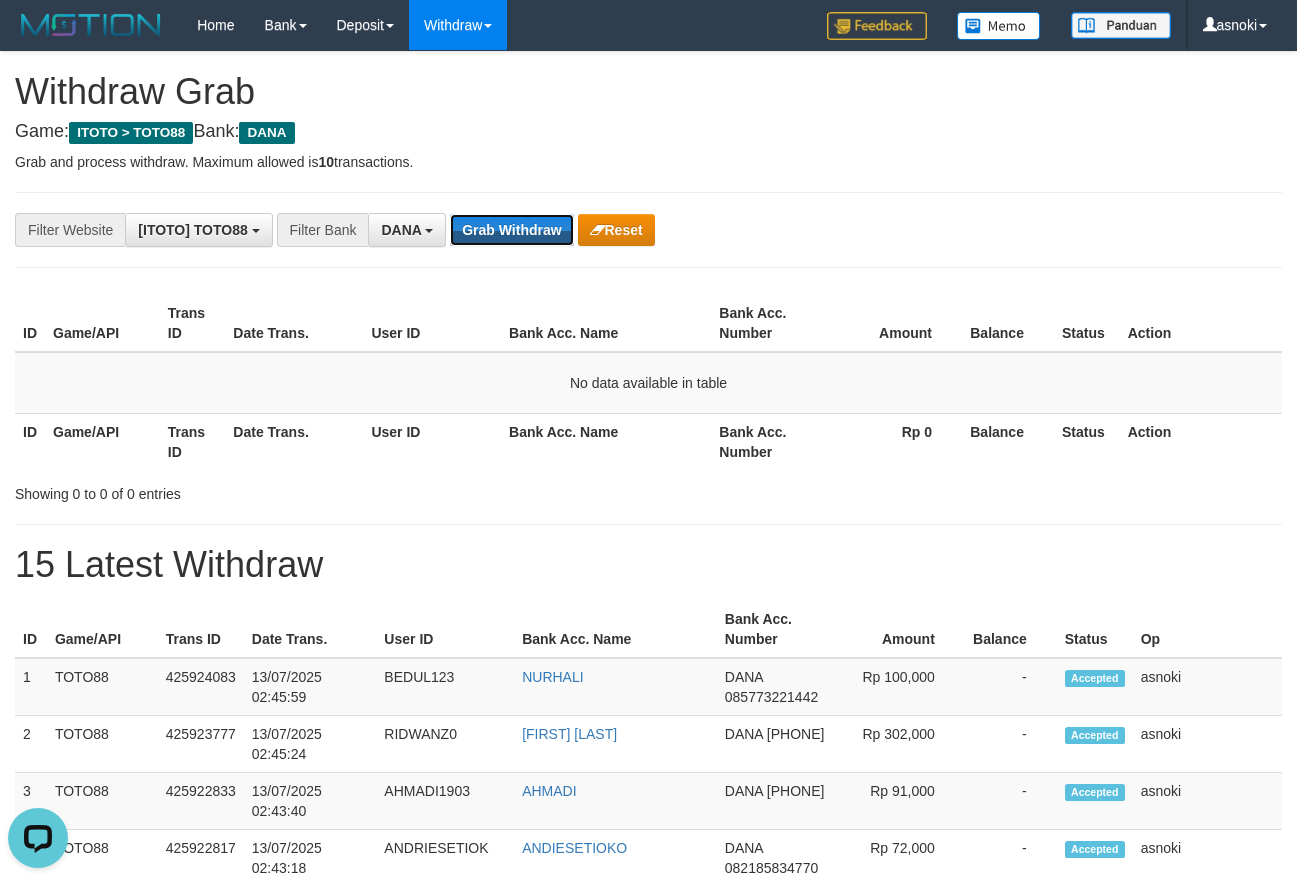 click on "Grab Withdraw" at bounding box center [511, 230] 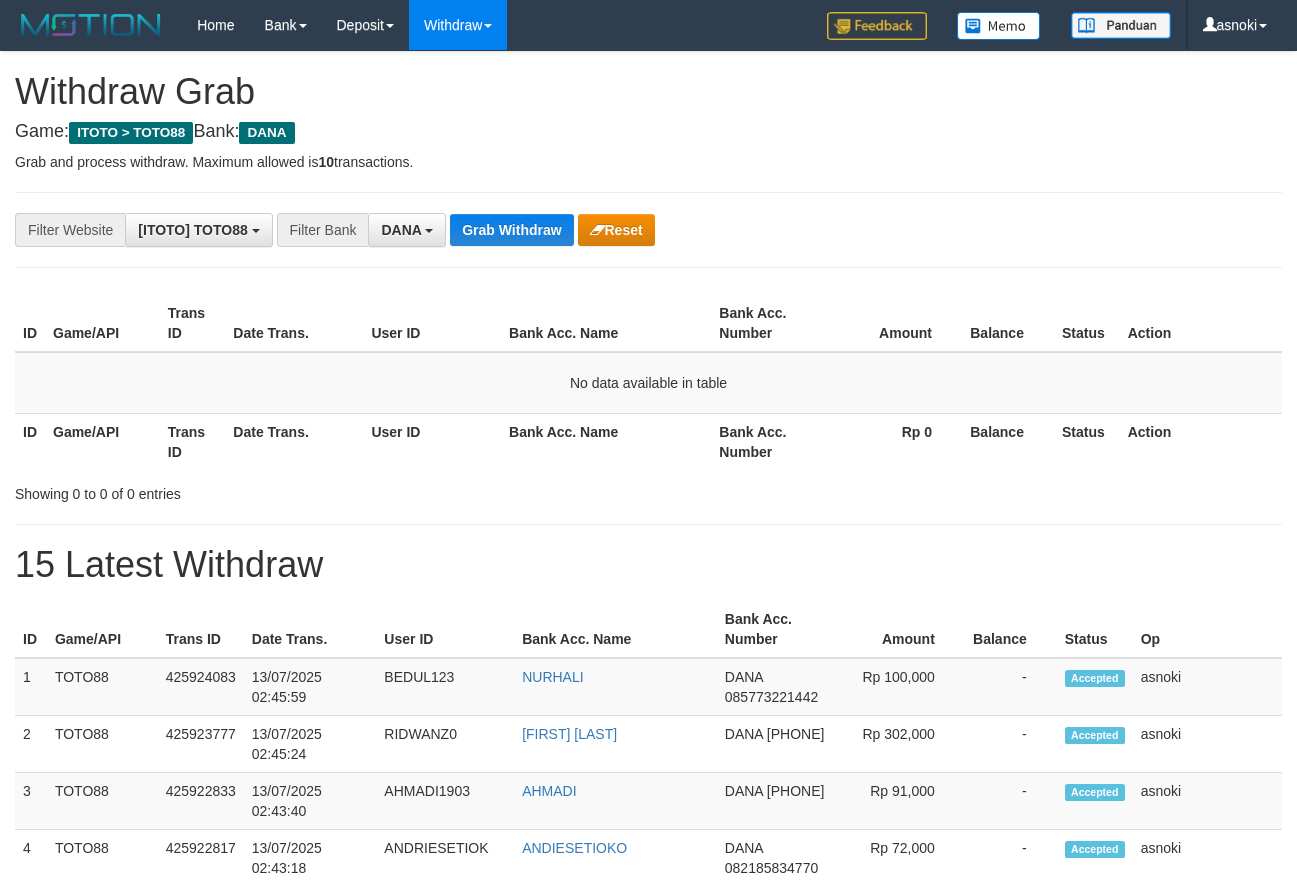 scroll, scrollTop: 0, scrollLeft: 0, axis: both 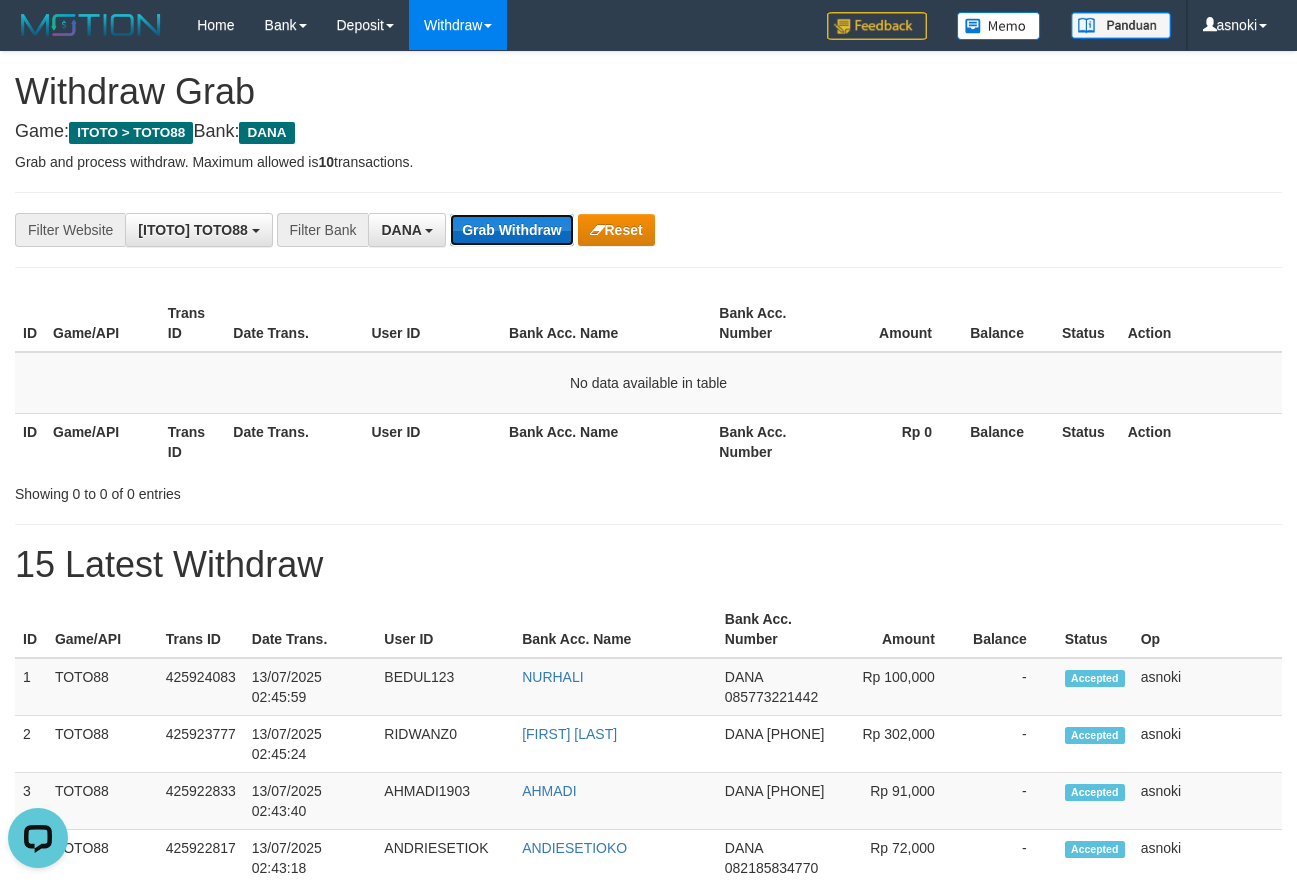 click on "Grab Withdraw" at bounding box center [511, 230] 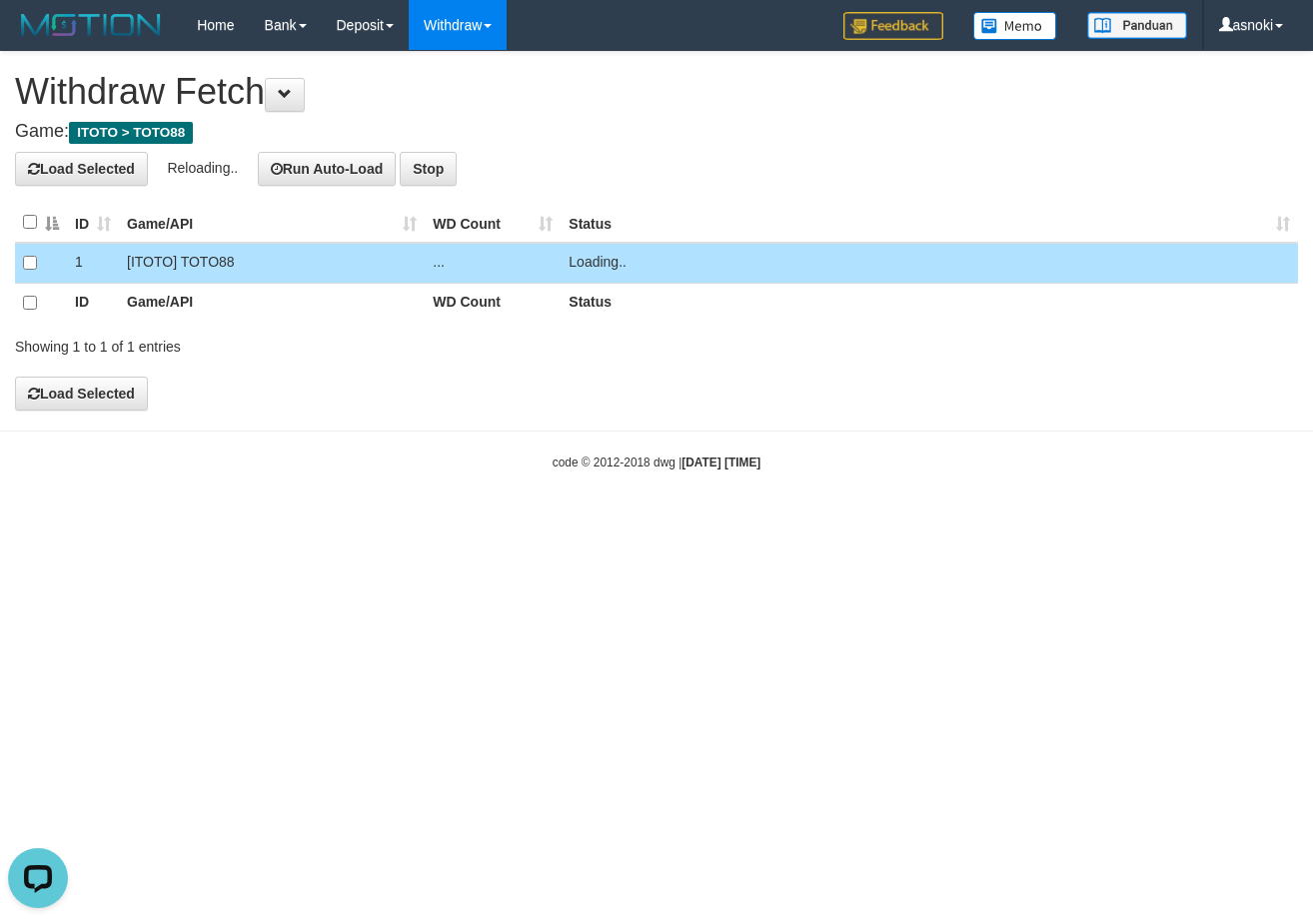 scroll, scrollTop: 0, scrollLeft: 0, axis: both 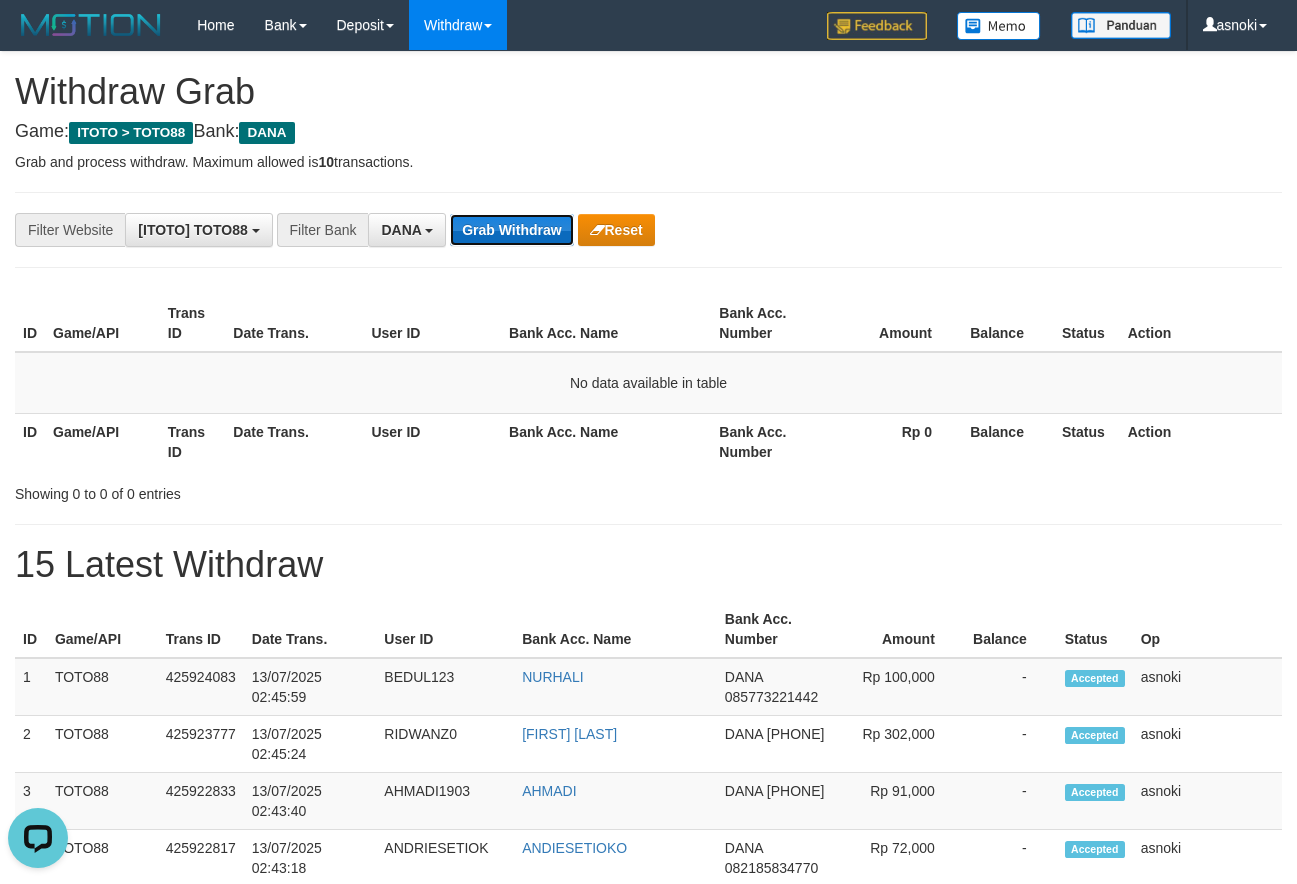 click on "Grab Withdraw" at bounding box center [511, 230] 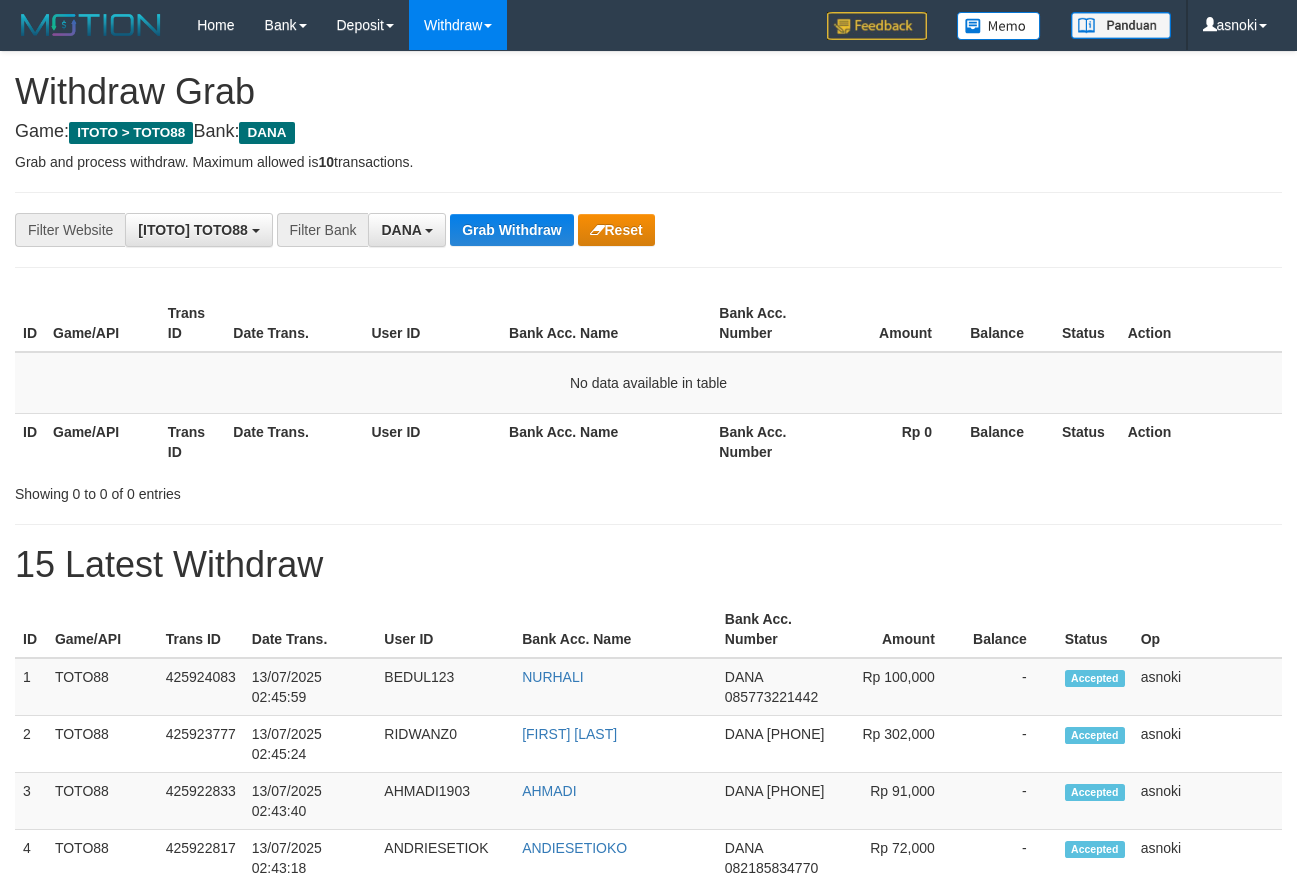 scroll, scrollTop: 0, scrollLeft: 0, axis: both 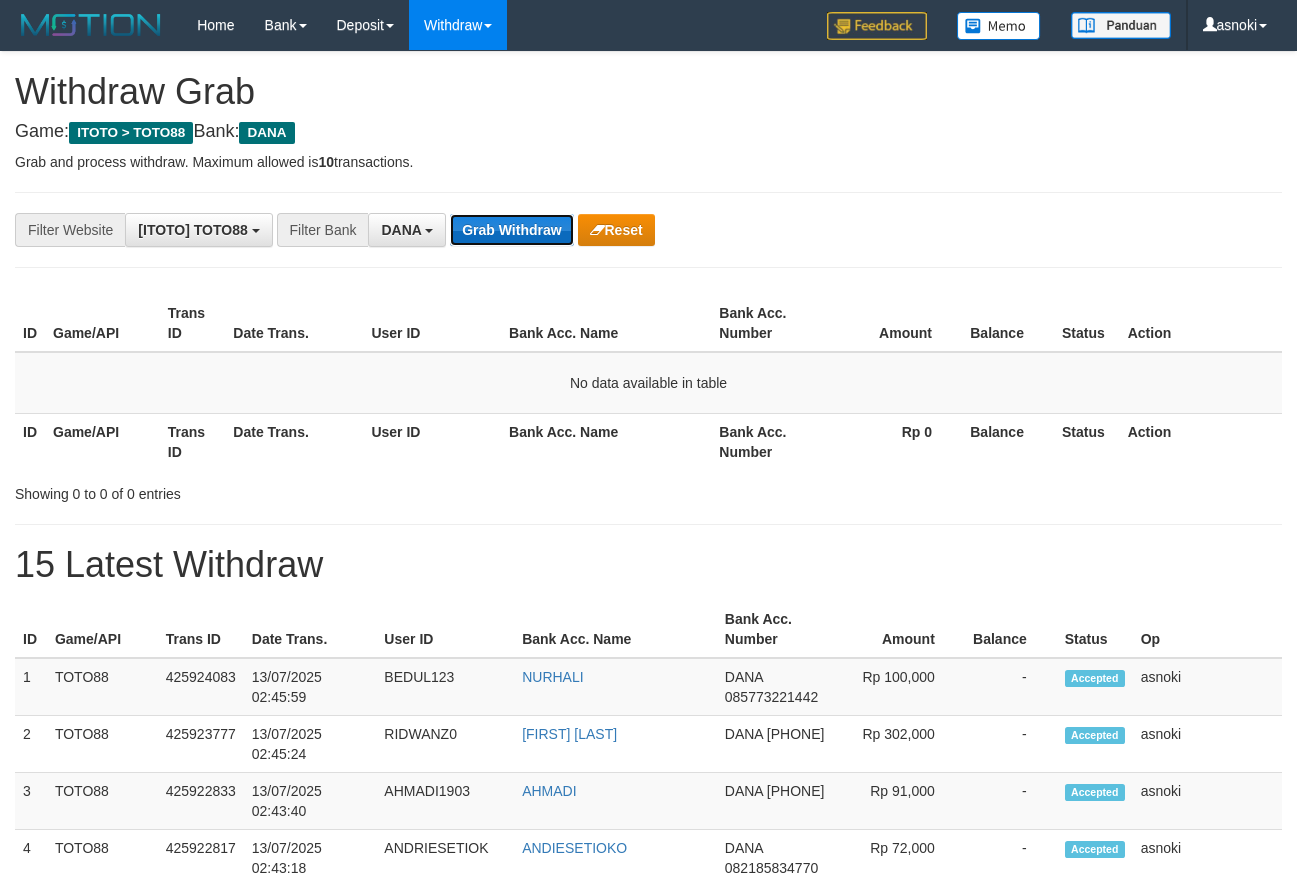 click on "Grab Withdraw" at bounding box center (511, 230) 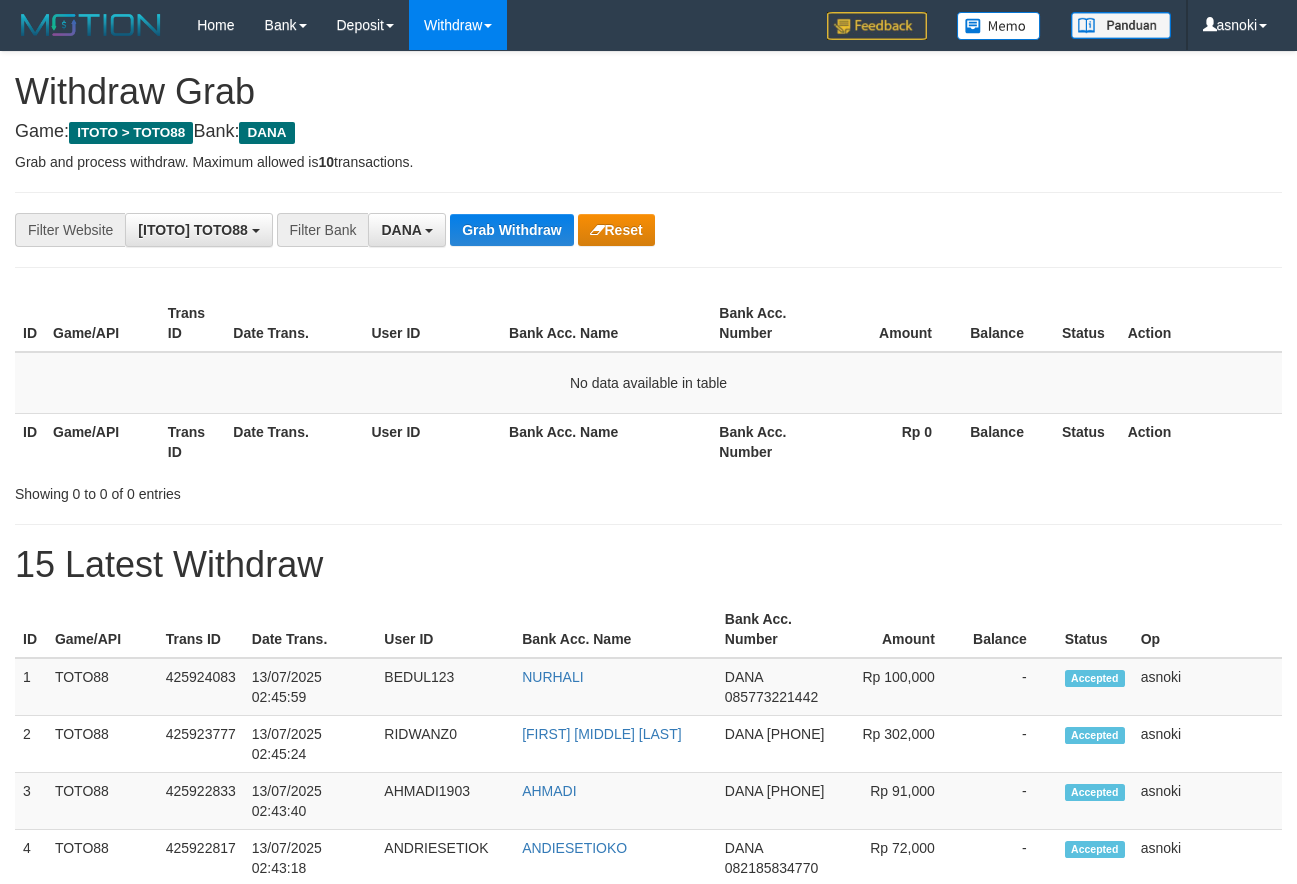 scroll, scrollTop: 0, scrollLeft: 0, axis: both 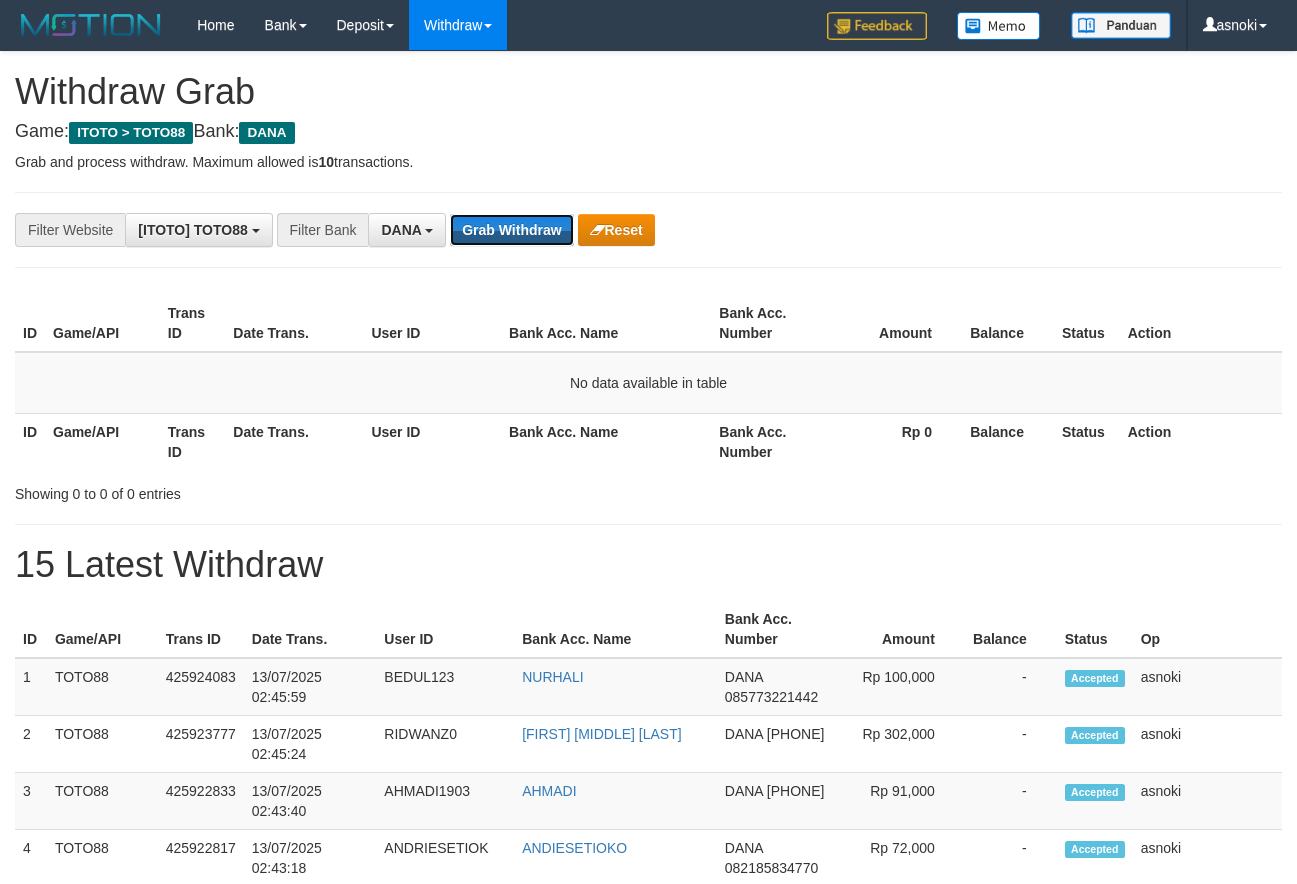 click on "Grab Withdraw" at bounding box center (511, 230) 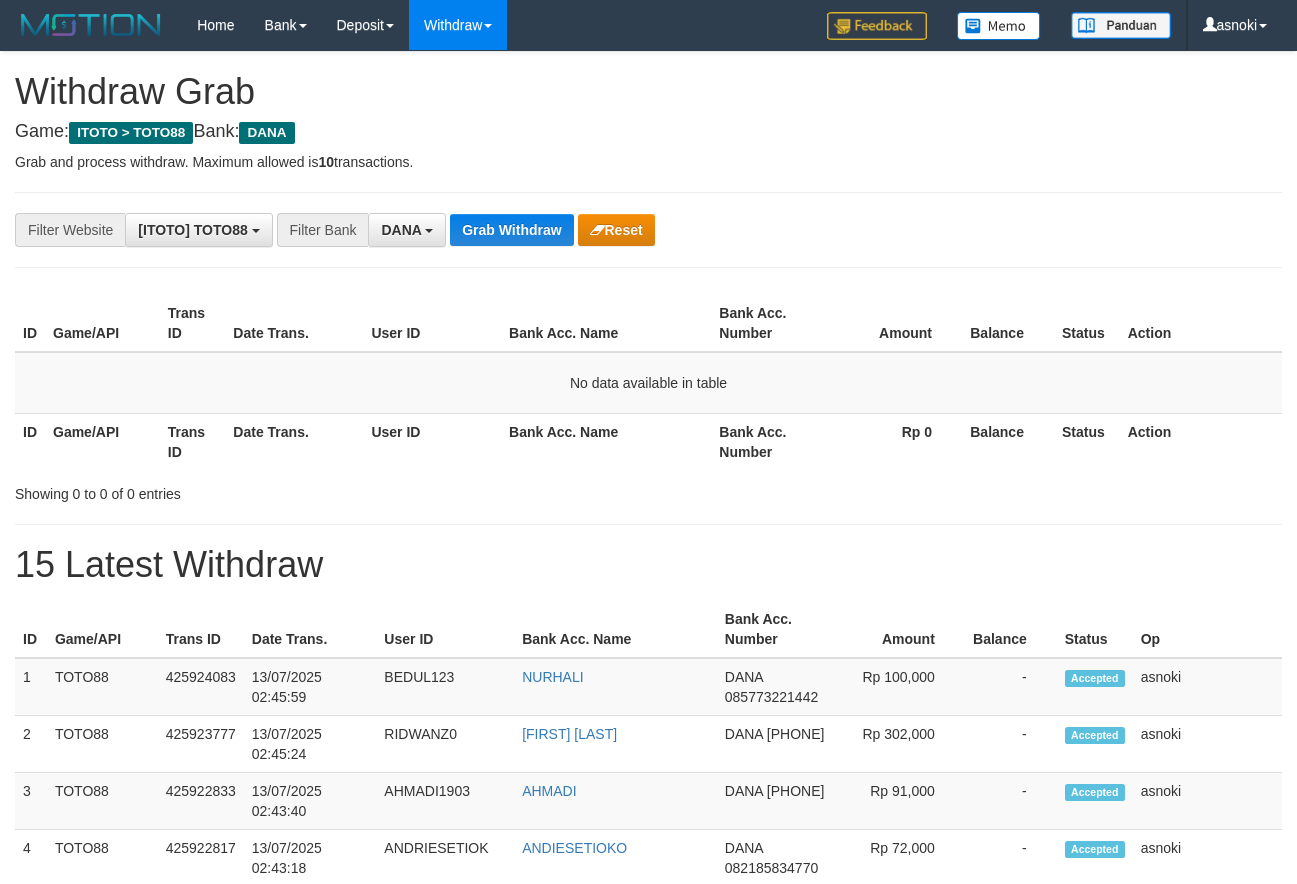 scroll, scrollTop: 0, scrollLeft: 0, axis: both 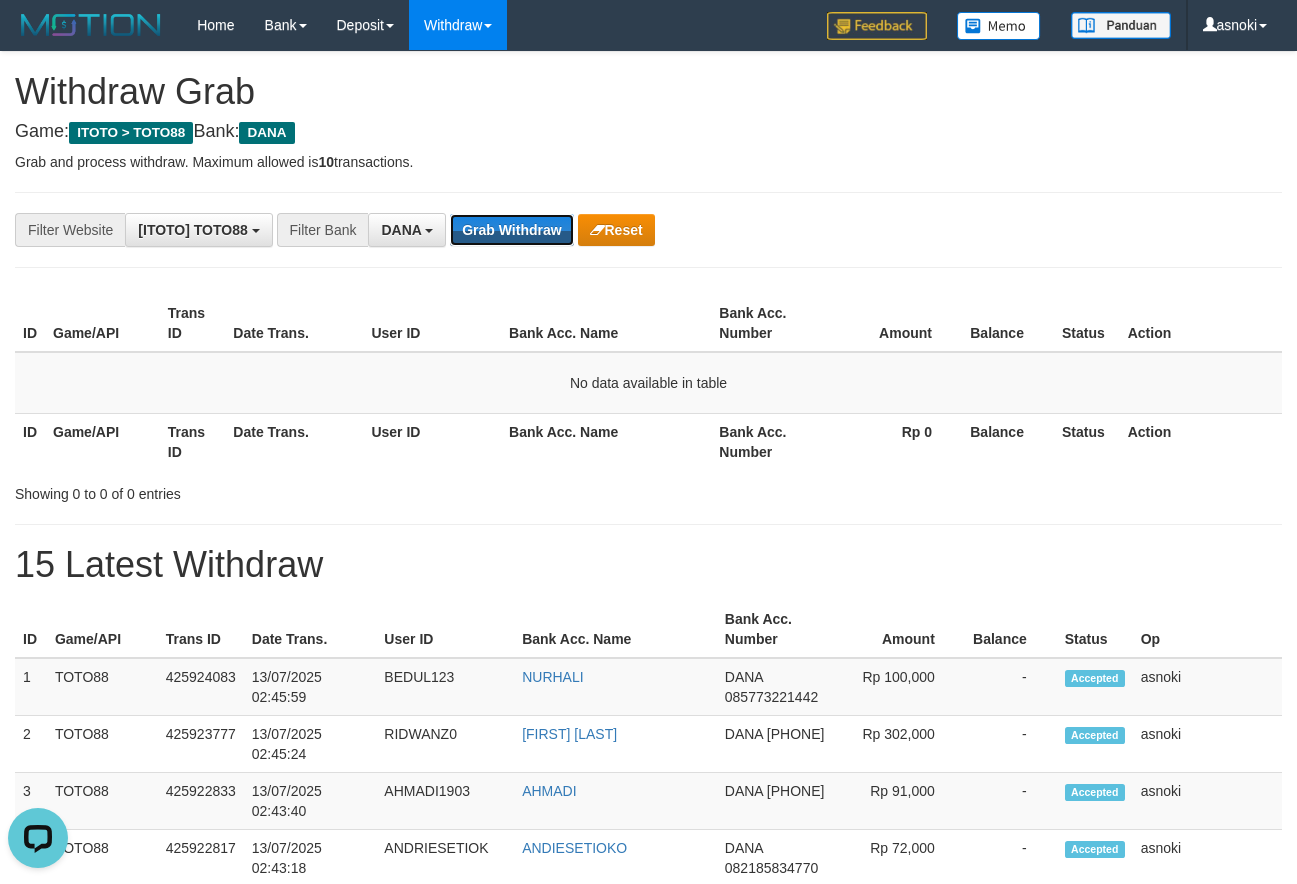 click on "Grab Withdraw" at bounding box center (511, 230) 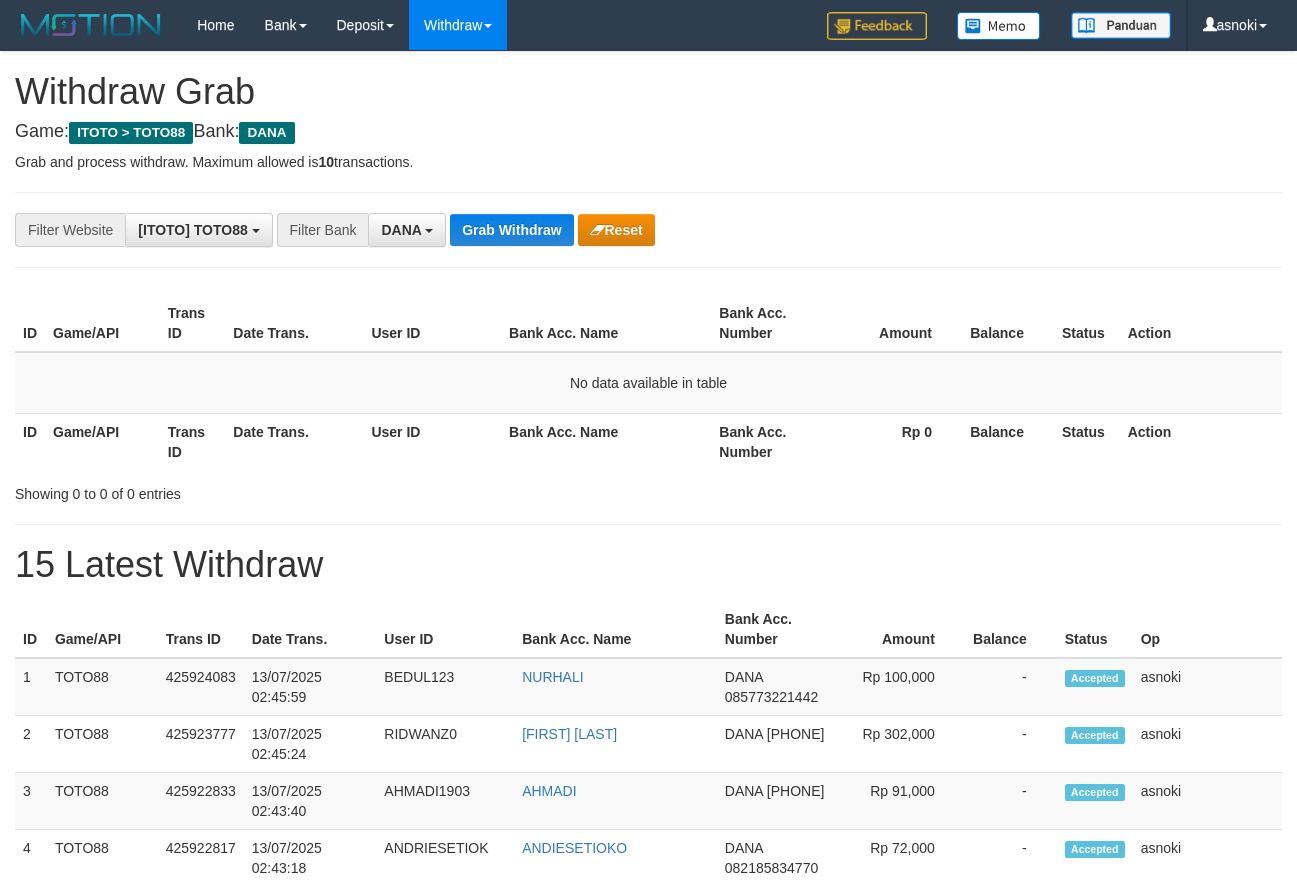 scroll, scrollTop: 0, scrollLeft: 0, axis: both 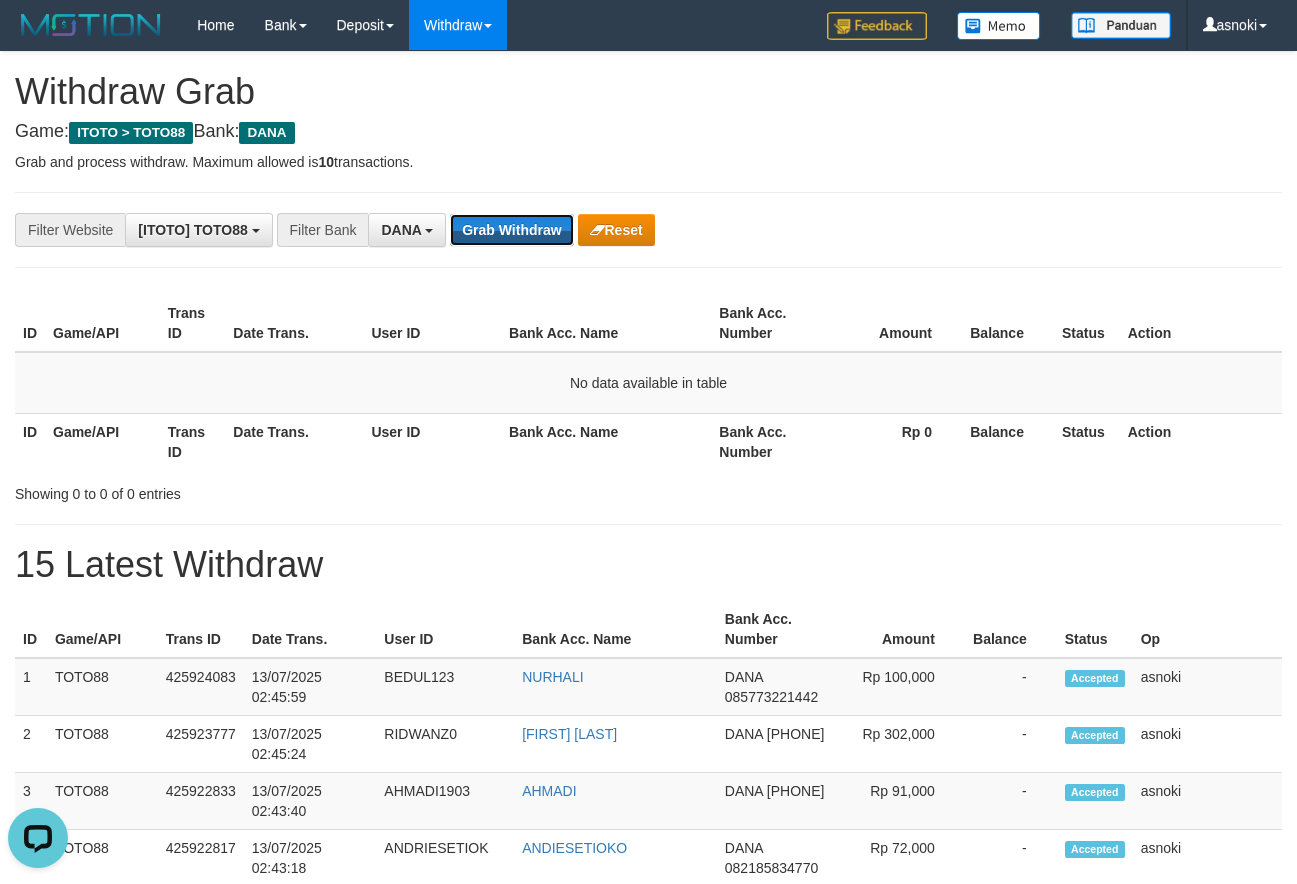 click on "Grab Withdraw" at bounding box center (511, 230) 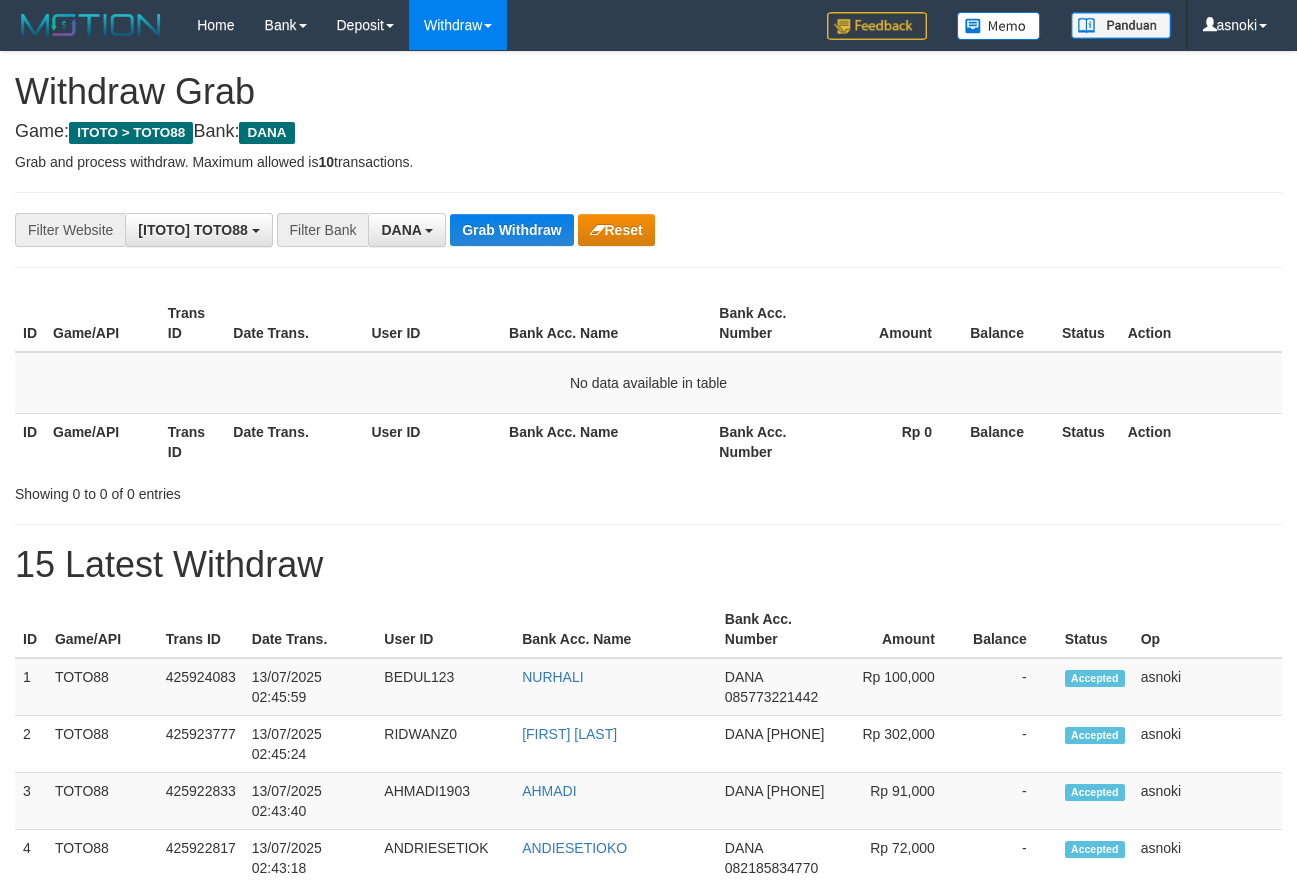 scroll, scrollTop: 0, scrollLeft: 0, axis: both 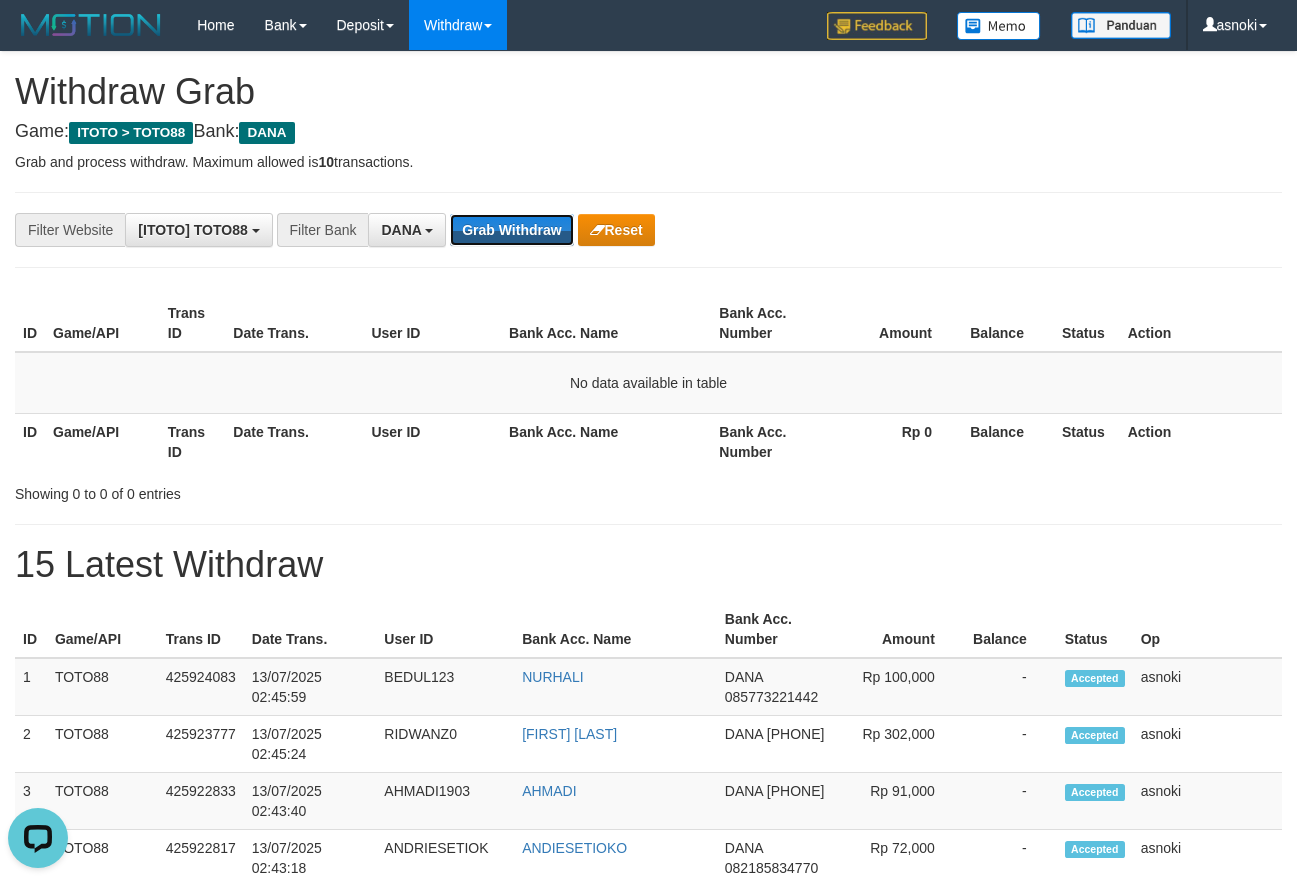 click on "Grab Withdraw" at bounding box center (511, 230) 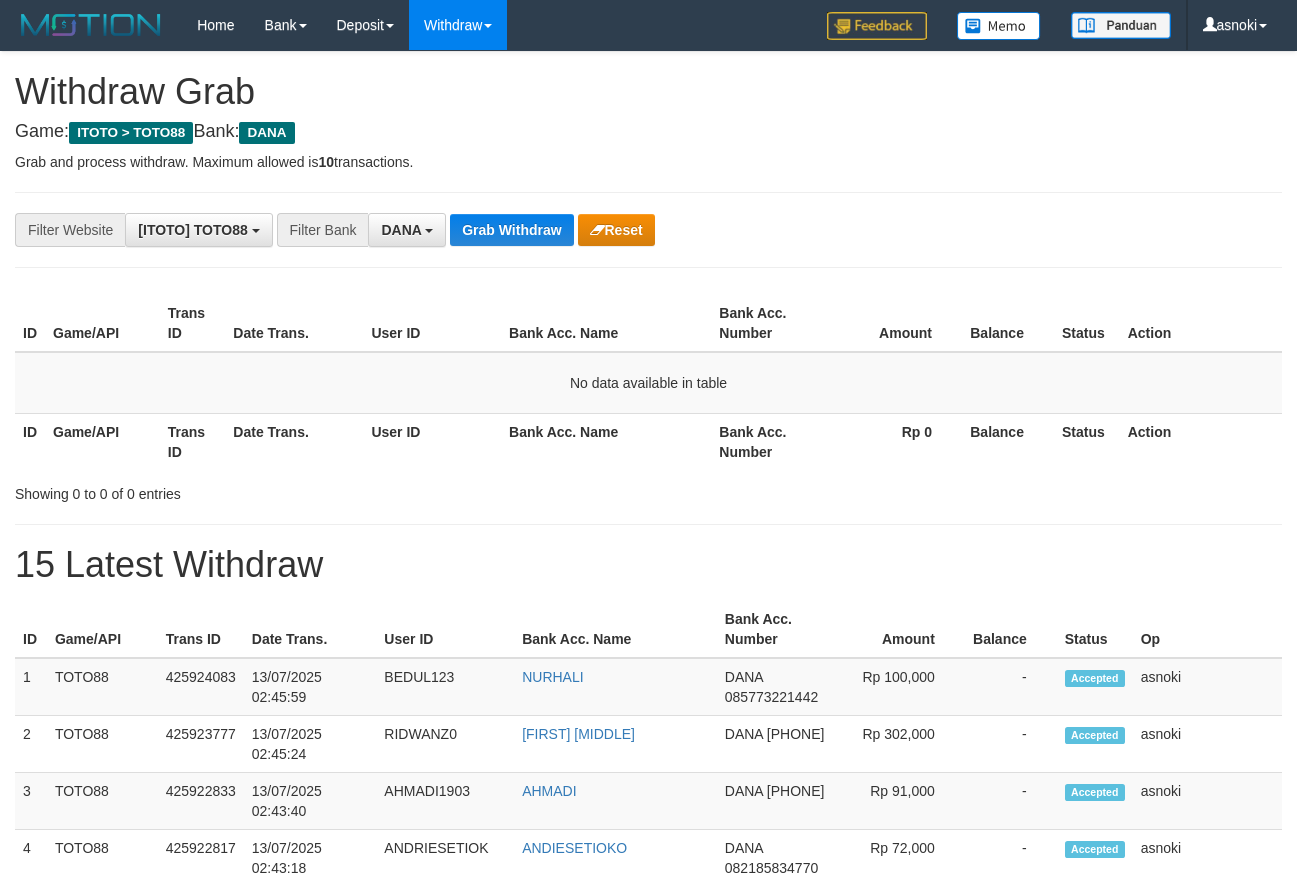 scroll, scrollTop: 0, scrollLeft: 0, axis: both 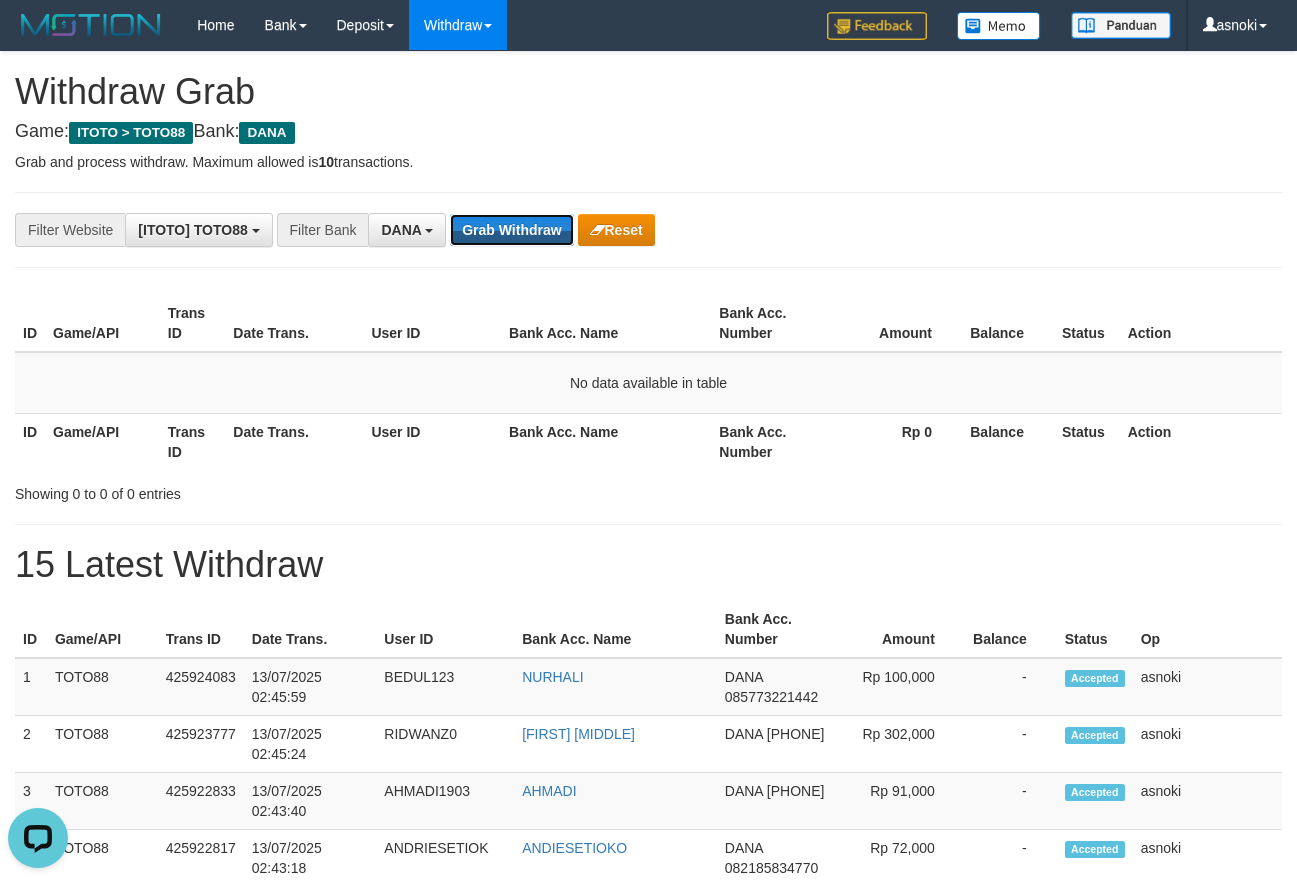 click on "Grab Withdraw" at bounding box center [511, 230] 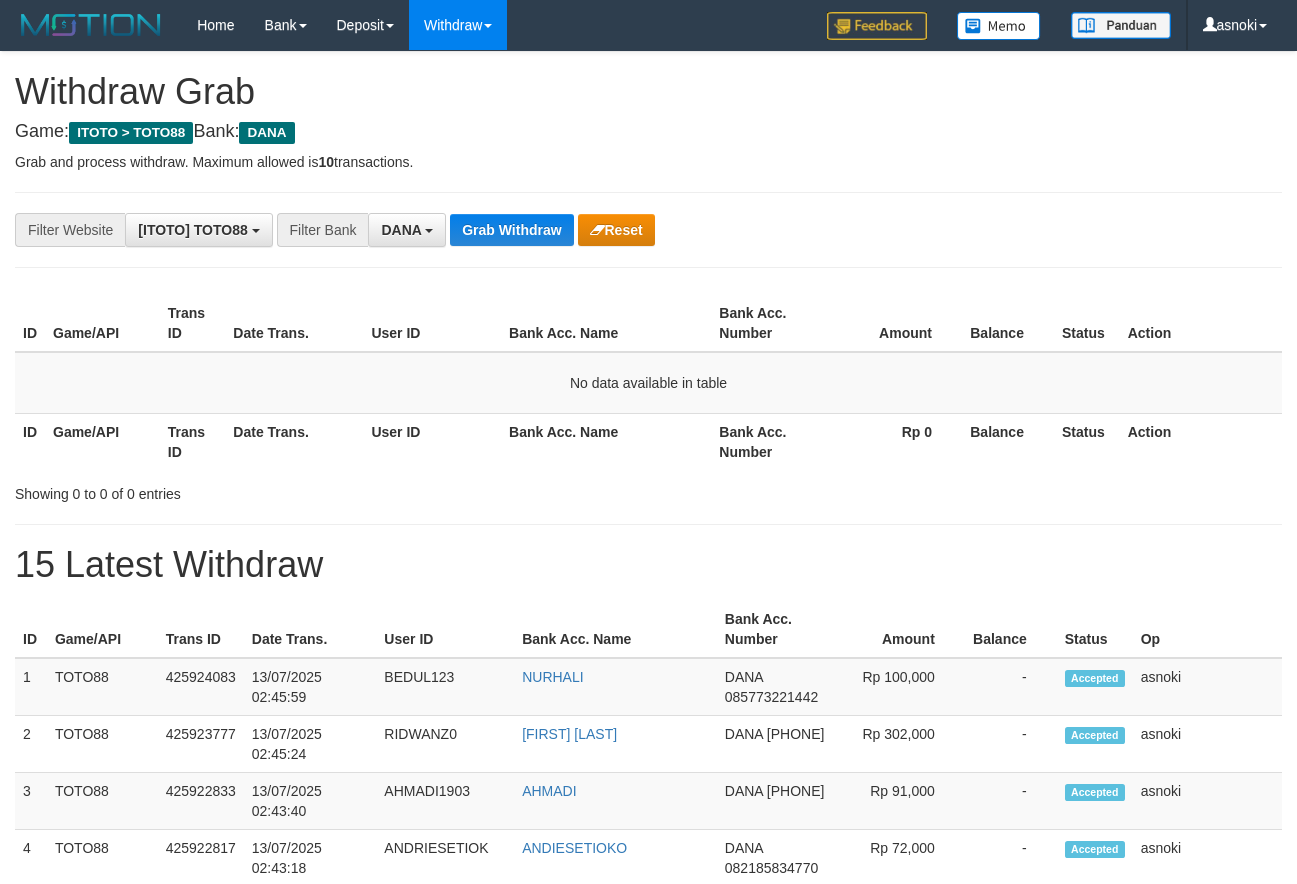 scroll, scrollTop: 0, scrollLeft: 0, axis: both 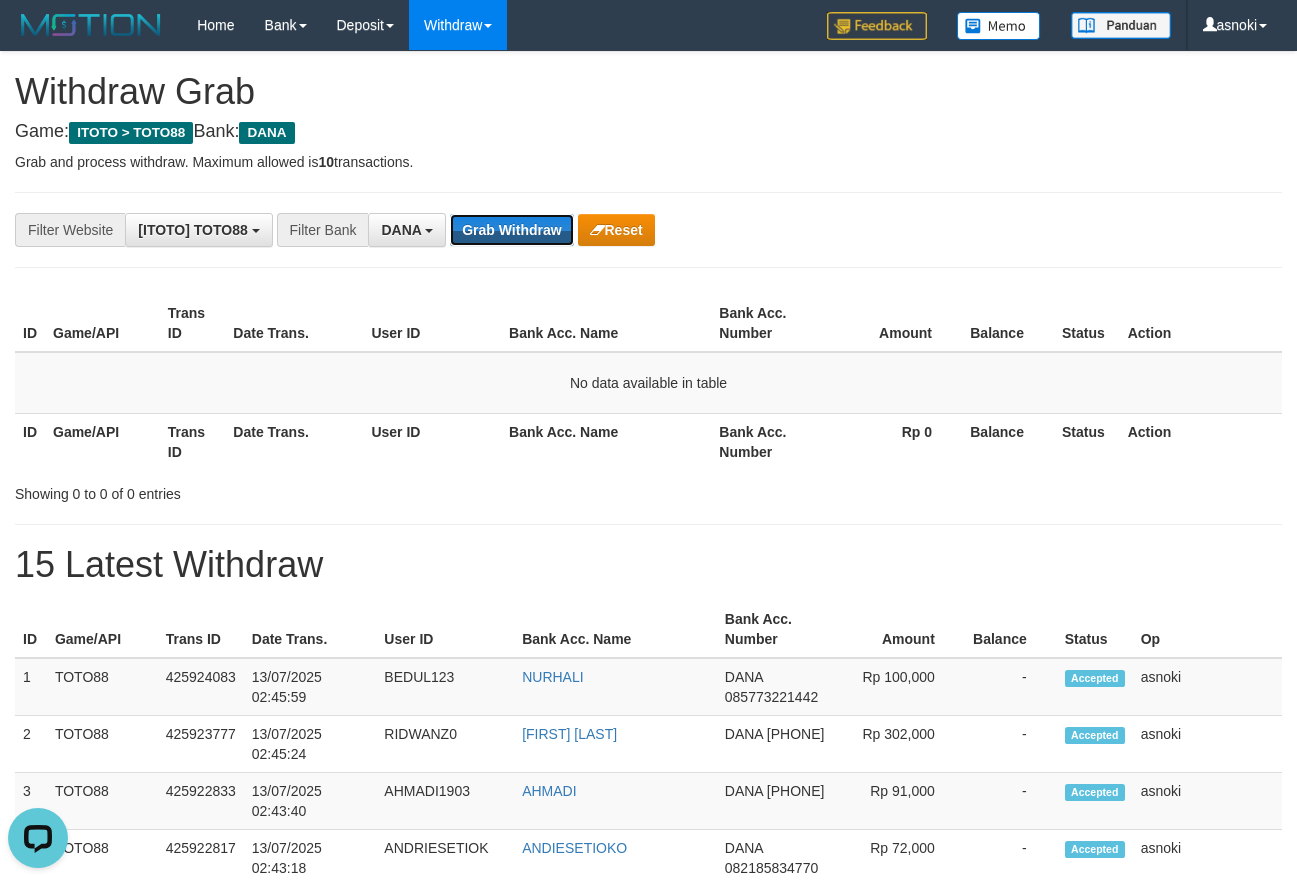 click on "Grab Withdraw" at bounding box center (511, 230) 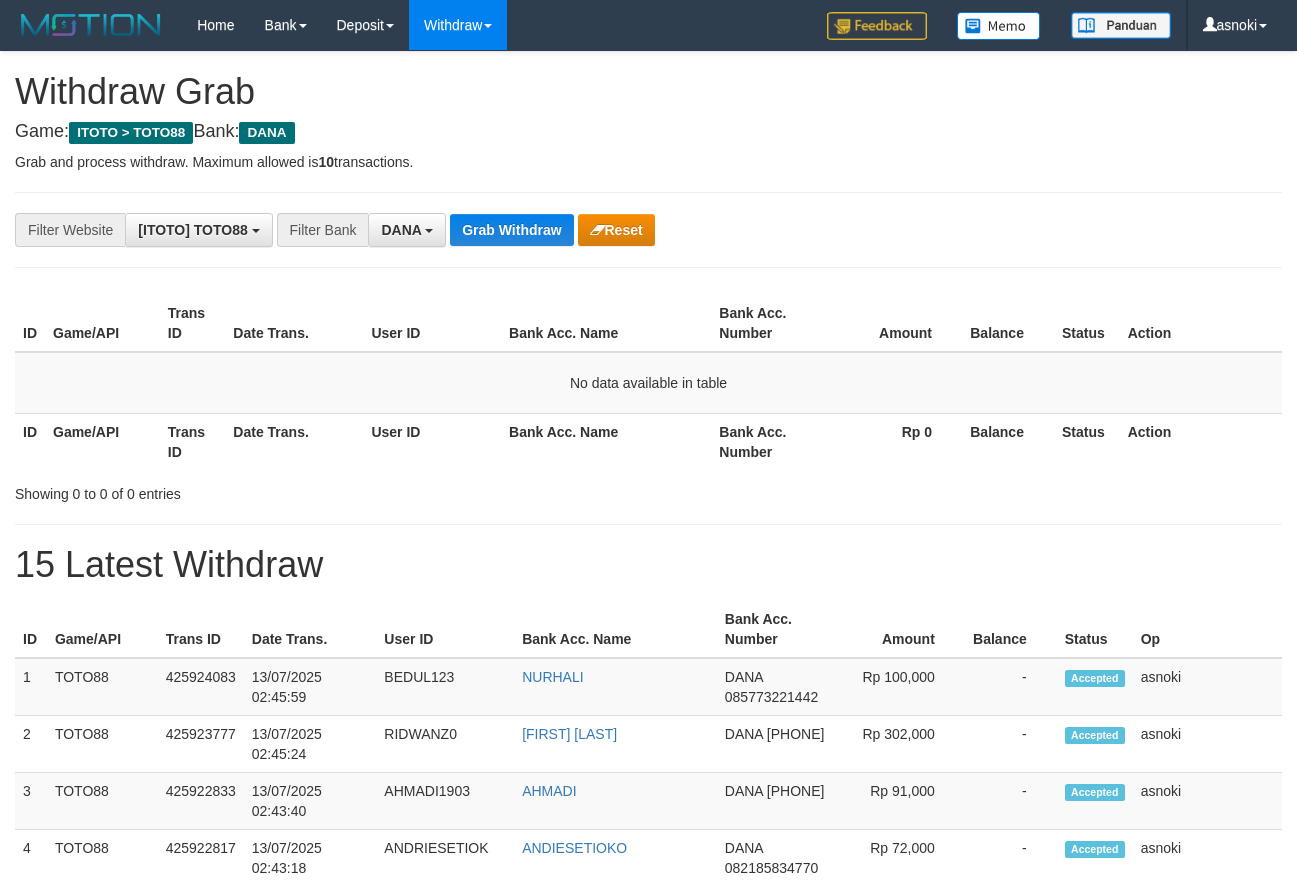 scroll, scrollTop: 0, scrollLeft: 0, axis: both 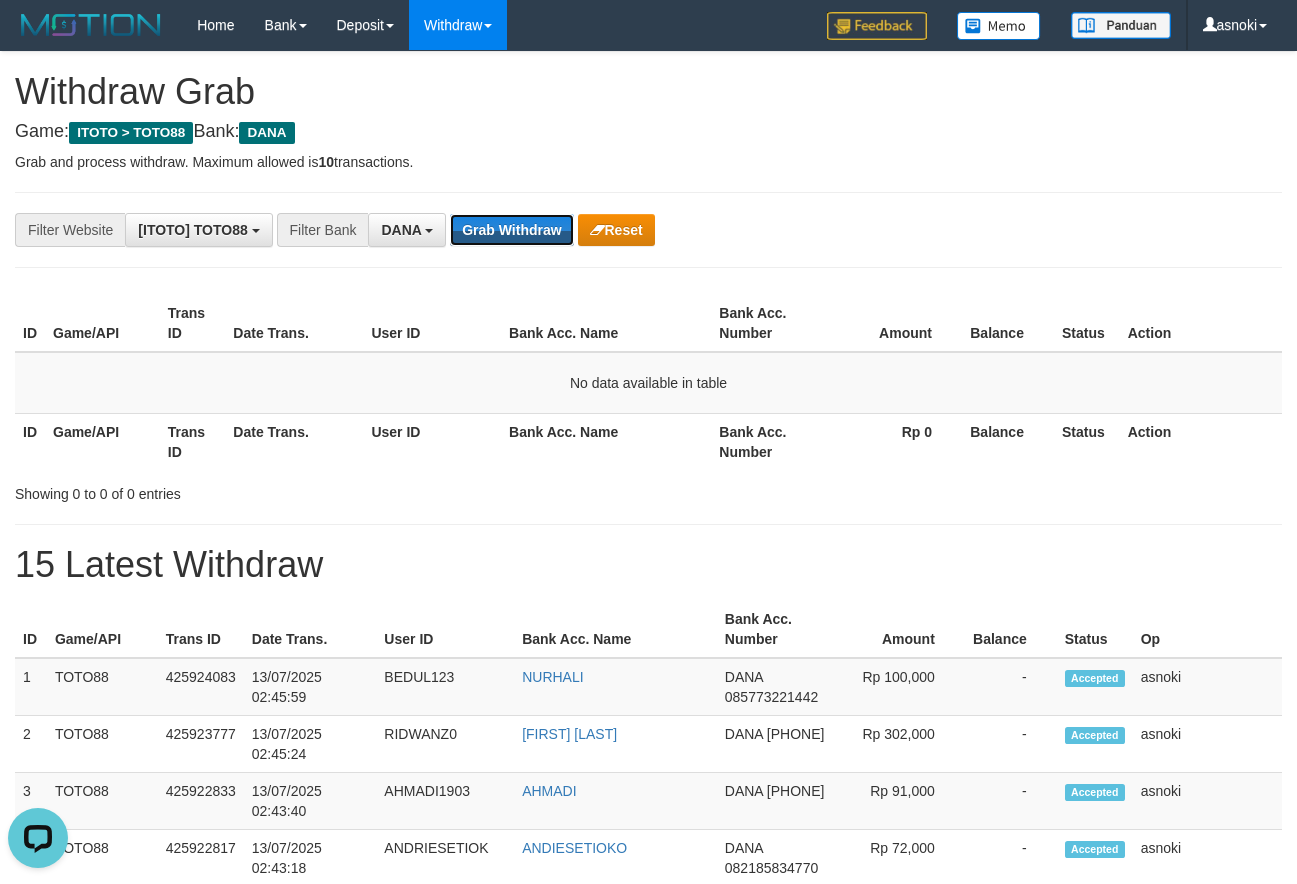 click on "Grab Withdraw" at bounding box center [511, 230] 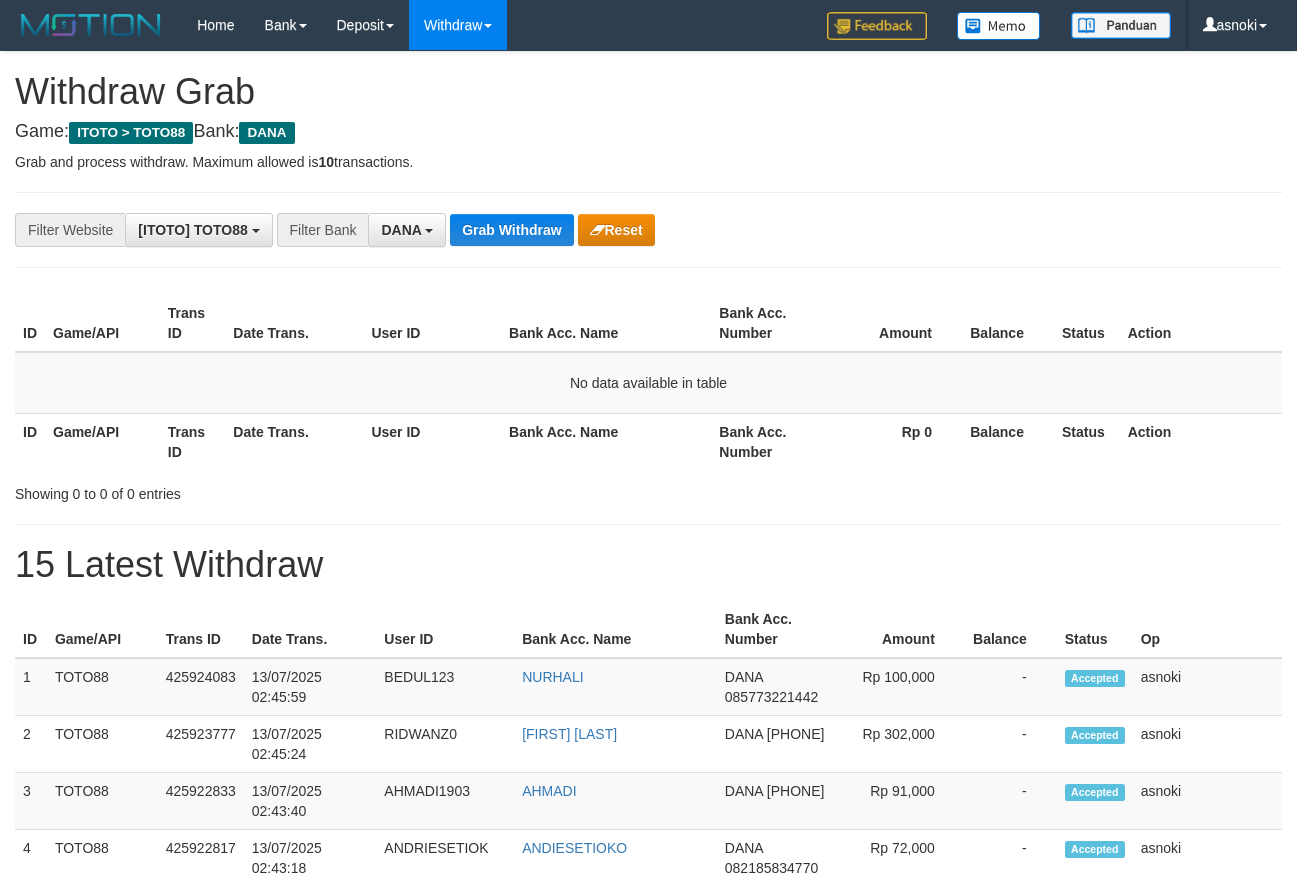 scroll, scrollTop: 0, scrollLeft: 0, axis: both 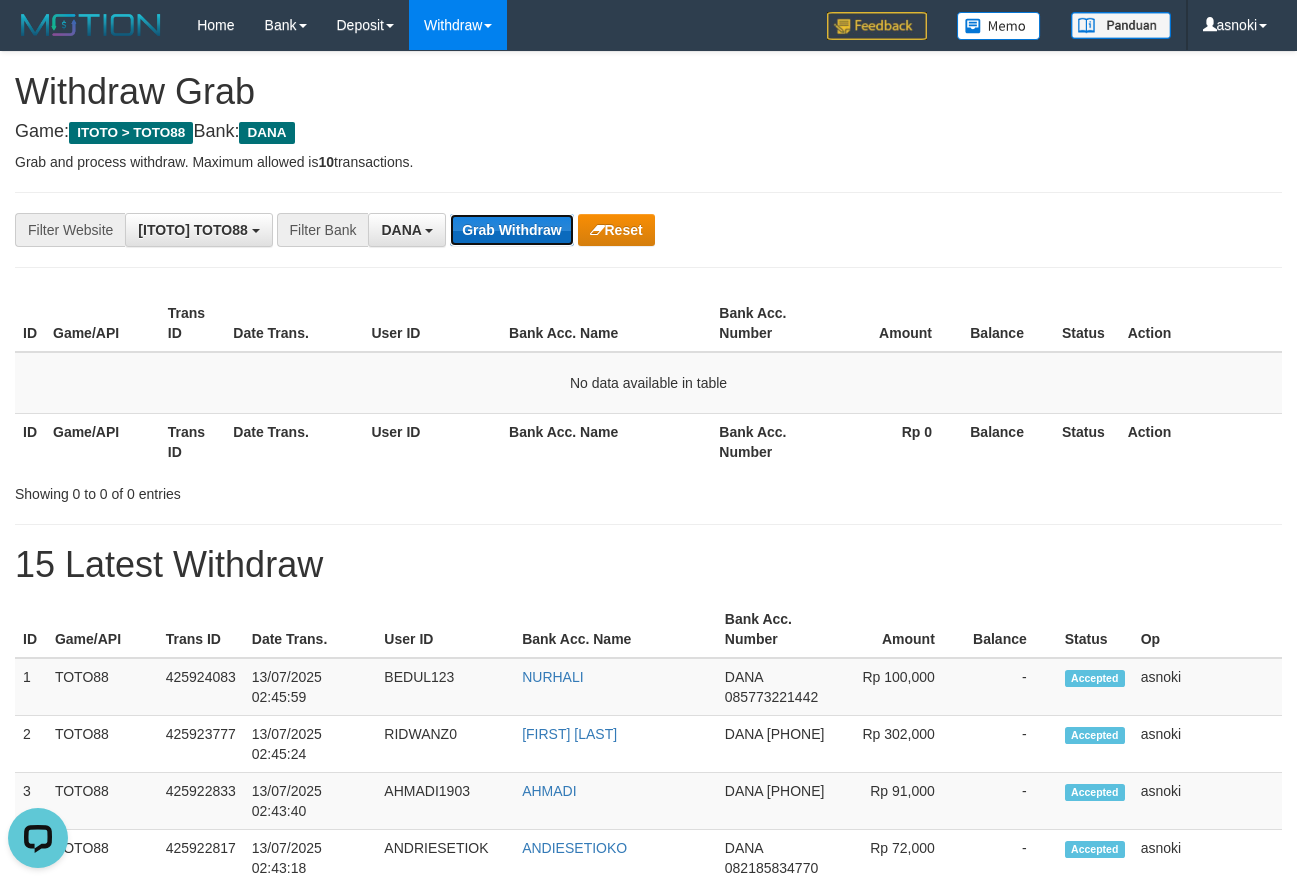 drag, startPoint x: 0, startPoint y: 0, endPoint x: 507, endPoint y: 231, distance: 557.14453 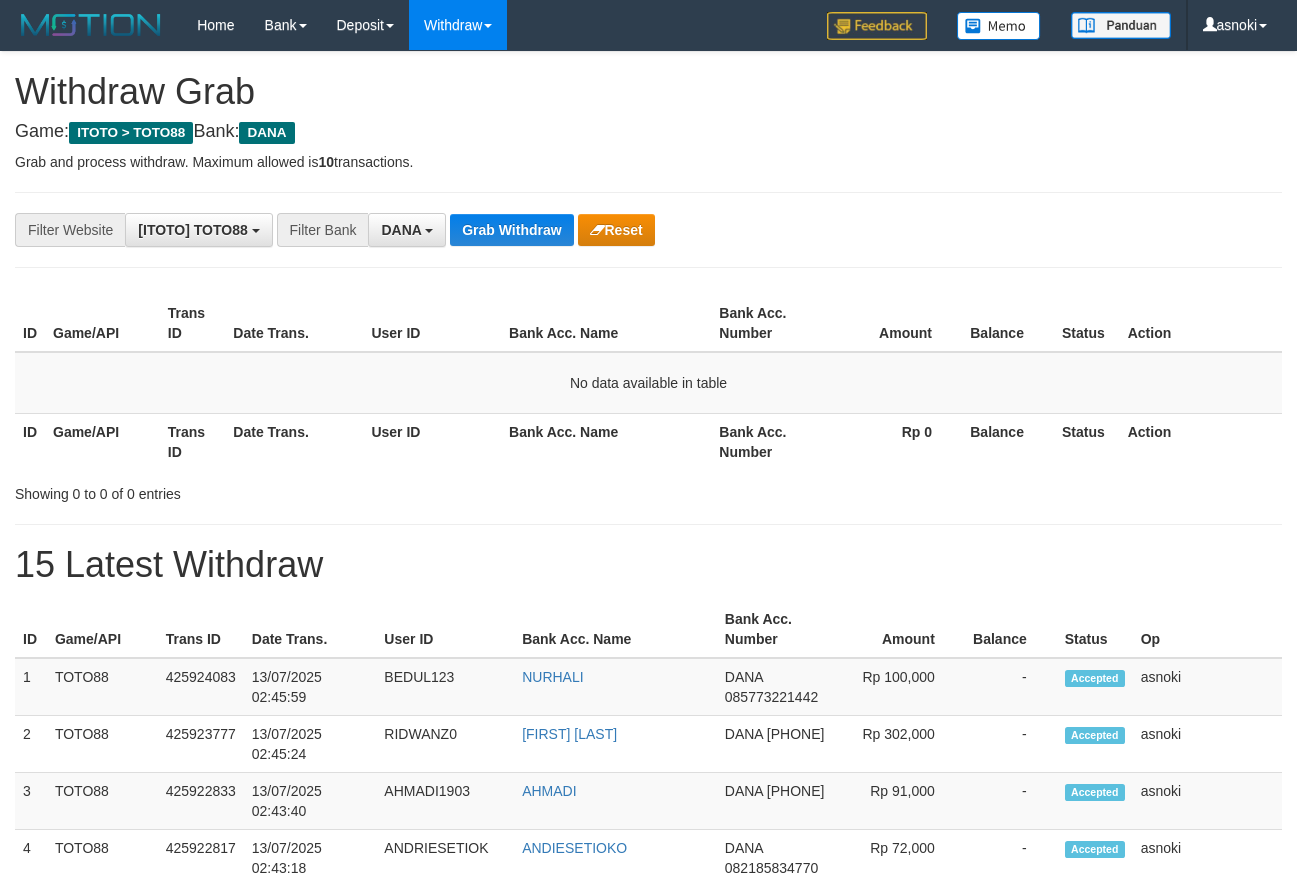 scroll, scrollTop: 0, scrollLeft: 0, axis: both 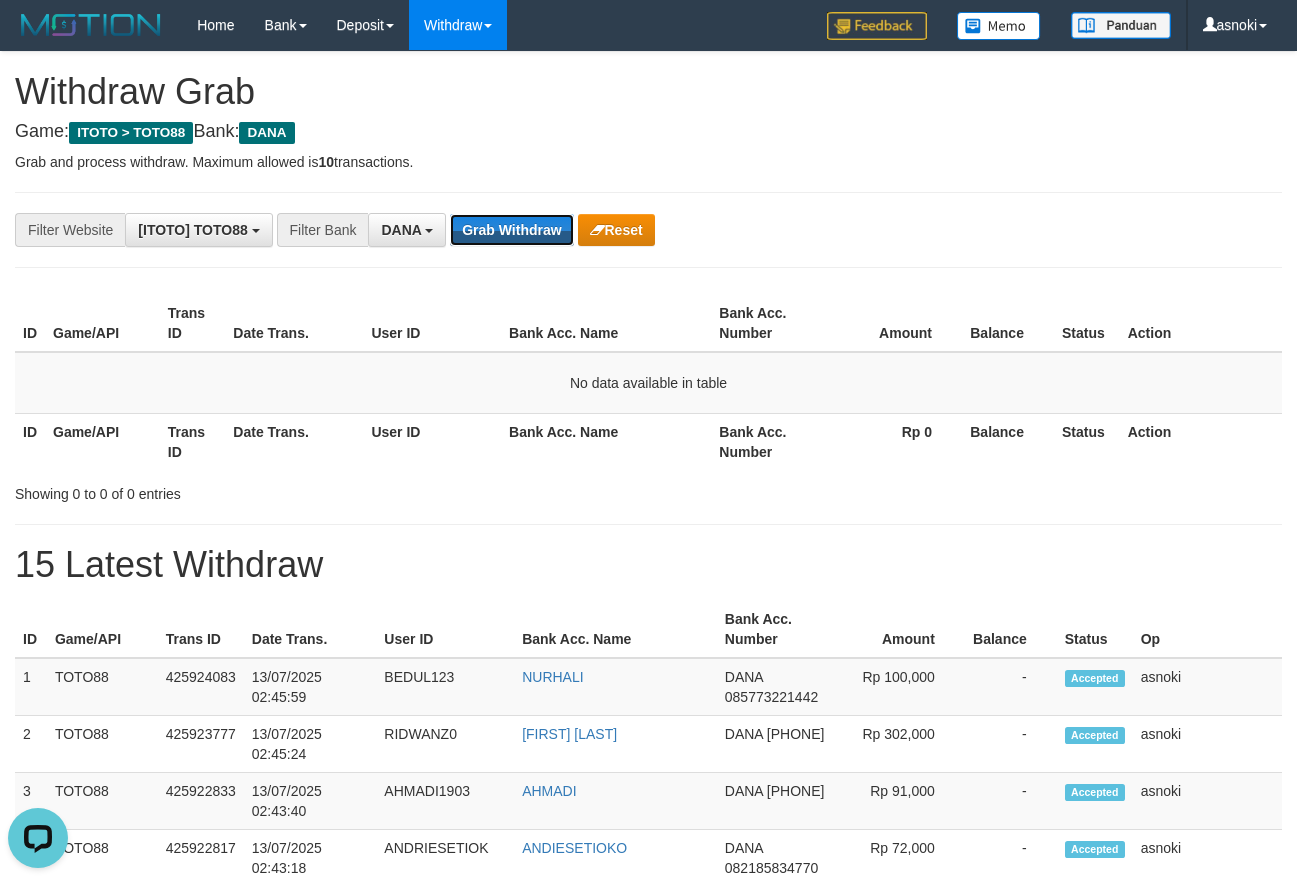 click on "Grab Withdraw" at bounding box center (511, 230) 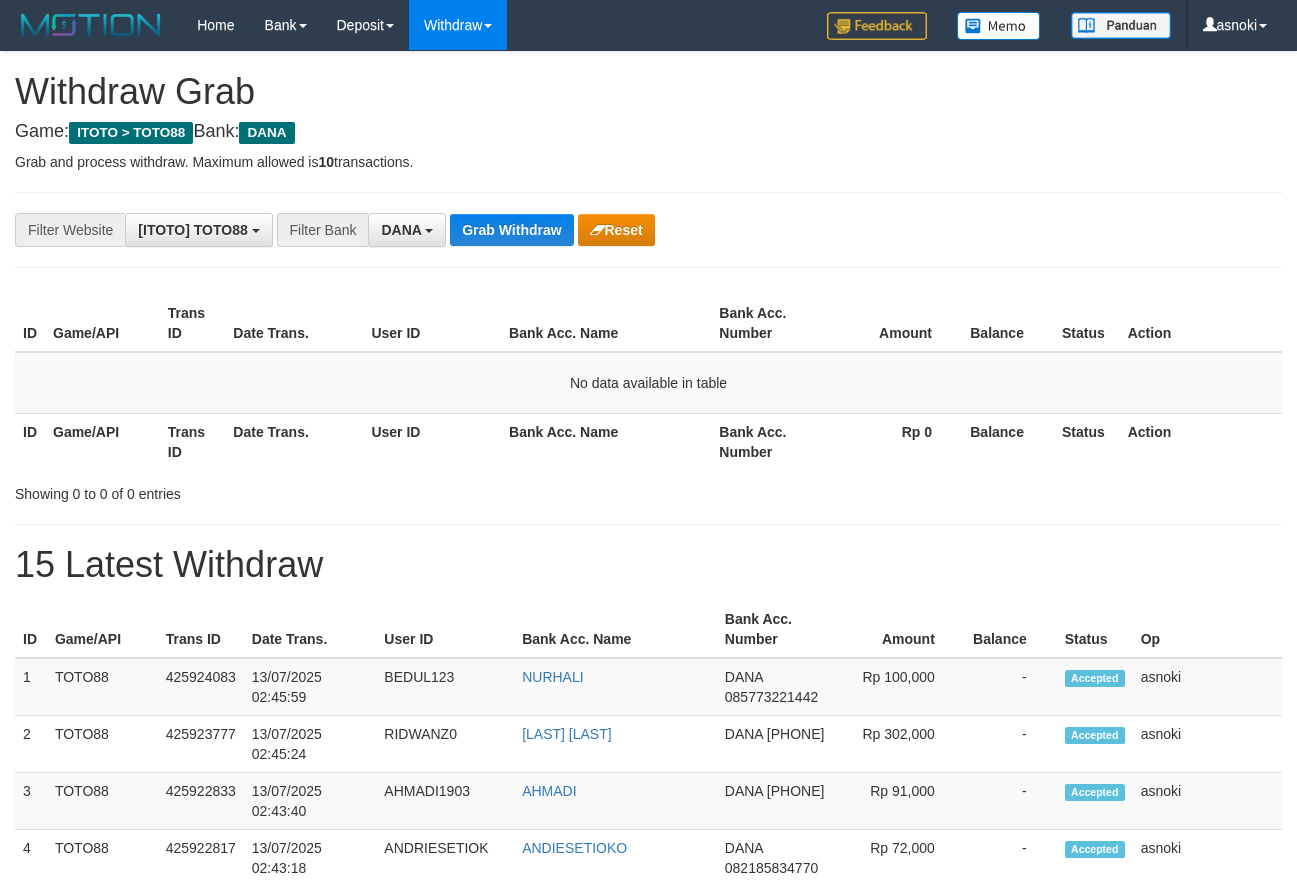 scroll, scrollTop: 0, scrollLeft: 0, axis: both 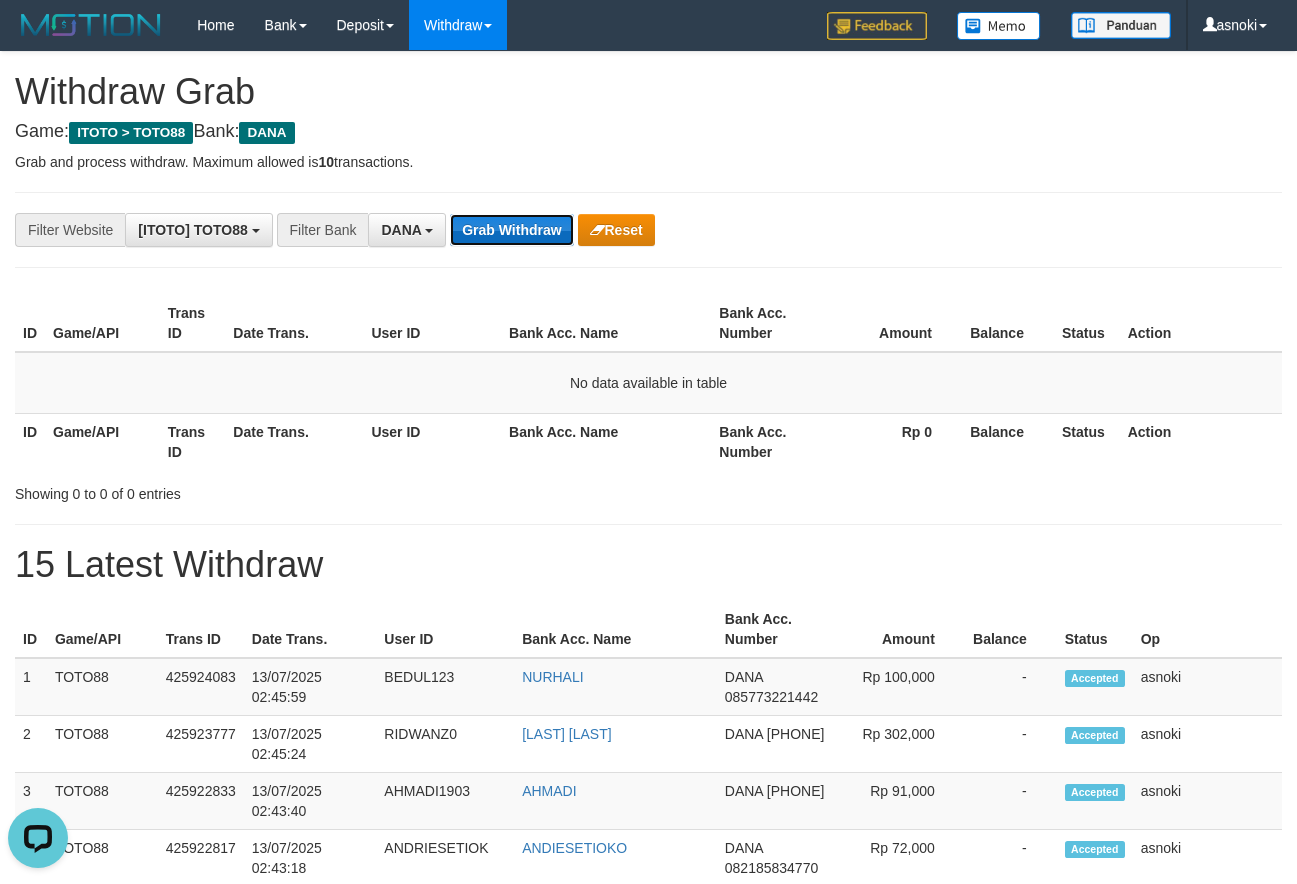 click on "Grab Withdraw" at bounding box center [511, 230] 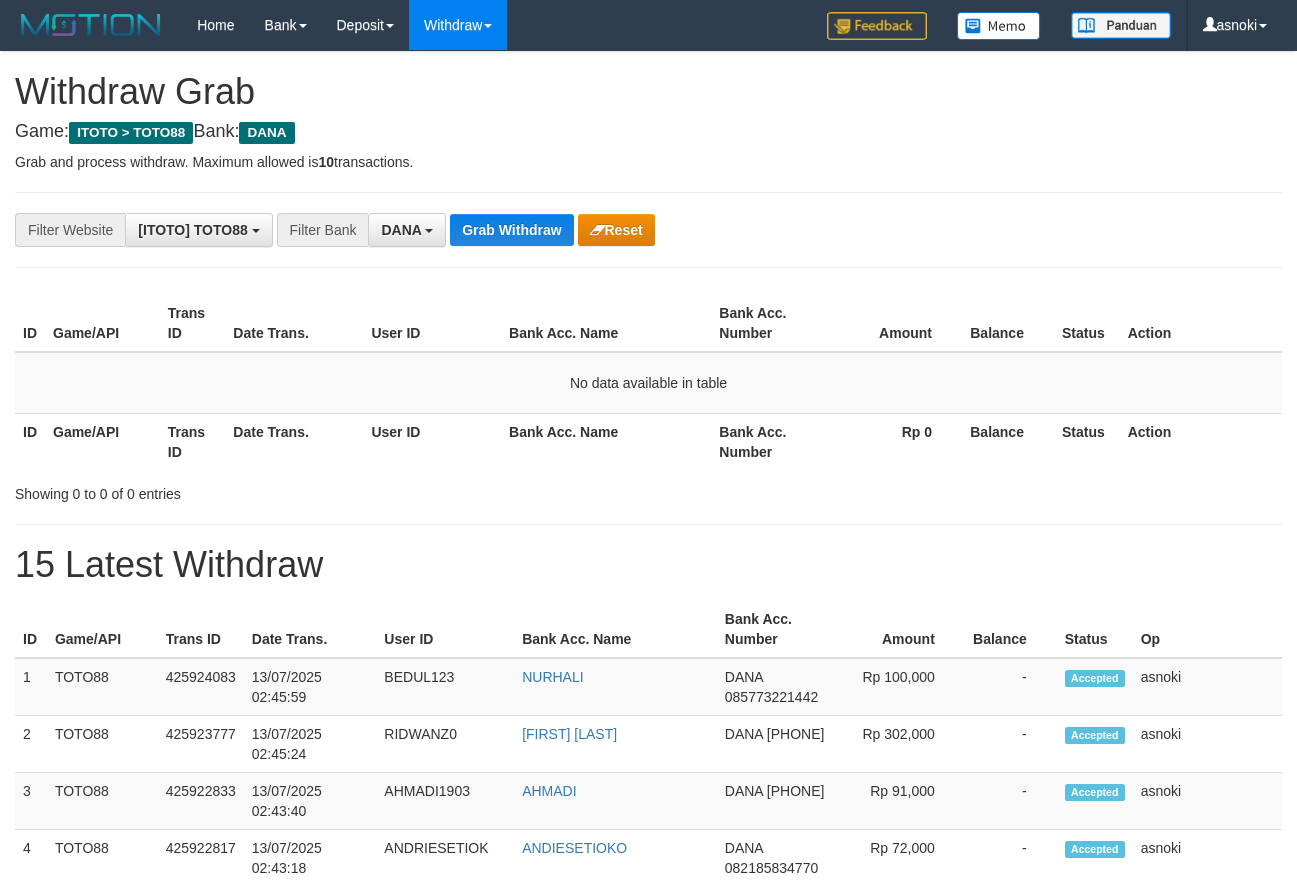 scroll, scrollTop: 0, scrollLeft: 0, axis: both 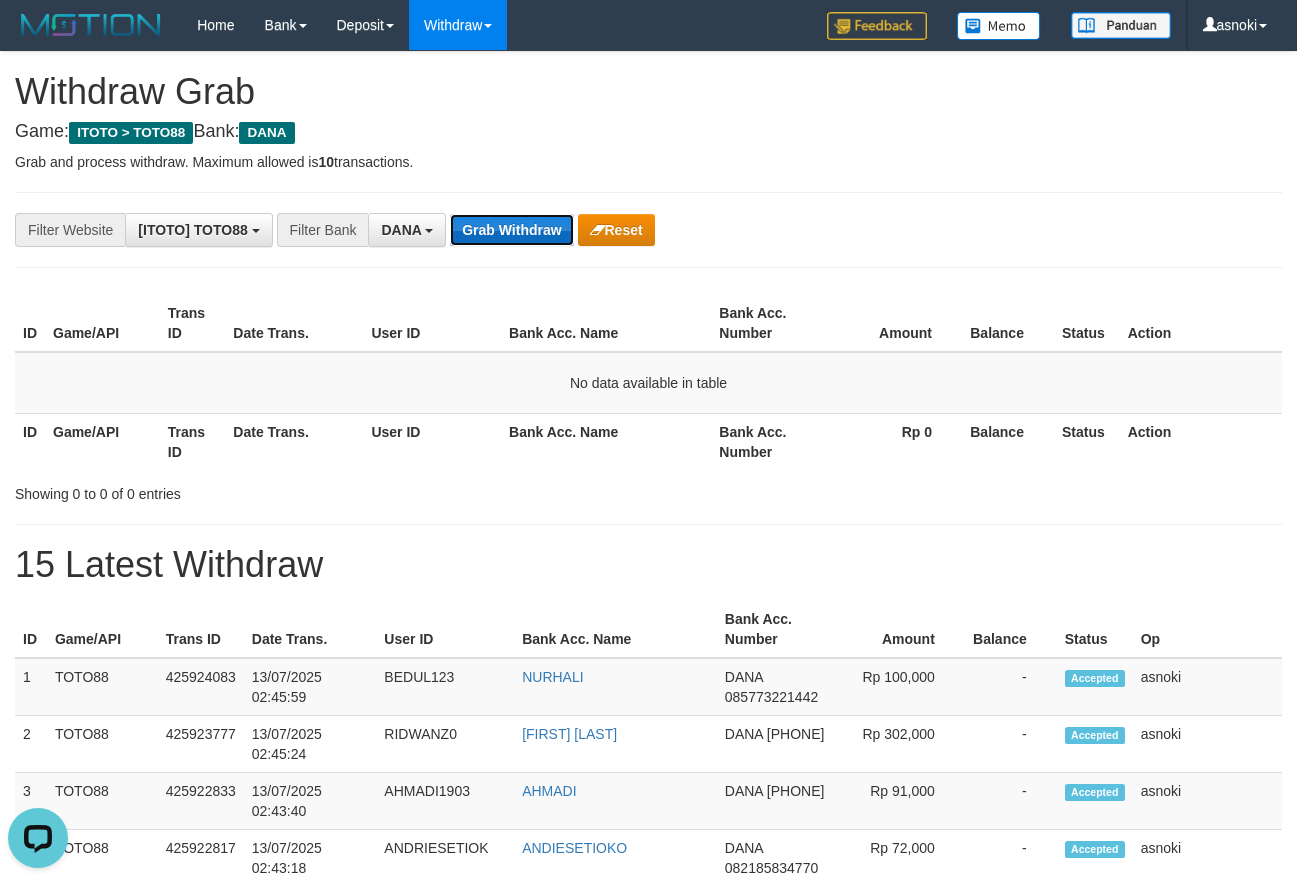 click on "Grab Withdraw" at bounding box center [511, 230] 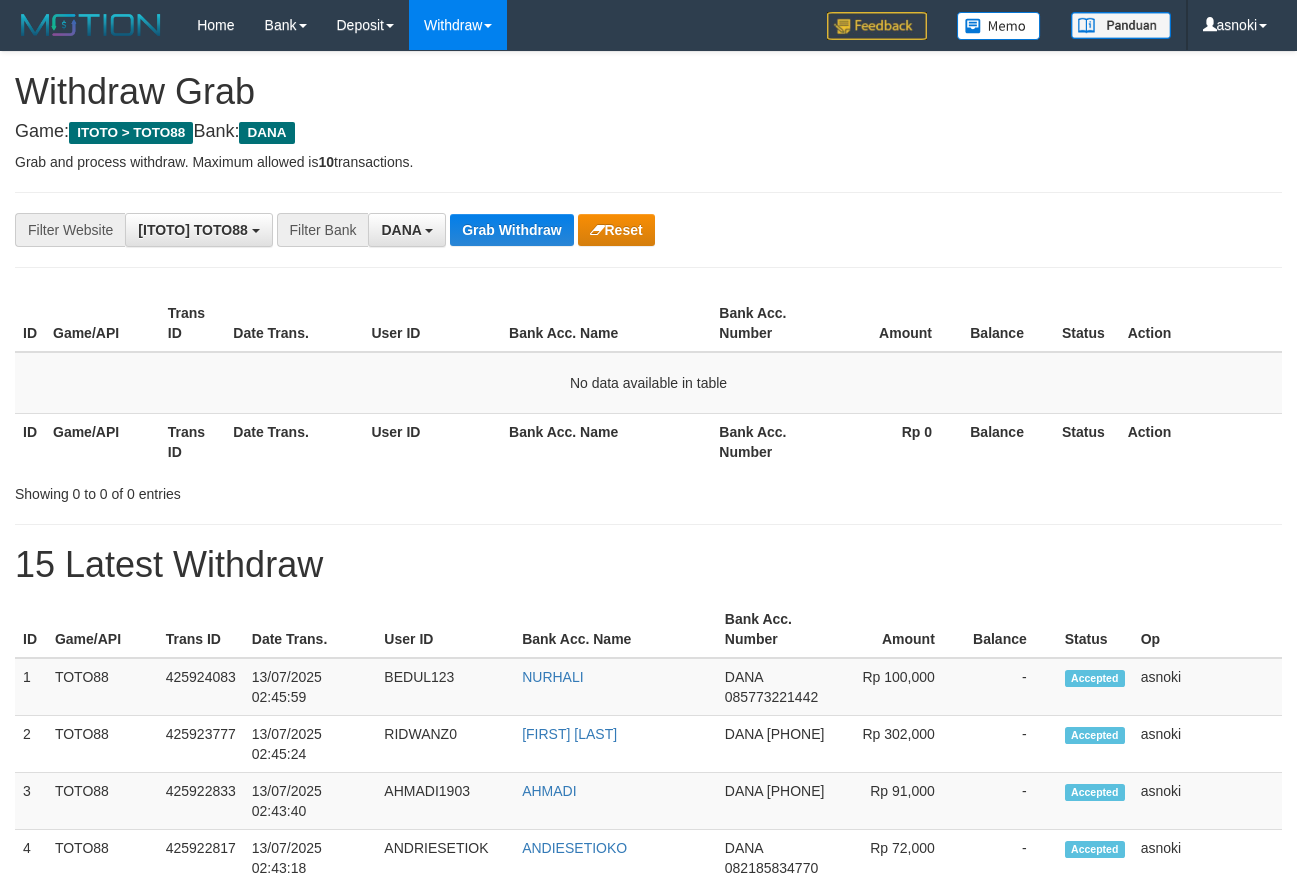scroll, scrollTop: 0, scrollLeft: 0, axis: both 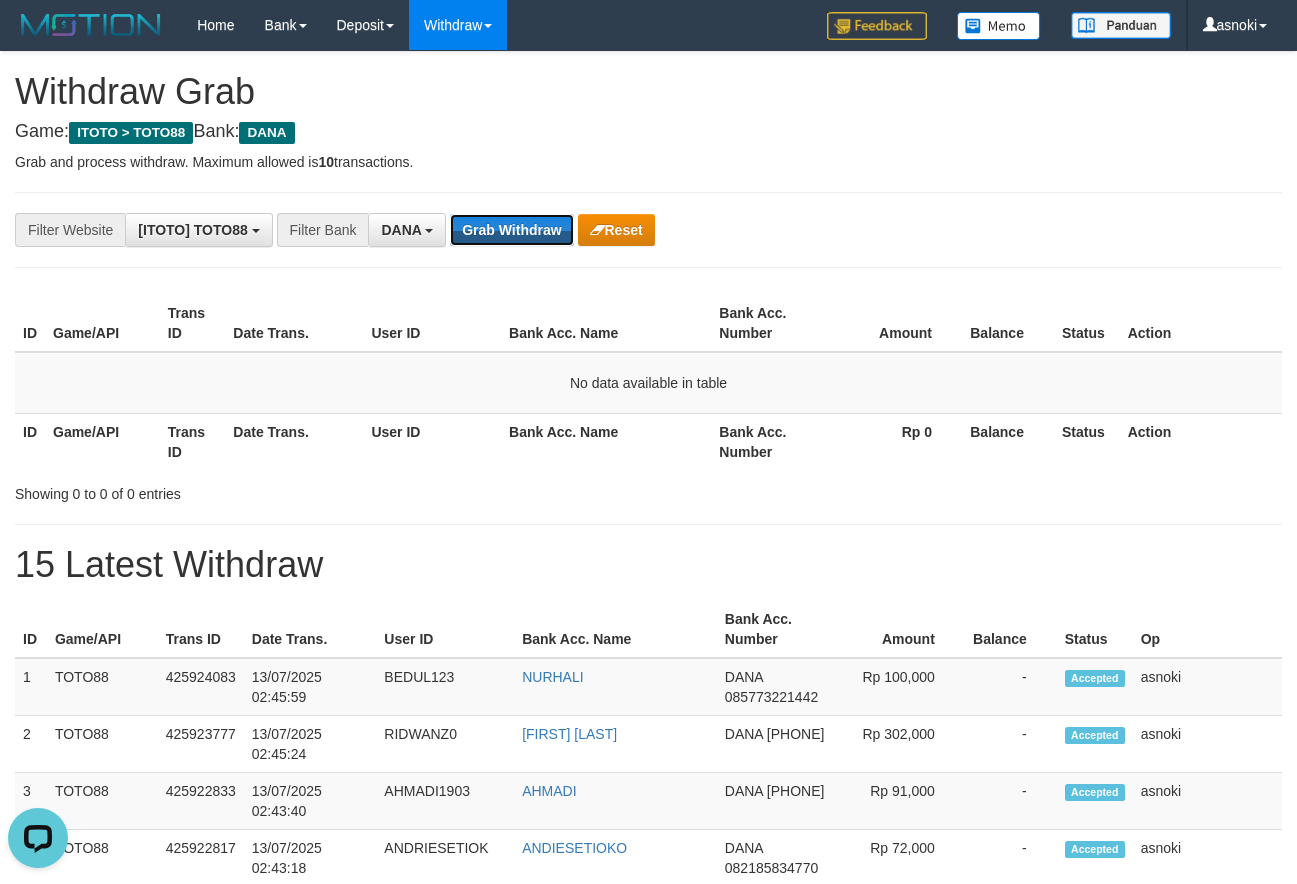 click on "Grab Withdraw" at bounding box center (511, 230) 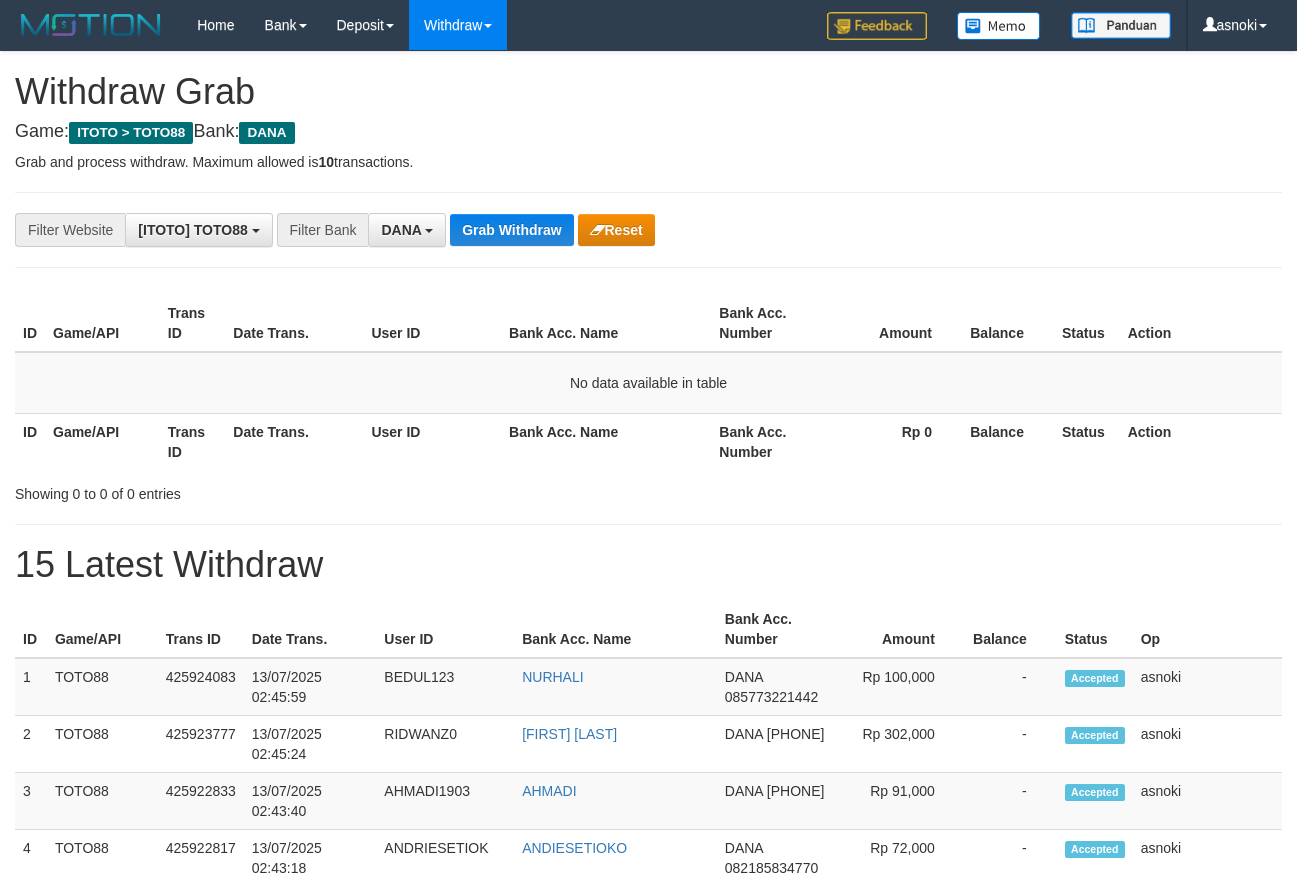 scroll, scrollTop: 0, scrollLeft: 0, axis: both 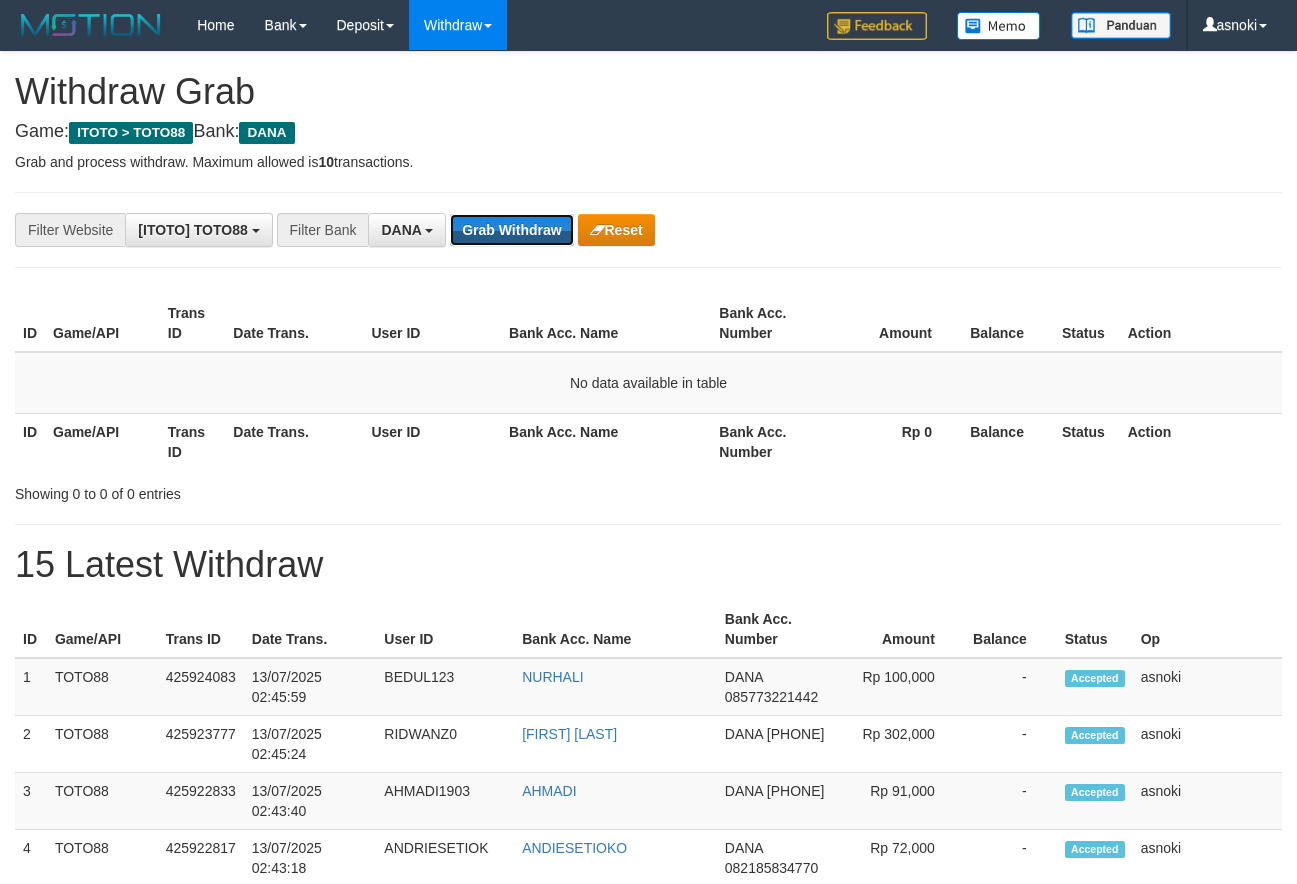 click on "Grab Withdraw" at bounding box center [511, 230] 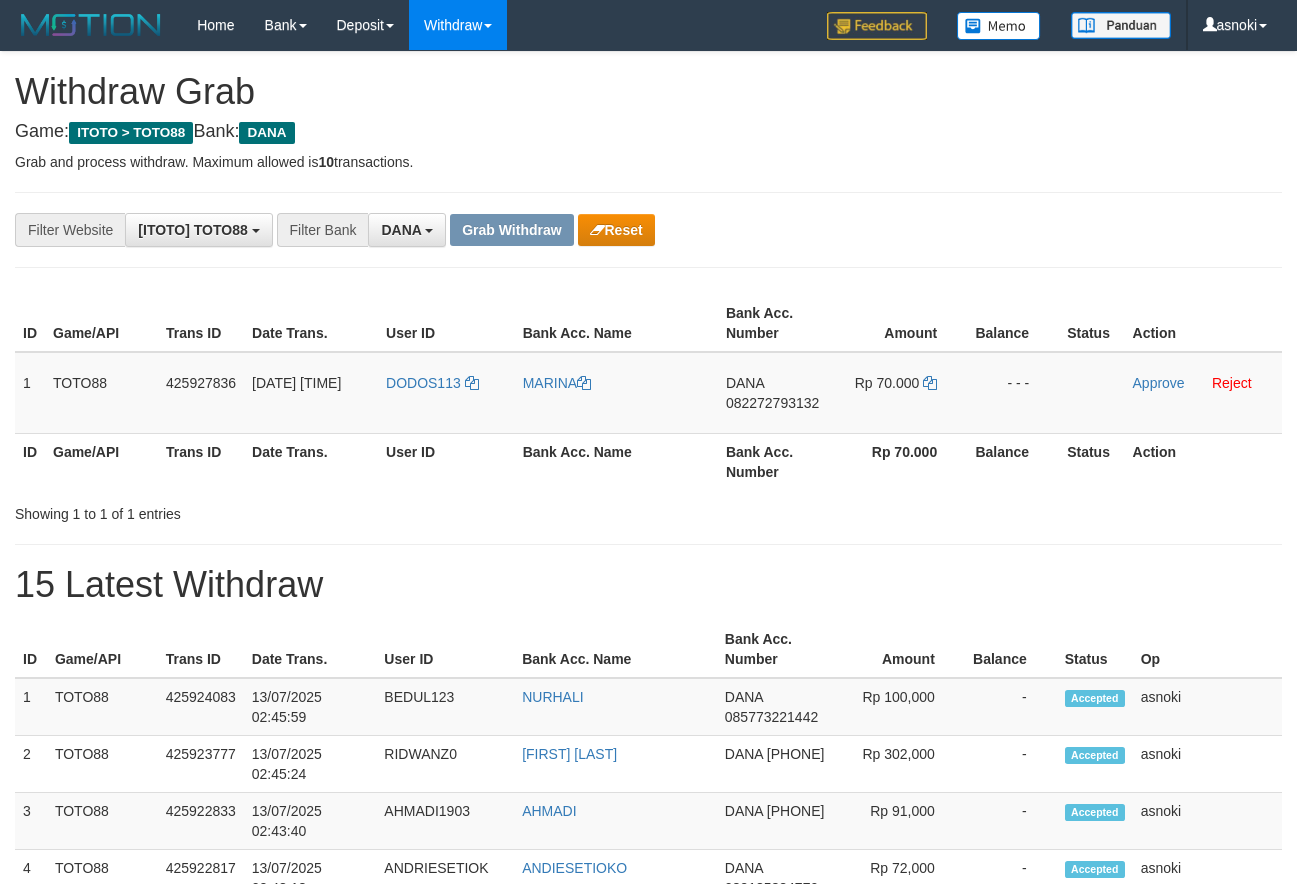 scroll, scrollTop: 0, scrollLeft: 0, axis: both 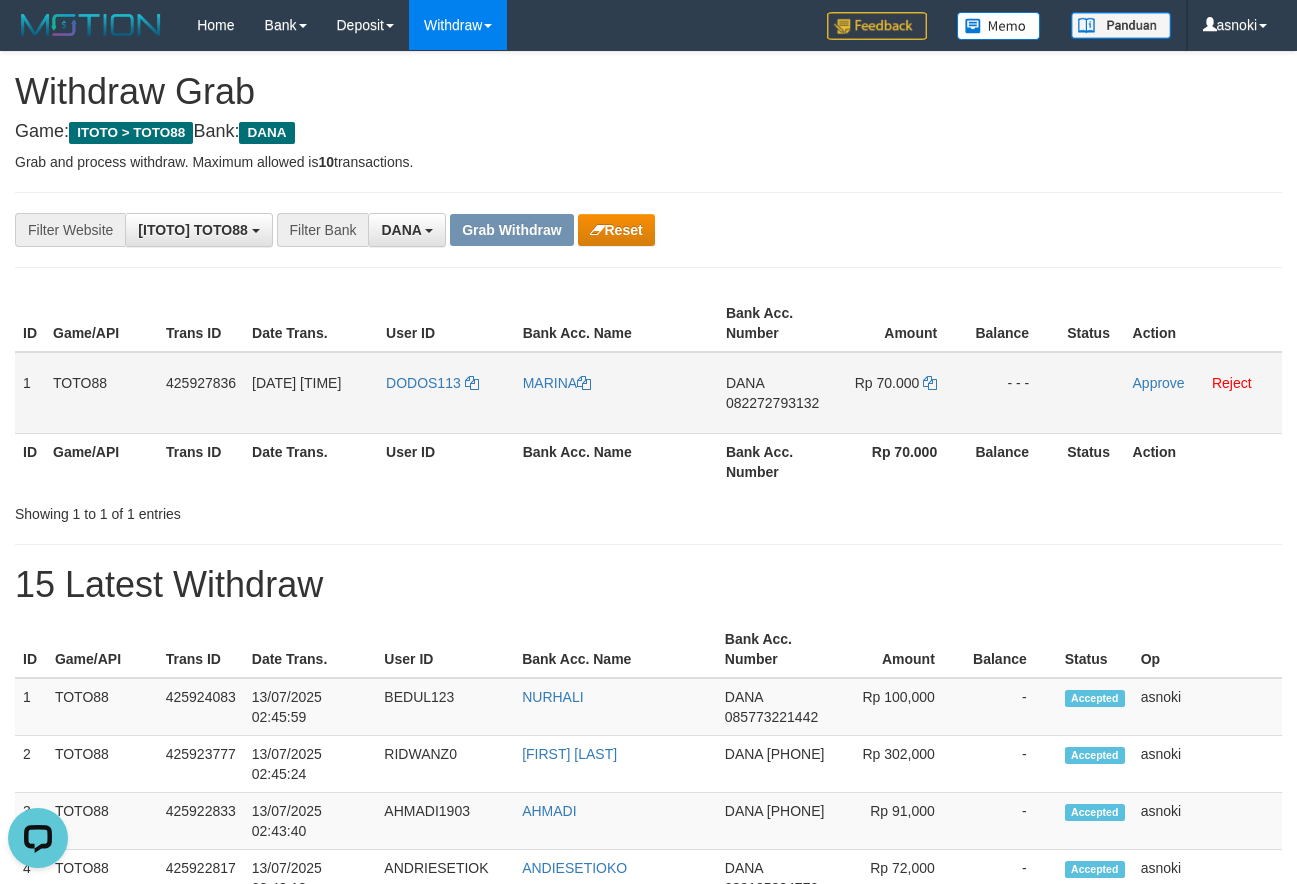 click on "082272793132" at bounding box center (772, 403) 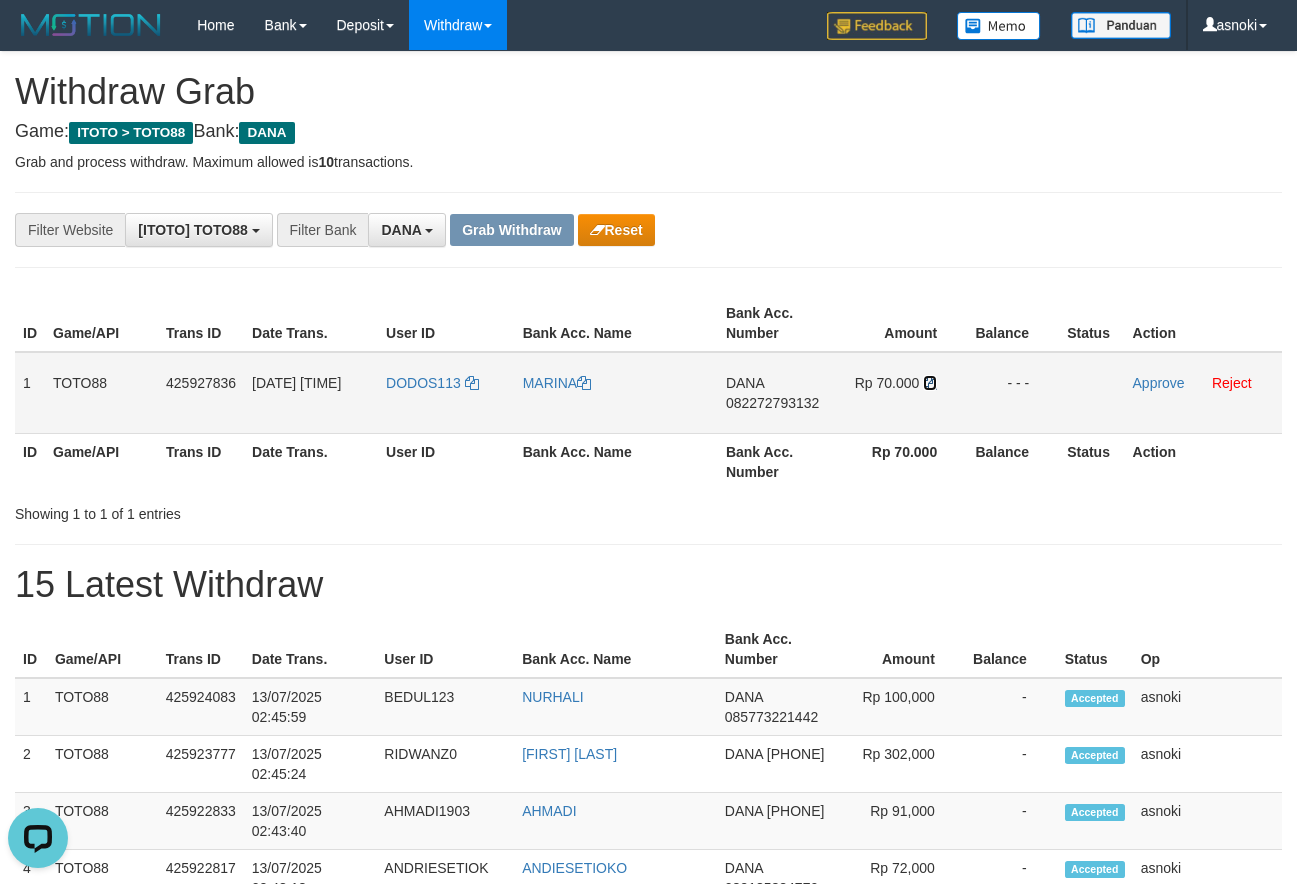 click at bounding box center (930, 383) 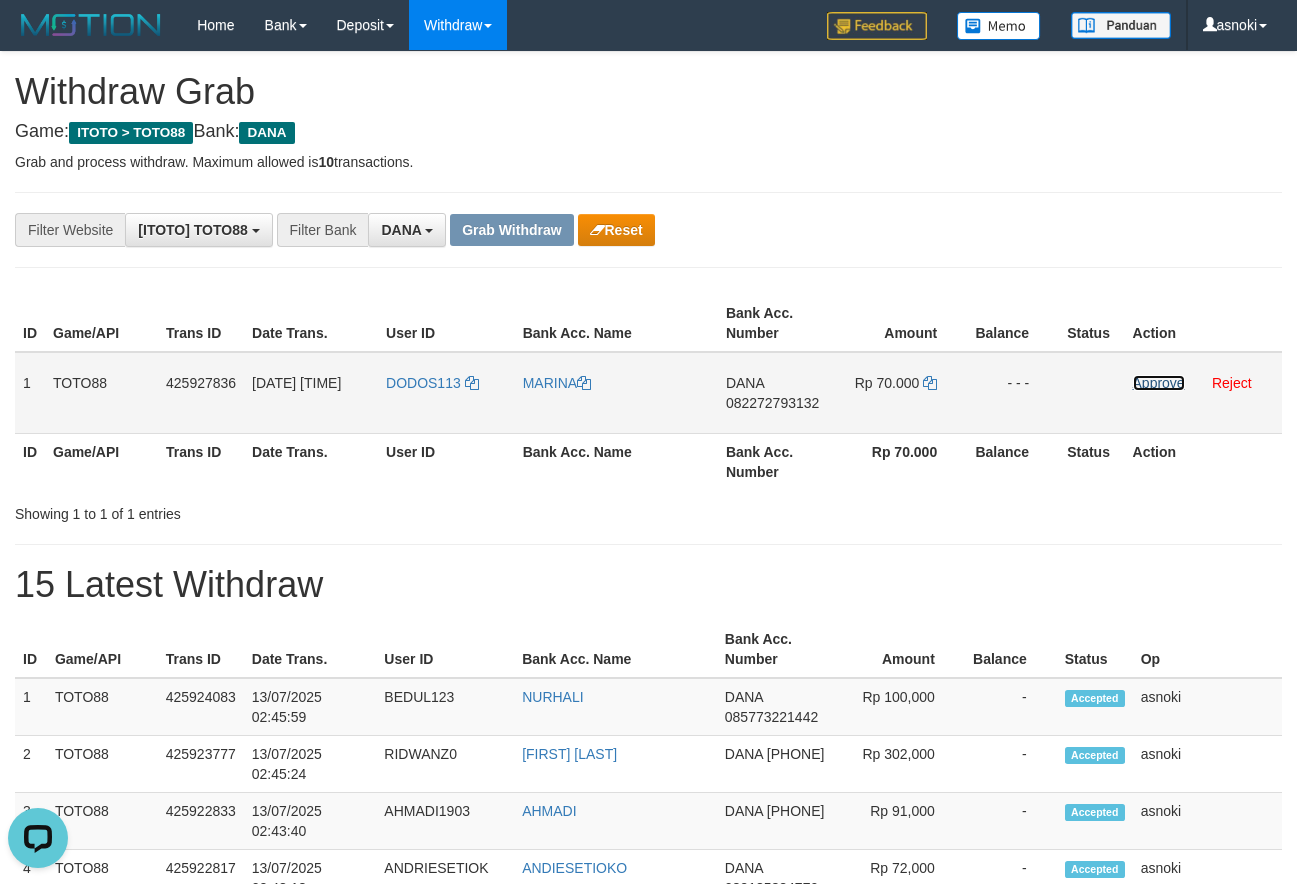 click on "Approve" at bounding box center (1159, 383) 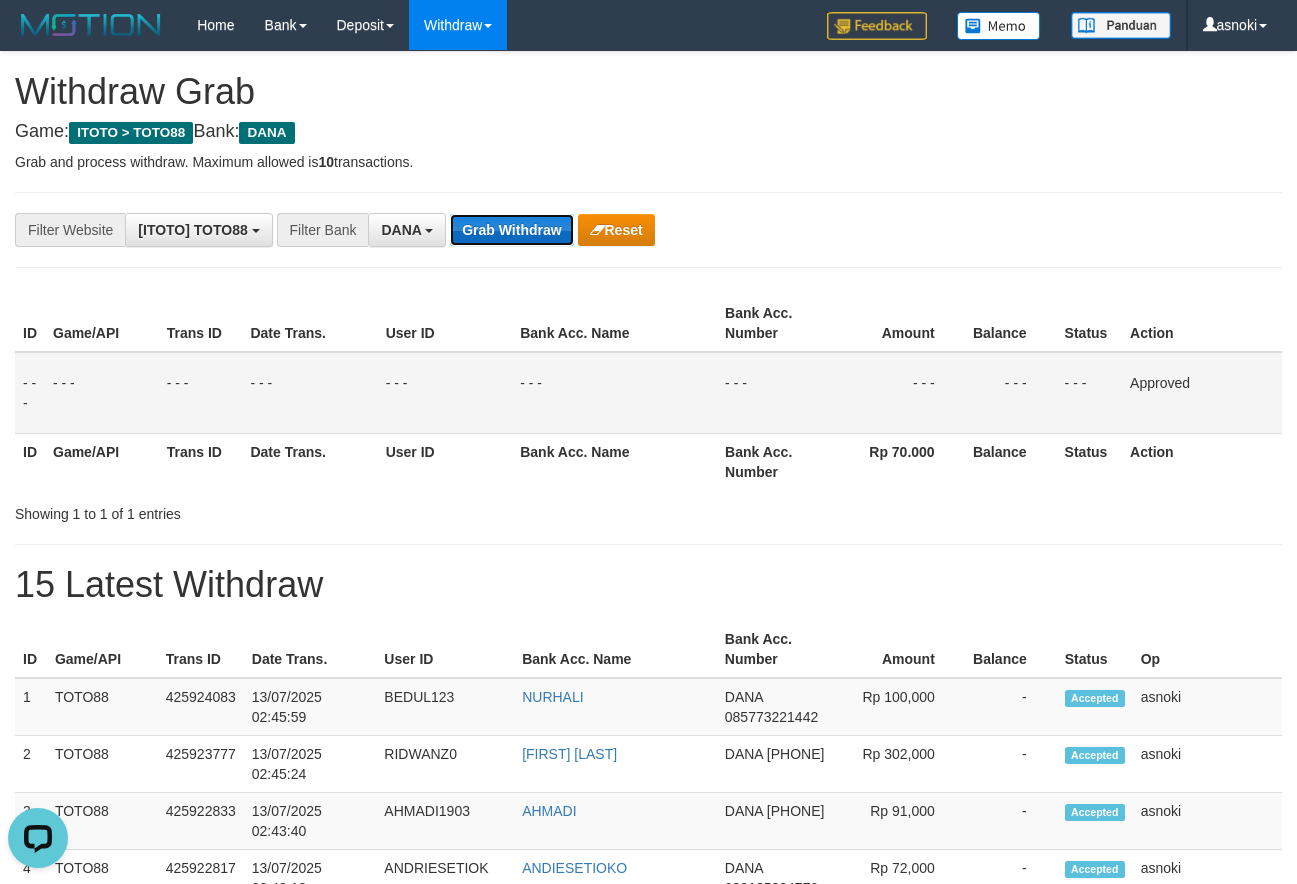 click on "Grab Withdraw" at bounding box center (511, 230) 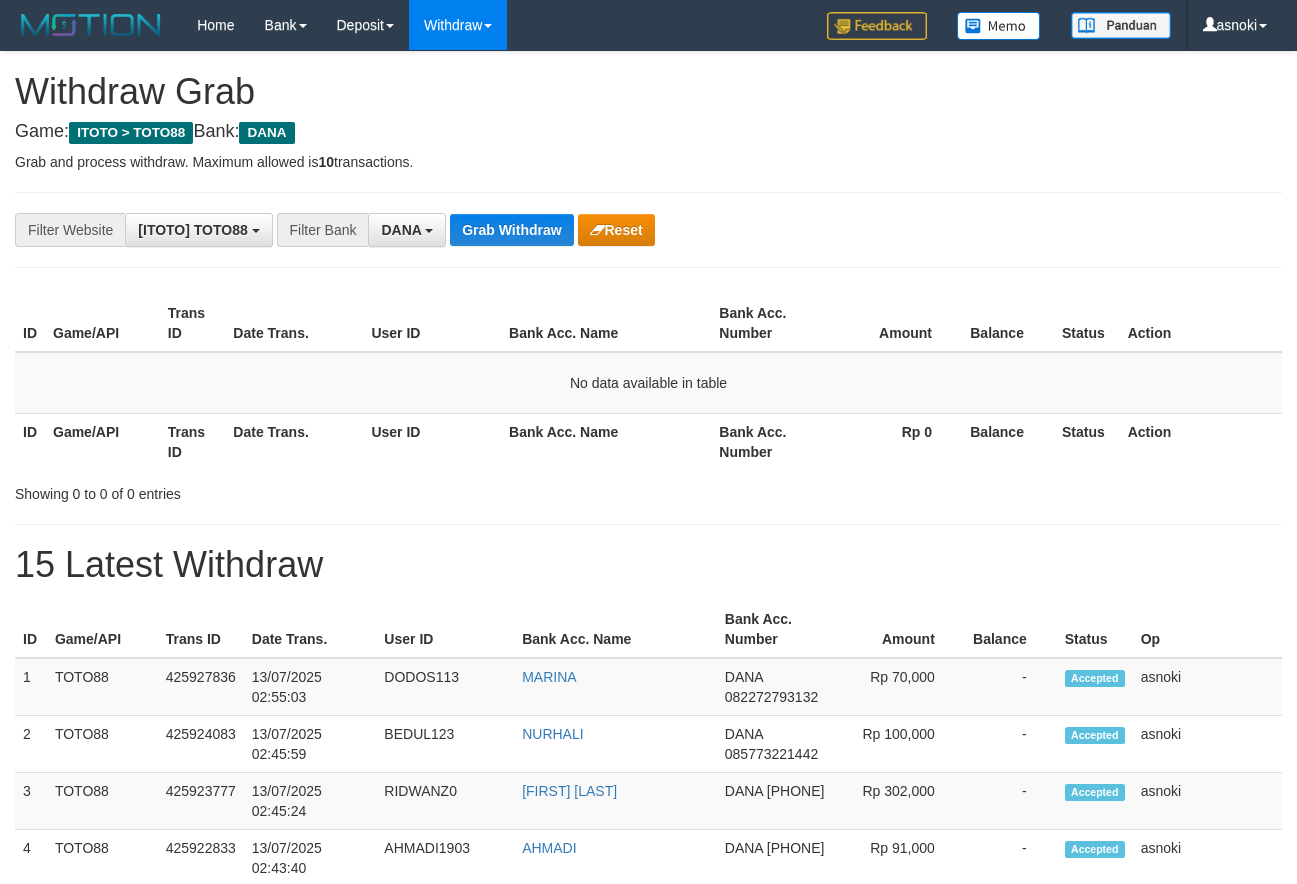 scroll, scrollTop: 0, scrollLeft: 0, axis: both 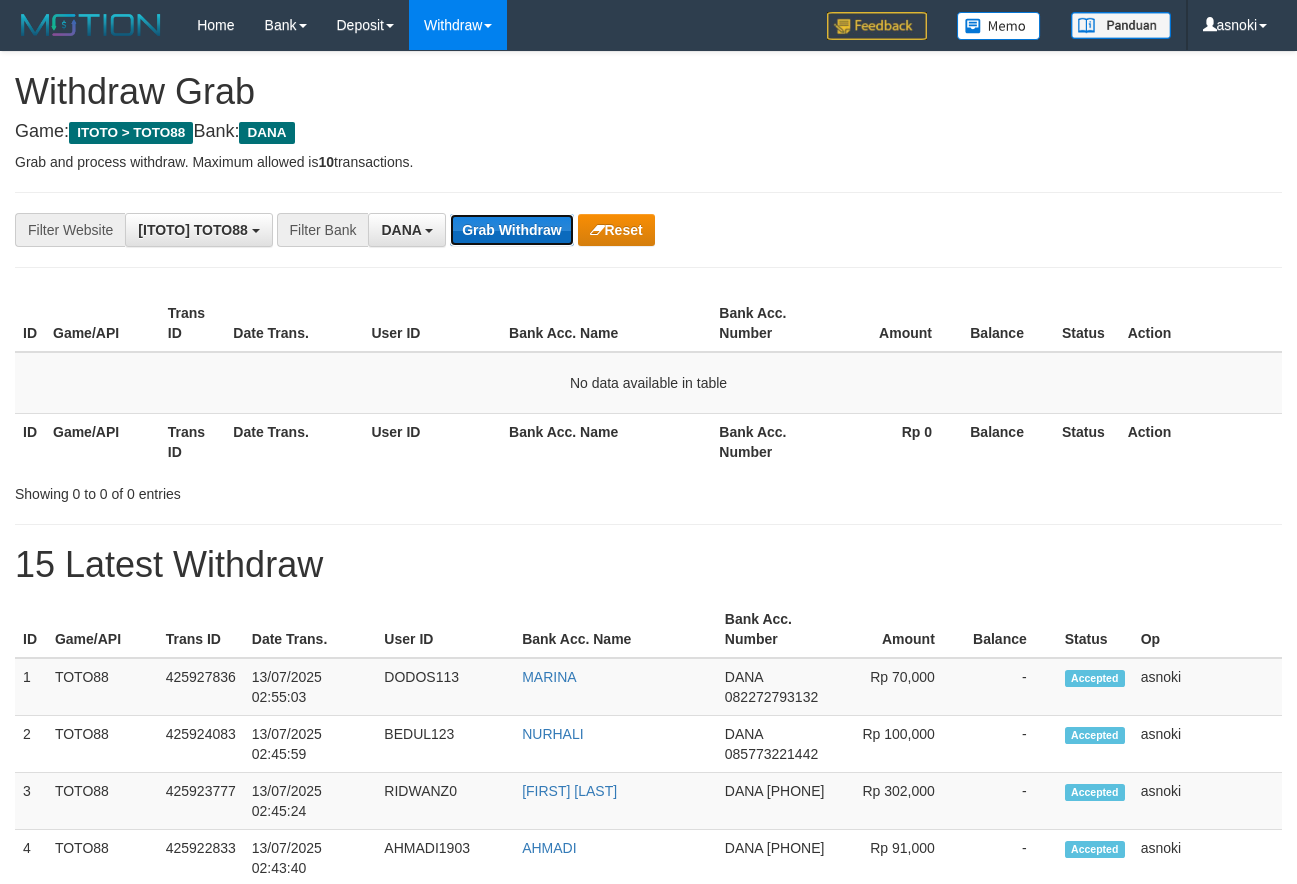 click on "Grab Withdraw" at bounding box center (511, 230) 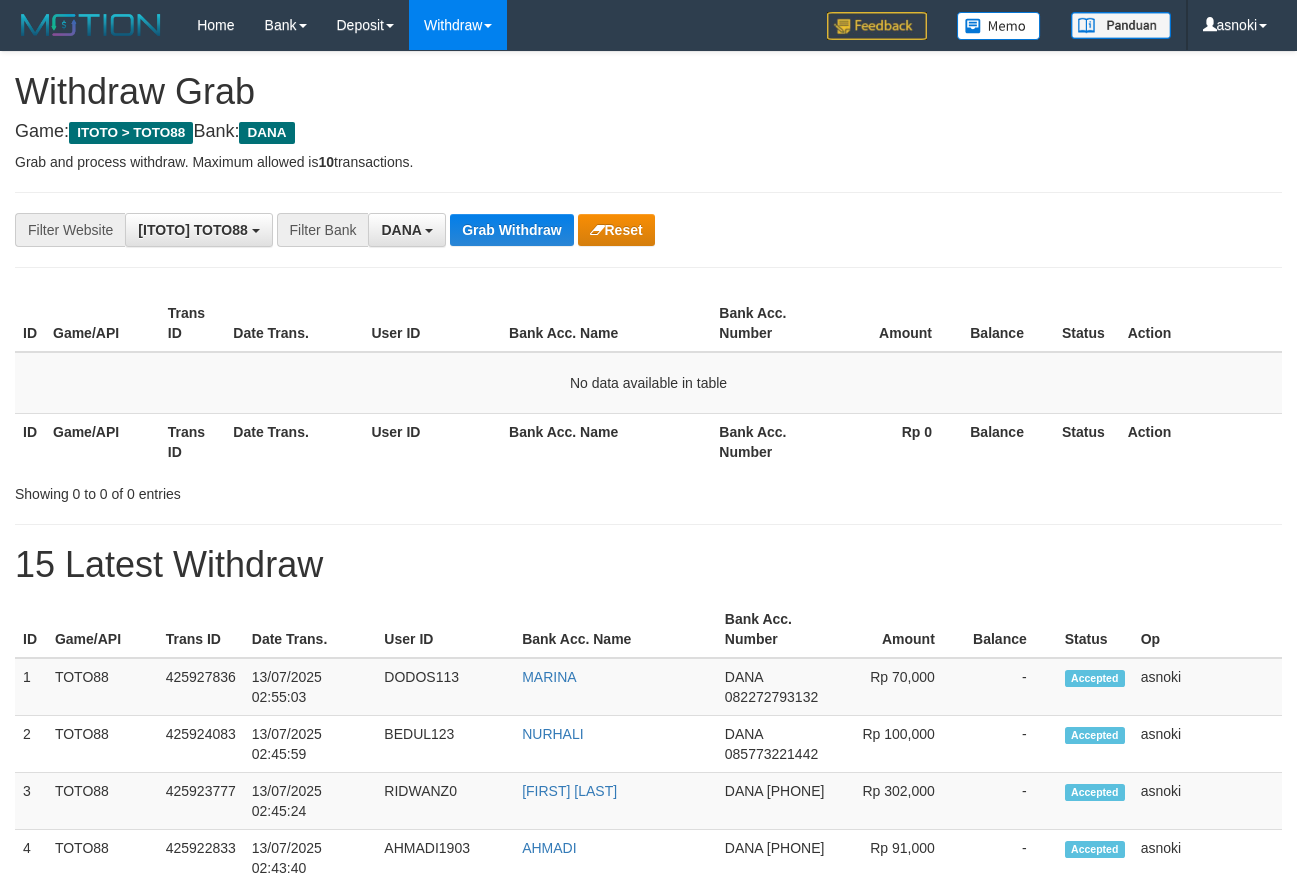 scroll, scrollTop: 0, scrollLeft: 0, axis: both 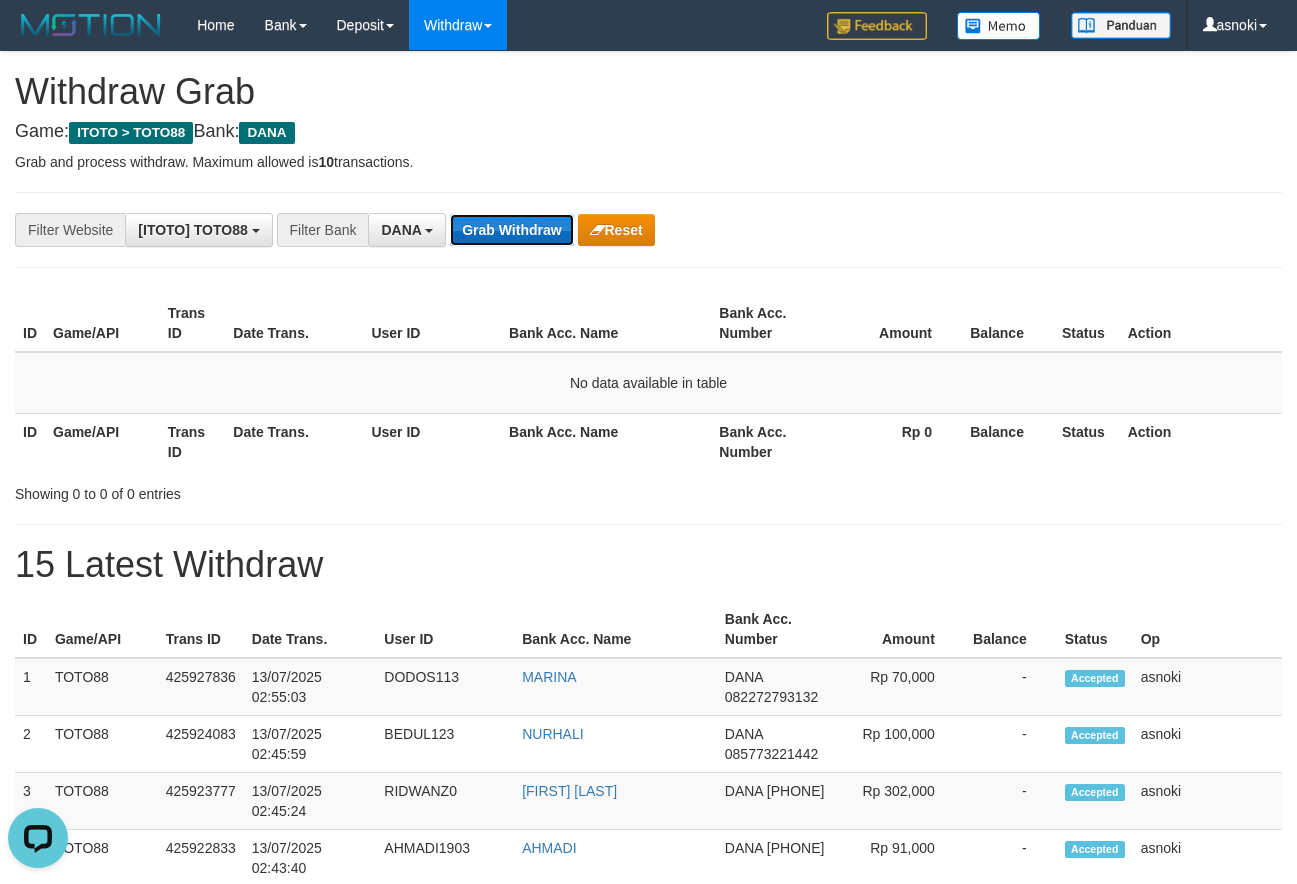 click on "Grab Withdraw" at bounding box center [511, 230] 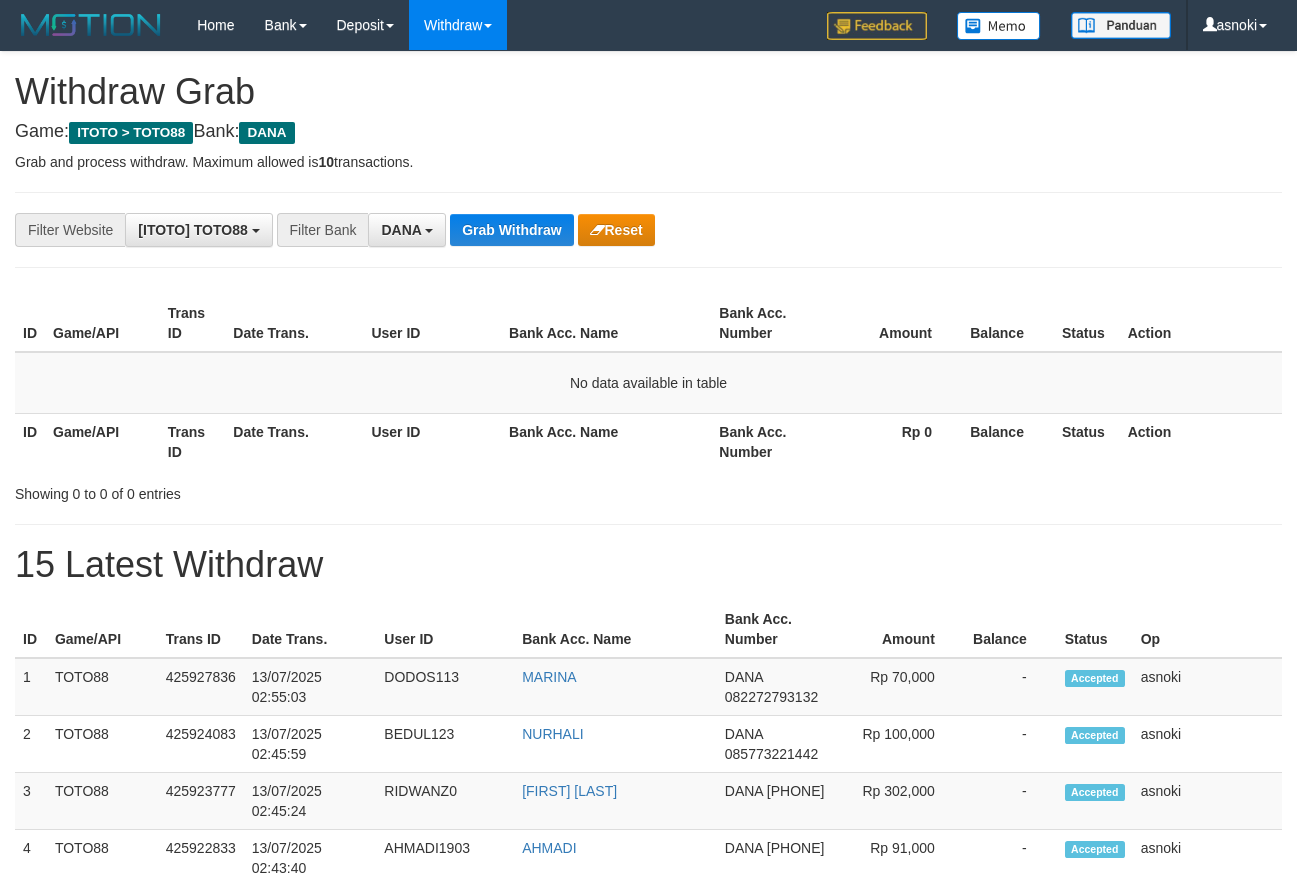 scroll, scrollTop: 0, scrollLeft: 0, axis: both 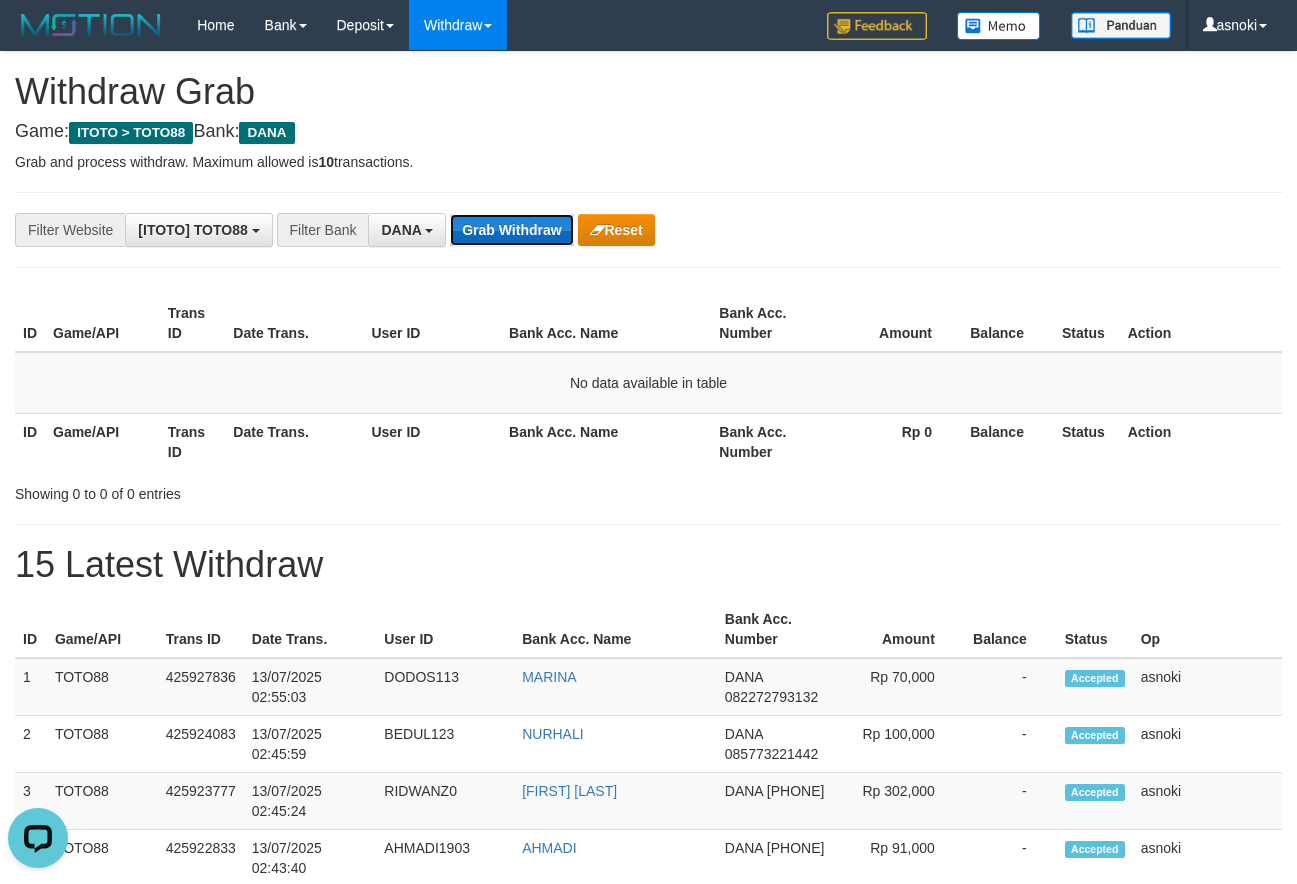 click on "Grab Withdraw" at bounding box center [511, 230] 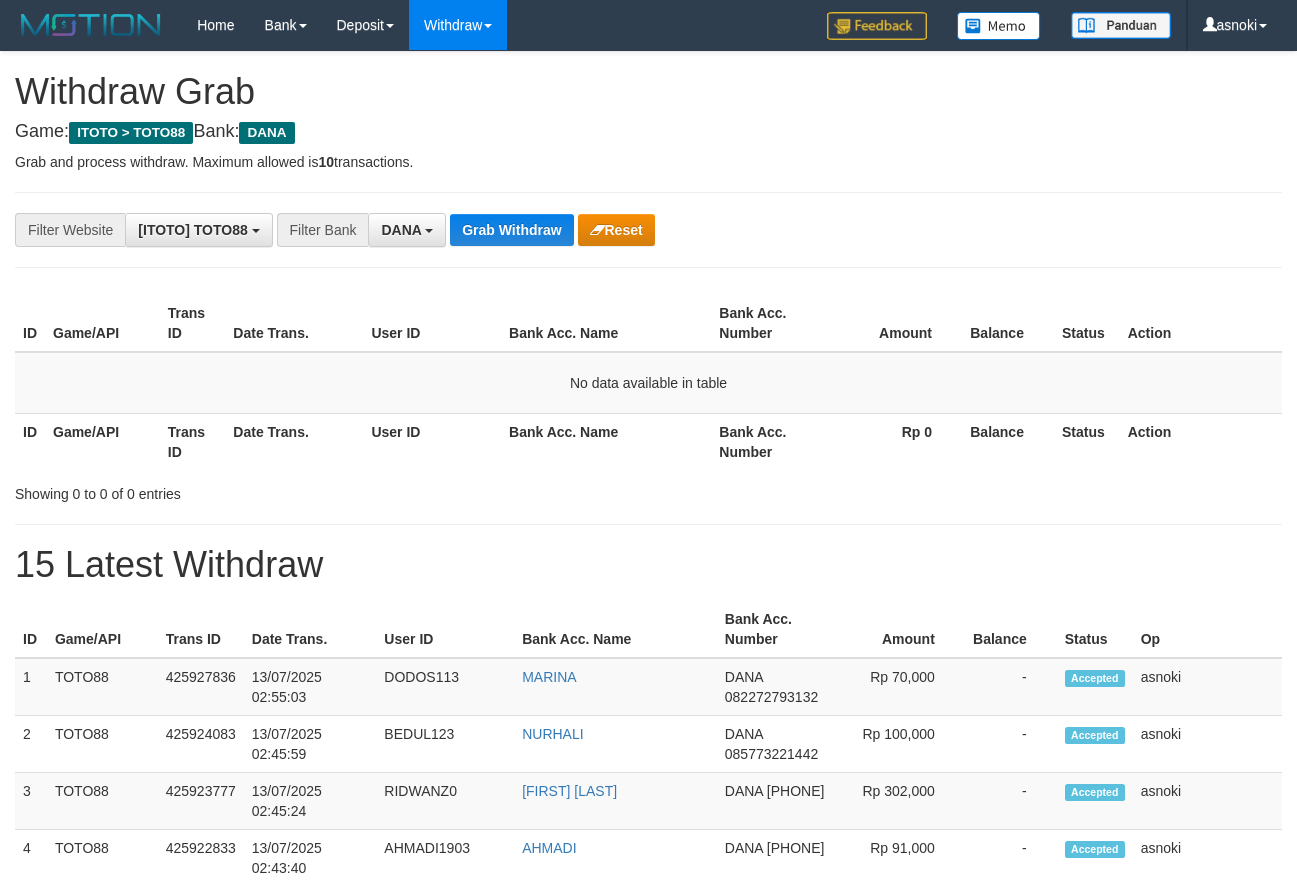 scroll, scrollTop: 0, scrollLeft: 0, axis: both 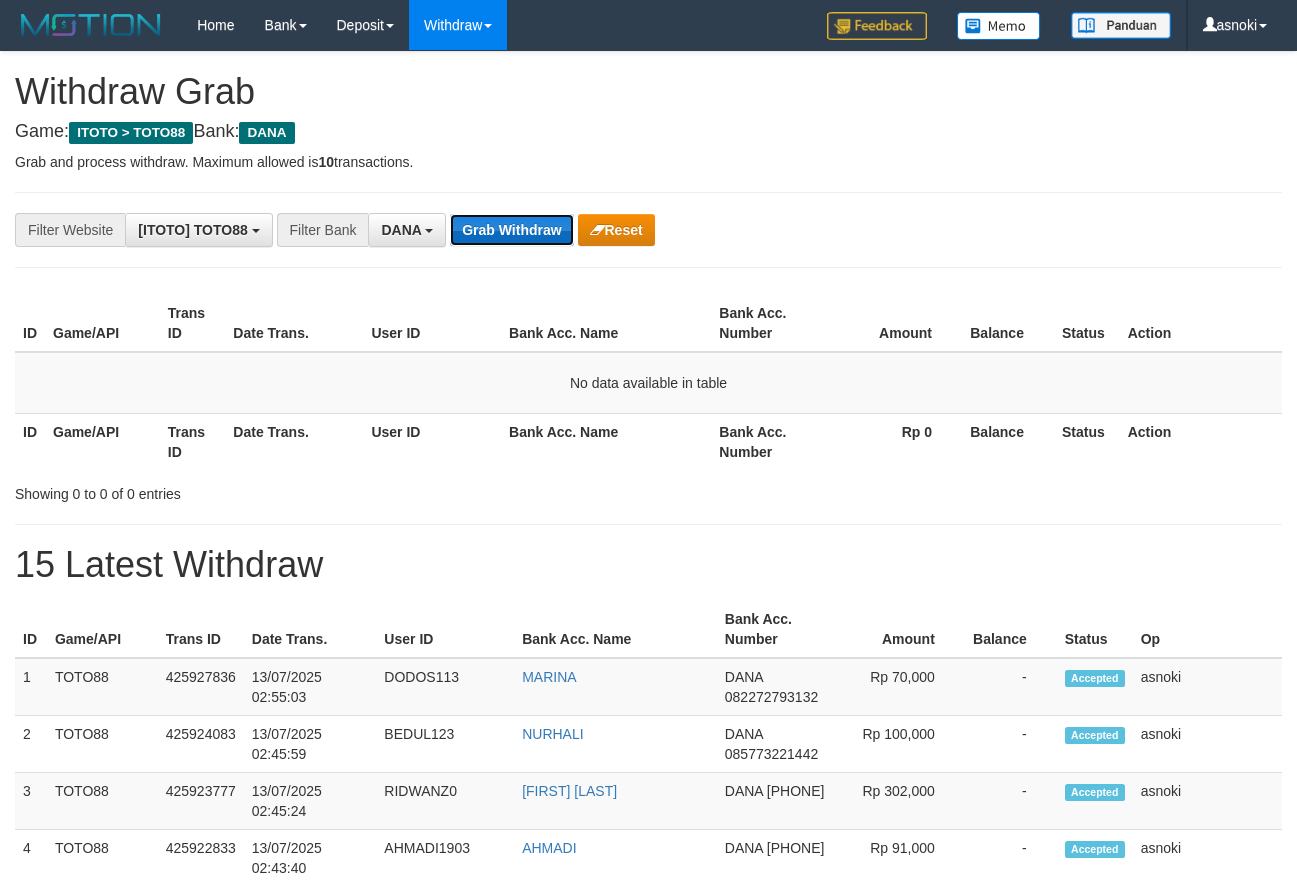 click on "Grab Withdraw" at bounding box center (511, 230) 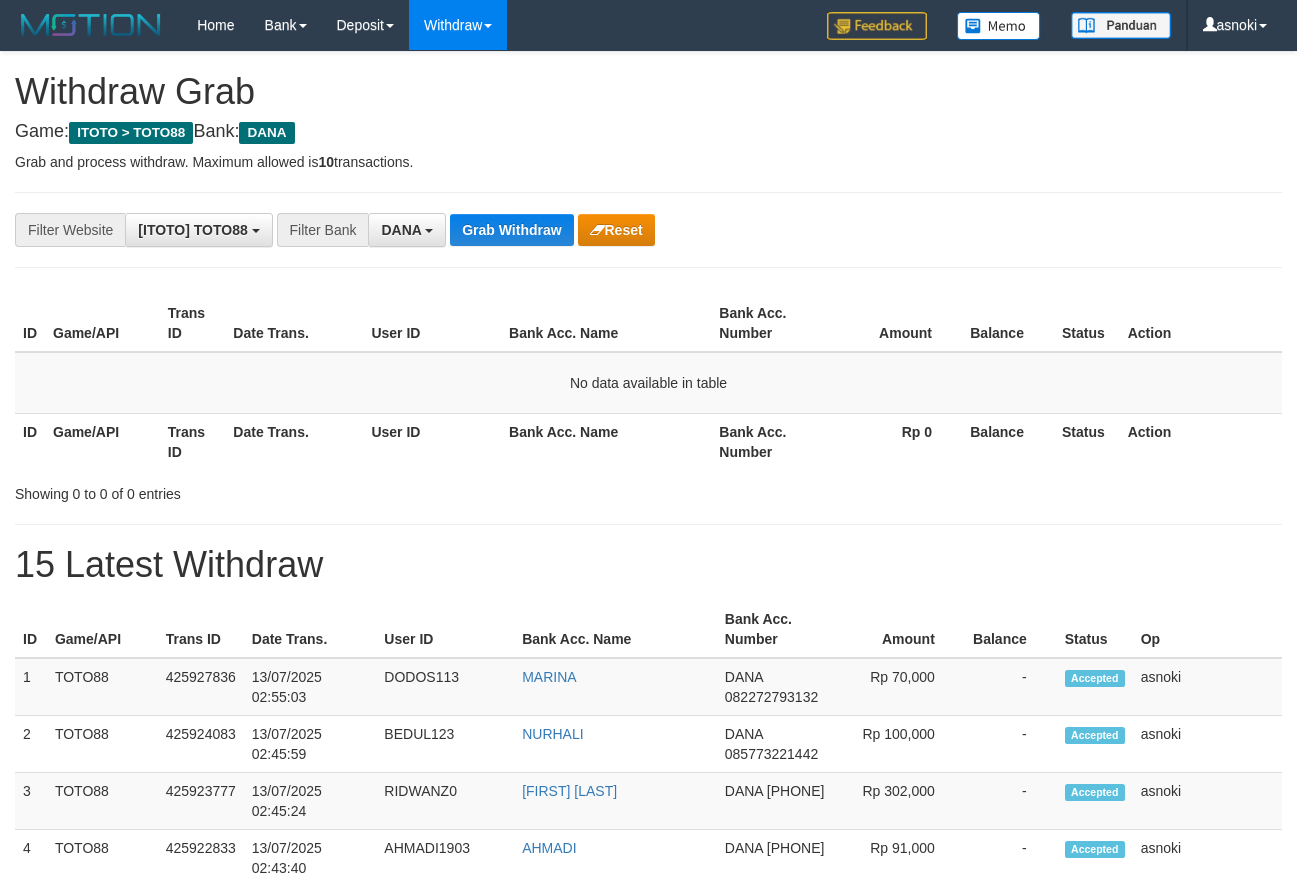 scroll, scrollTop: 0, scrollLeft: 0, axis: both 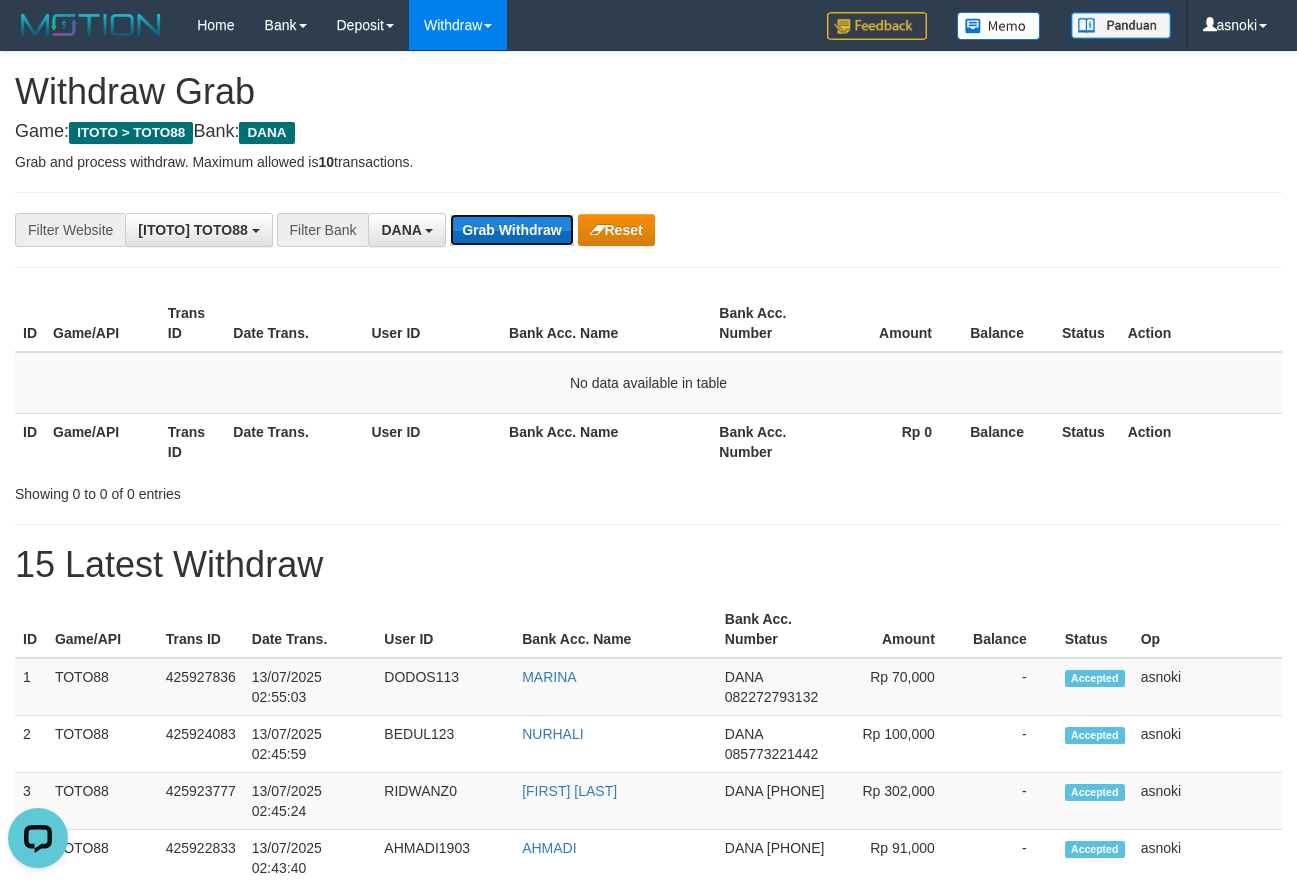 click on "Grab Withdraw" at bounding box center (511, 230) 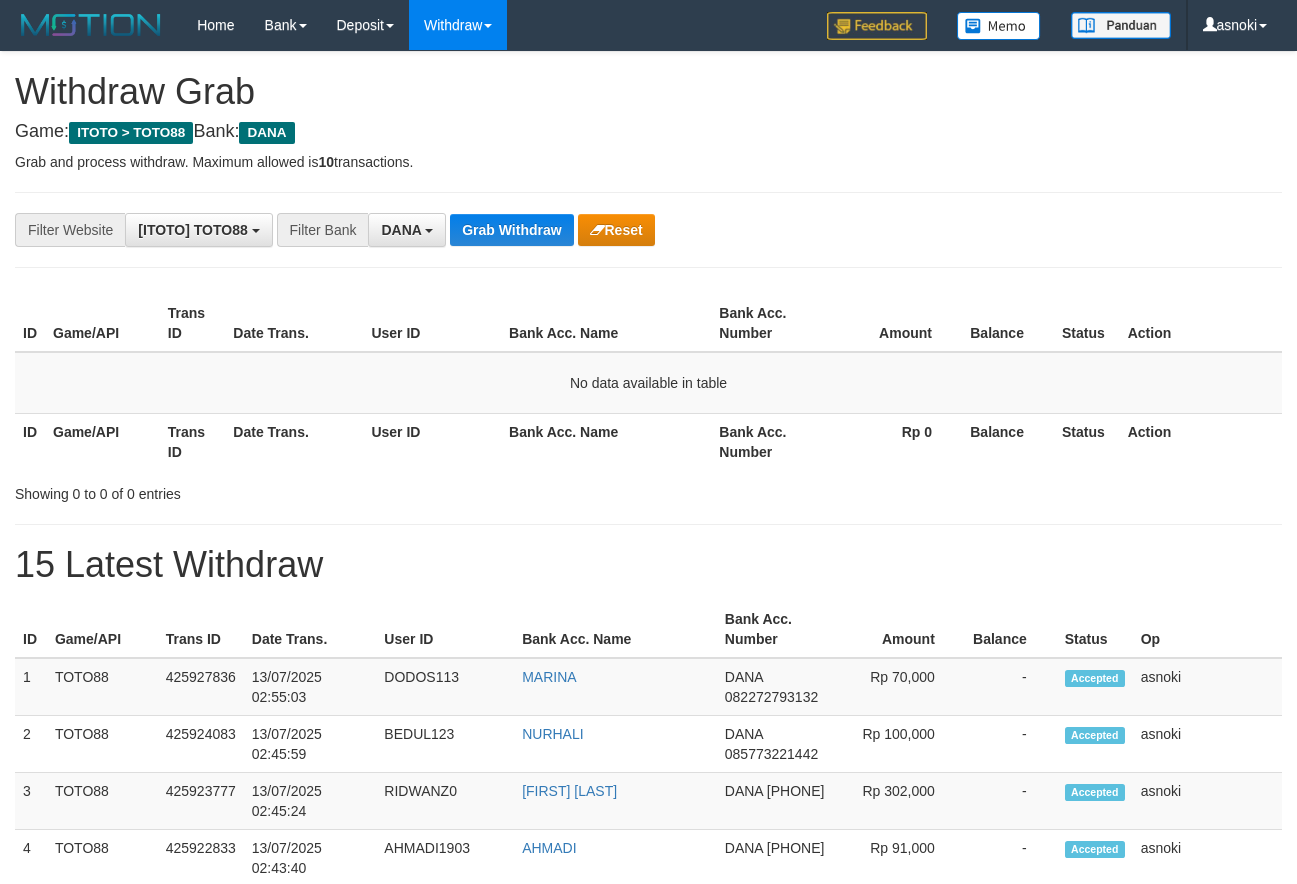 scroll, scrollTop: 0, scrollLeft: 0, axis: both 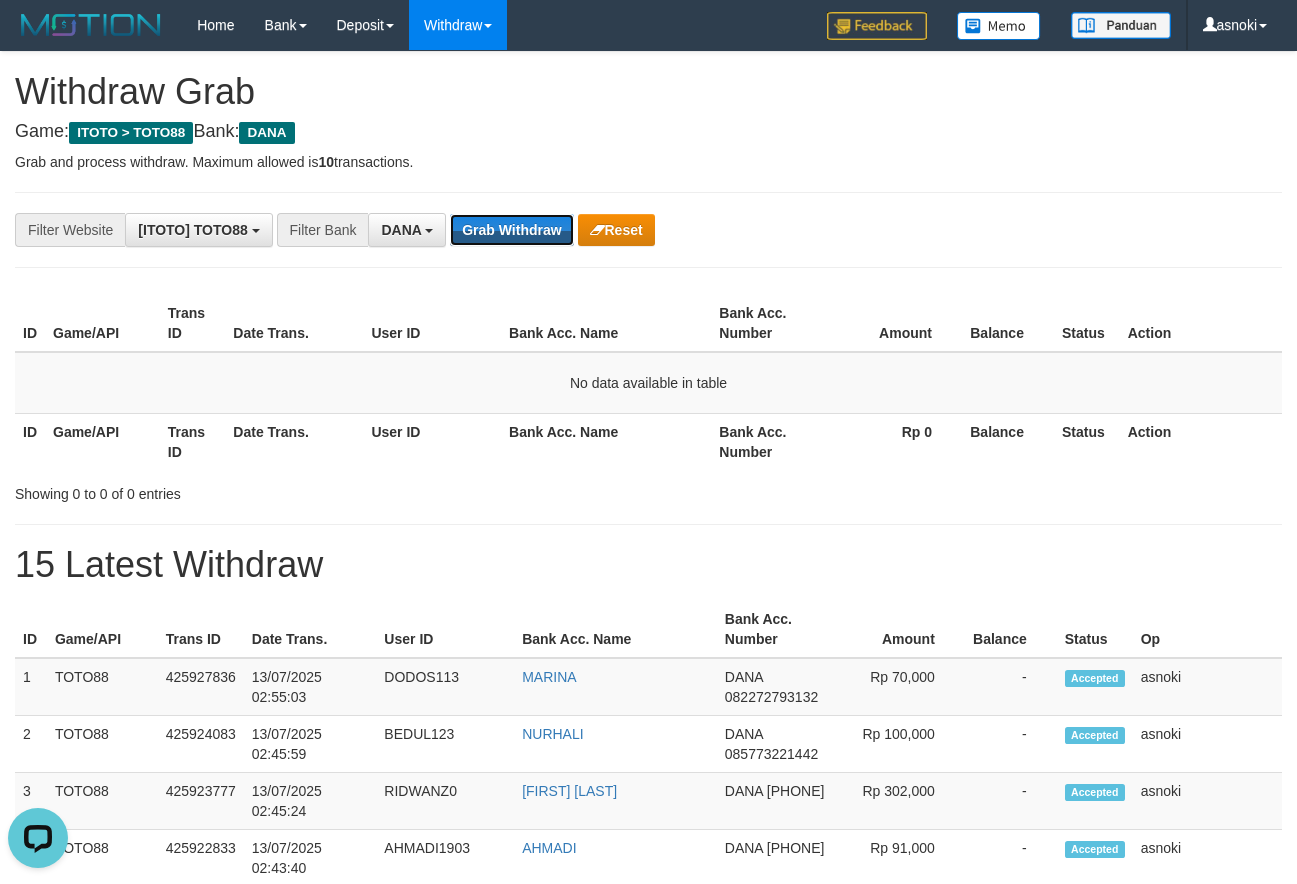 click on "Grab Withdraw" at bounding box center (511, 230) 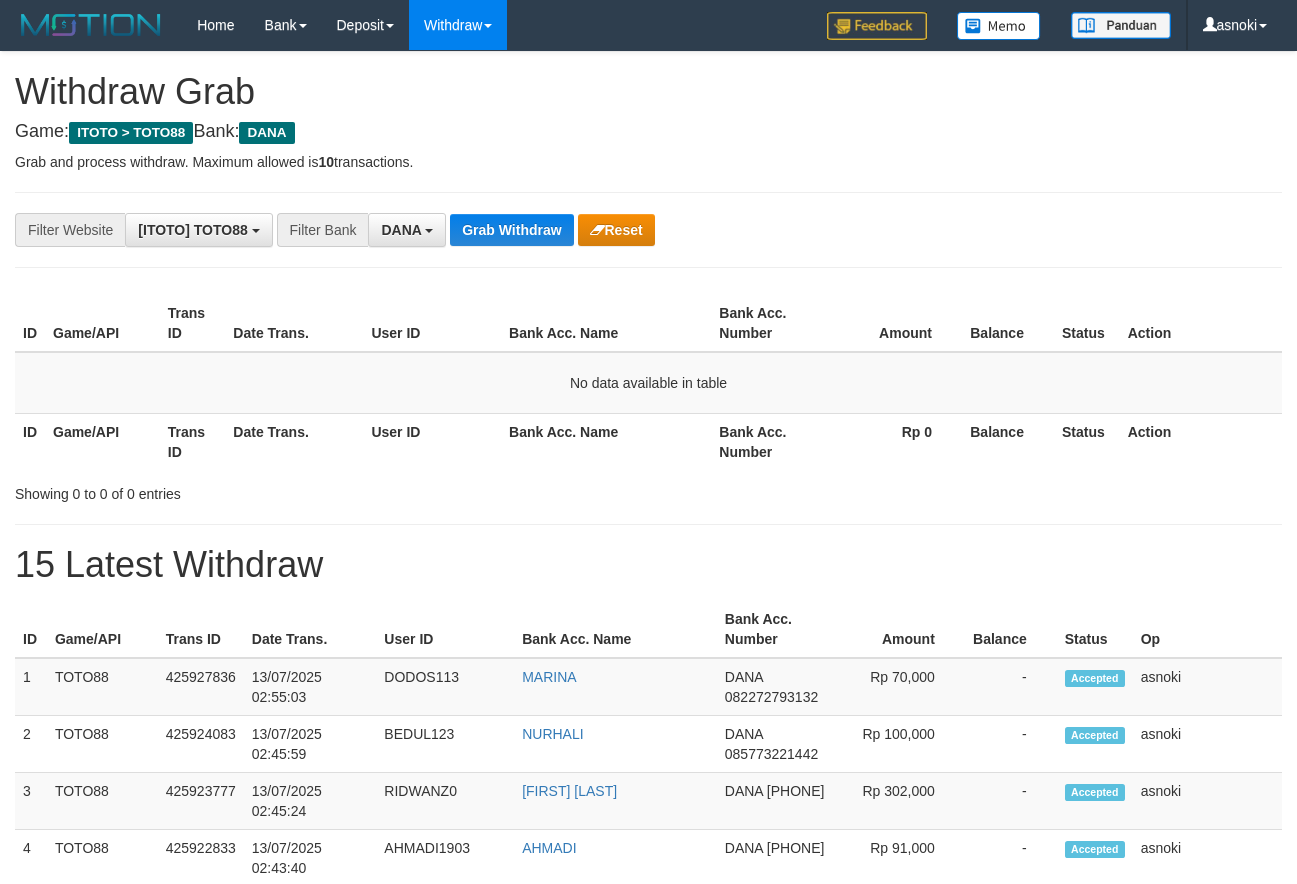 scroll, scrollTop: 0, scrollLeft: 0, axis: both 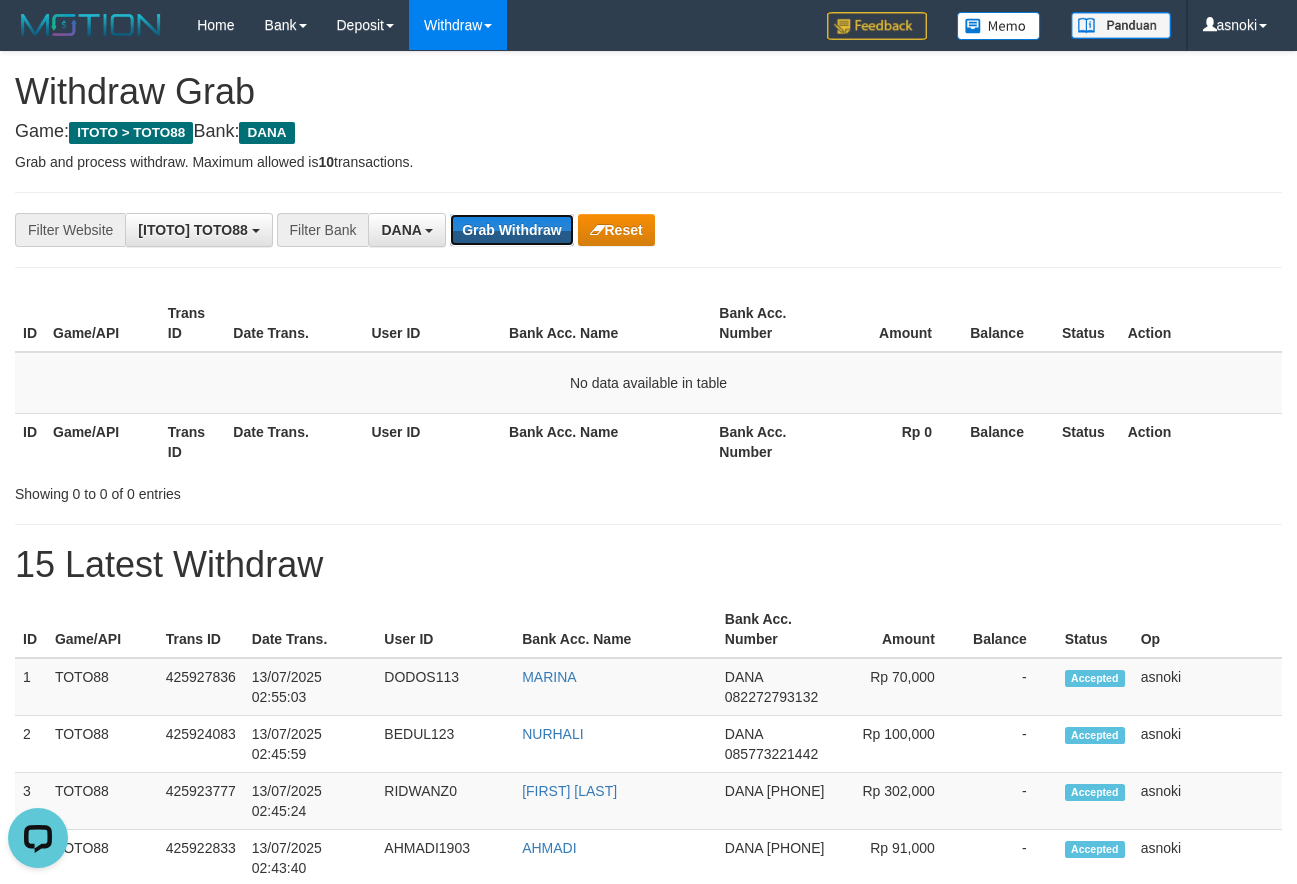 click on "Grab Withdraw" at bounding box center (511, 230) 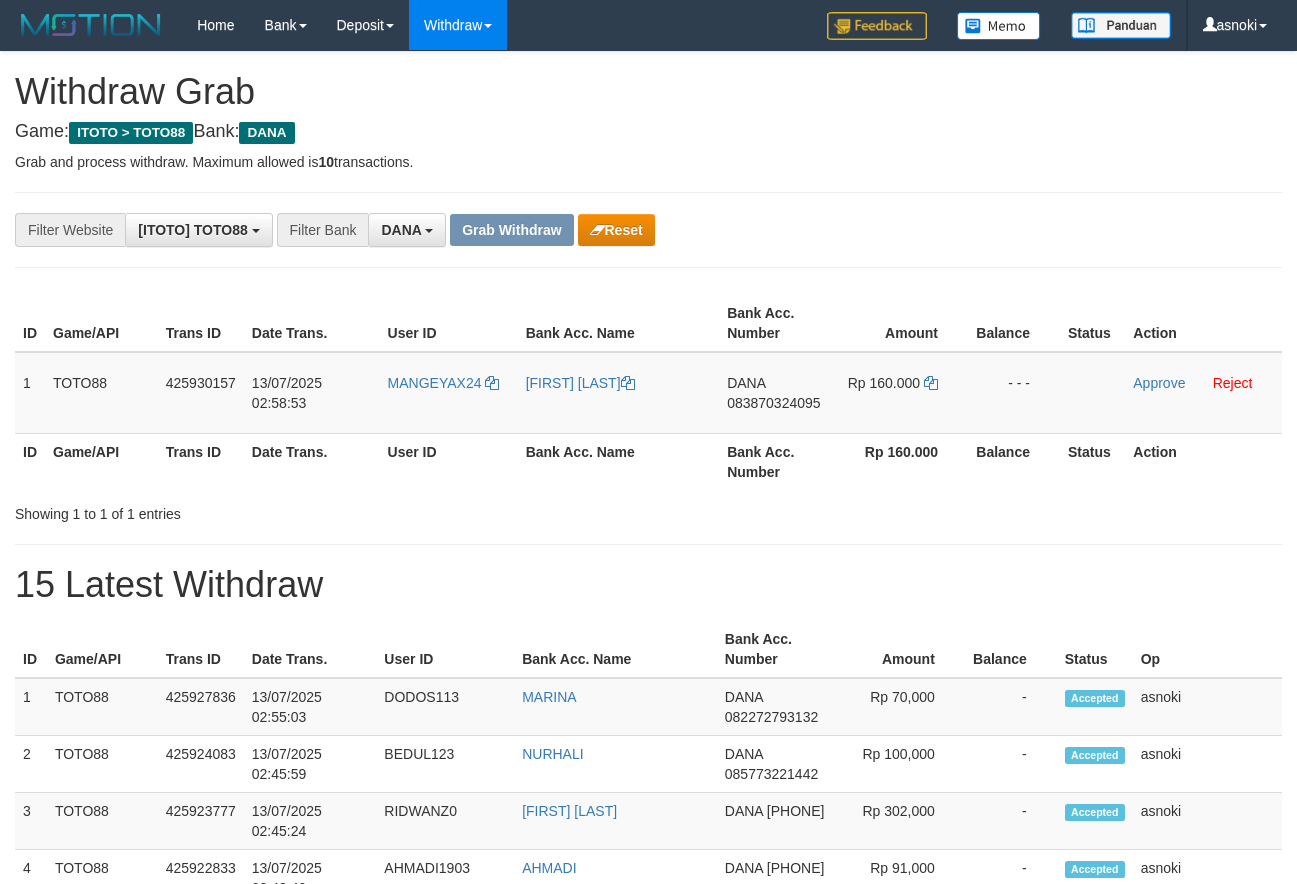 scroll, scrollTop: 0, scrollLeft: 0, axis: both 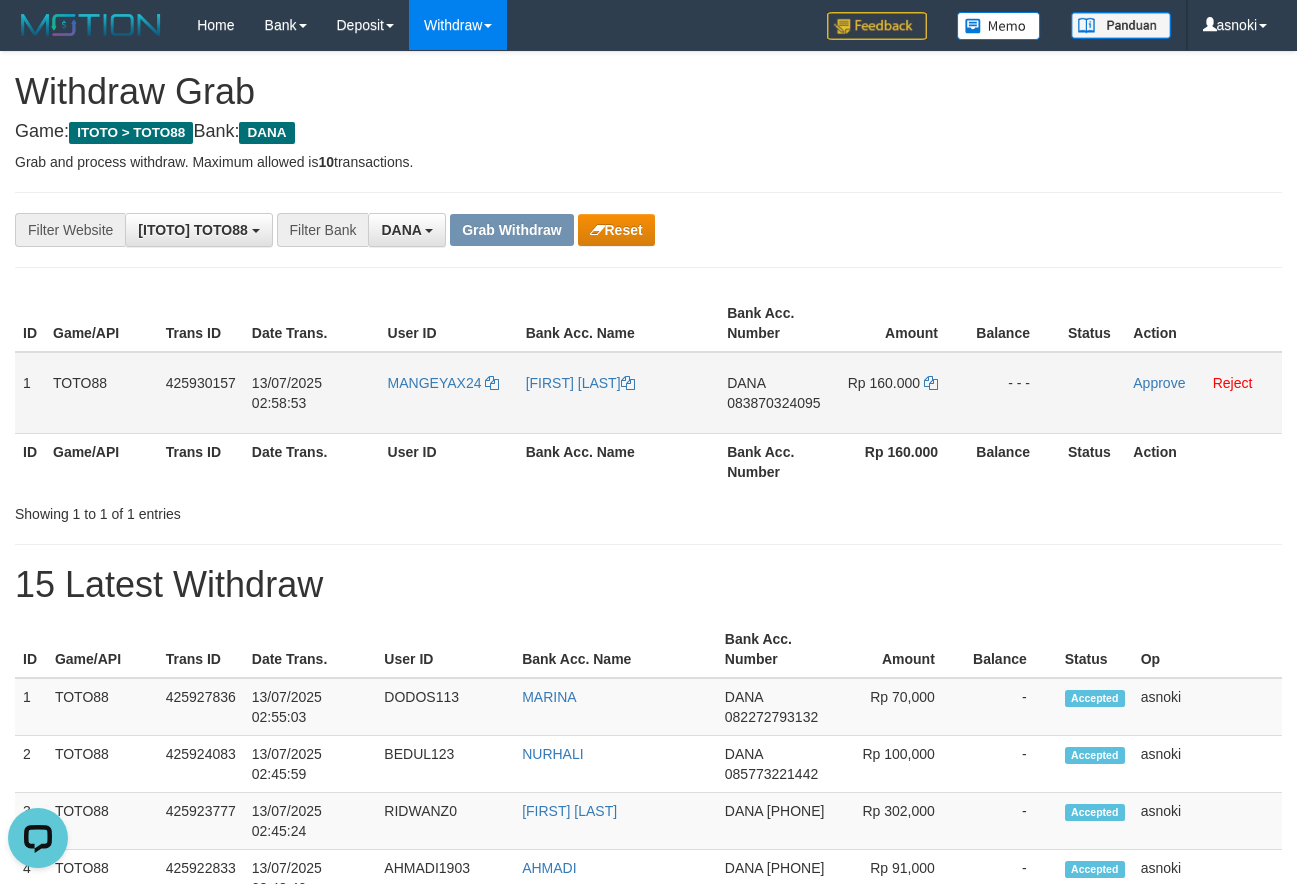click on "083870324095" at bounding box center (773, 403) 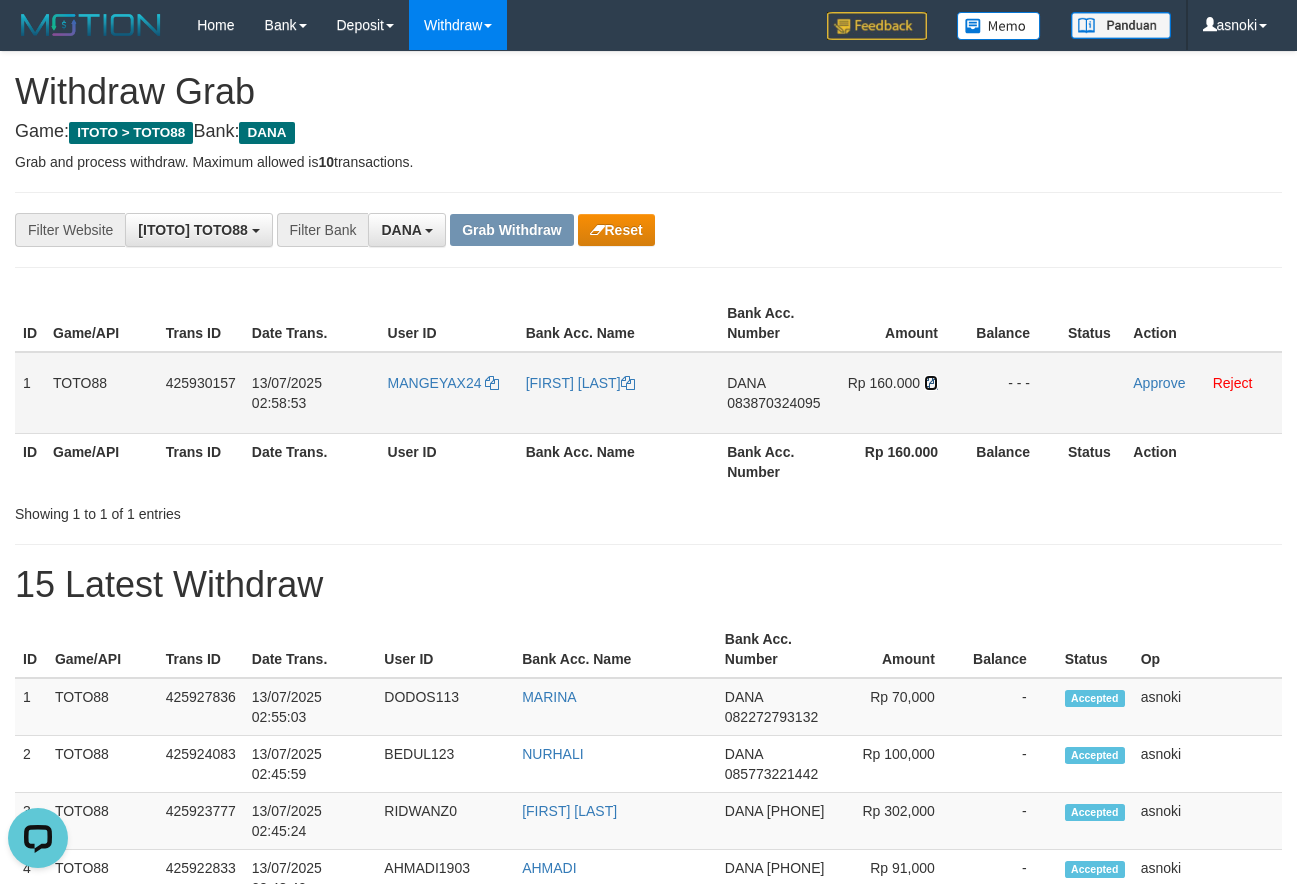 click at bounding box center [931, 383] 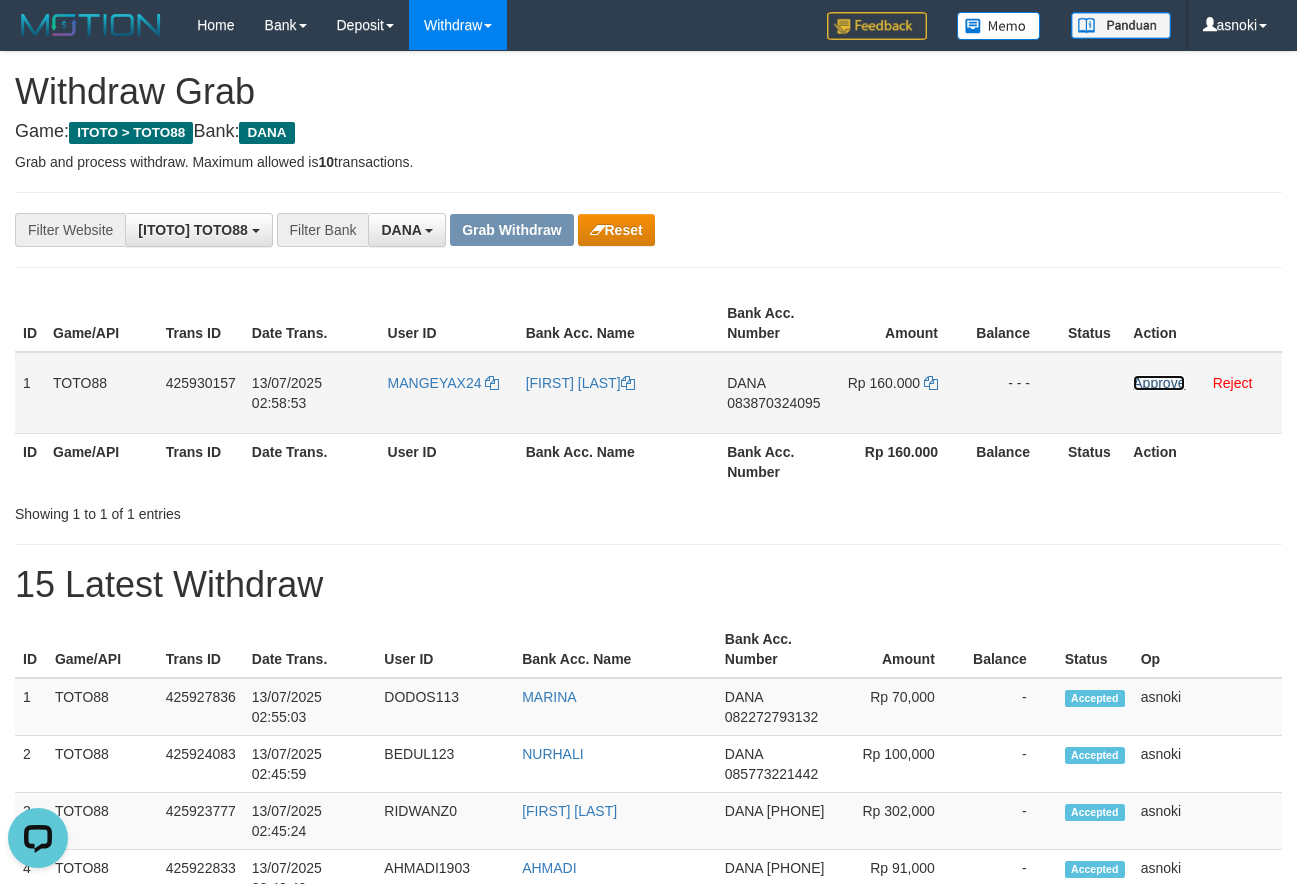 click on "Approve" at bounding box center [1159, 383] 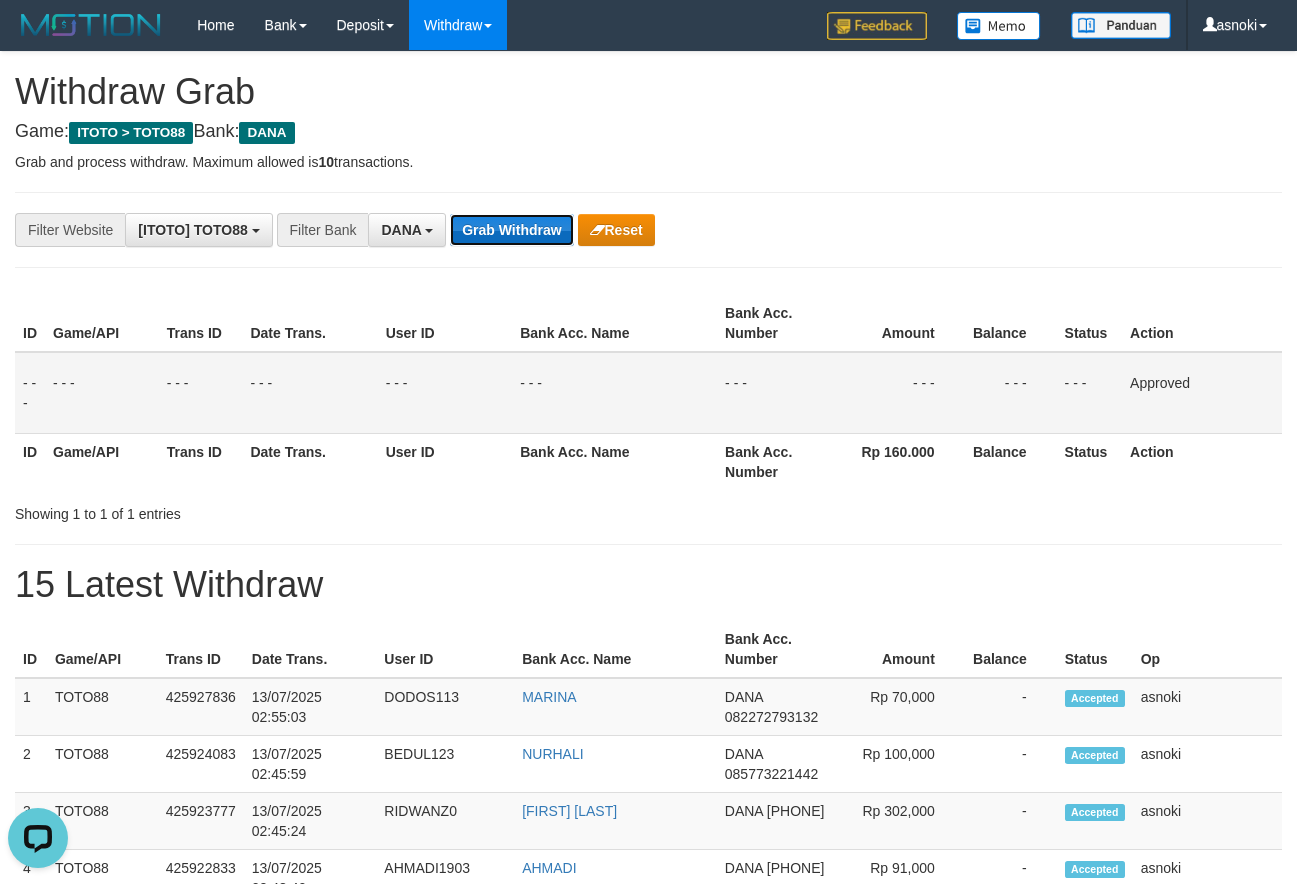 click on "Grab Withdraw" at bounding box center [511, 230] 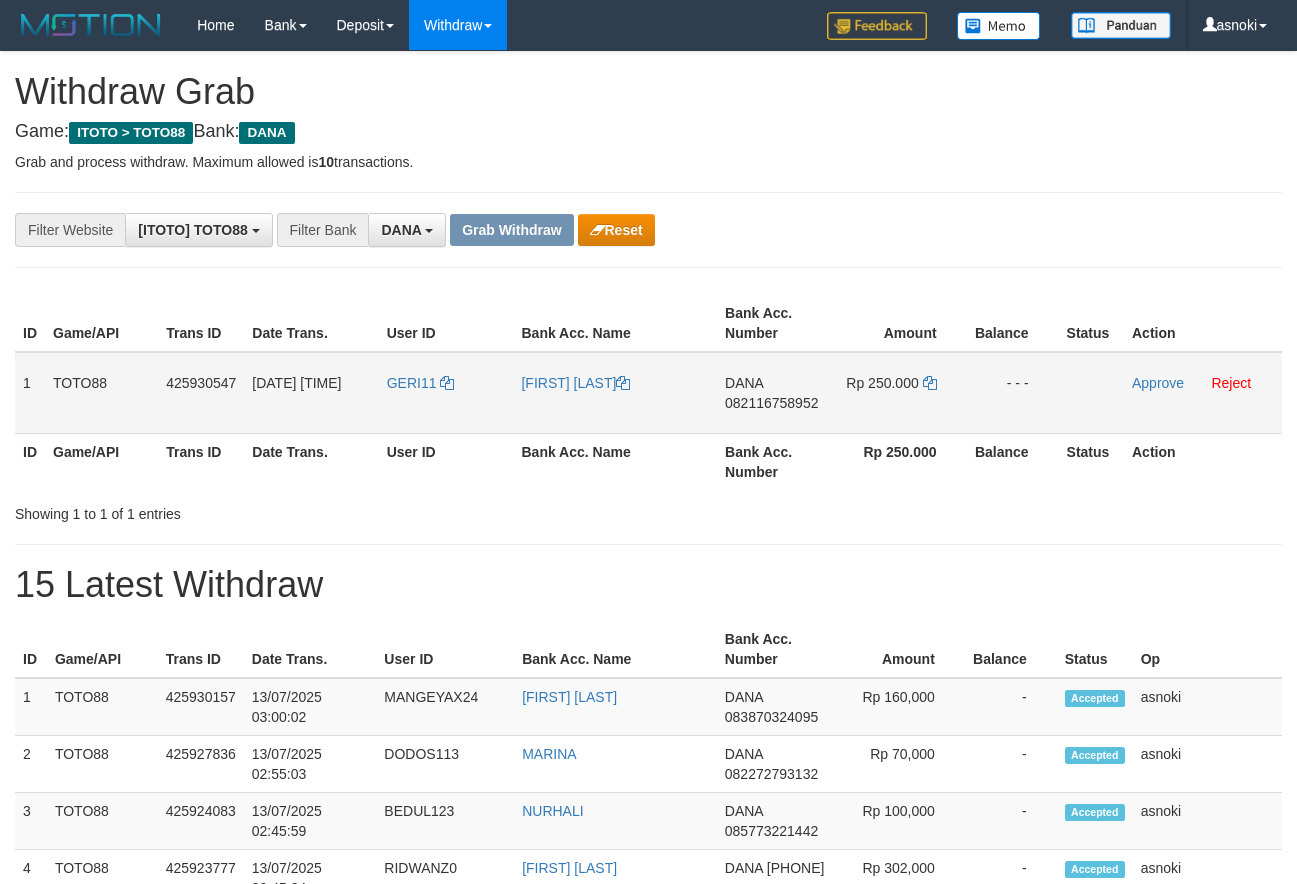scroll, scrollTop: 0, scrollLeft: 0, axis: both 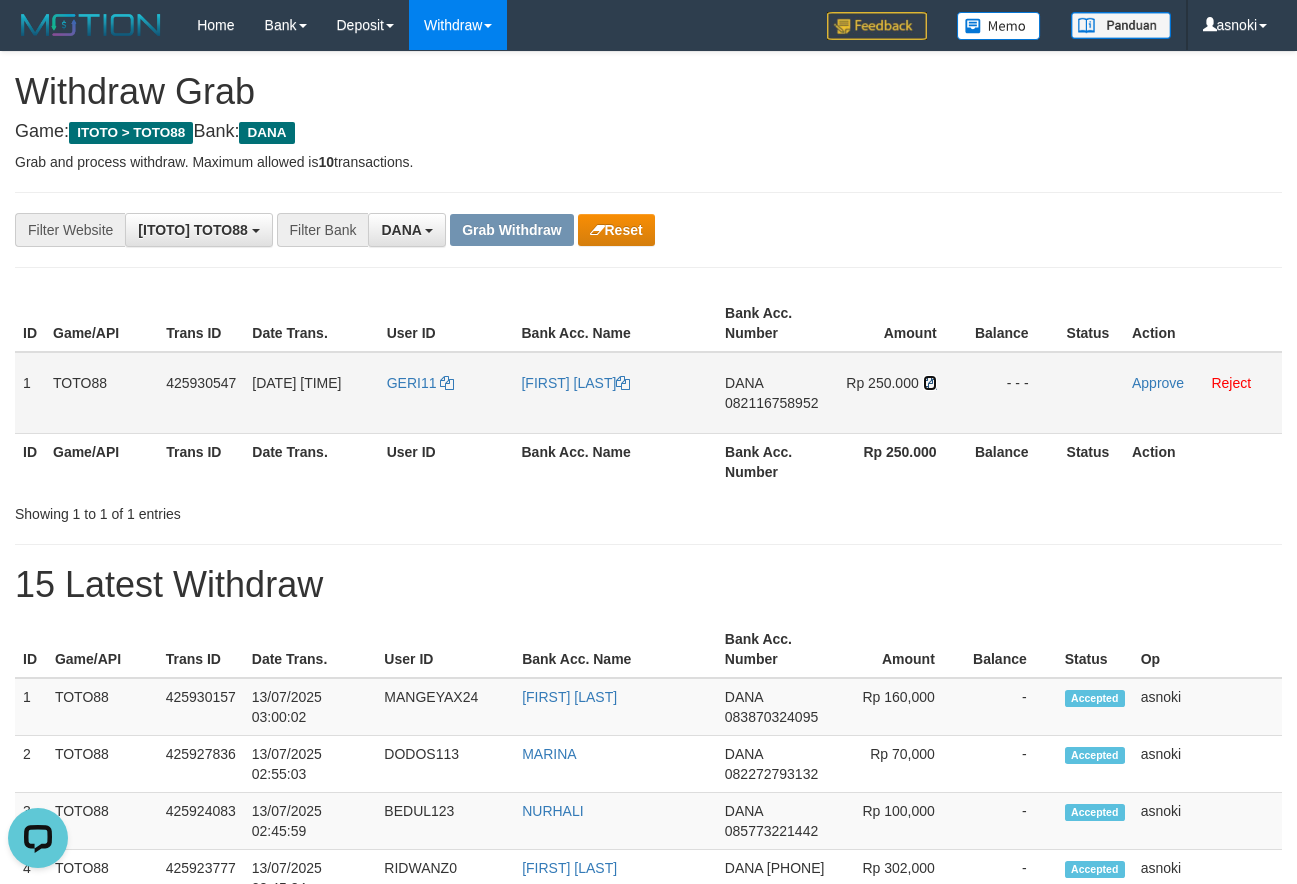 click at bounding box center (930, 383) 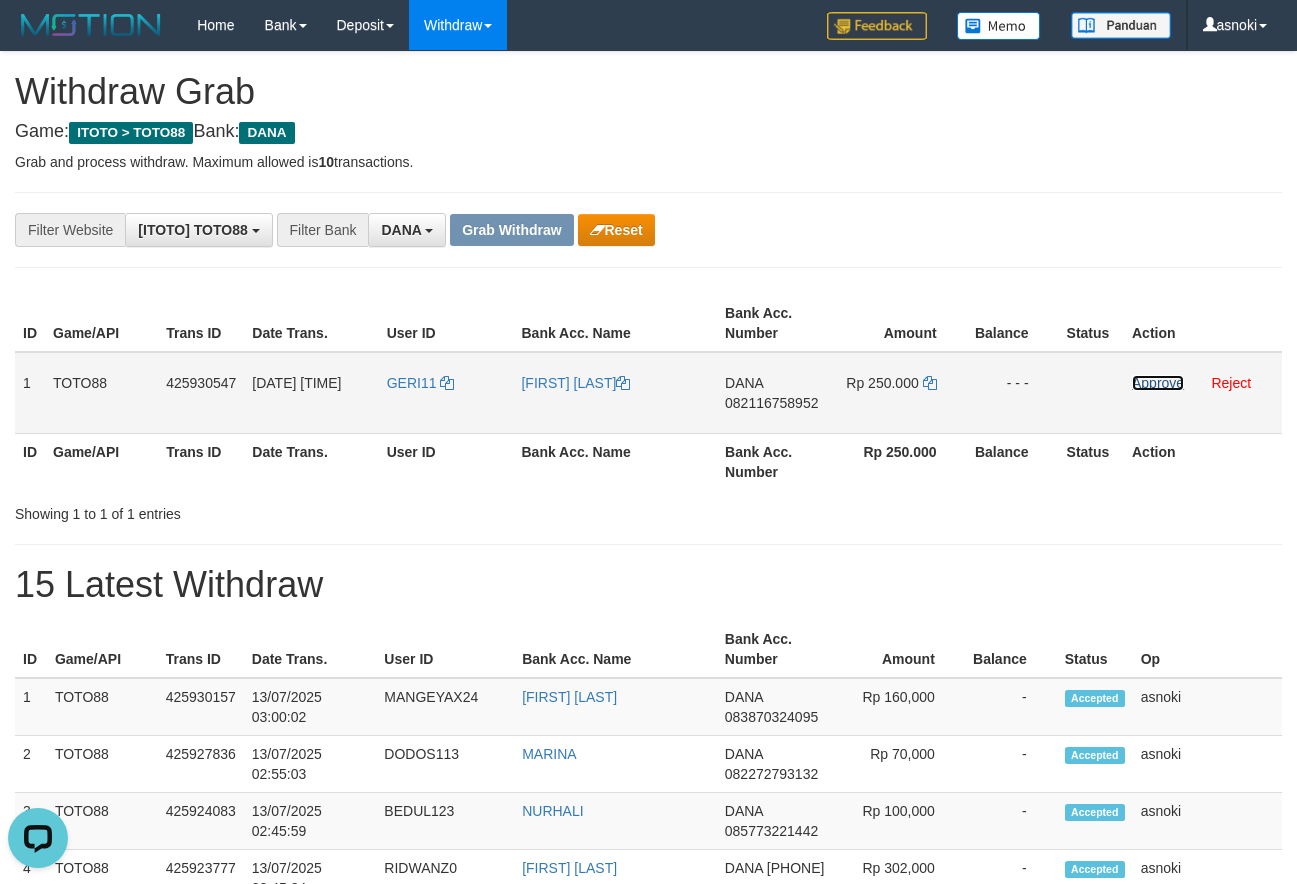 click on "Approve" at bounding box center (1158, 383) 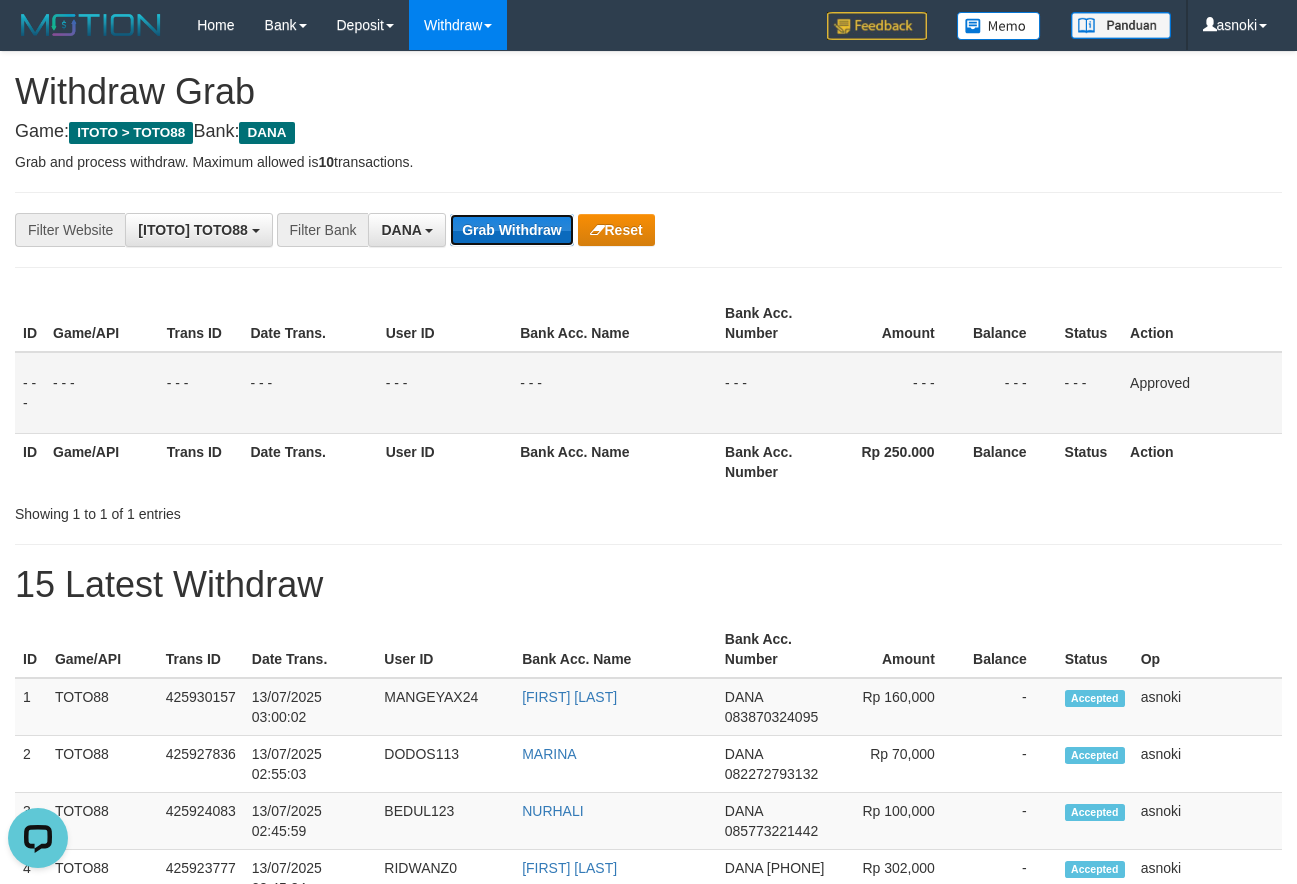 click on "Grab Withdraw" at bounding box center (511, 230) 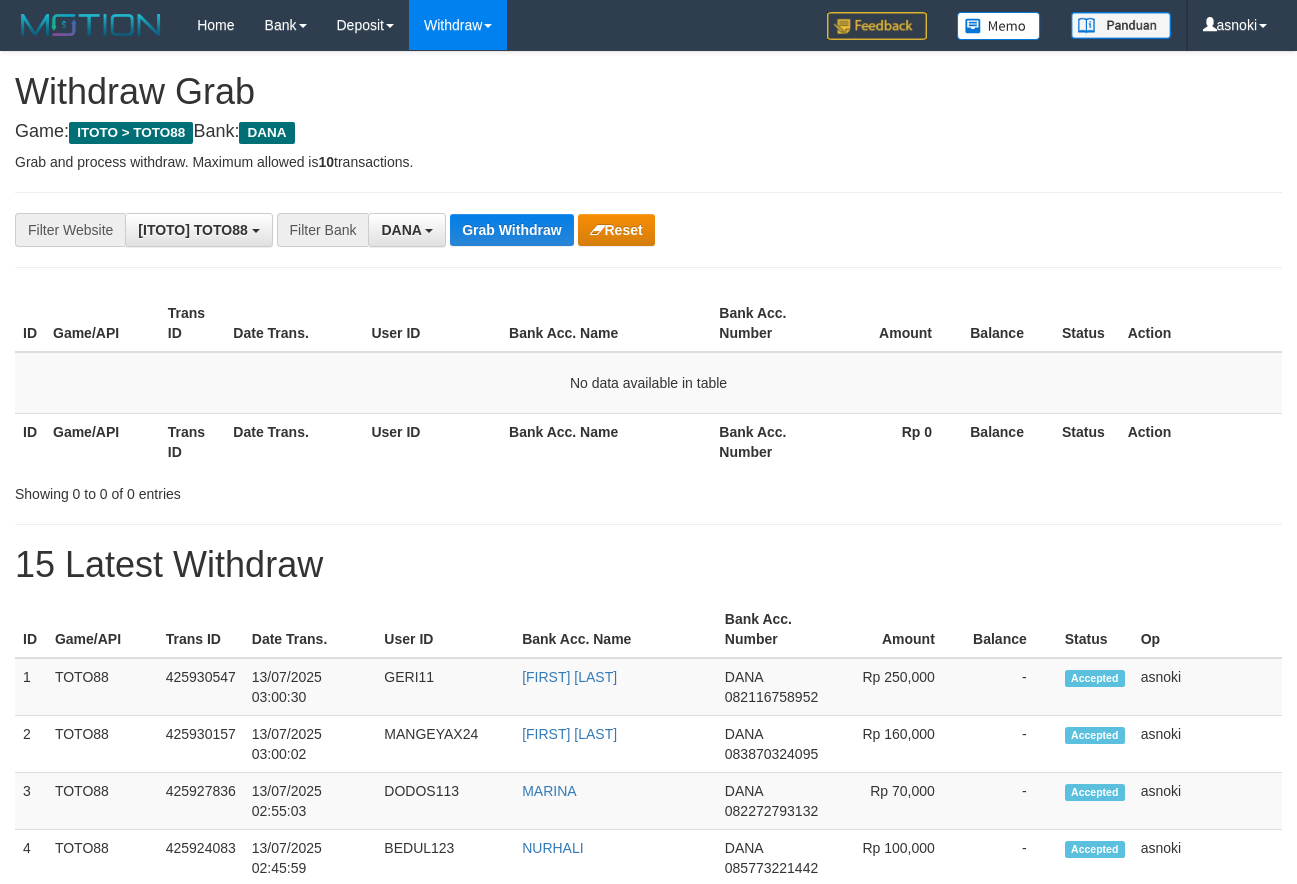 scroll, scrollTop: 0, scrollLeft: 0, axis: both 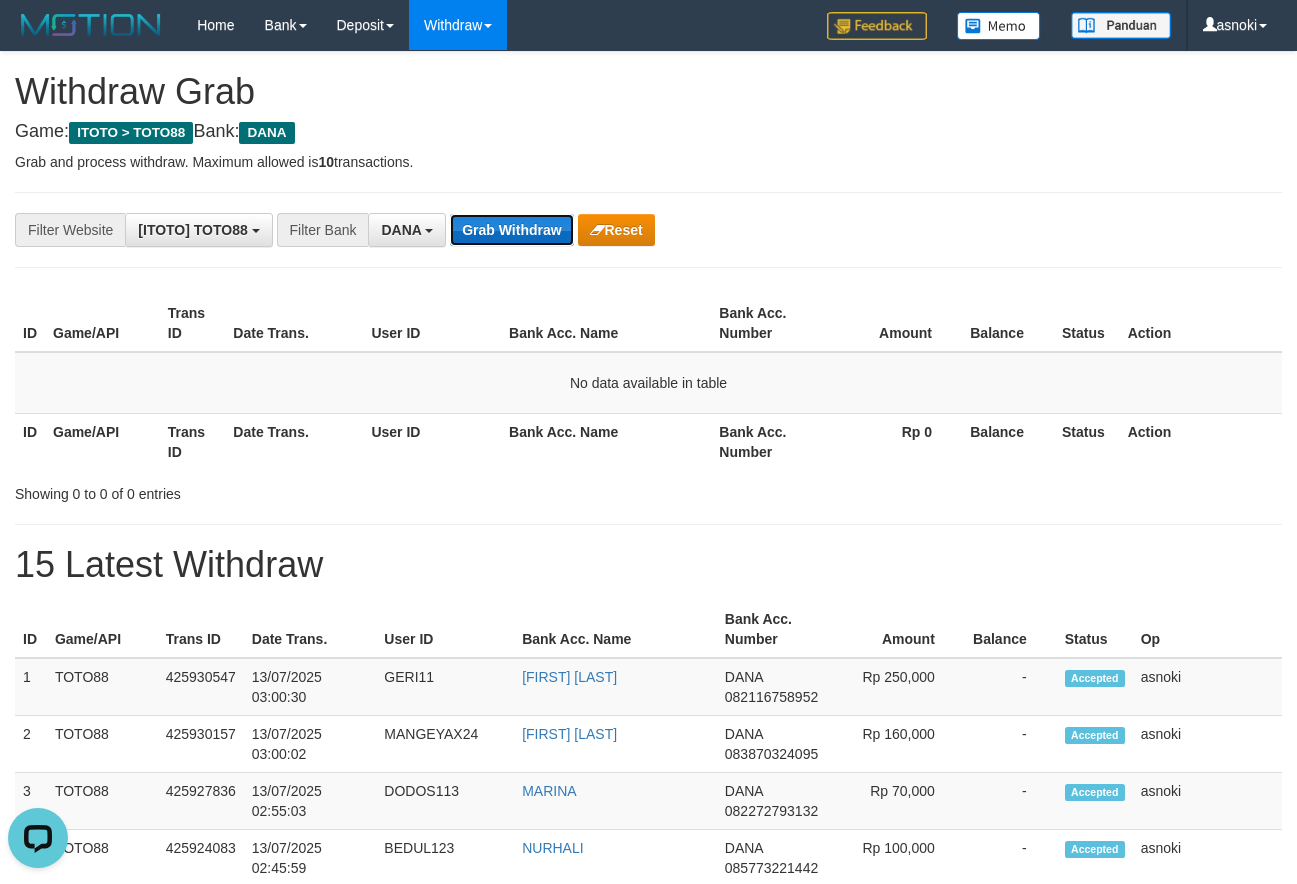 click on "Grab Withdraw" at bounding box center [511, 230] 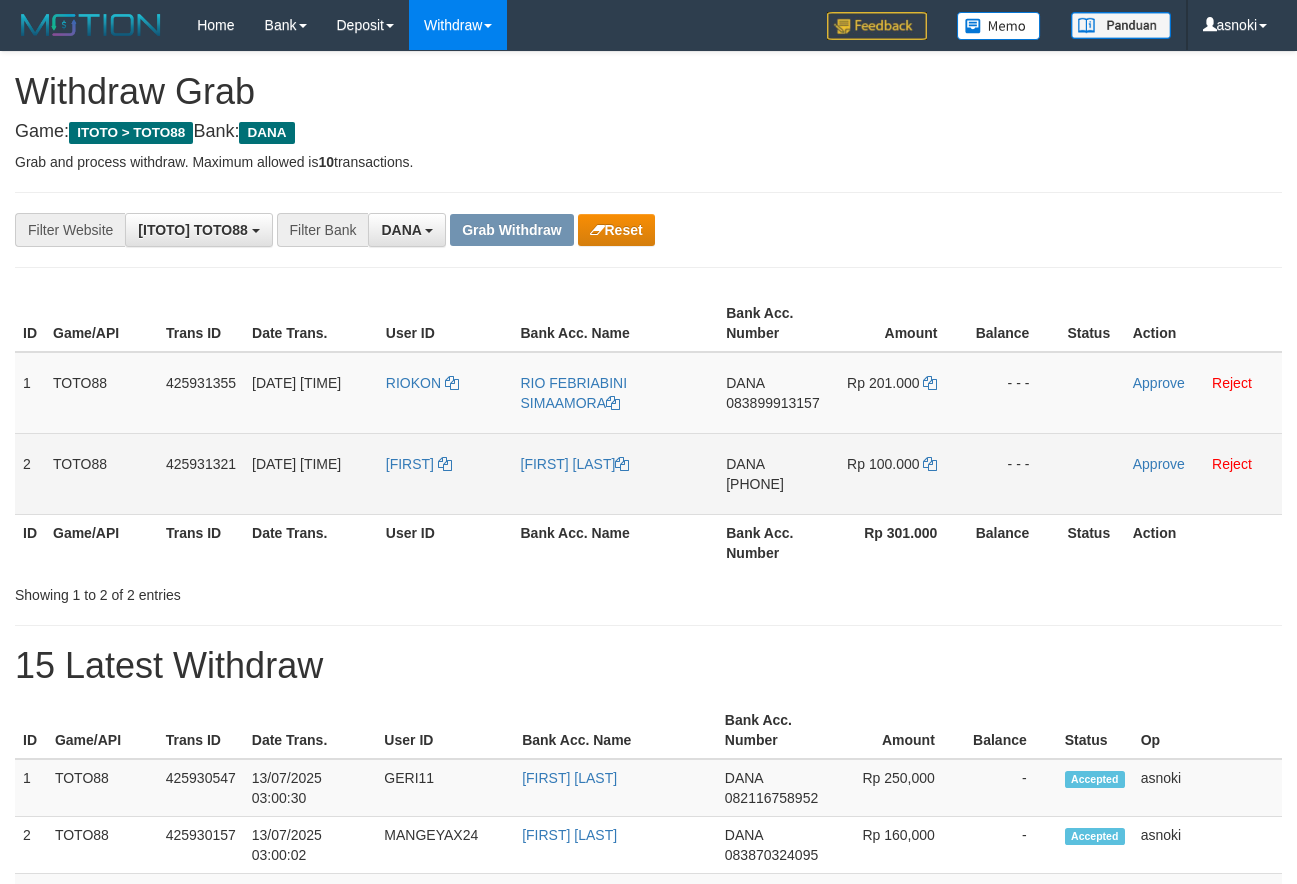 scroll, scrollTop: 0, scrollLeft: 0, axis: both 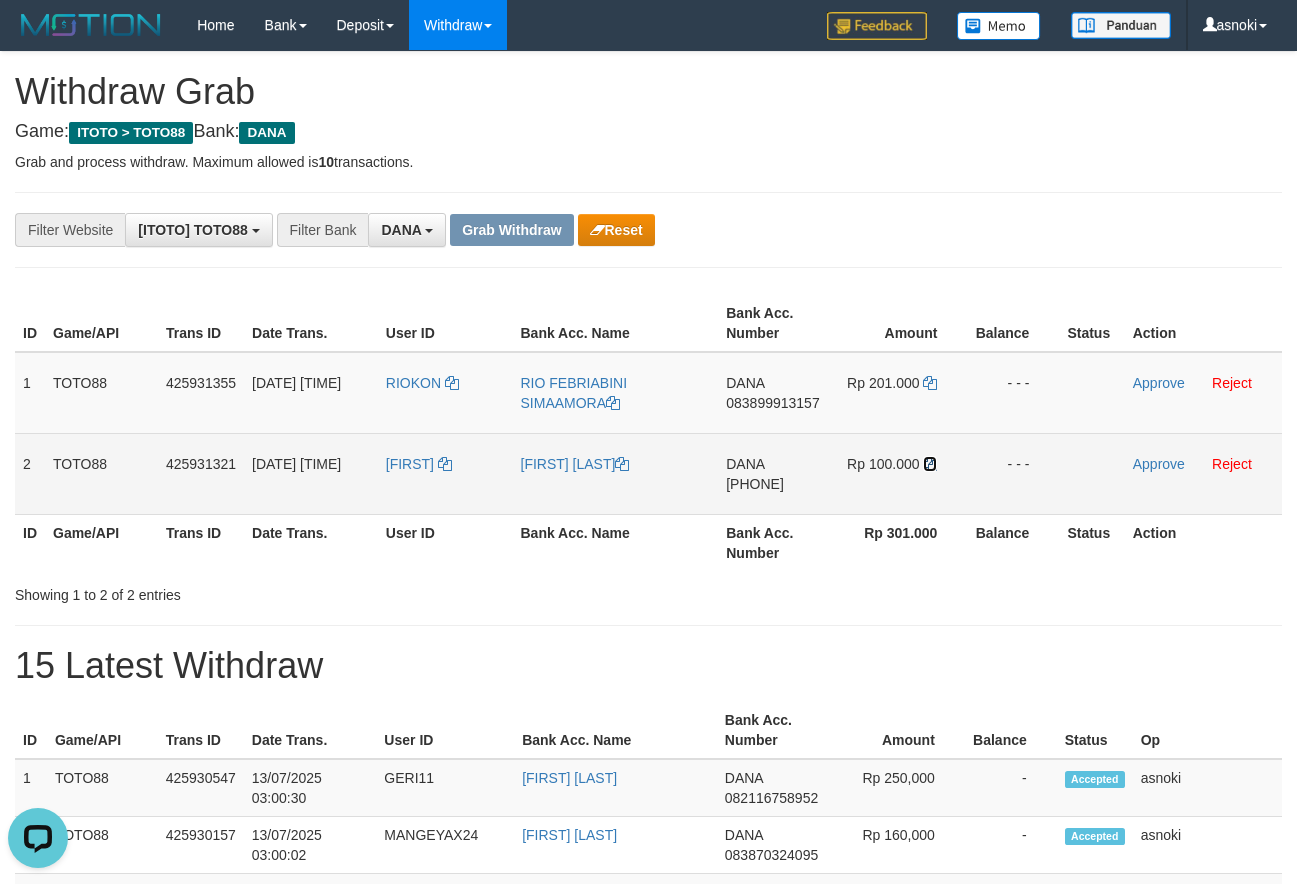 click at bounding box center [930, 464] 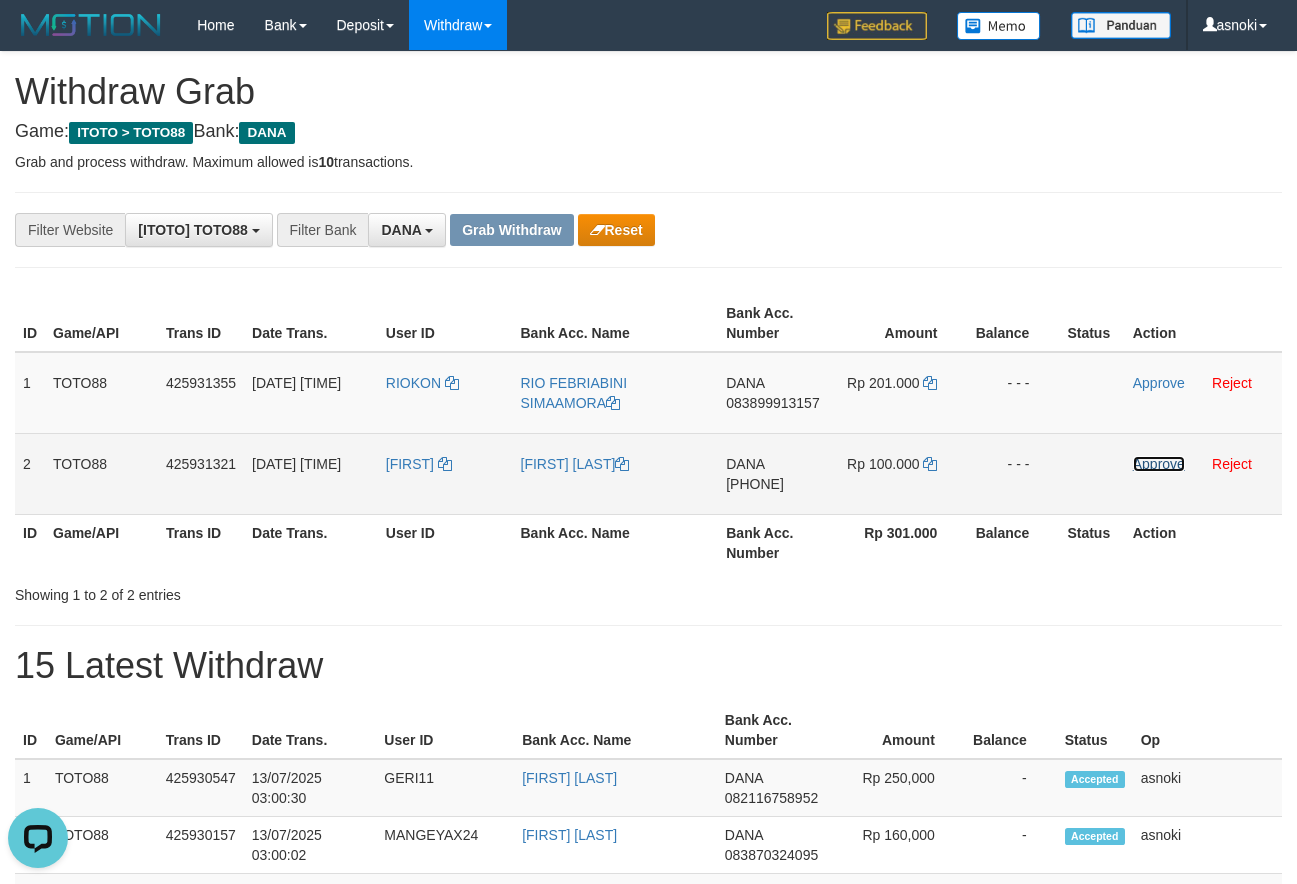 click on "Approve" at bounding box center [1159, 464] 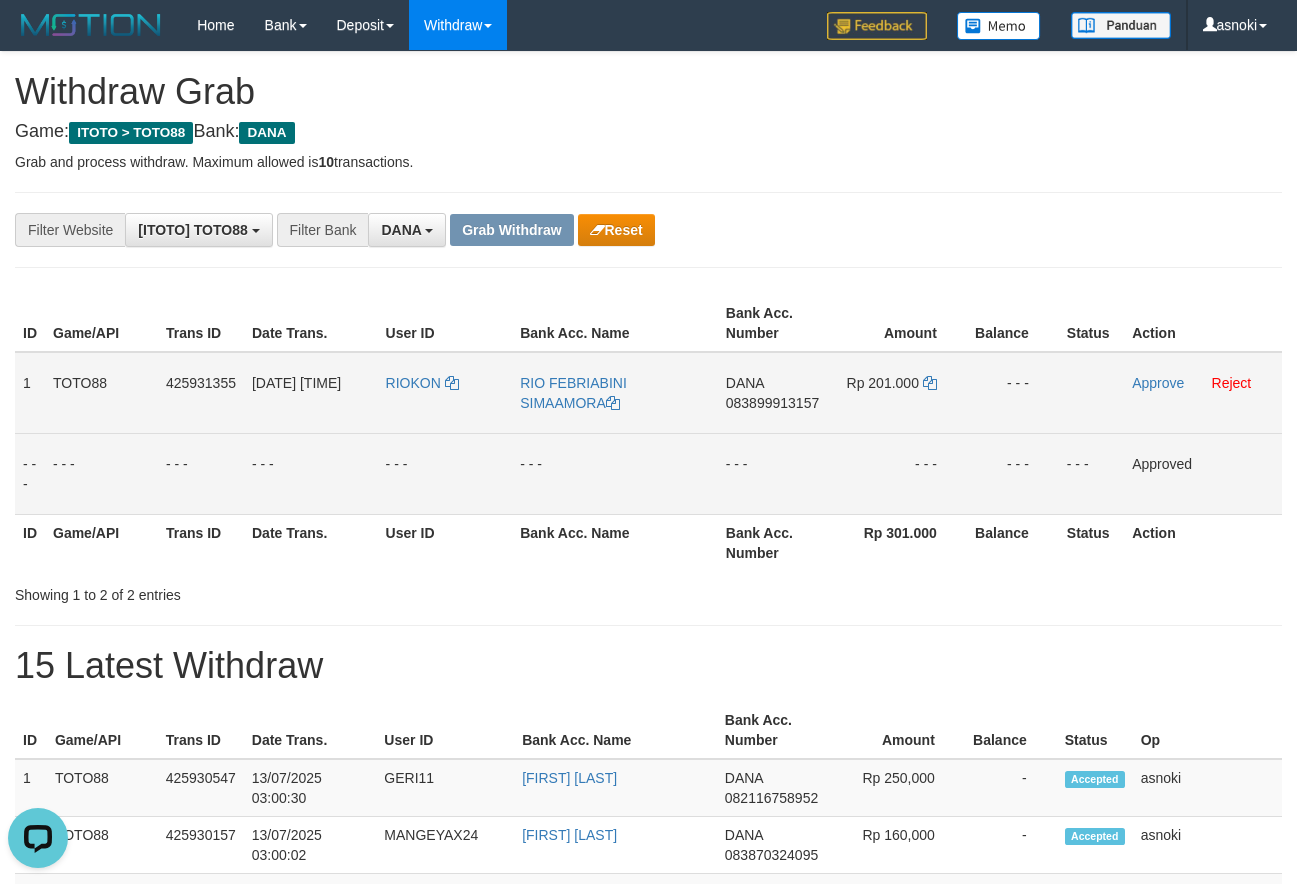 click on "083899913157" at bounding box center [772, 403] 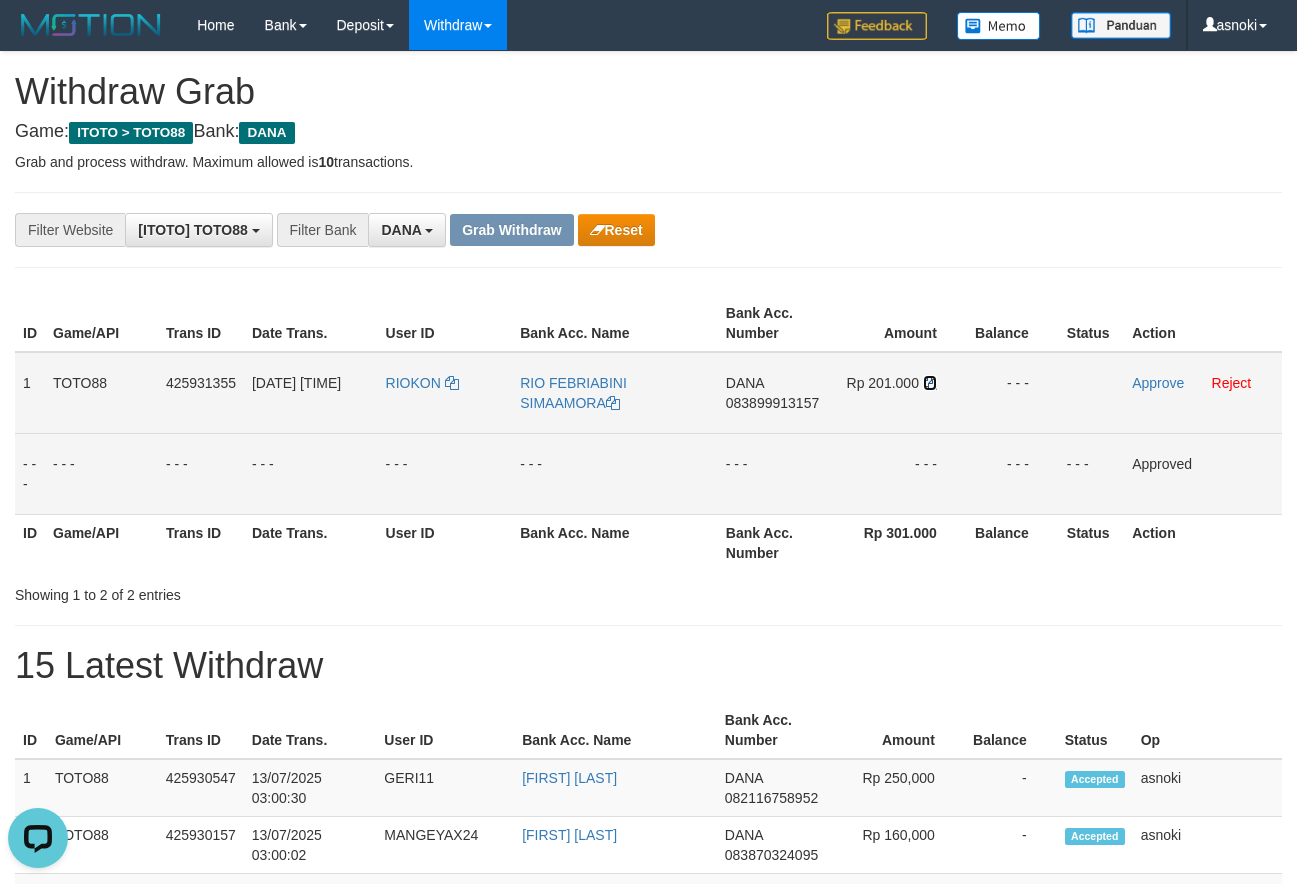 click at bounding box center (930, 383) 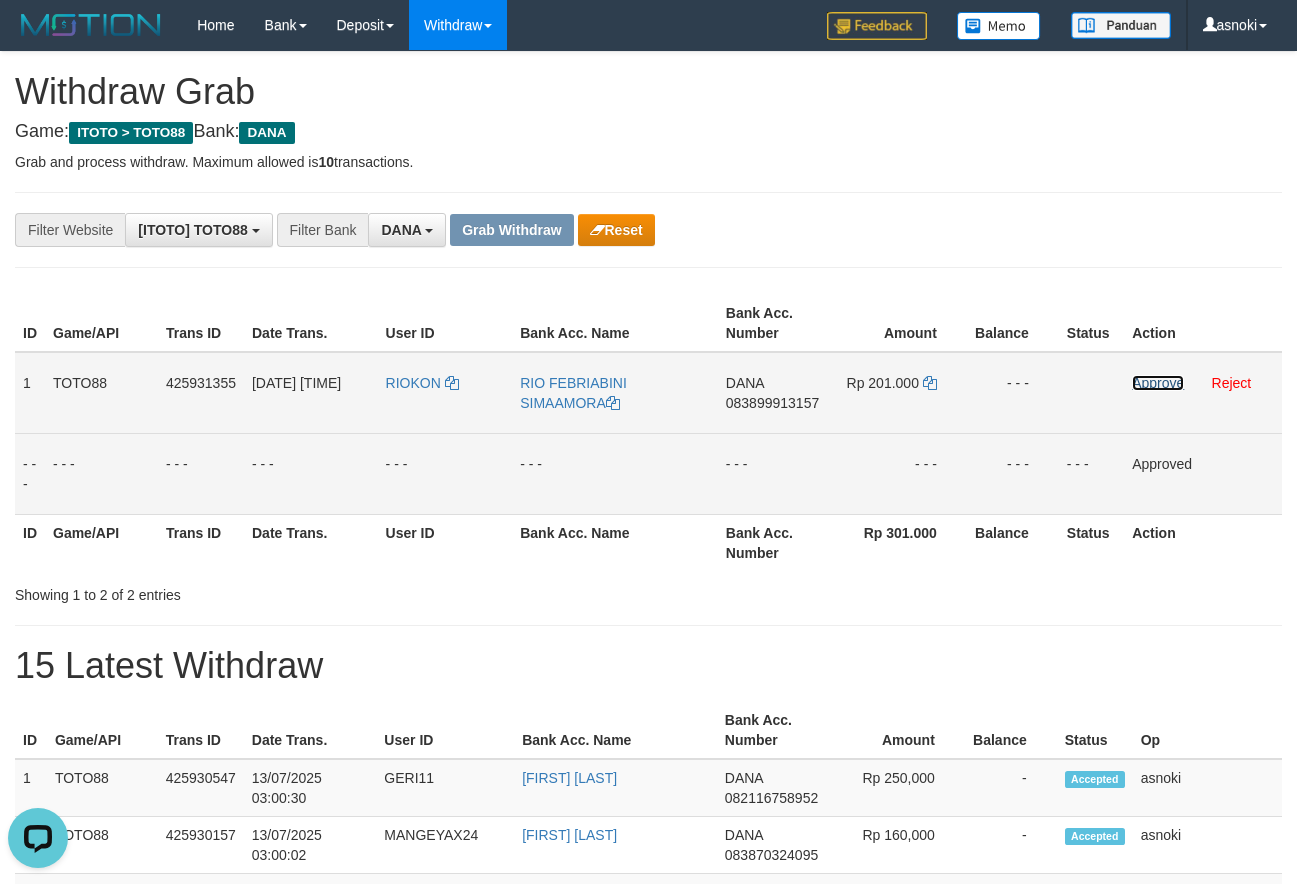 click on "Approve" at bounding box center (1158, 383) 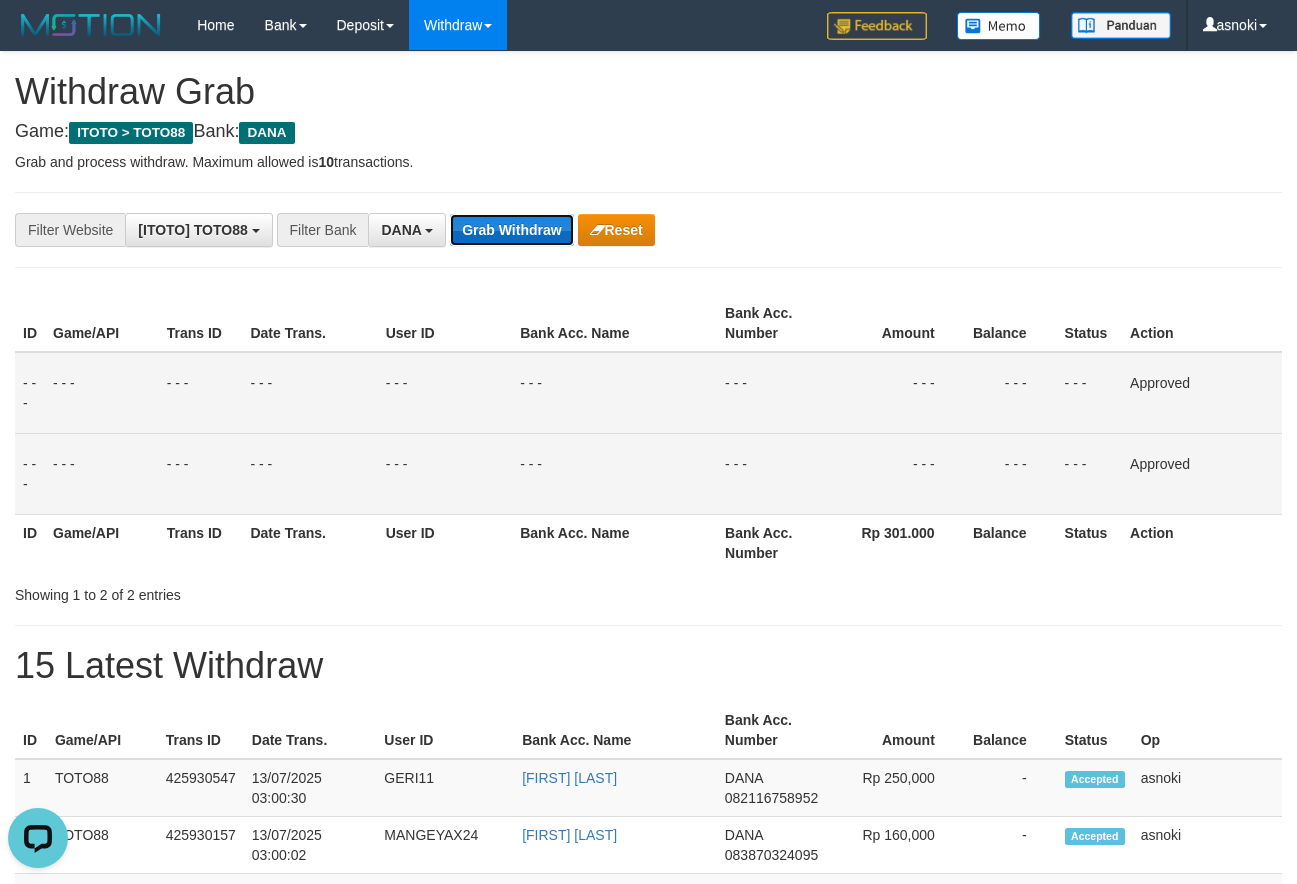 click on "Grab Withdraw" at bounding box center (511, 230) 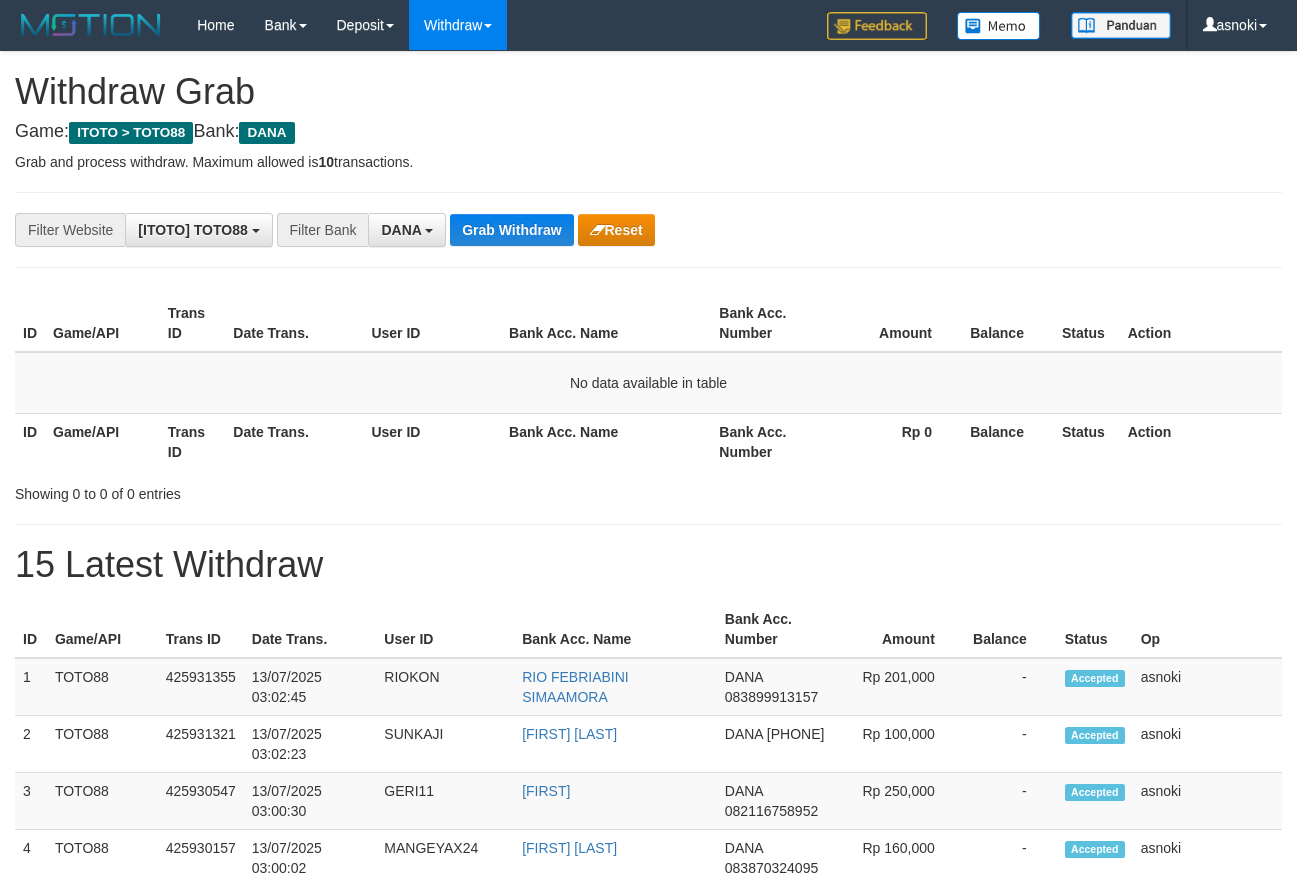 scroll, scrollTop: 0, scrollLeft: 0, axis: both 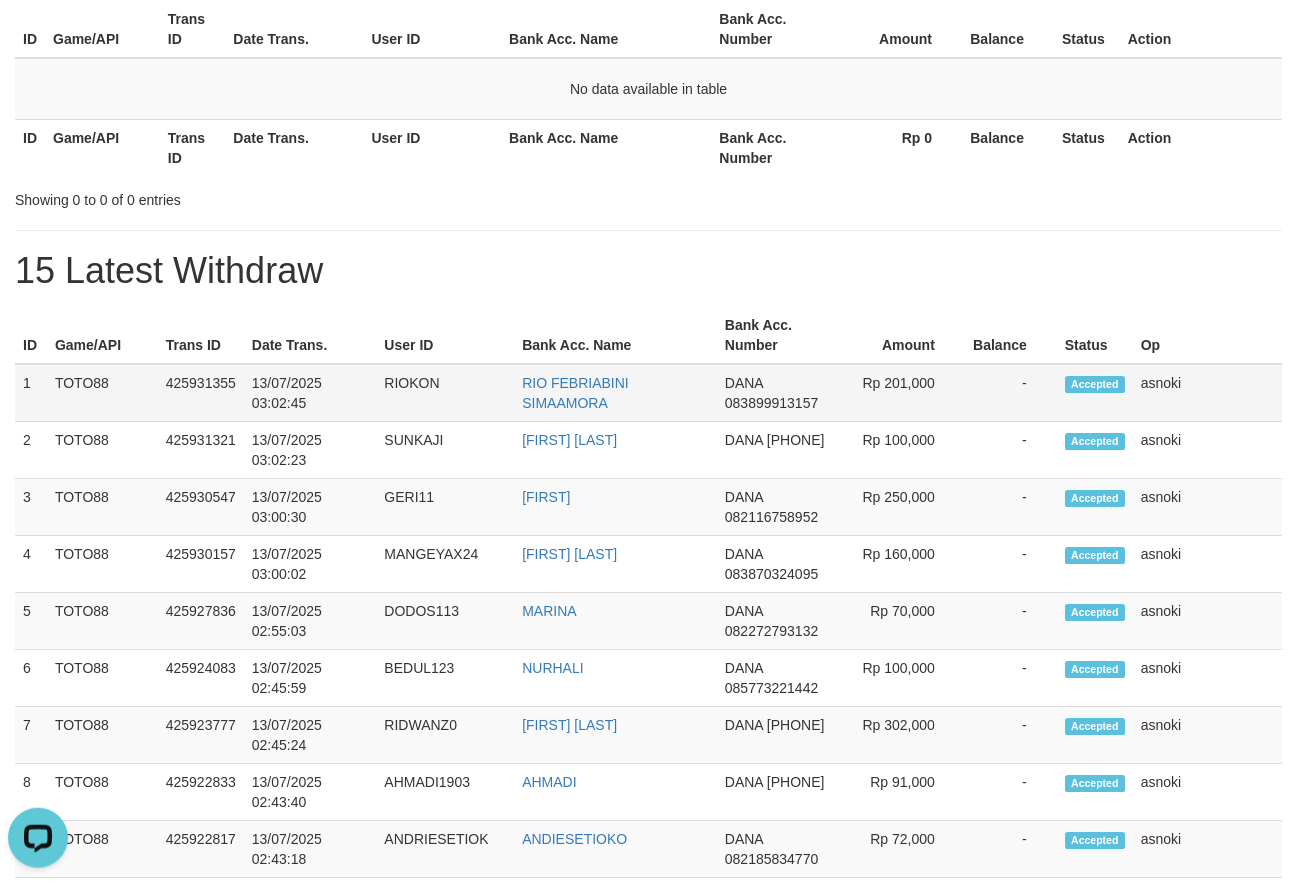 click on "1" at bounding box center [31, 393] 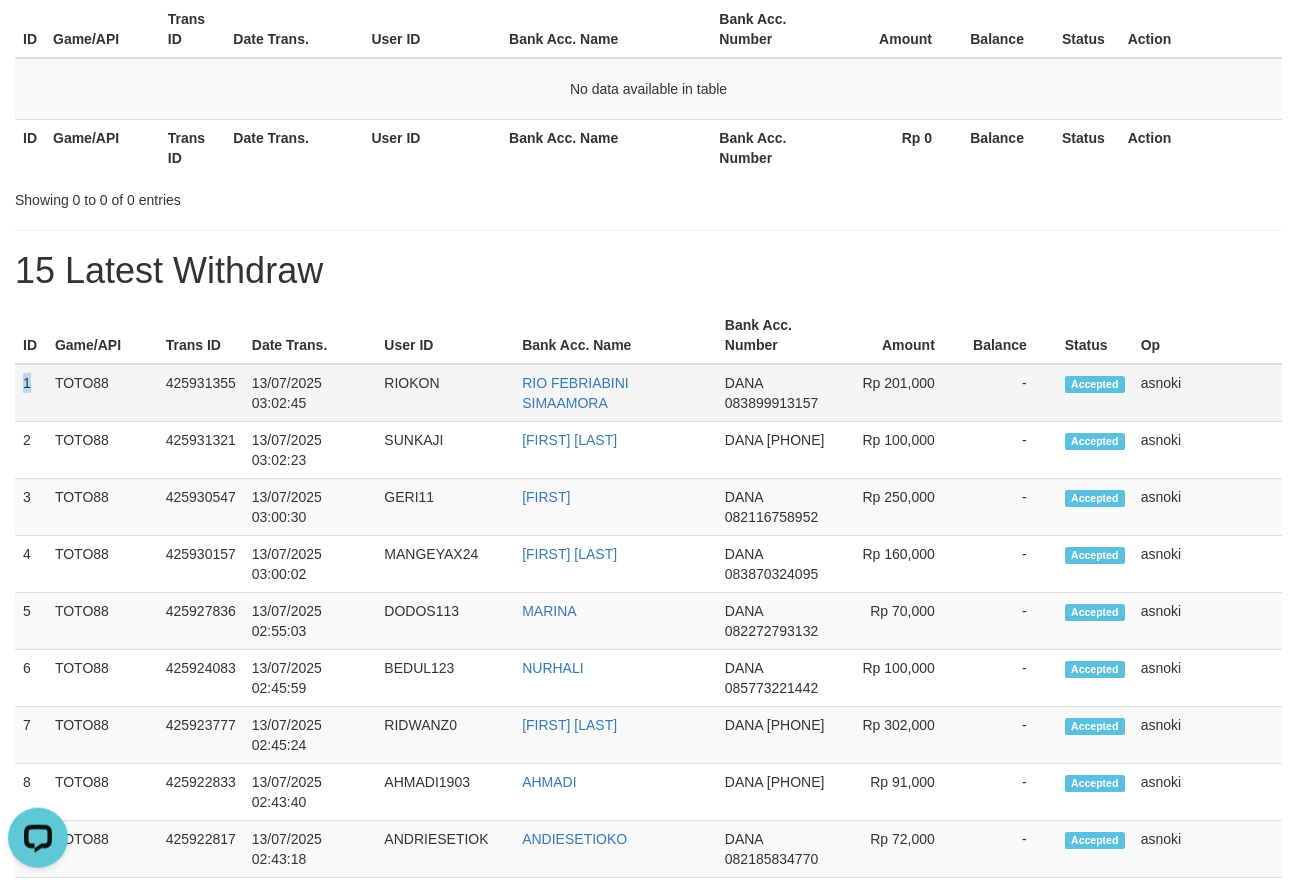 click on "1" at bounding box center (31, 393) 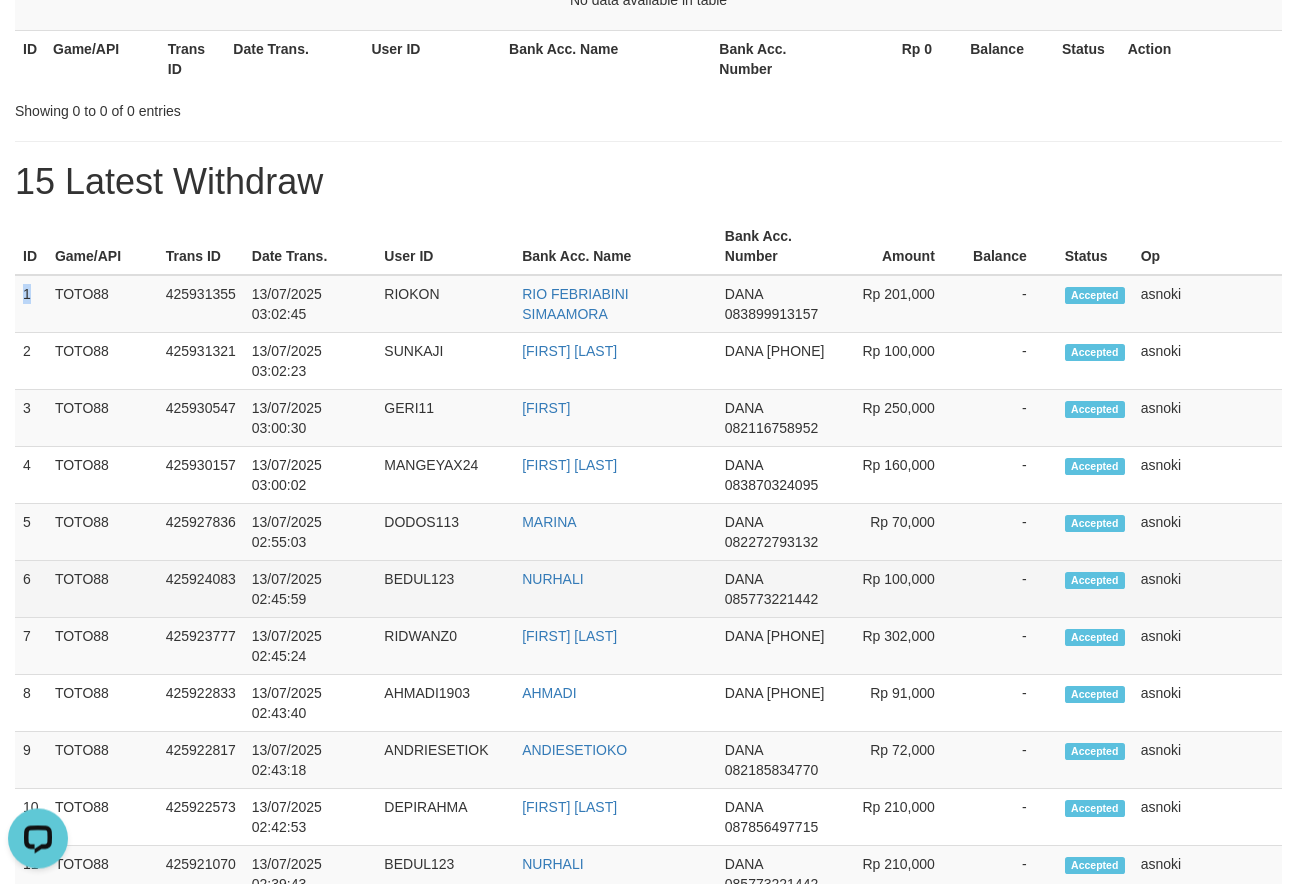 scroll, scrollTop: 464, scrollLeft: 0, axis: vertical 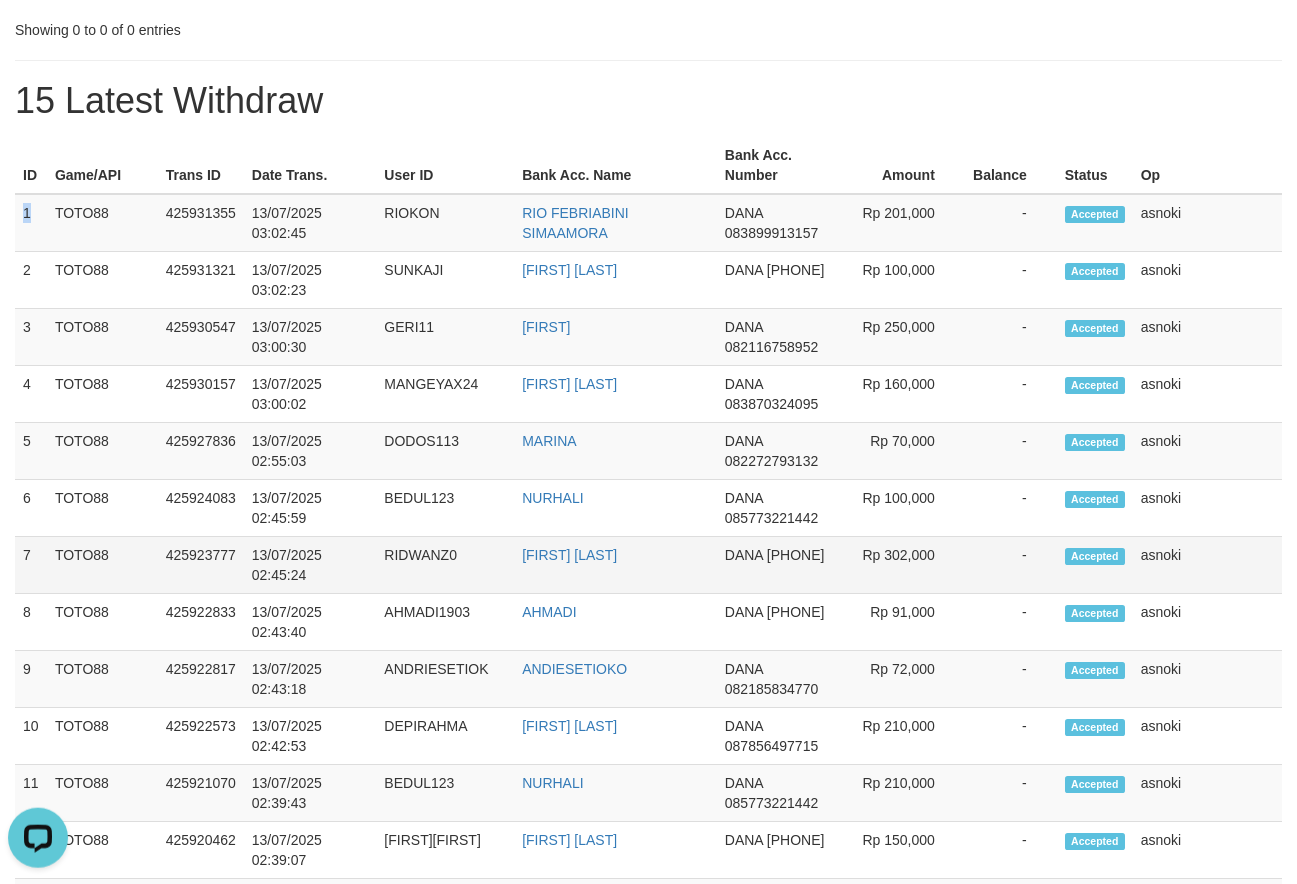 drag, startPoint x: 1146, startPoint y: 576, endPoint x: 1186, endPoint y: 578, distance: 40.04997 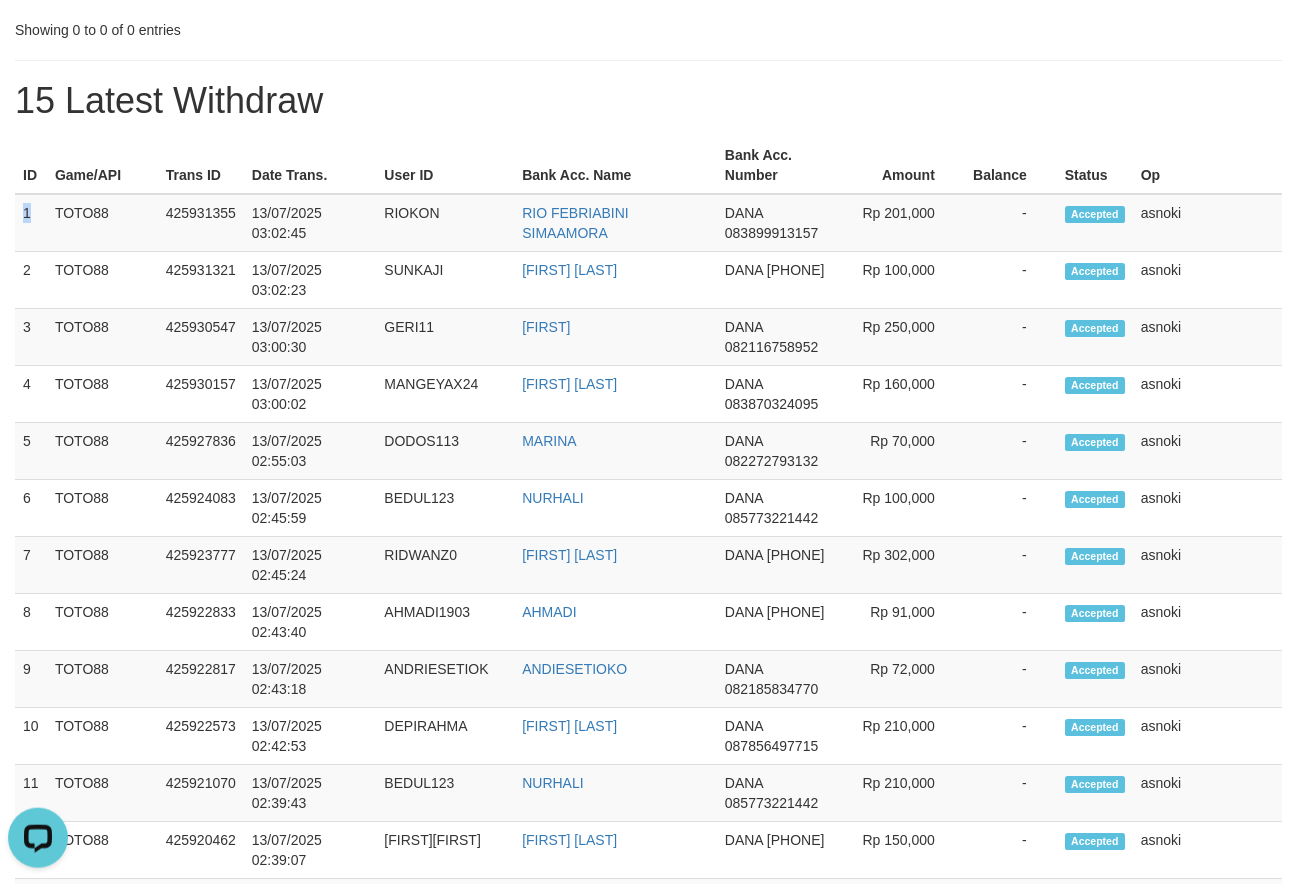 copy on "1
TOTO88
425931355
13/07/2025 03:02:45
RIOKON
RIO FEBRIABINI SIMAAMORA
DANA
083899913157
Rp 201,000
-
Accepted
asnoki
2
TOTO88
425931321
13/07/2025 03:02:23
SUNKAJI
MUHAMMAD AMRULLAH
DANA
083117351741
Rp 100,000
-
Accepted
asnoki
3
TOTO88
425930547
13/07/2025 03:00:30
GERI11
GERI NOVANSAS
DANA
082116758952
Rp 250,000
-
Accepted
asnoki
4
TOTO88
425930157
13/07/2025 03:00:02
MANGEYAX24
ANDRI ISNAWAN
DANA
083870324095
Rp 160,000
-
Accepted
asnoki
5
TOTO88
425927836
13/07/2025 02:55:03
DODOS113
MARINA
DANA
082272793132
Rp 70,000
-
Accepted
asnoki
6
TOTO88
4..." 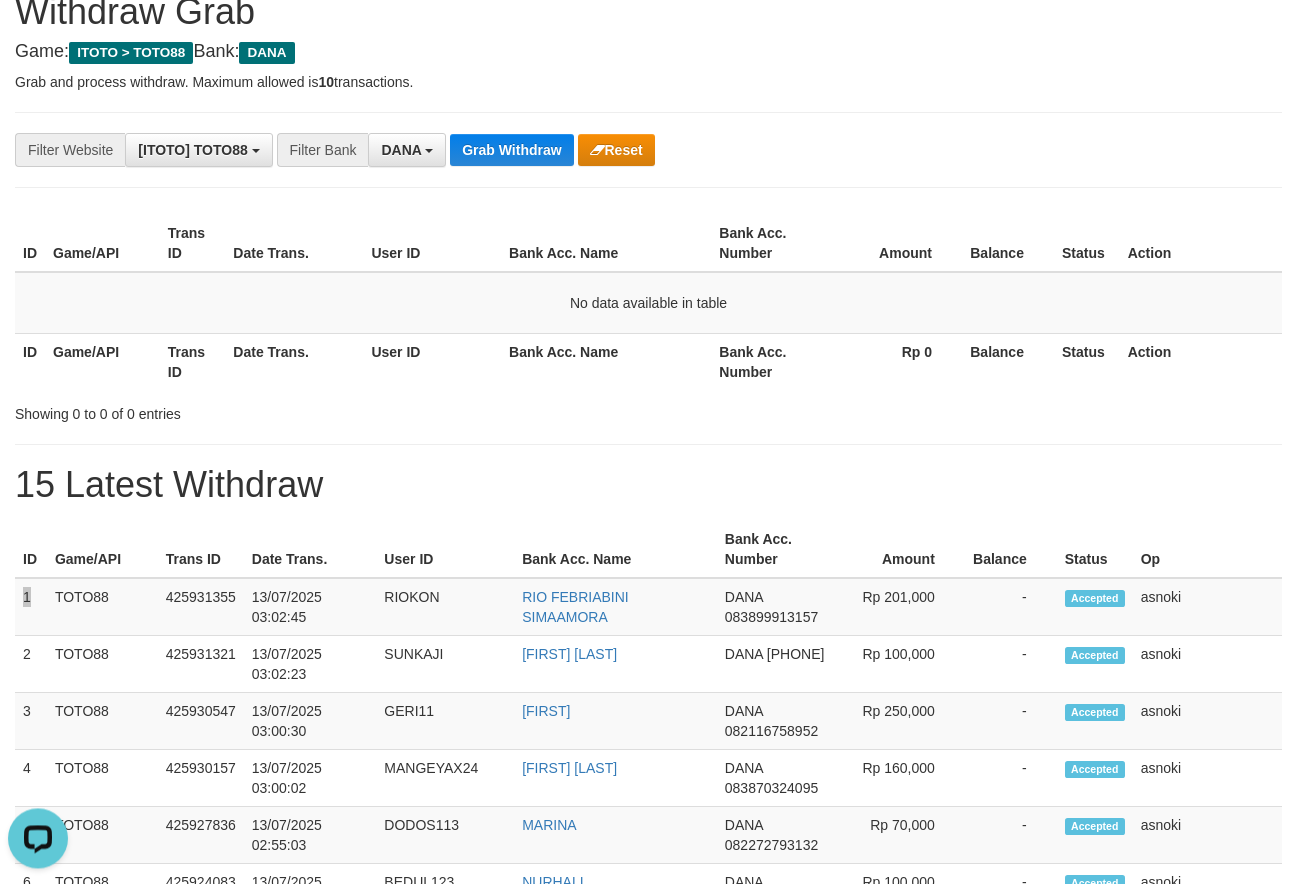 scroll, scrollTop: 0, scrollLeft: 0, axis: both 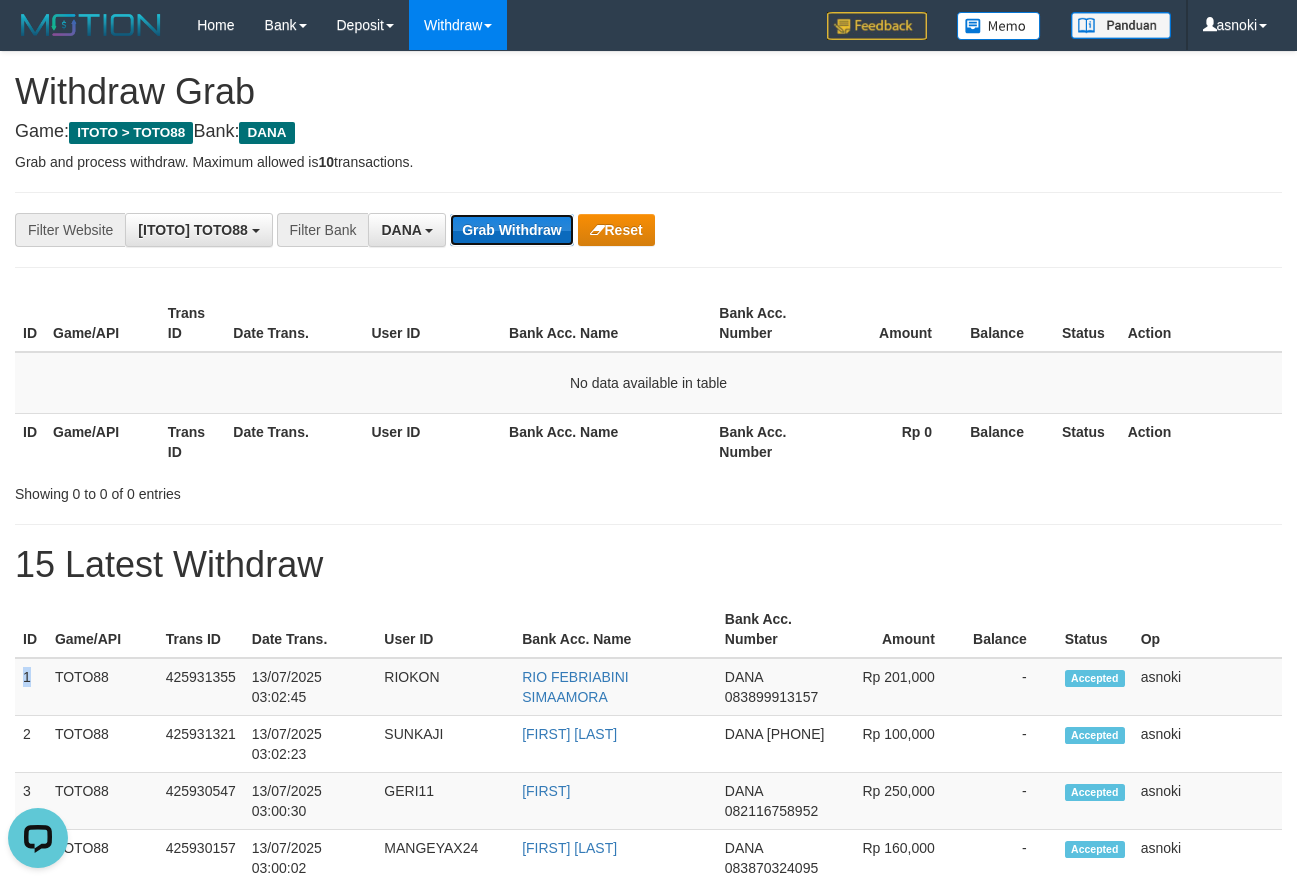 click on "Grab Withdraw" at bounding box center [511, 230] 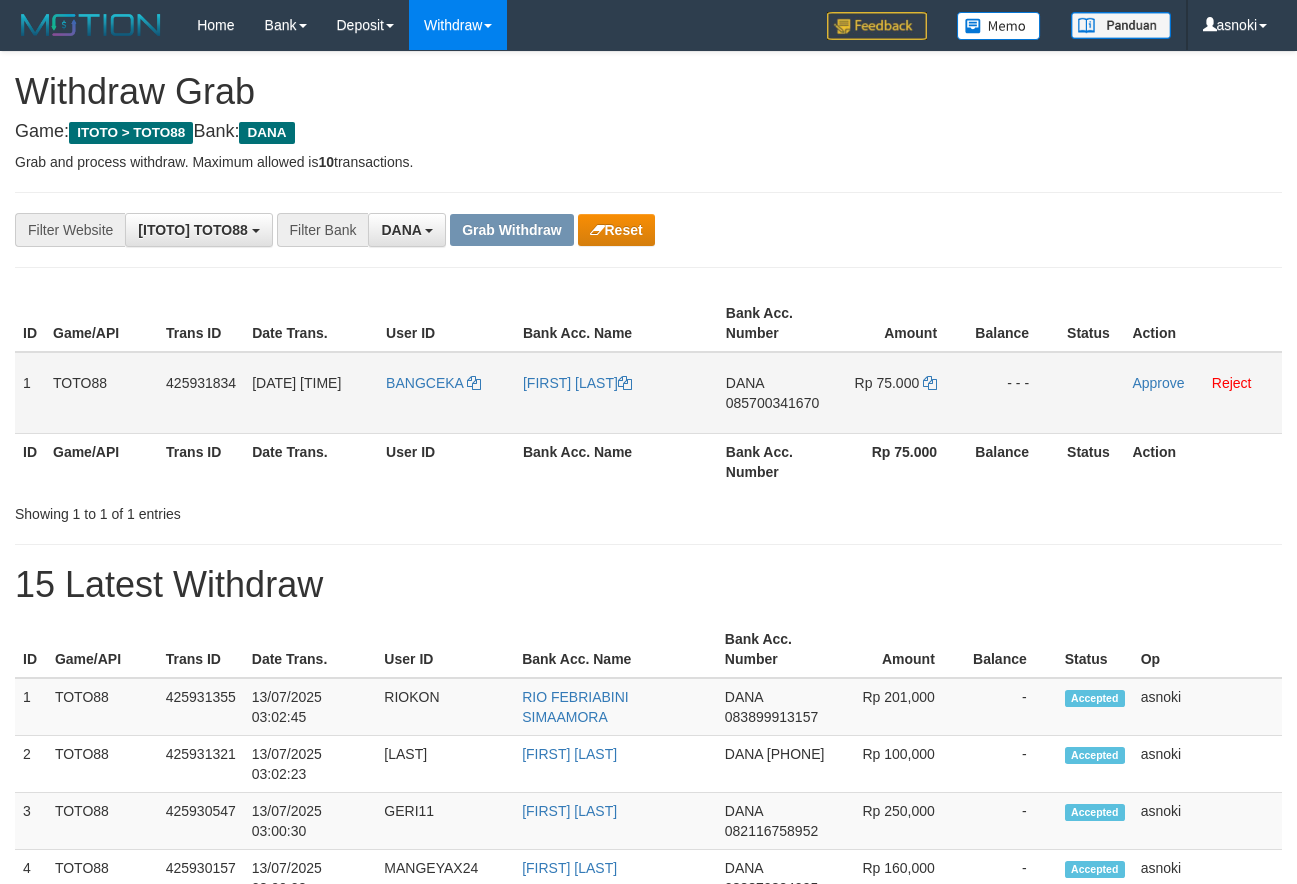 scroll, scrollTop: 0, scrollLeft: 0, axis: both 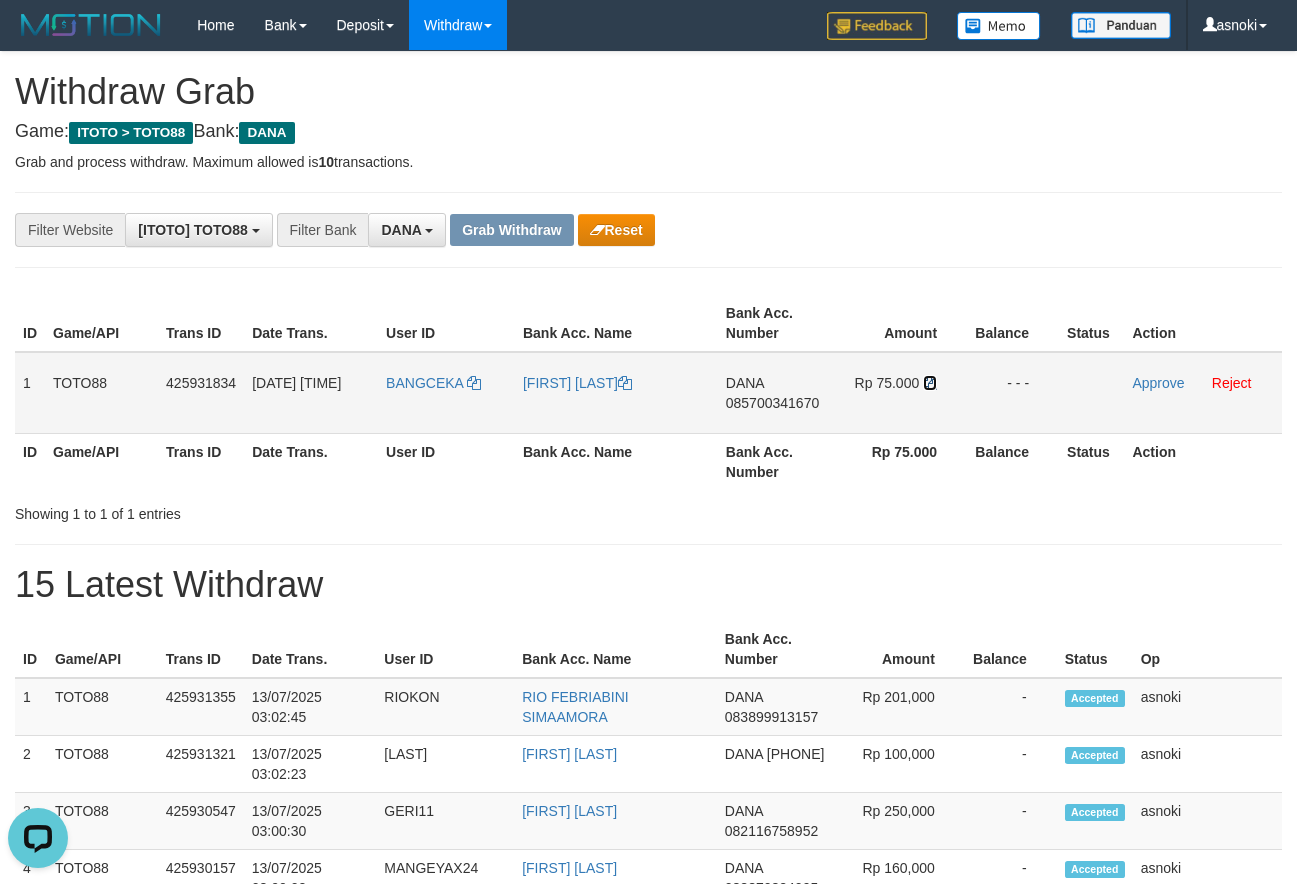 click at bounding box center [930, 383] 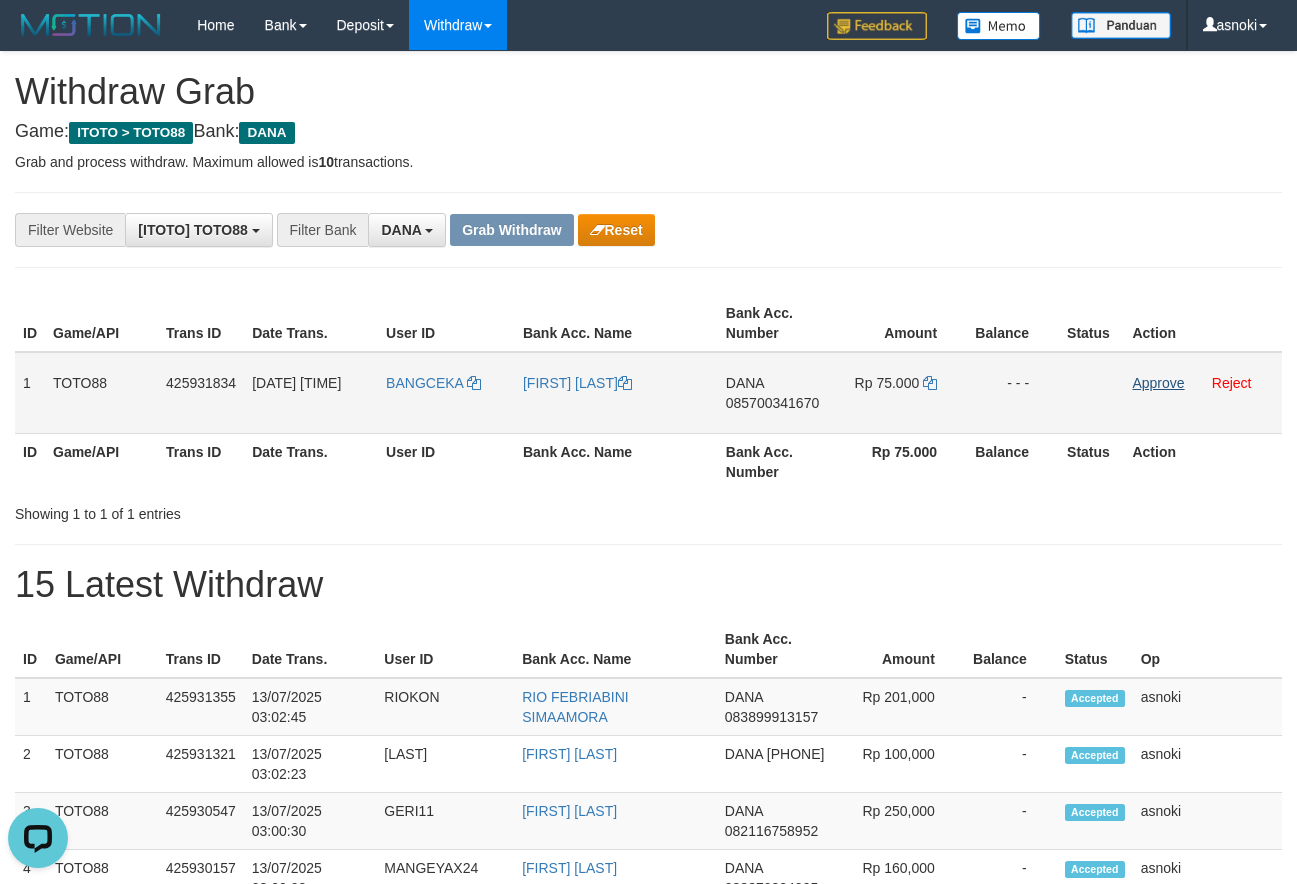drag, startPoint x: 1160, startPoint y: 369, endPoint x: 1154, endPoint y: 385, distance: 17.088007 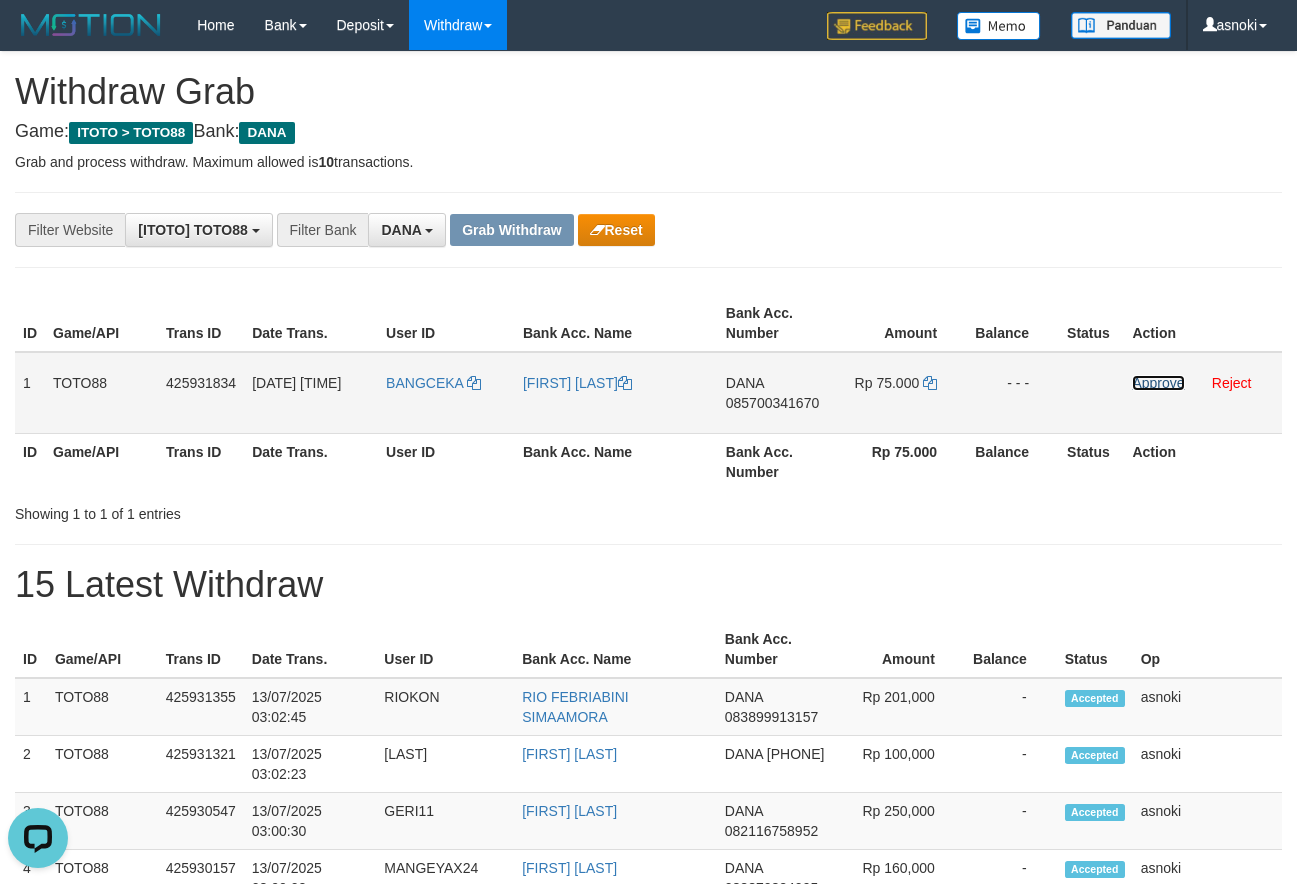 click on "Approve" at bounding box center (1158, 383) 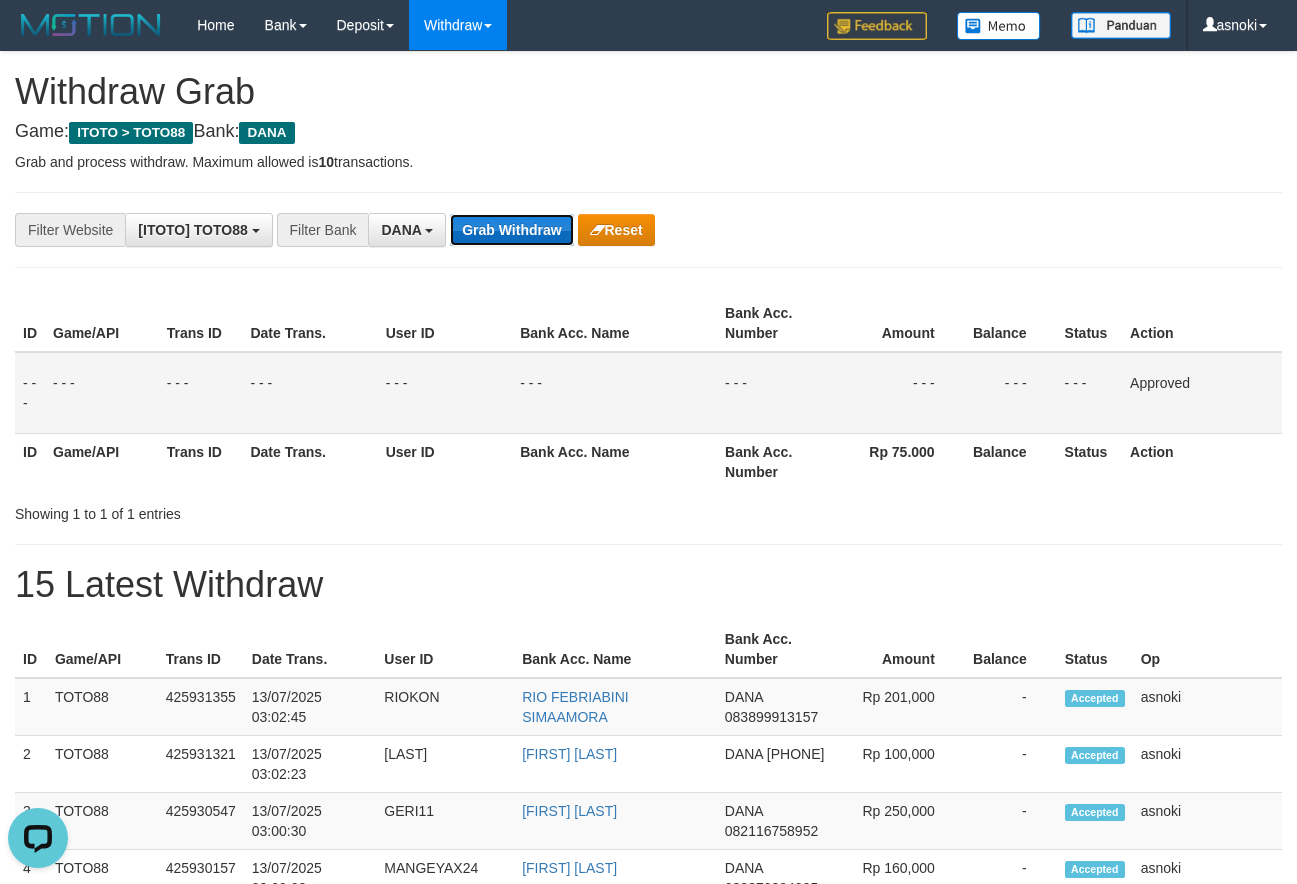 click on "Grab Withdraw" at bounding box center [511, 230] 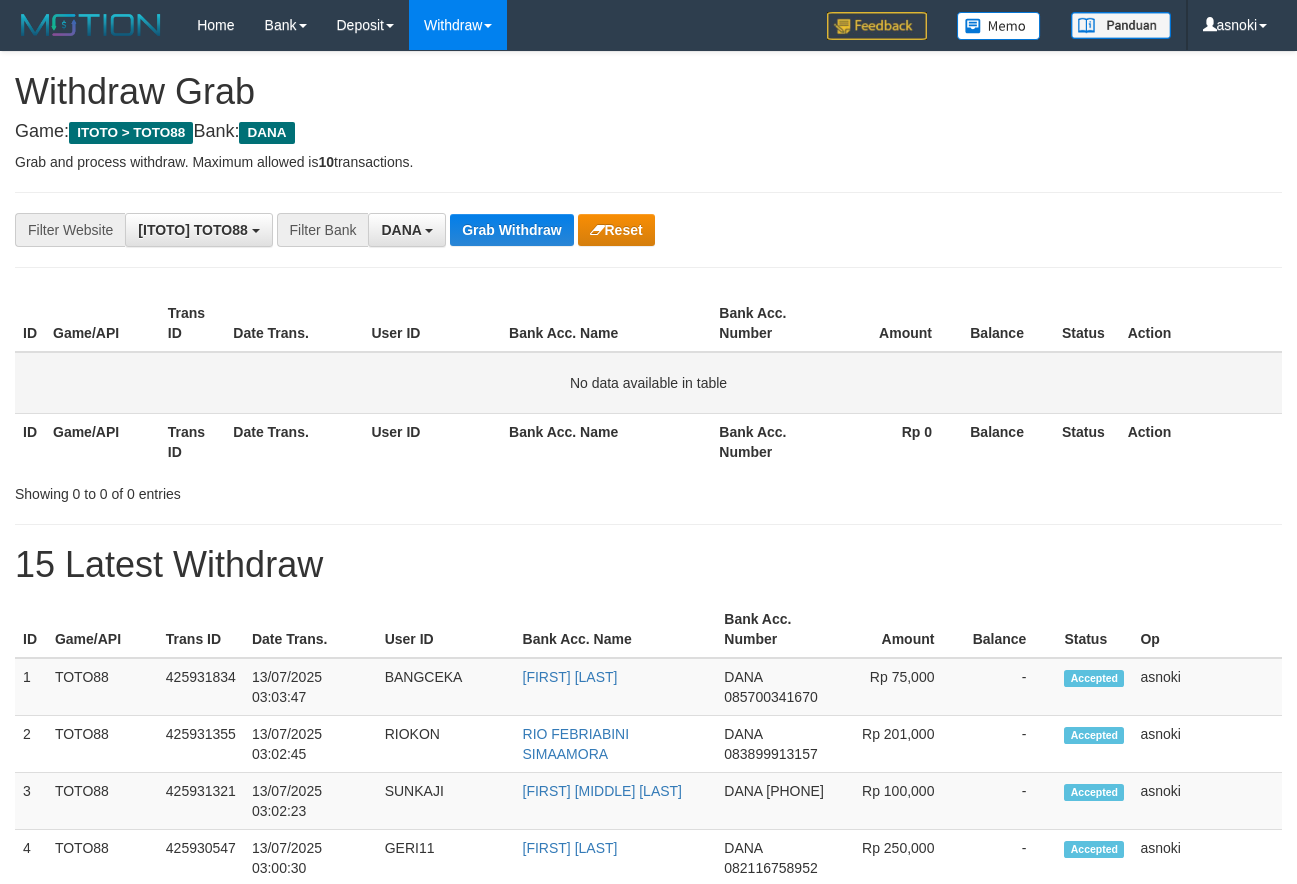 scroll, scrollTop: 0, scrollLeft: 0, axis: both 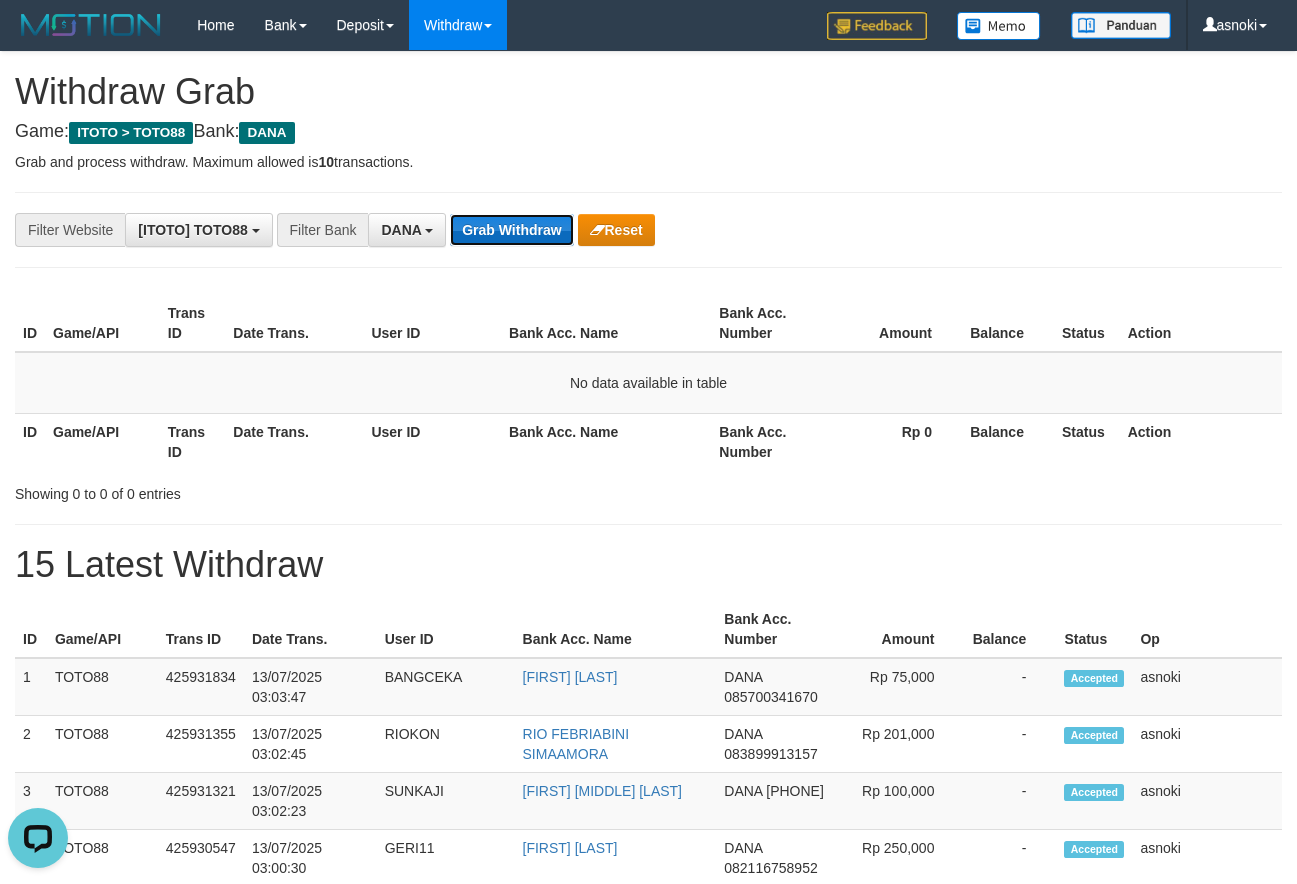 click on "Grab Withdraw" at bounding box center (511, 230) 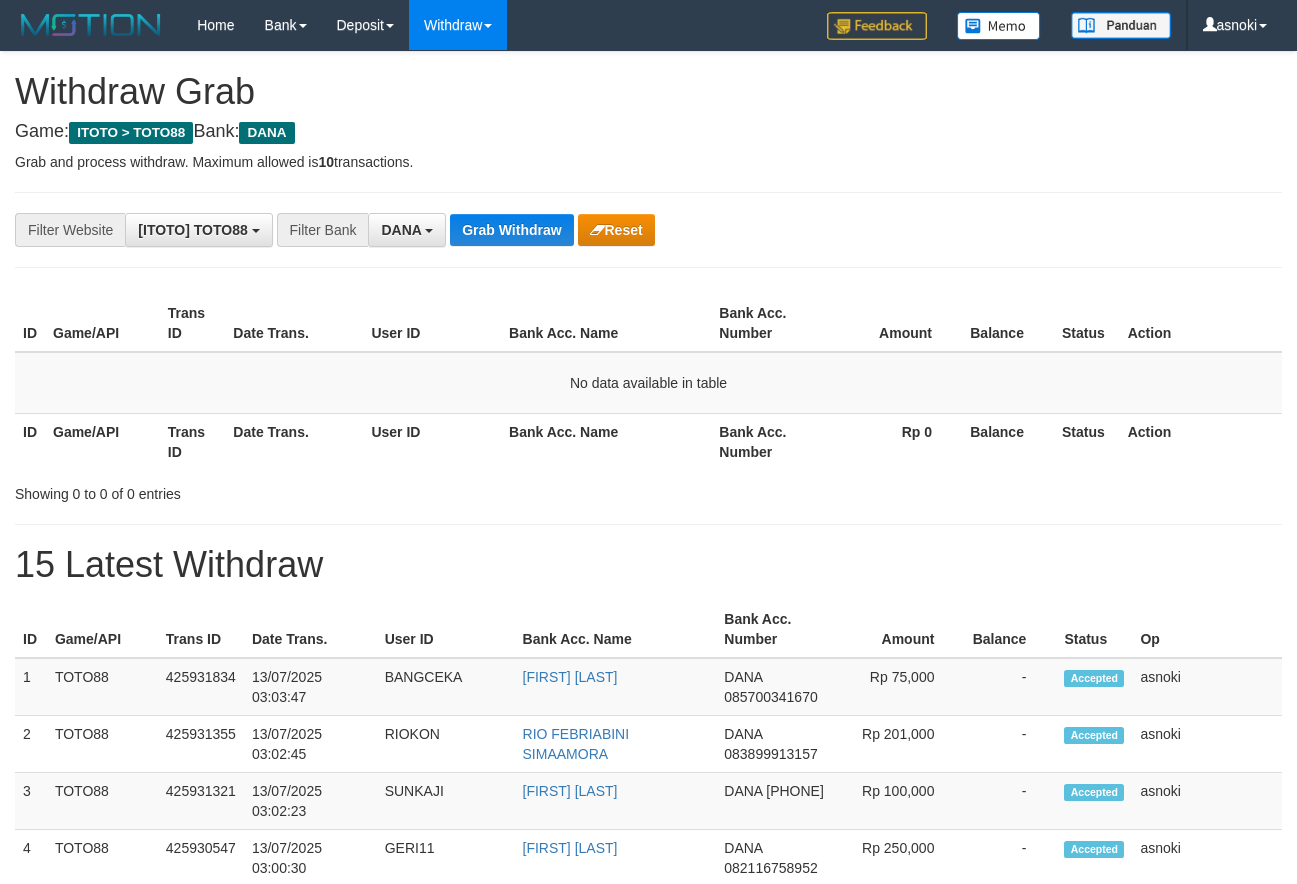 scroll, scrollTop: 0, scrollLeft: 0, axis: both 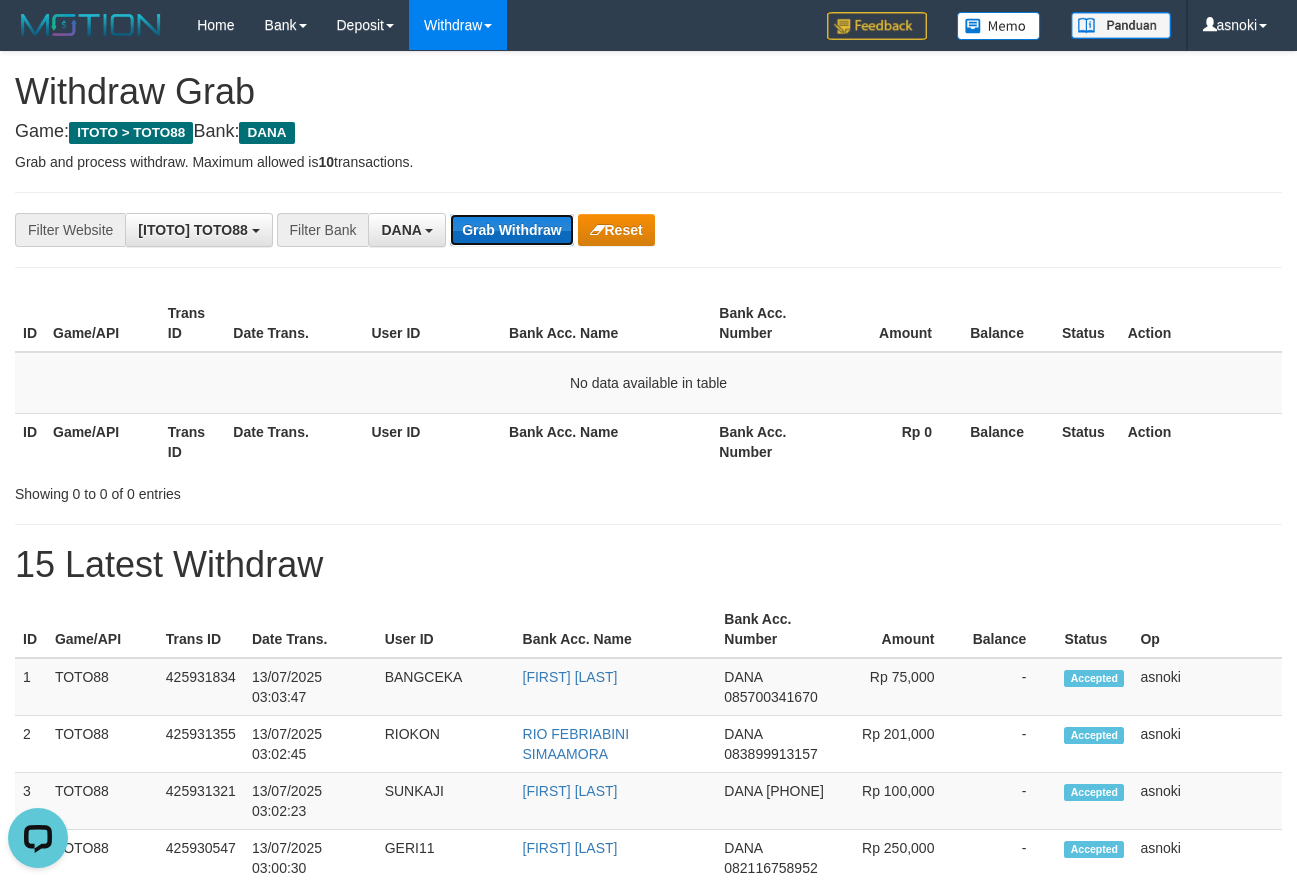 click on "Grab Withdraw" at bounding box center [511, 230] 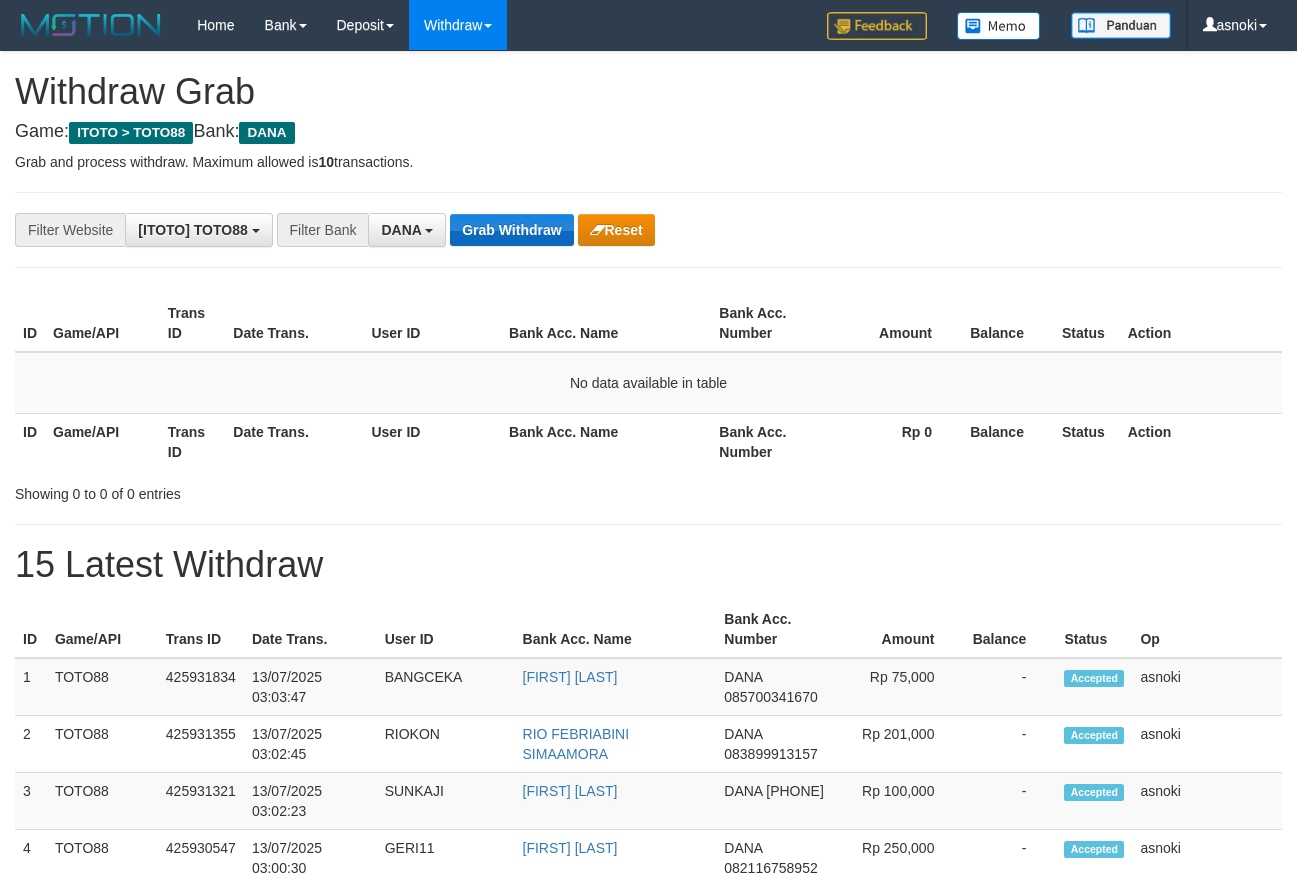 scroll, scrollTop: 0, scrollLeft: 0, axis: both 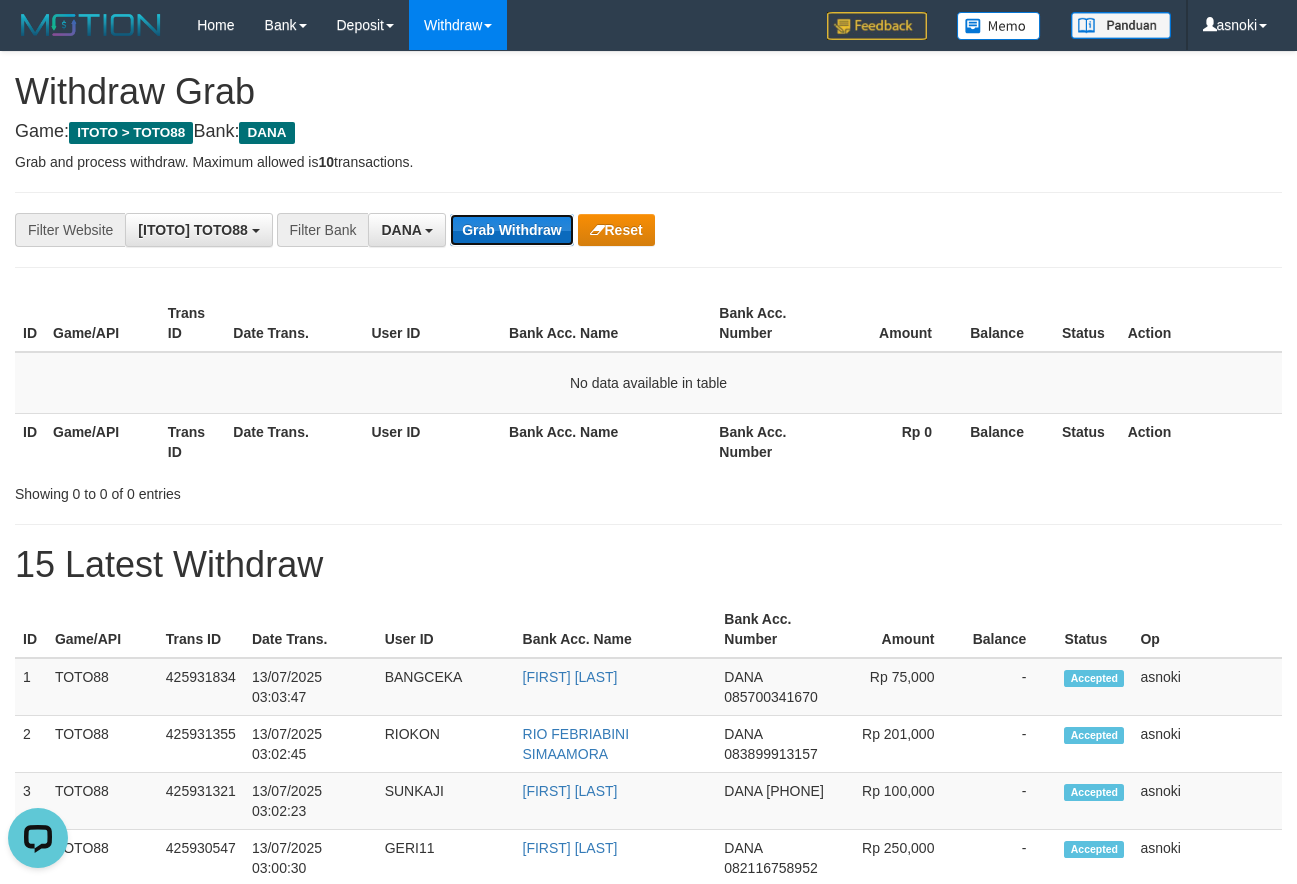 click on "Grab Withdraw" at bounding box center (511, 230) 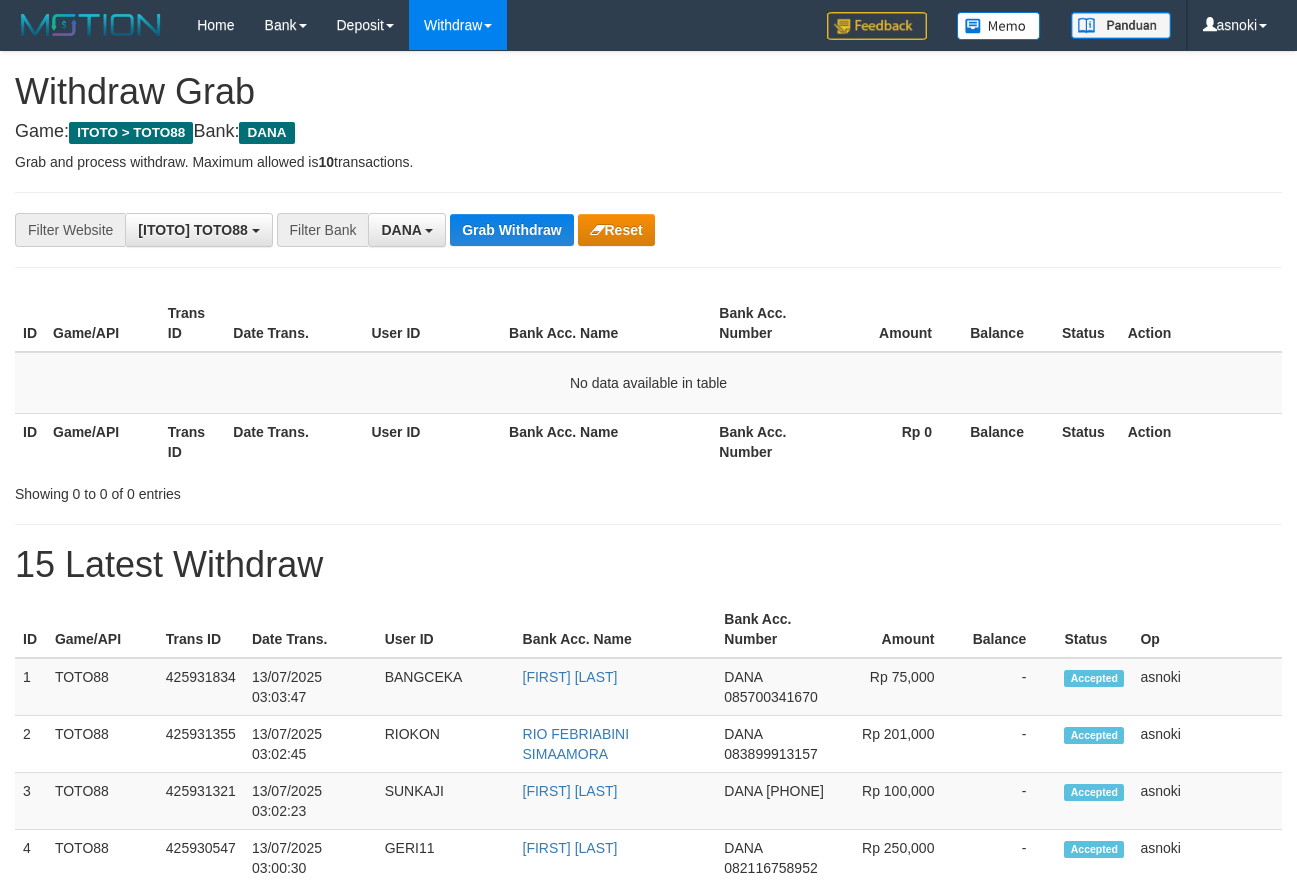 scroll, scrollTop: 0, scrollLeft: 0, axis: both 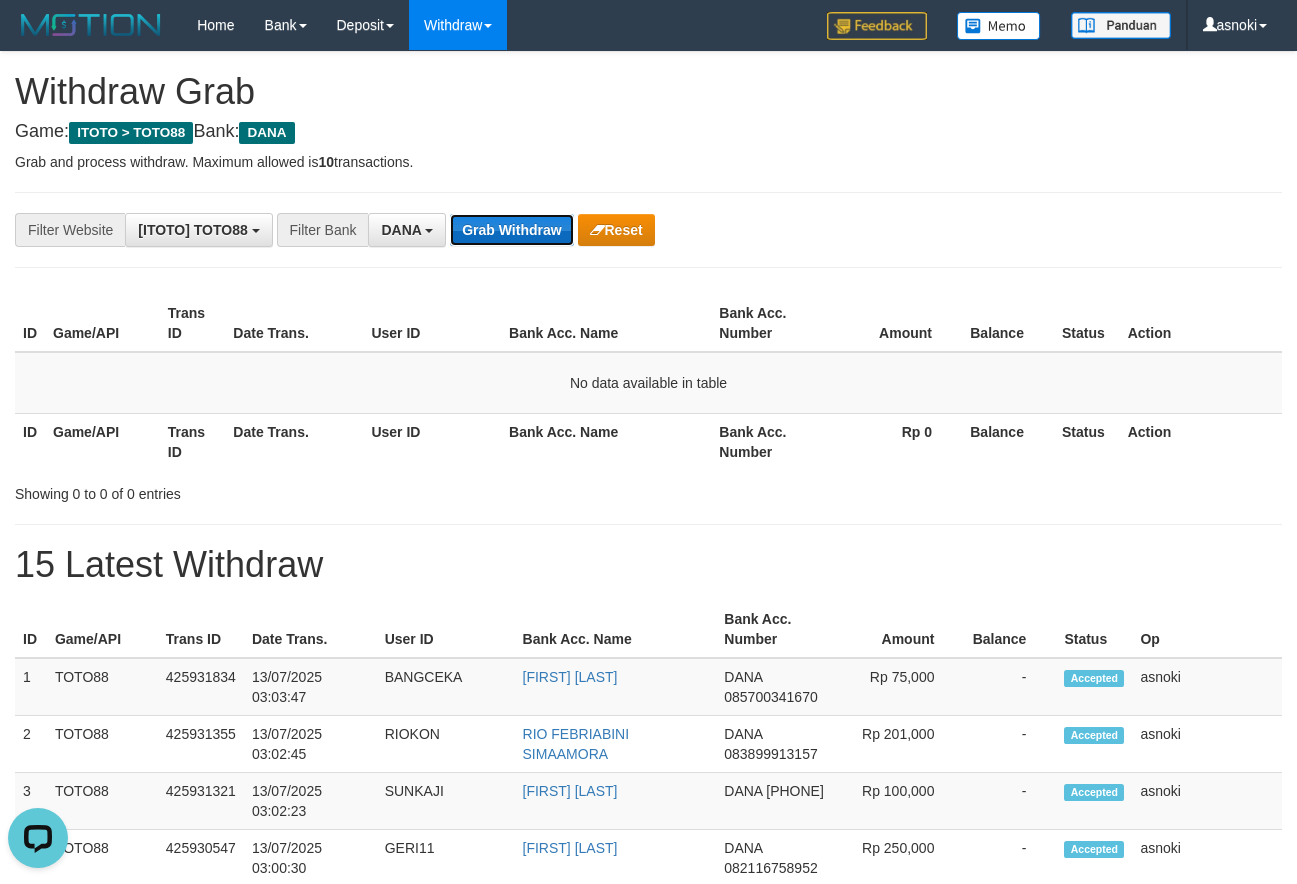 click on "Grab Withdraw" at bounding box center [511, 230] 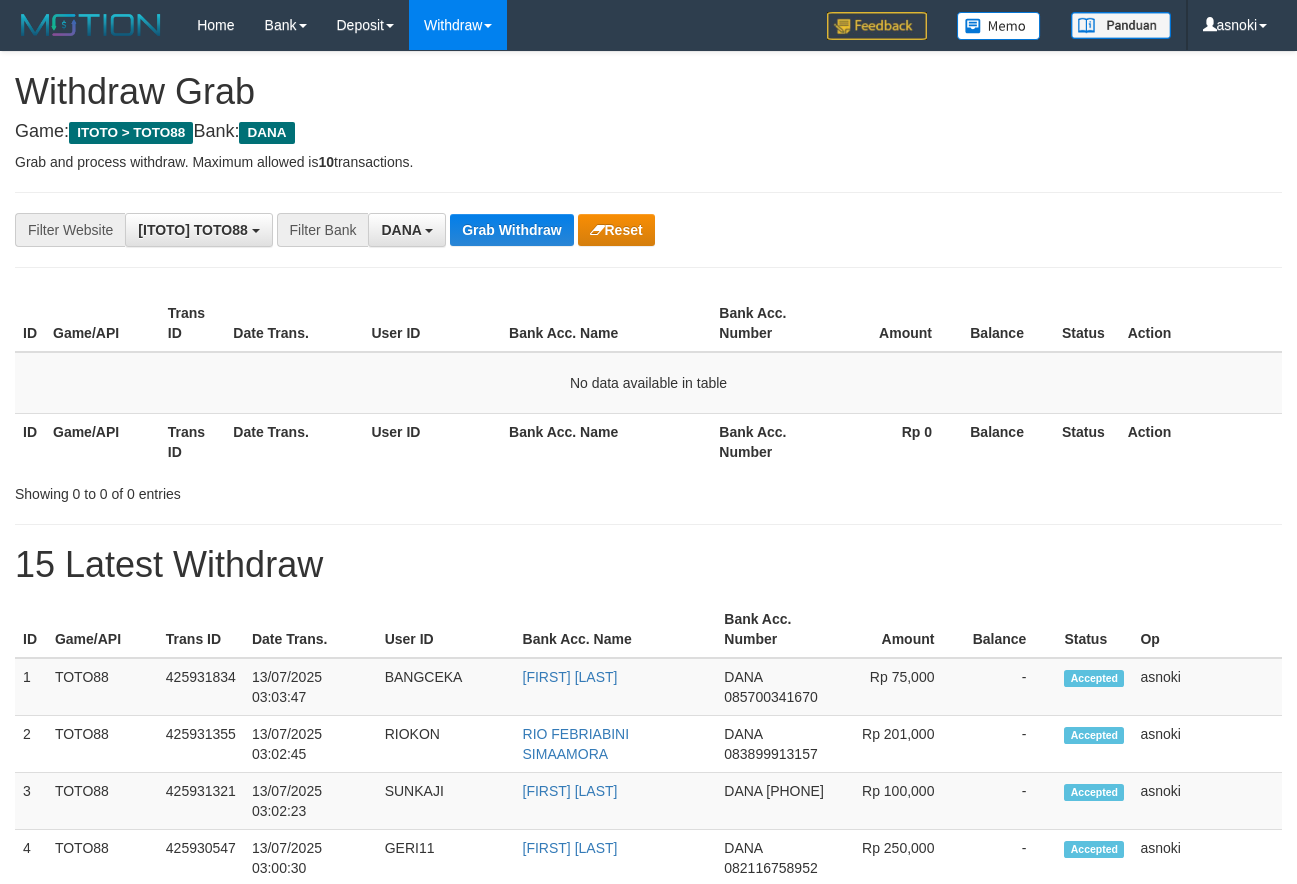 scroll, scrollTop: 0, scrollLeft: 0, axis: both 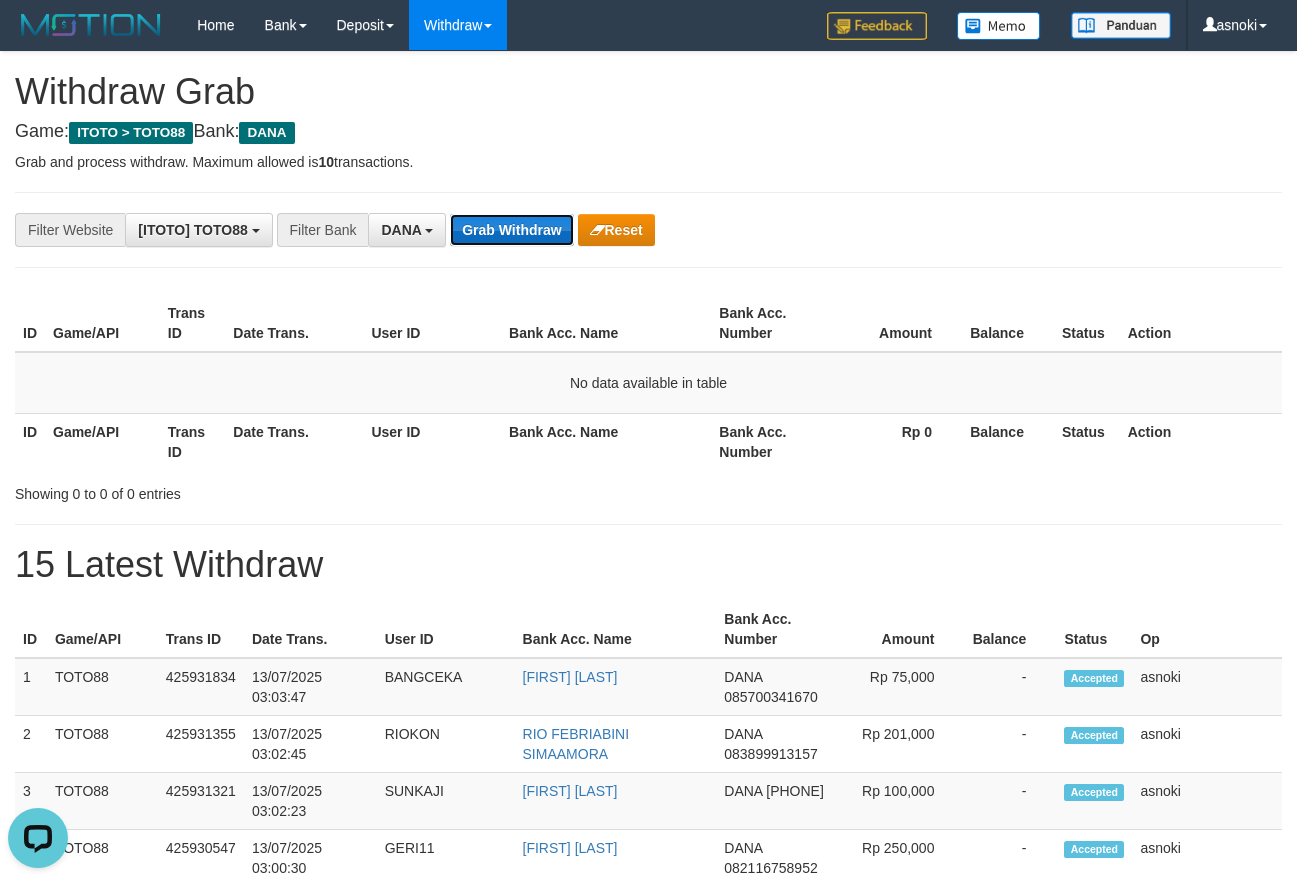 click on "Grab Withdraw" at bounding box center [511, 230] 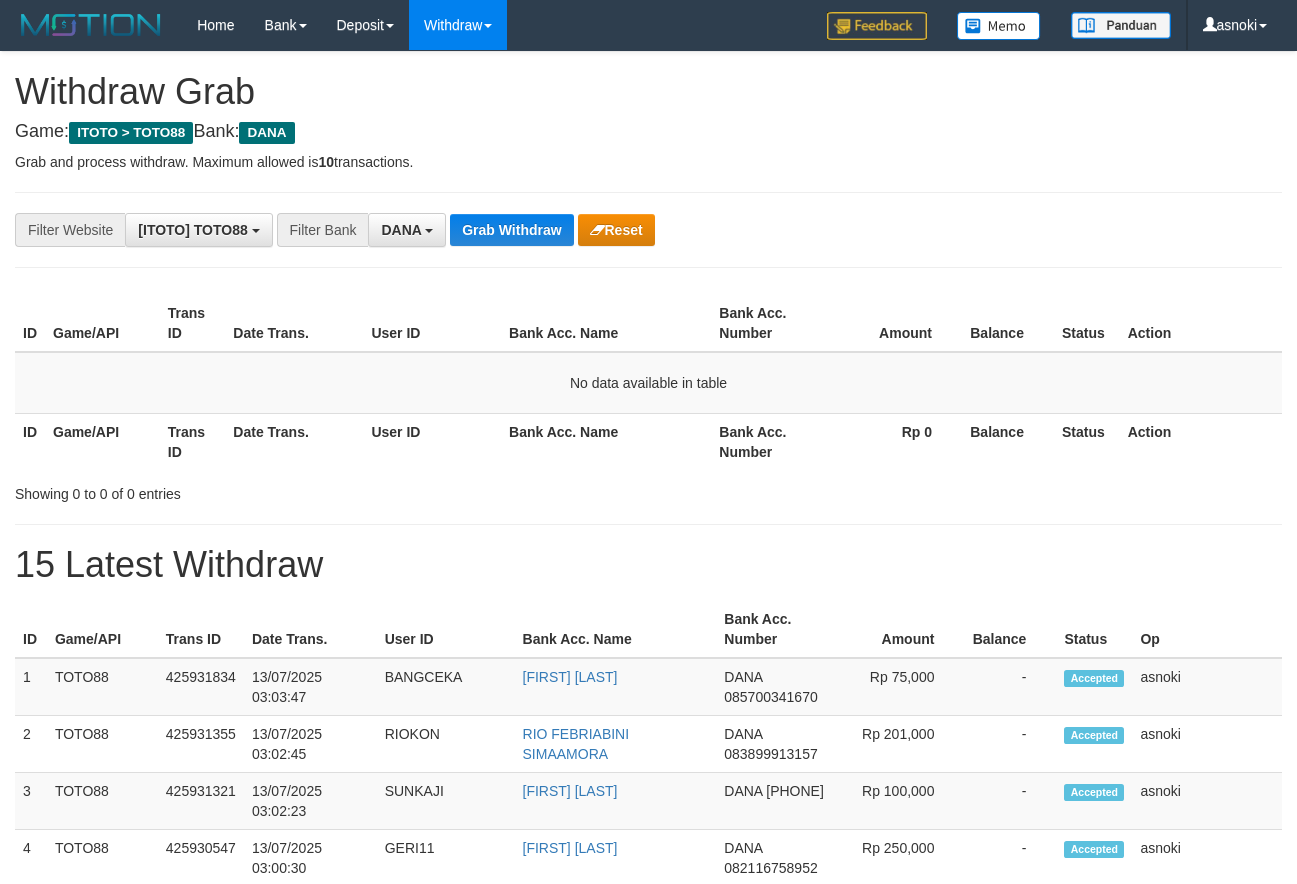 scroll, scrollTop: 0, scrollLeft: 0, axis: both 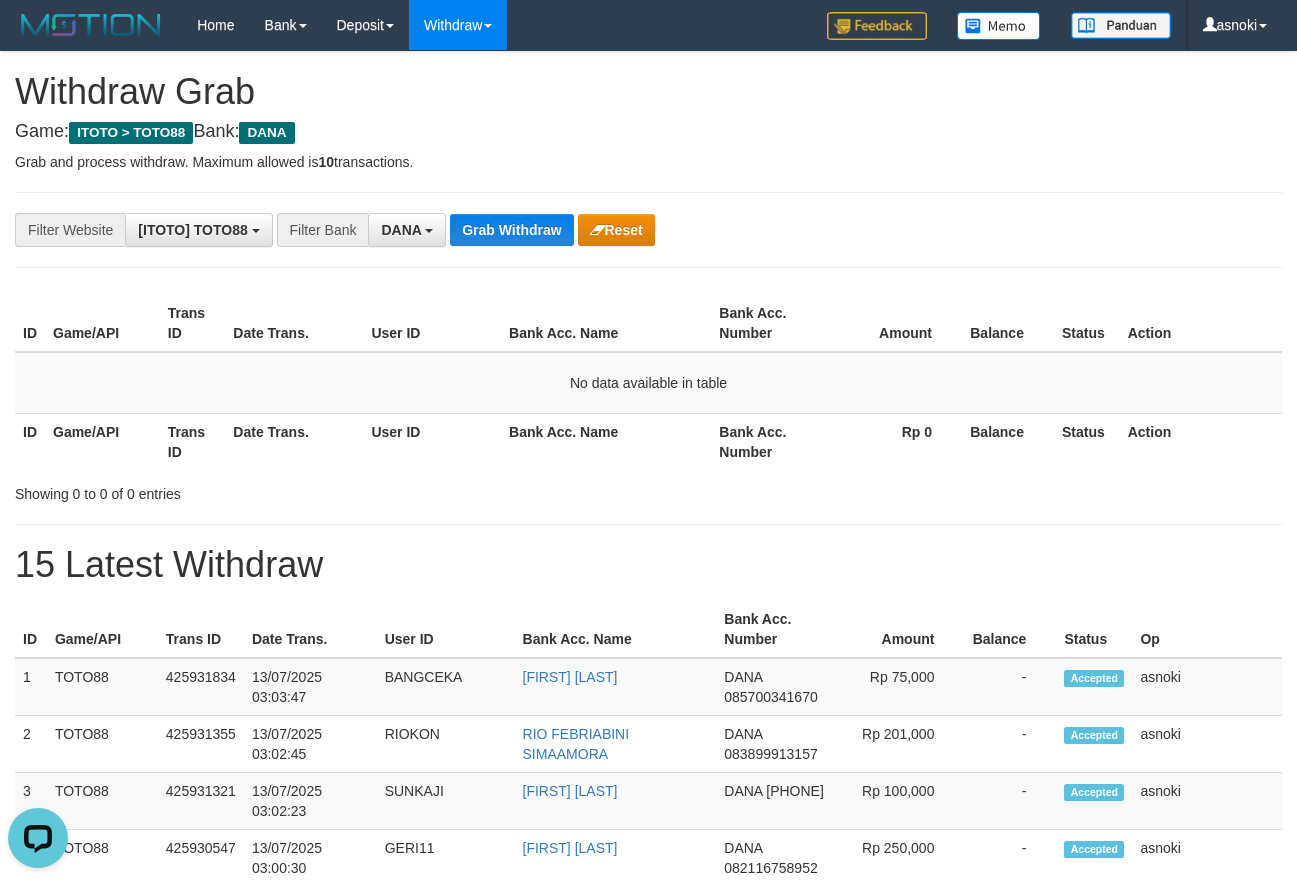 click on "Showing 0 to 0 of 0 entries" at bounding box center [648, 490] 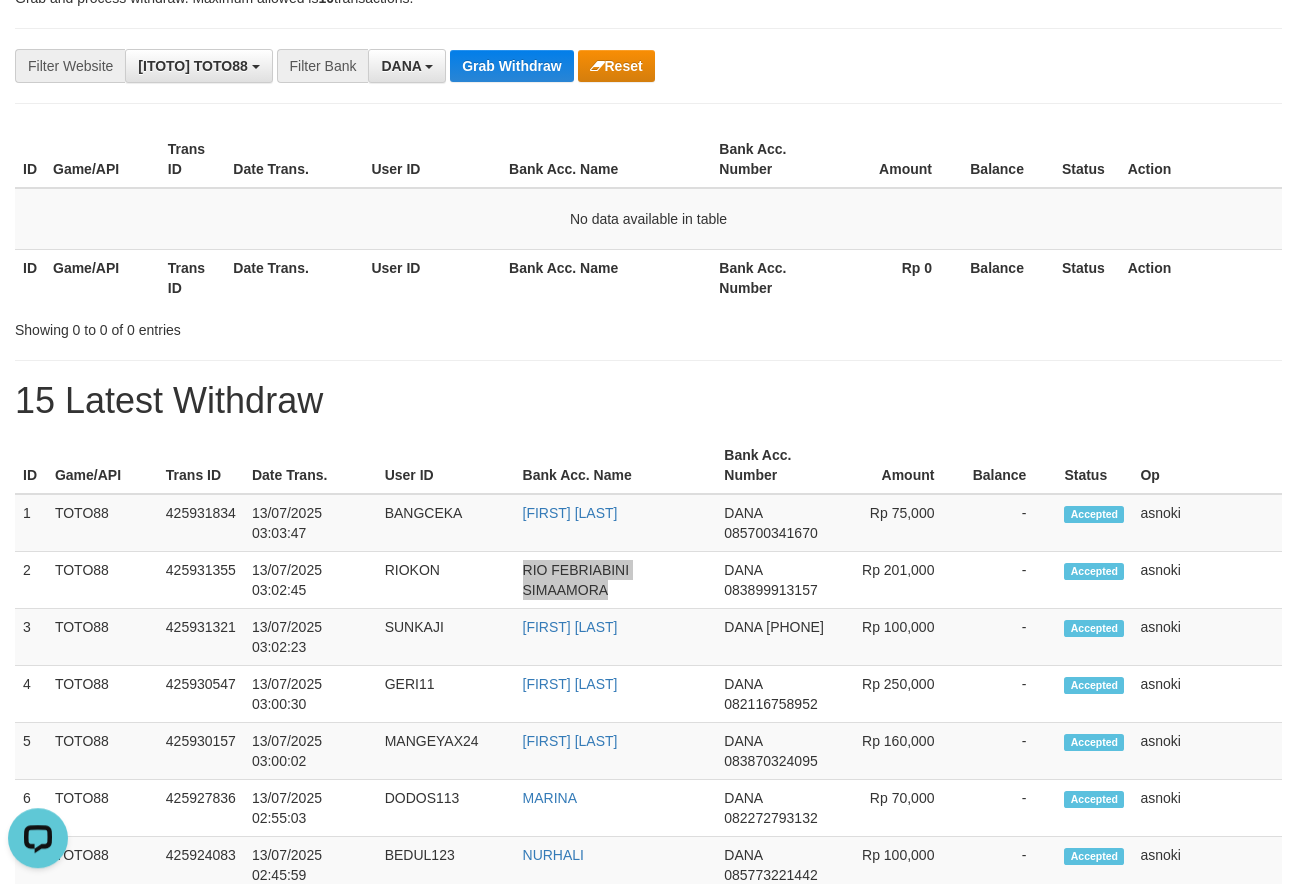 scroll, scrollTop: 170, scrollLeft: 0, axis: vertical 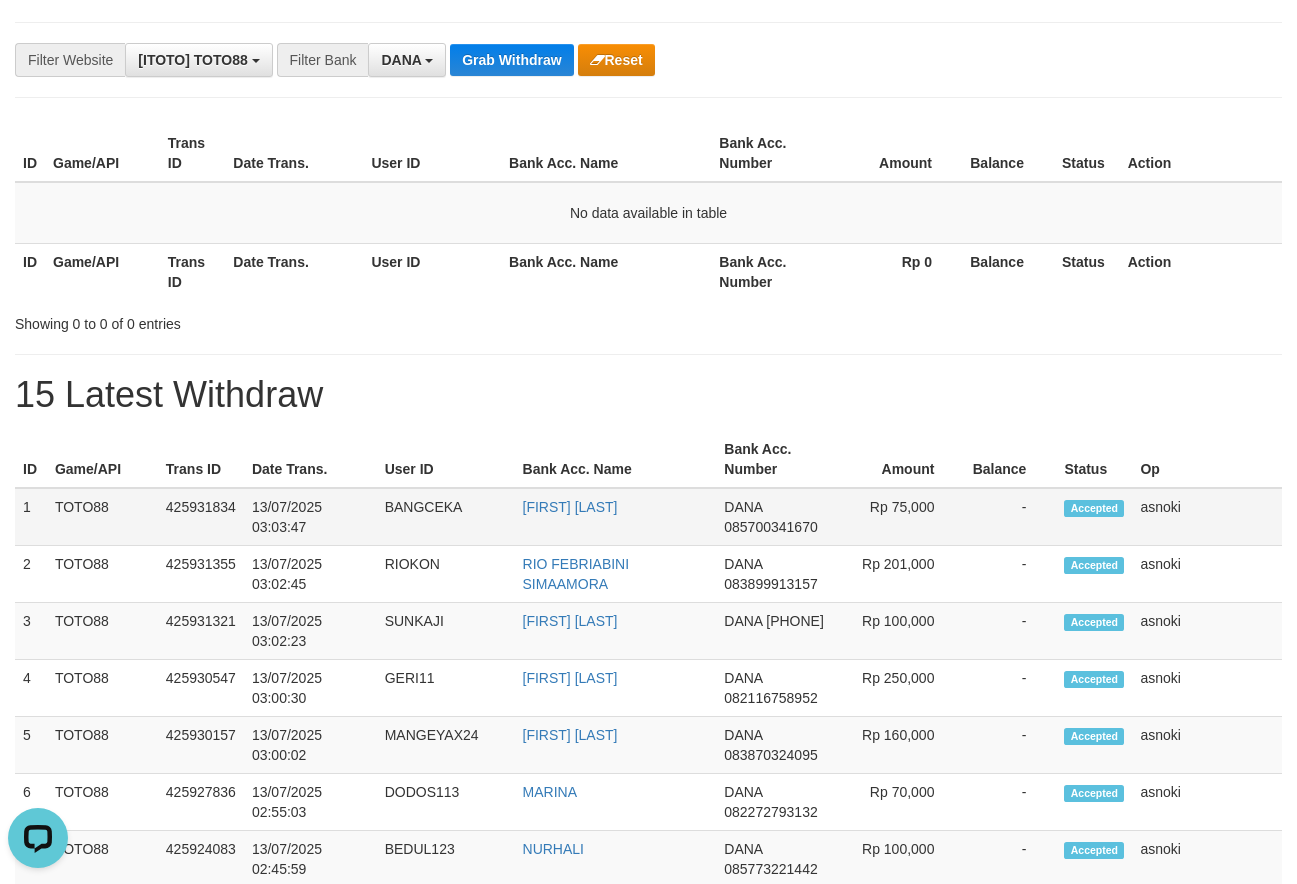 click on "1" at bounding box center [31, 517] 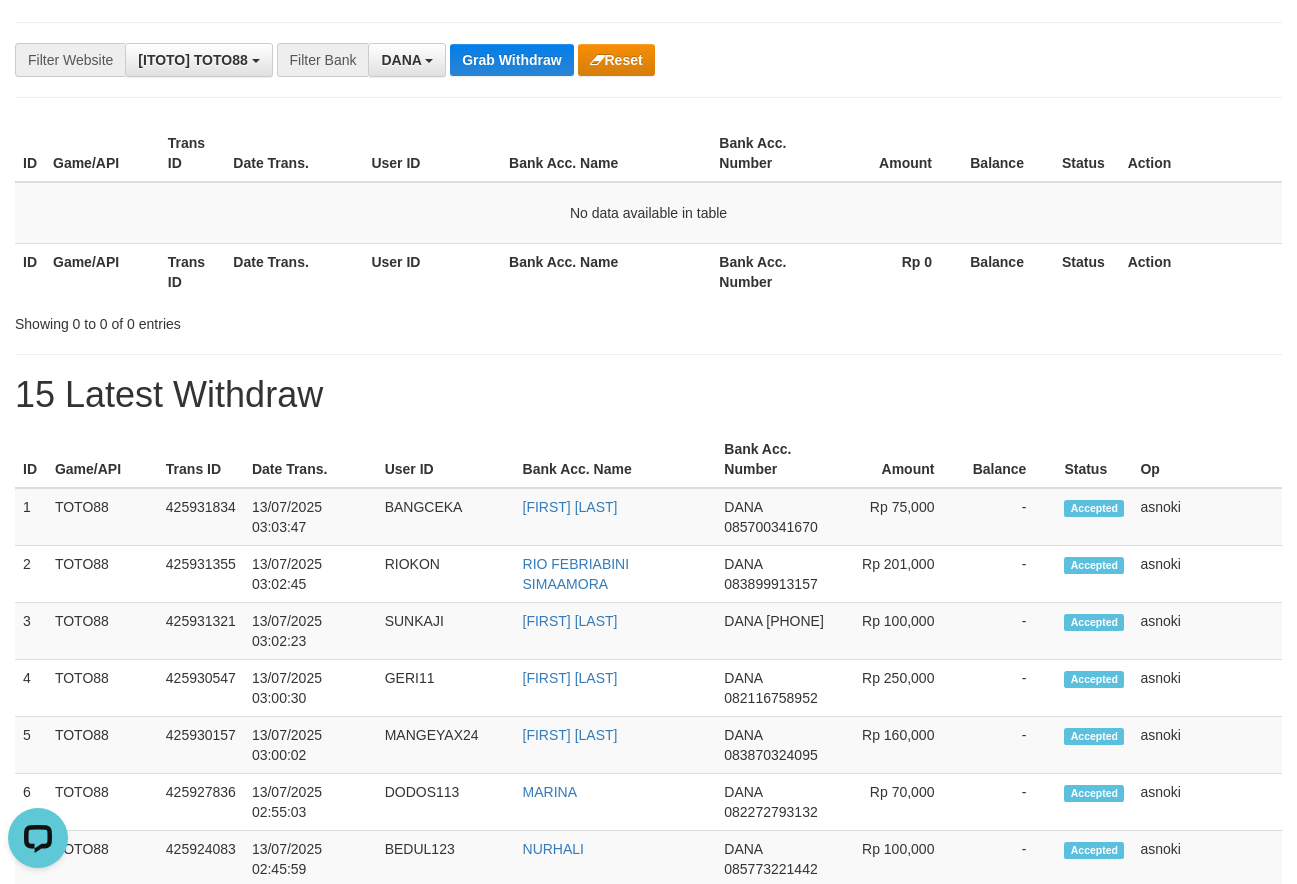 scroll, scrollTop: 0, scrollLeft: 0, axis: both 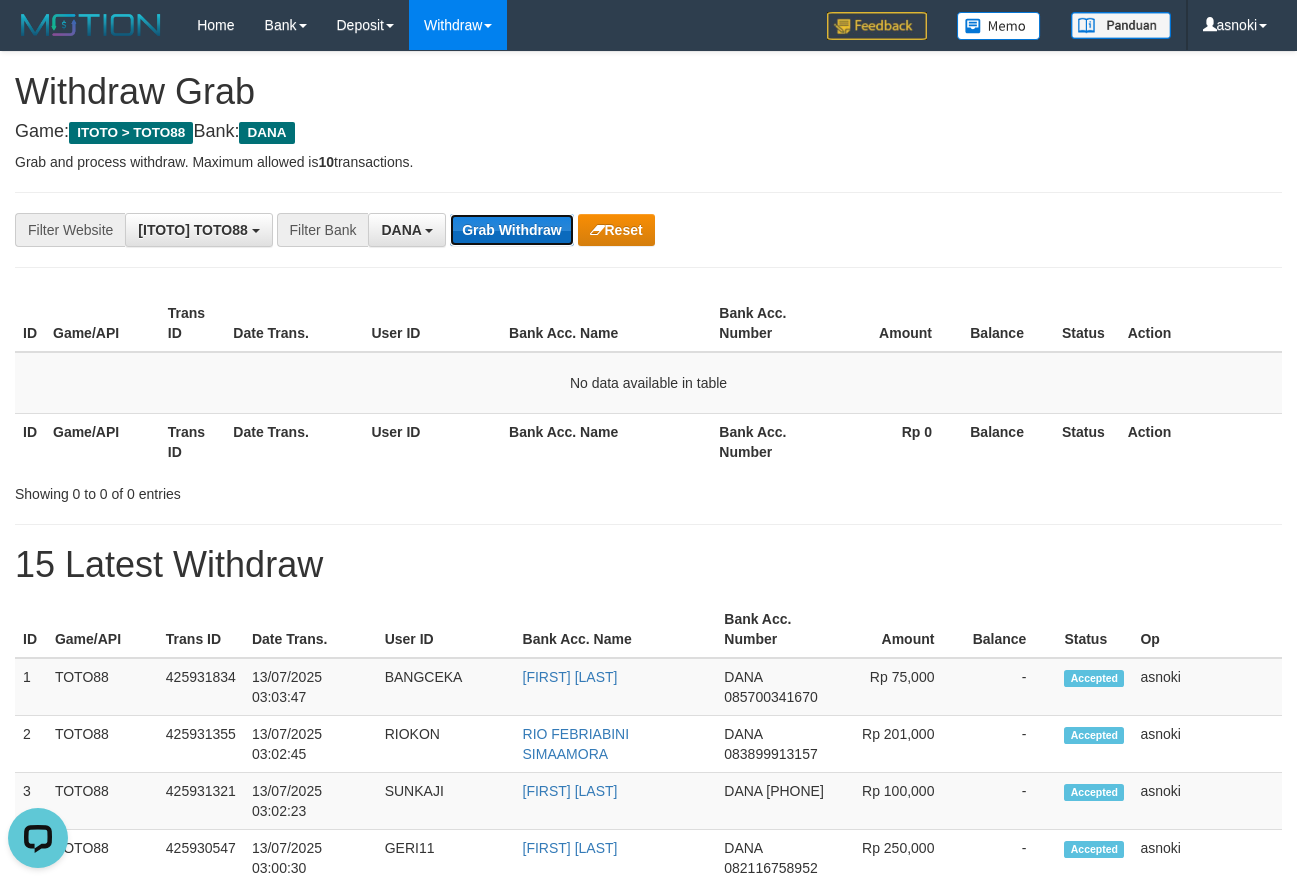 click on "Grab Withdraw" at bounding box center (511, 230) 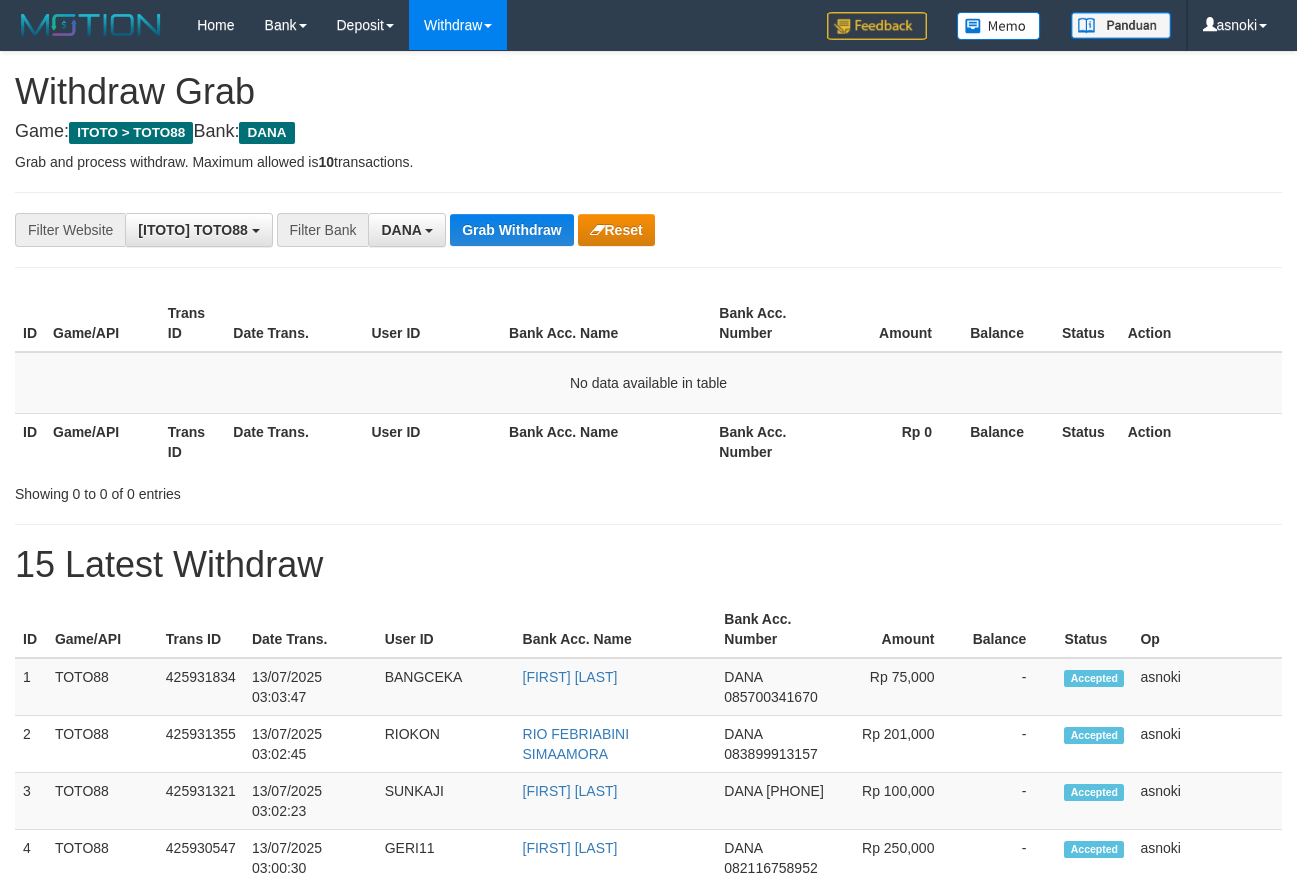 scroll, scrollTop: 0, scrollLeft: 0, axis: both 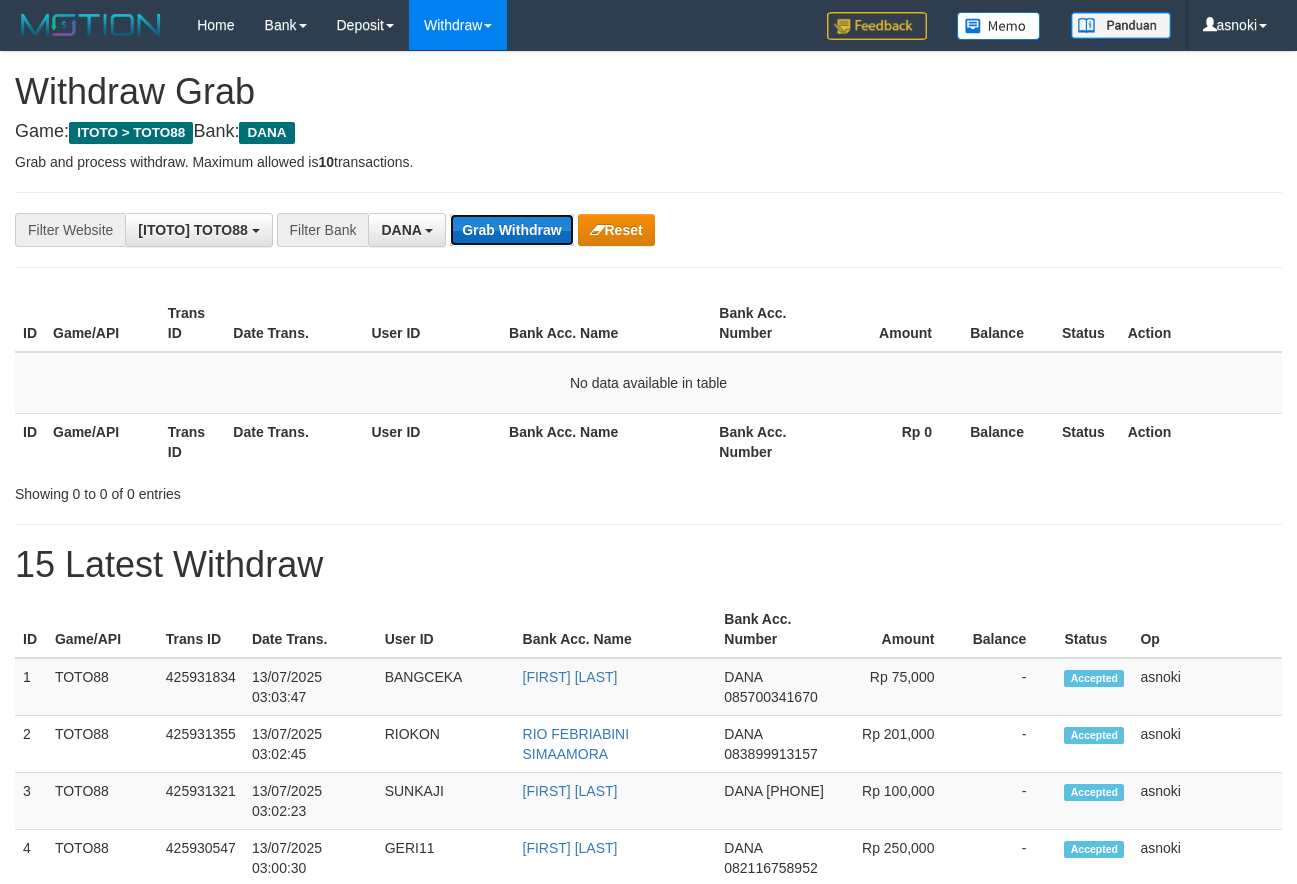 click on "Grab Withdraw" at bounding box center [511, 230] 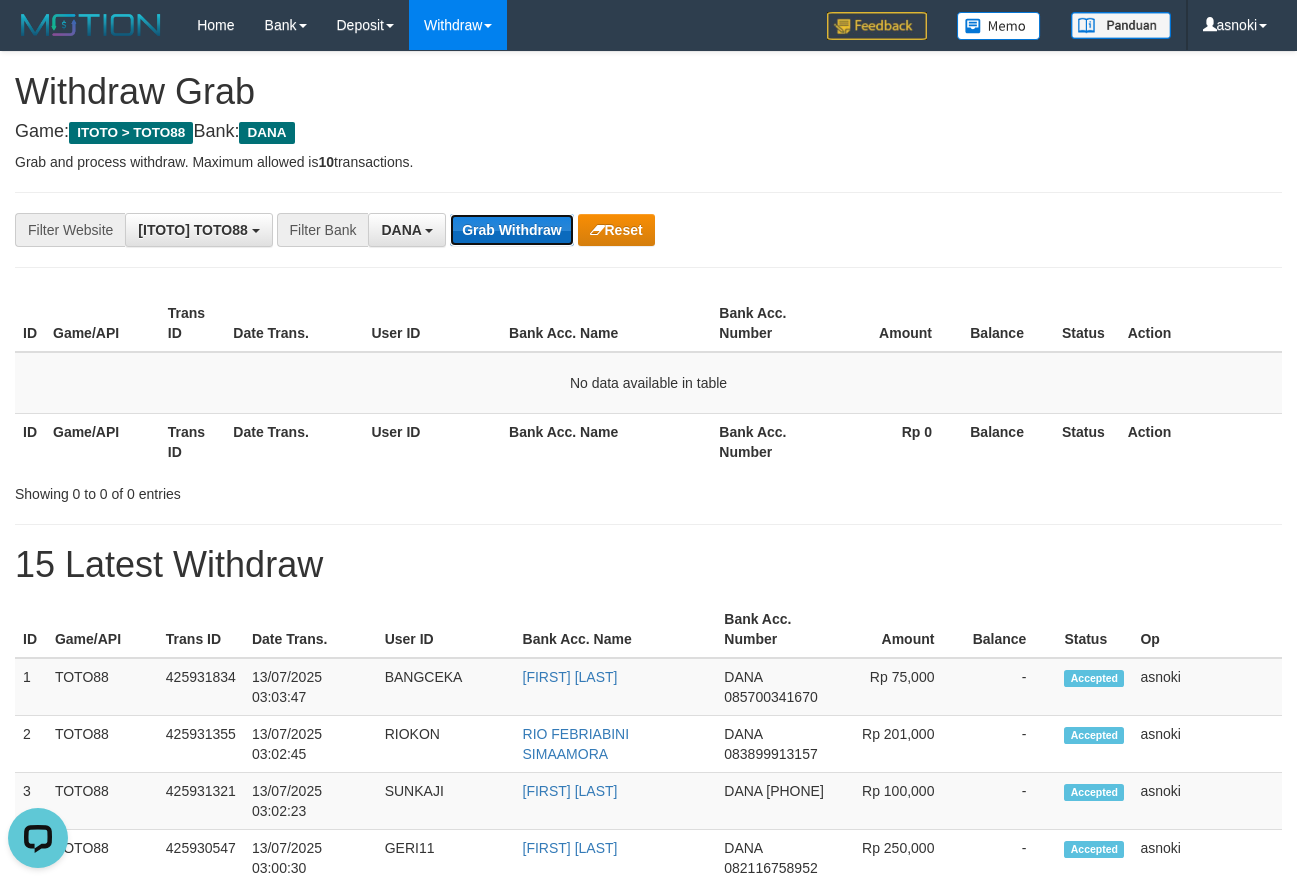 scroll, scrollTop: 0, scrollLeft: 0, axis: both 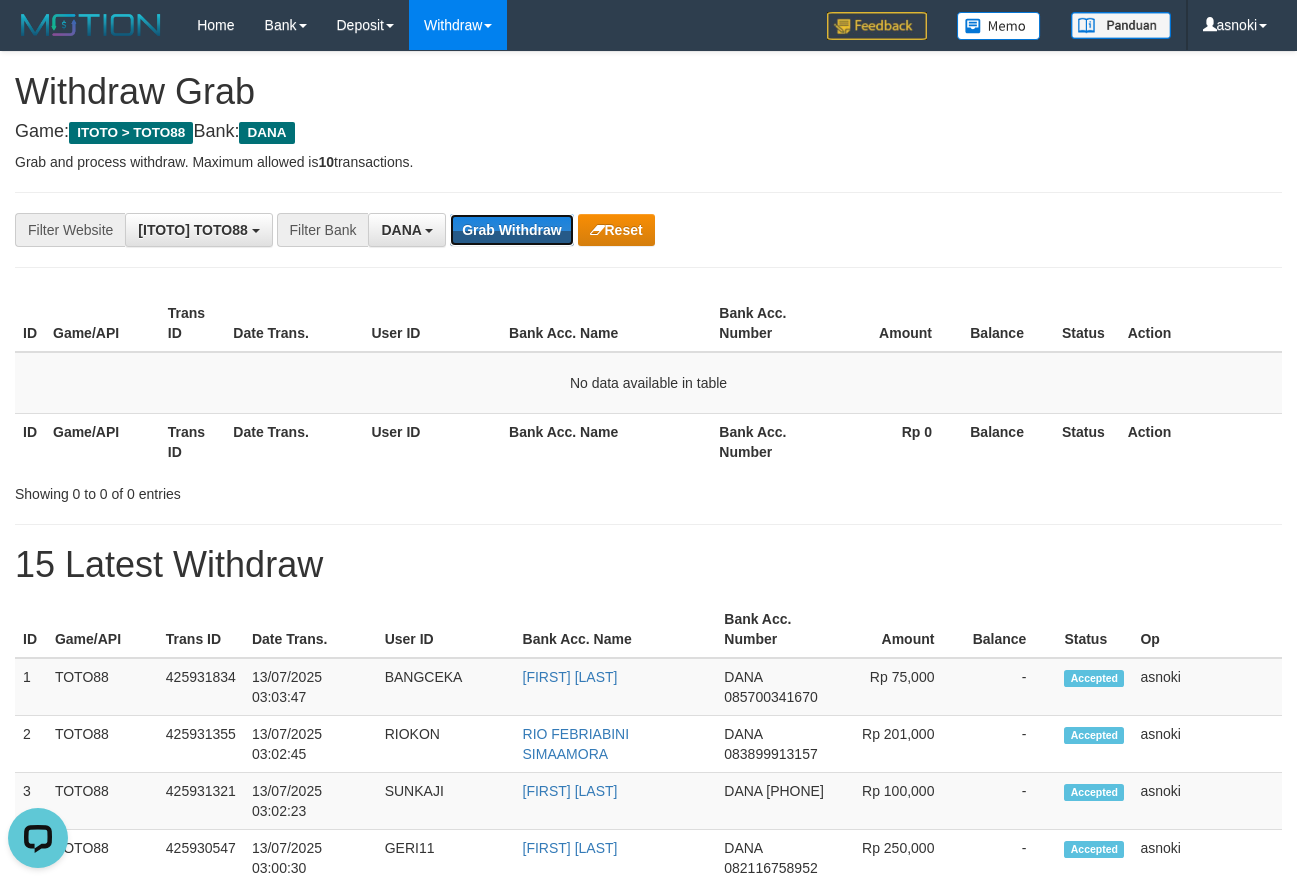 click on "Grab Withdraw" at bounding box center (511, 230) 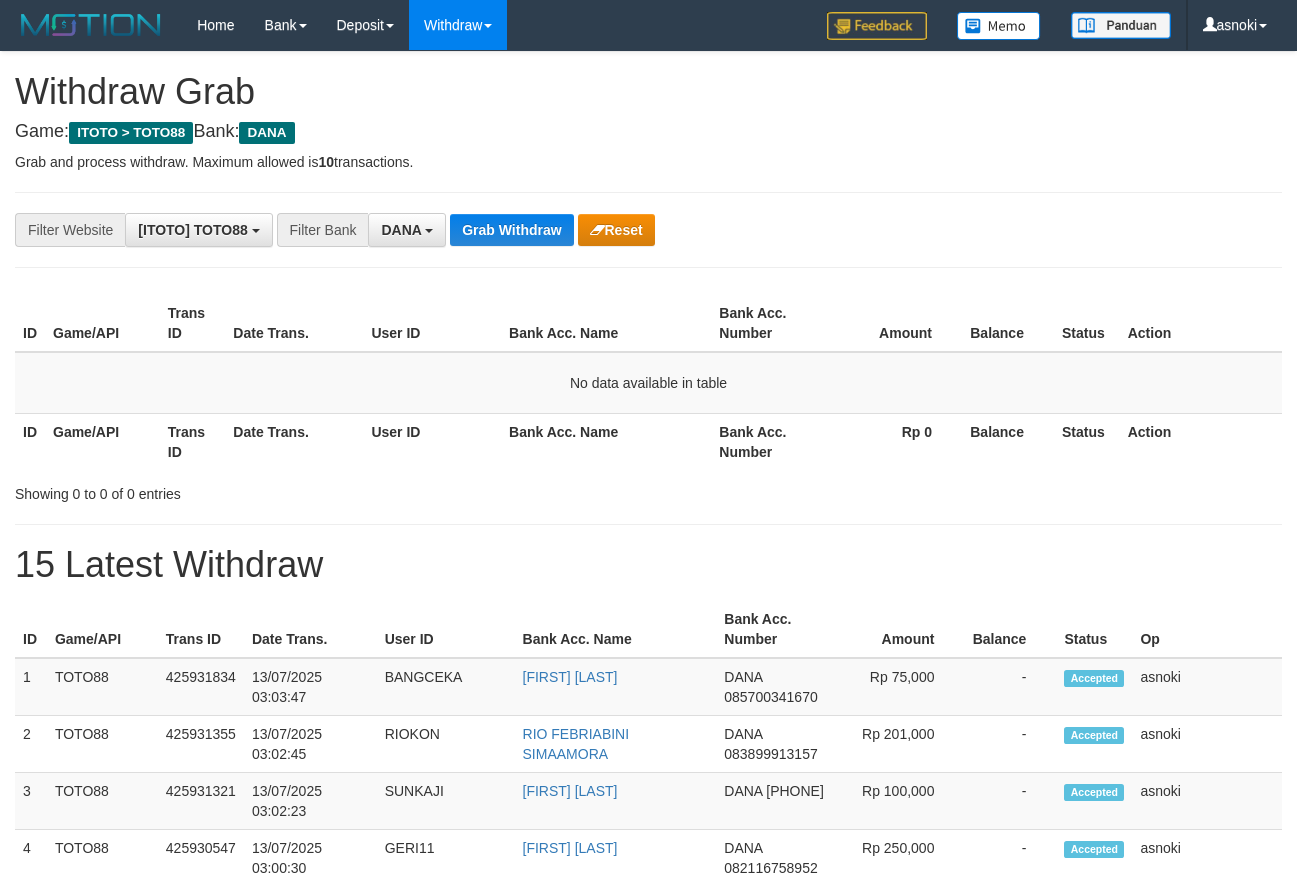 scroll, scrollTop: 0, scrollLeft: 0, axis: both 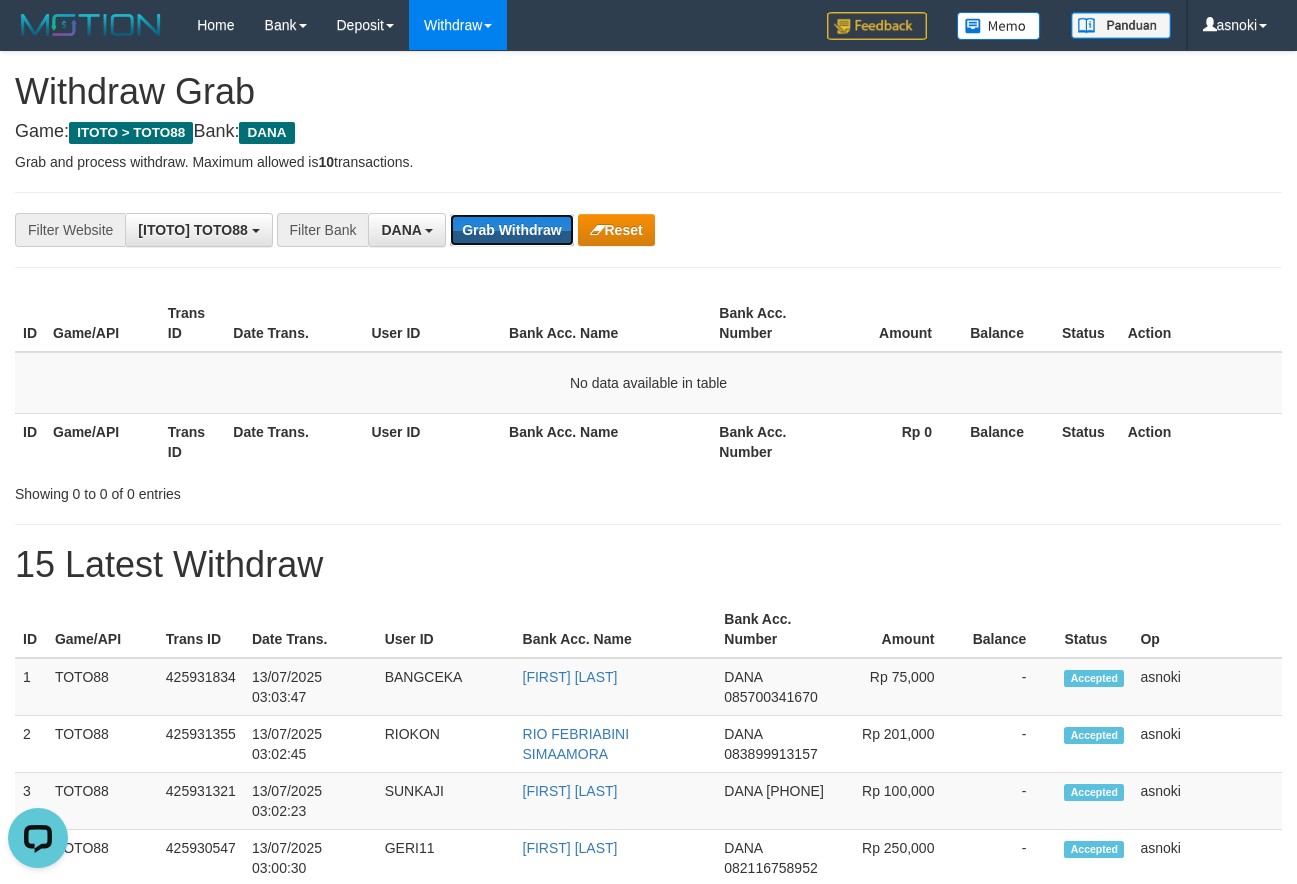 click on "Grab Withdraw" at bounding box center (511, 230) 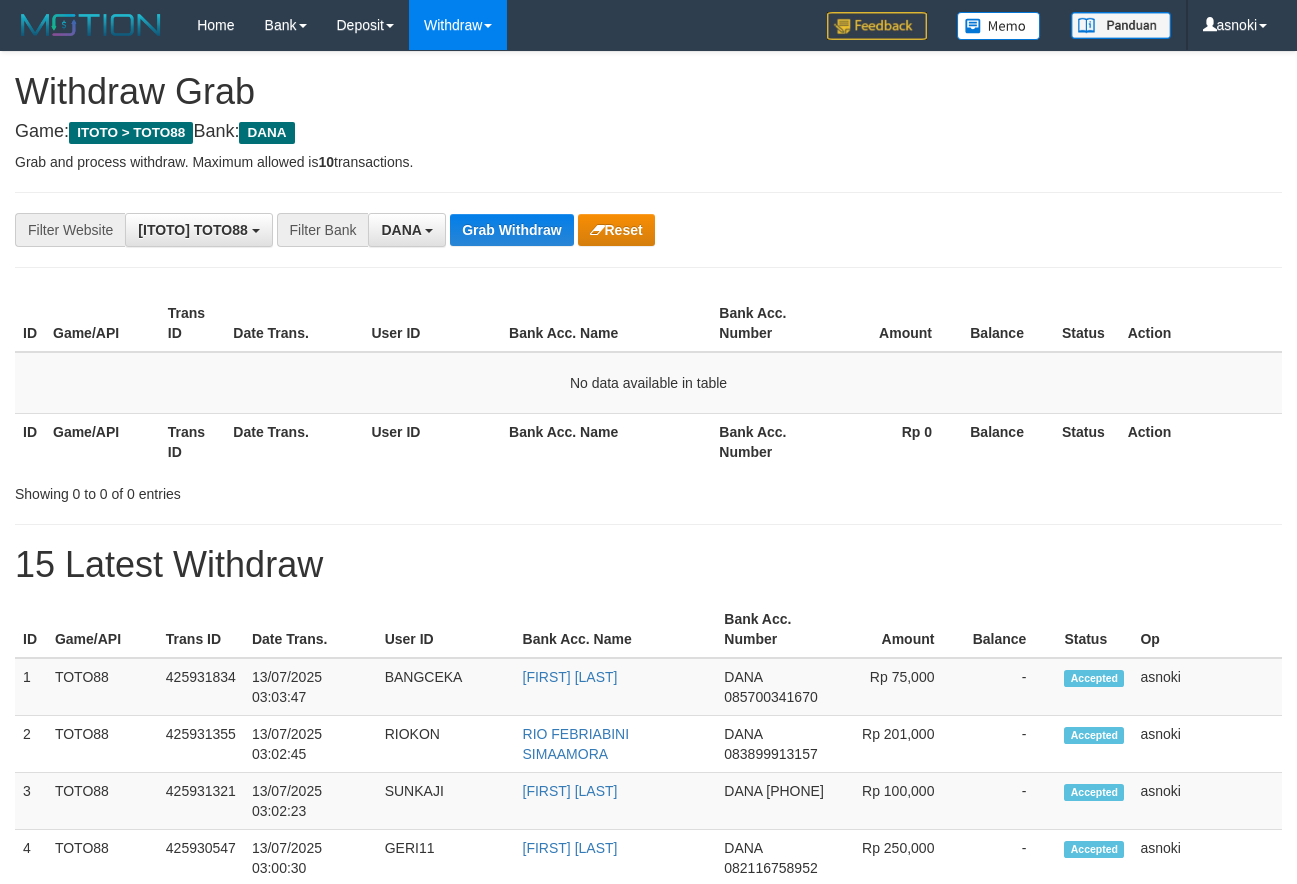 scroll, scrollTop: 0, scrollLeft: 0, axis: both 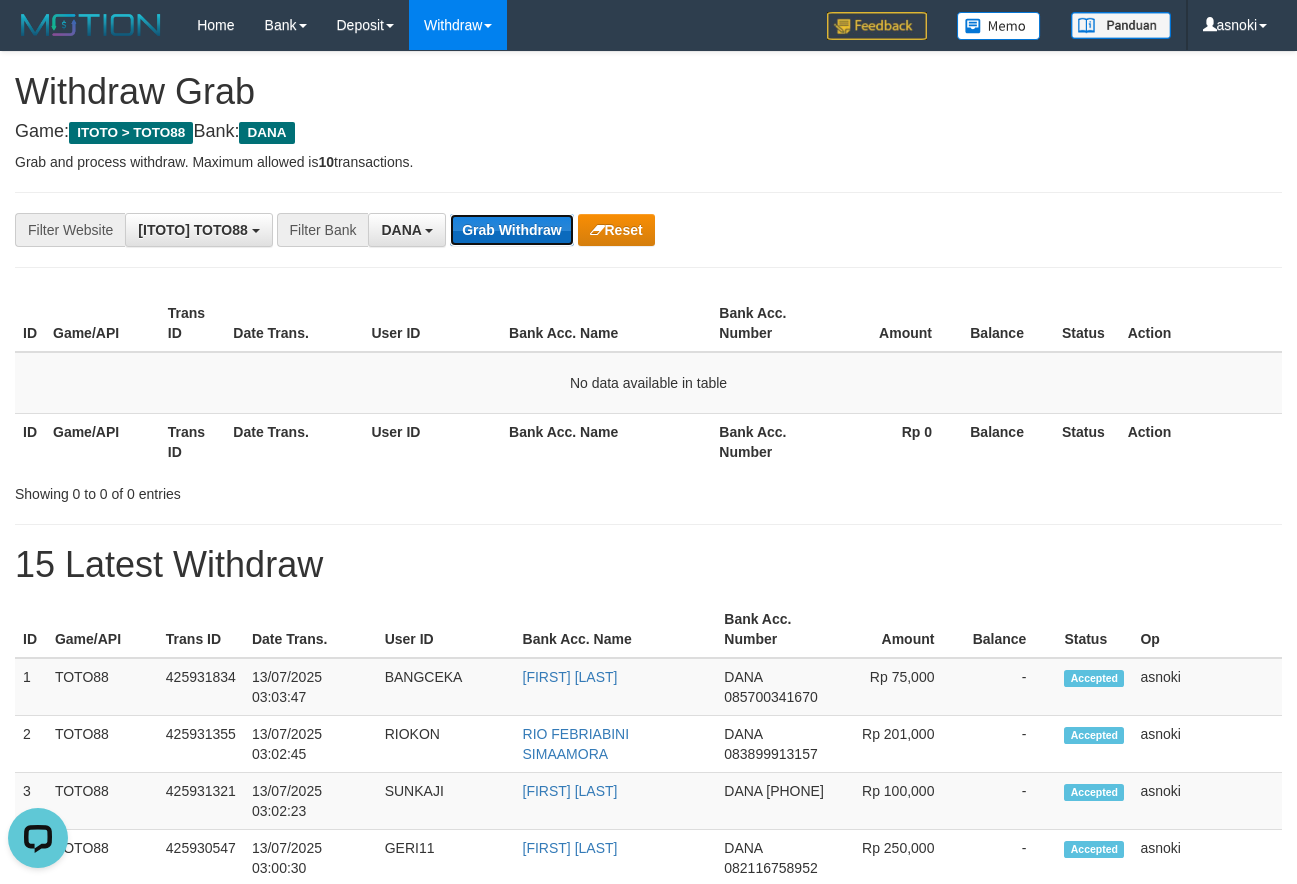 click on "Grab Withdraw" at bounding box center (511, 230) 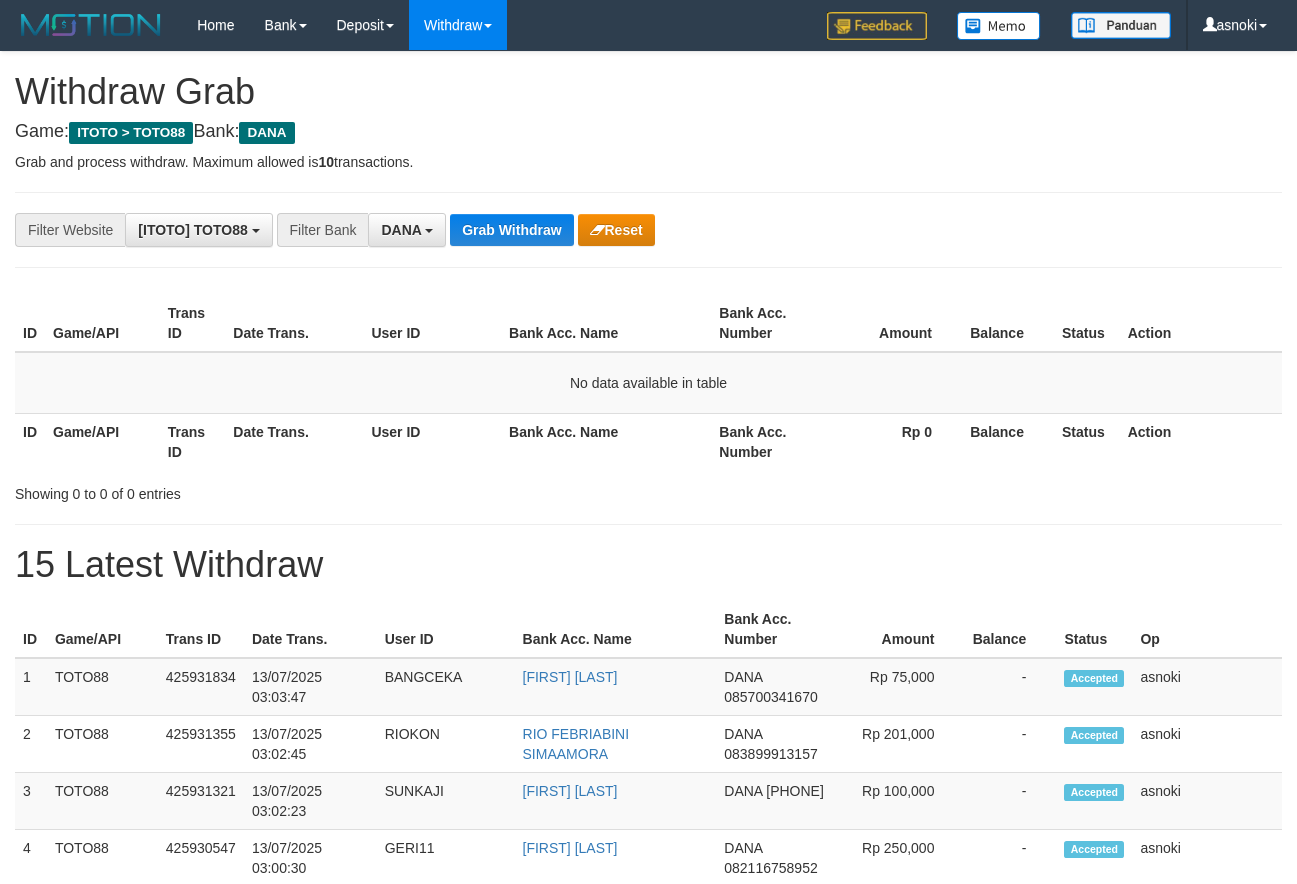 scroll, scrollTop: 0, scrollLeft: 0, axis: both 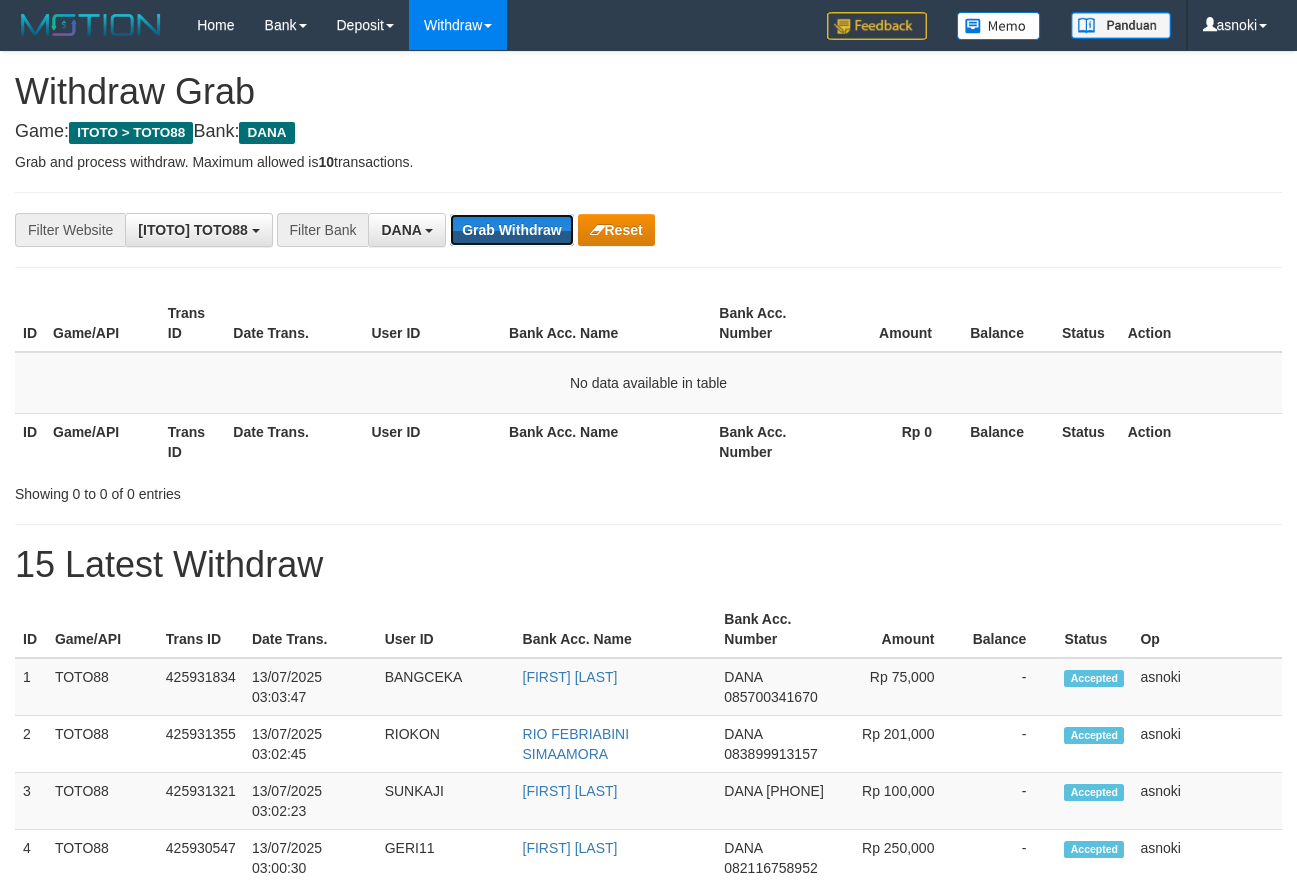 click on "Grab Withdraw" at bounding box center (511, 230) 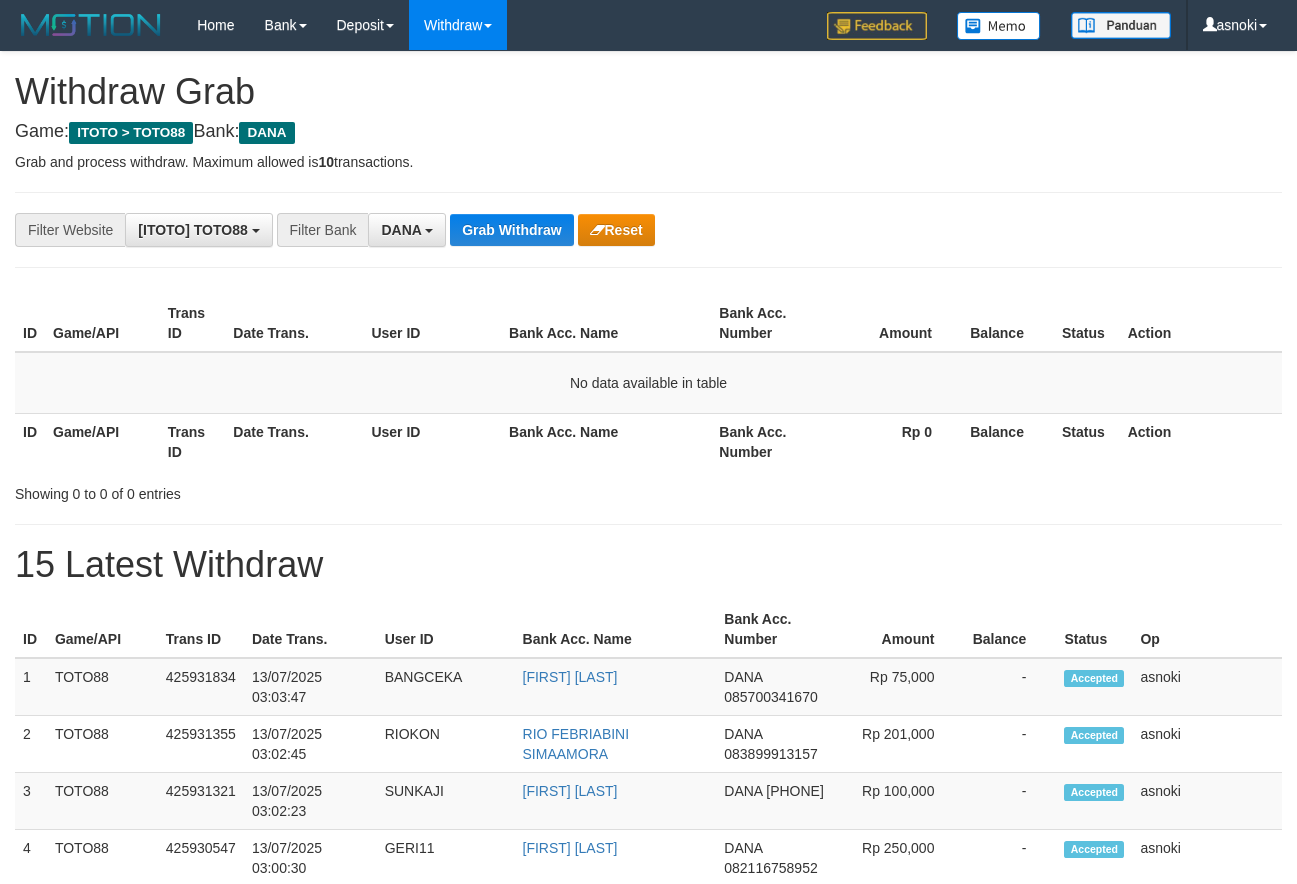 scroll, scrollTop: 0, scrollLeft: 0, axis: both 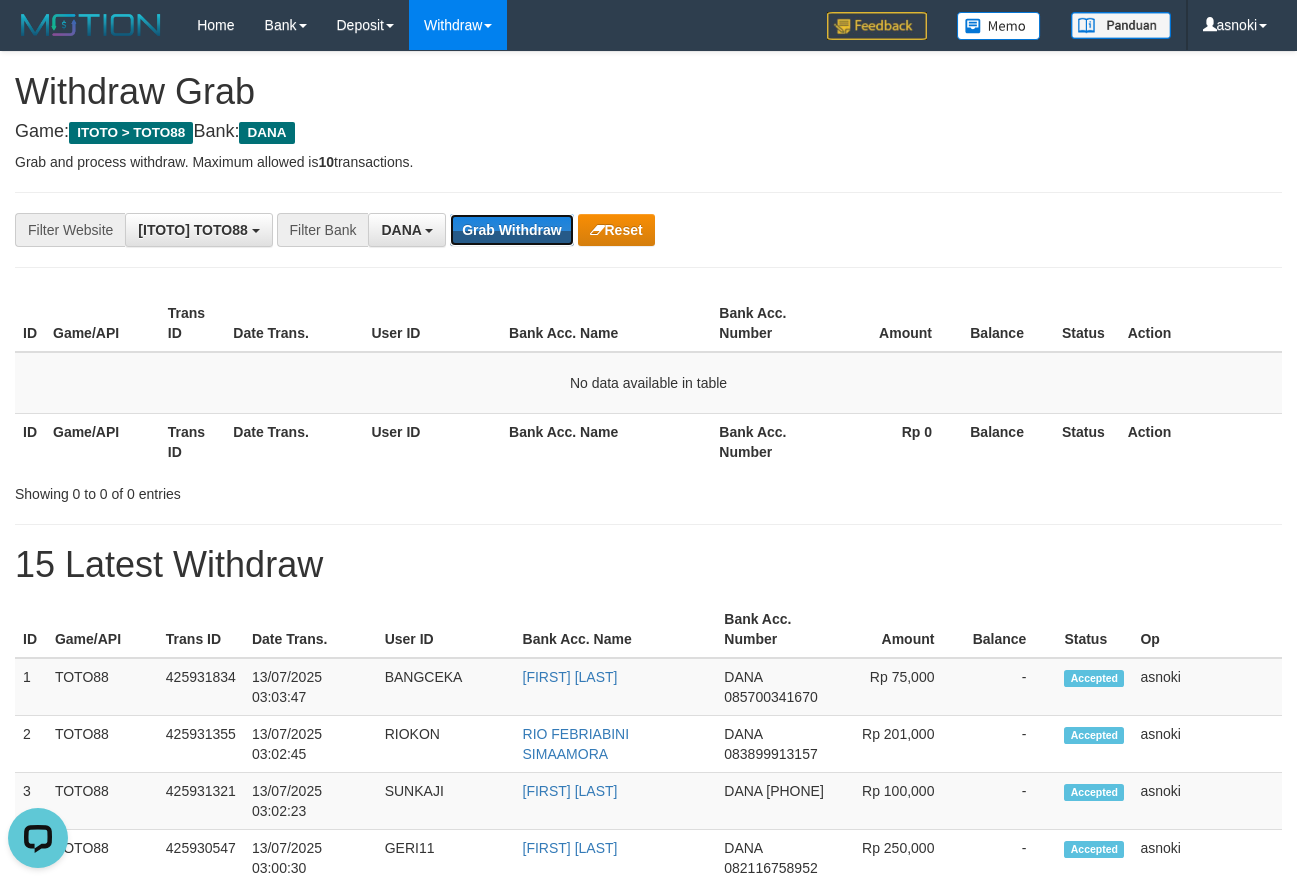 click on "Grab Withdraw" at bounding box center [511, 230] 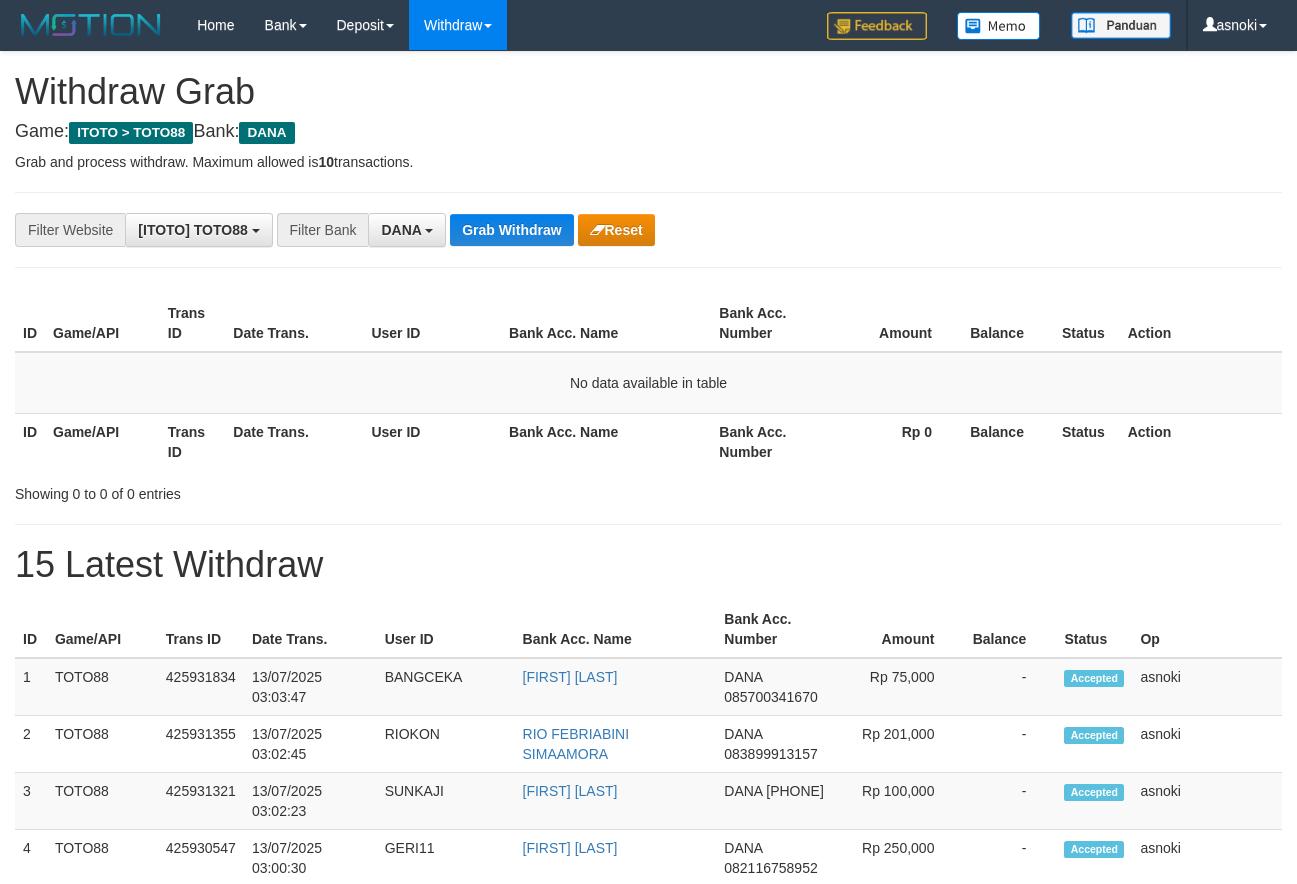 scroll, scrollTop: 0, scrollLeft: 0, axis: both 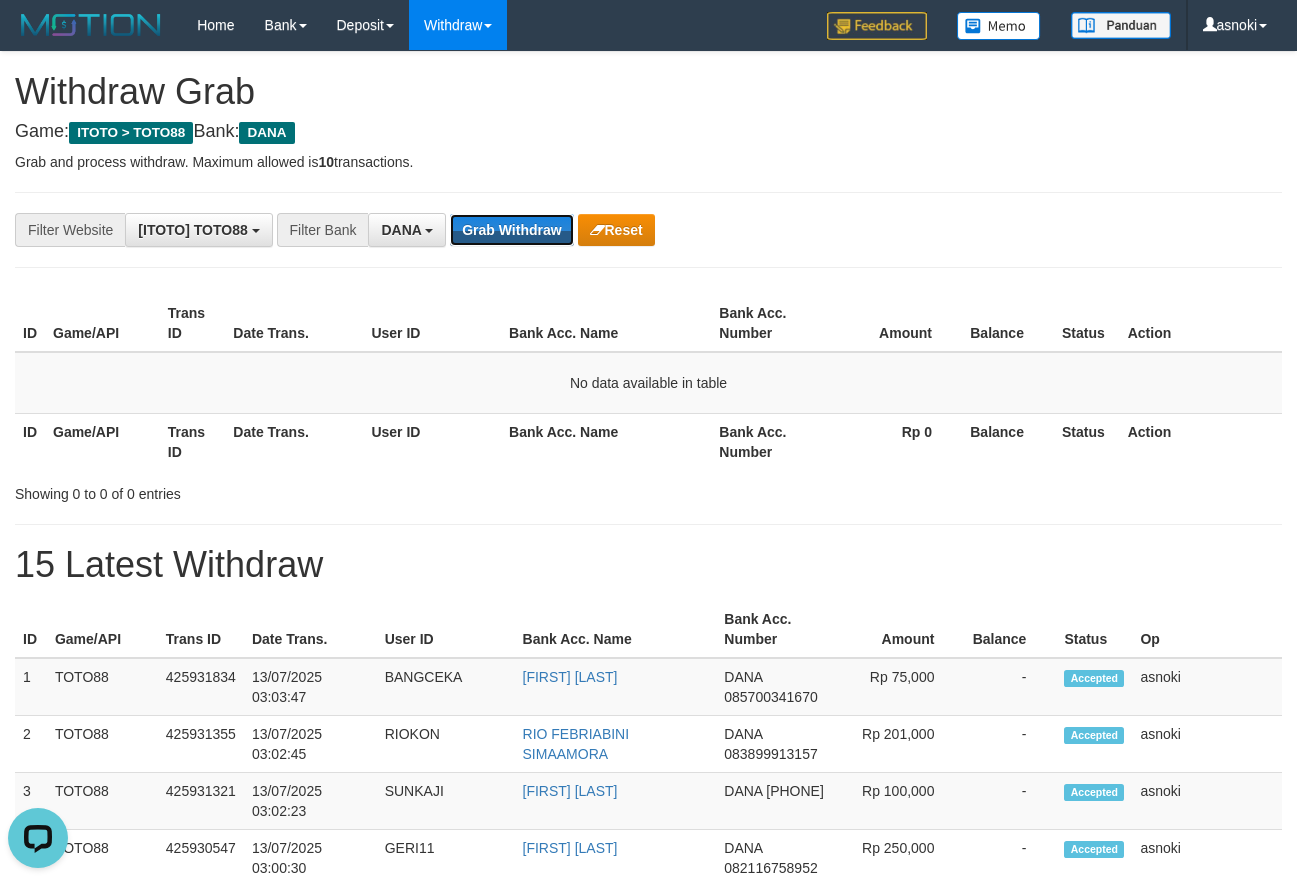 click on "Grab Withdraw" at bounding box center [511, 230] 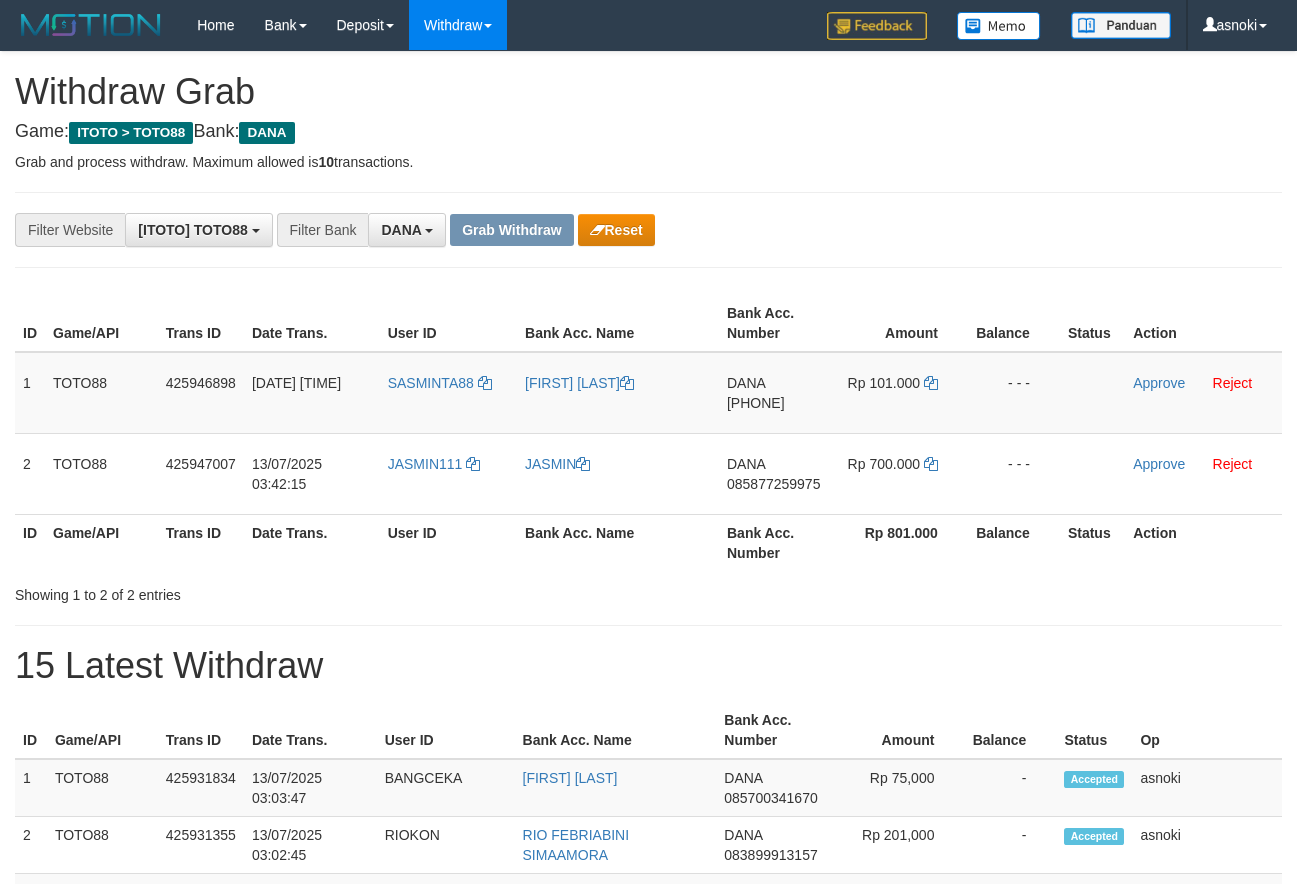 scroll, scrollTop: 0, scrollLeft: 0, axis: both 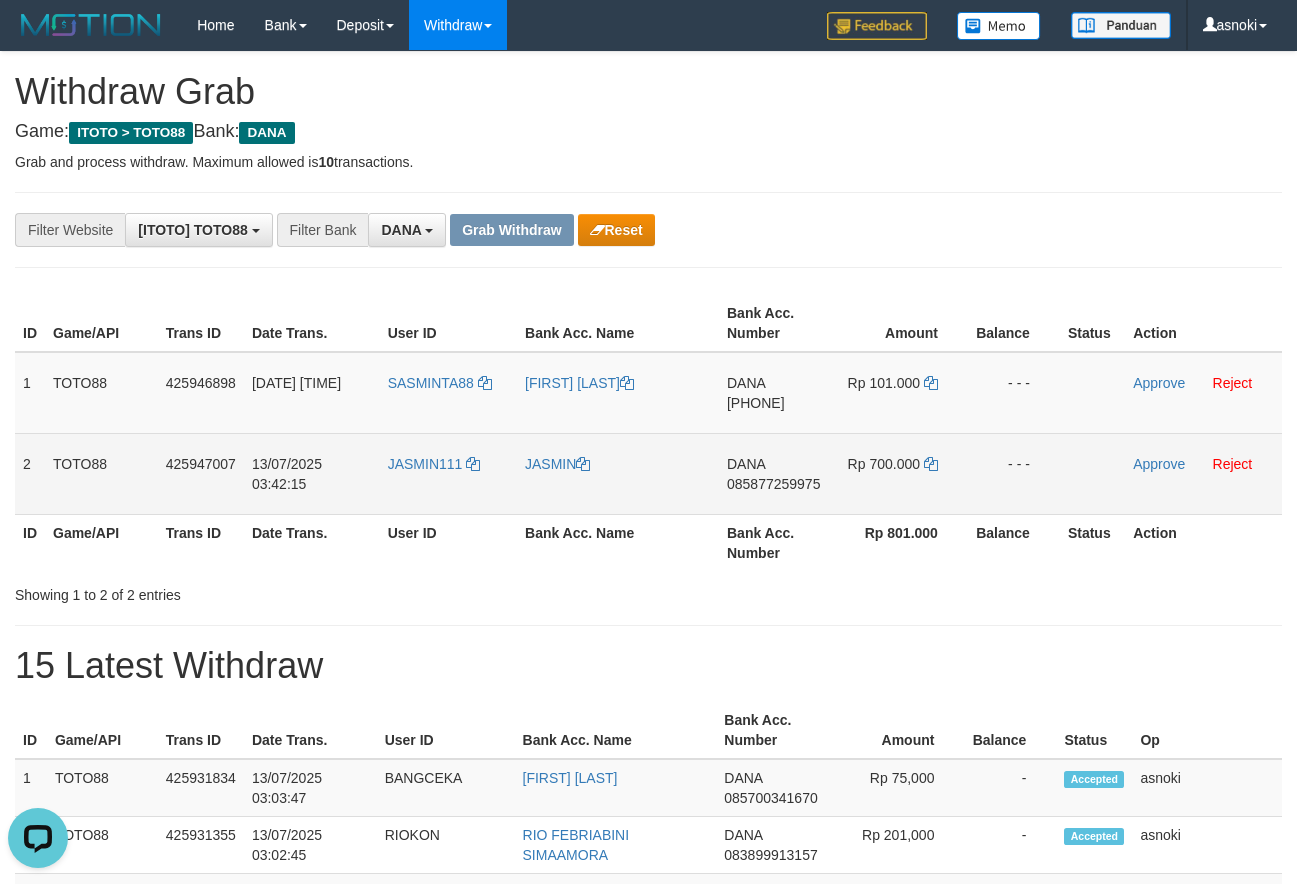 click on "085877259975" at bounding box center (773, 484) 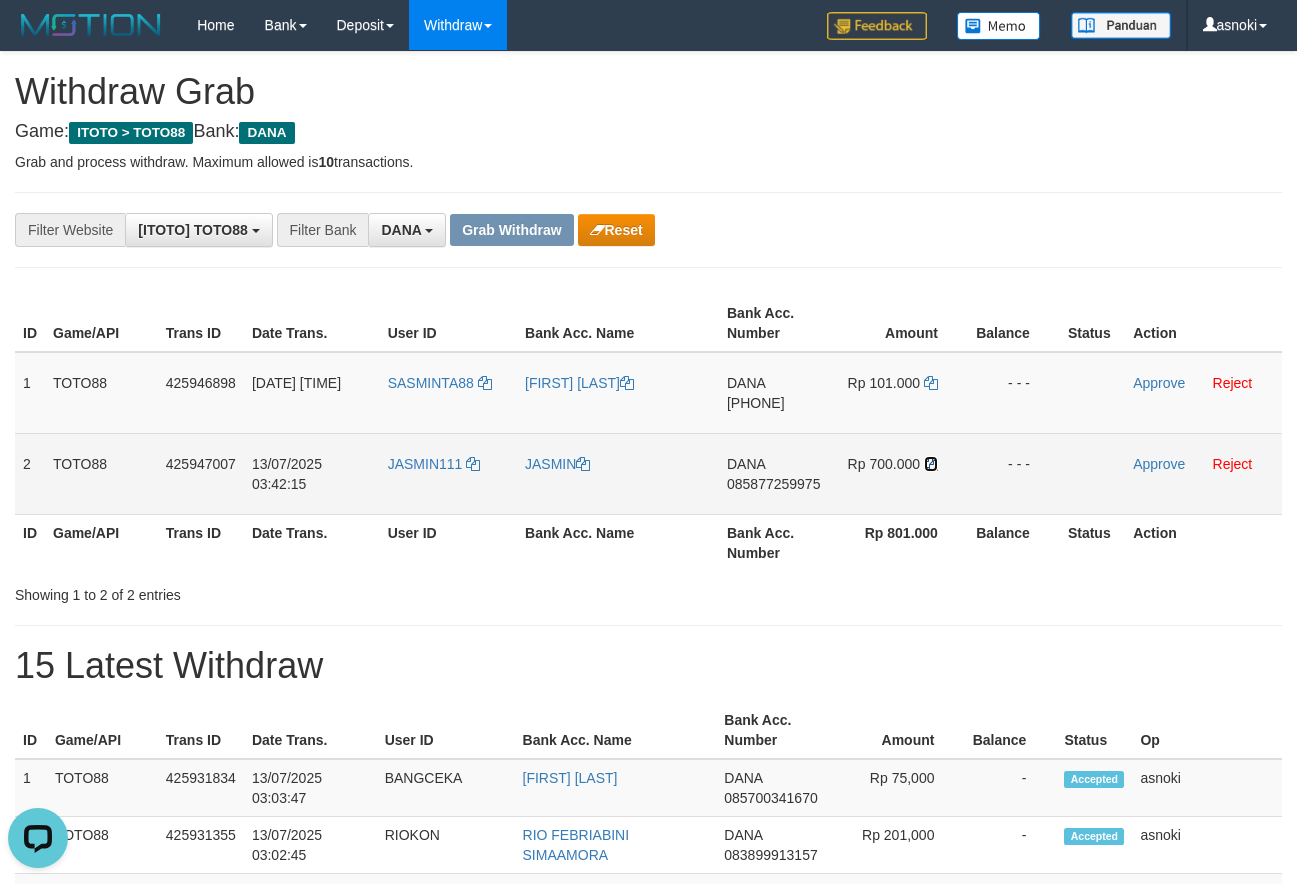 click at bounding box center (931, 464) 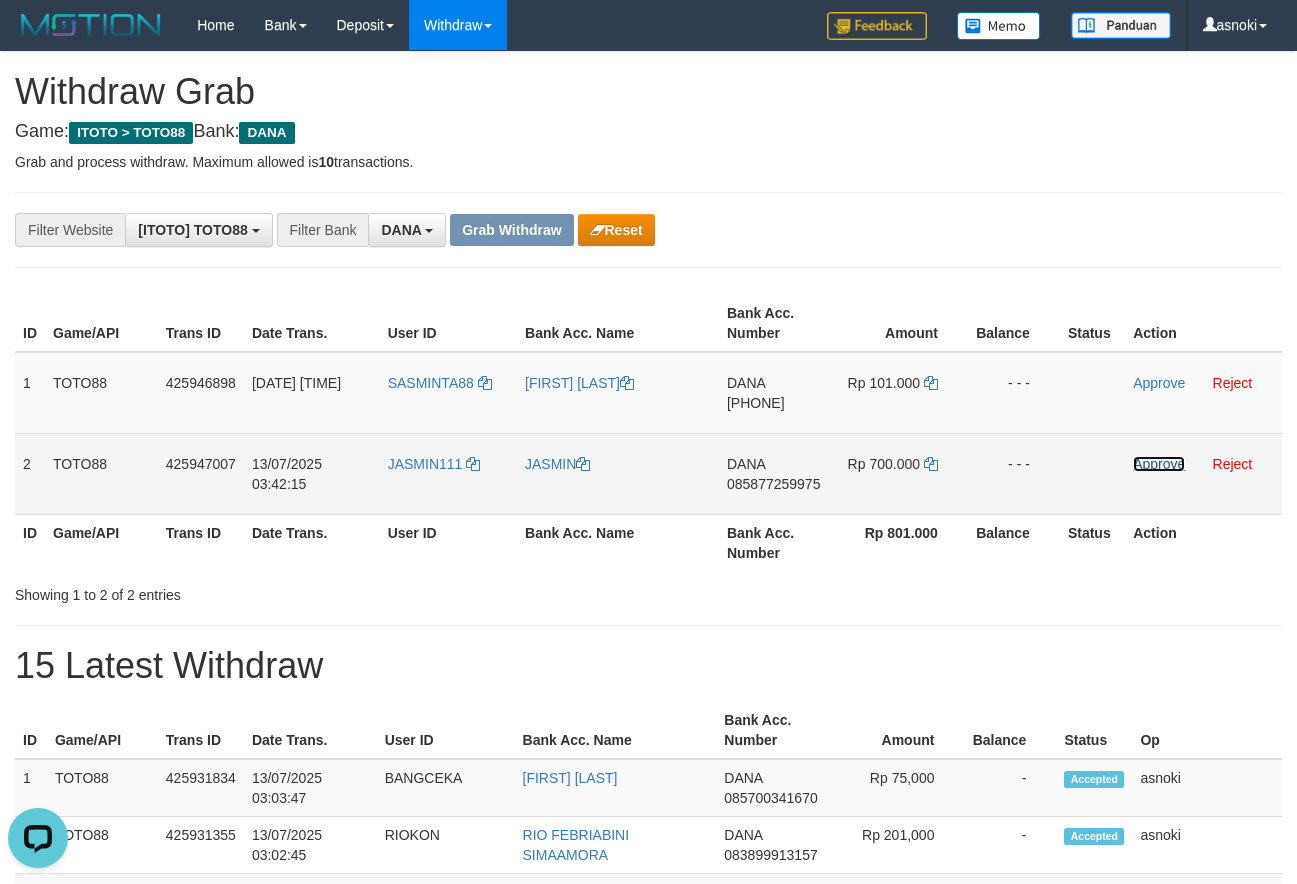 click on "Approve" at bounding box center [1159, 464] 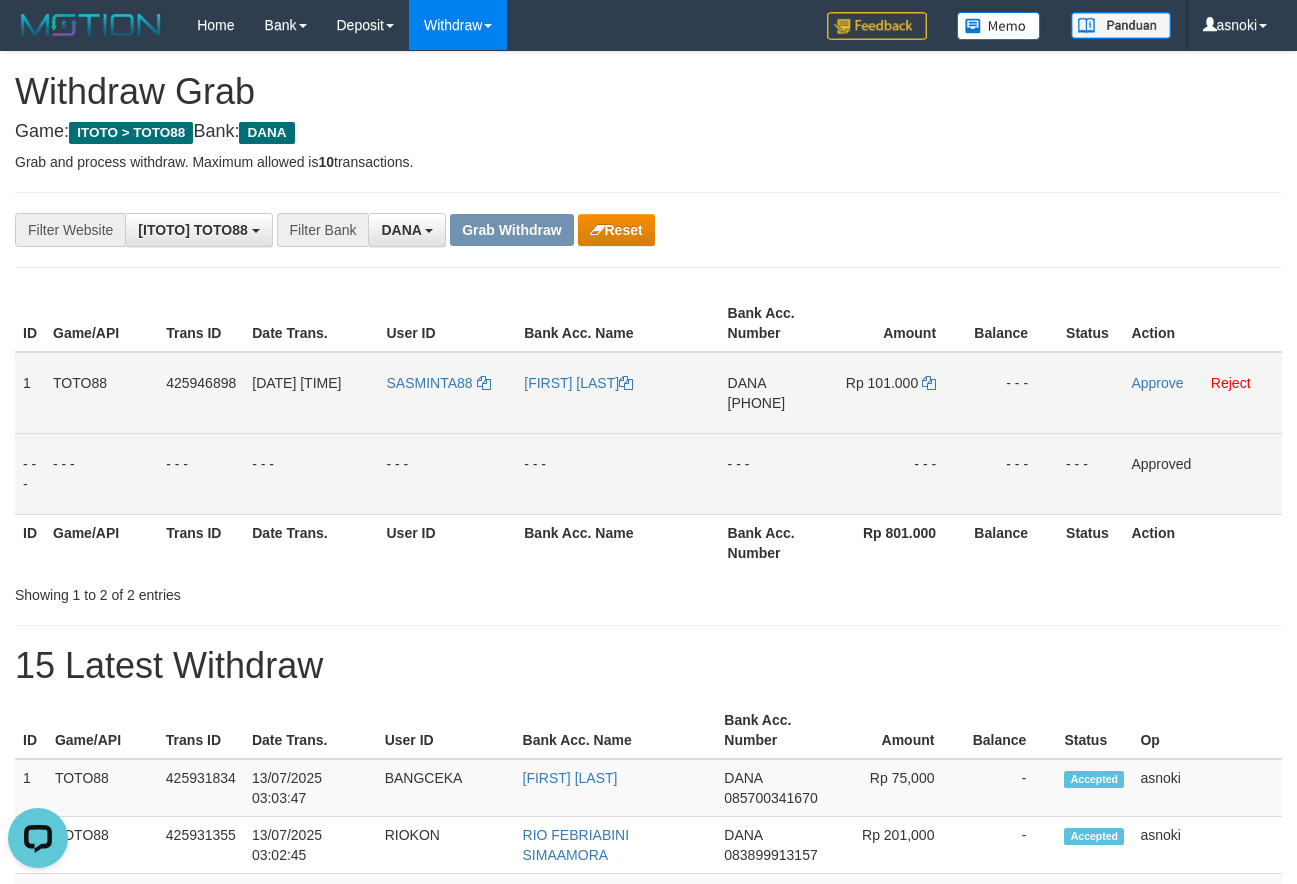 click on "[PHONE]" at bounding box center [757, 403] 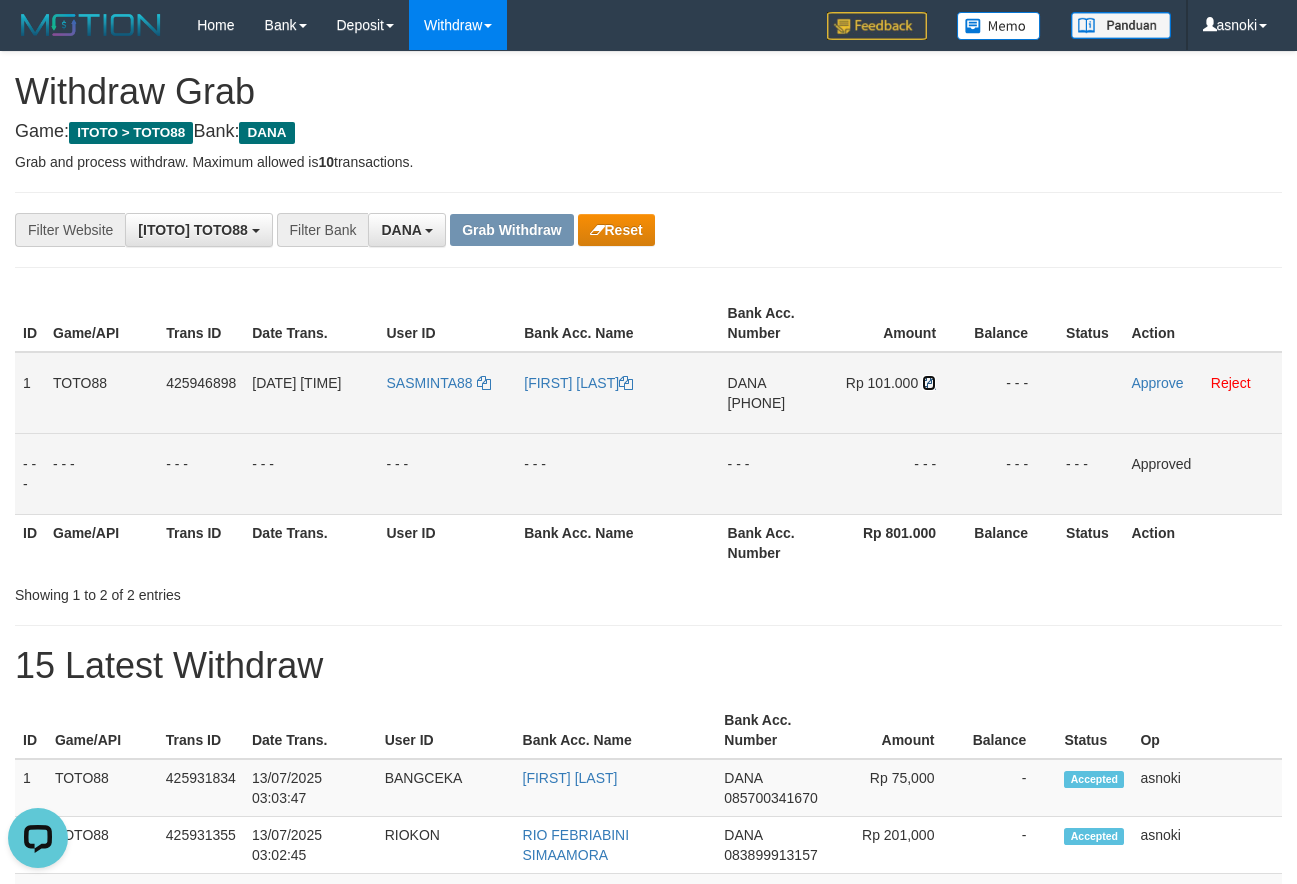 click at bounding box center [929, 383] 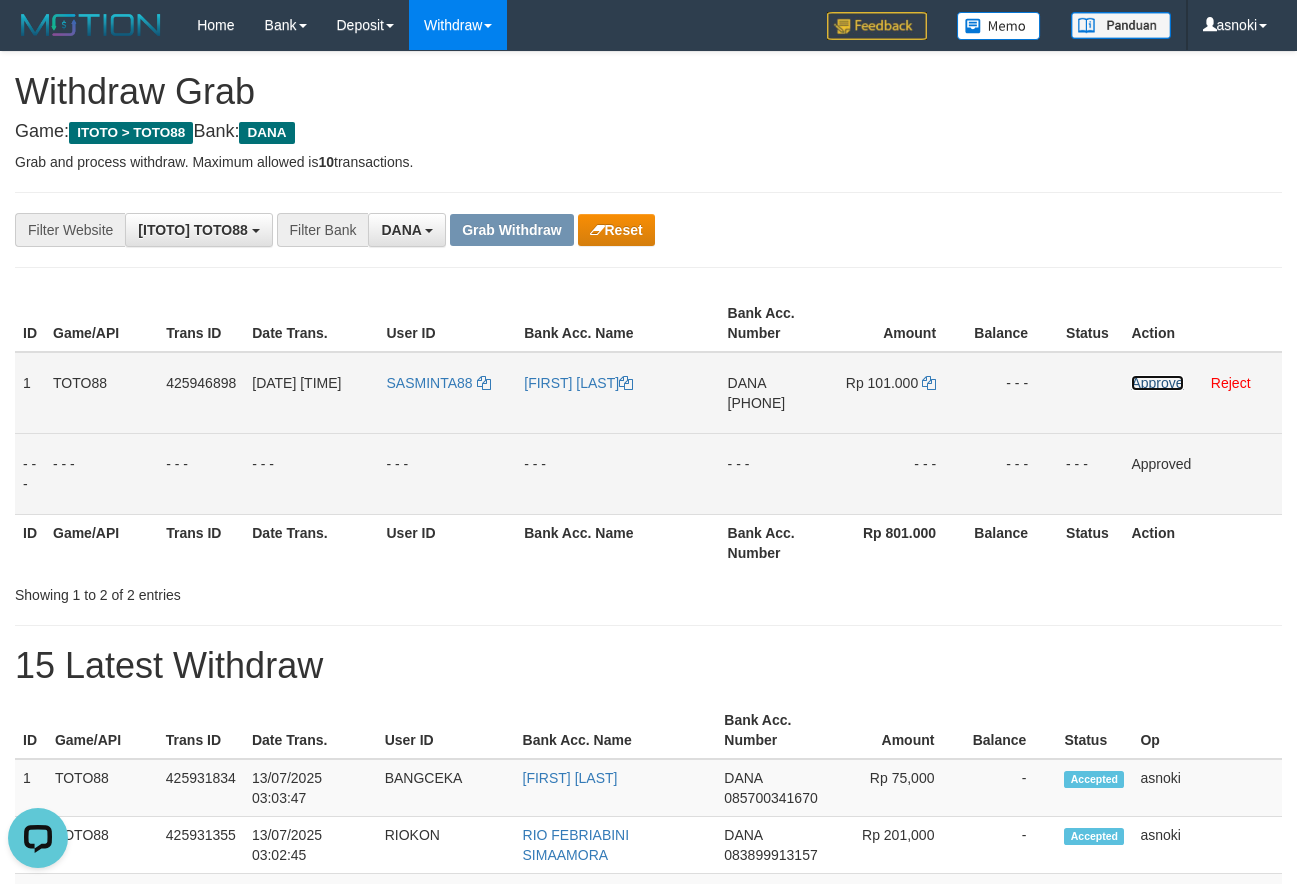 click on "Approve" at bounding box center [1157, 383] 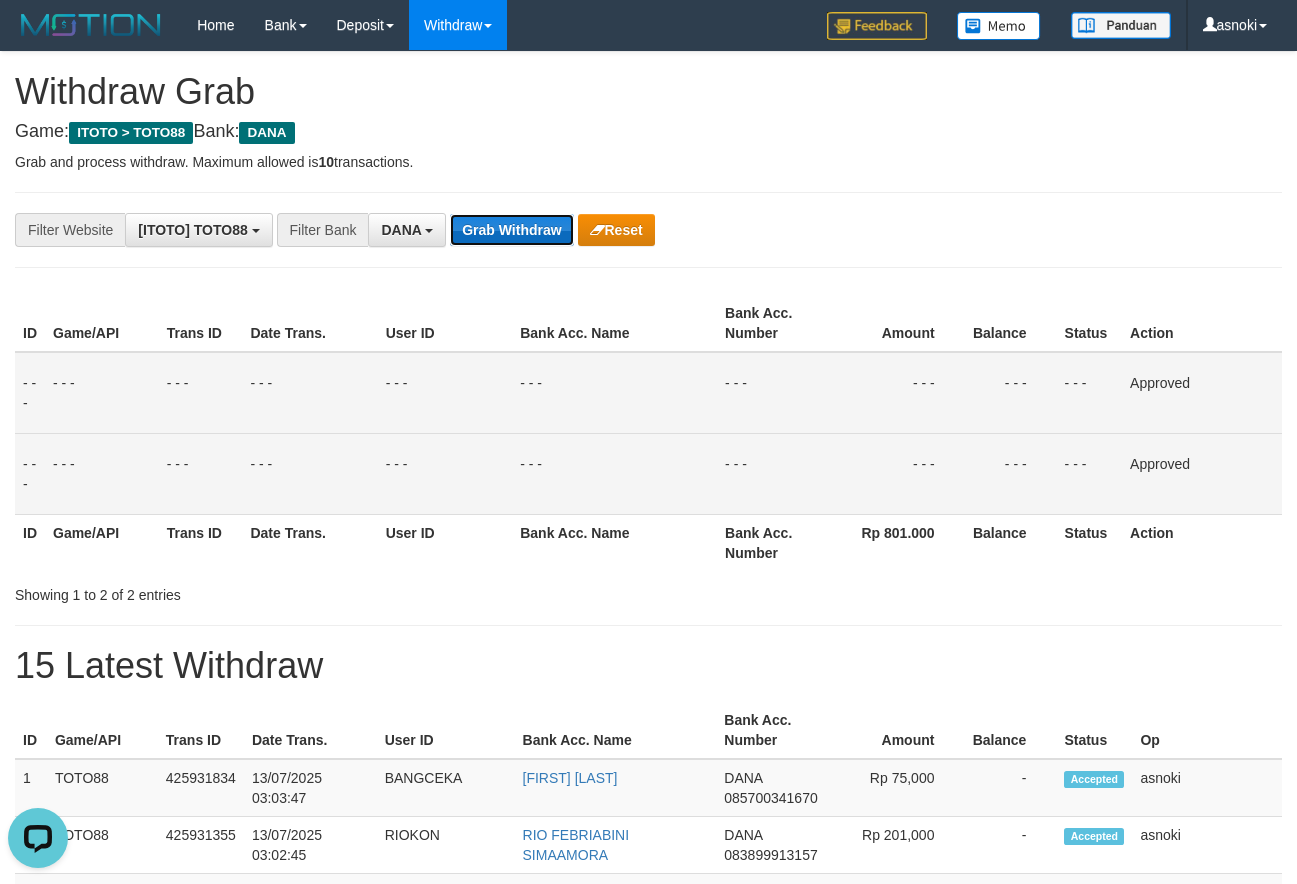 click on "Grab Withdraw" at bounding box center (511, 230) 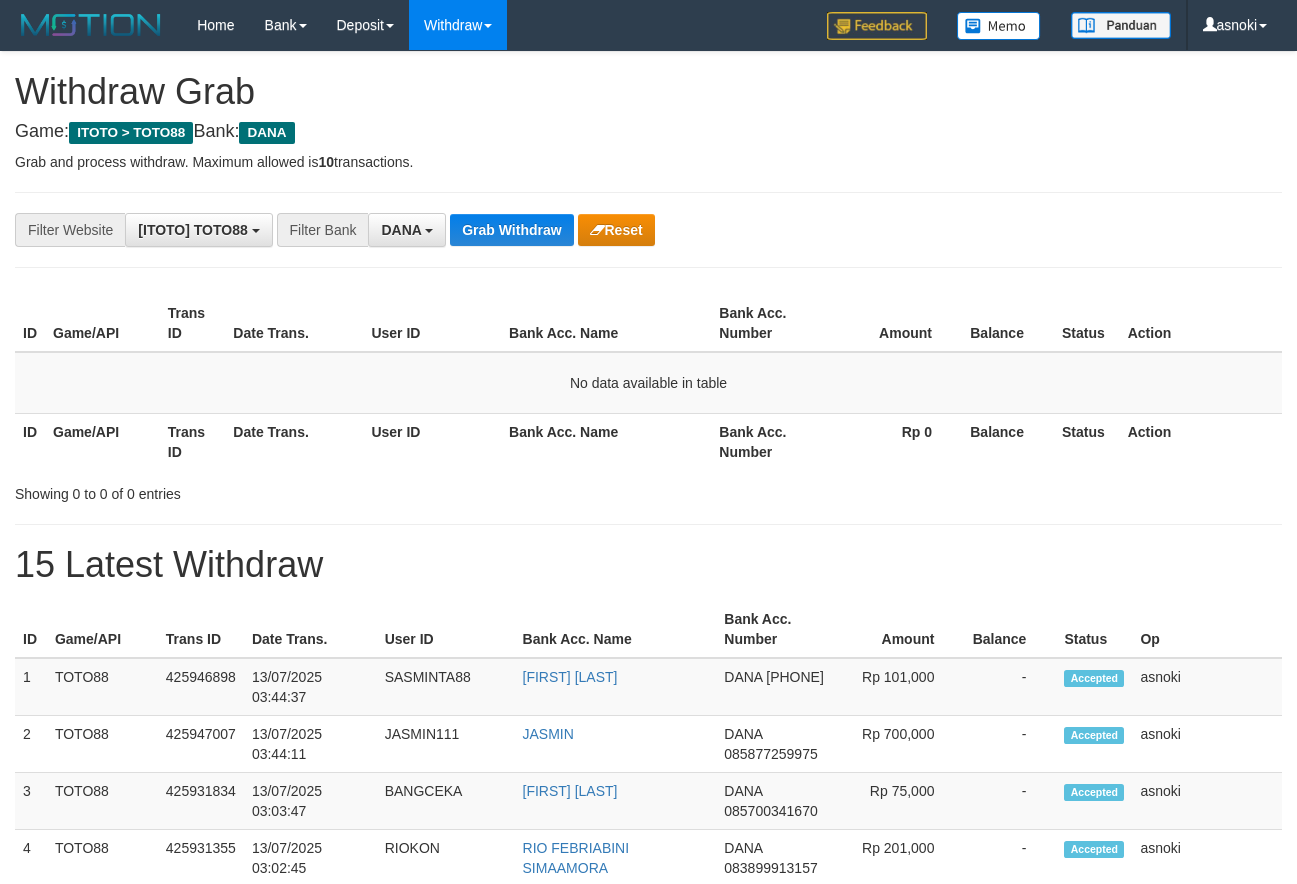 scroll, scrollTop: 0, scrollLeft: 0, axis: both 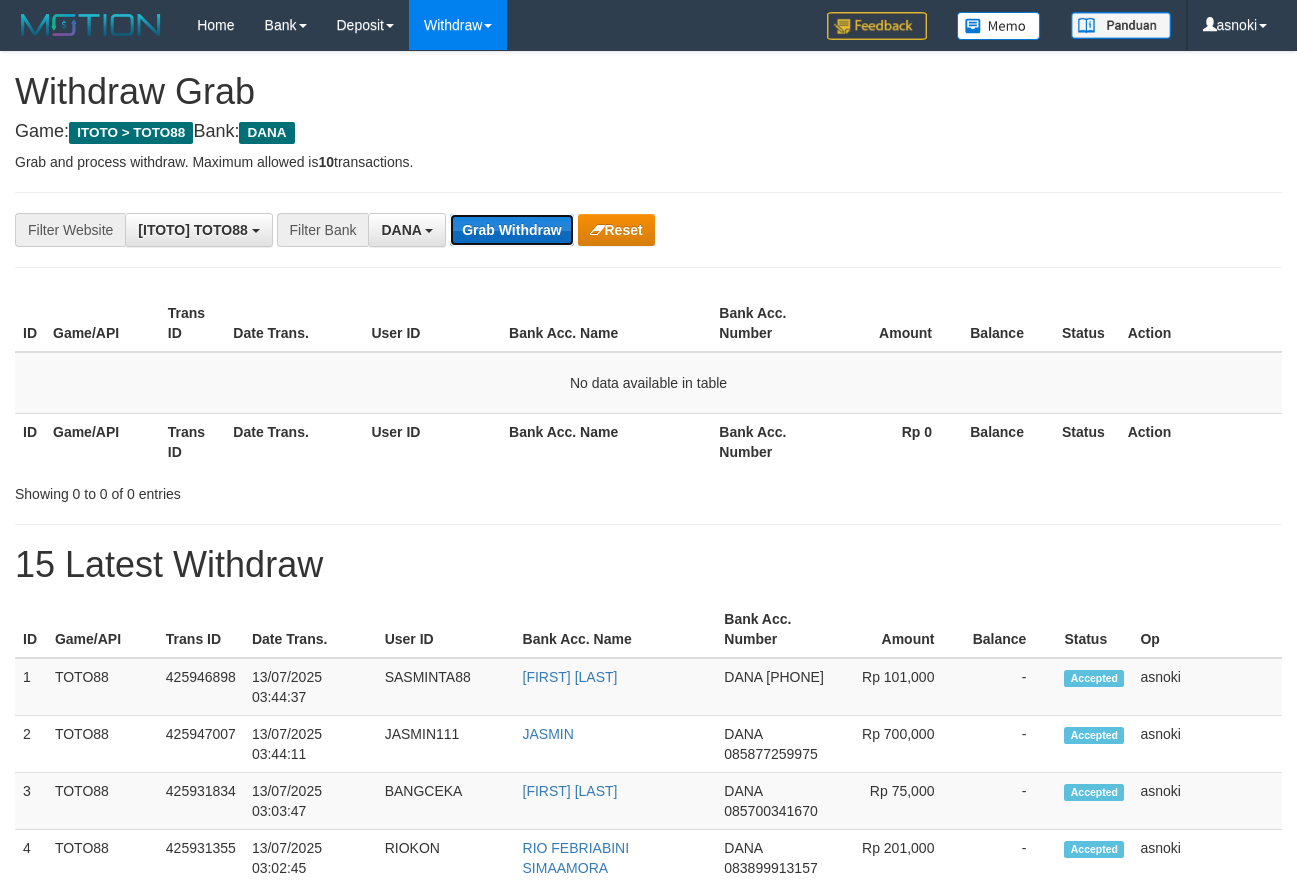 click on "Grab Withdraw" at bounding box center [511, 230] 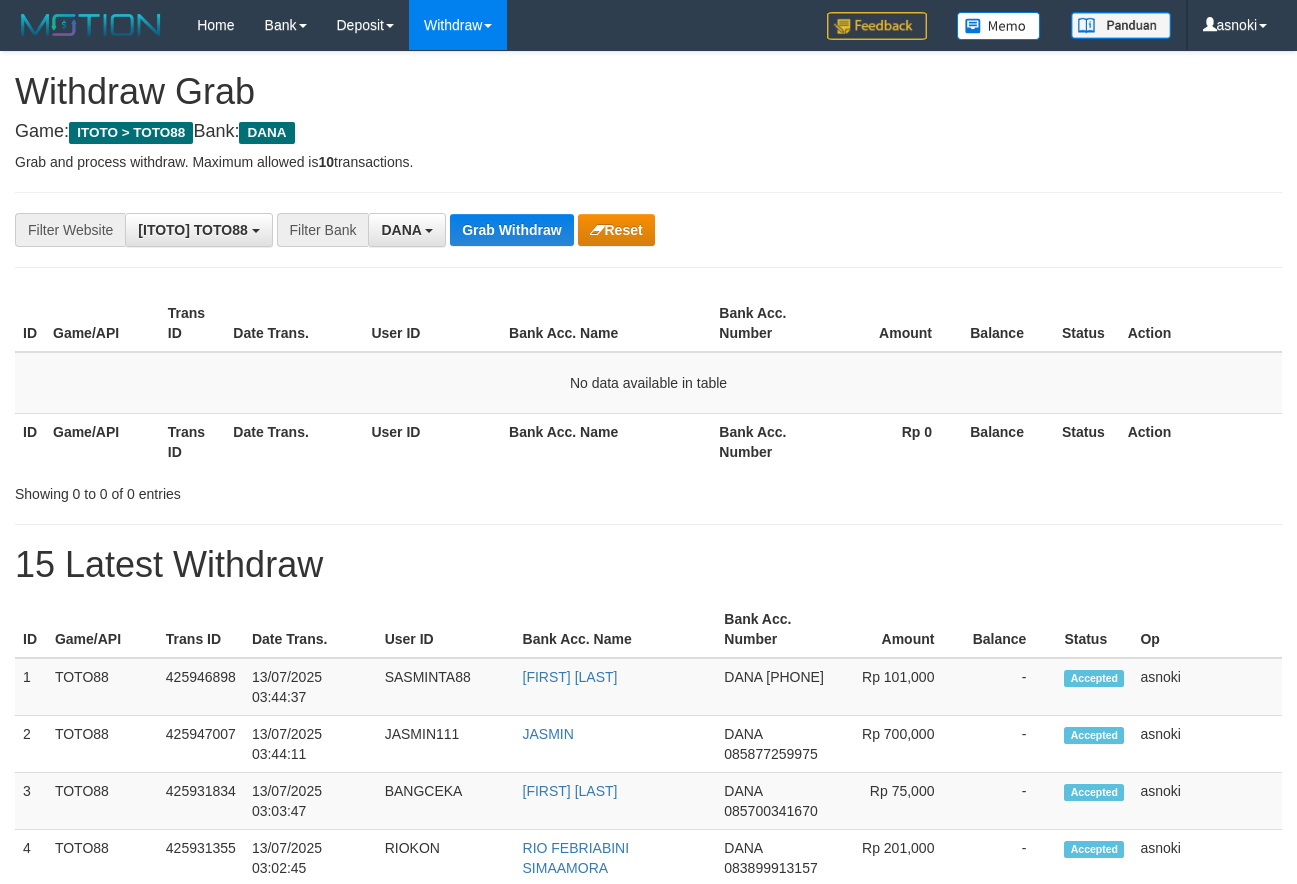 scroll, scrollTop: 0, scrollLeft: 0, axis: both 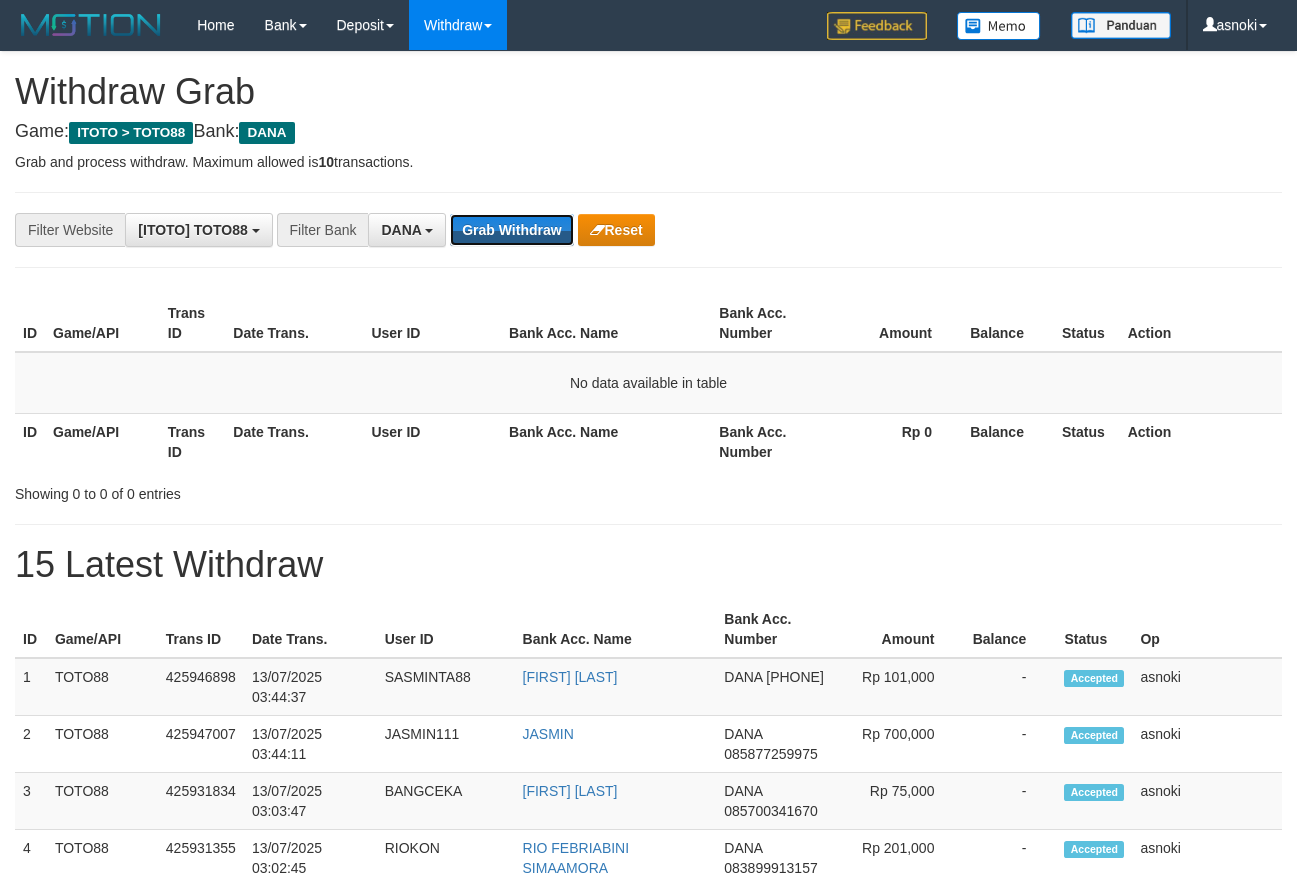 click on "Grab Withdraw" at bounding box center (511, 230) 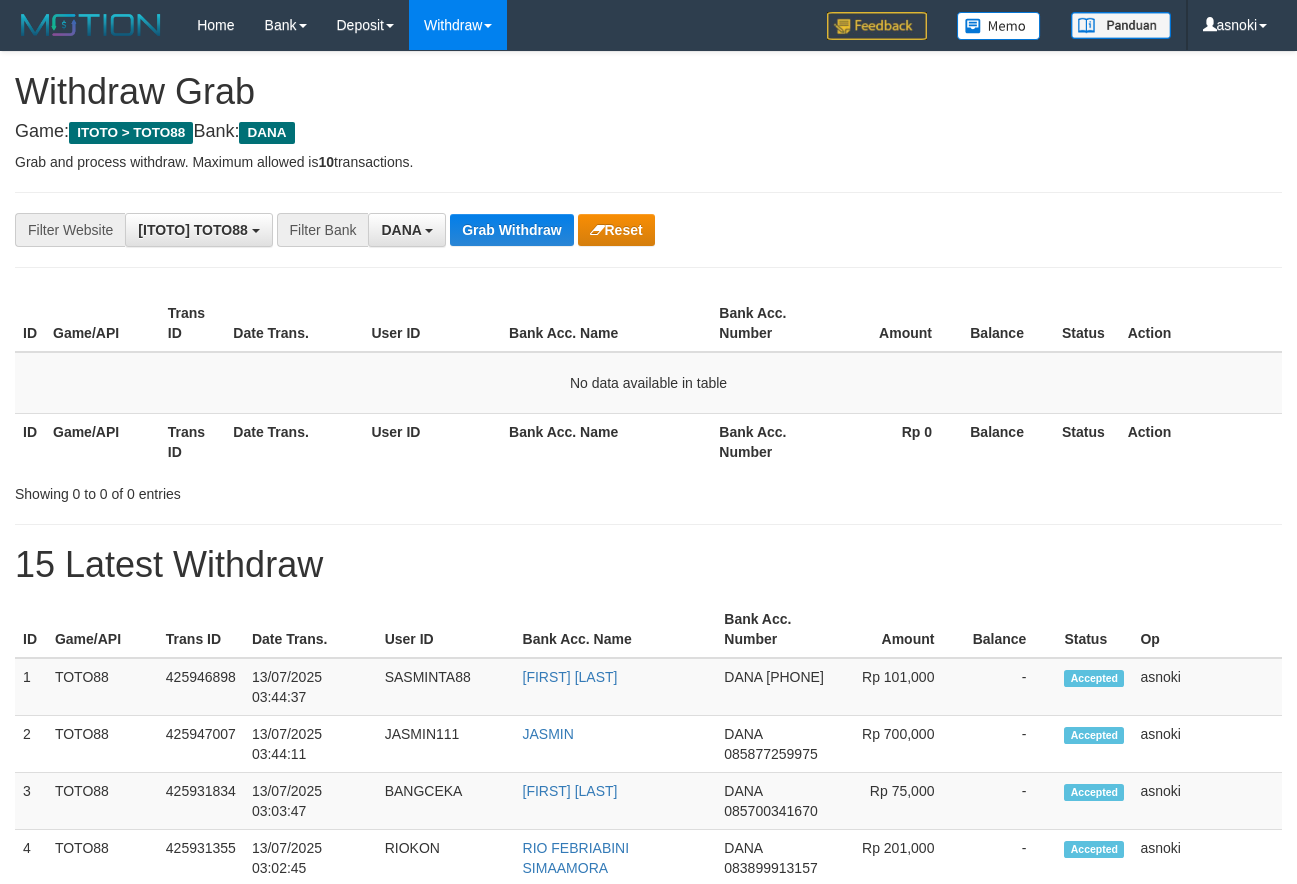 scroll, scrollTop: 0, scrollLeft: 0, axis: both 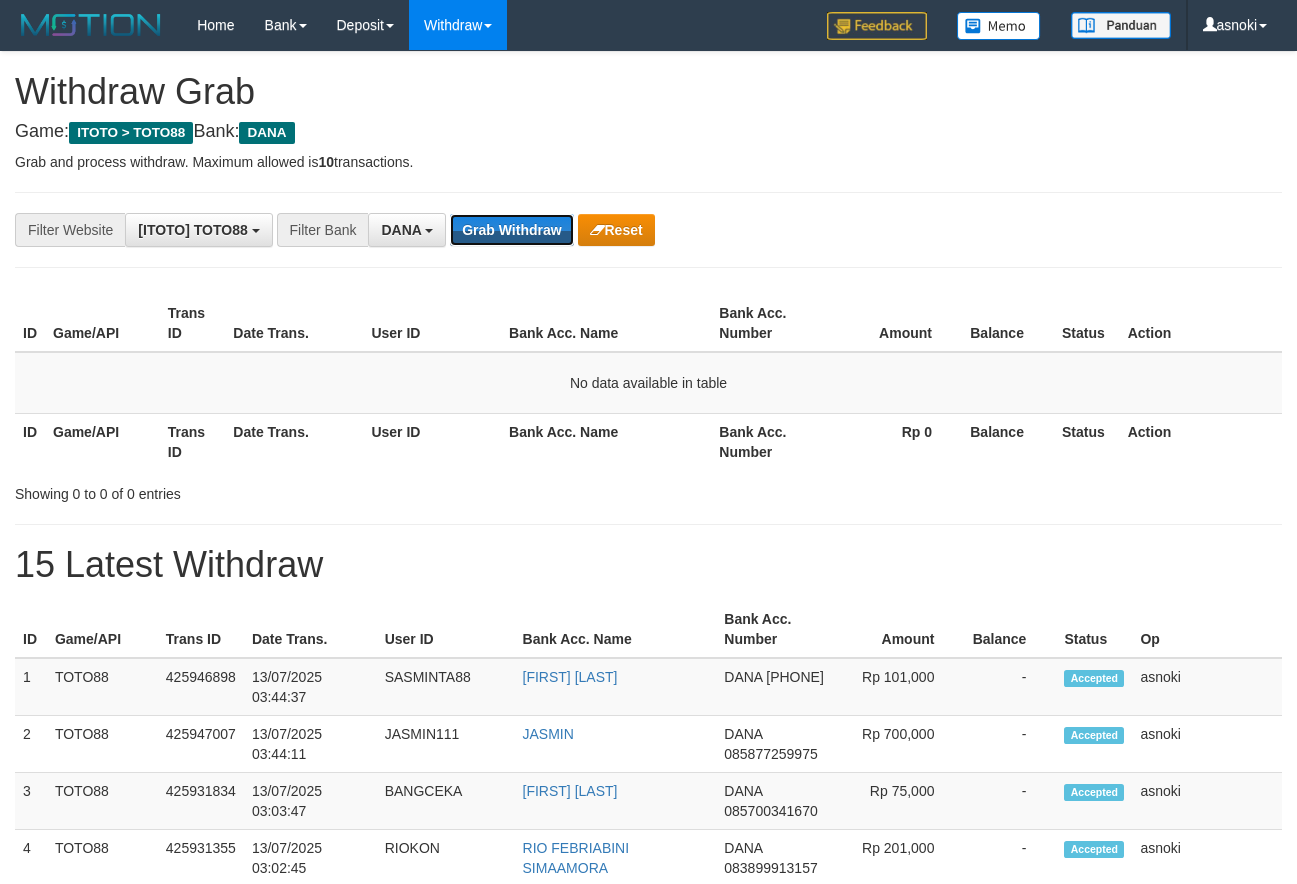 click on "Grab Withdraw" at bounding box center (511, 230) 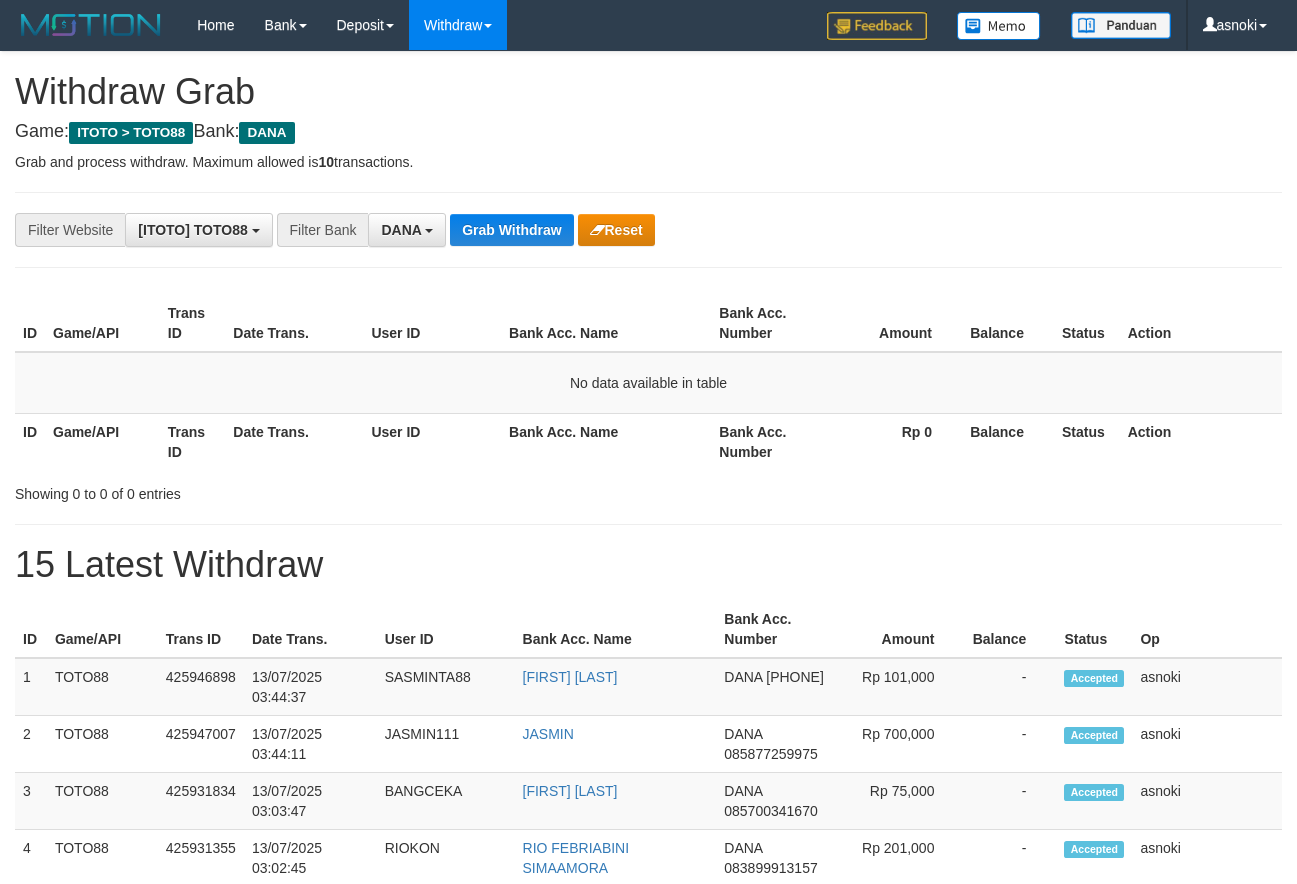 scroll, scrollTop: 0, scrollLeft: 0, axis: both 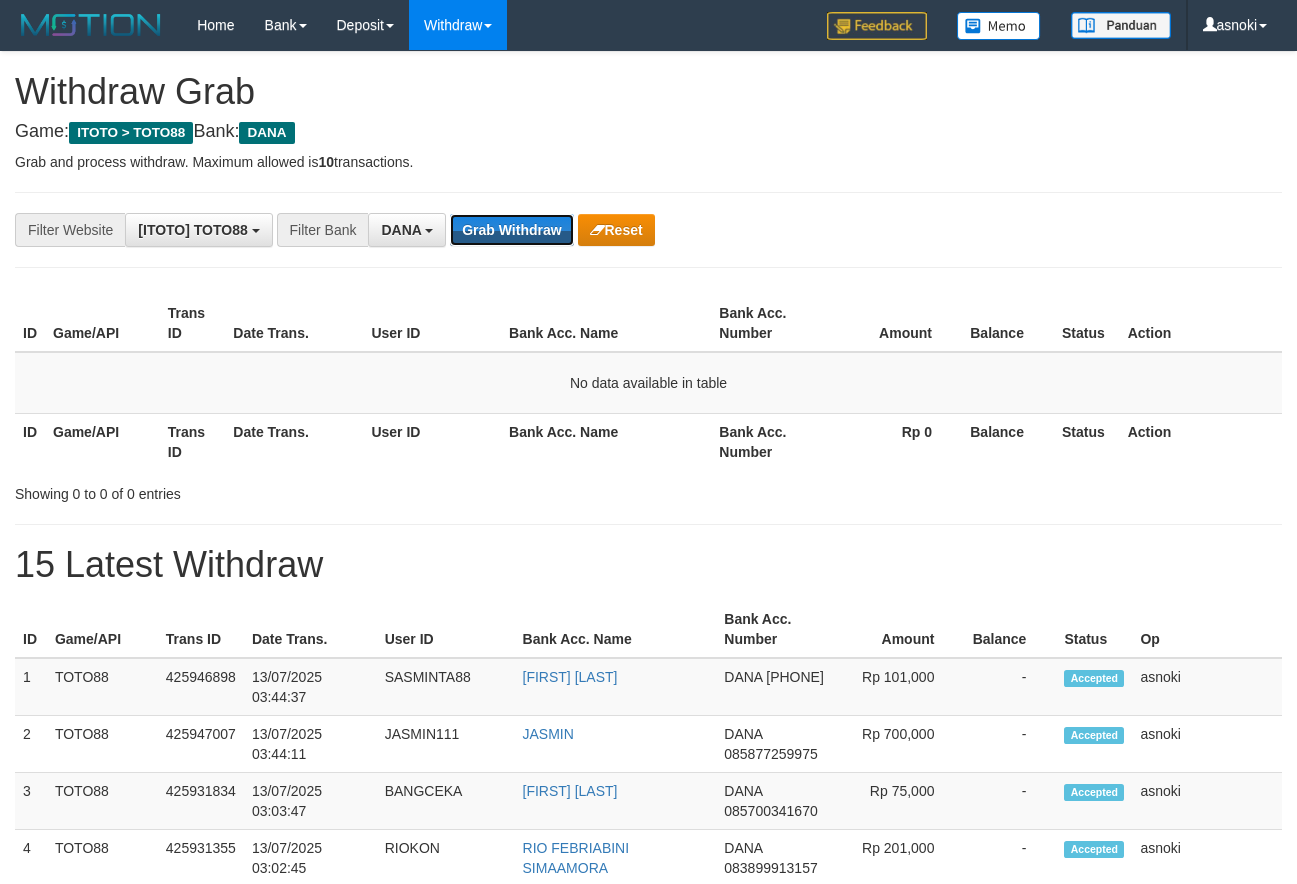 click on "Grab Withdraw" at bounding box center [511, 230] 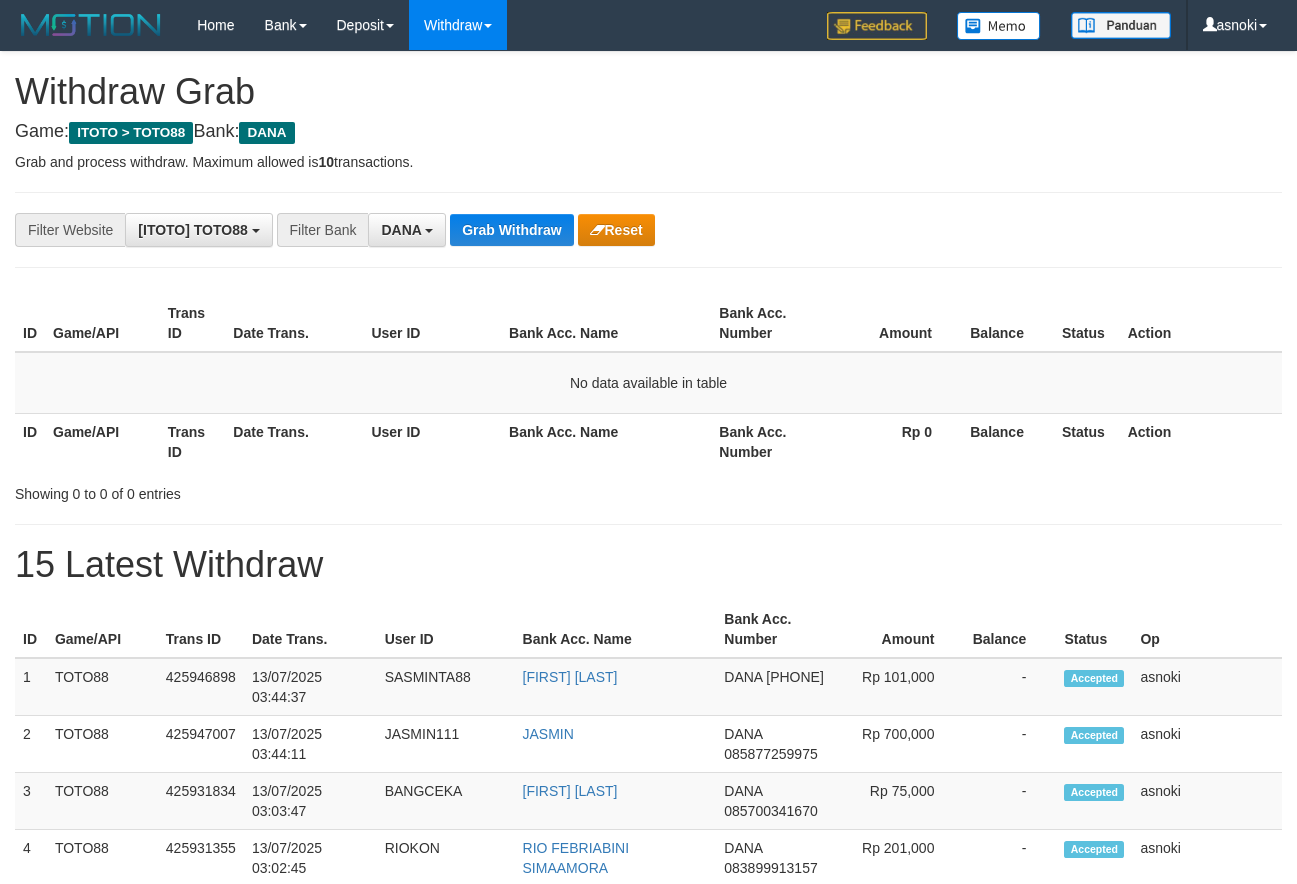 scroll, scrollTop: 0, scrollLeft: 0, axis: both 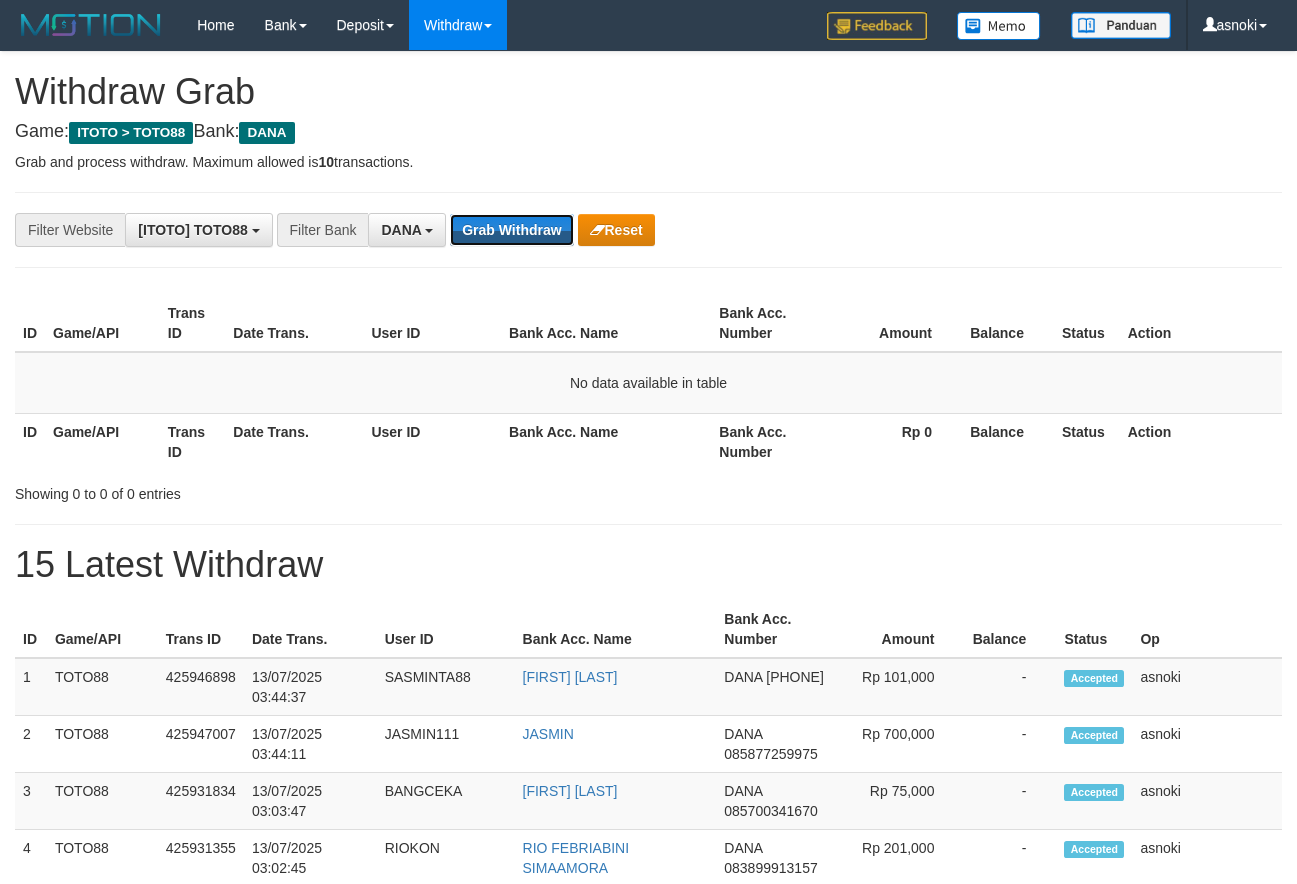 click on "Grab Withdraw" at bounding box center [511, 230] 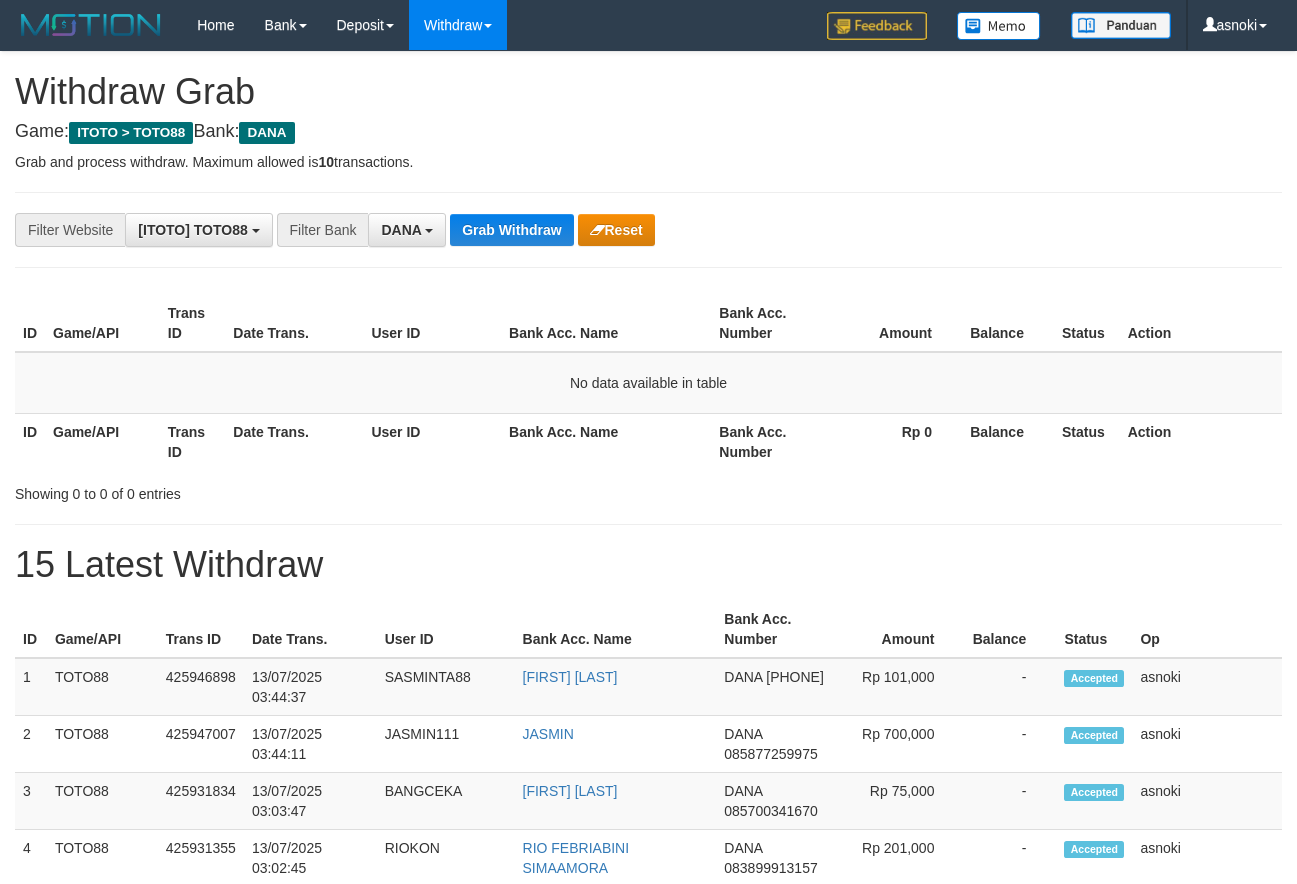scroll, scrollTop: 0, scrollLeft: 0, axis: both 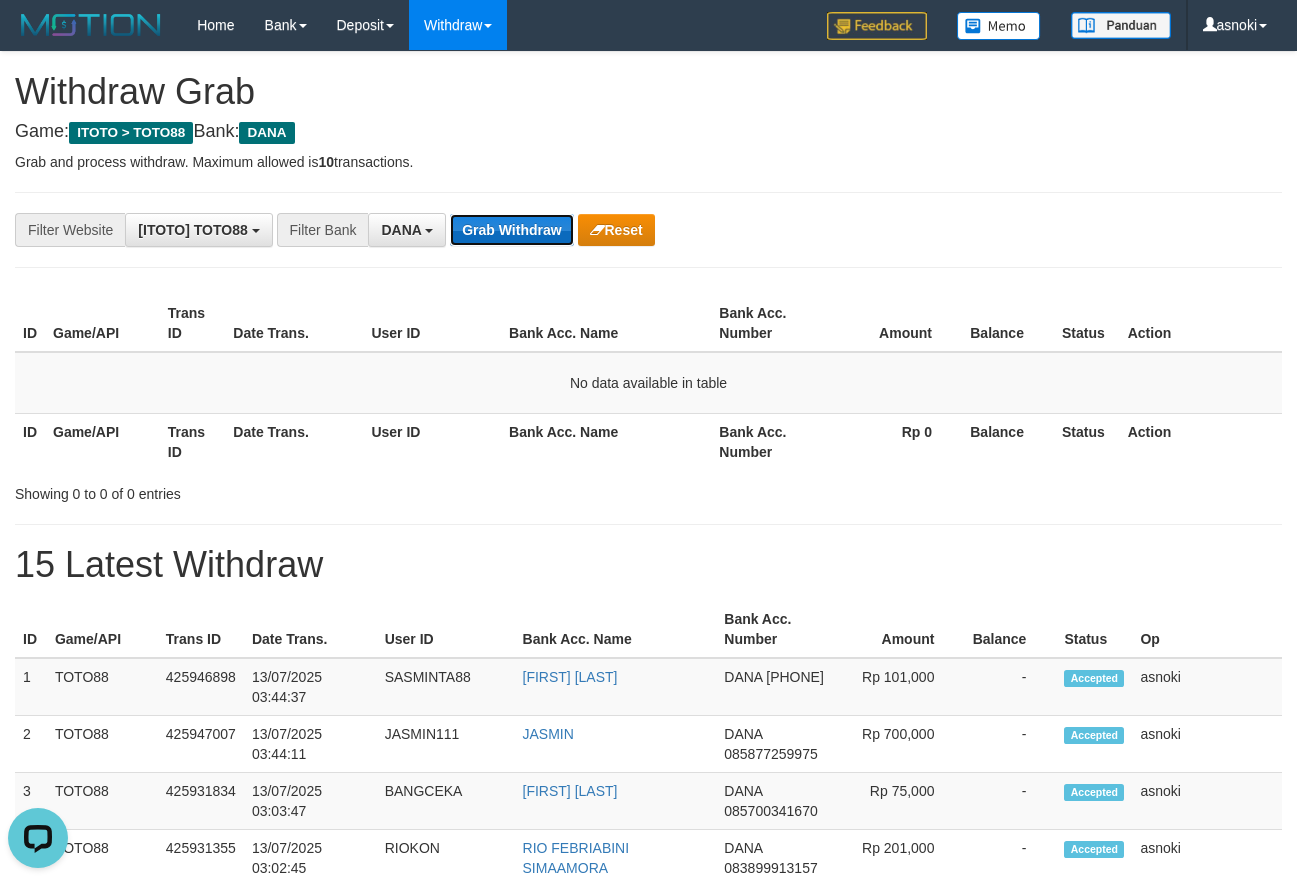 click on "Grab Withdraw" at bounding box center (511, 230) 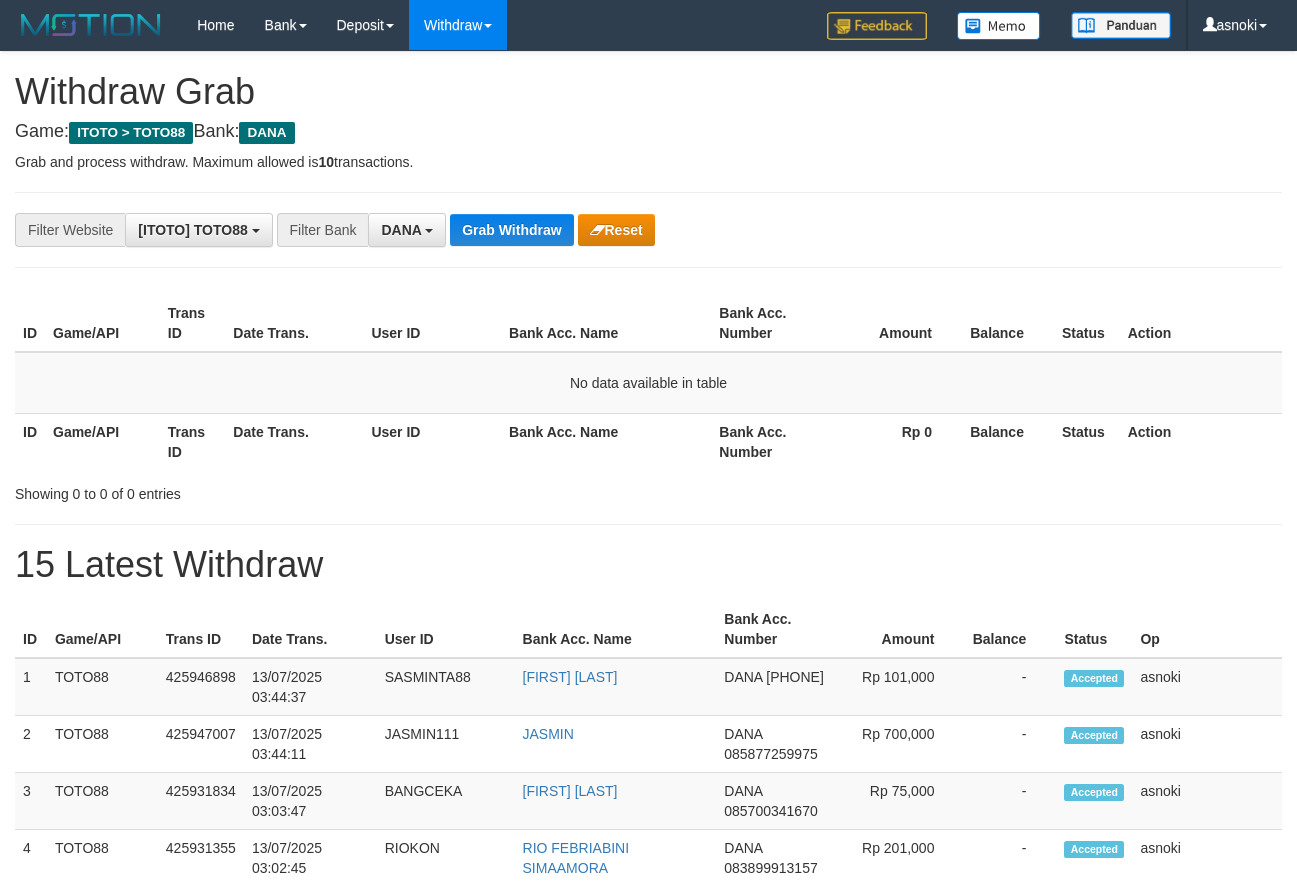scroll, scrollTop: 0, scrollLeft: 0, axis: both 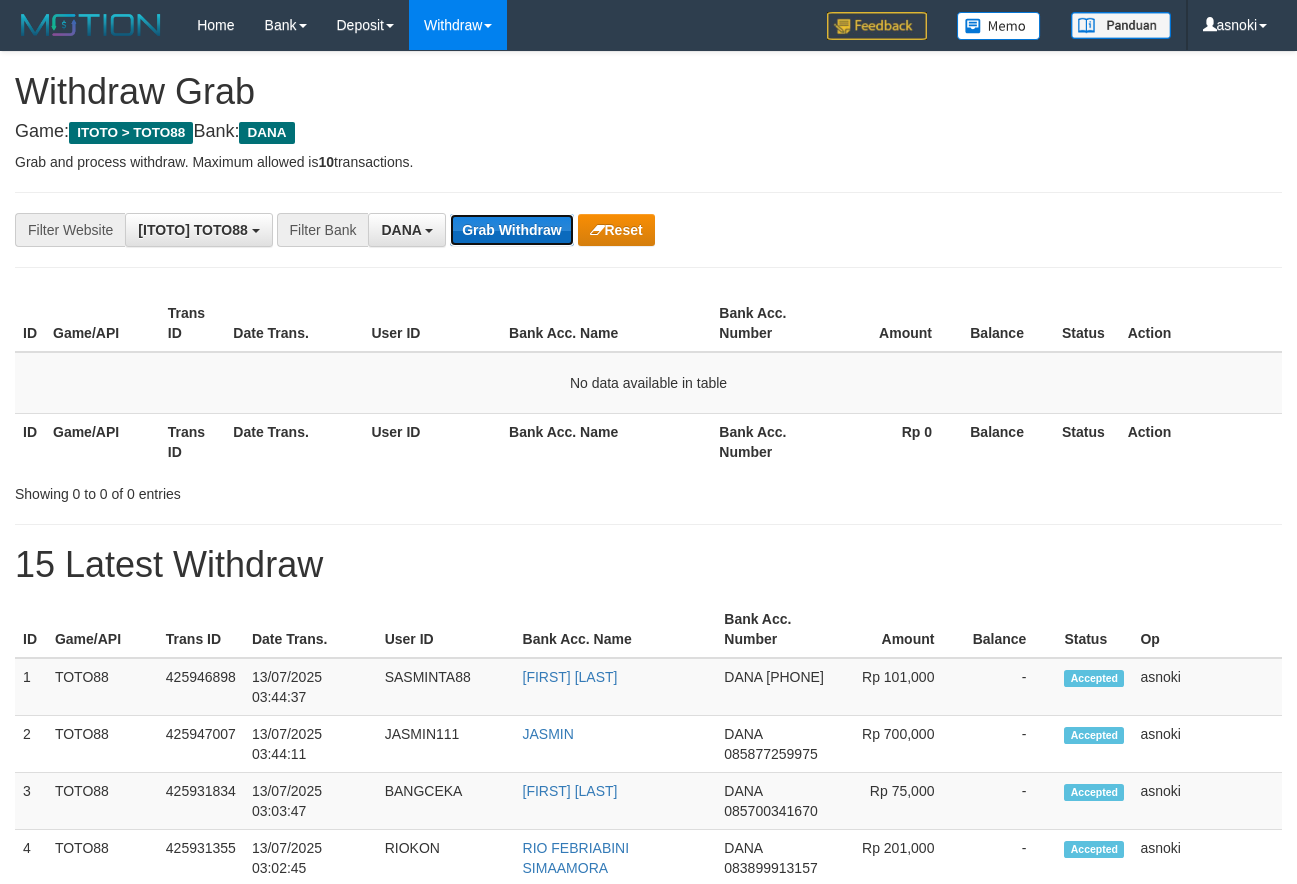 click on "Grab Withdraw" at bounding box center [511, 230] 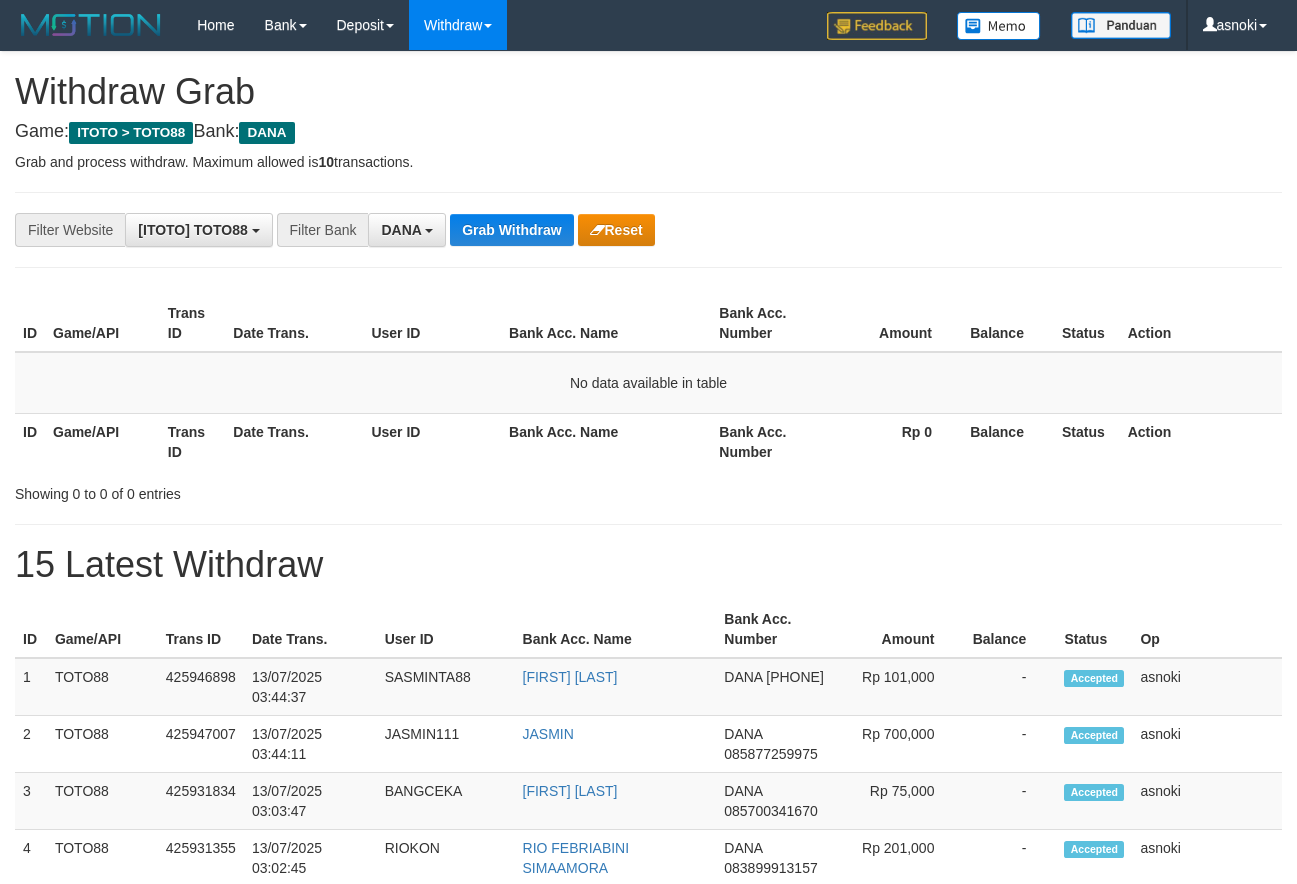 scroll, scrollTop: 0, scrollLeft: 0, axis: both 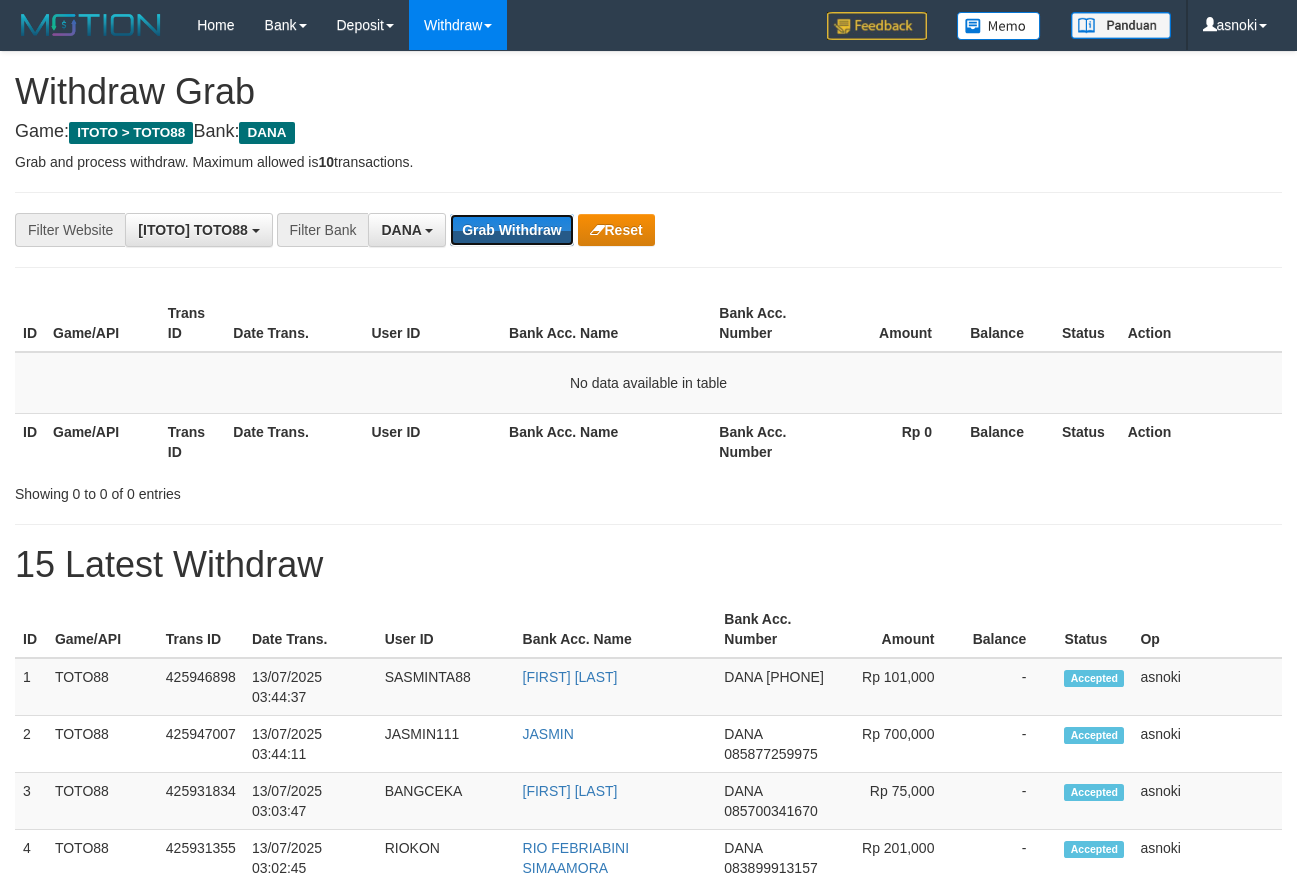 click on "Grab Withdraw" at bounding box center [511, 230] 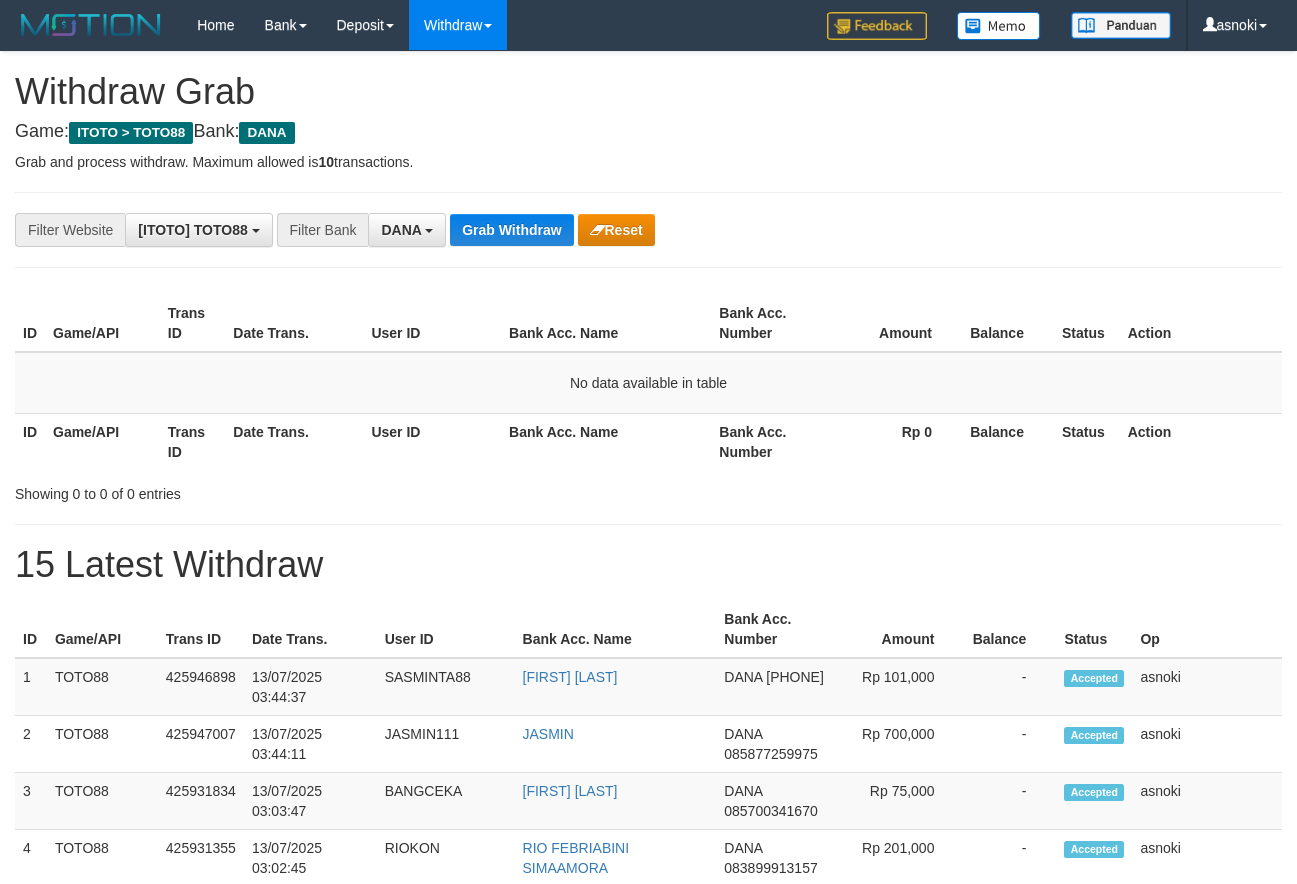 scroll, scrollTop: 0, scrollLeft: 0, axis: both 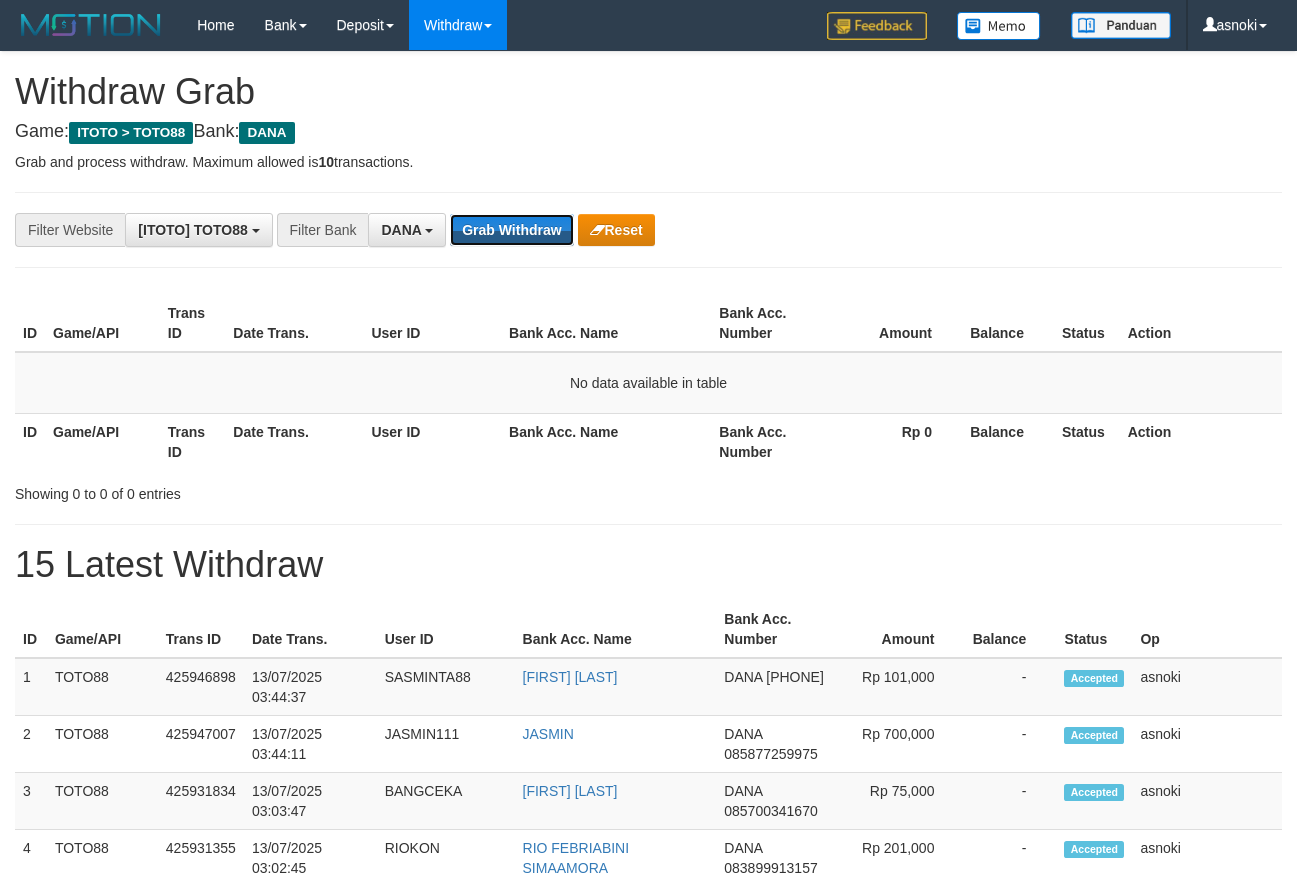 click on "Grab Withdraw" at bounding box center [511, 230] 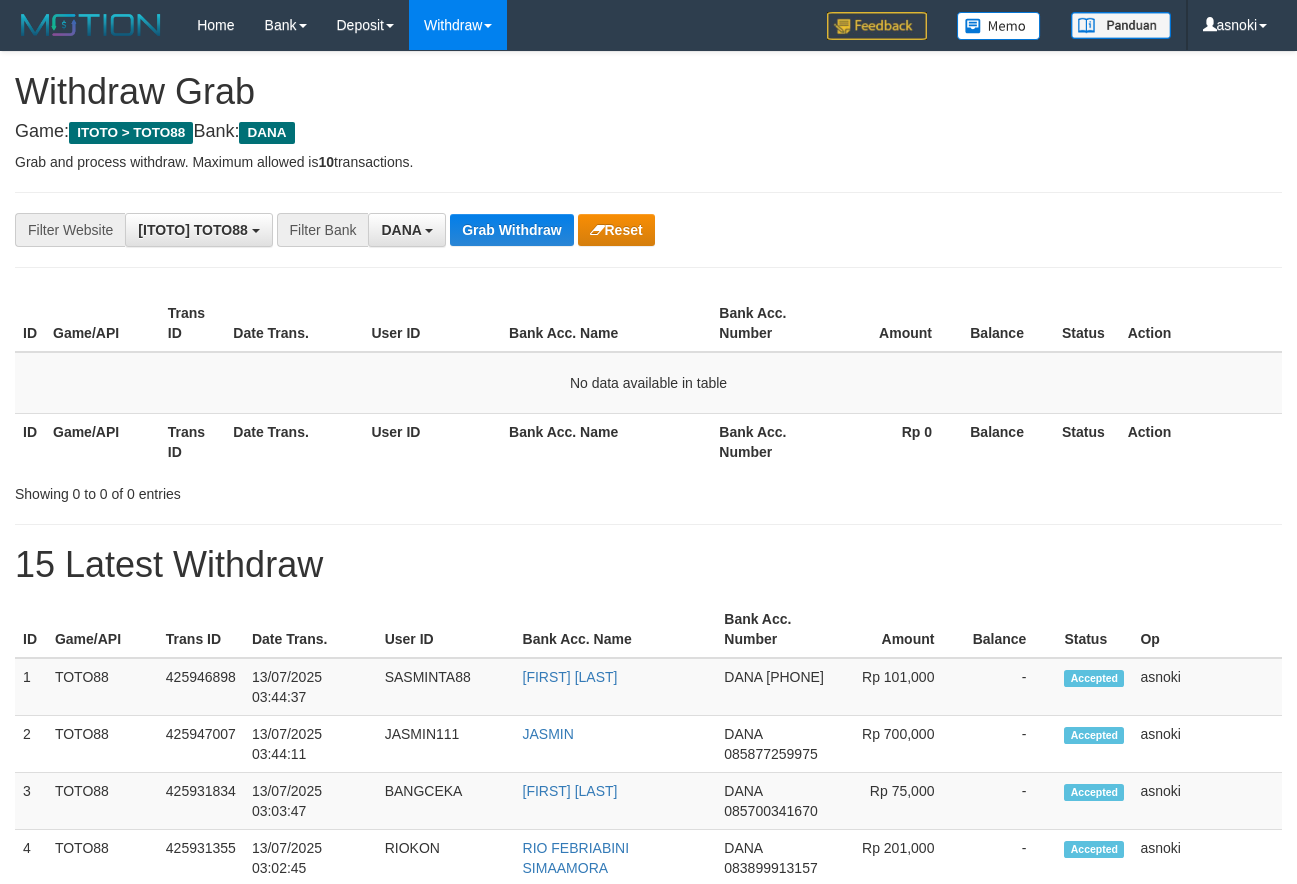 scroll, scrollTop: 0, scrollLeft: 0, axis: both 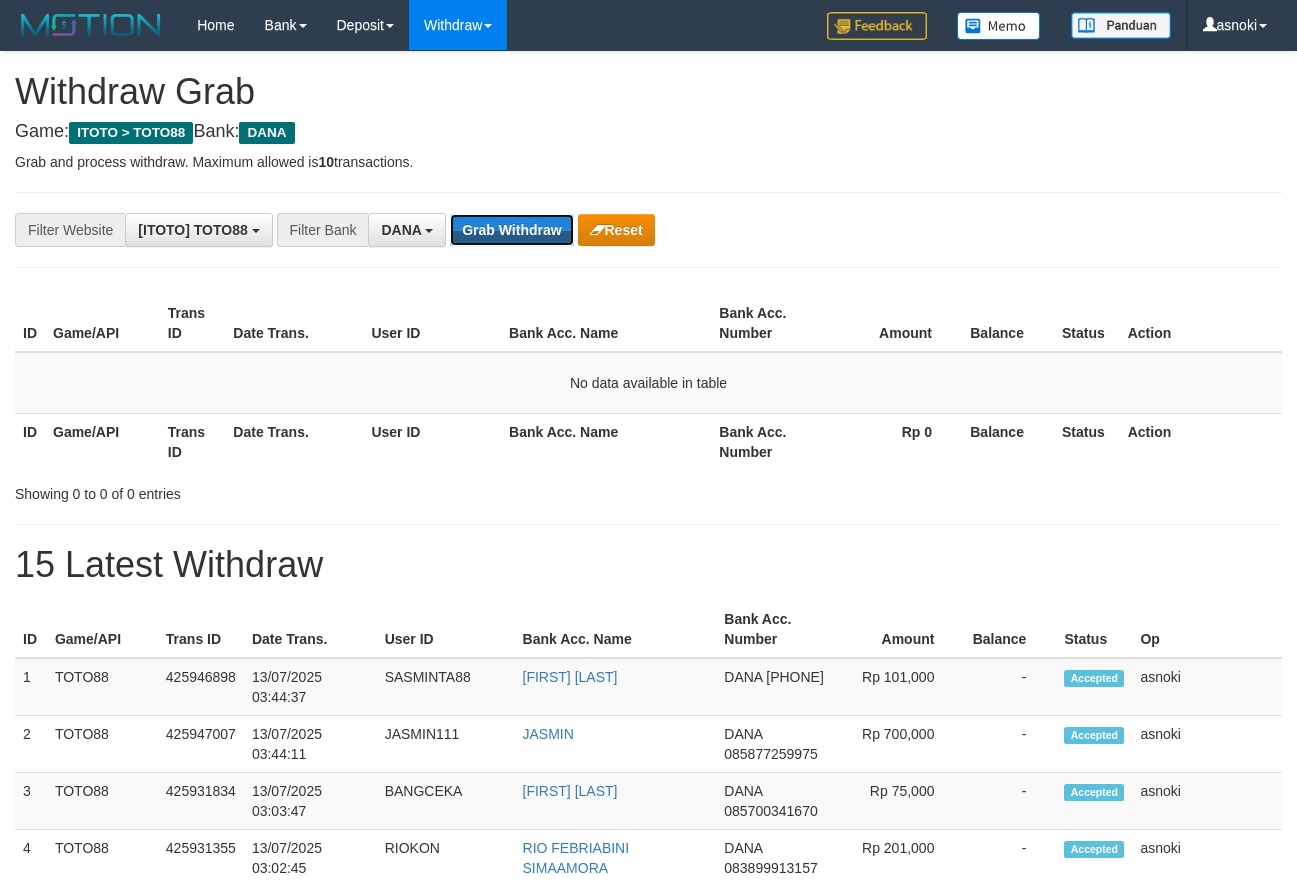 click on "Grab Withdraw" at bounding box center [511, 230] 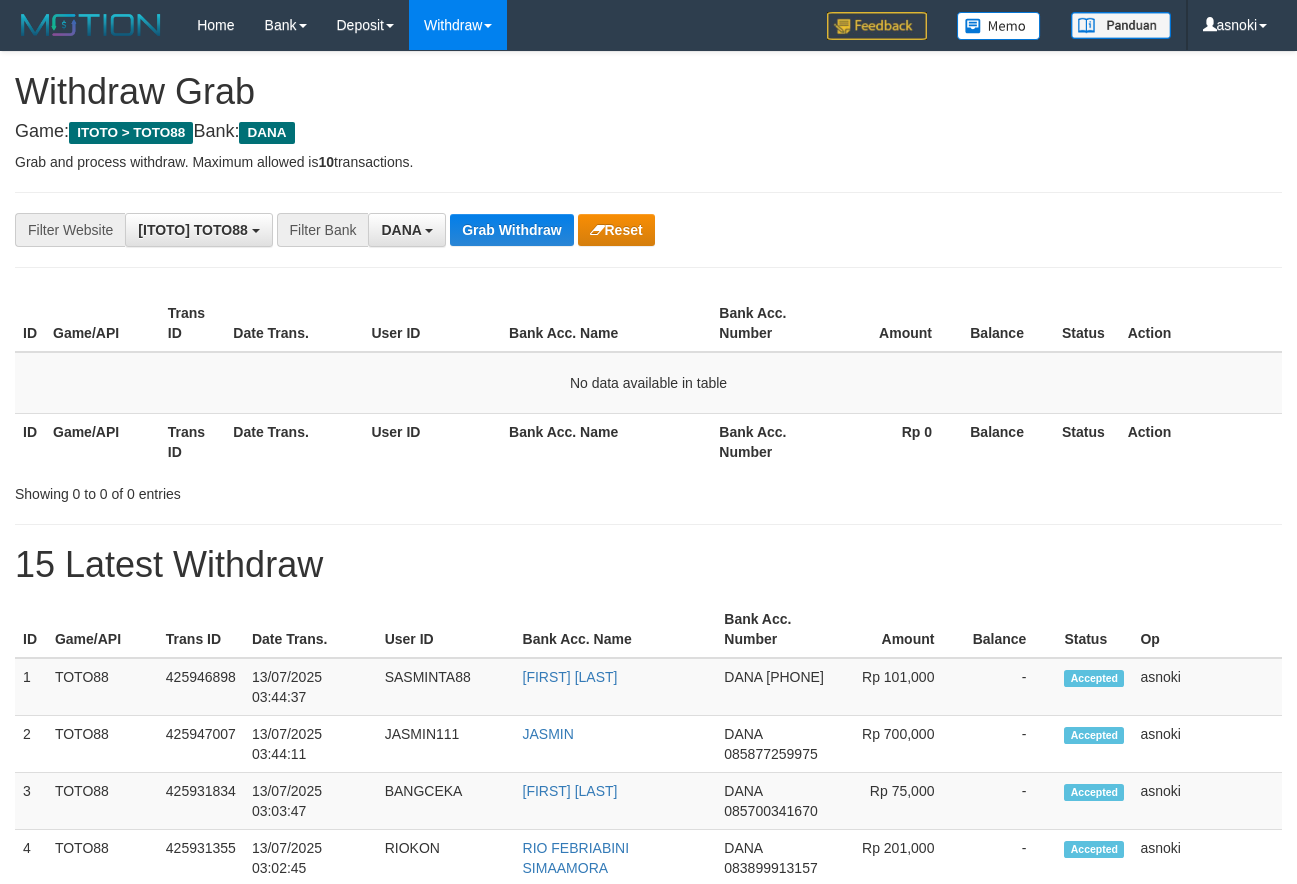 scroll, scrollTop: 0, scrollLeft: 0, axis: both 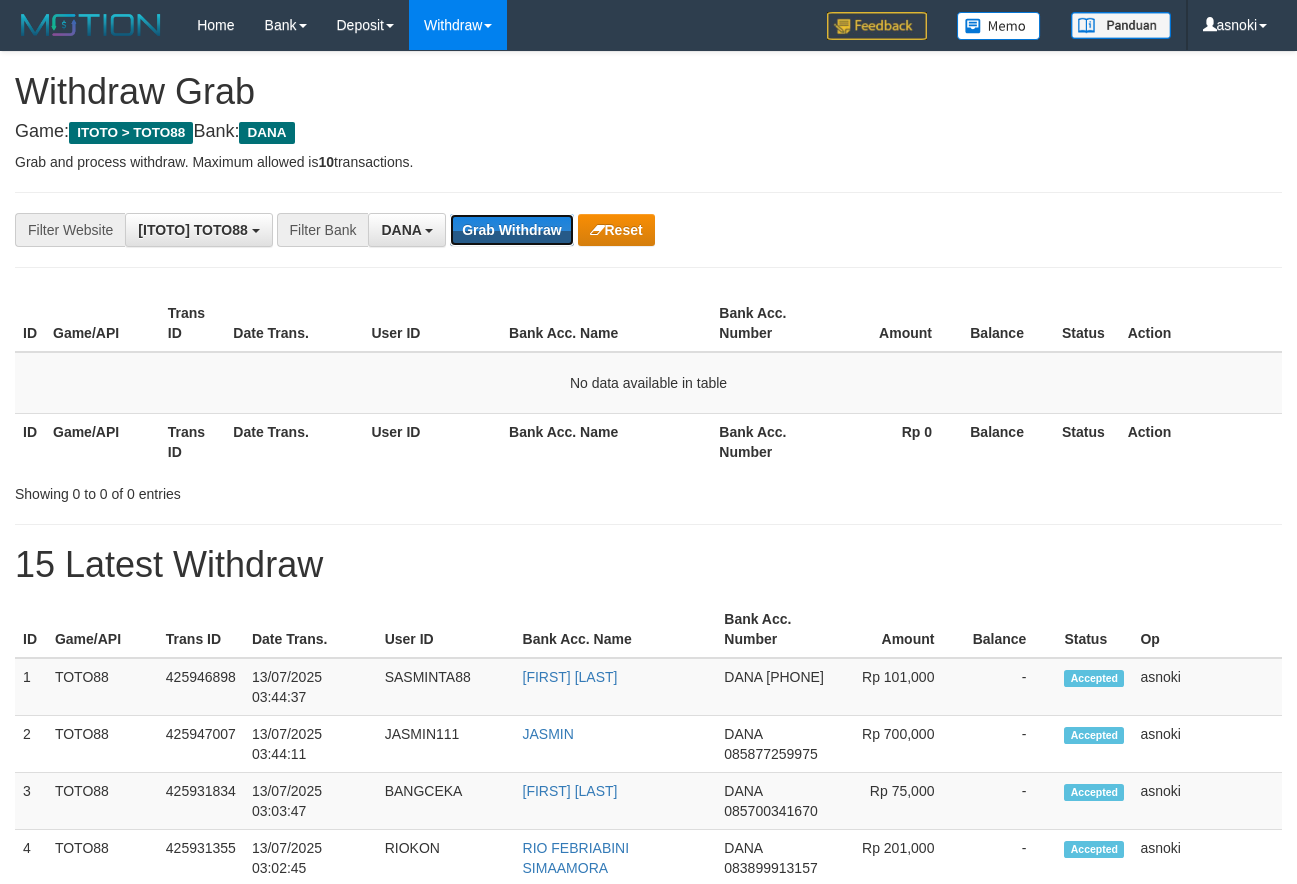 click on "Grab Withdraw" at bounding box center (511, 230) 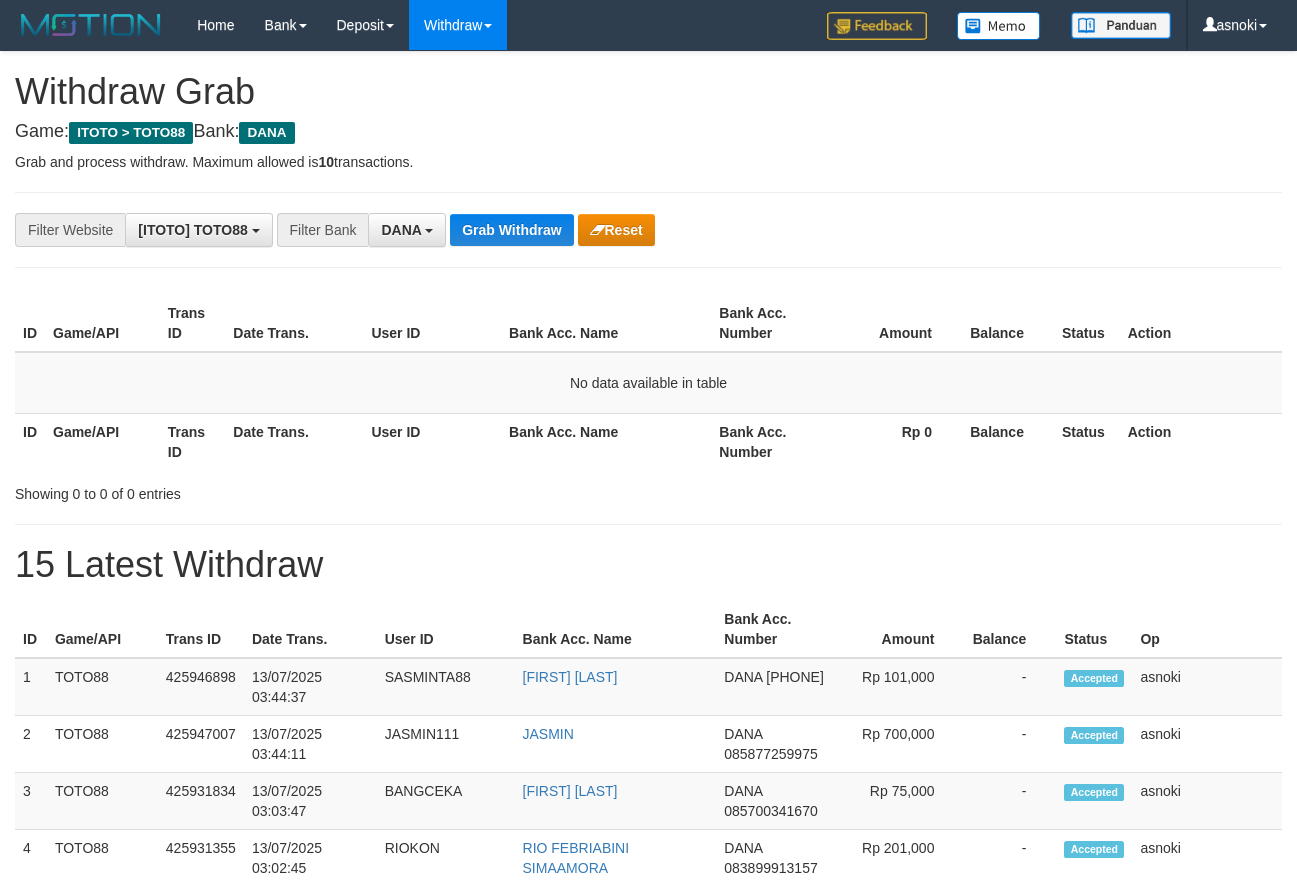scroll, scrollTop: 0, scrollLeft: 0, axis: both 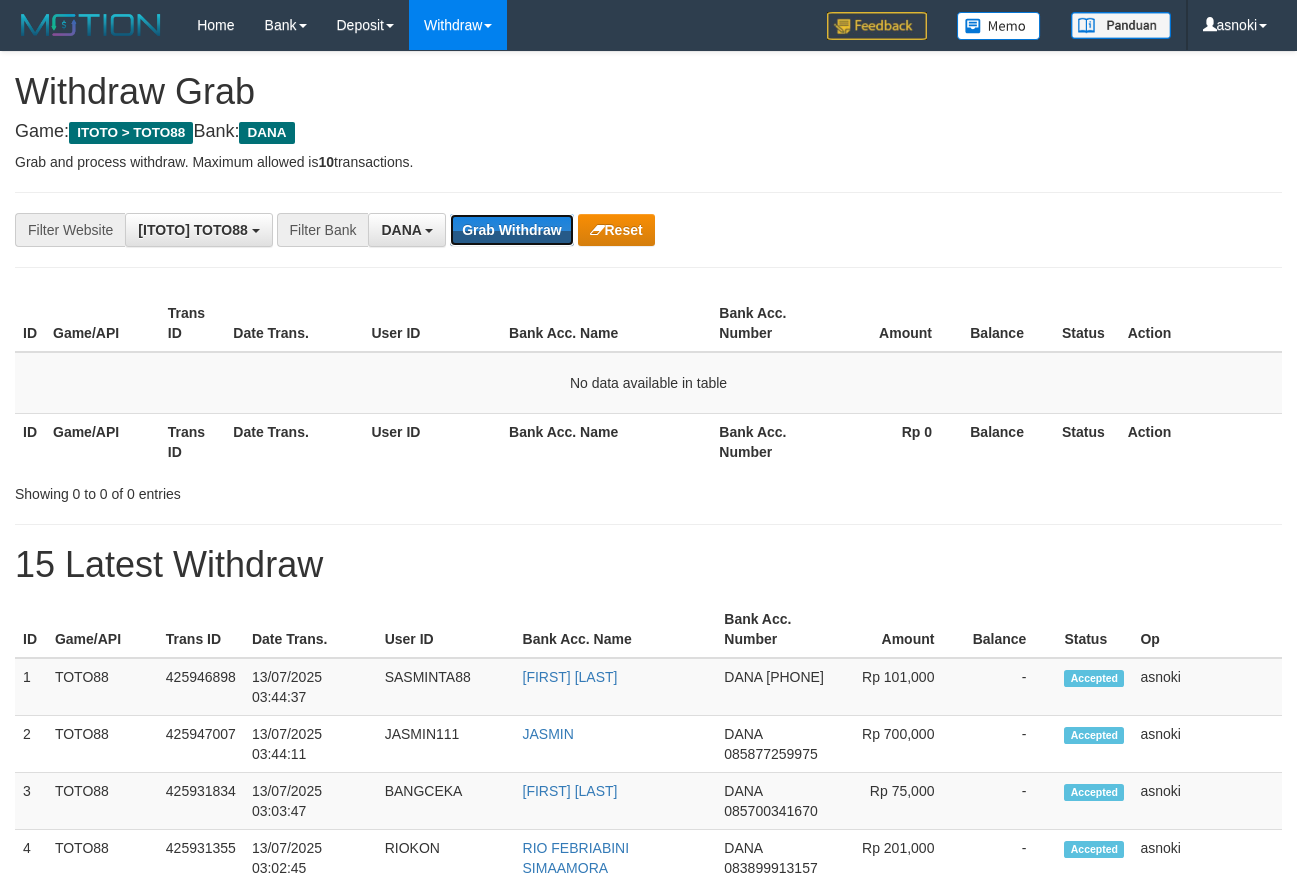 click on "Grab Withdraw" at bounding box center [511, 230] 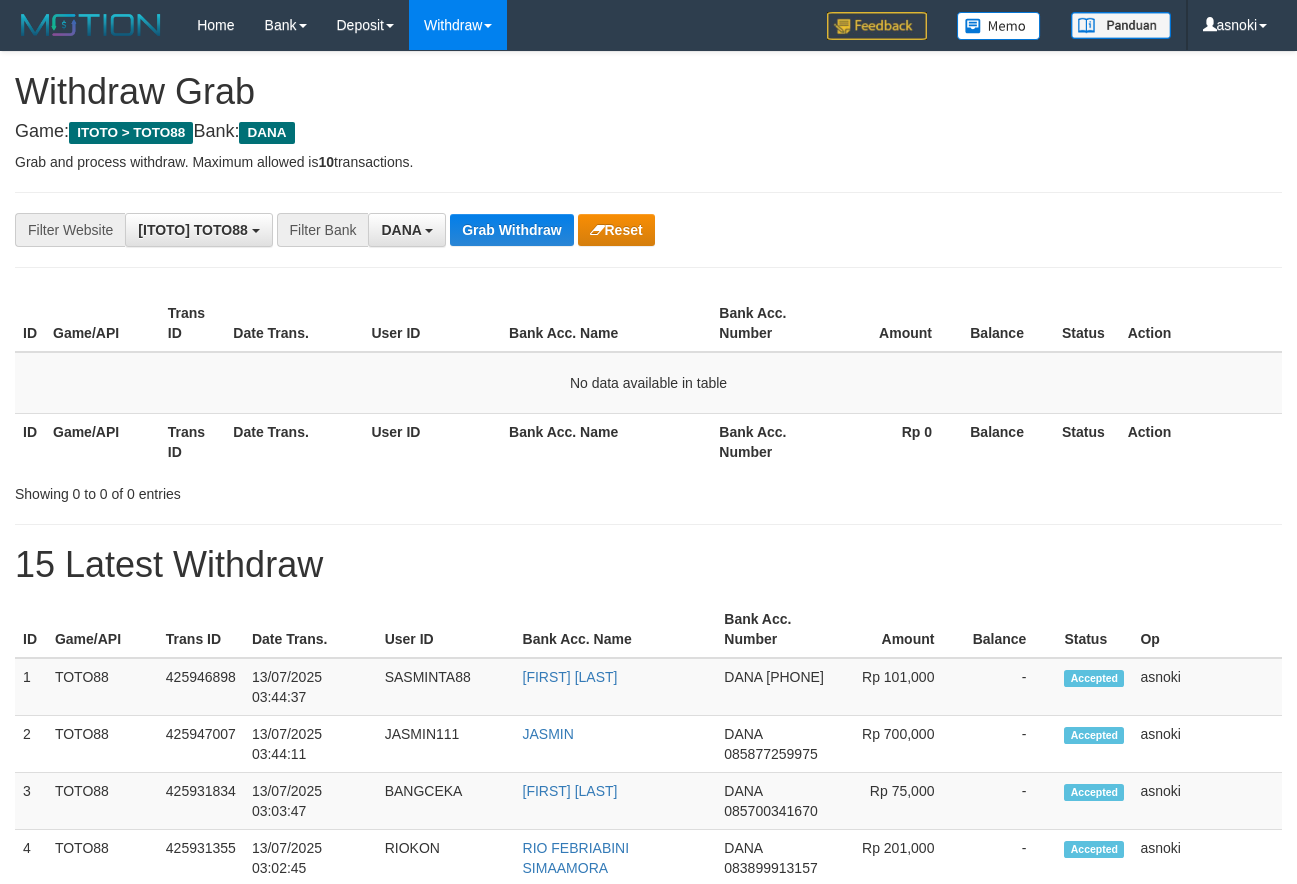 scroll, scrollTop: 0, scrollLeft: 0, axis: both 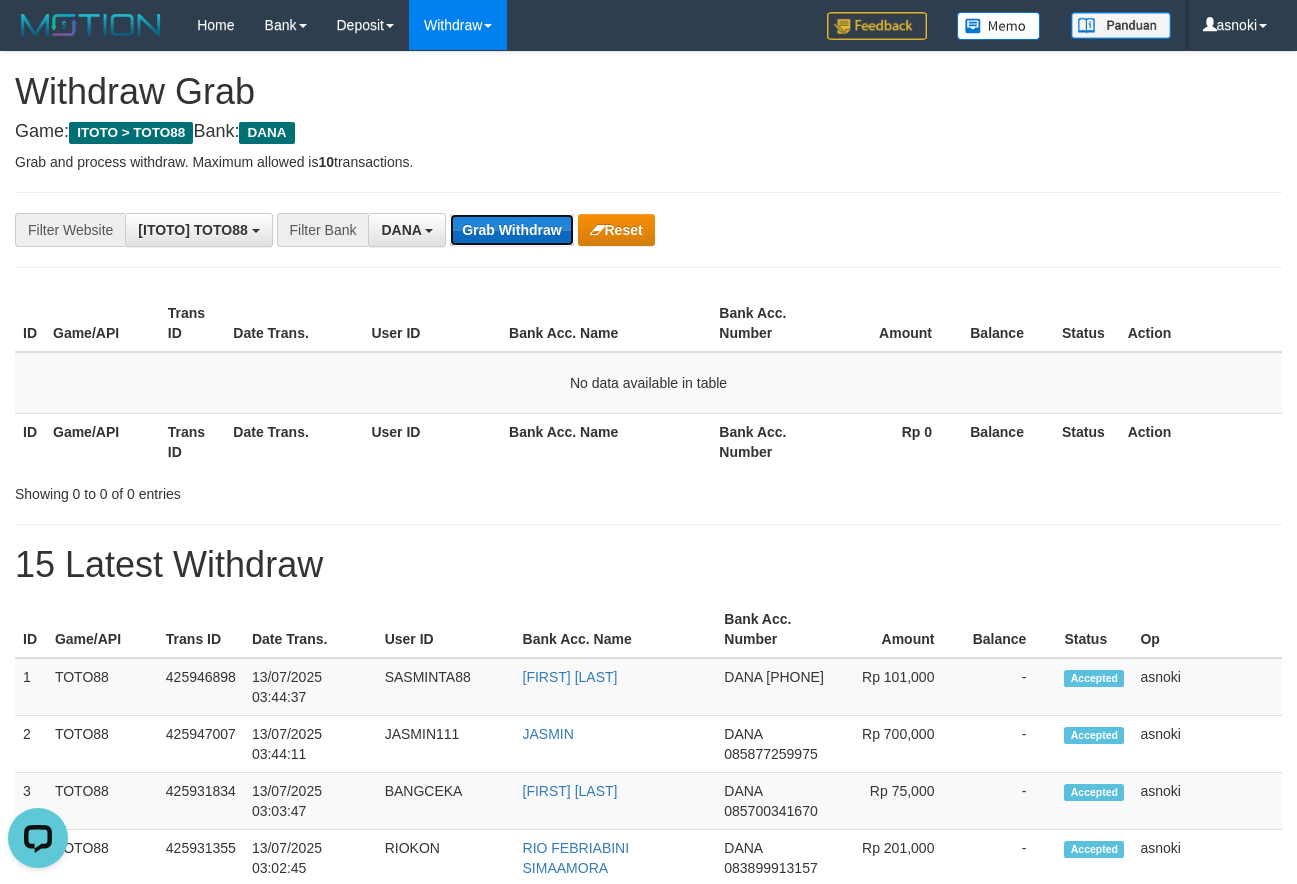 click on "Grab Withdraw" at bounding box center (511, 230) 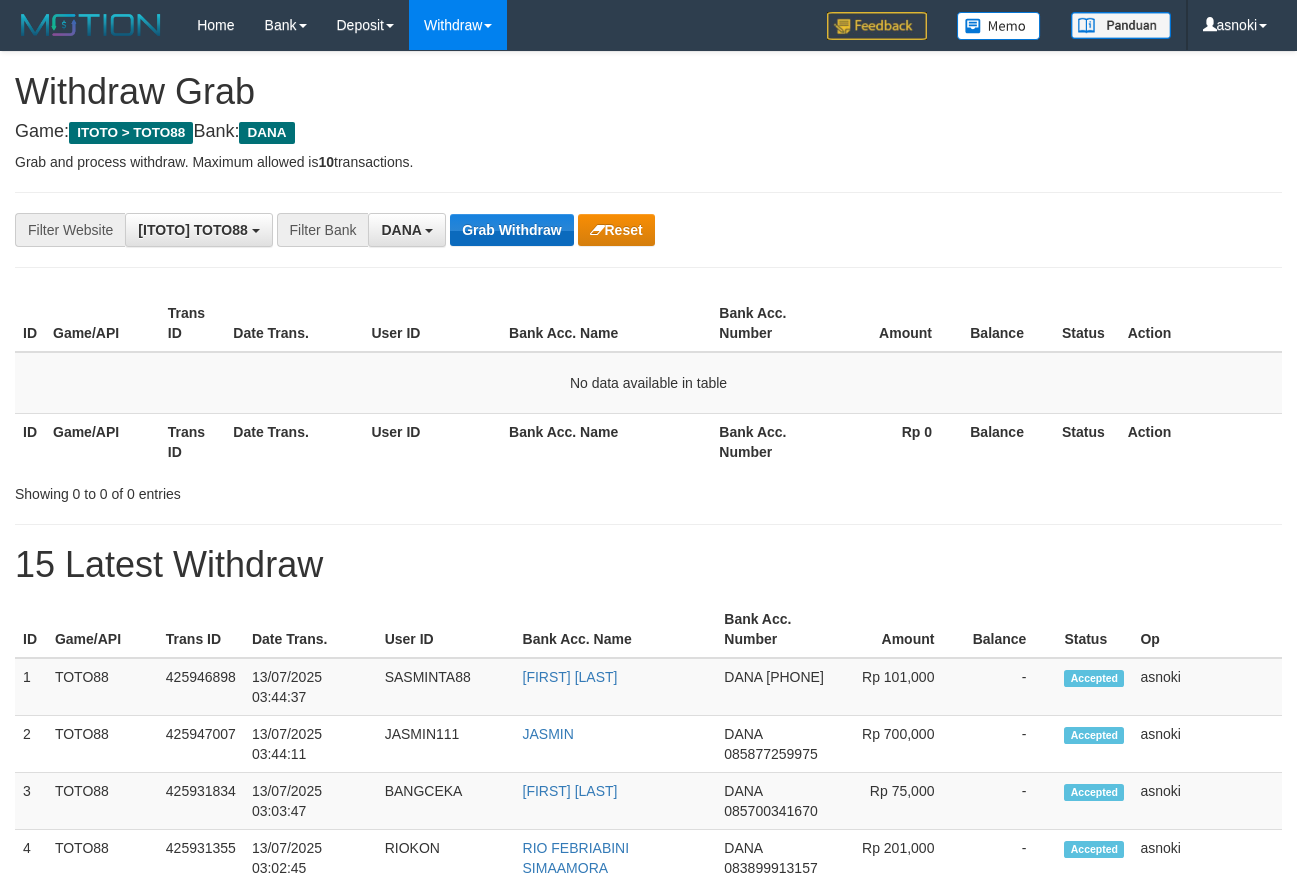 scroll, scrollTop: 0, scrollLeft: 0, axis: both 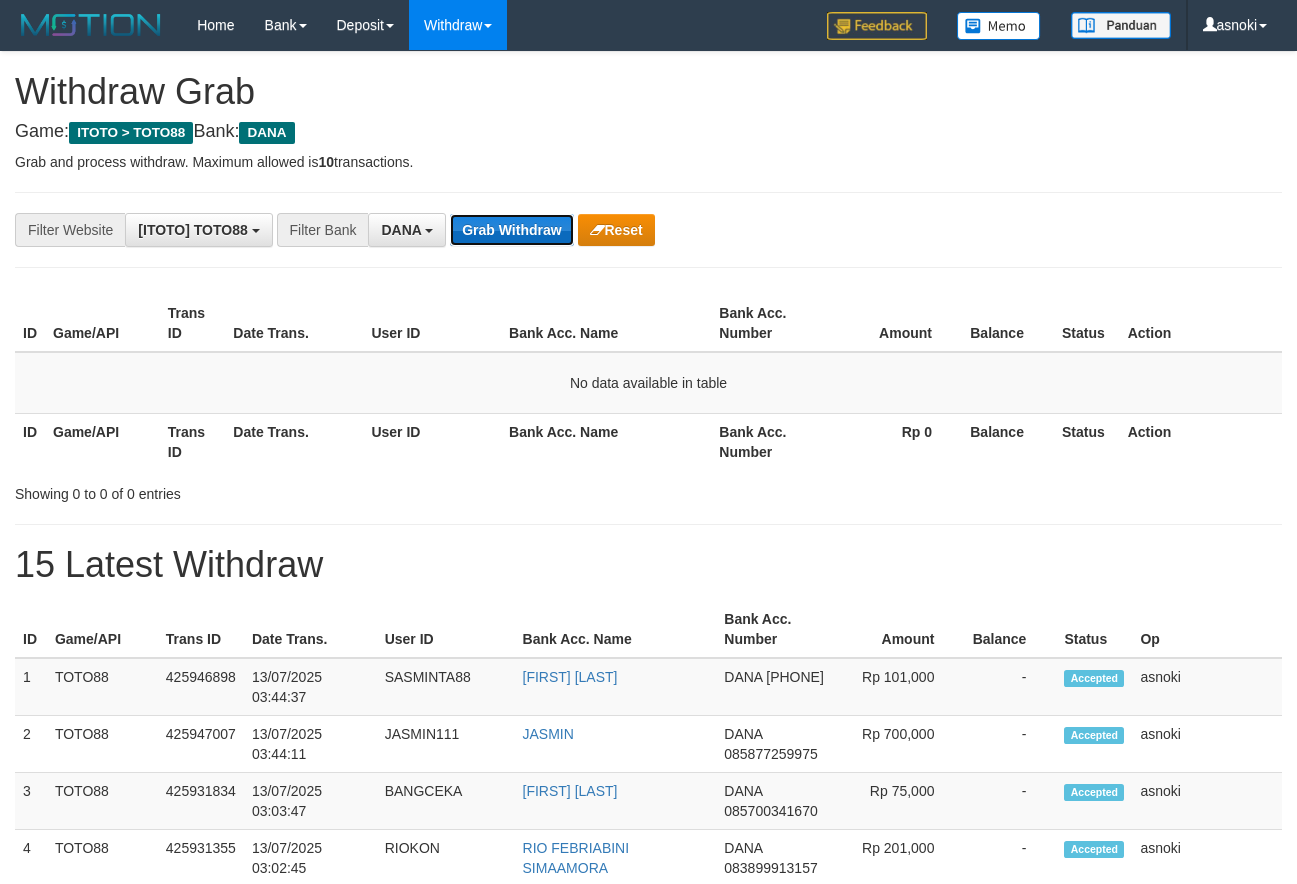click on "Grab Withdraw" at bounding box center [511, 230] 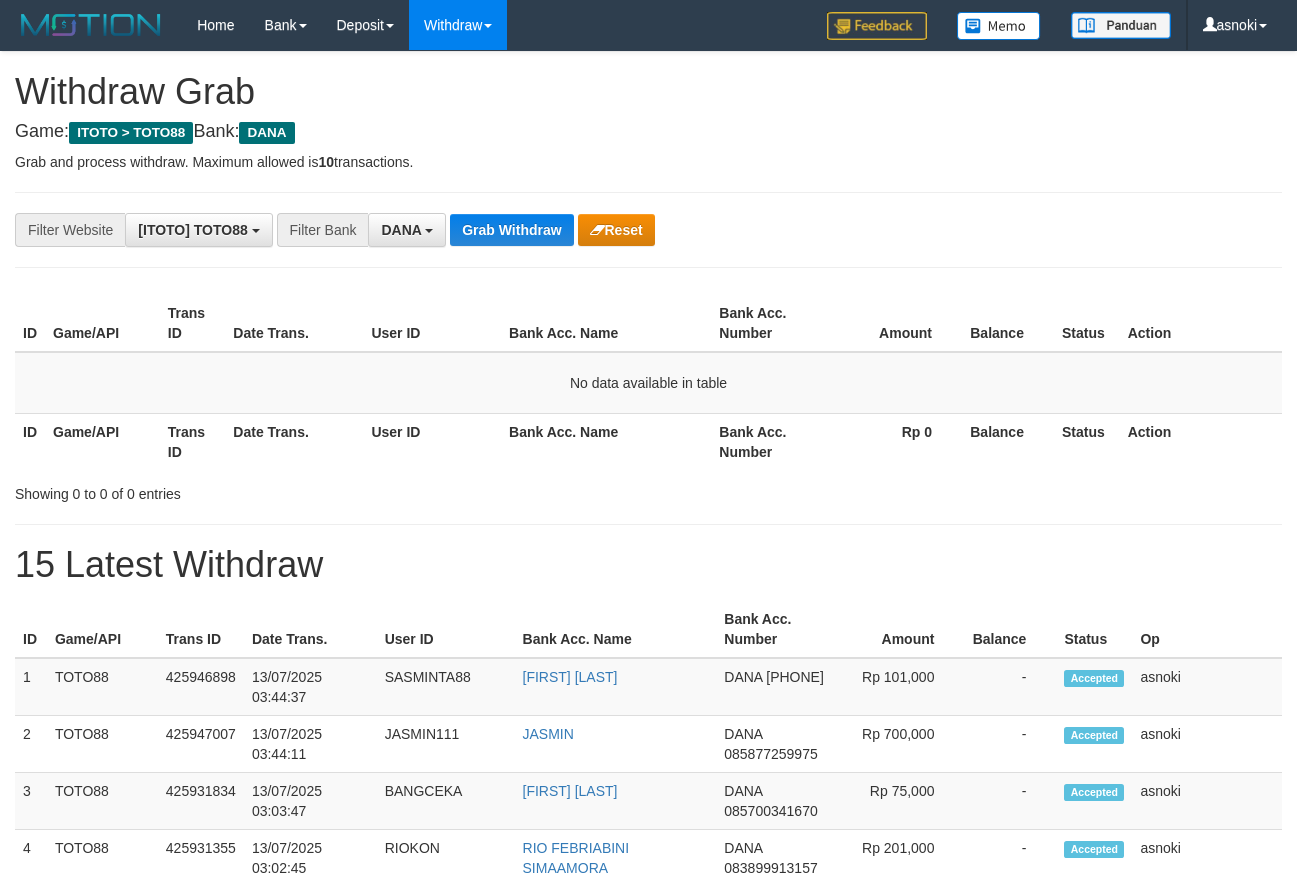 scroll, scrollTop: 0, scrollLeft: 0, axis: both 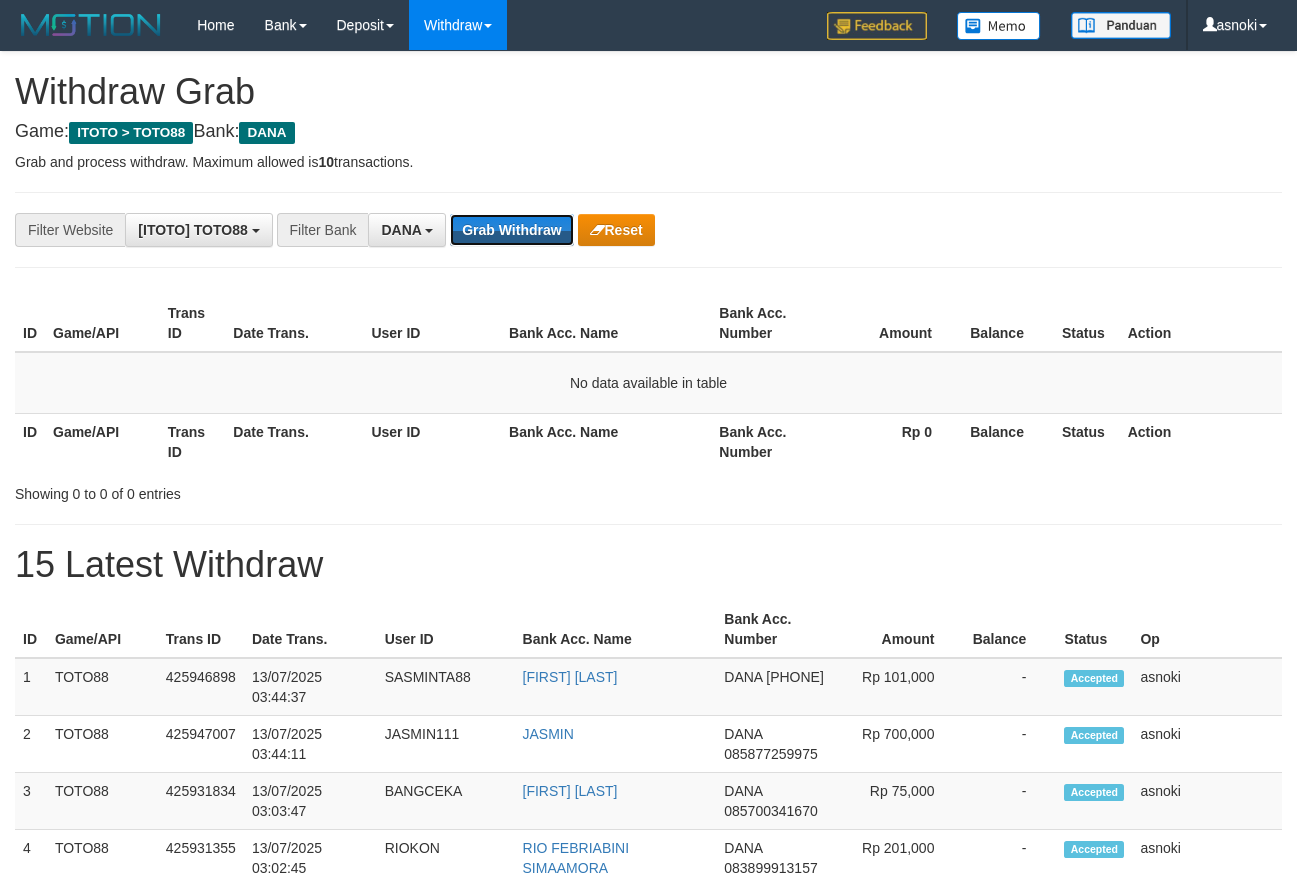 click on "Grab Withdraw" at bounding box center [511, 230] 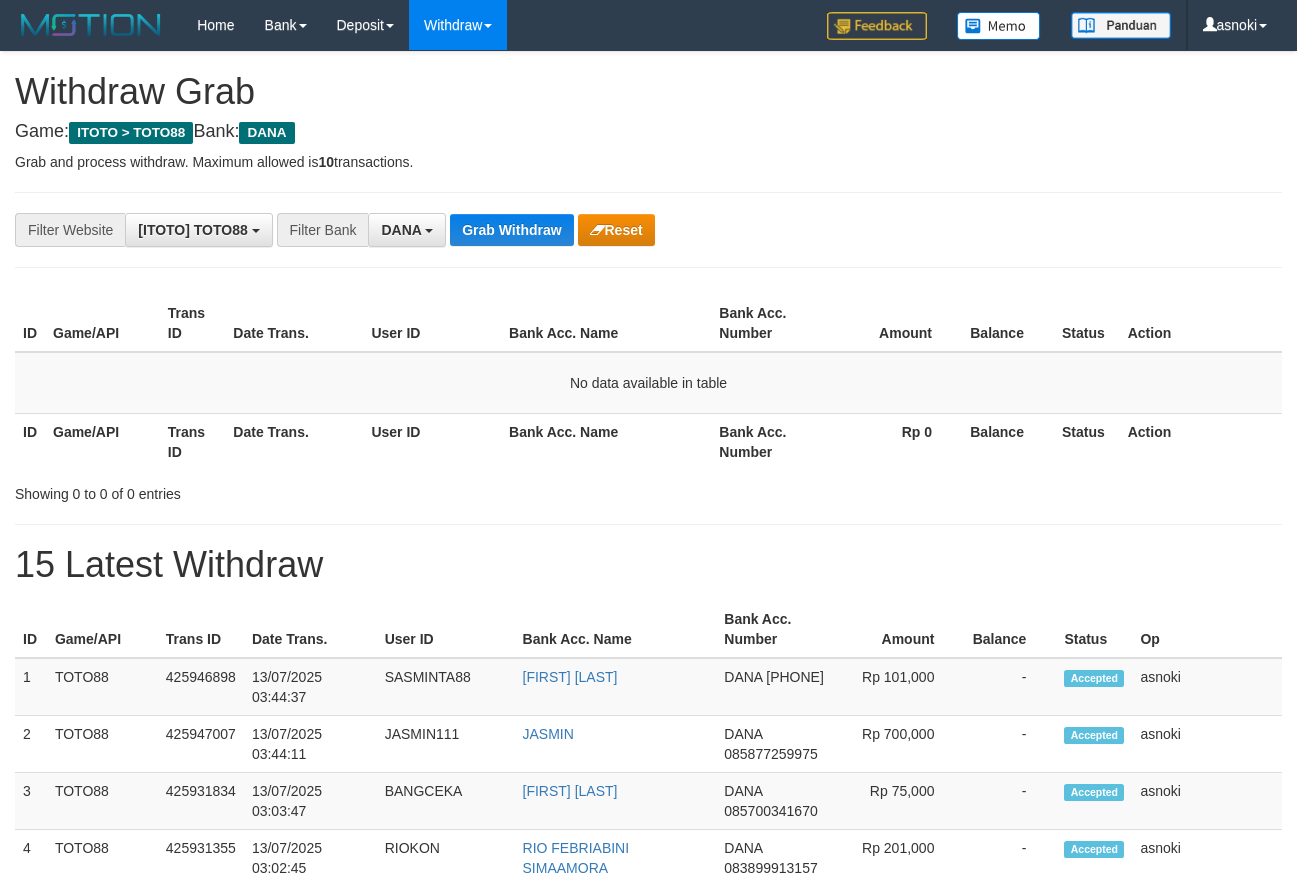 scroll, scrollTop: 0, scrollLeft: 0, axis: both 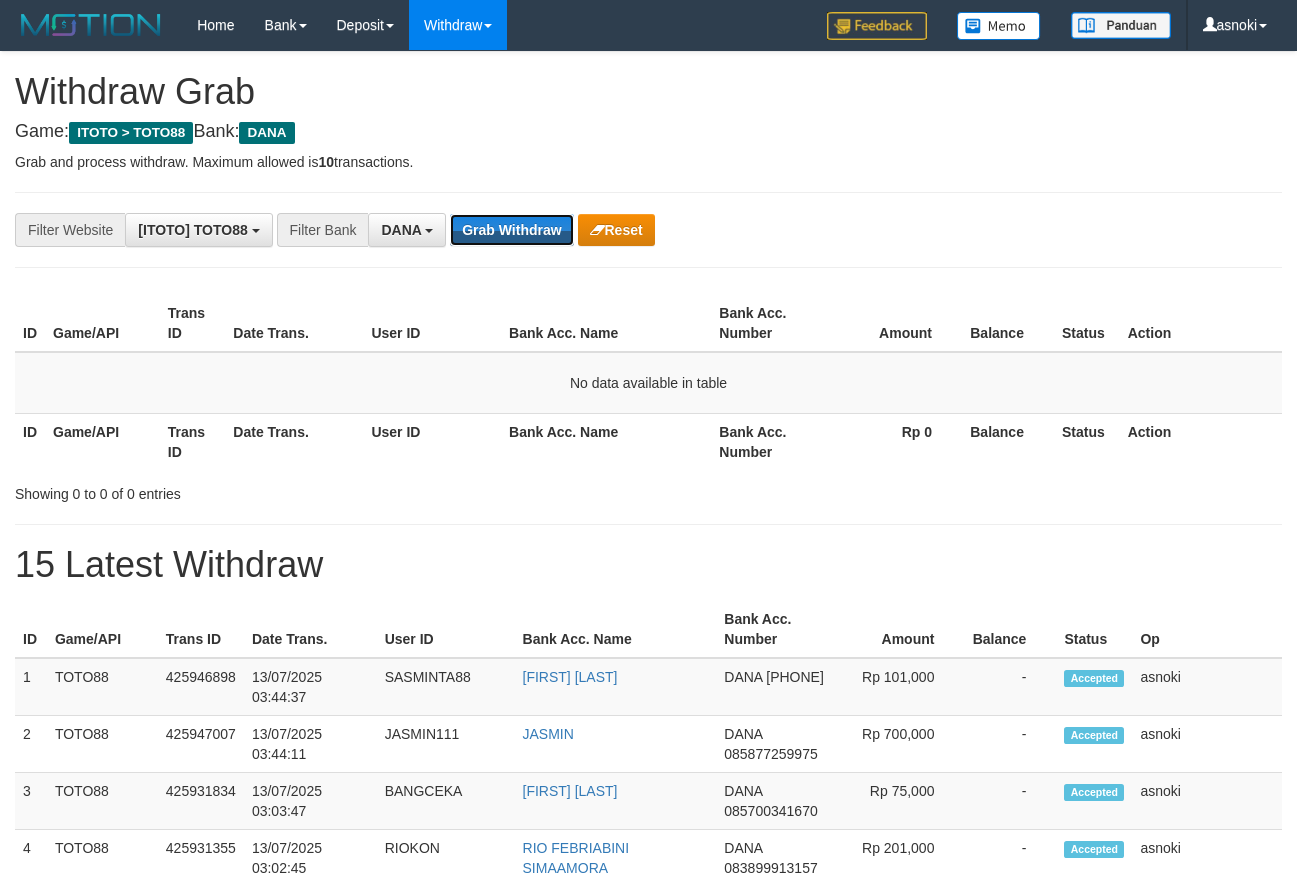 click on "Grab Withdraw" at bounding box center [511, 230] 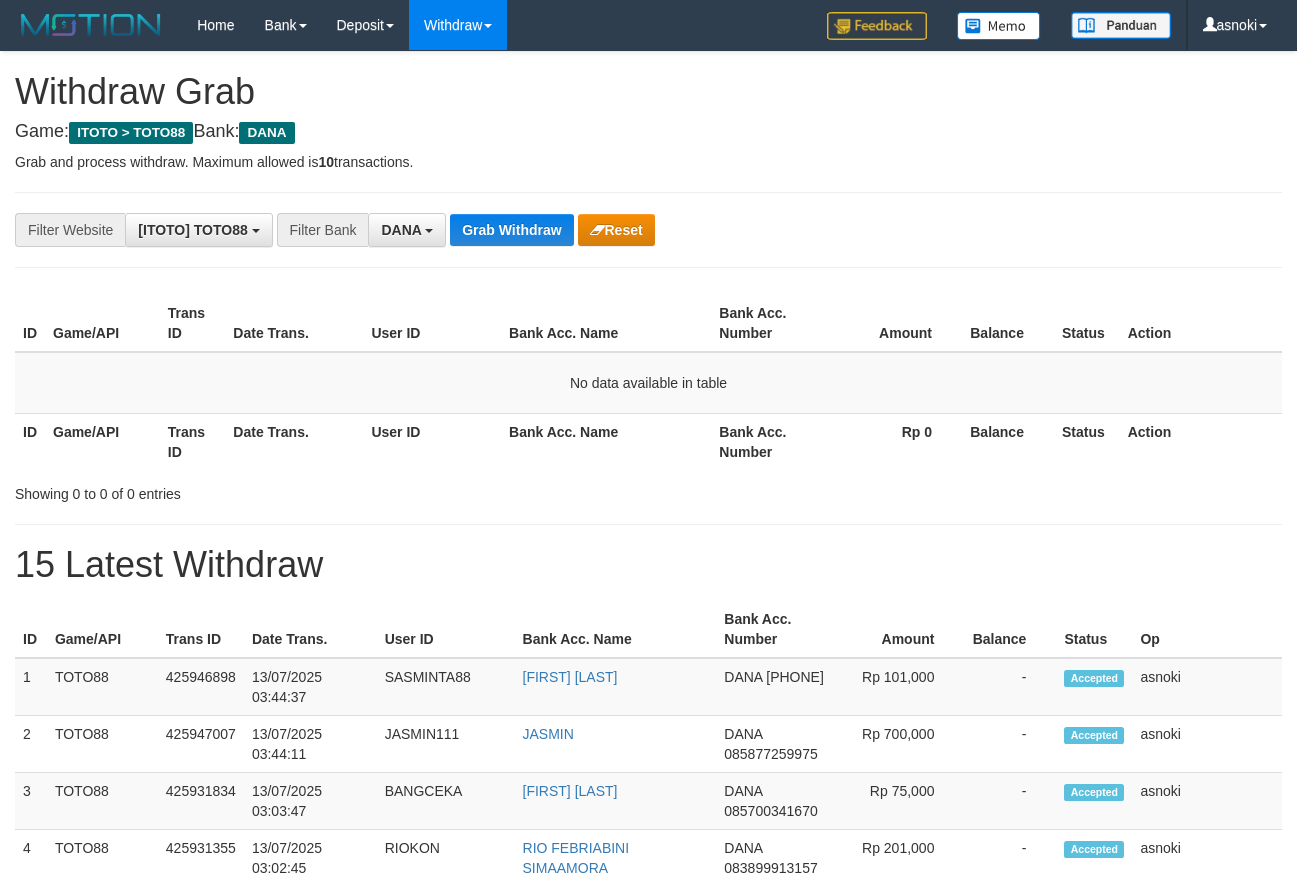 scroll, scrollTop: 0, scrollLeft: 0, axis: both 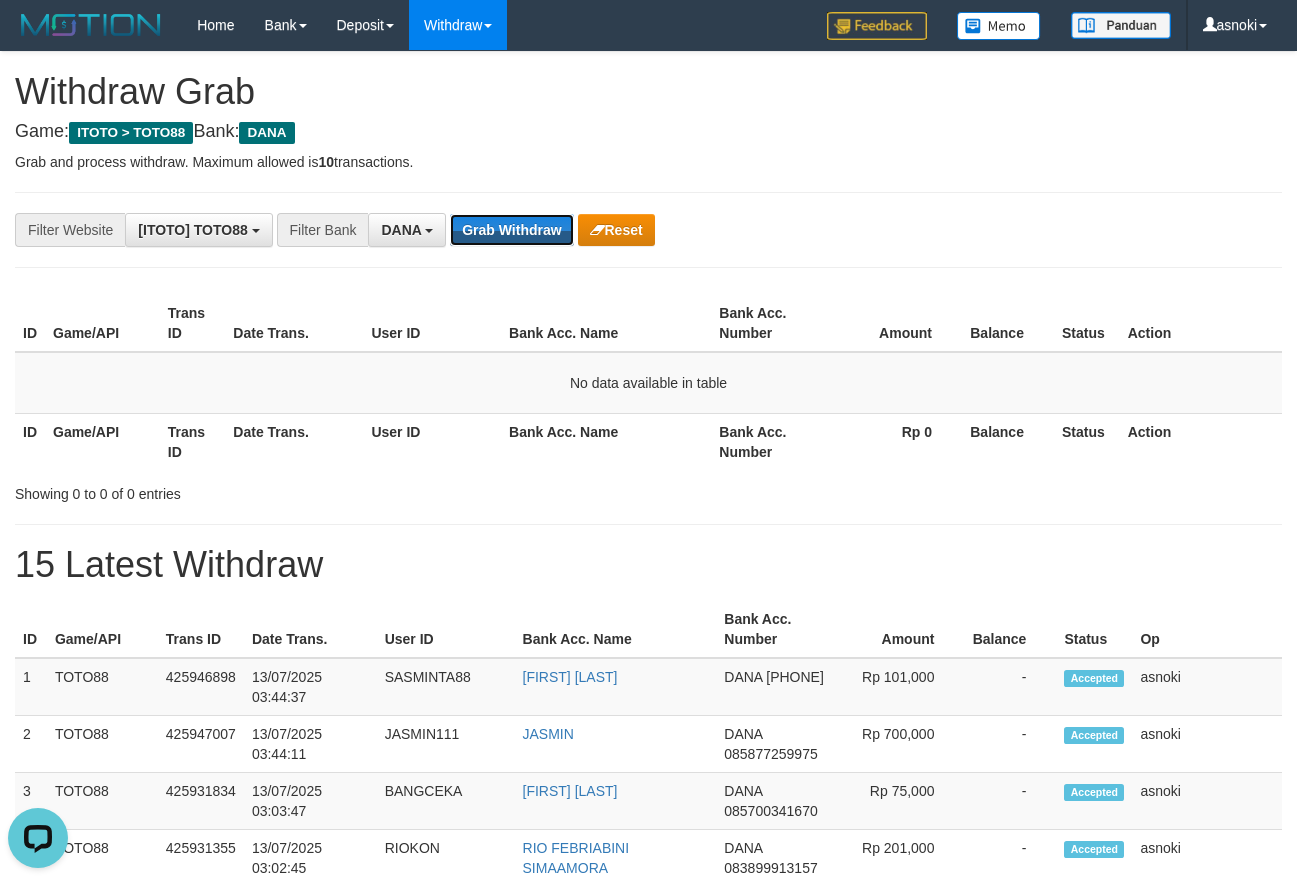 click on "Grab Withdraw" at bounding box center (511, 230) 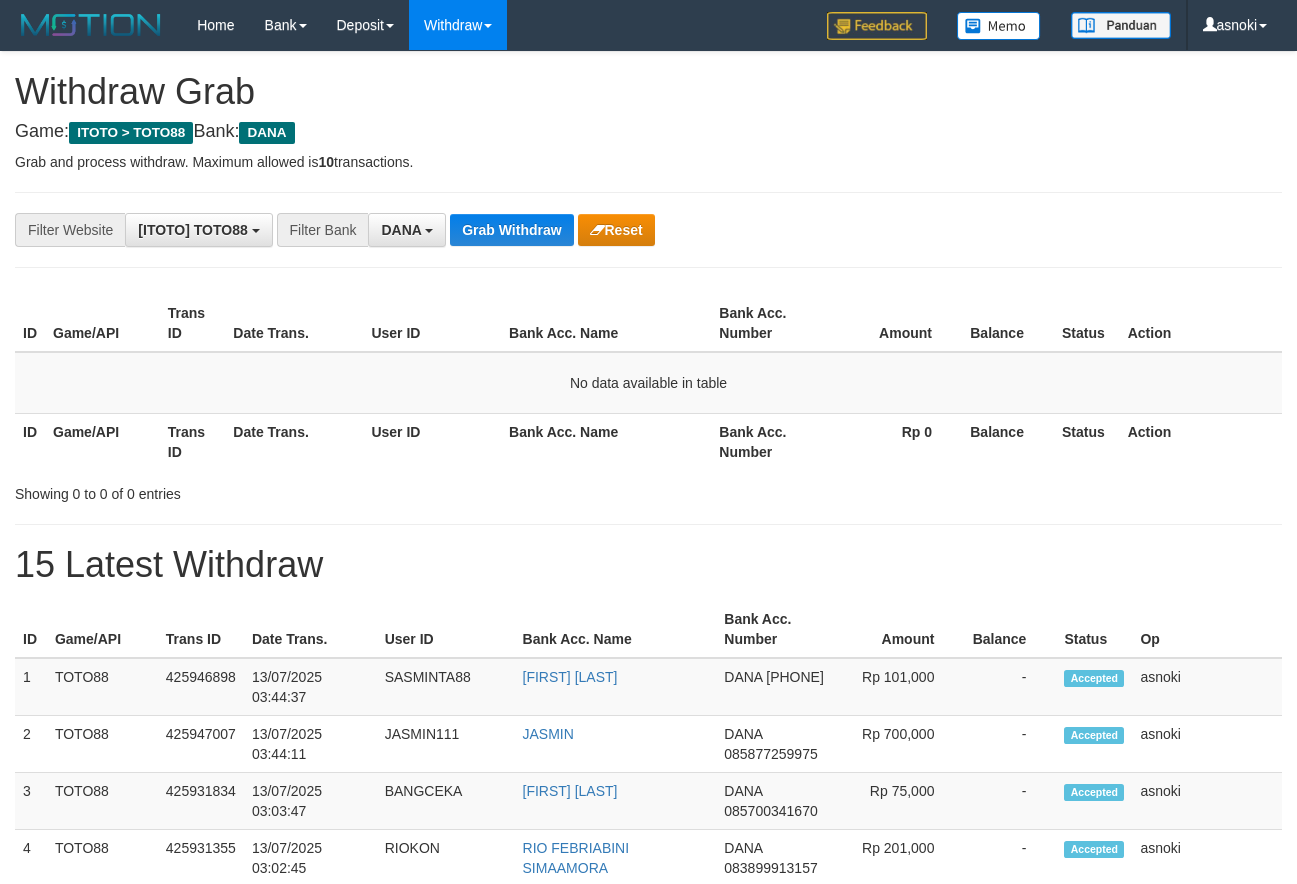 scroll, scrollTop: 0, scrollLeft: 0, axis: both 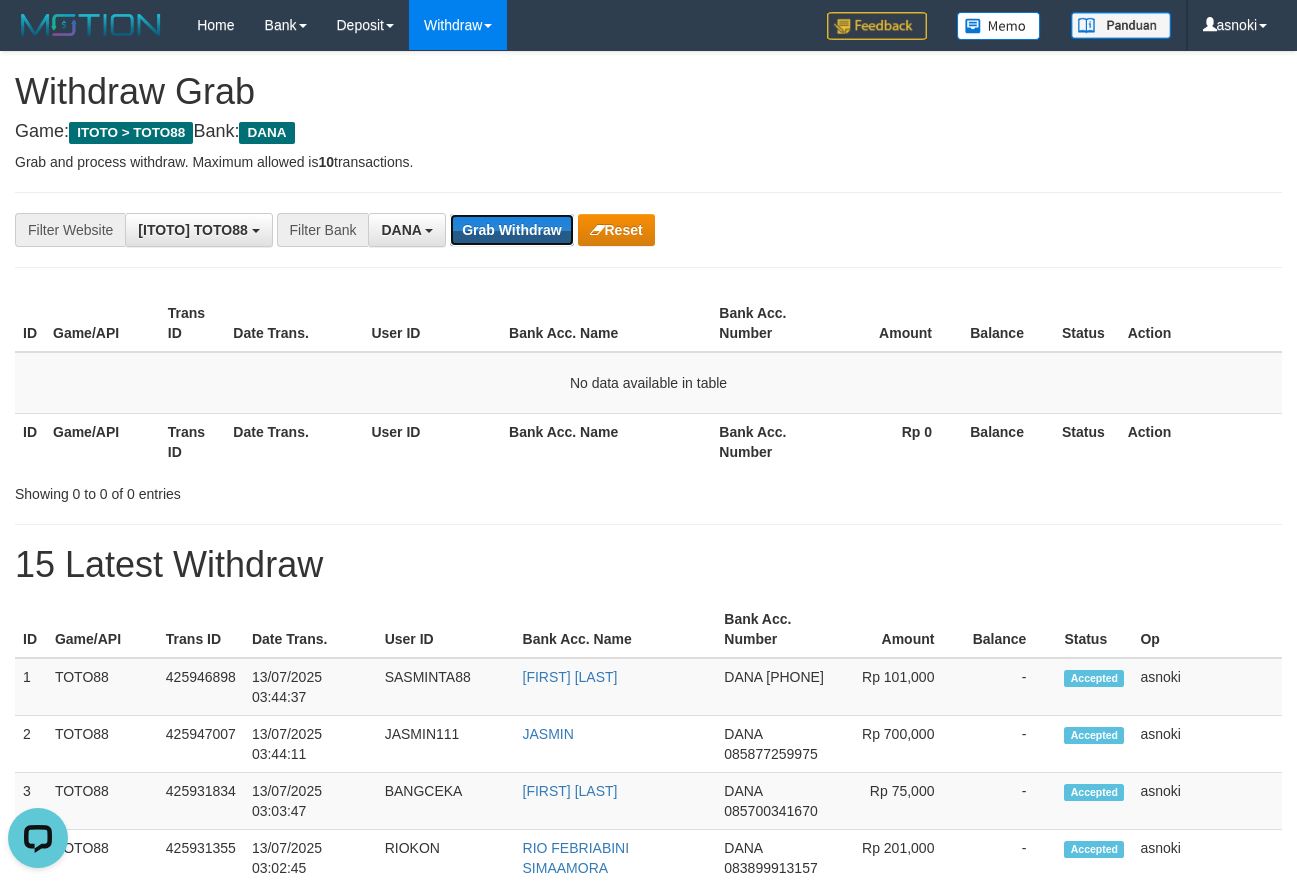 click on "Grab Withdraw" at bounding box center [511, 230] 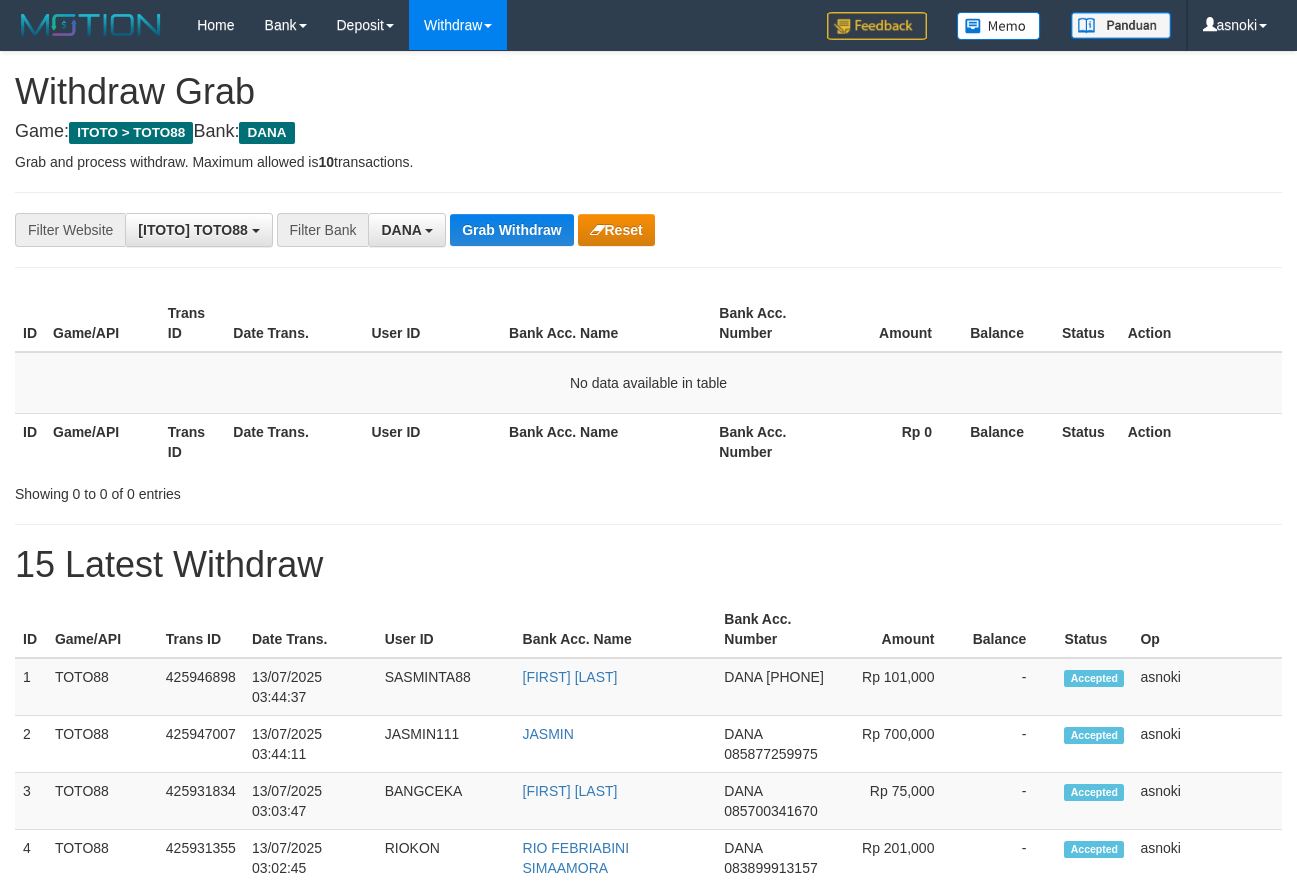 scroll, scrollTop: 0, scrollLeft: 0, axis: both 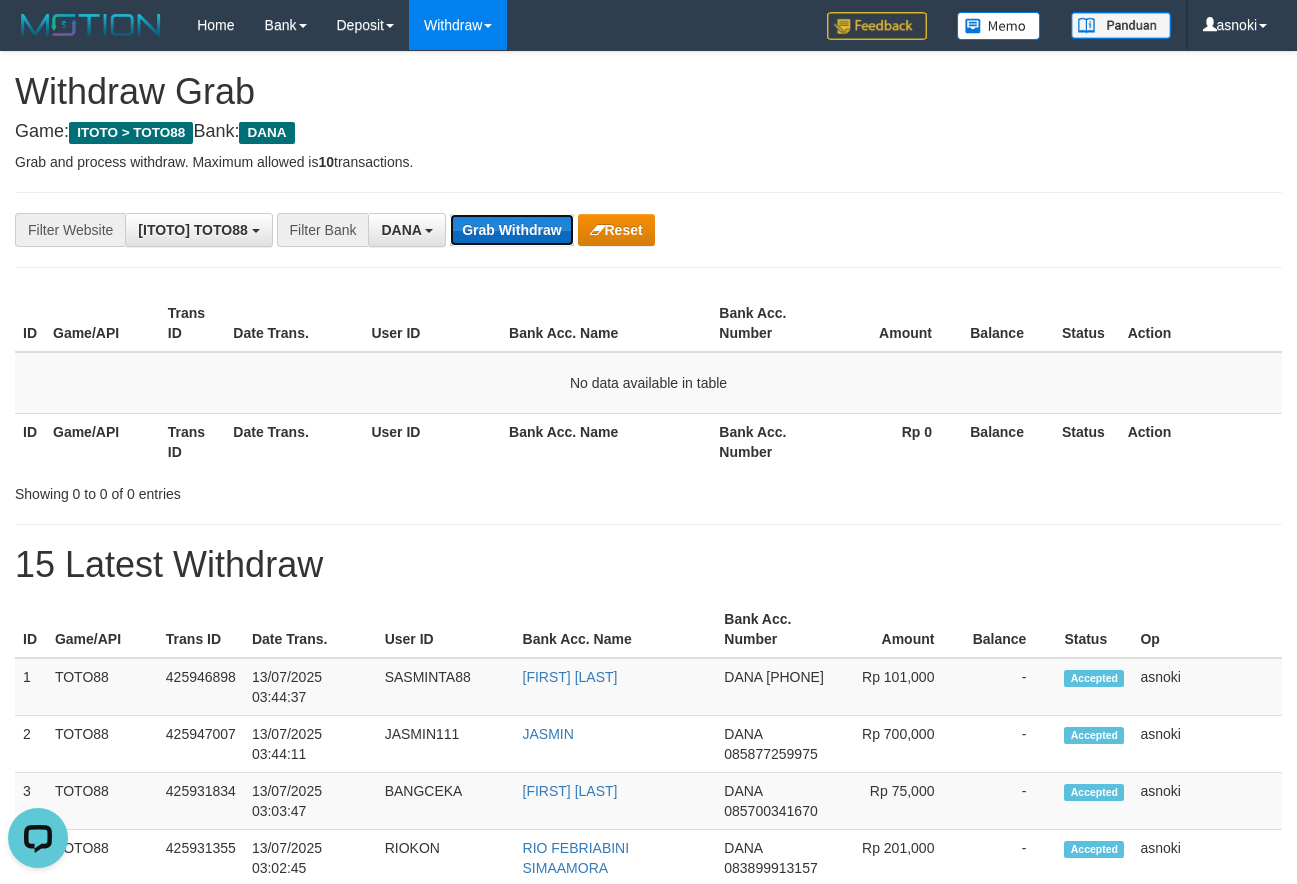 click on "Grab Withdraw" at bounding box center (511, 230) 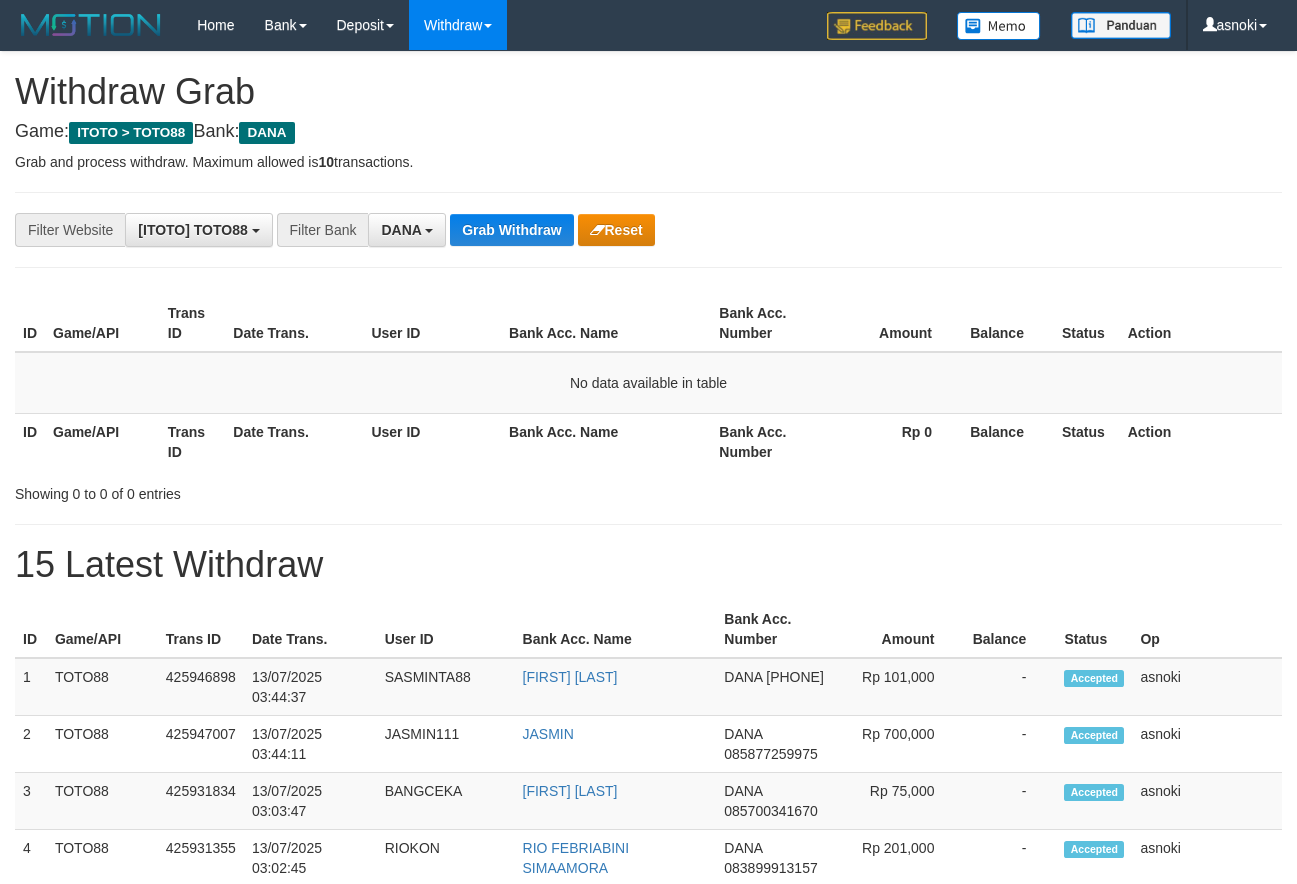 scroll, scrollTop: 0, scrollLeft: 0, axis: both 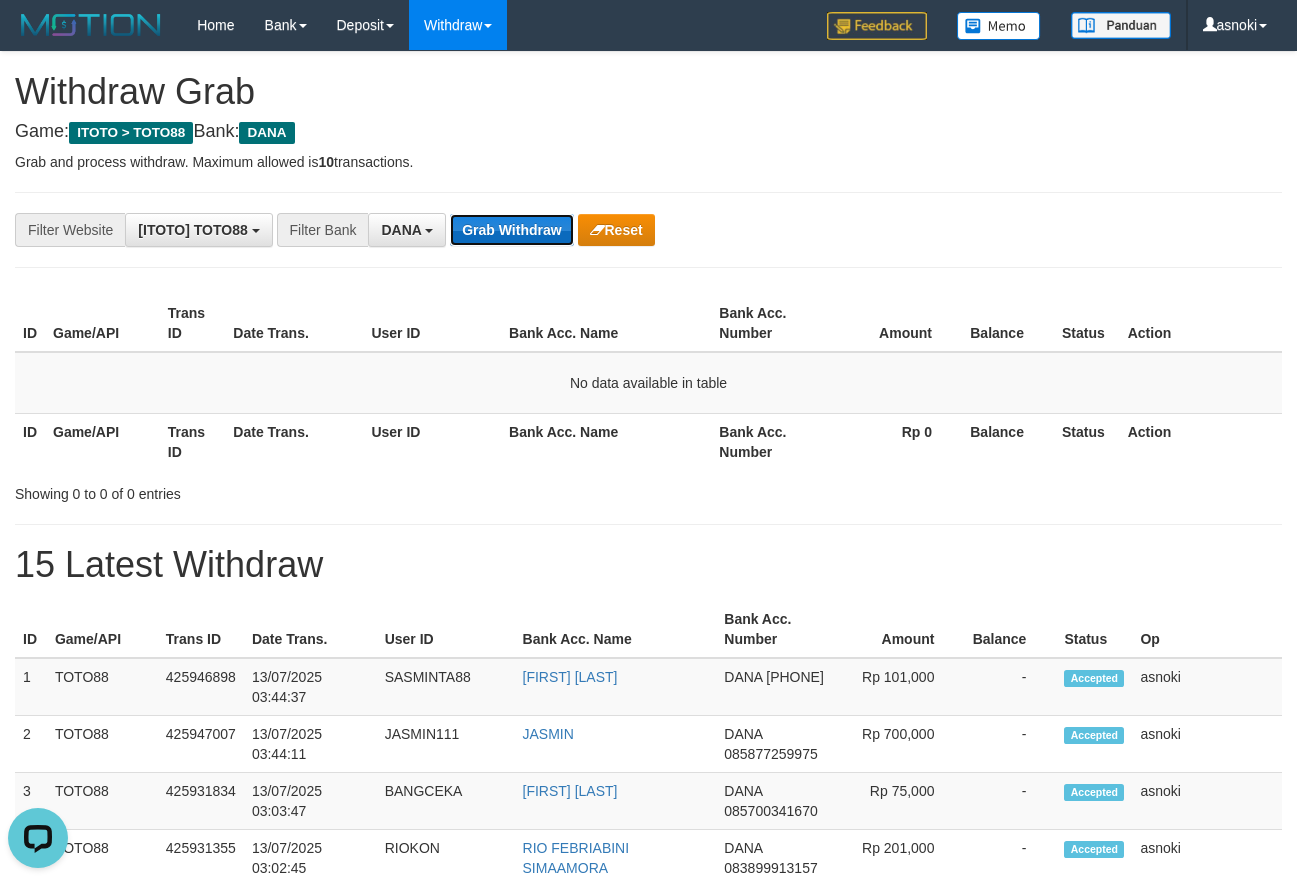 click on "Grab Withdraw" at bounding box center [511, 230] 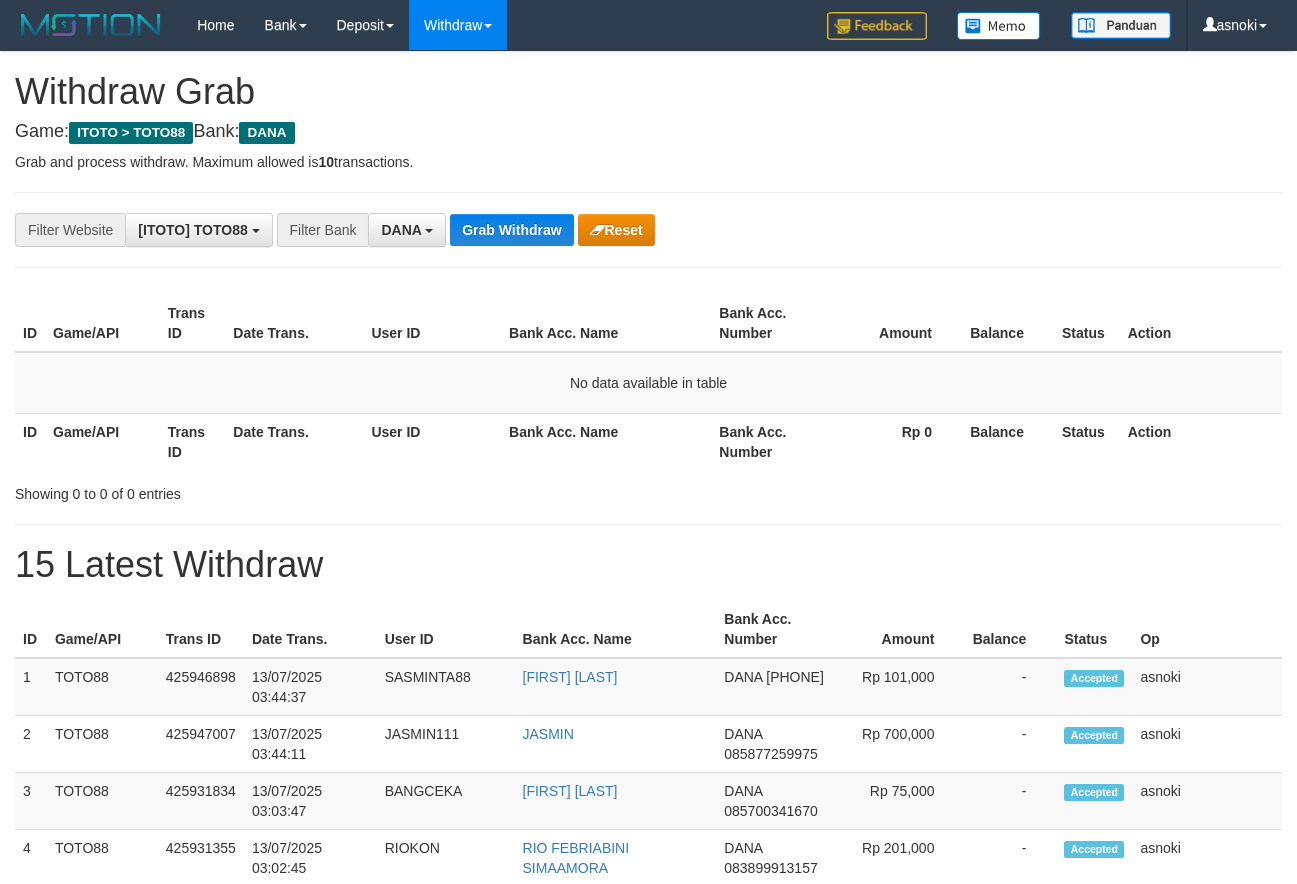 scroll, scrollTop: 0, scrollLeft: 0, axis: both 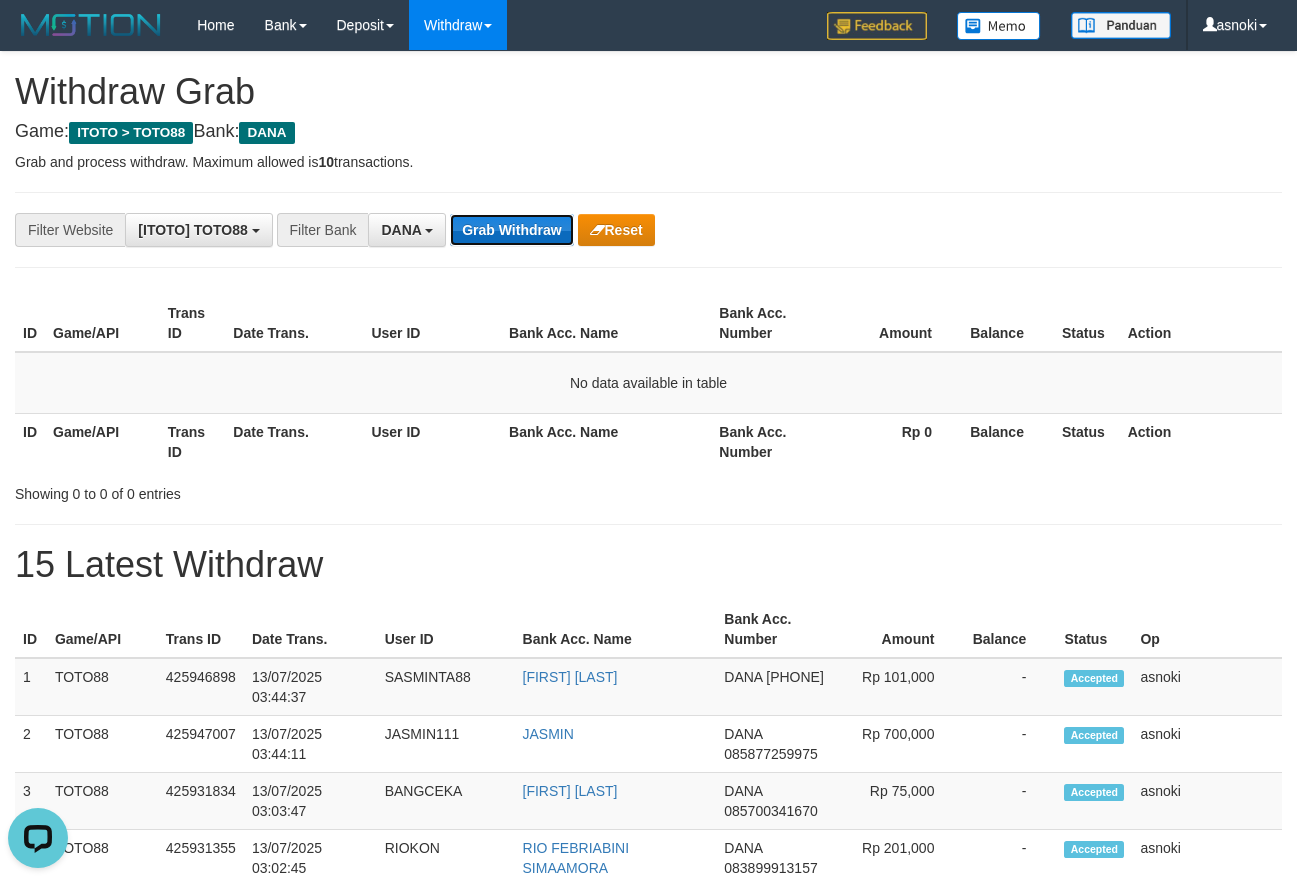click on "Grab Withdraw" at bounding box center [511, 230] 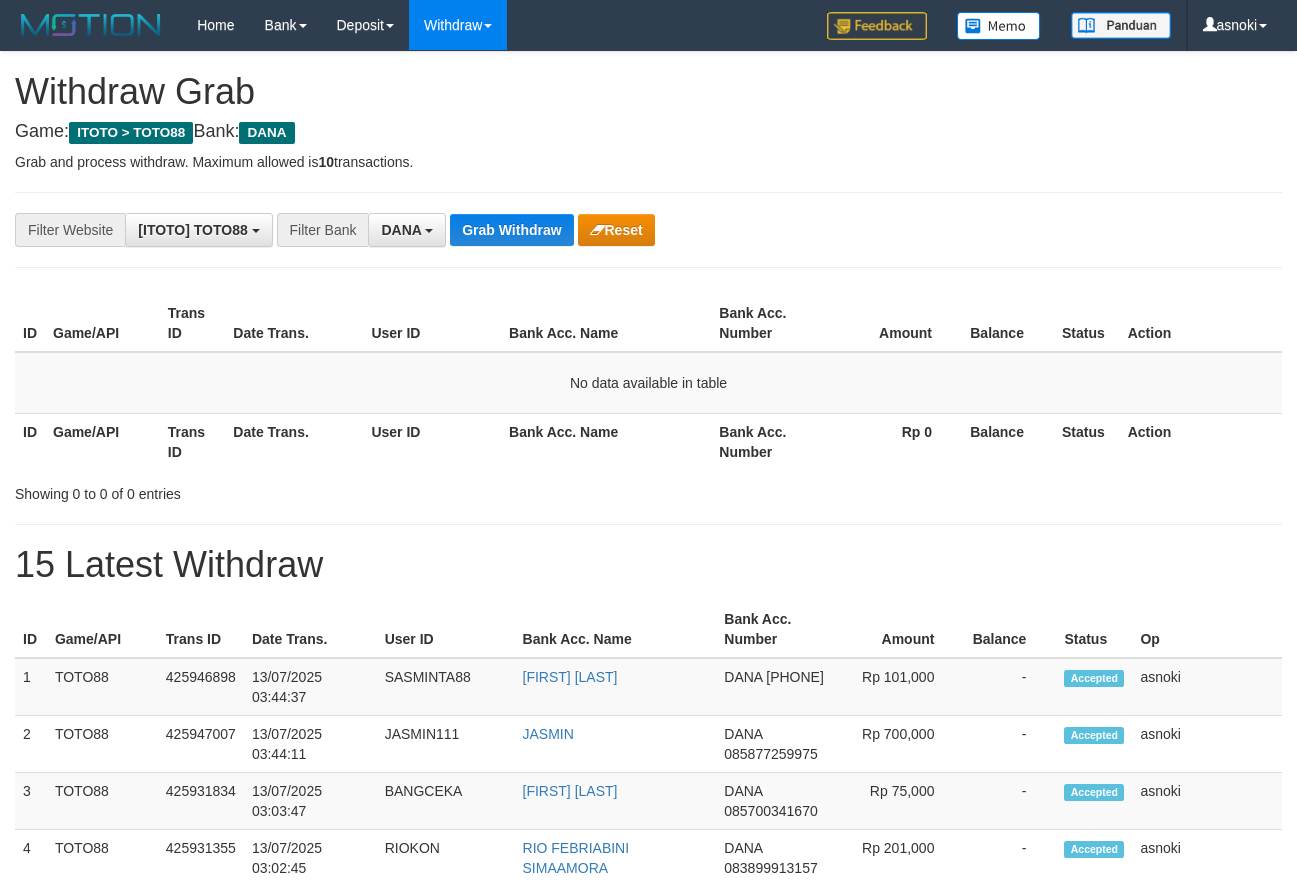 scroll, scrollTop: 0, scrollLeft: 0, axis: both 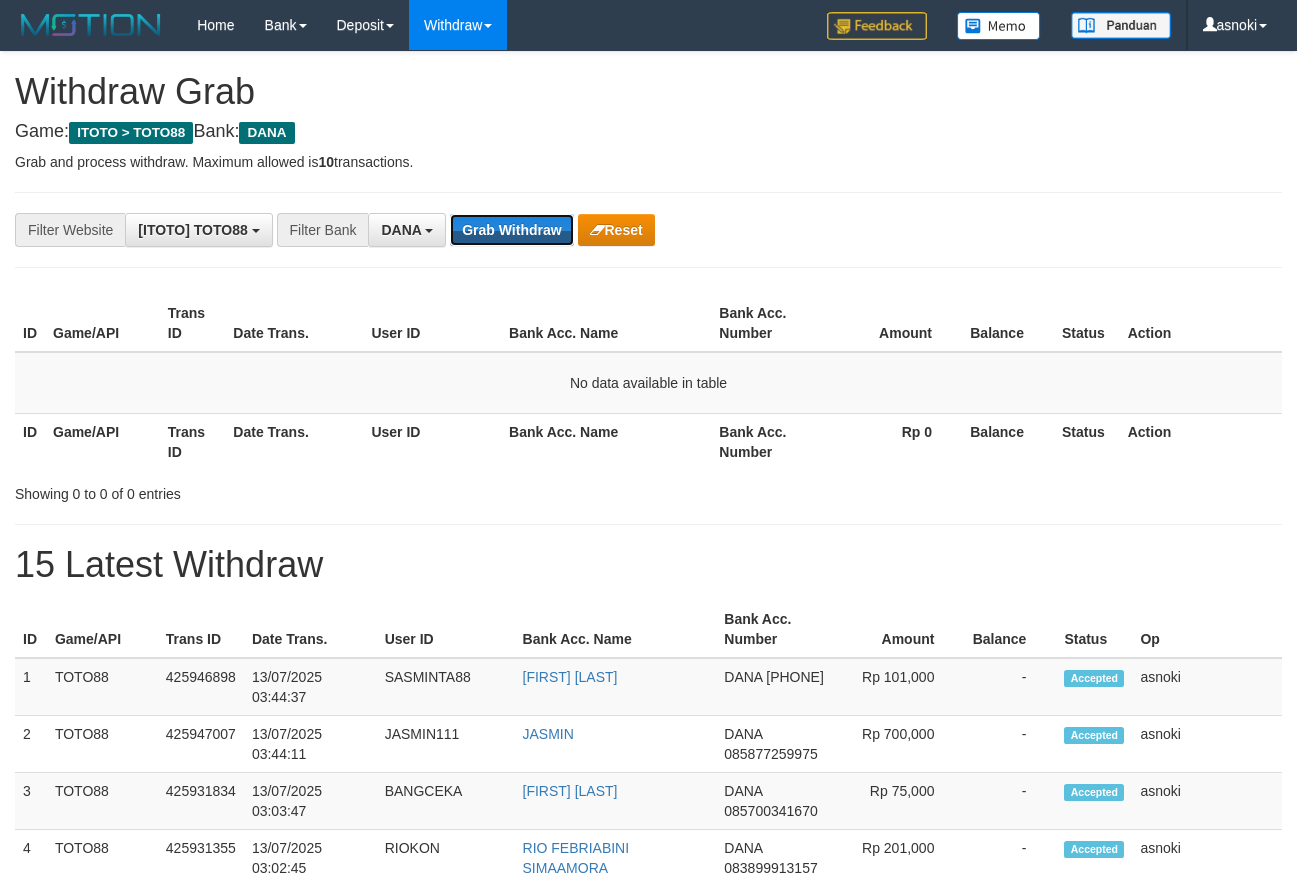 click on "Grab Withdraw" at bounding box center [511, 230] 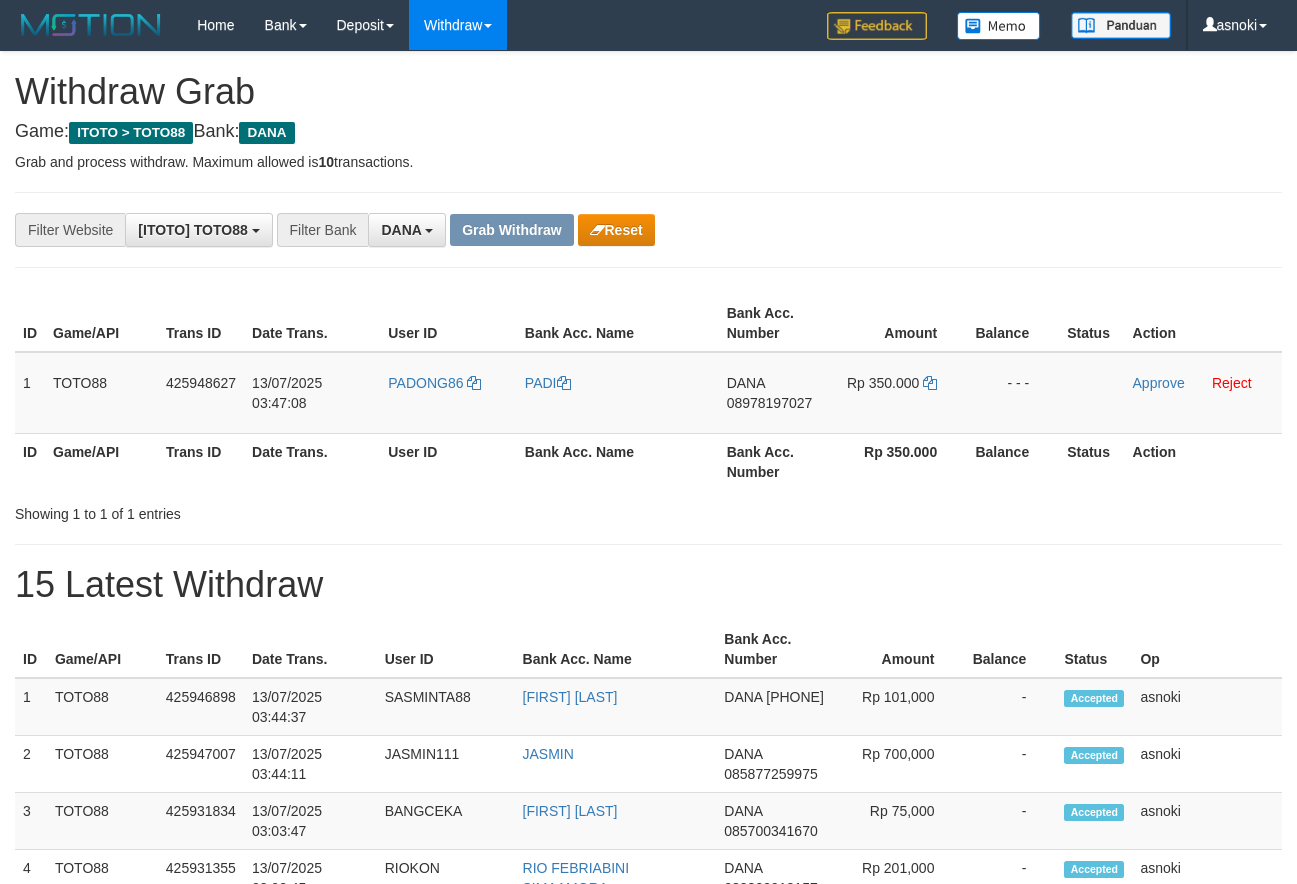 scroll, scrollTop: 0, scrollLeft: 0, axis: both 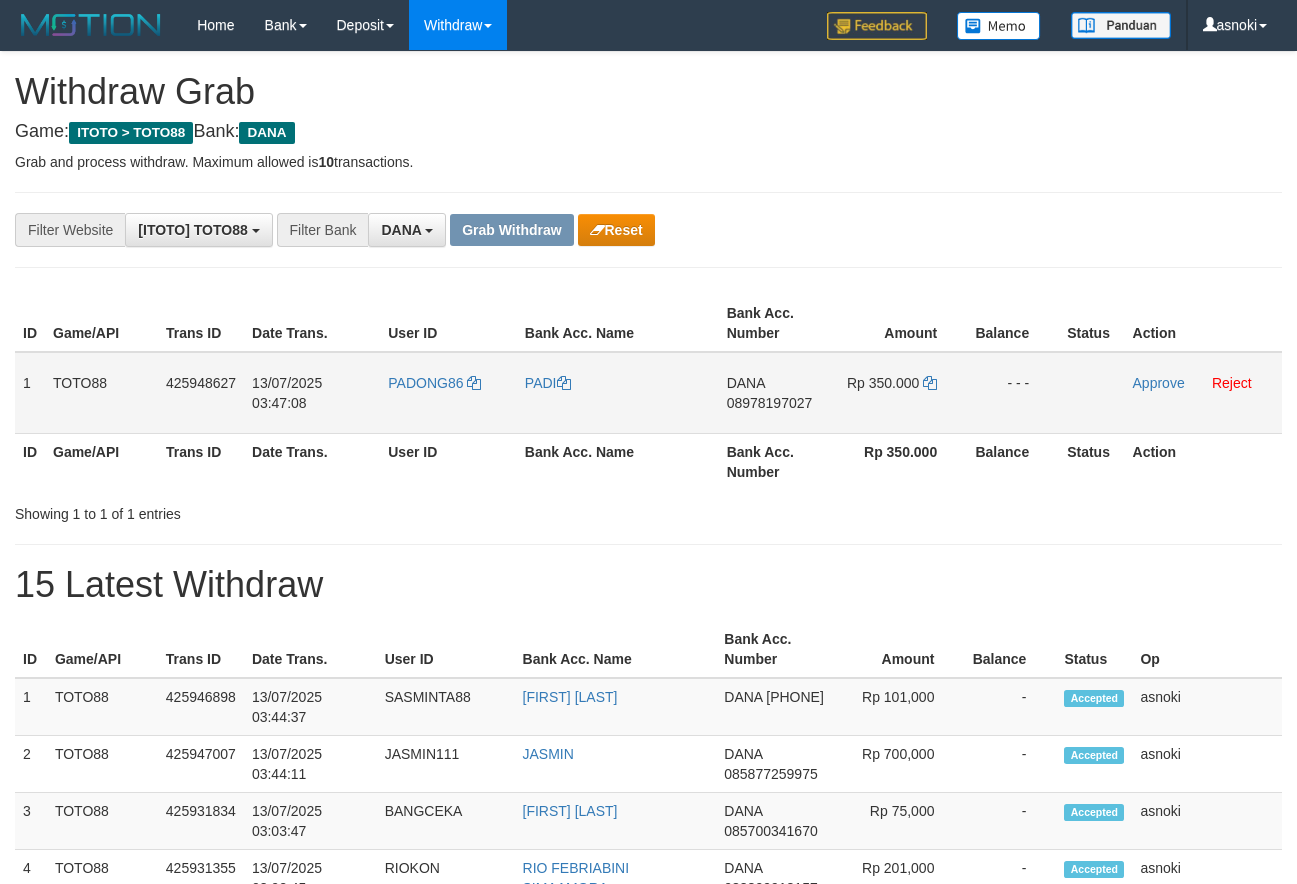 click on "08978197027" at bounding box center [770, 403] 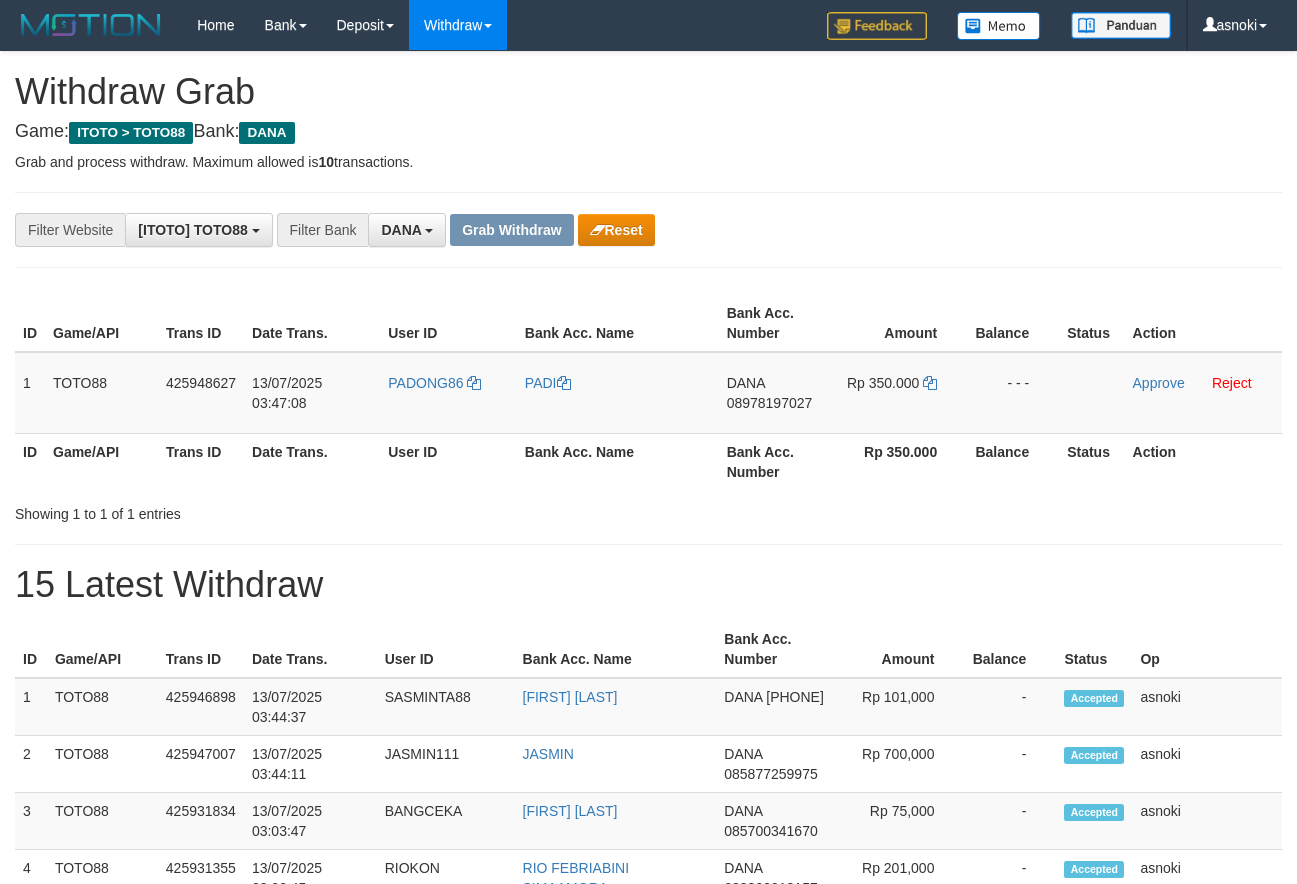scroll, scrollTop: 0, scrollLeft: 0, axis: both 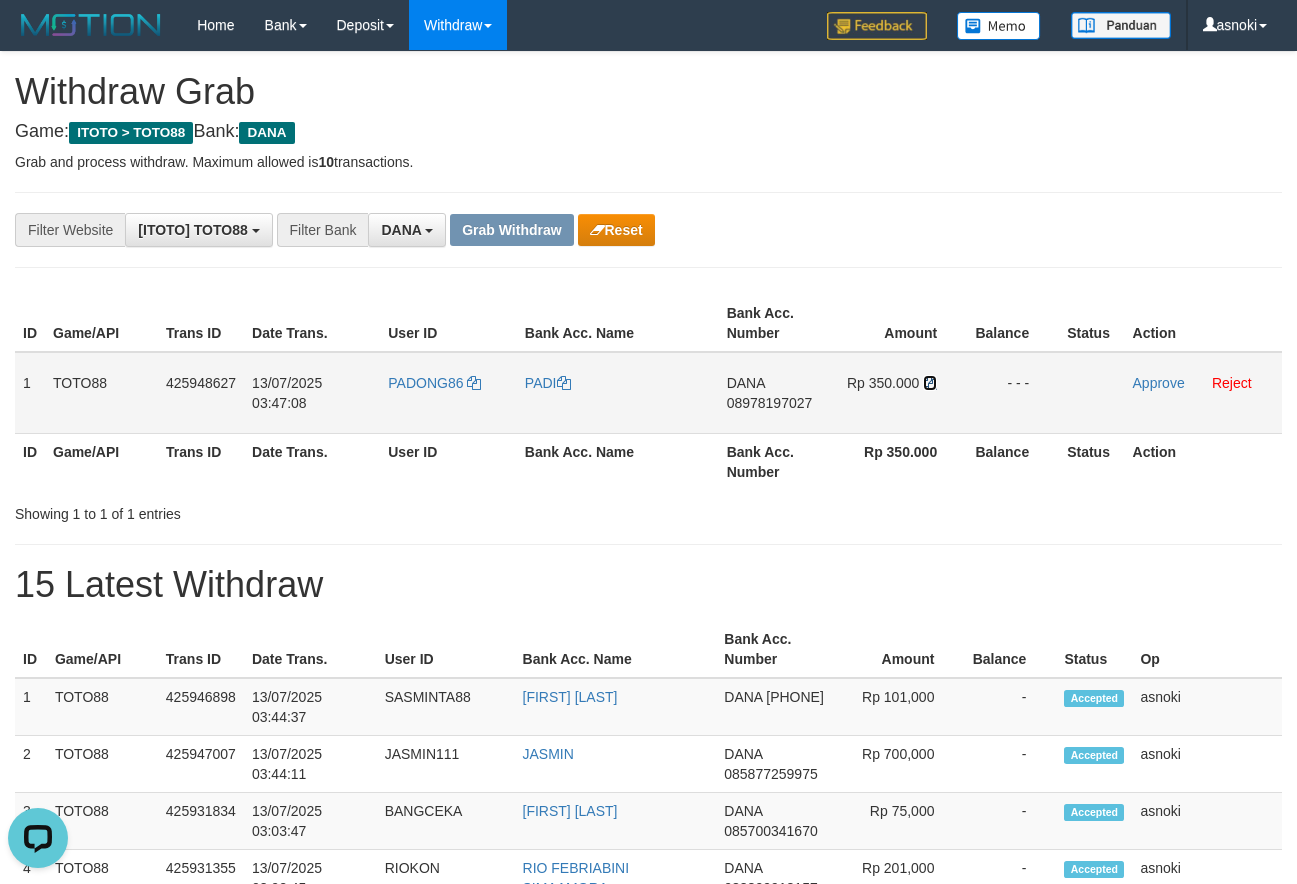 click at bounding box center [930, 383] 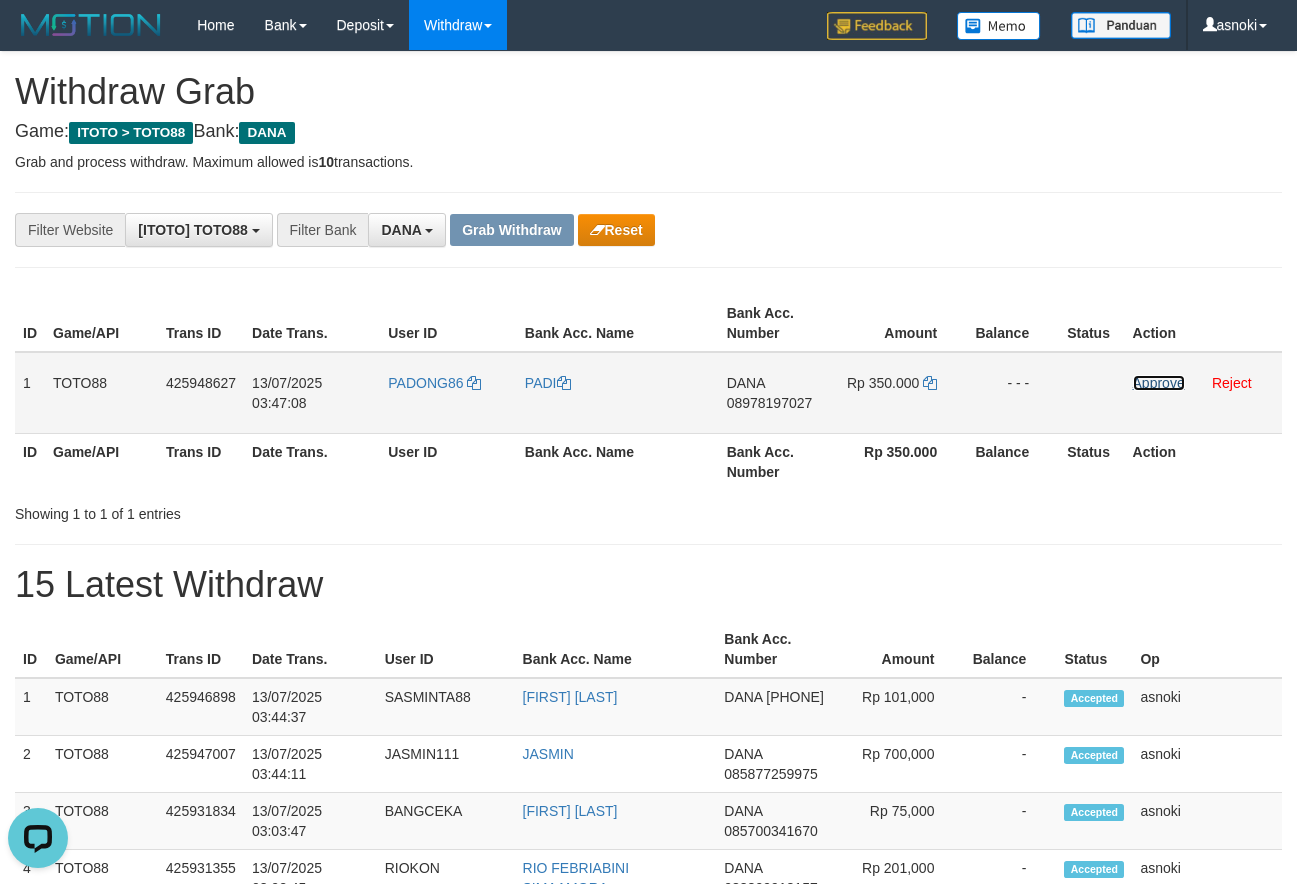 click on "Approve" at bounding box center (1159, 383) 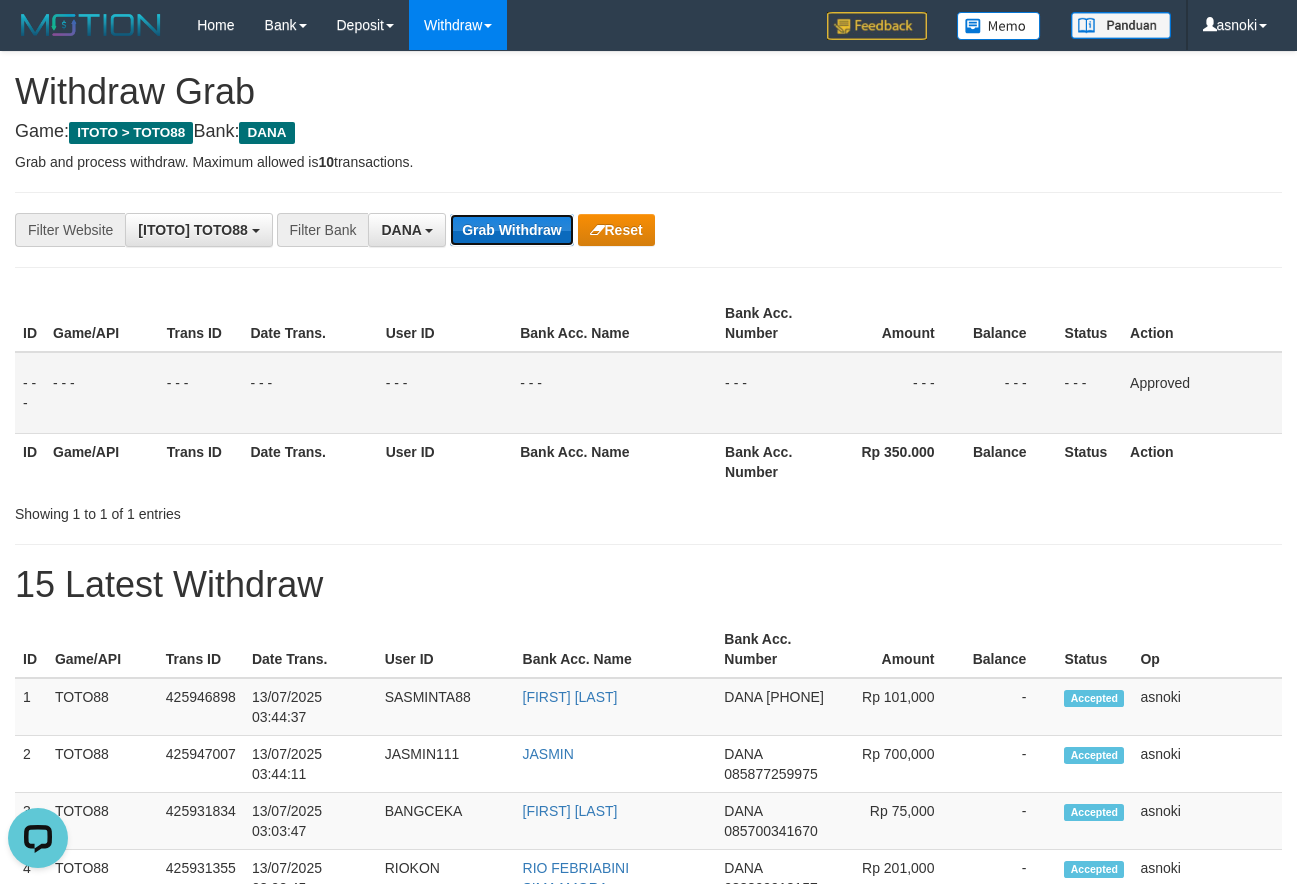 click on "Grab Withdraw" at bounding box center (511, 230) 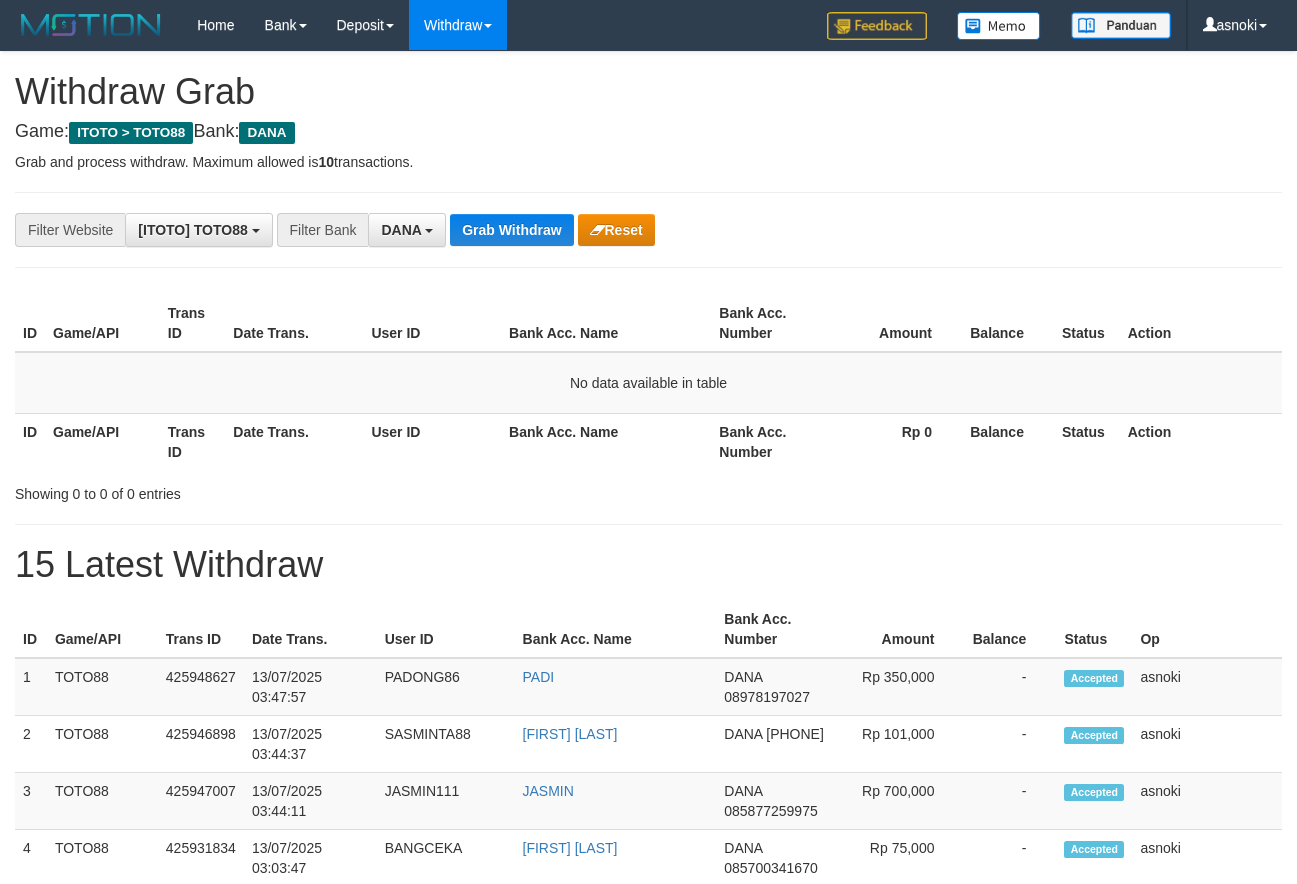 scroll, scrollTop: 0, scrollLeft: 0, axis: both 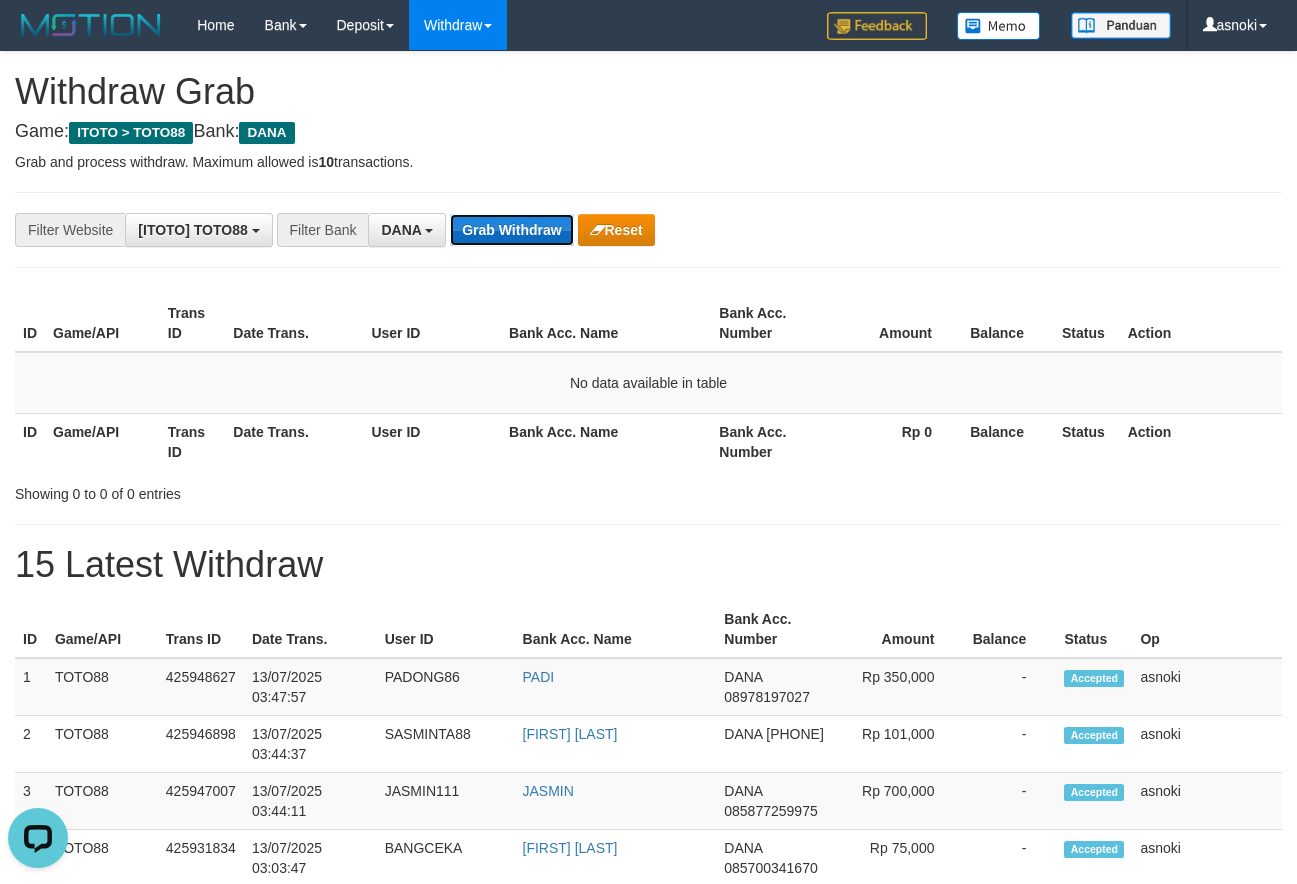click on "Grab Withdraw" at bounding box center (511, 230) 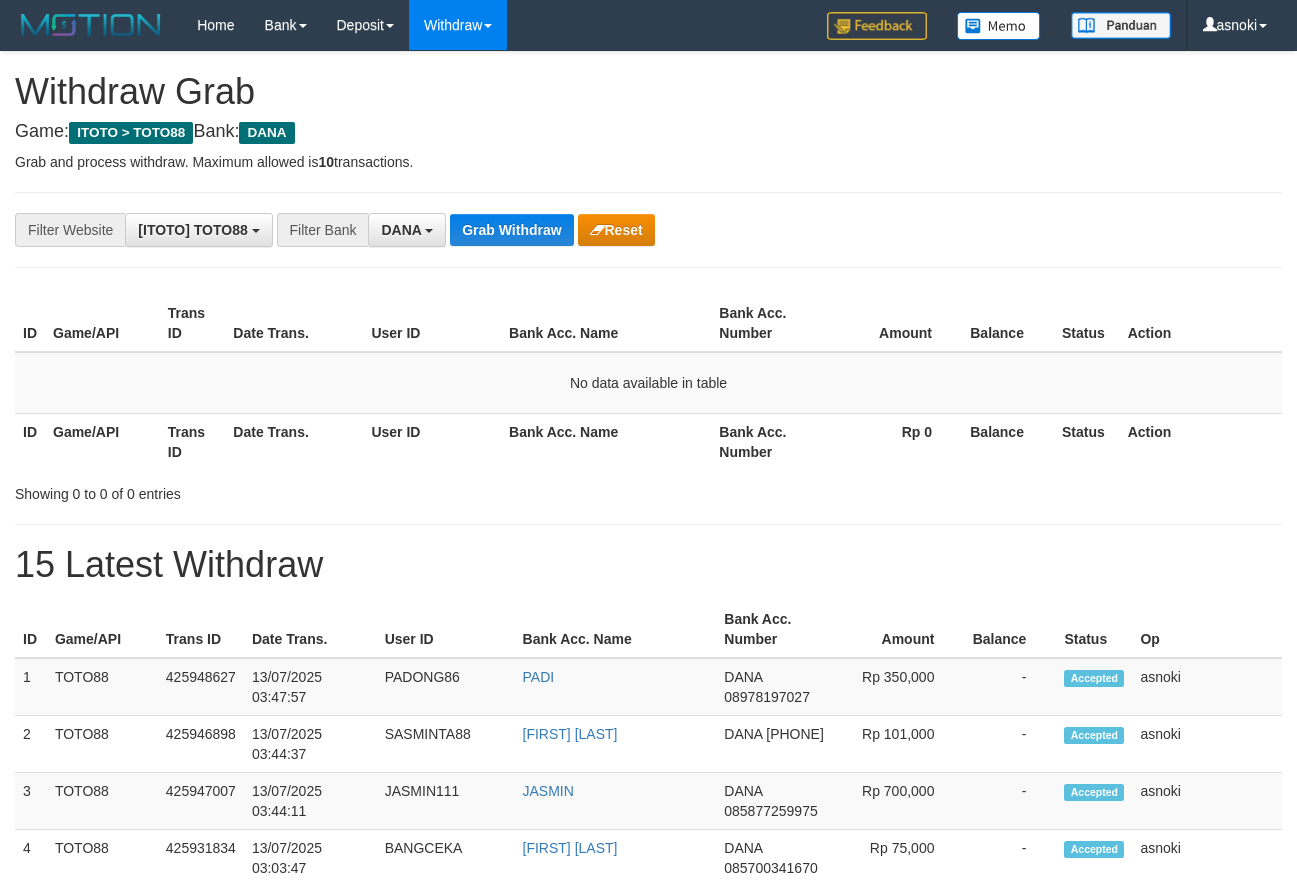 scroll, scrollTop: 0, scrollLeft: 0, axis: both 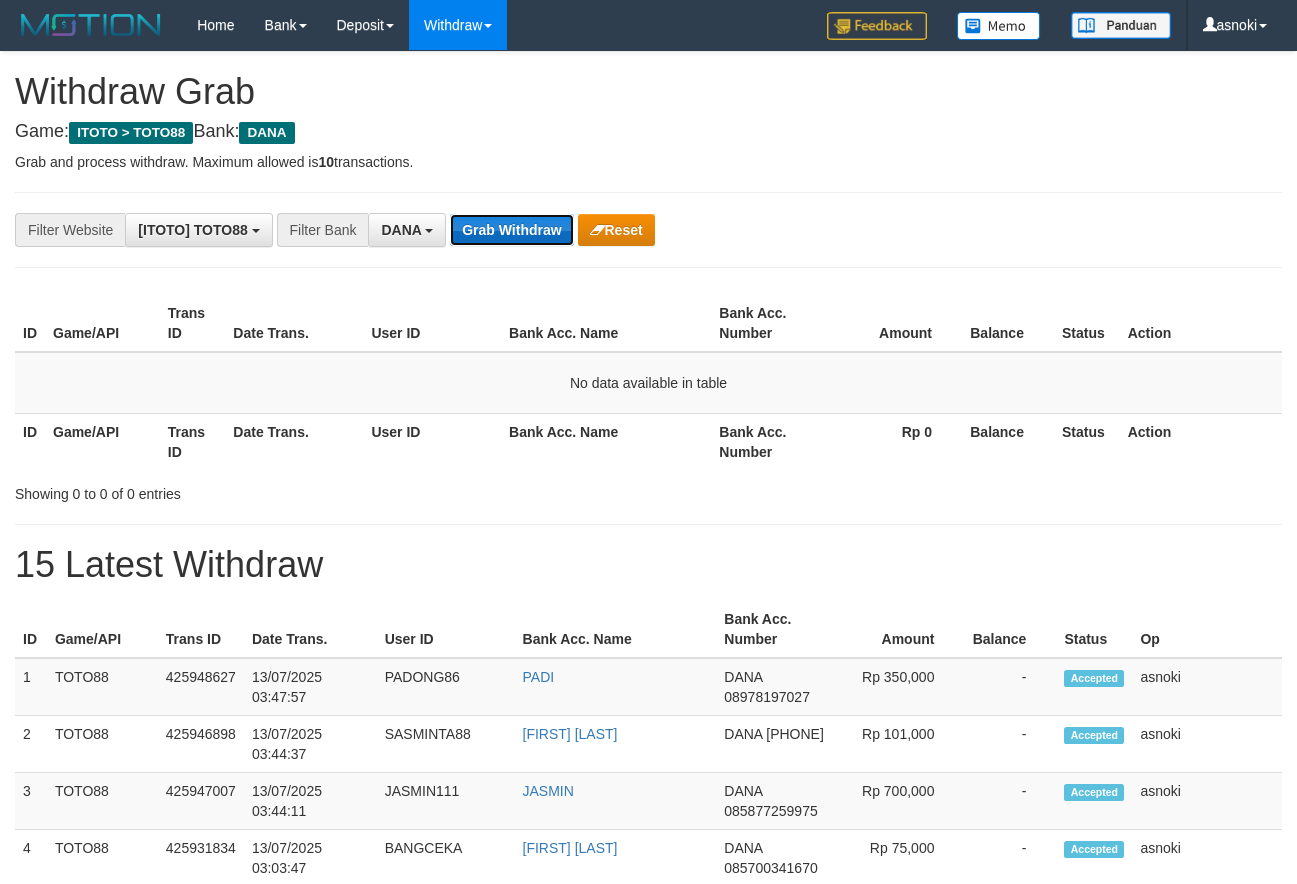 click on "Grab Withdraw" at bounding box center [511, 230] 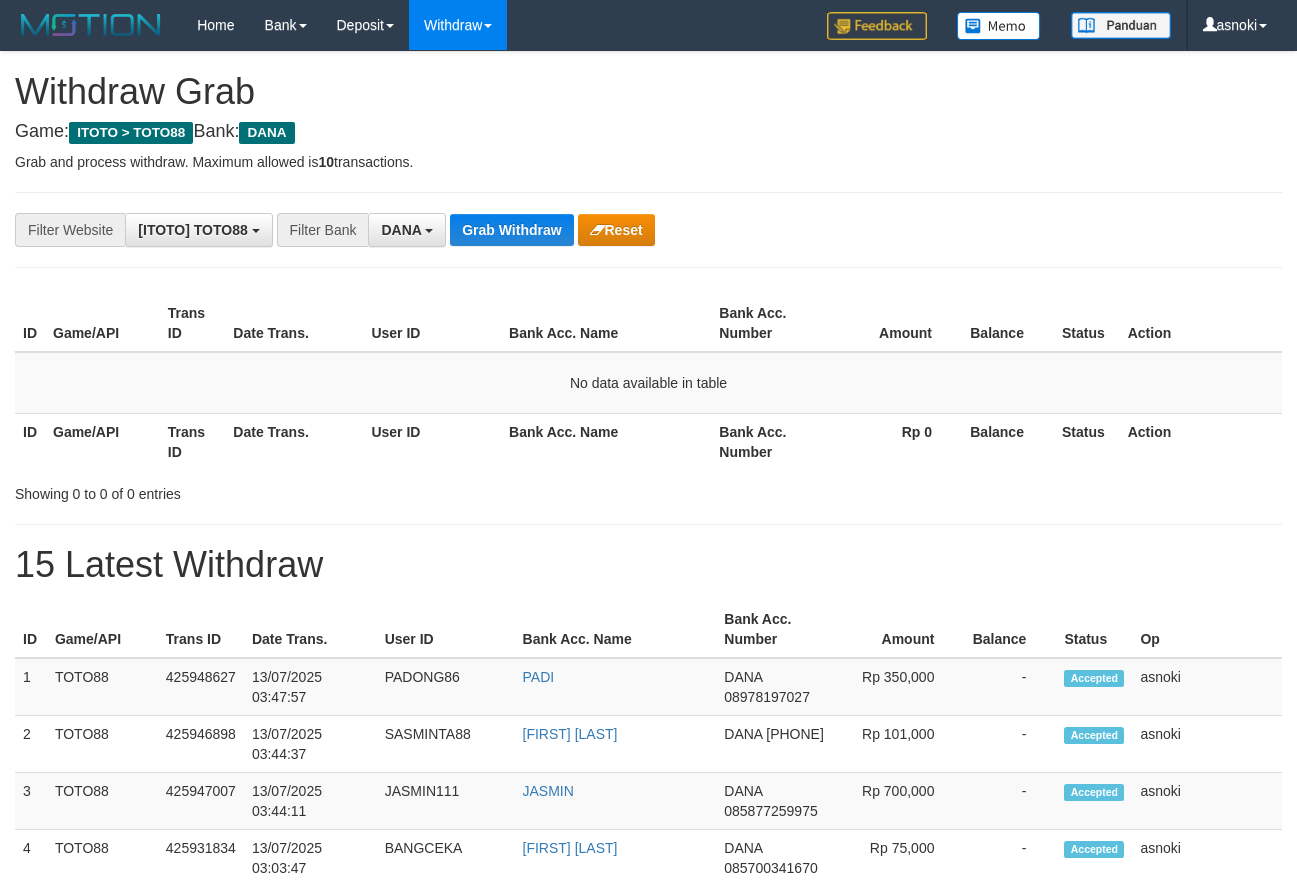 scroll, scrollTop: 0, scrollLeft: 0, axis: both 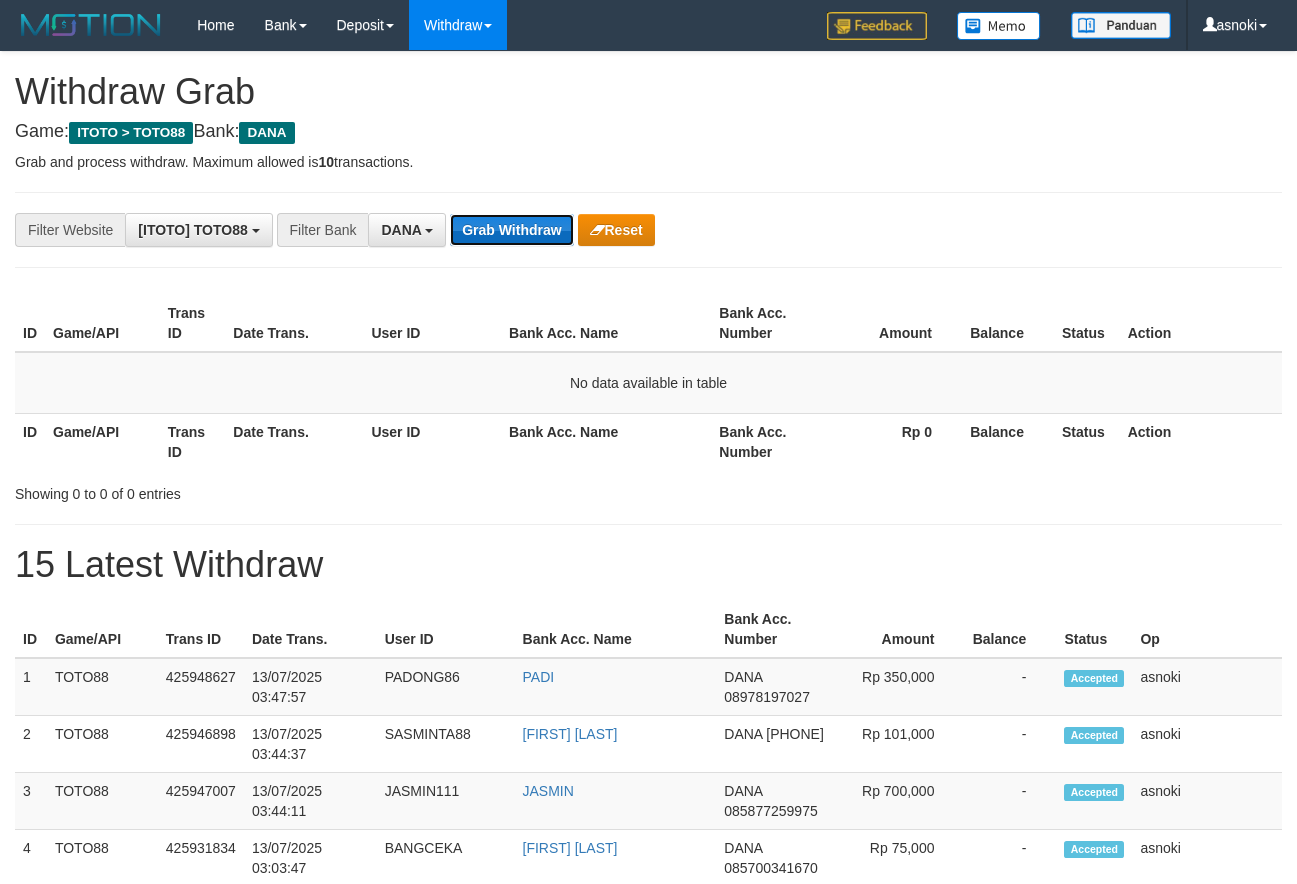 click on "Grab Withdraw" at bounding box center [511, 230] 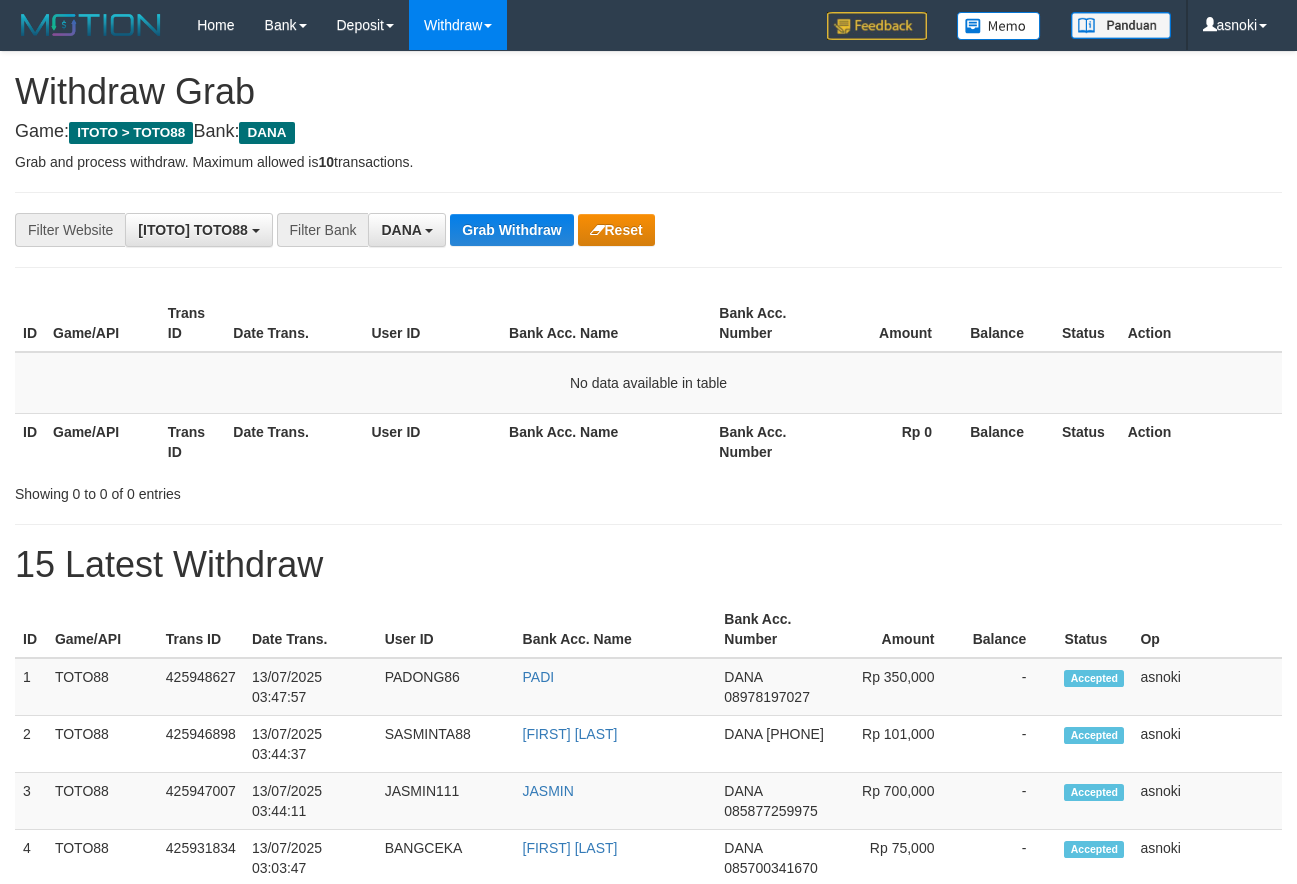 scroll, scrollTop: 0, scrollLeft: 0, axis: both 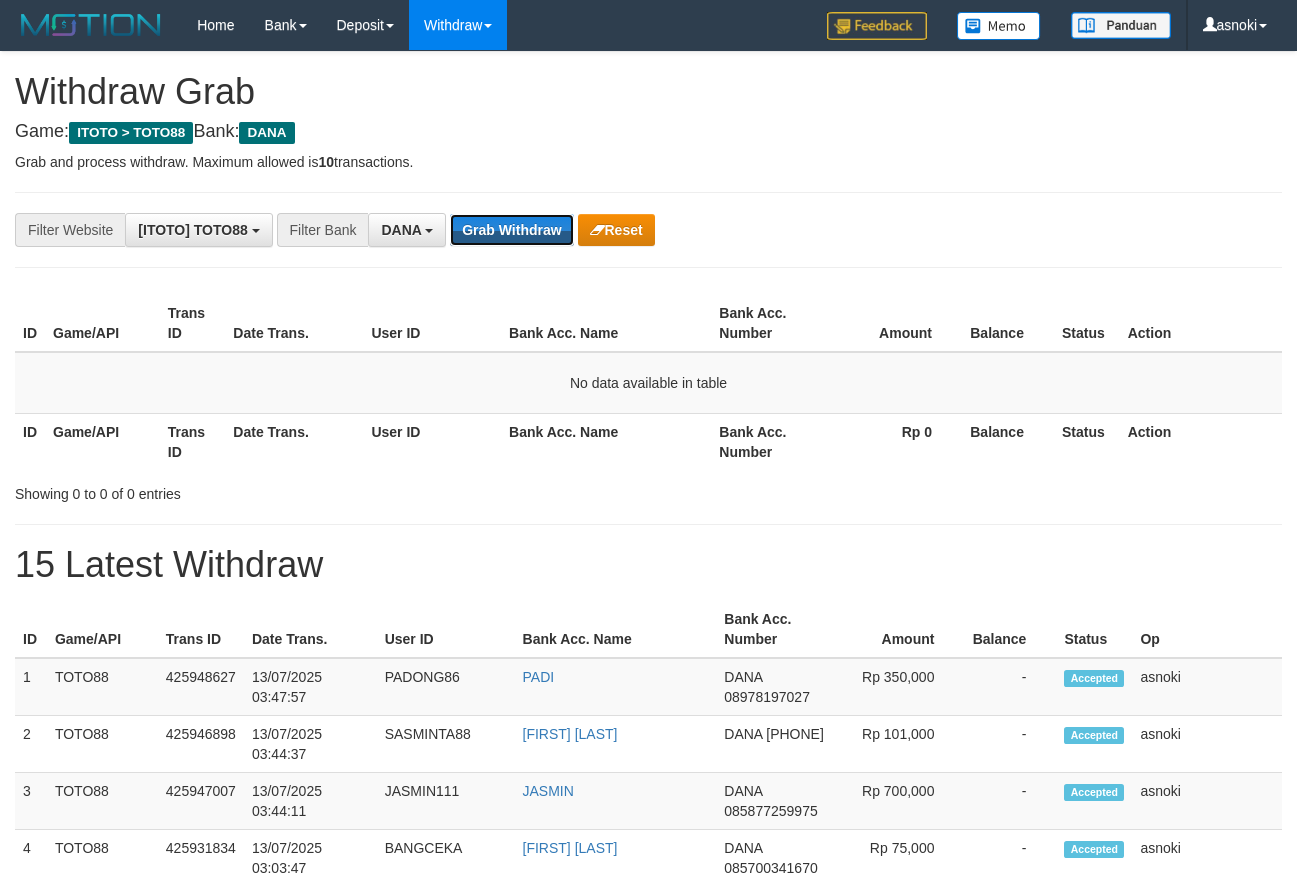 click on "Grab Withdraw" at bounding box center (511, 230) 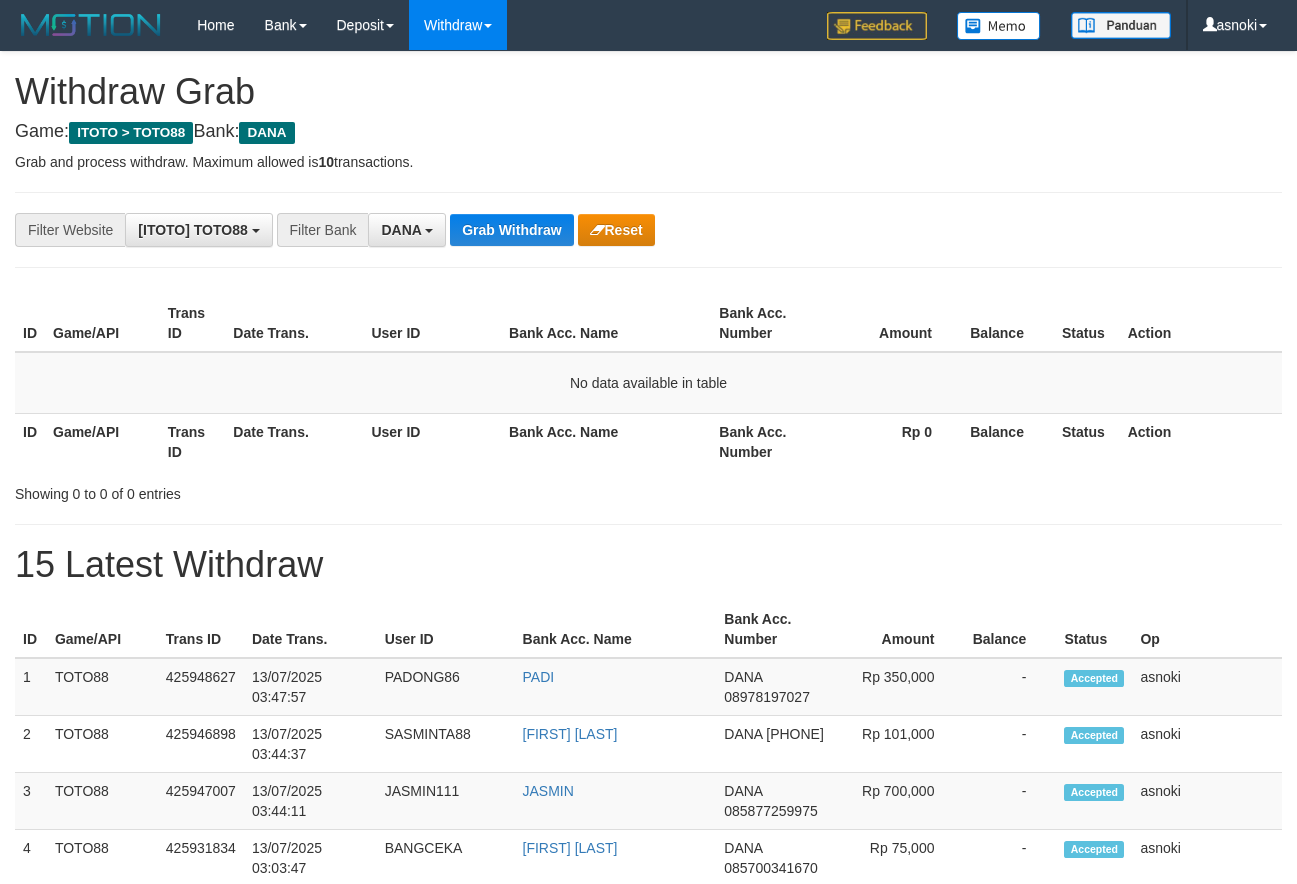 scroll, scrollTop: 0, scrollLeft: 0, axis: both 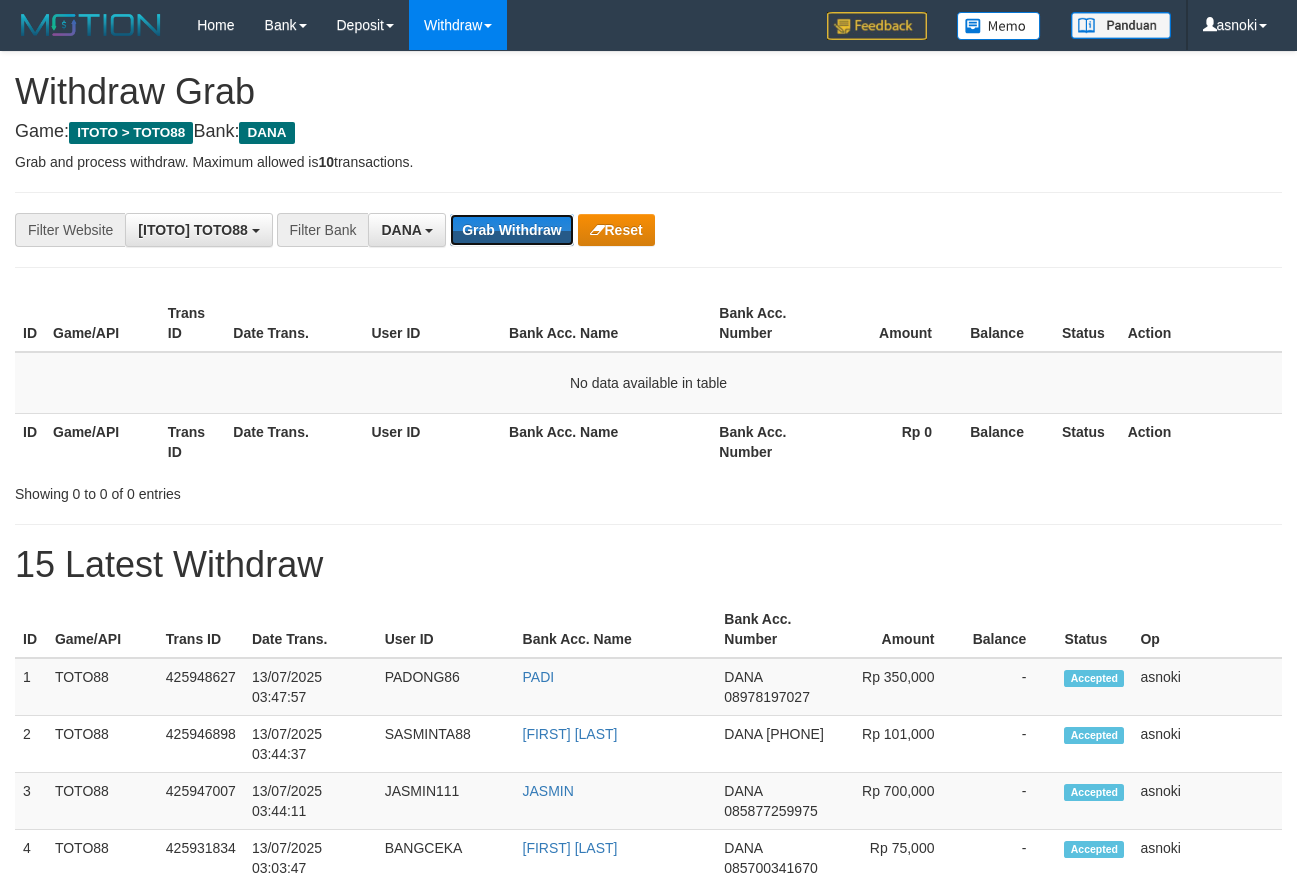 click on "Grab Withdraw" at bounding box center [511, 230] 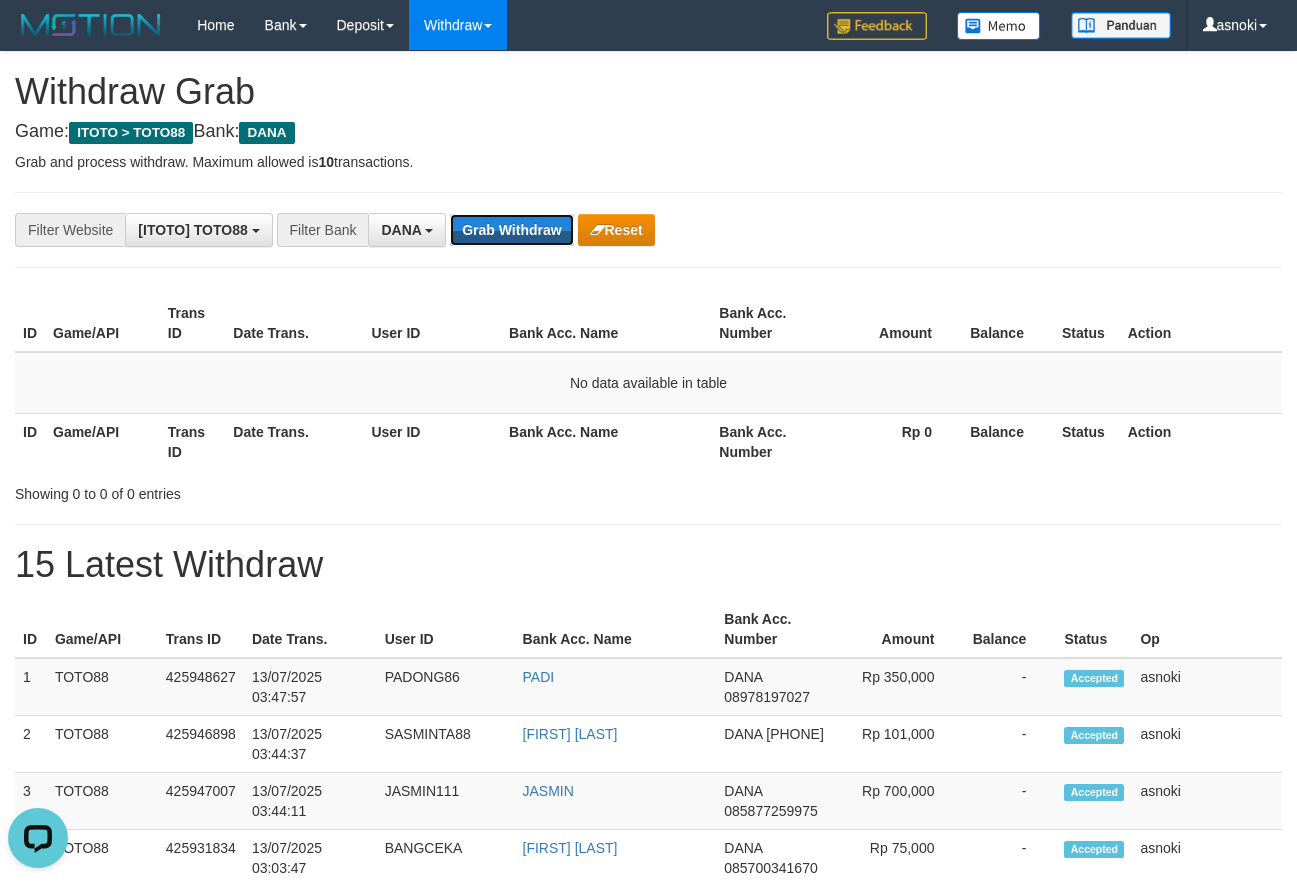 scroll, scrollTop: 0, scrollLeft: 0, axis: both 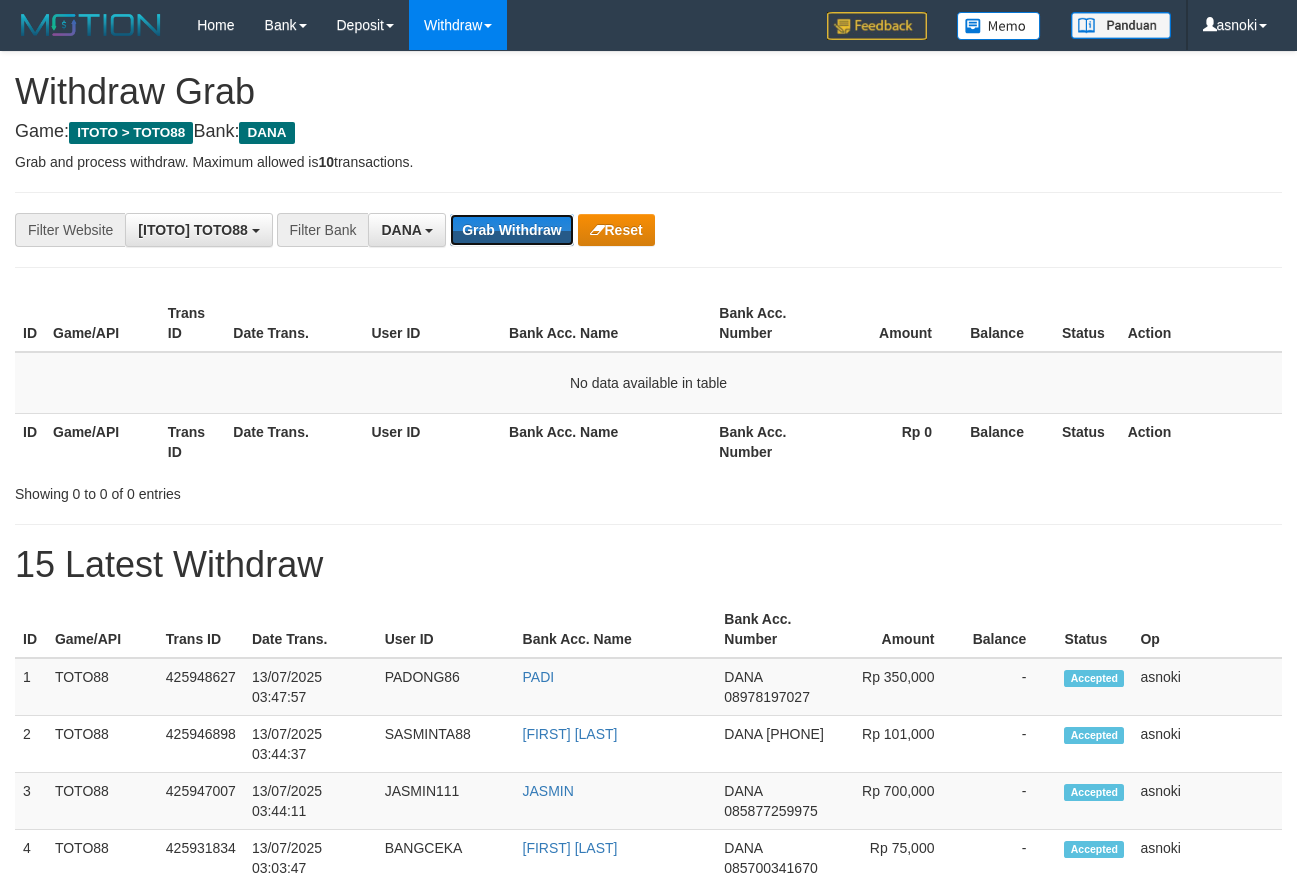 click on "Grab Withdraw" at bounding box center (511, 230) 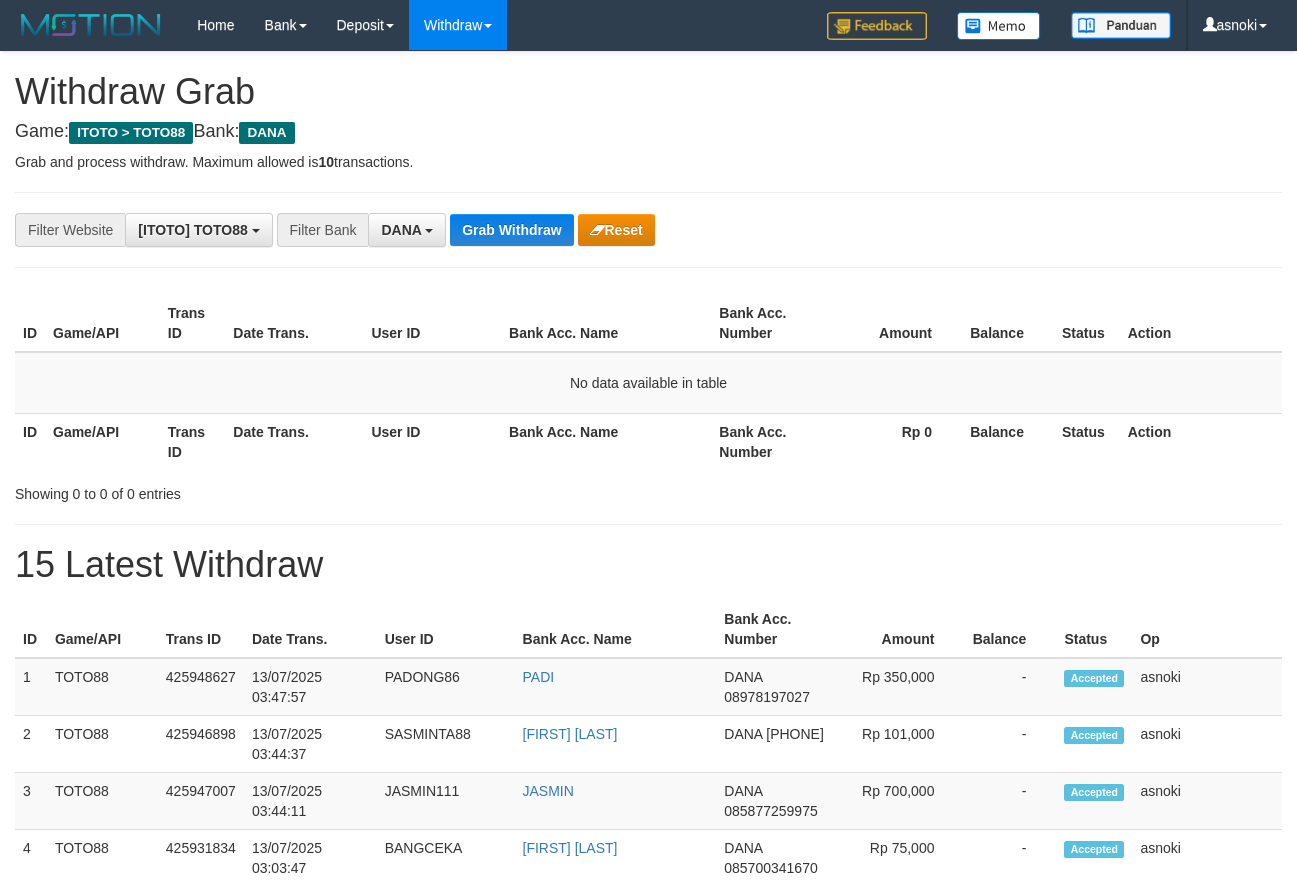 scroll, scrollTop: 0, scrollLeft: 0, axis: both 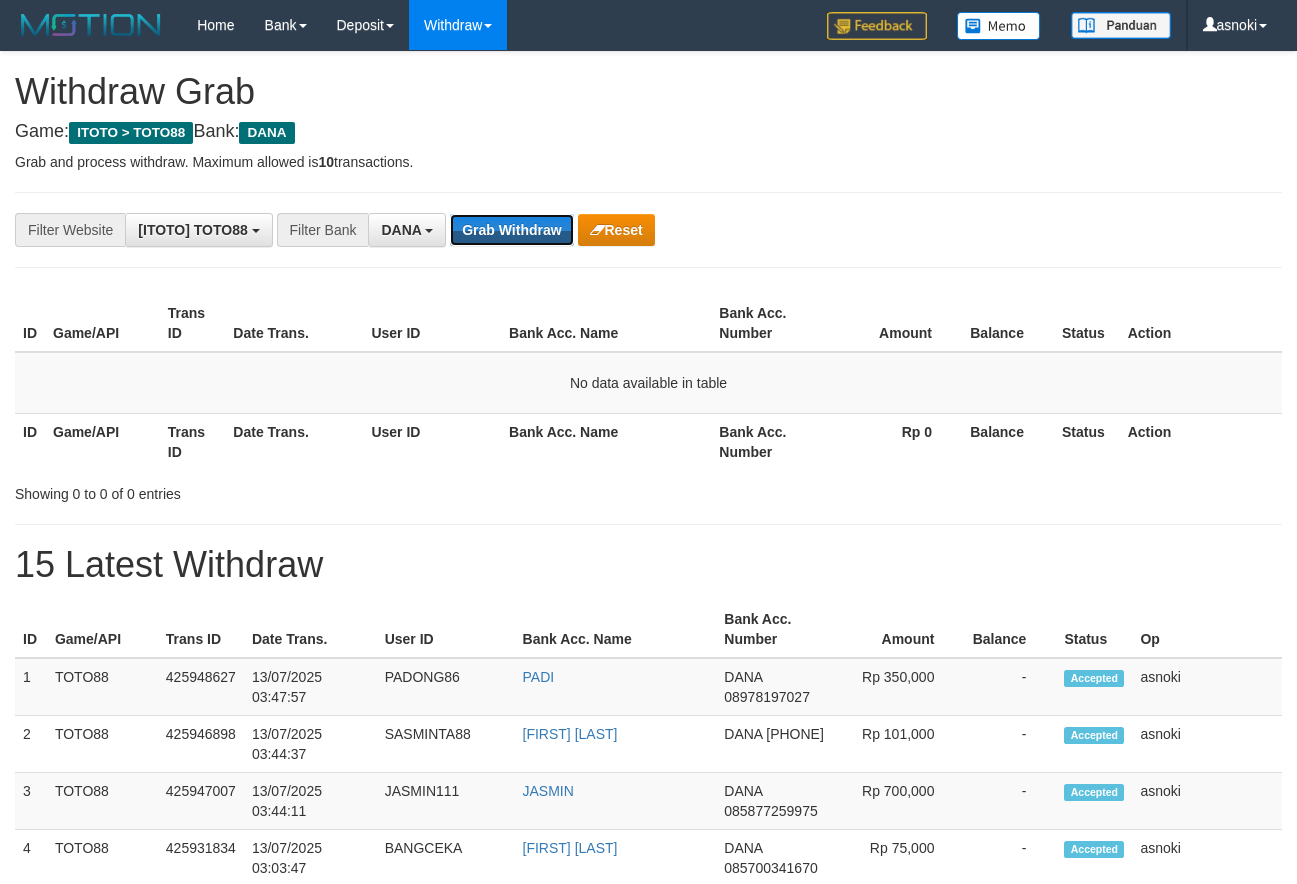 click on "Grab Withdraw" at bounding box center (511, 230) 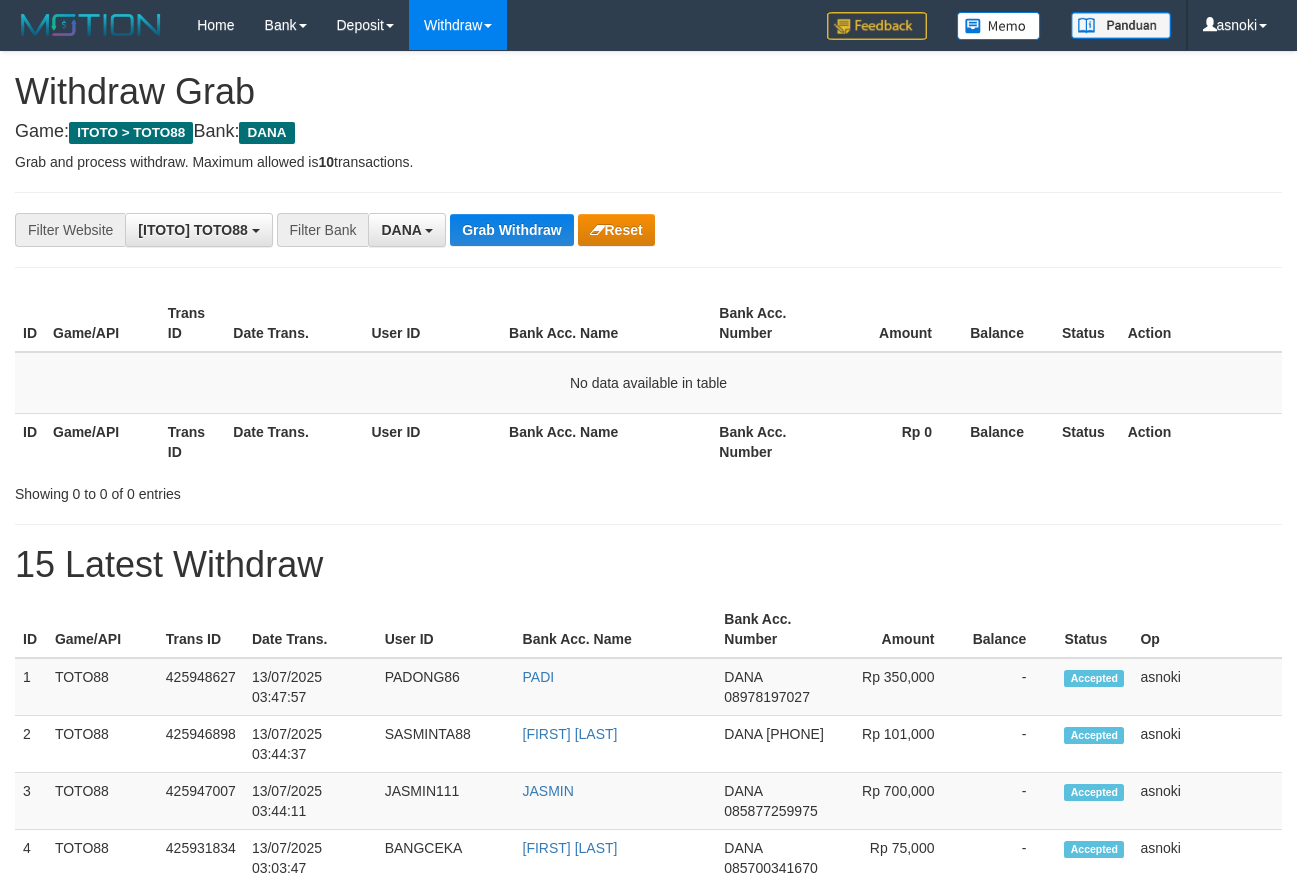 scroll, scrollTop: 0, scrollLeft: 0, axis: both 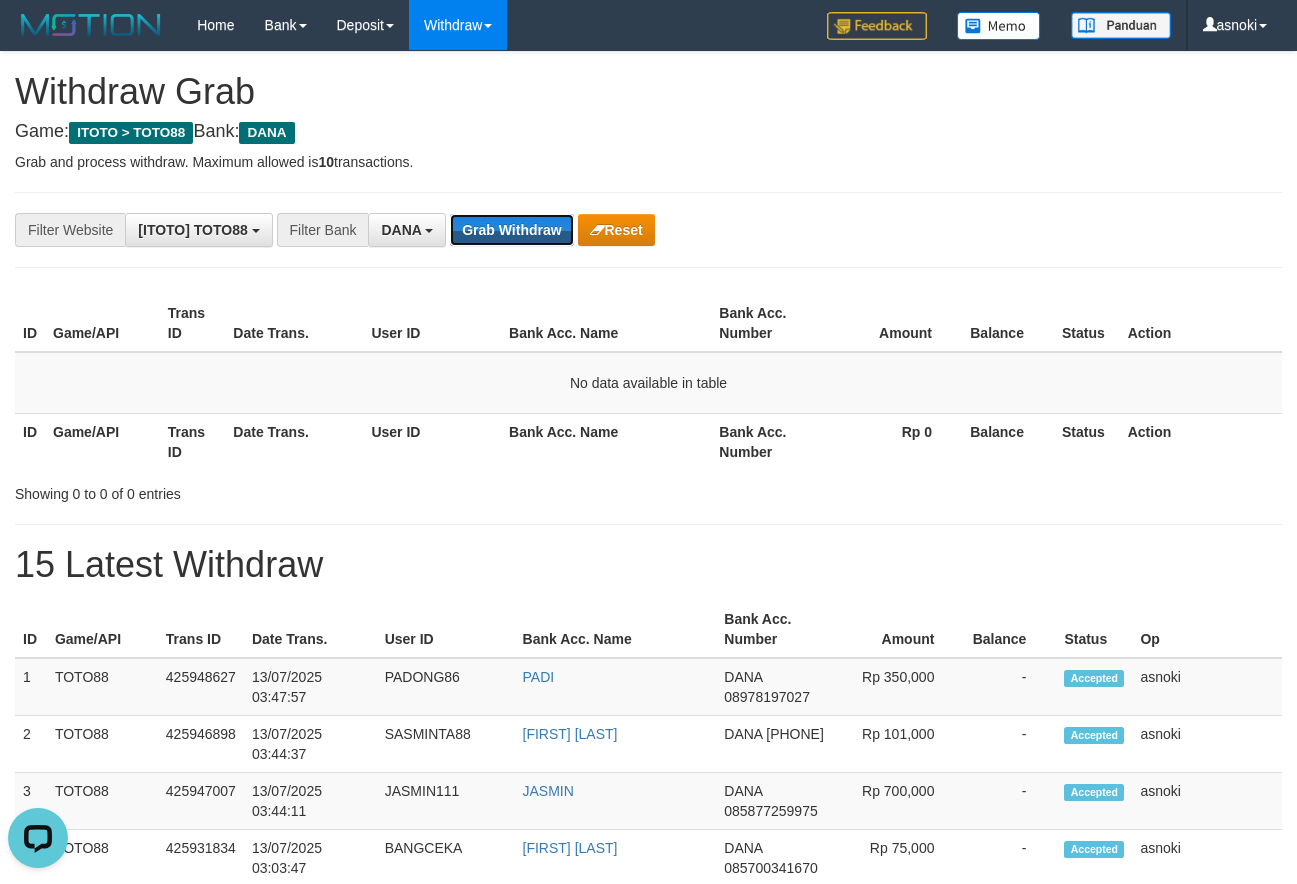click on "Grab Withdraw" at bounding box center (511, 230) 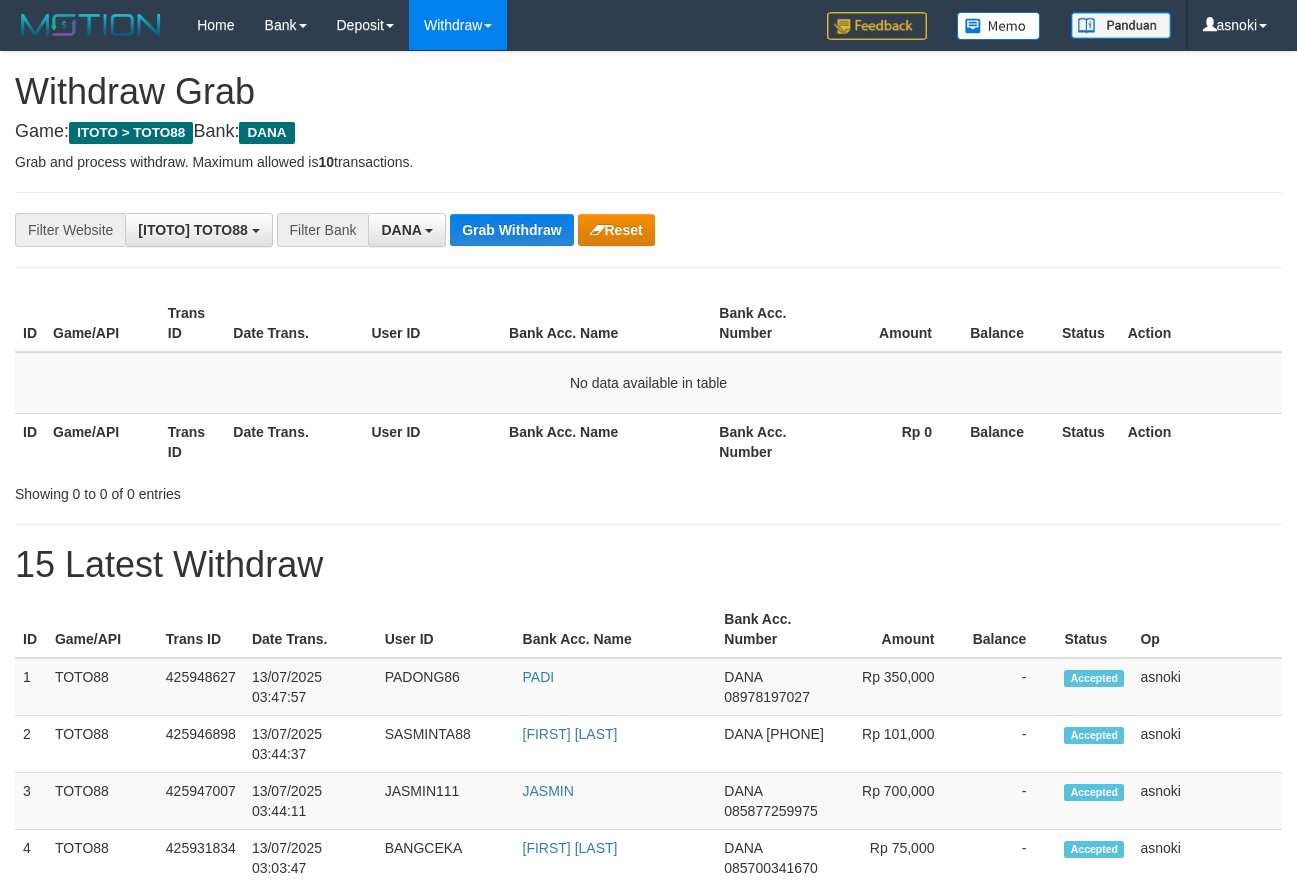 scroll, scrollTop: 0, scrollLeft: 0, axis: both 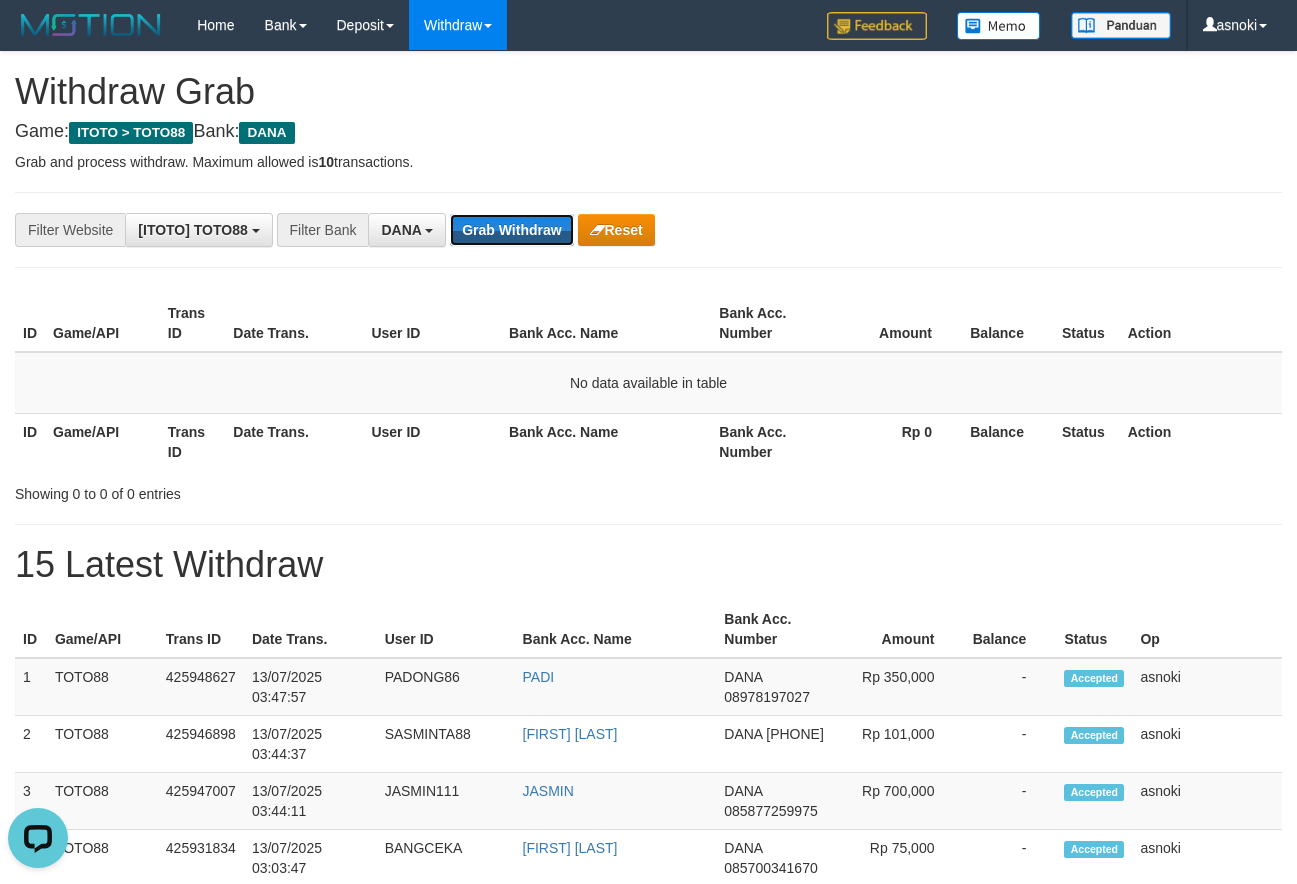 click on "Grab Withdraw" at bounding box center (511, 230) 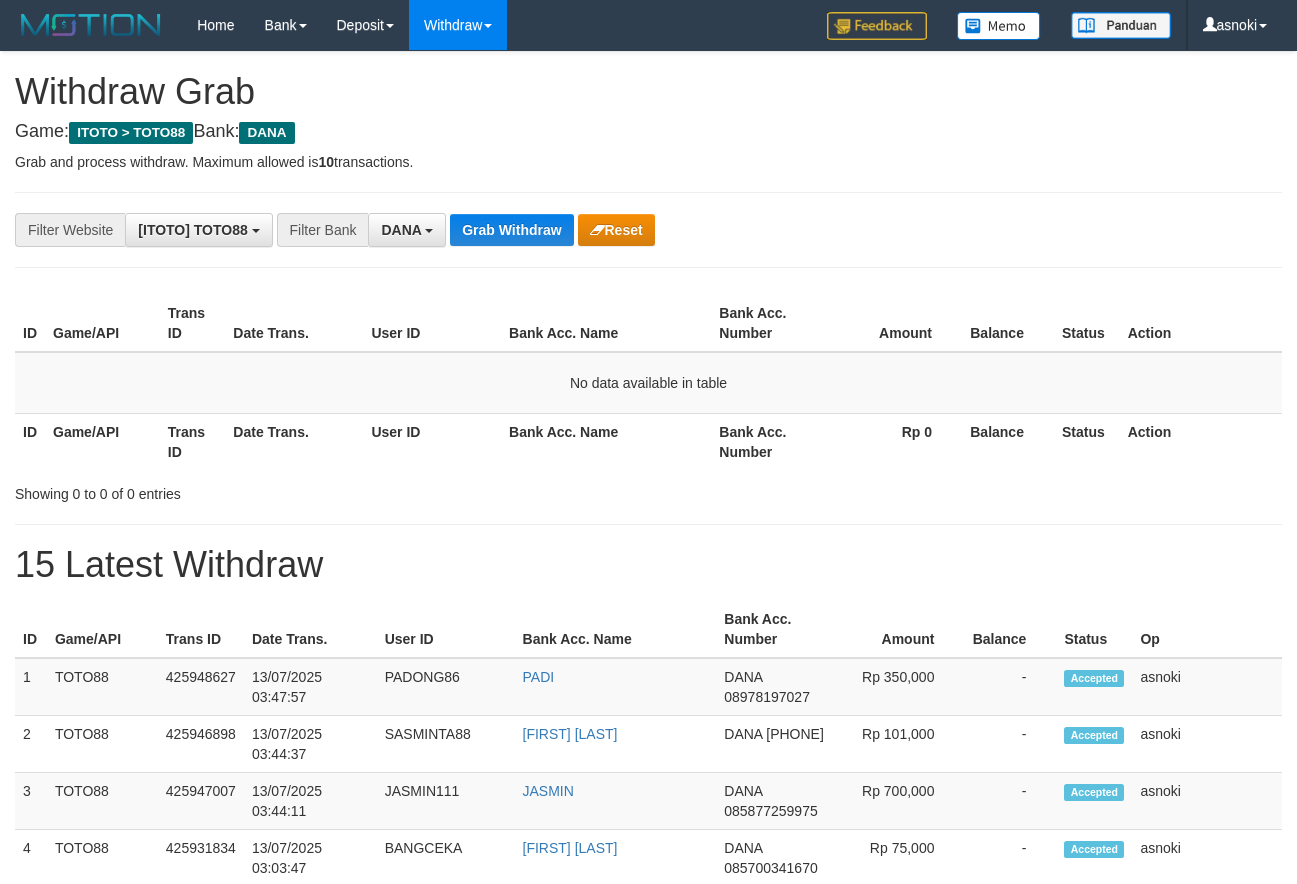 scroll, scrollTop: 0, scrollLeft: 0, axis: both 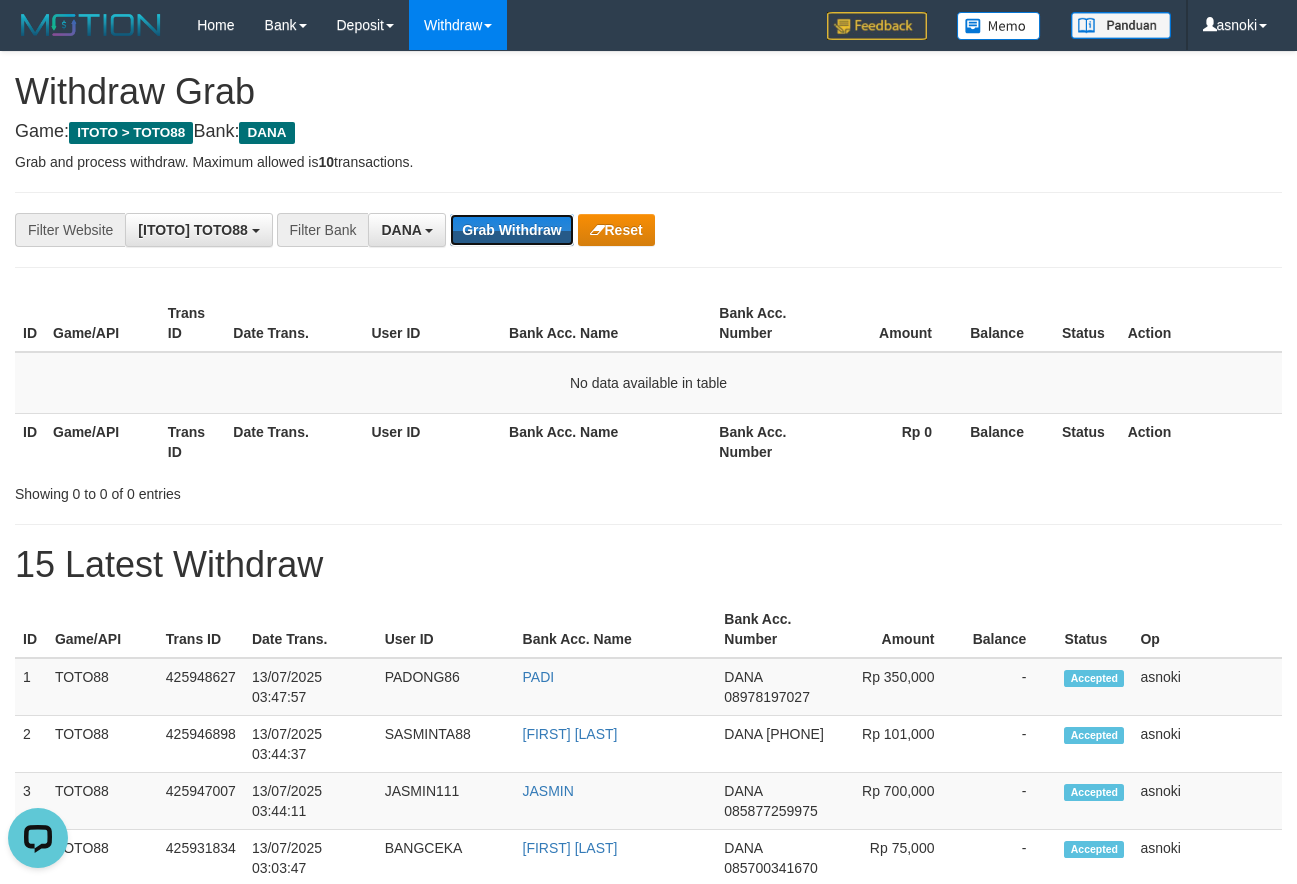 click on "Grab Withdraw" at bounding box center [511, 230] 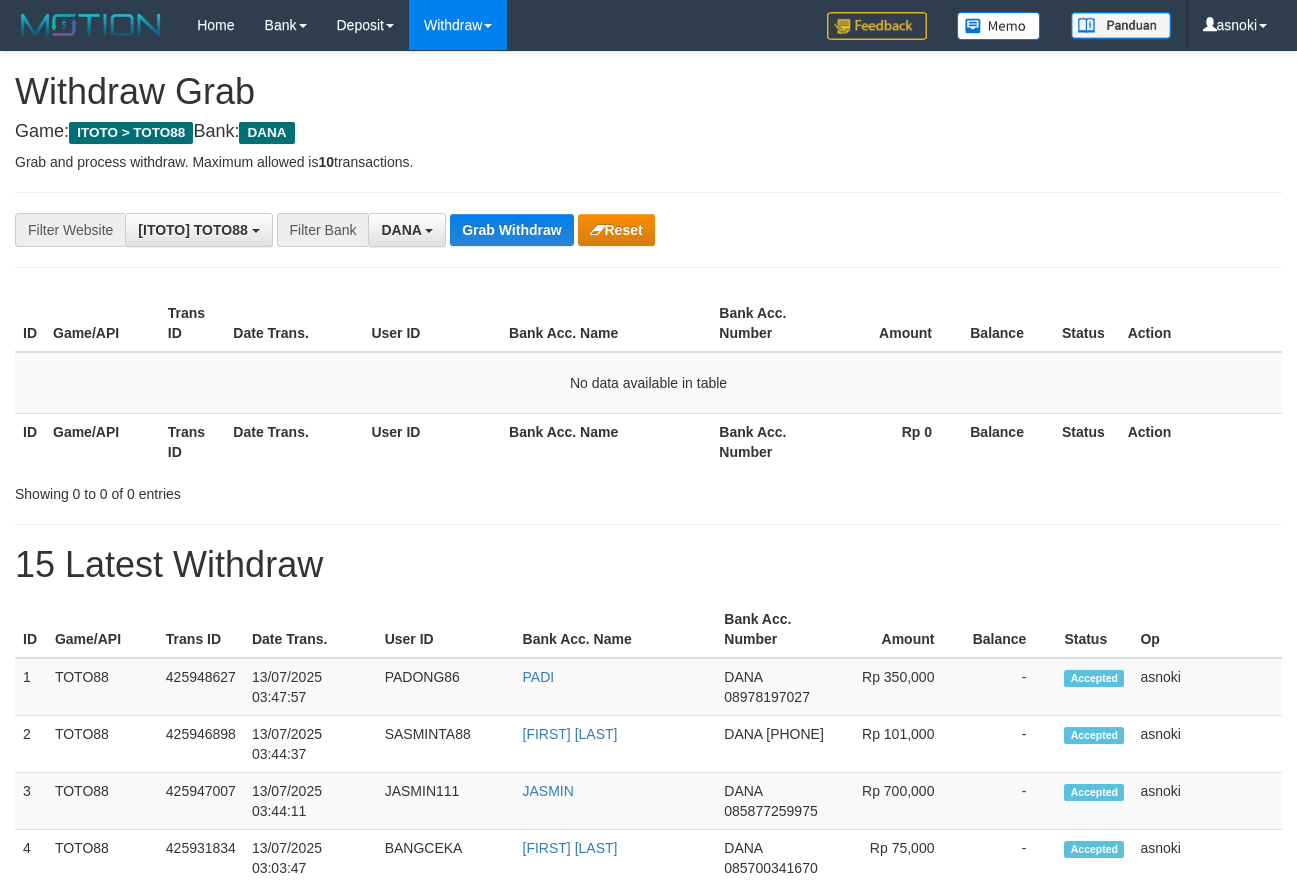 scroll, scrollTop: 0, scrollLeft: 0, axis: both 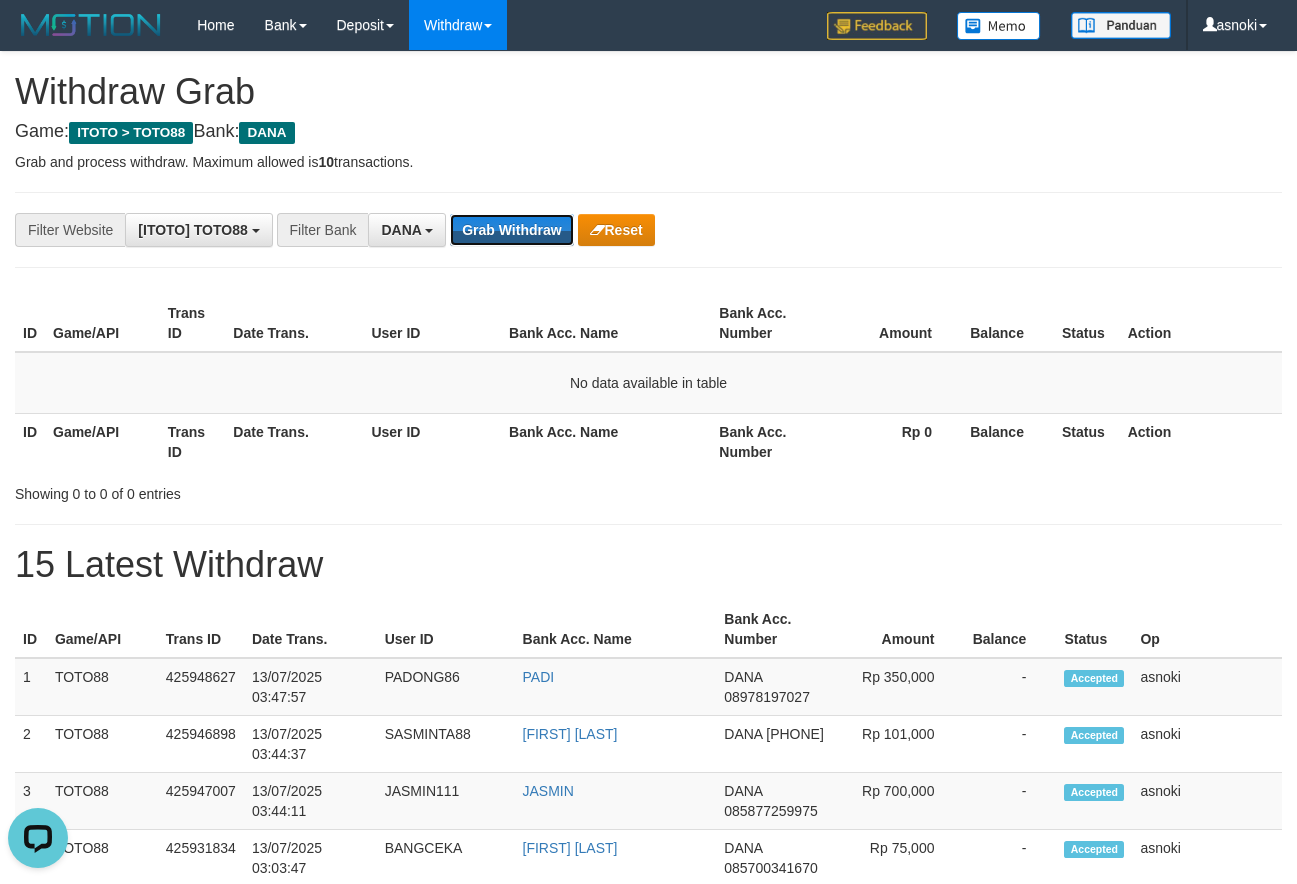 click on "Grab Withdraw" at bounding box center (511, 230) 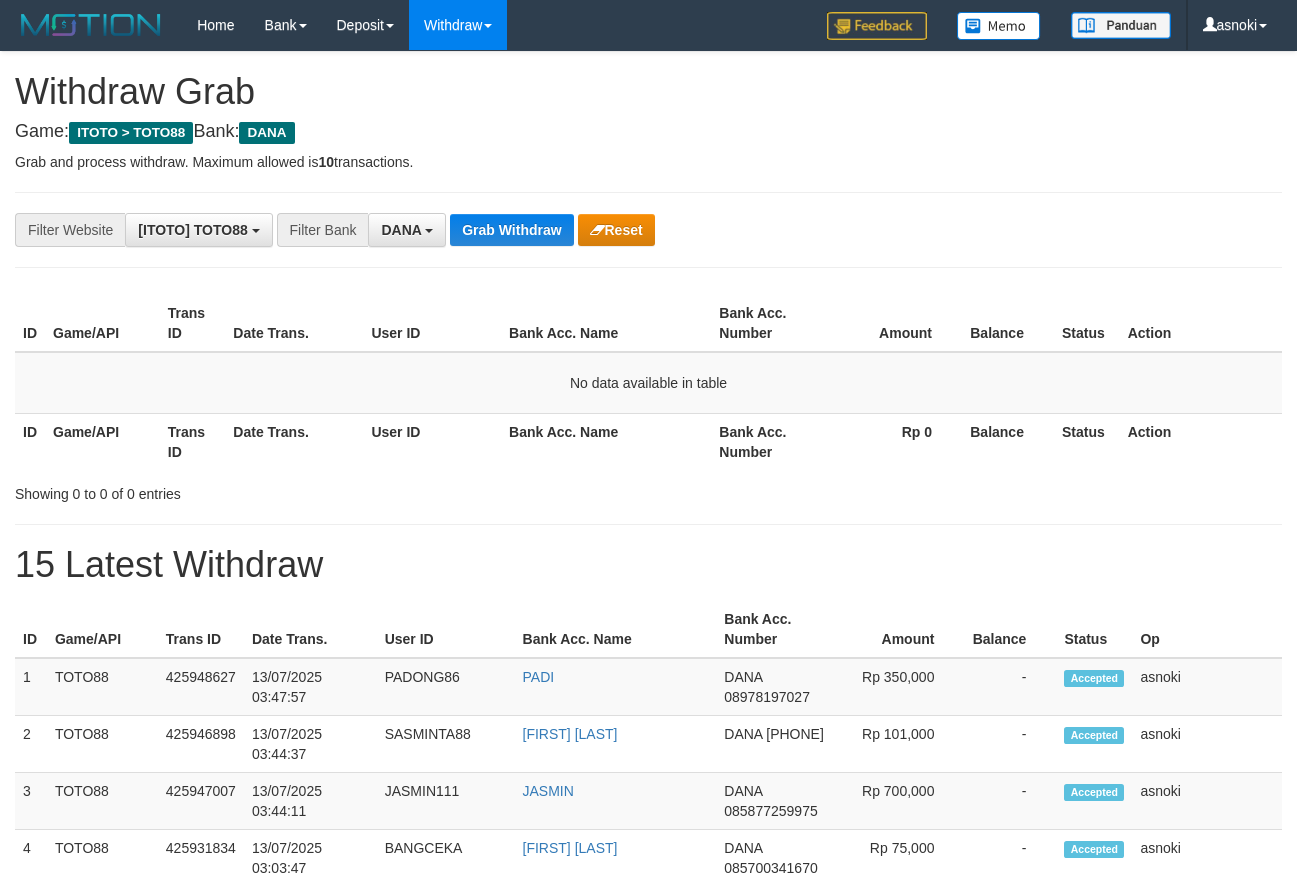 scroll, scrollTop: 0, scrollLeft: 0, axis: both 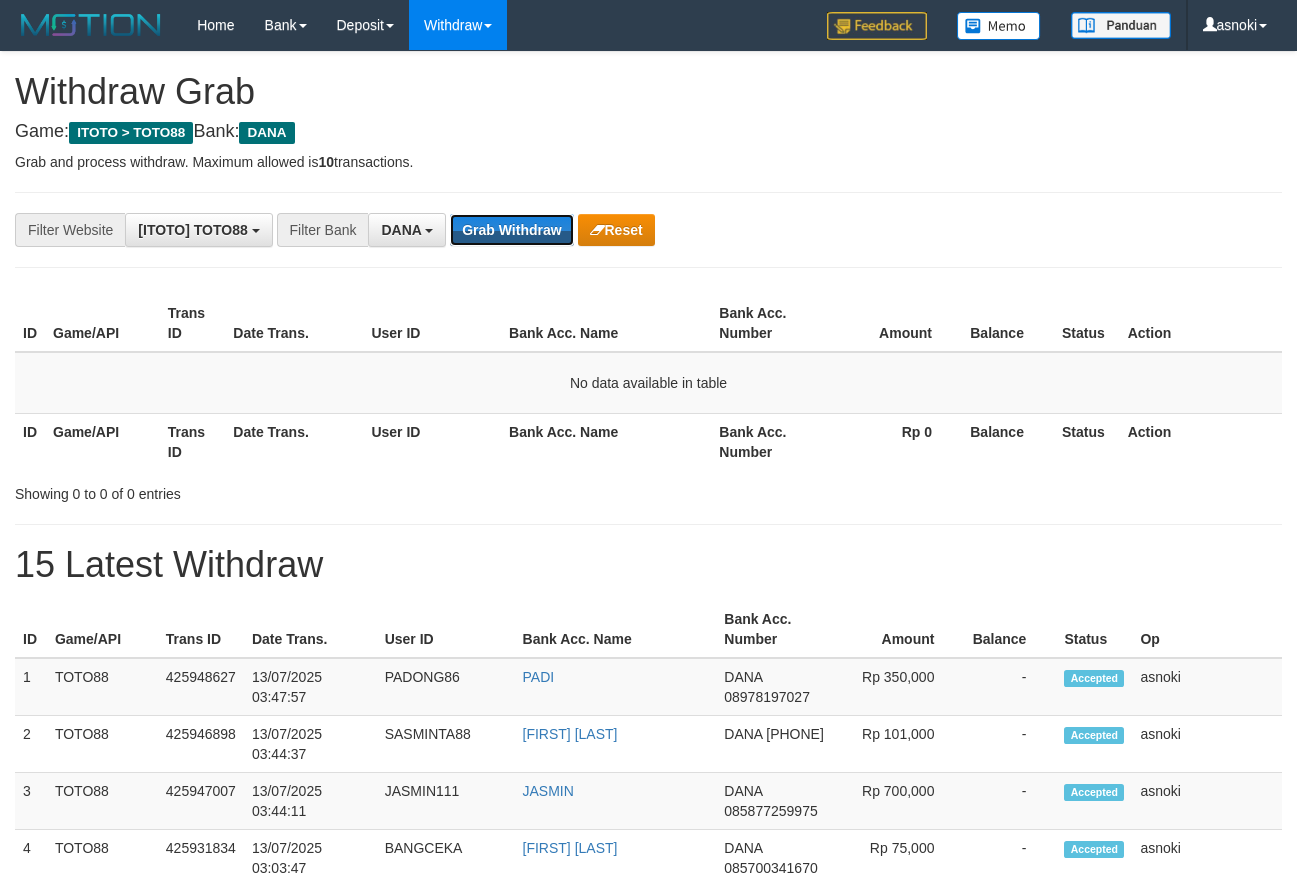 click on "Grab Withdraw" at bounding box center (511, 230) 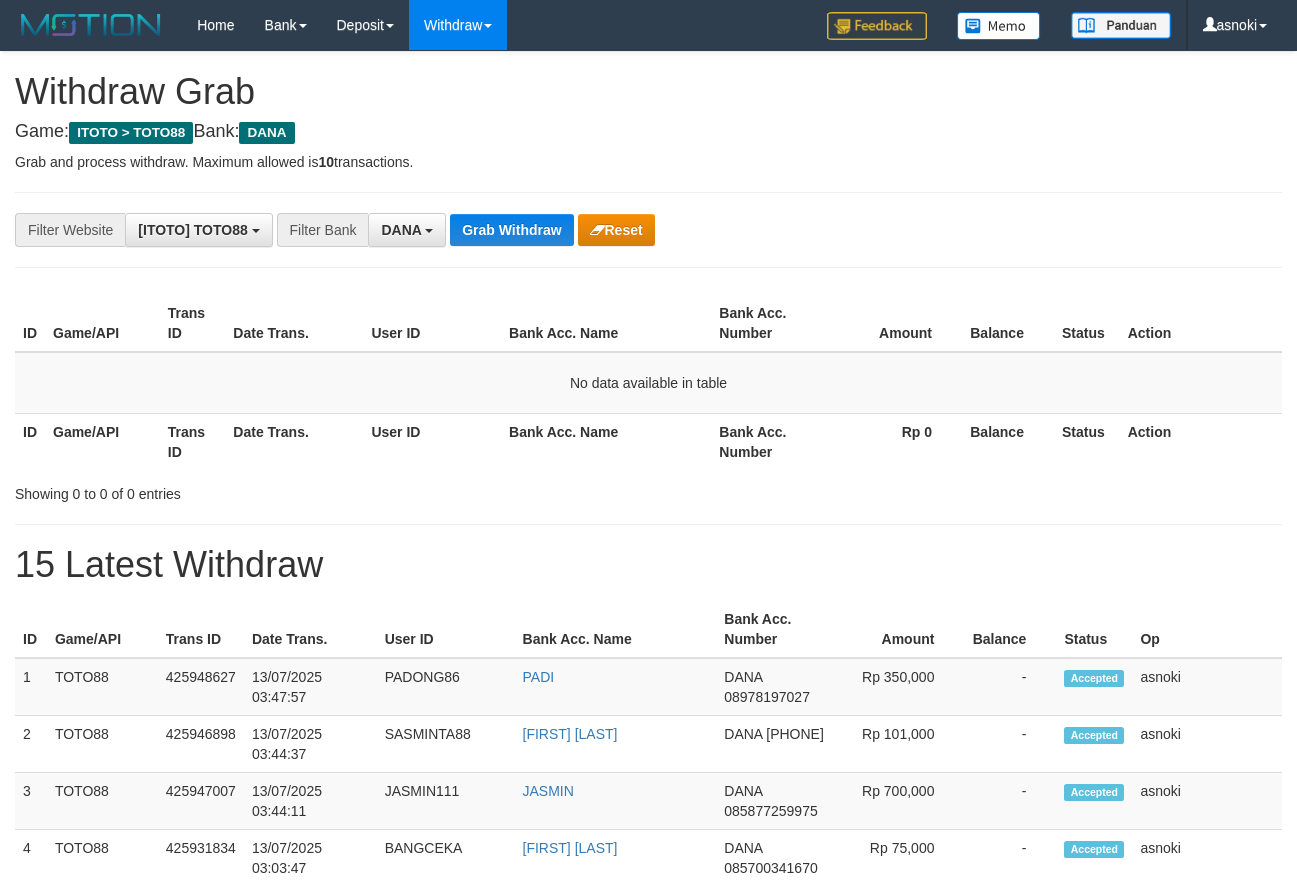 scroll, scrollTop: 0, scrollLeft: 0, axis: both 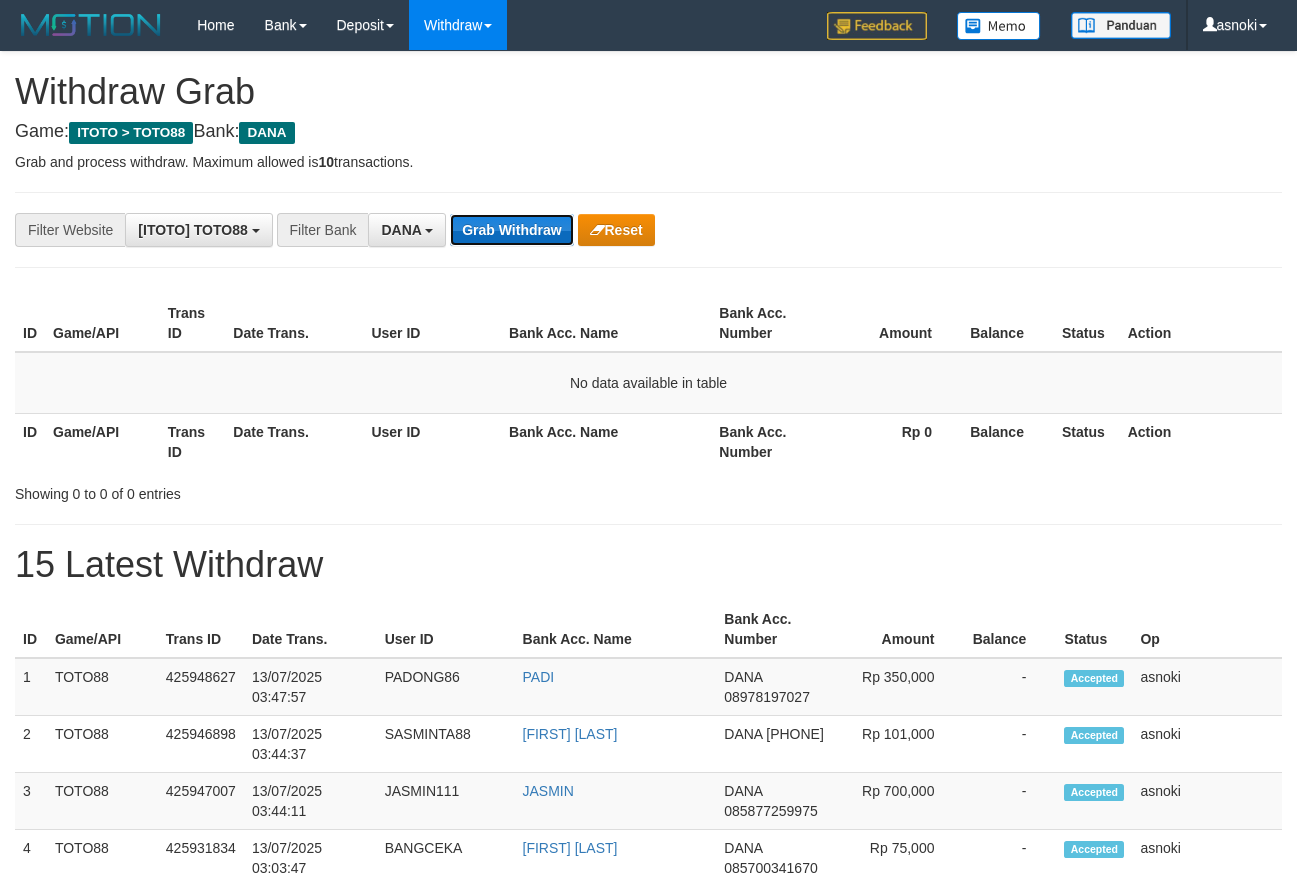 click on "Grab Withdraw" at bounding box center (511, 230) 